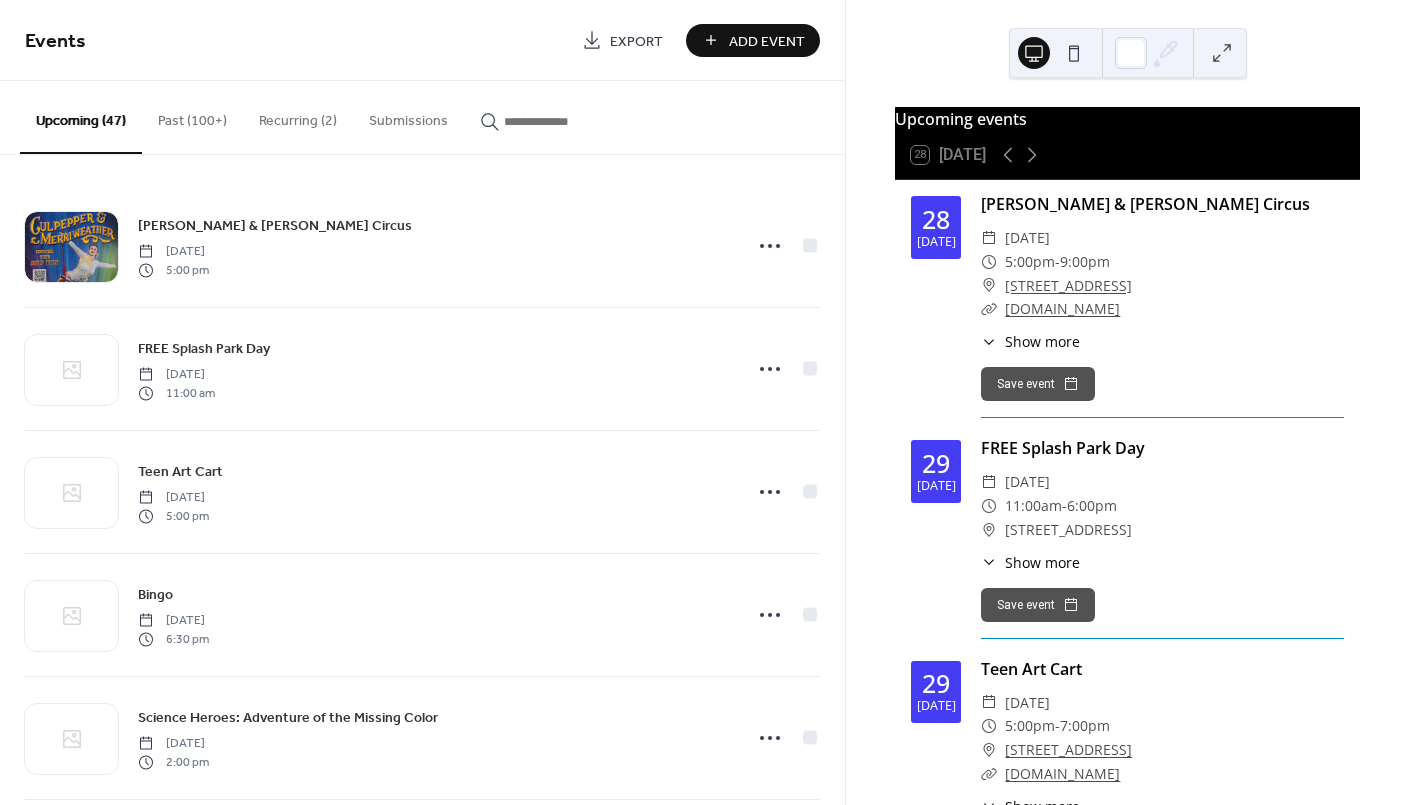 scroll, scrollTop: 0, scrollLeft: 0, axis: both 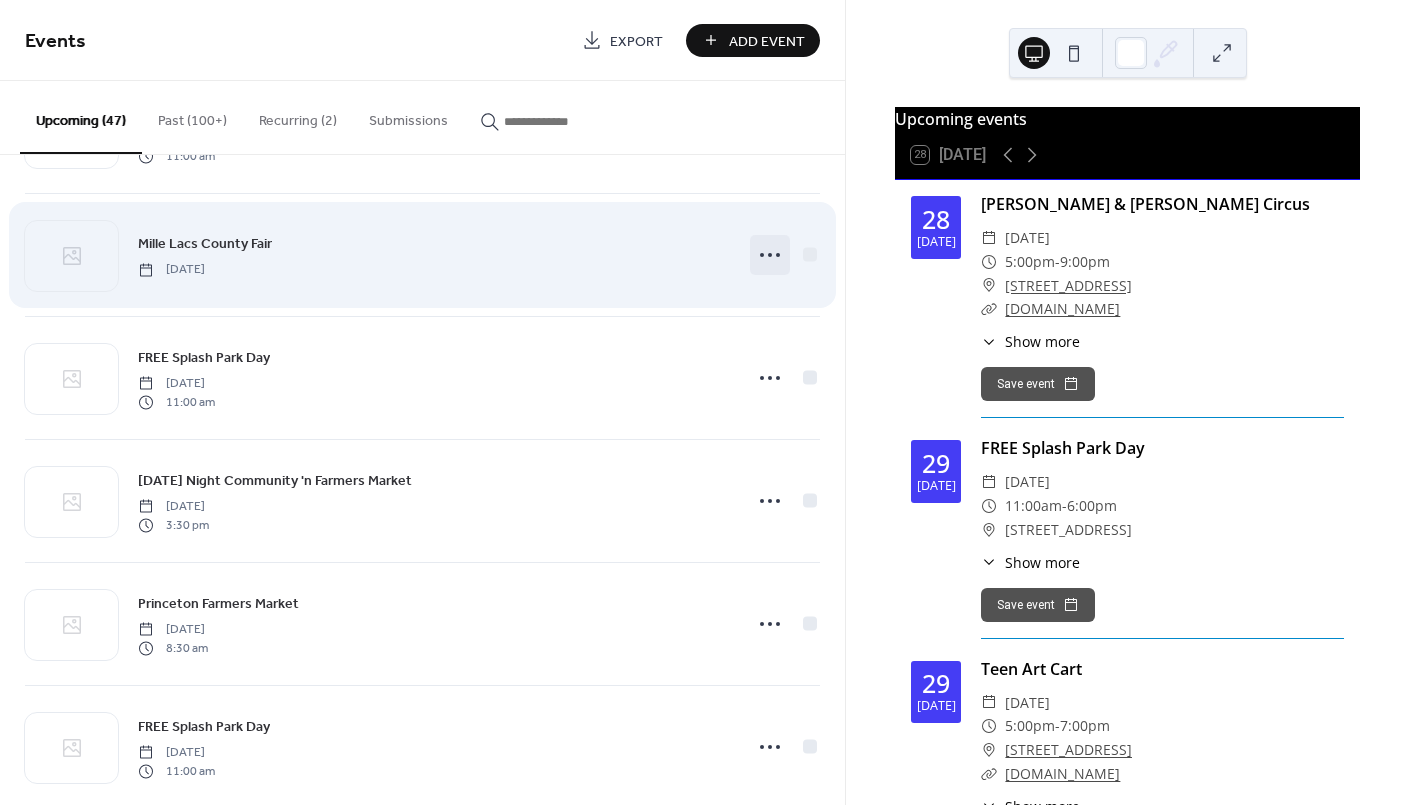 click 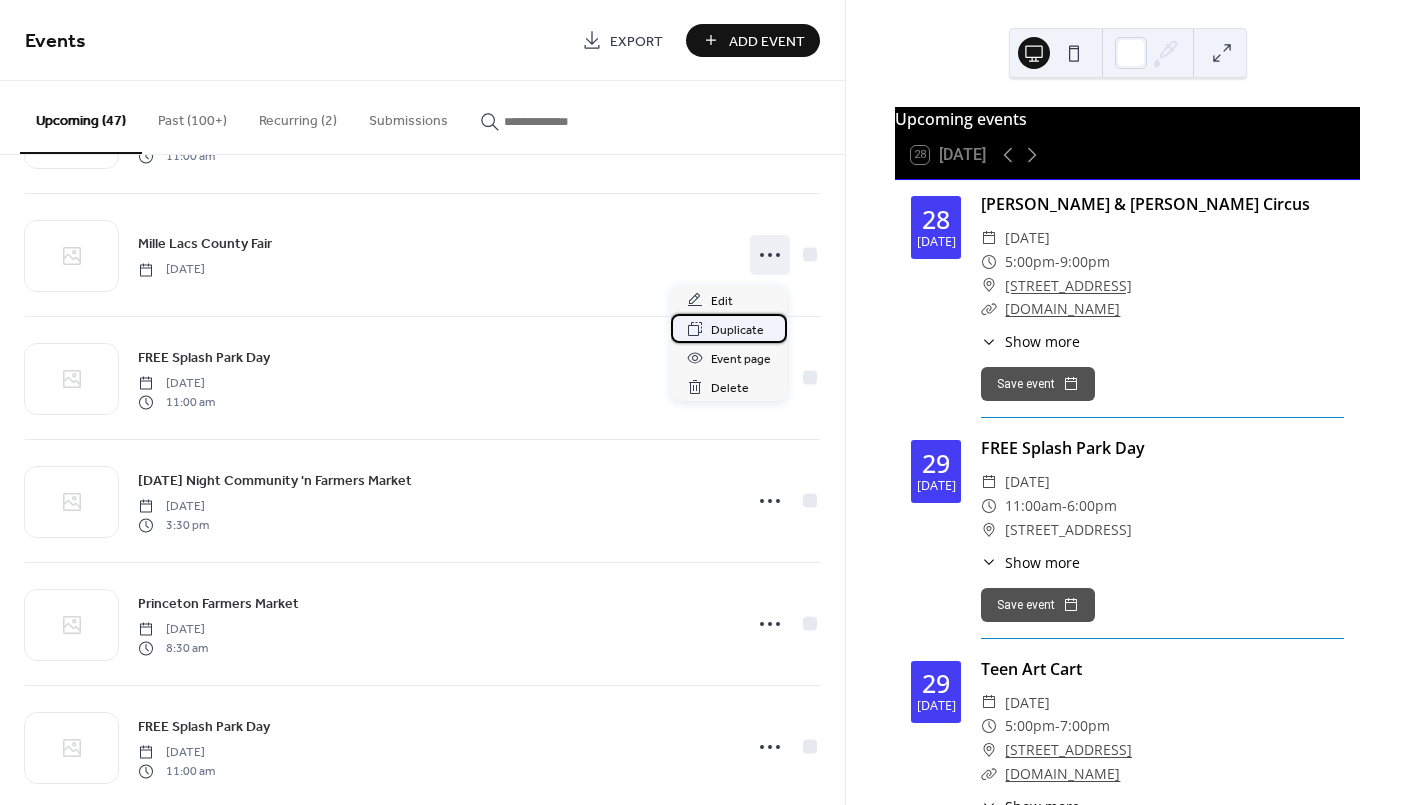 click on "Duplicate" at bounding box center [737, 330] 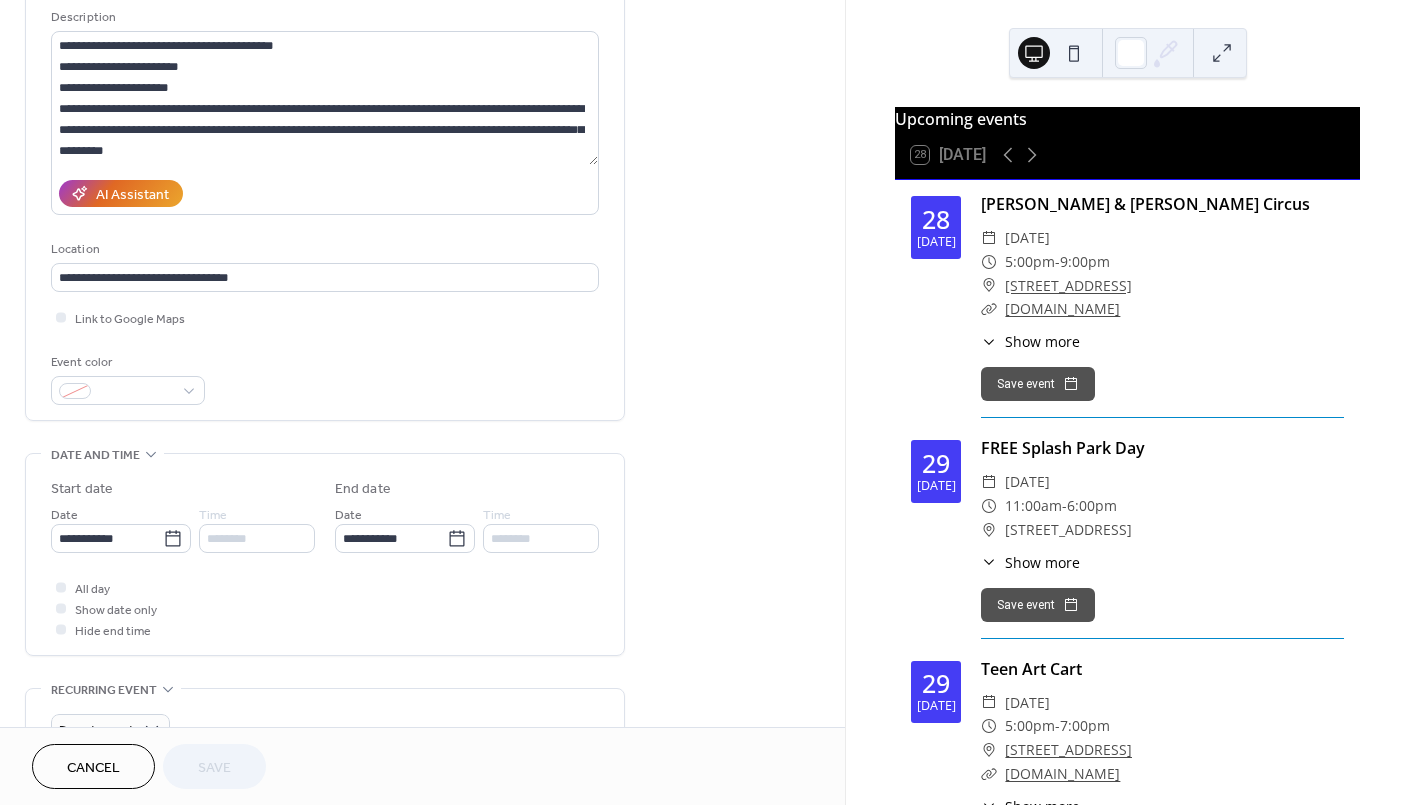 scroll, scrollTop: 266, scrollLeft: 0, axis: vertical 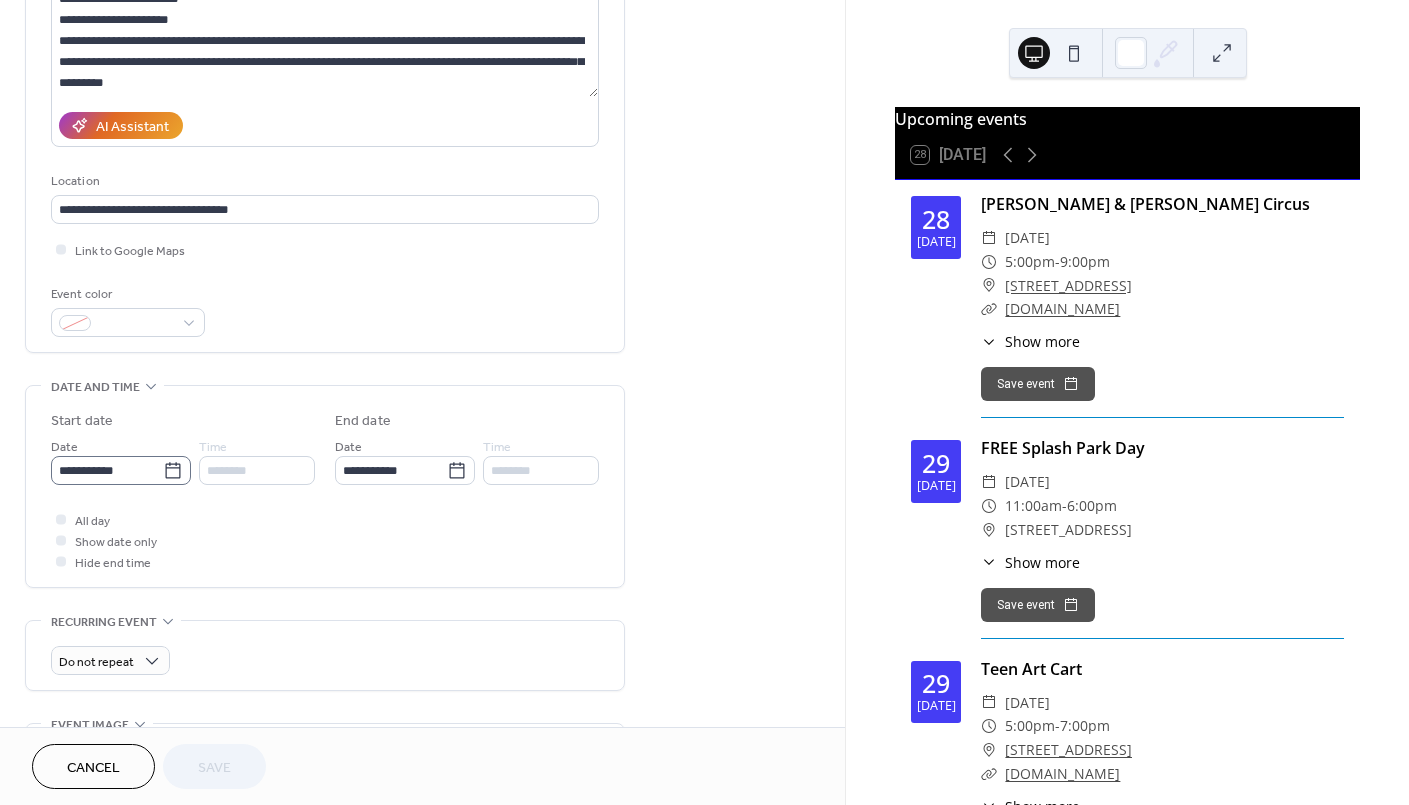 click 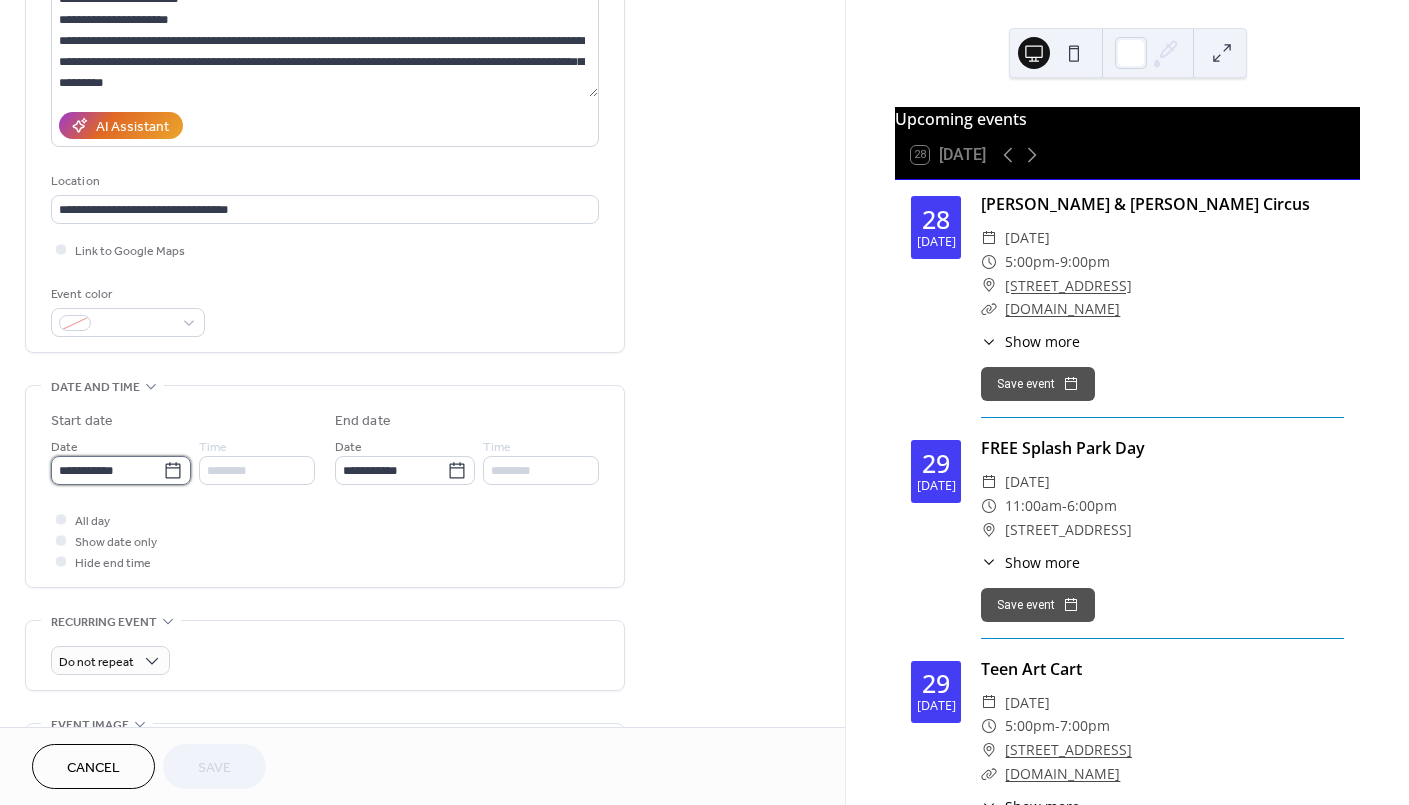 click on "**********" at bounding box center (107, 470) 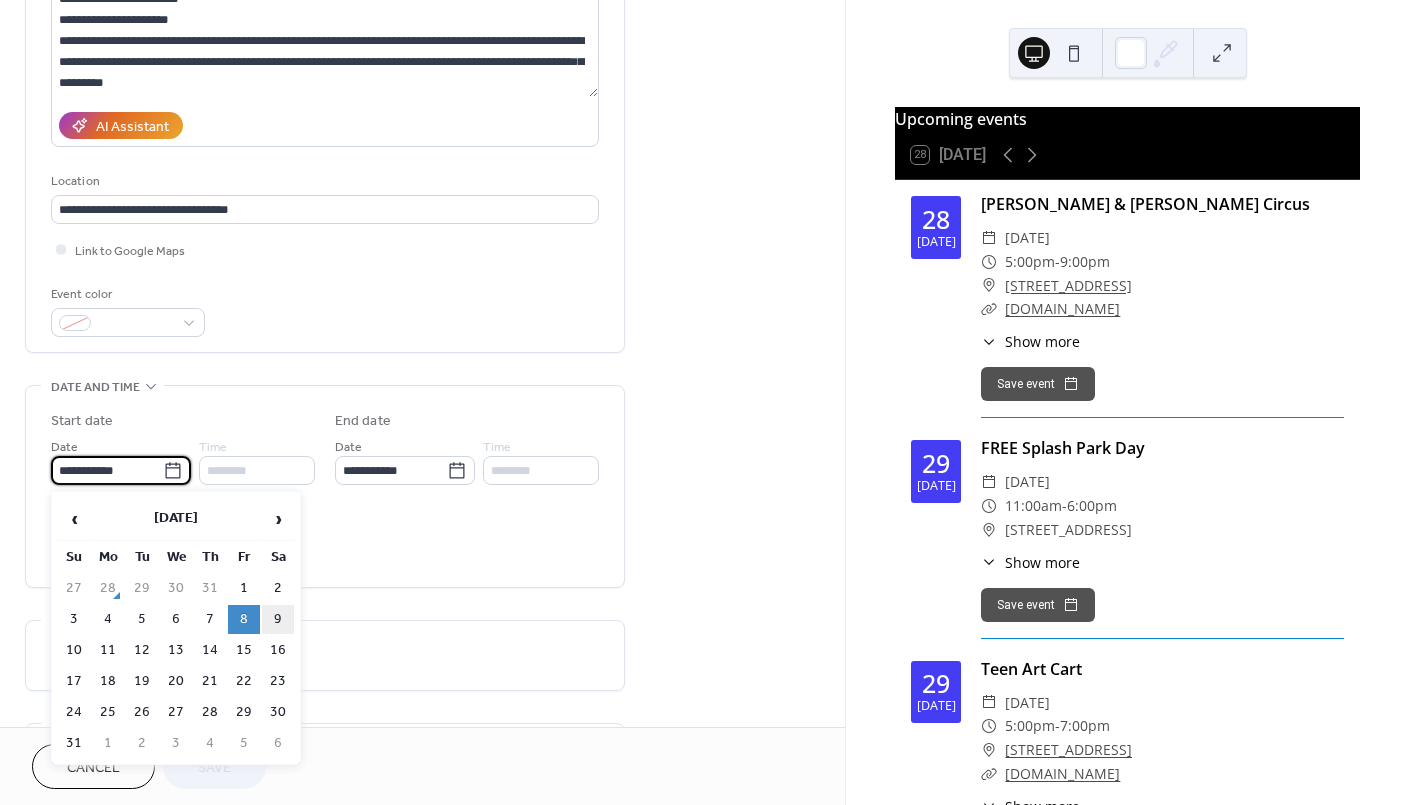 click on "9" at bounding box center [278, 619] 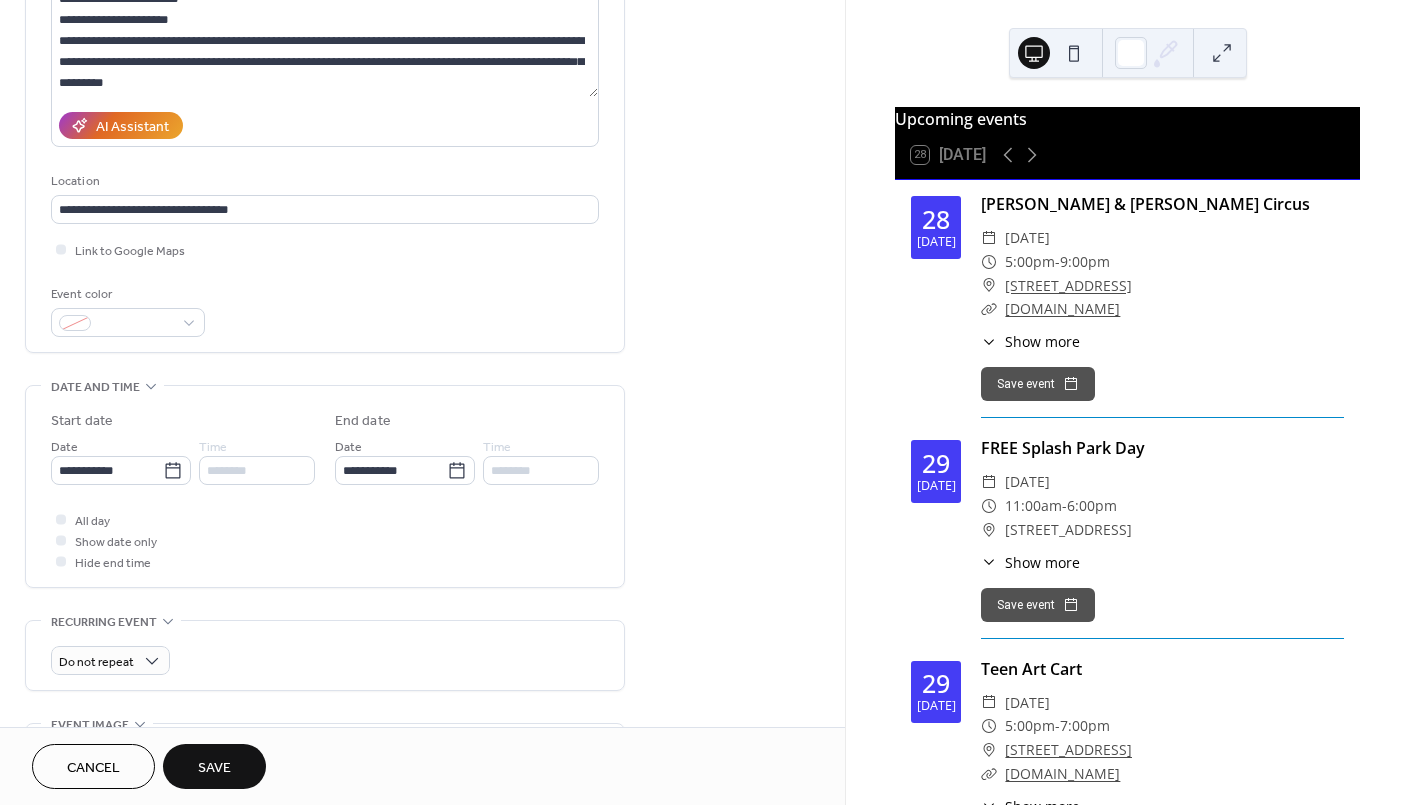 click on "Save" at bounding box center [214, 768] 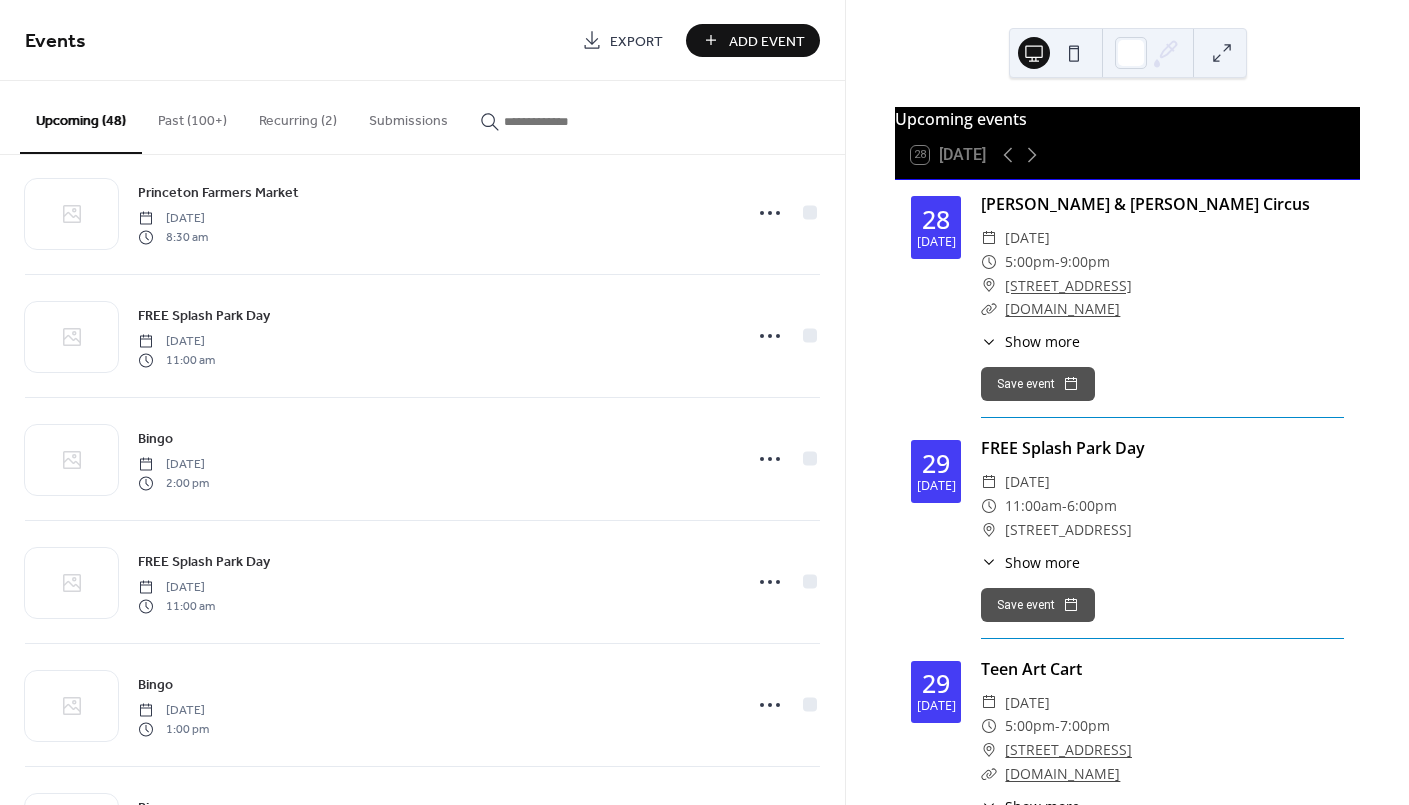scroll, scrollTop: 2974, scrollLeft: 0, axis: vertical 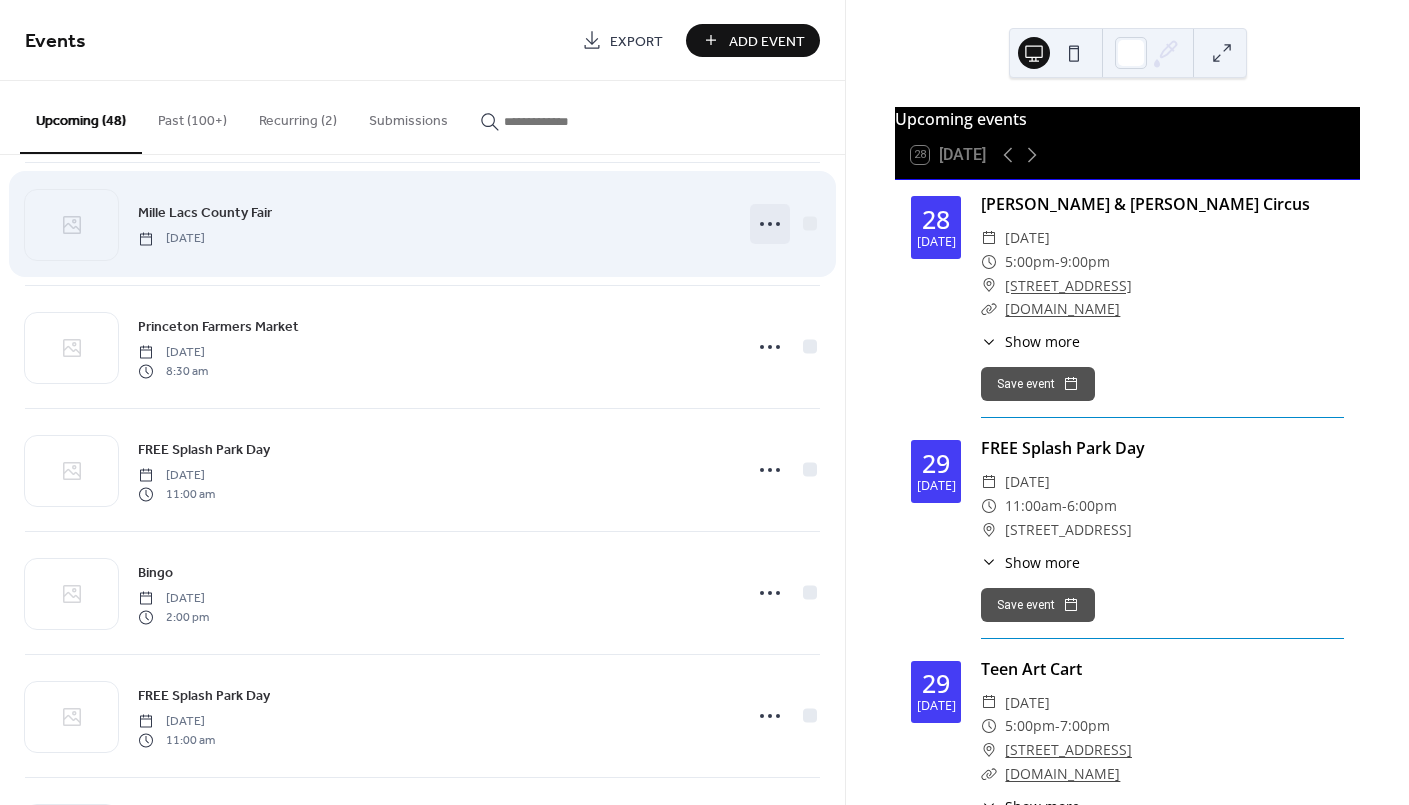 click 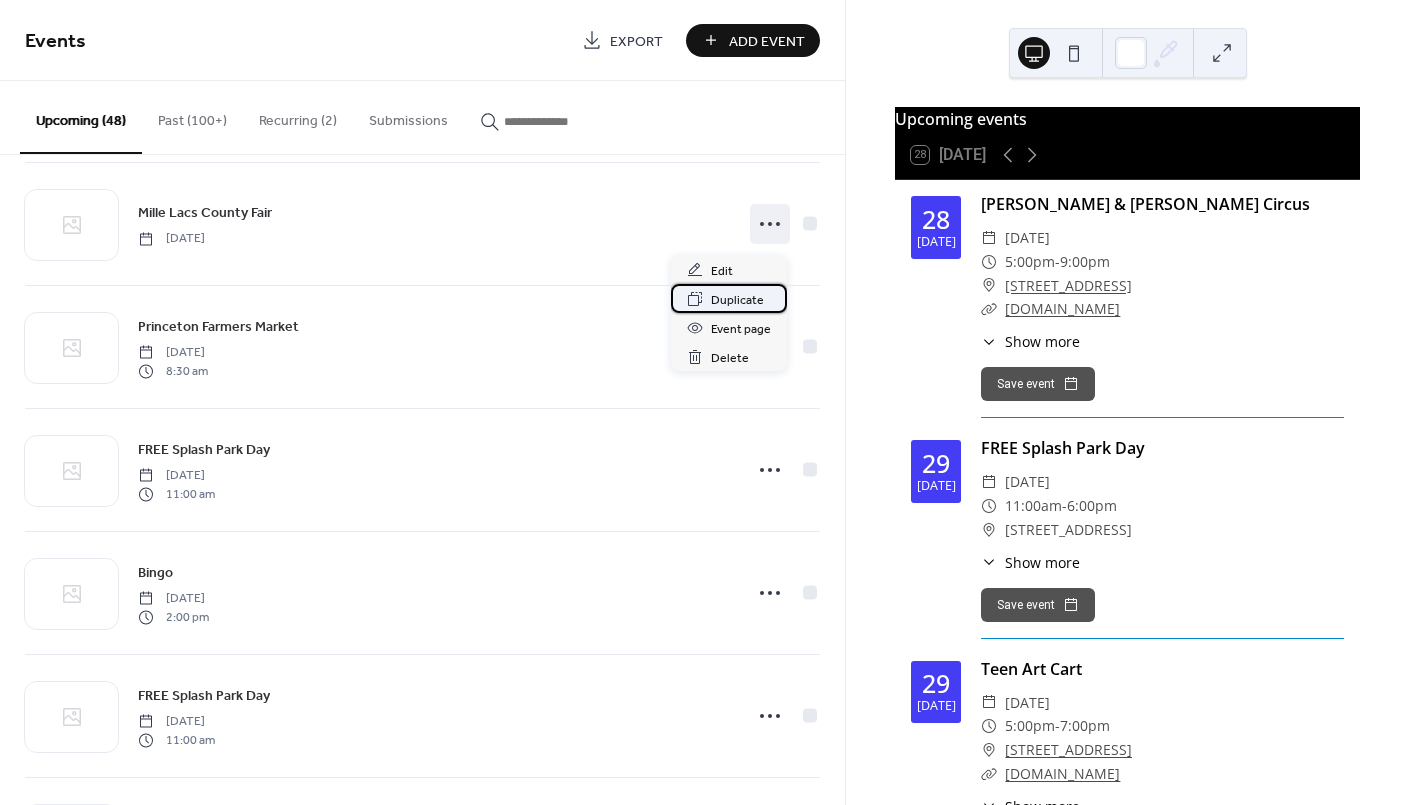 click on "Duplicate" at bounding box center [737, 300] 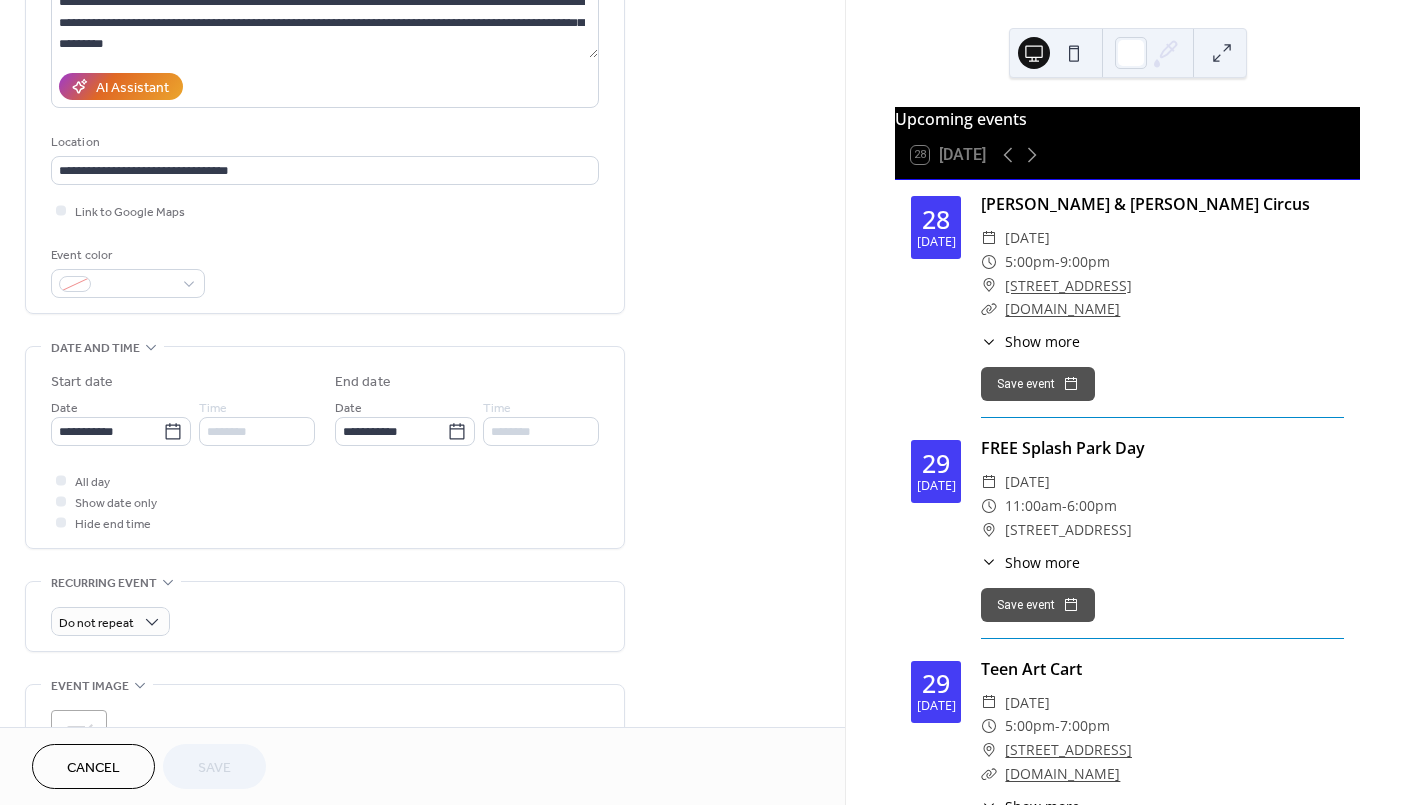scroll, scrollTop: 400, scrollLeft: 0, axis: vertical 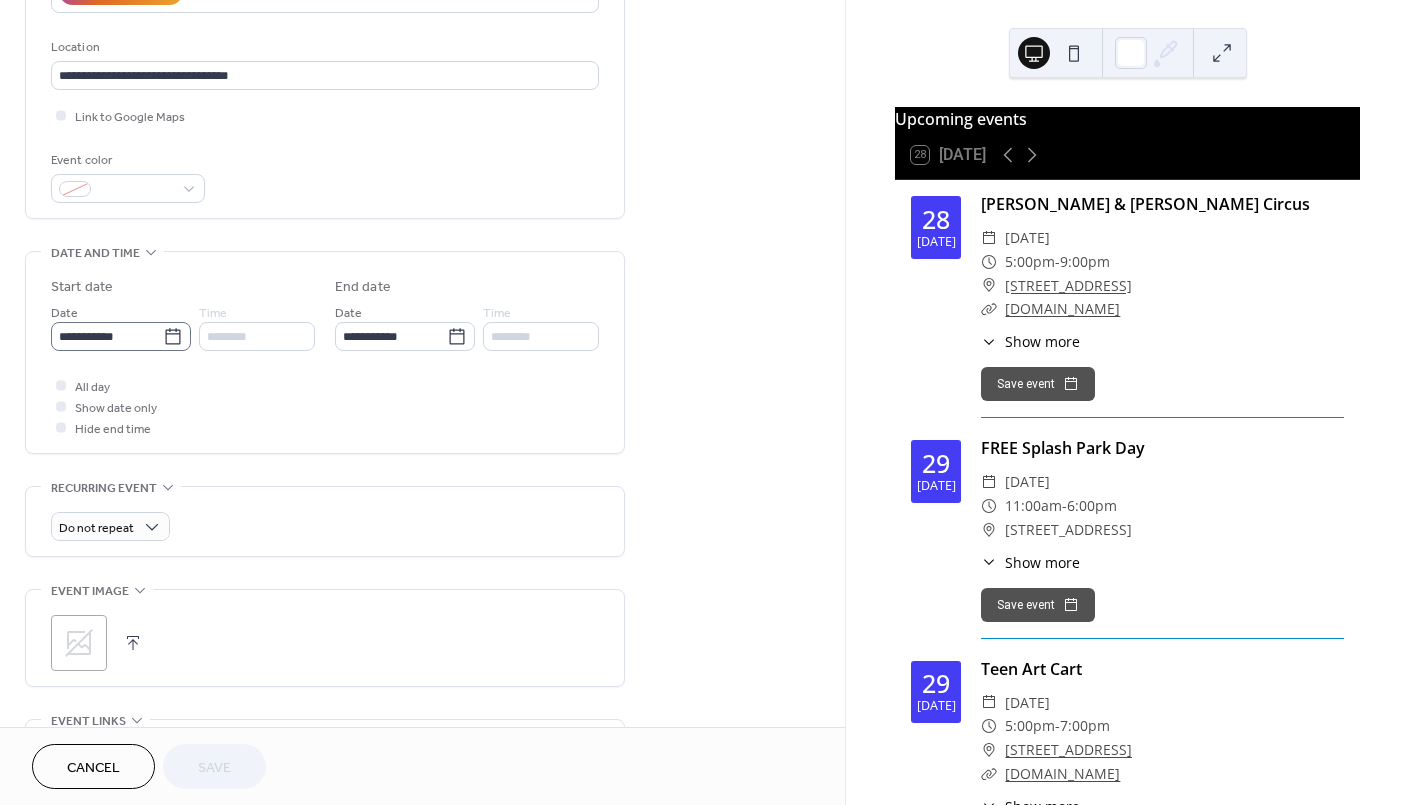 click 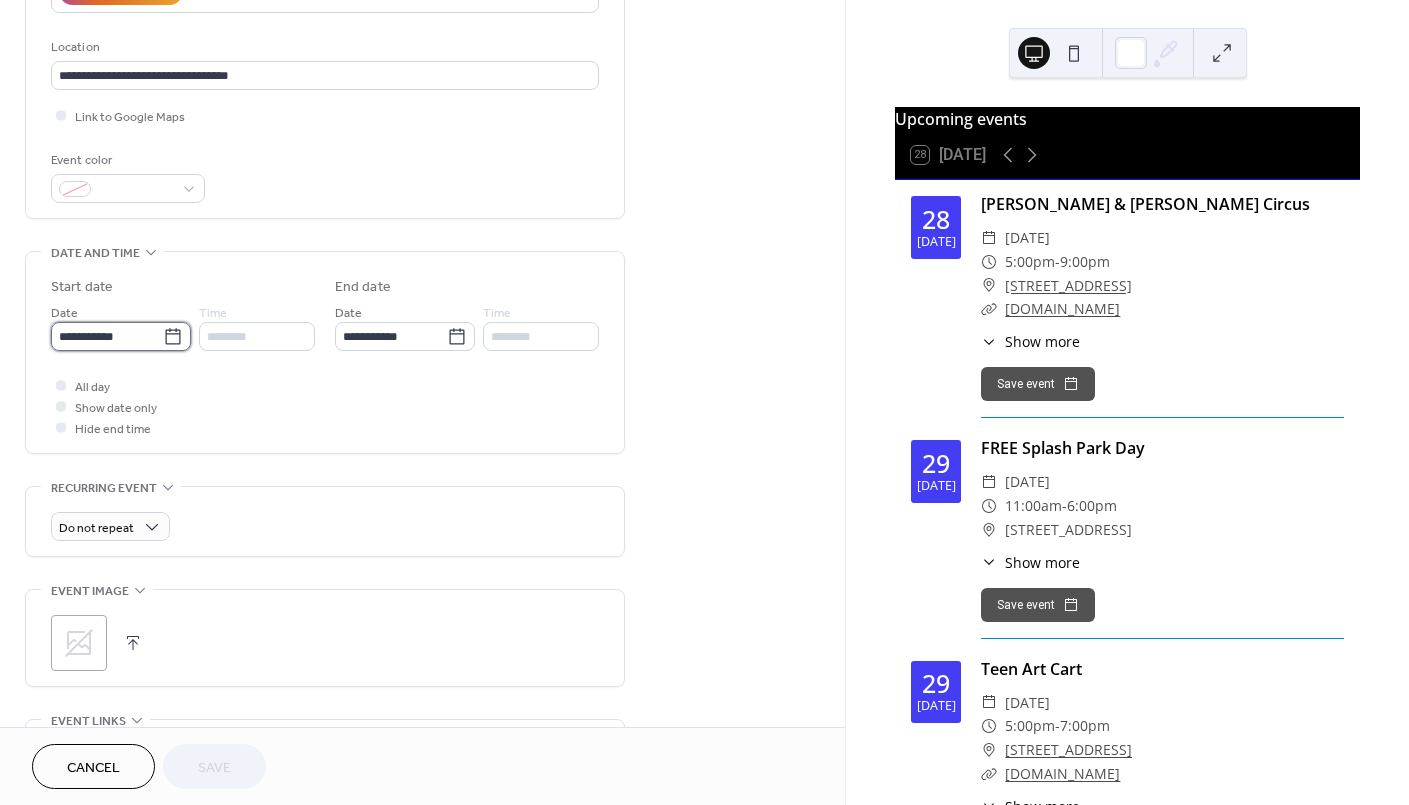 click on "**********" at bounding box center (107, 336) 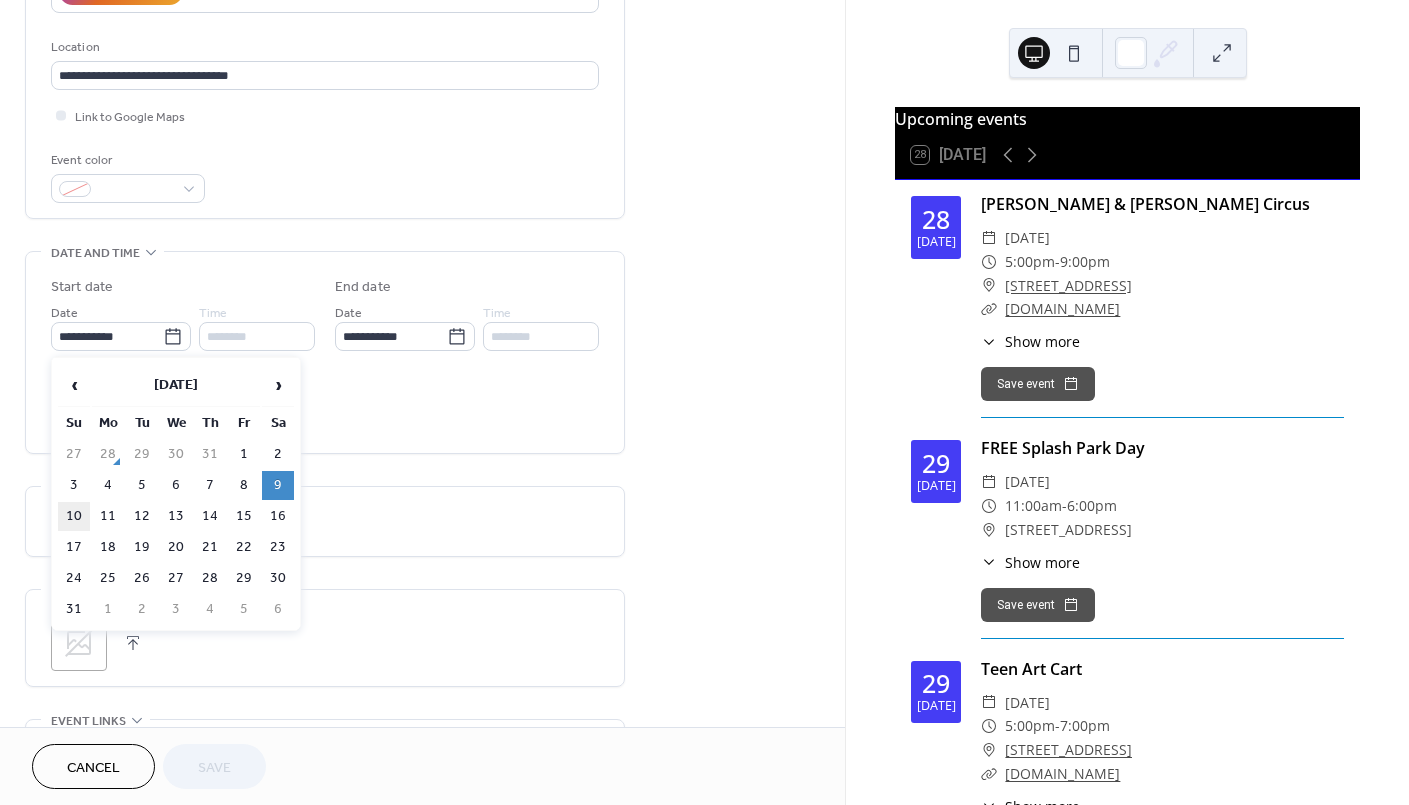 click on "10" at bounding box center [74, 516] 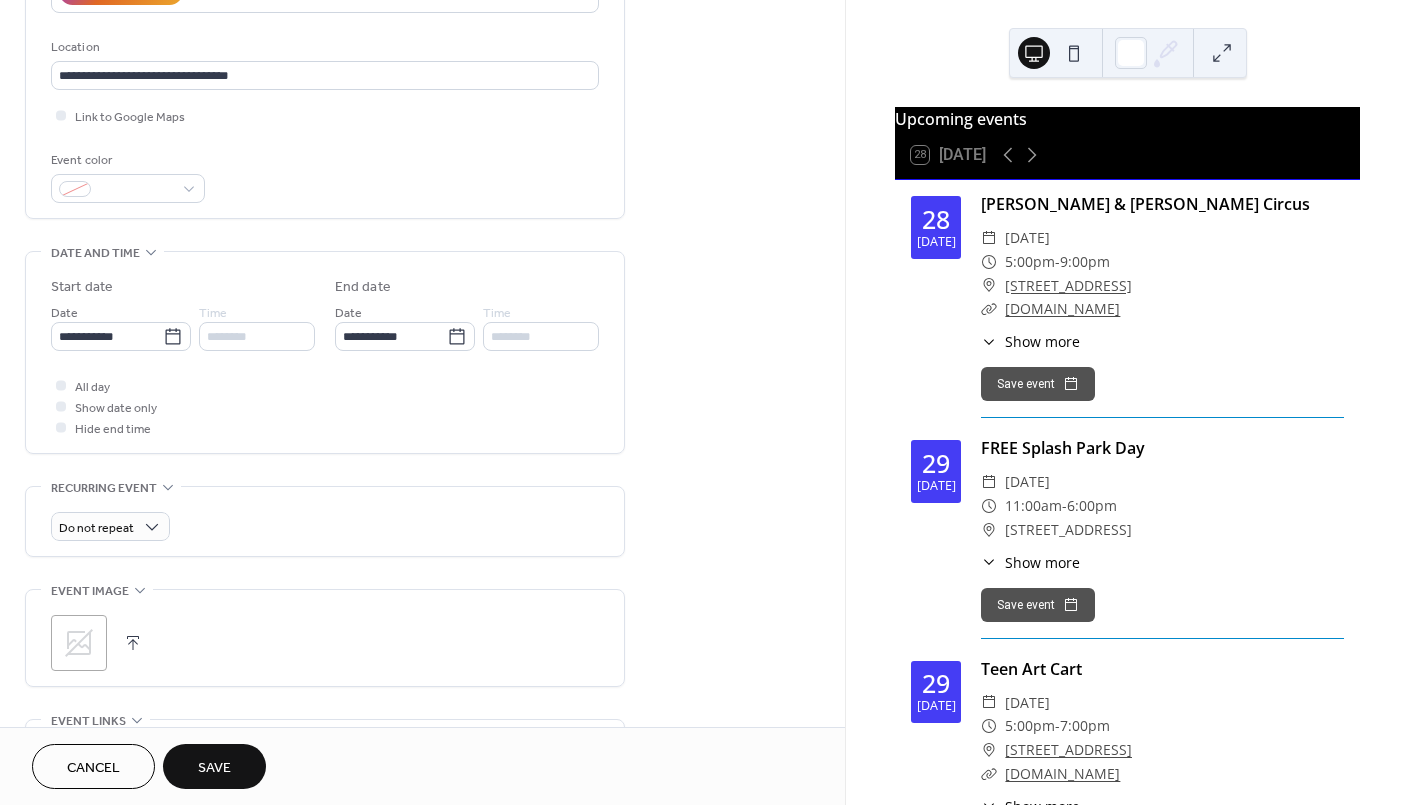 click on "Save" at bounding box center [214, 768] 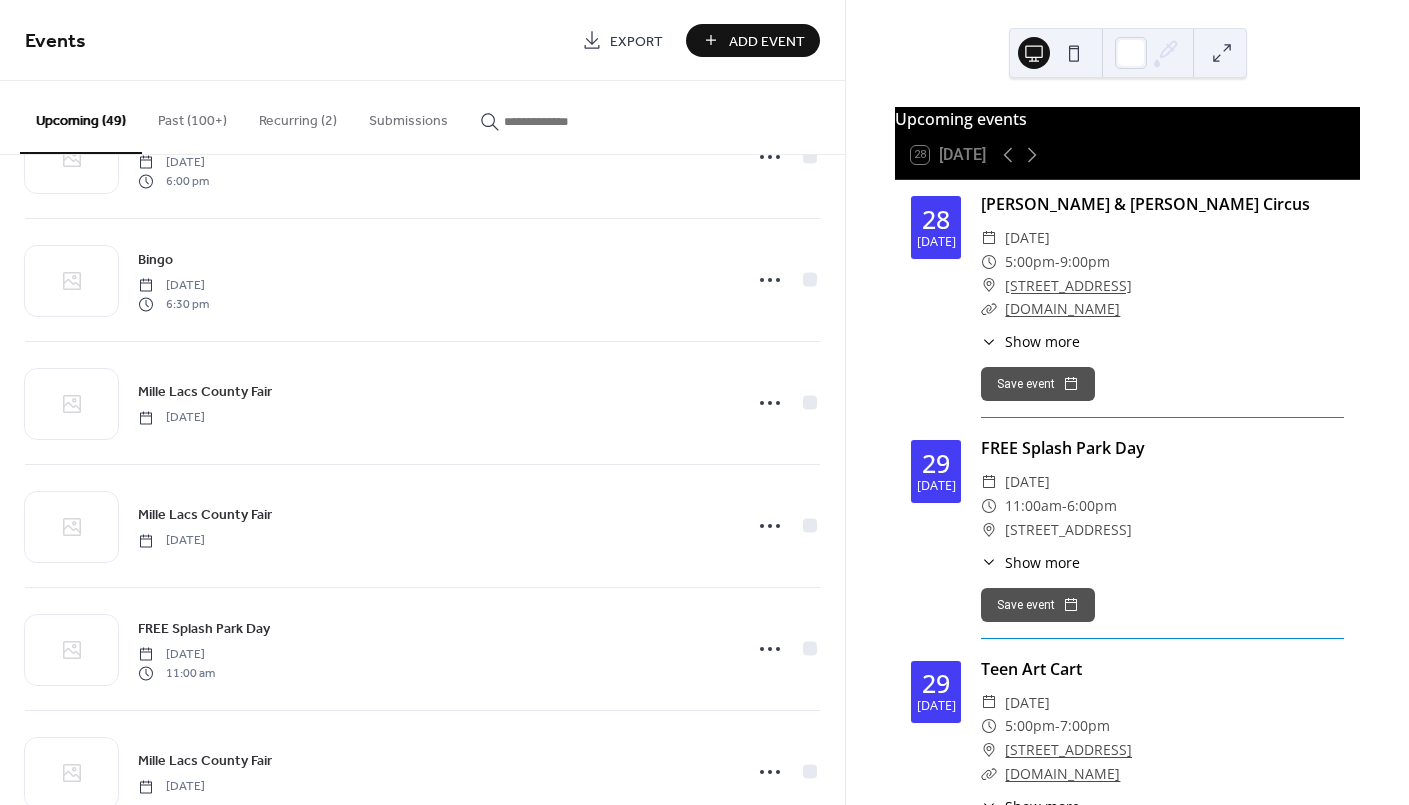 scroll, scrollTop: 1866, scrollLeft: 0, axis: vertical 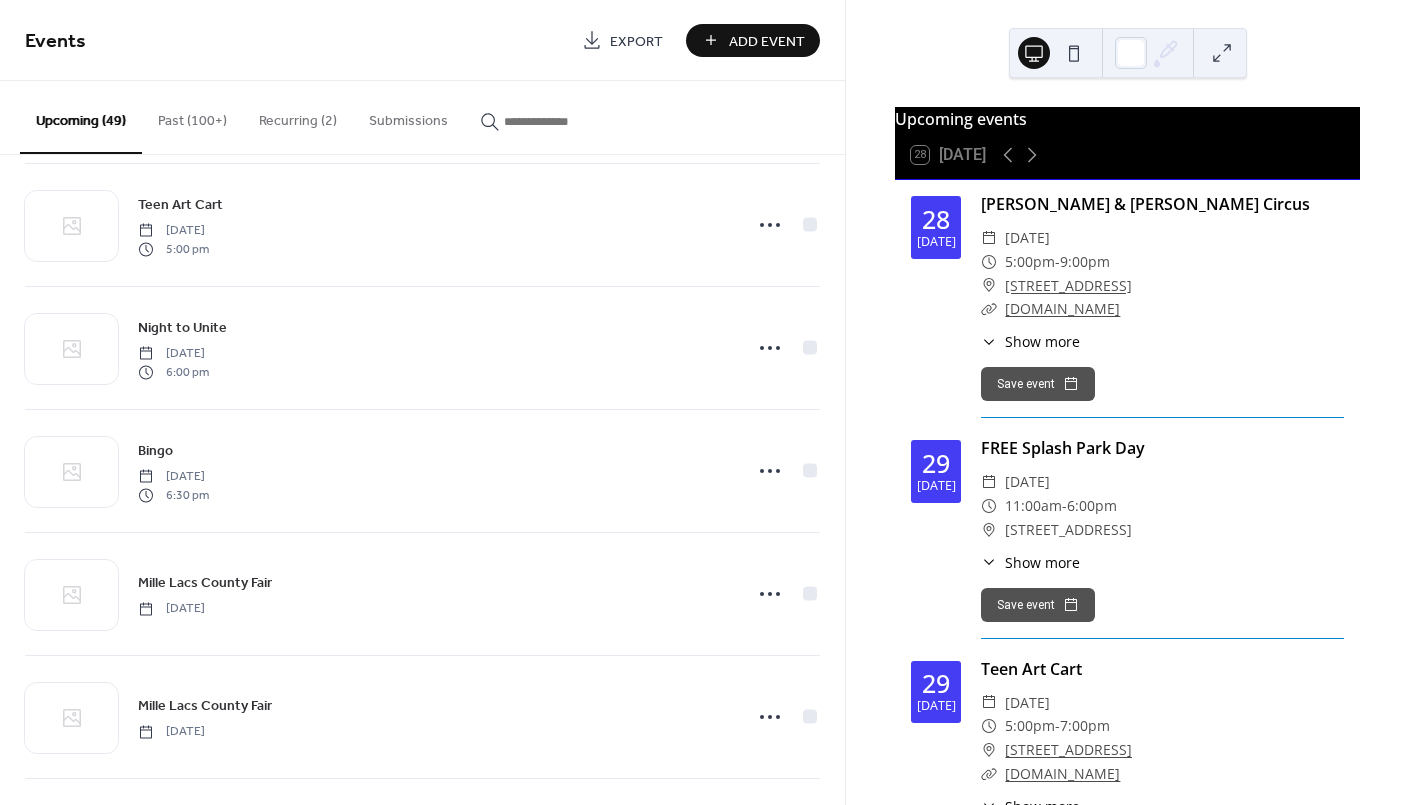 click on "Add Event" at bounding box center [767, 41] 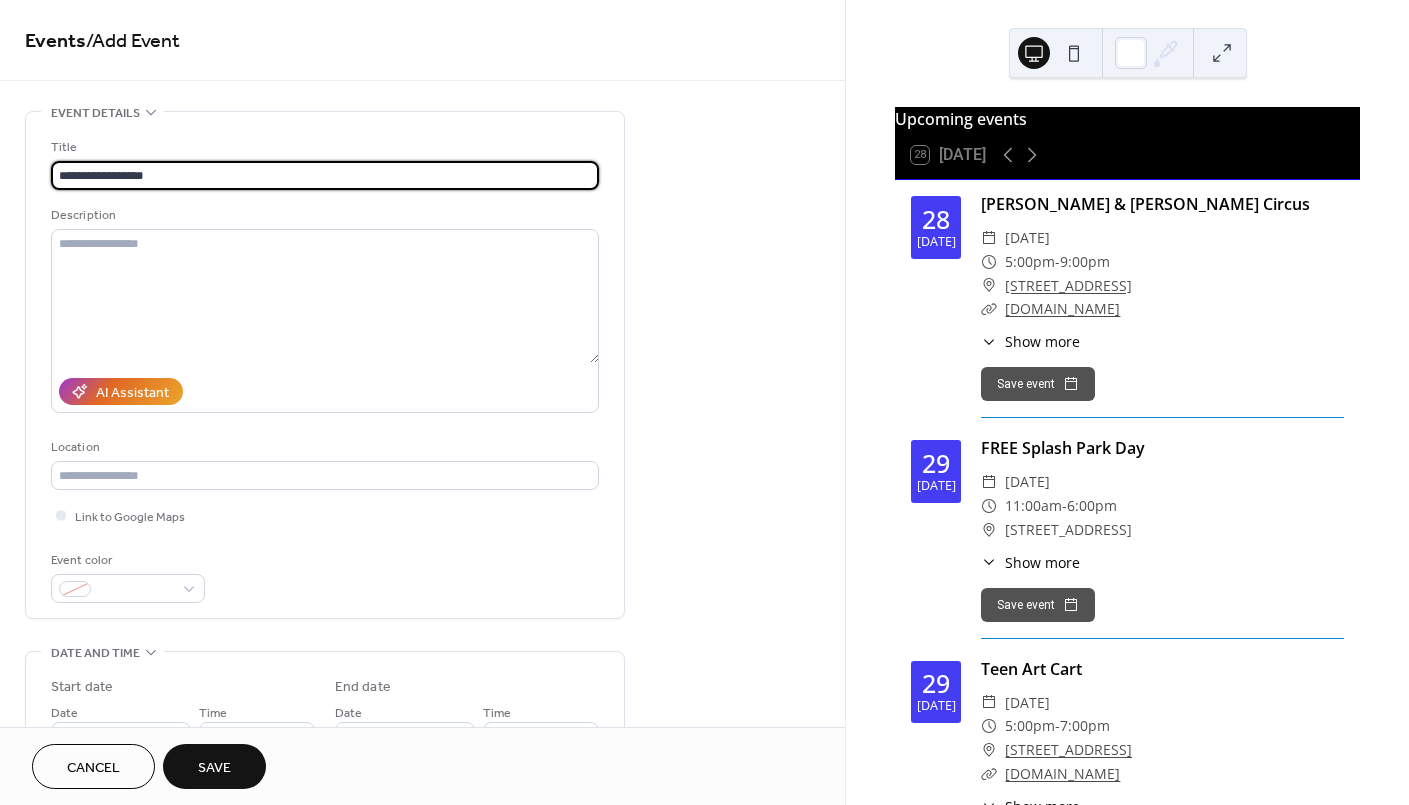 type on "**********" 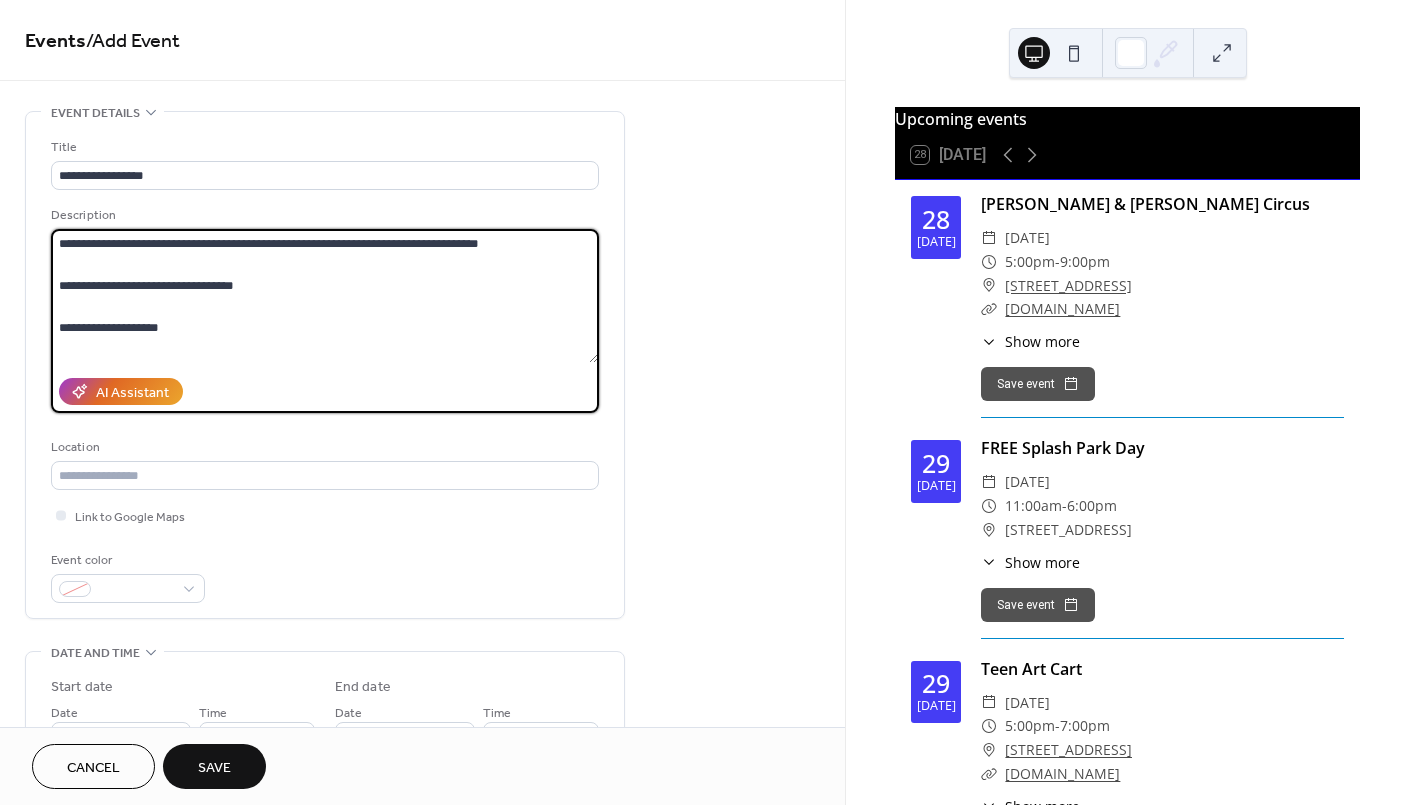 type on "**********" 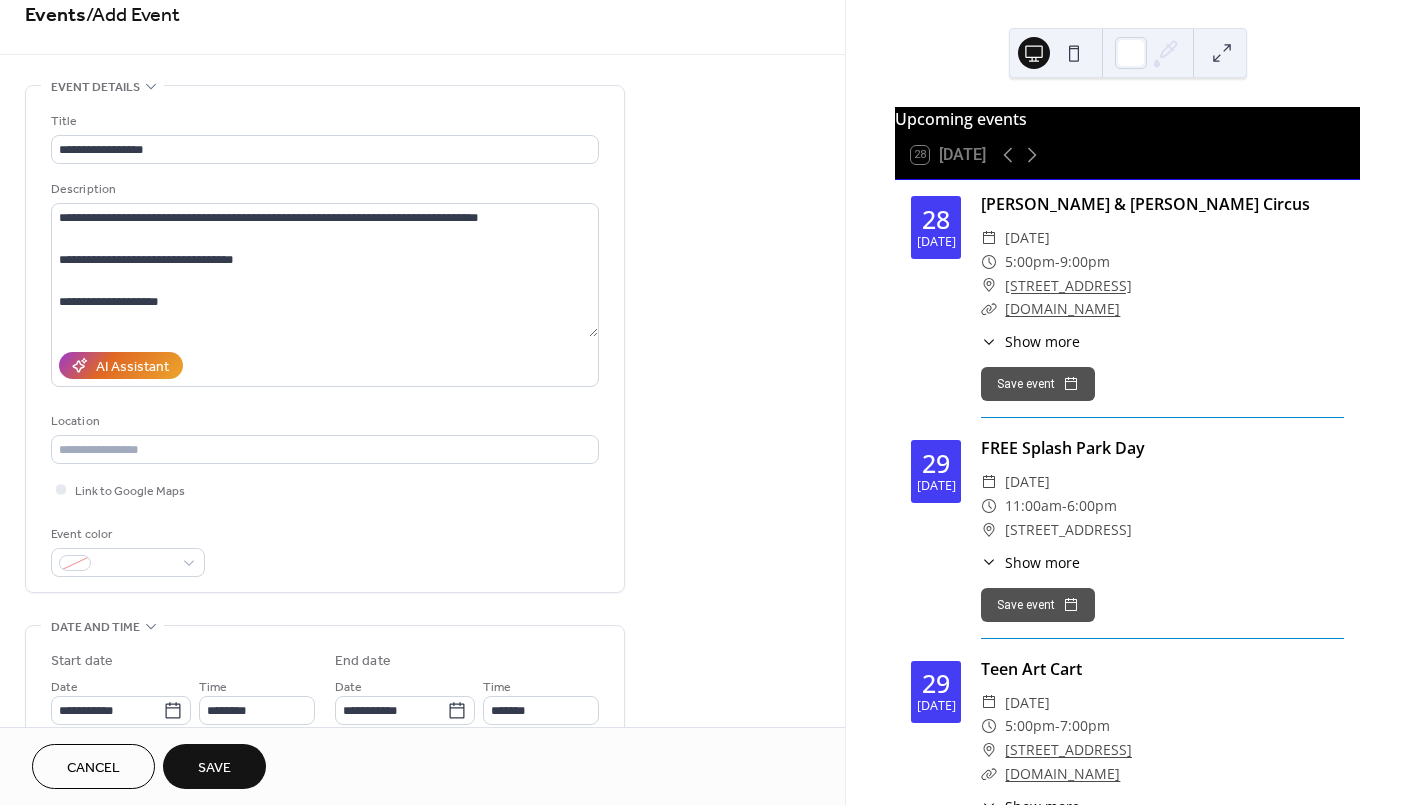 scroll, scrollTop: 0, scrollLeft: 0, axis: both 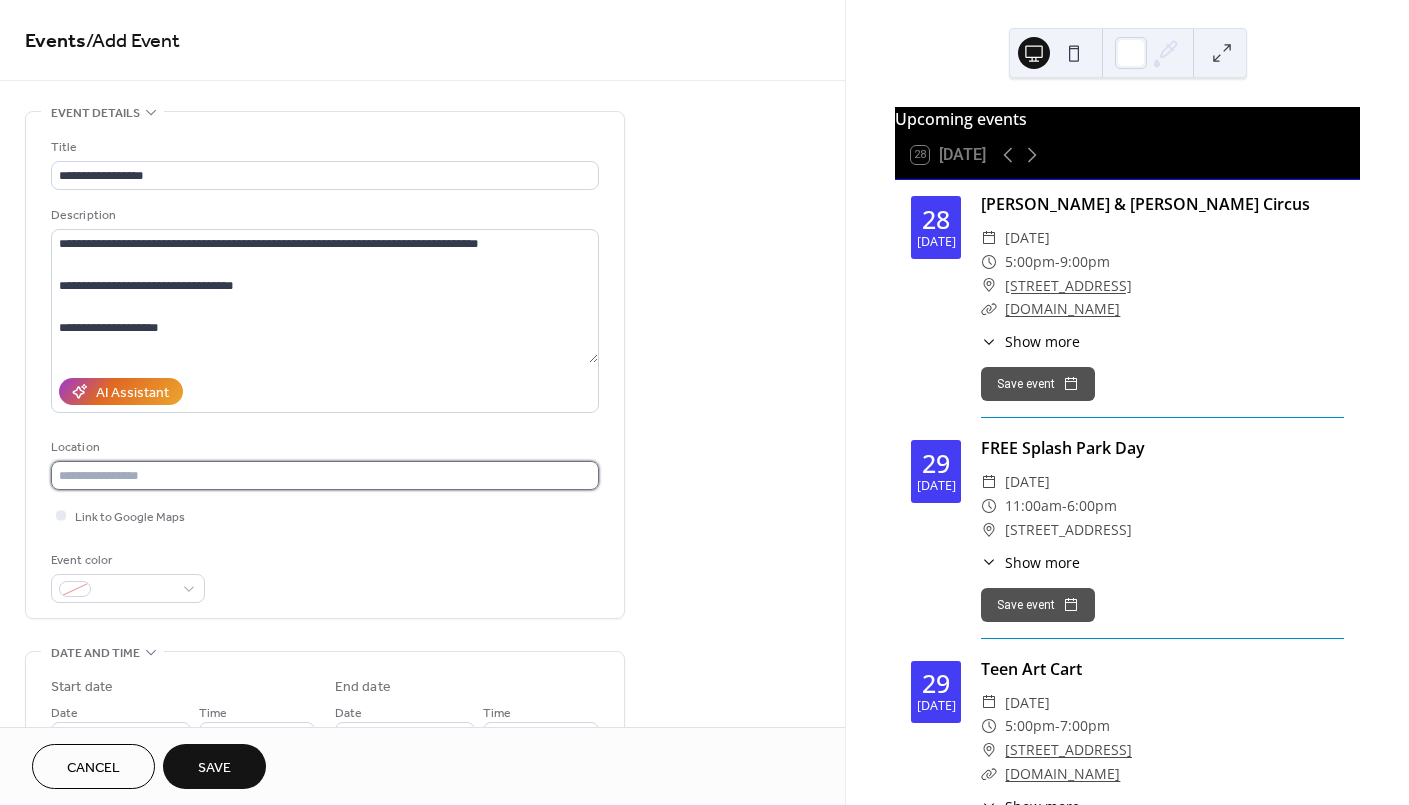 click at bounding box center [325, 475] 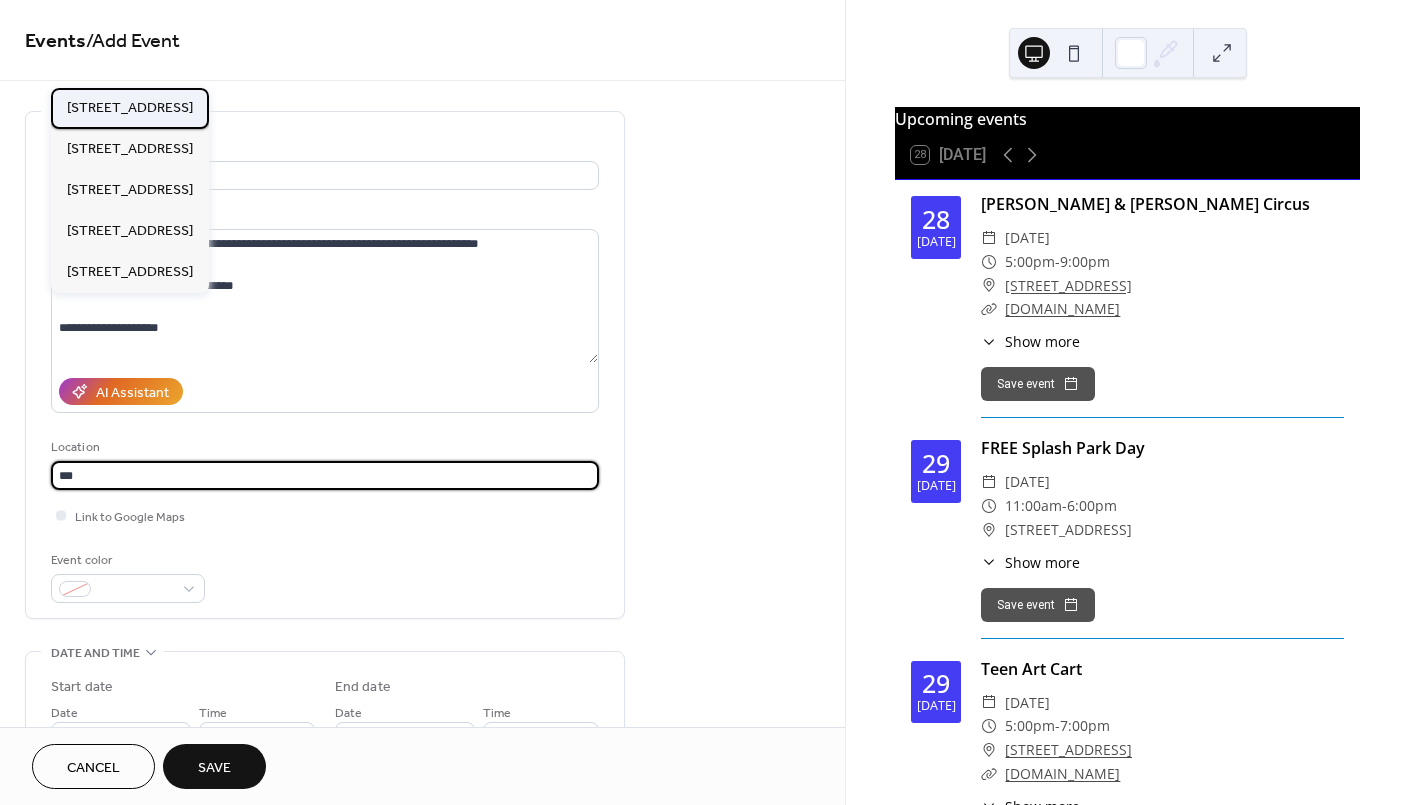 click on "[STREET_ADDRESS]" at bounding box center [130, 107] 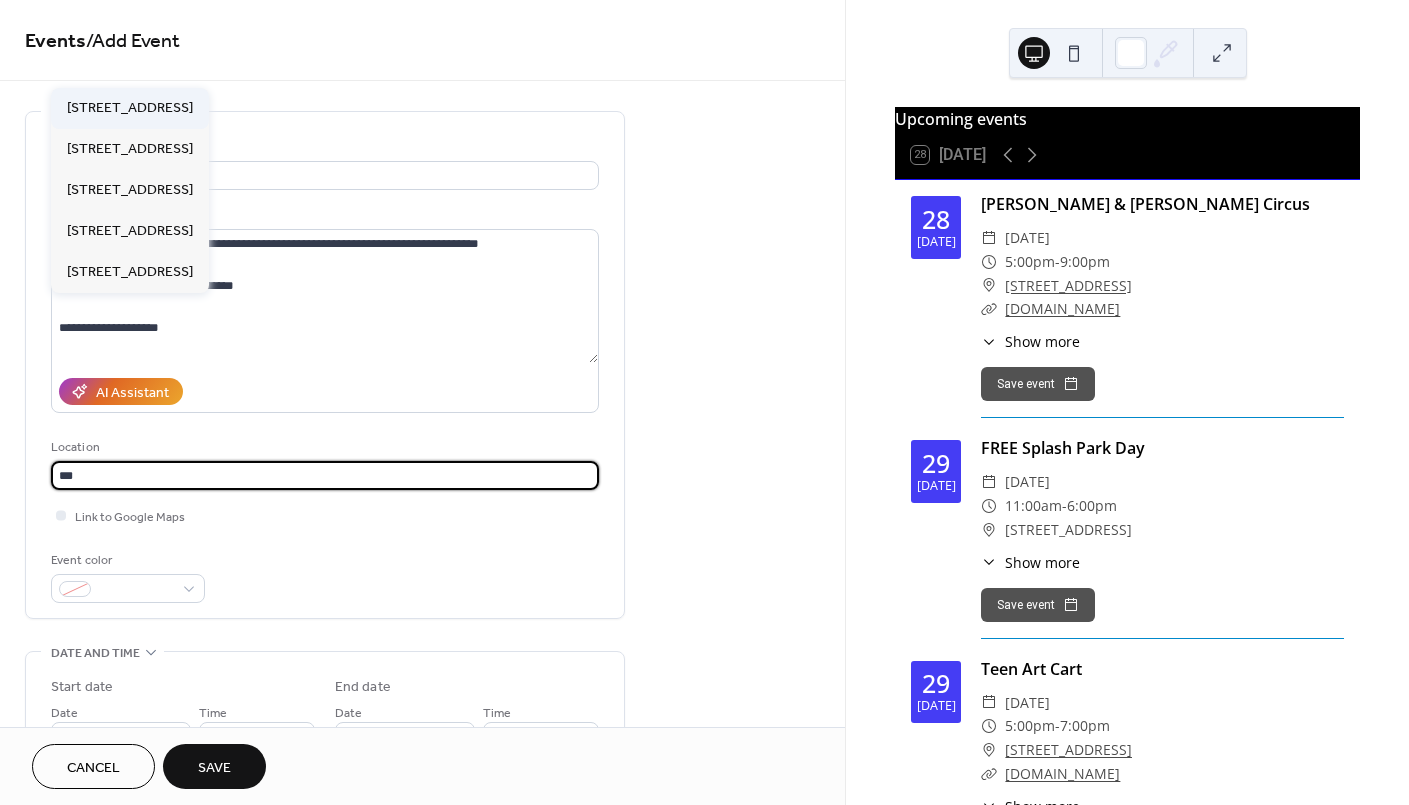 type on "**********" 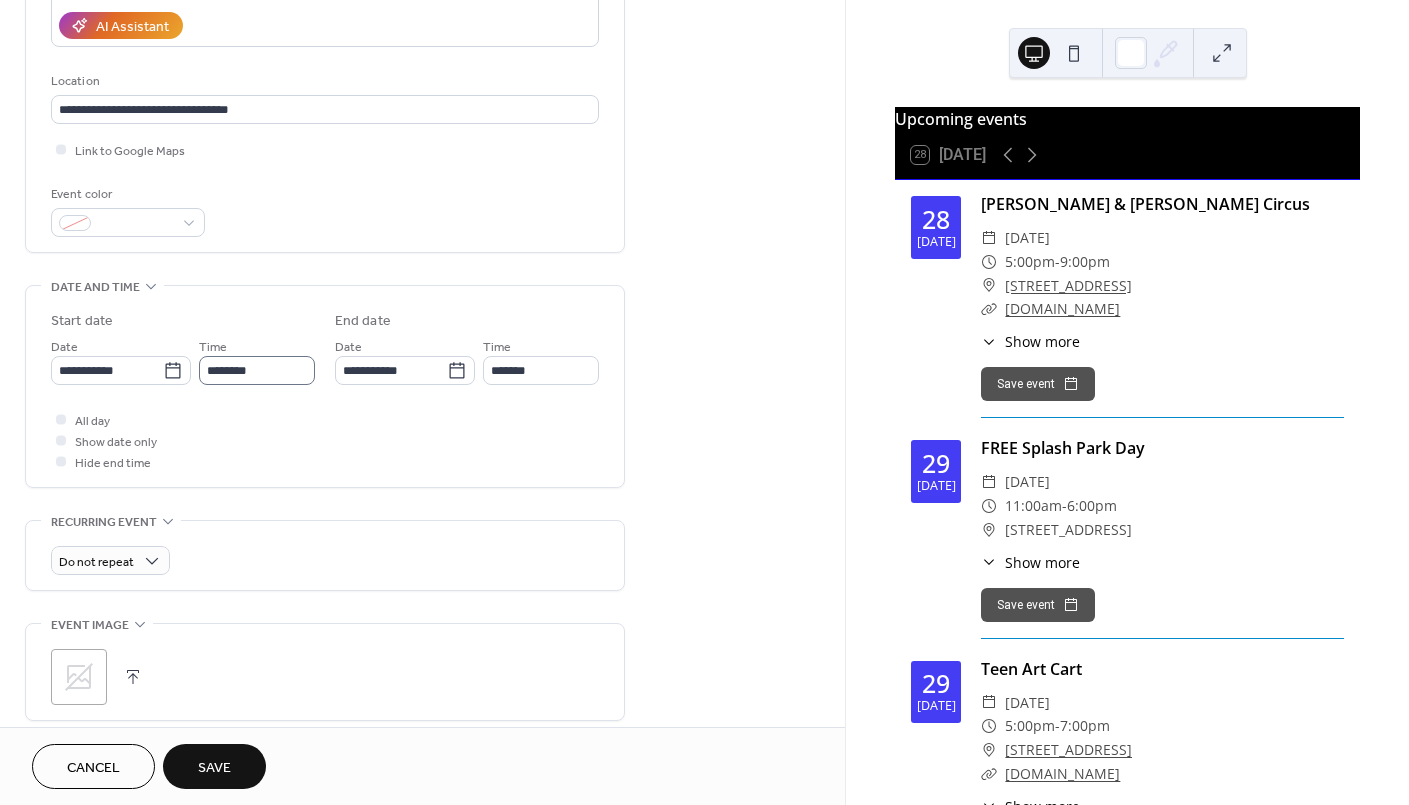 scroll, scrollTop: 400, scrollLeft: 0, axis: vertical 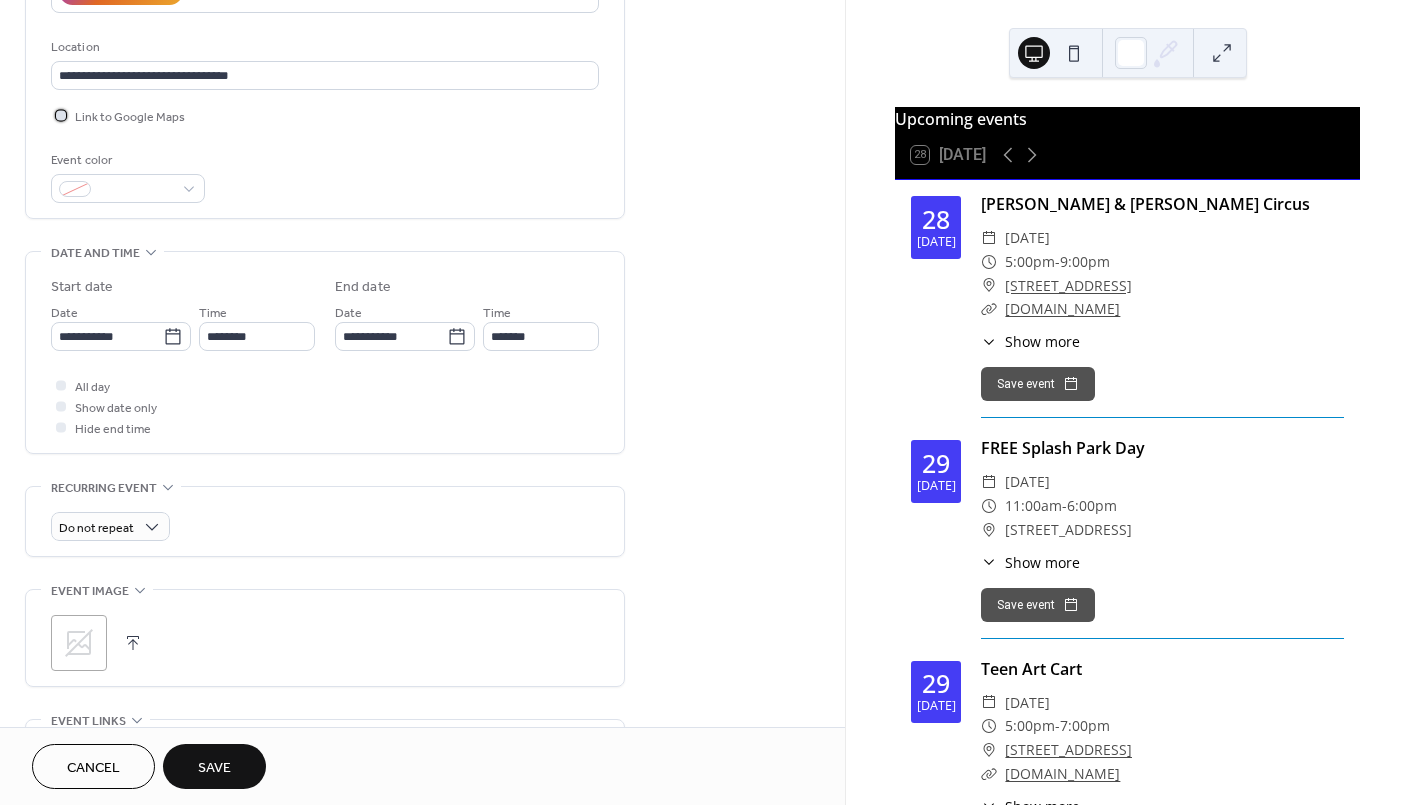 click at bounding box center (61, 115) 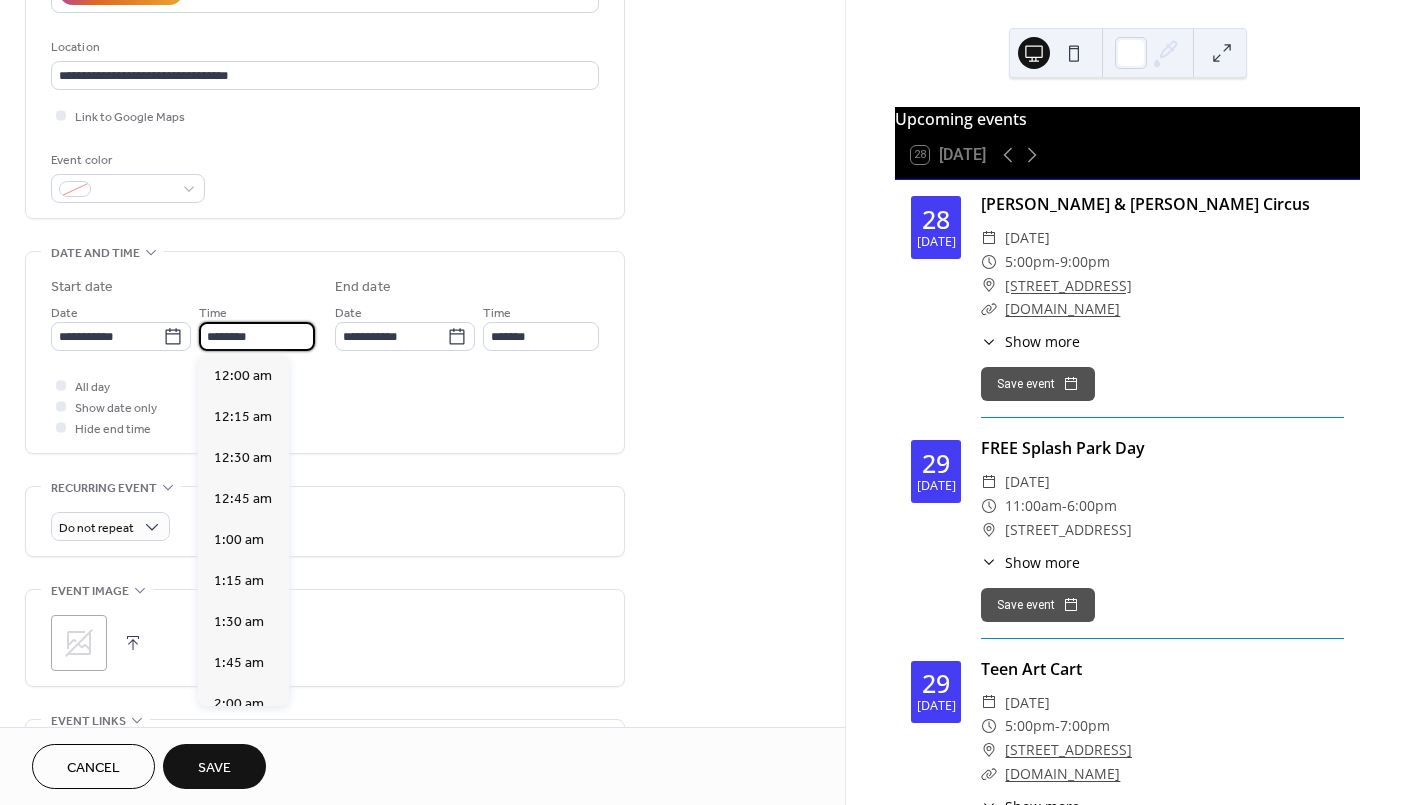 click on "********" at bounding box center (257, 336) 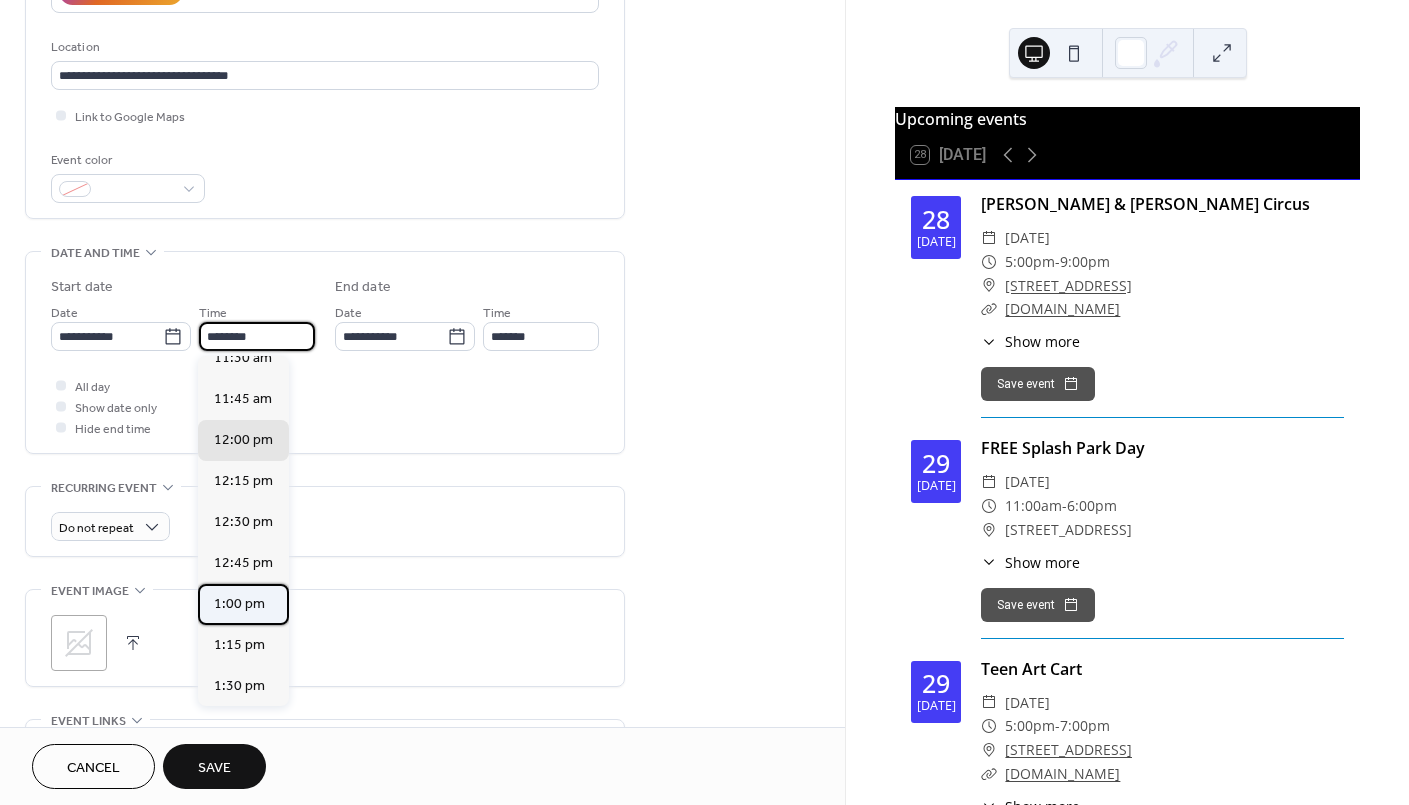 click on "1:00 pm" at bounding box center (239, 604) 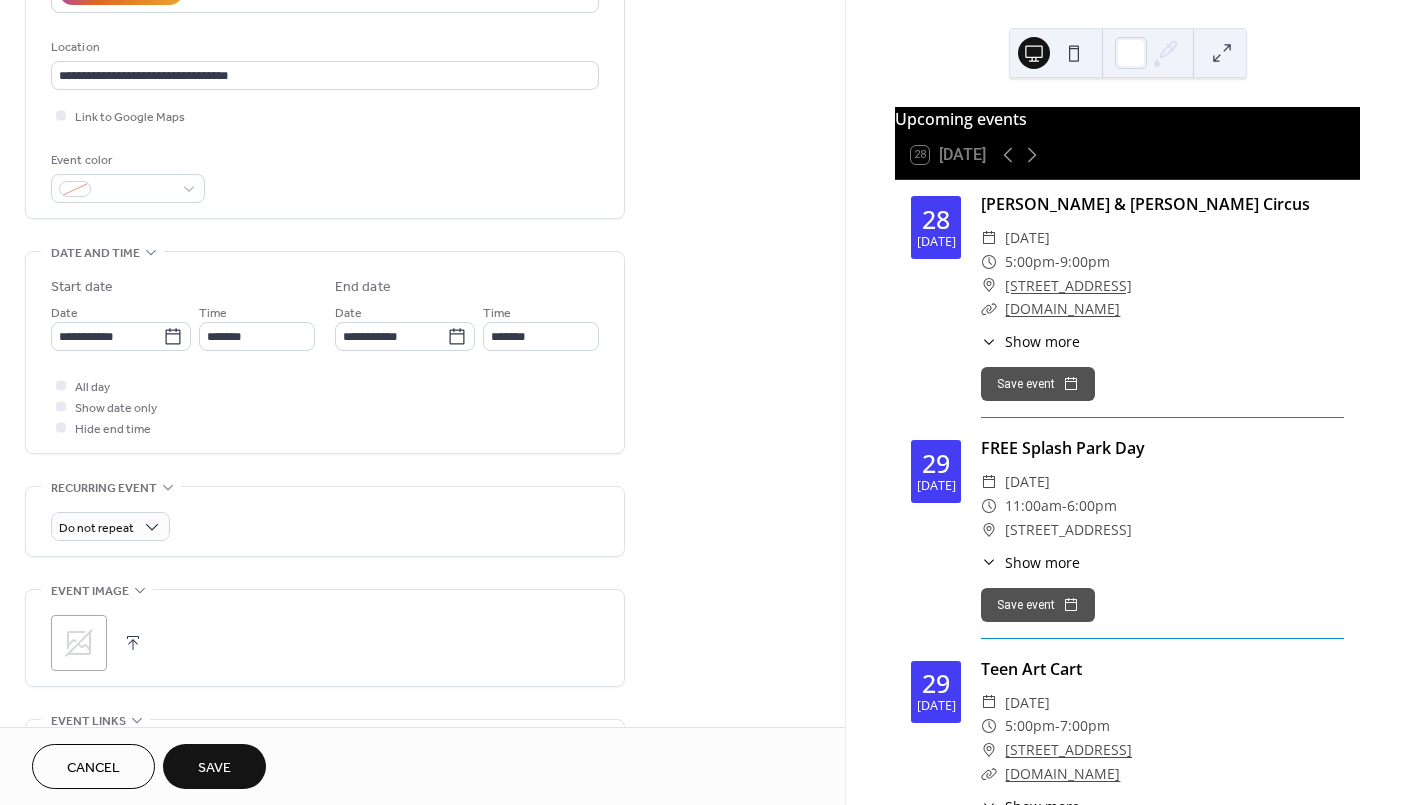 type on "*******" 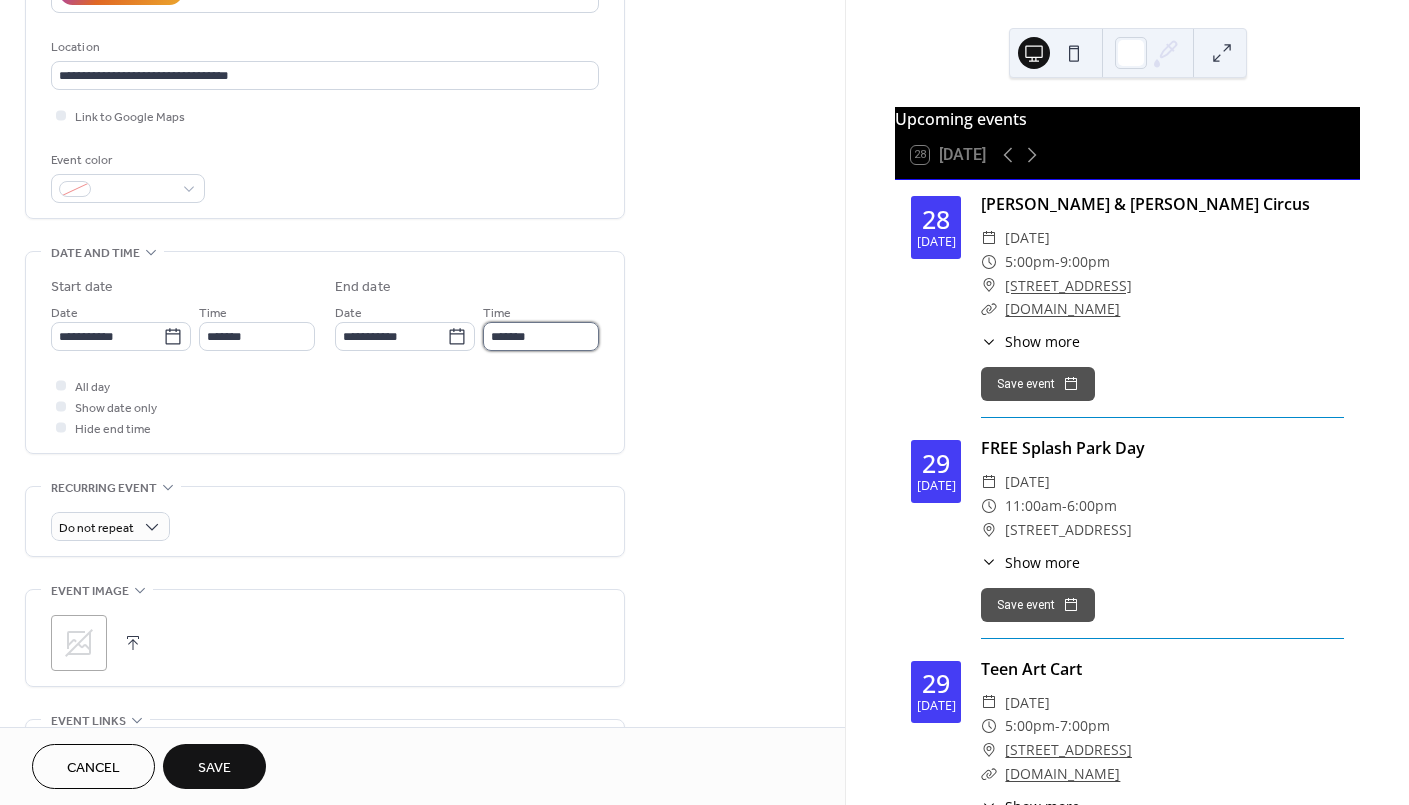 click on "*******" at bounding box center [541, 336] 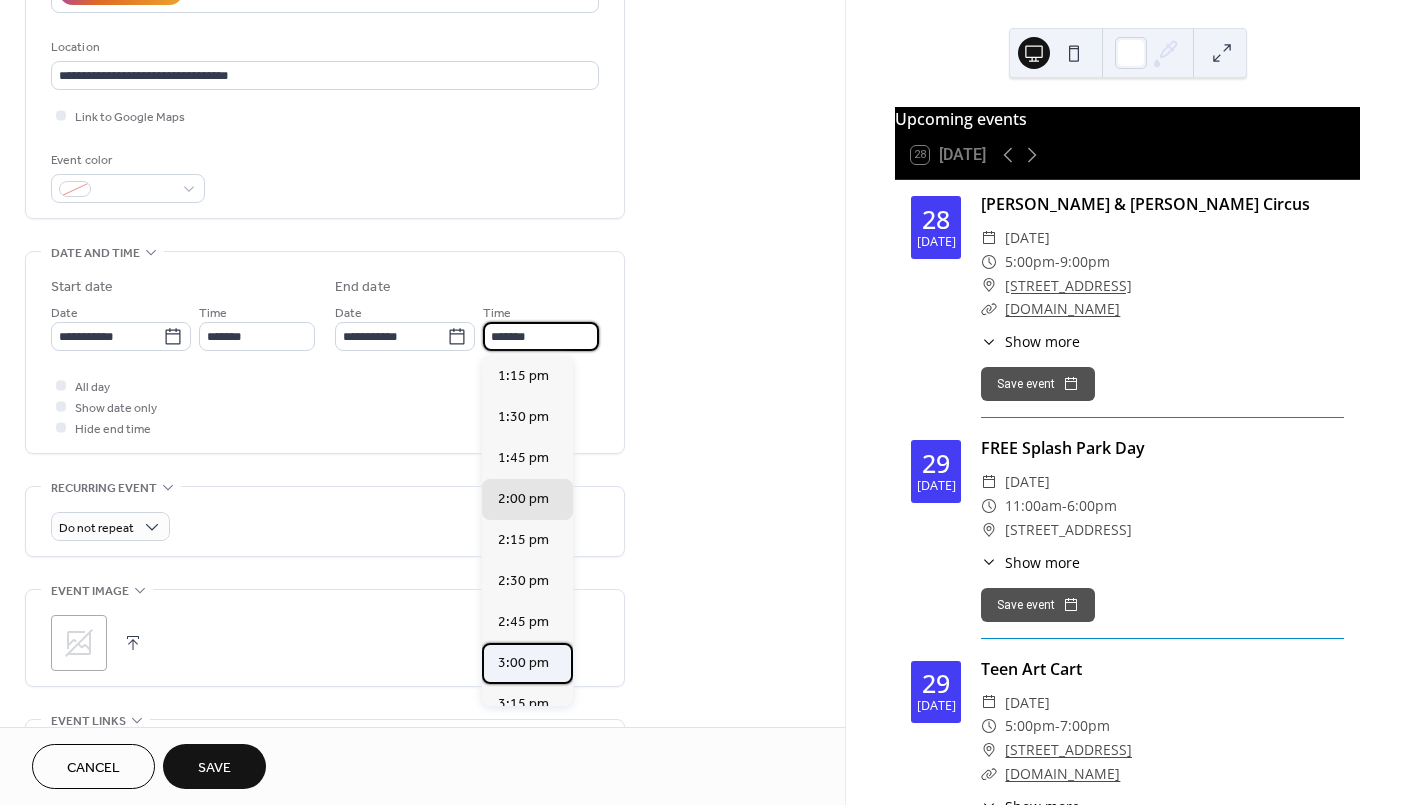 click on "3:00 pm" at bounding box center (523, 663) 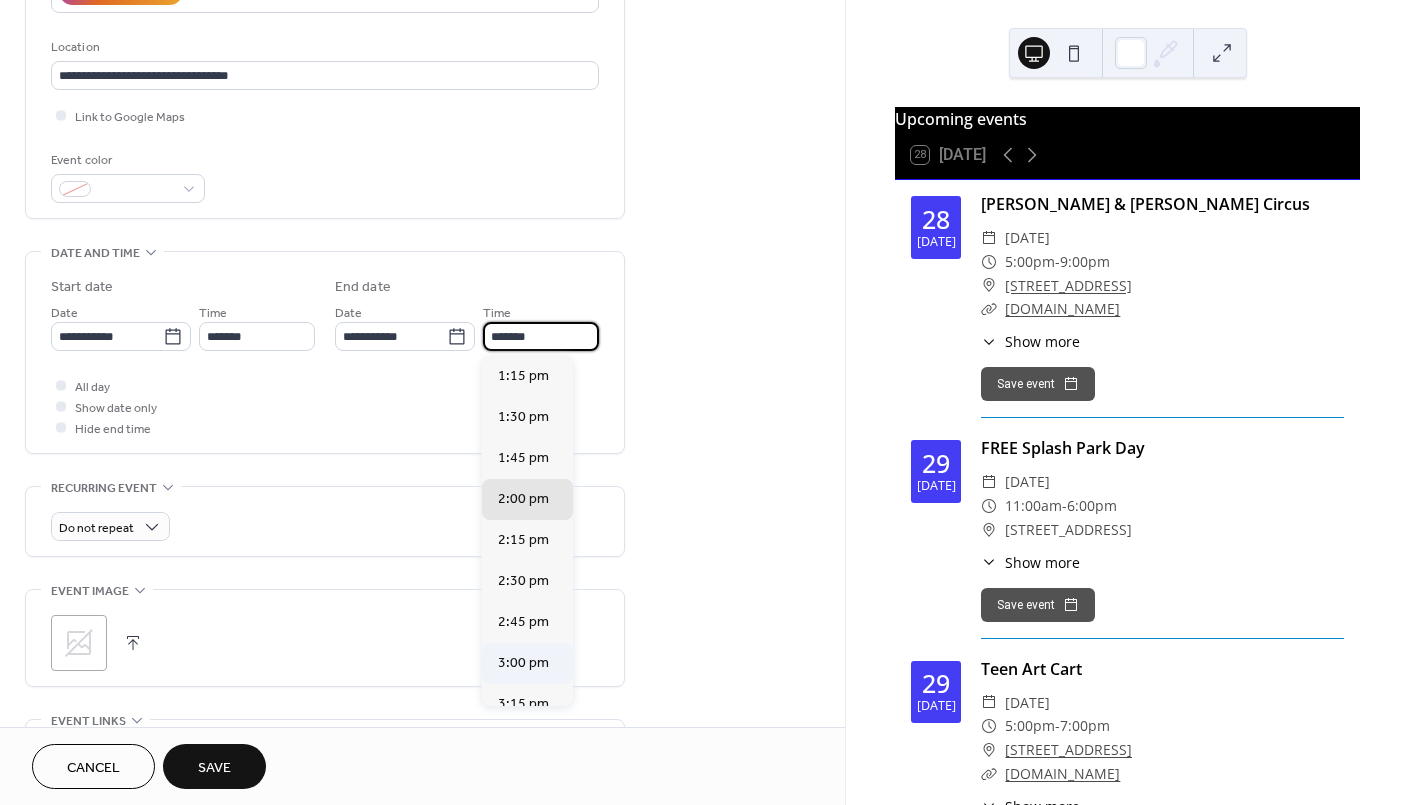 type on "*******" 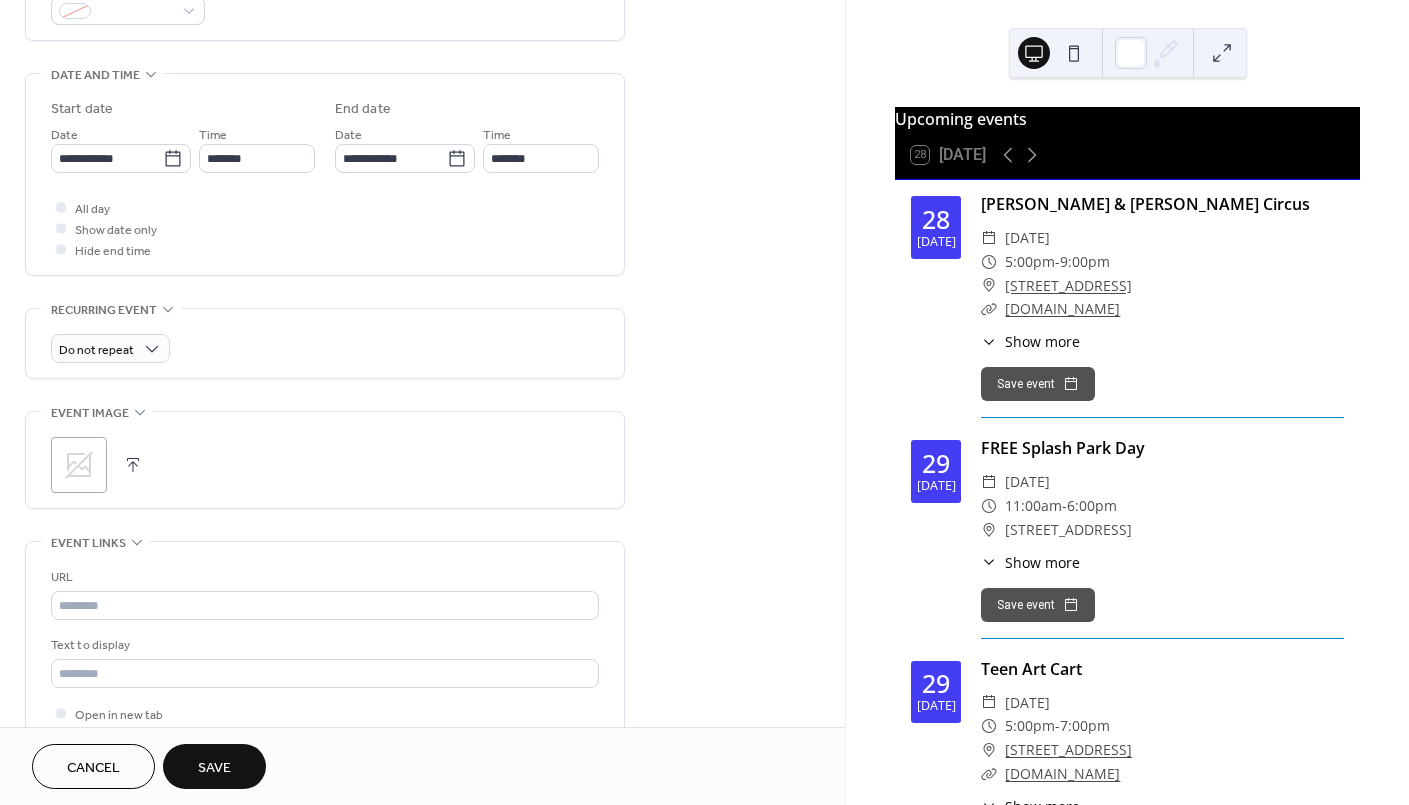 scroll, scrollTop: 765, scrollLeft: 0, axis: vertical 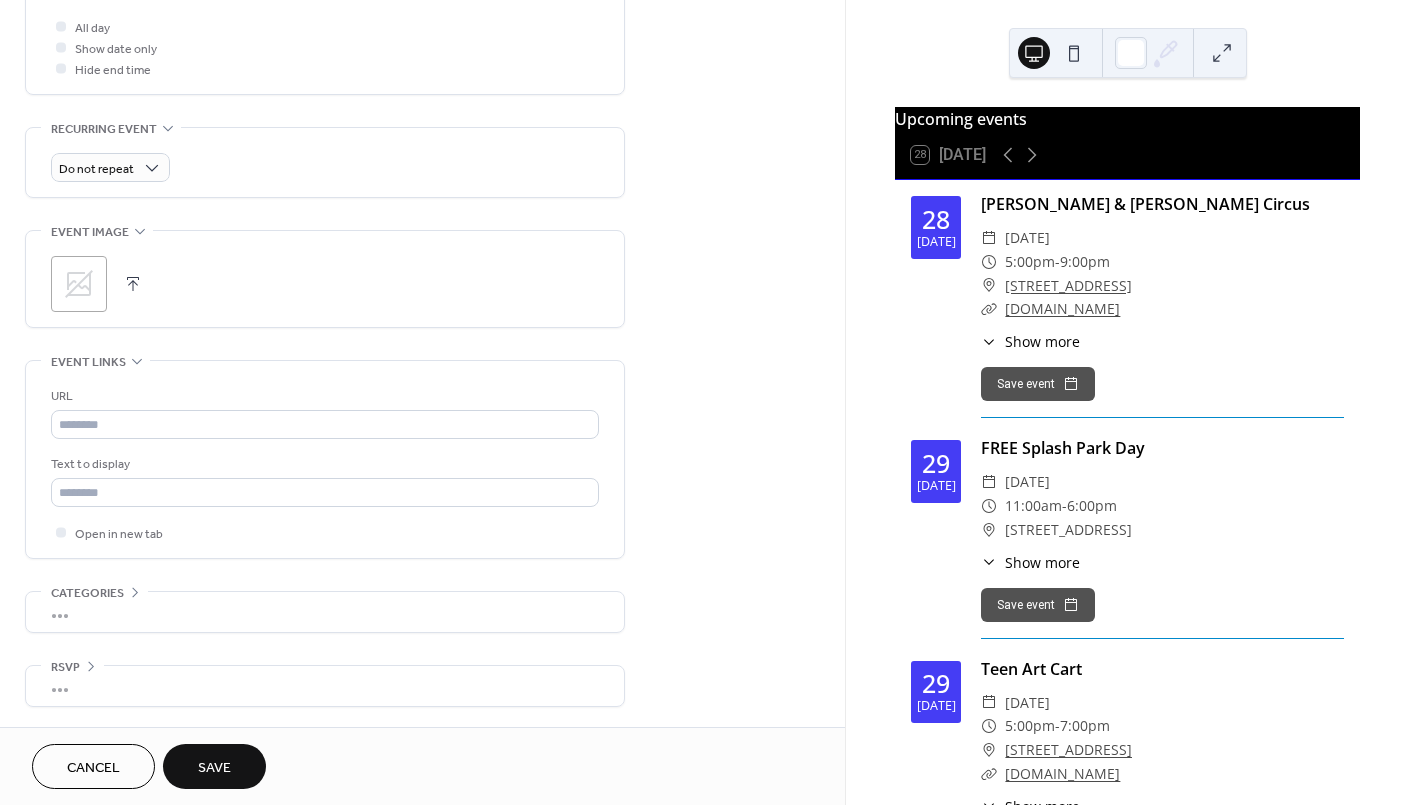 click on "Save" at bounding box center (214, 766) 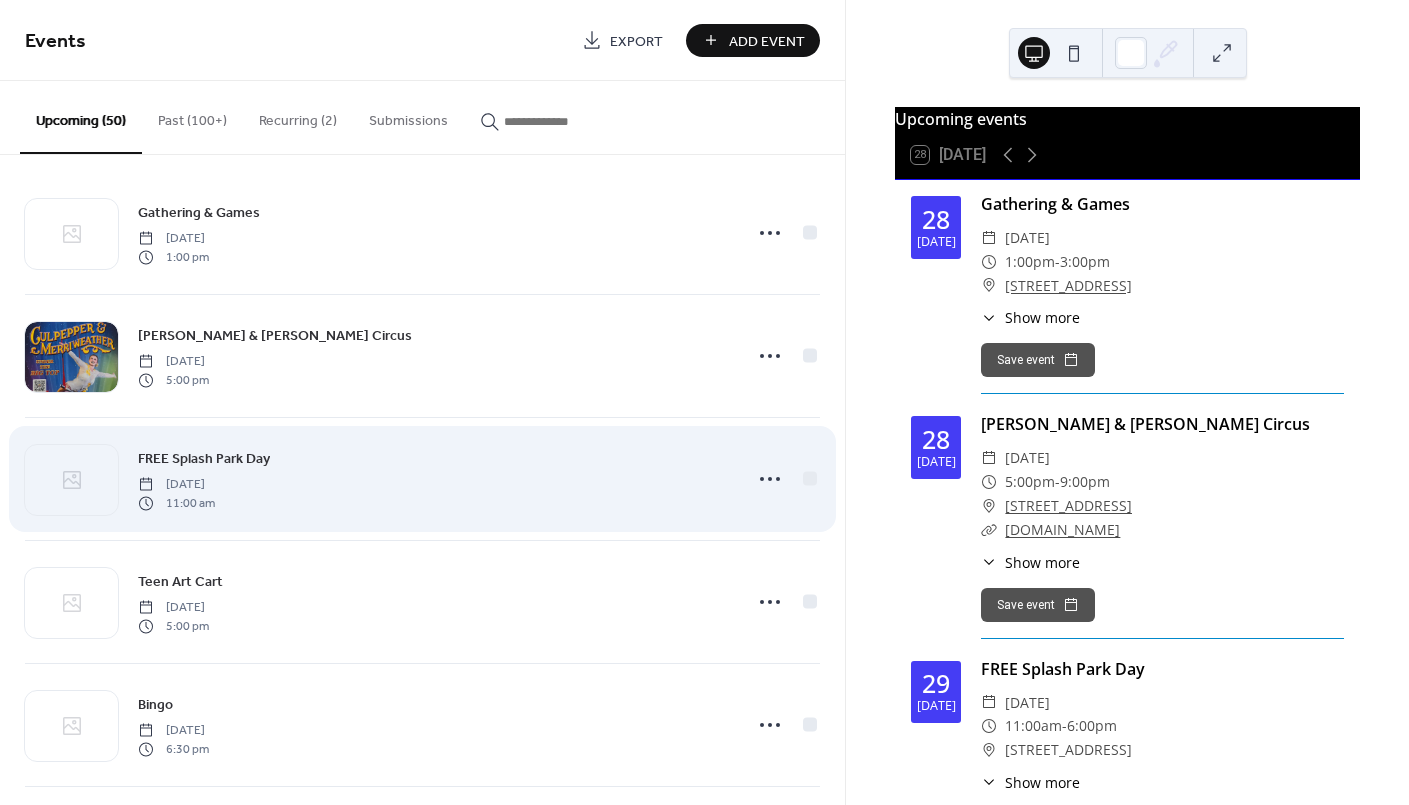 scroll, scrollTop: 0, scrollLeft: 0, axis: both 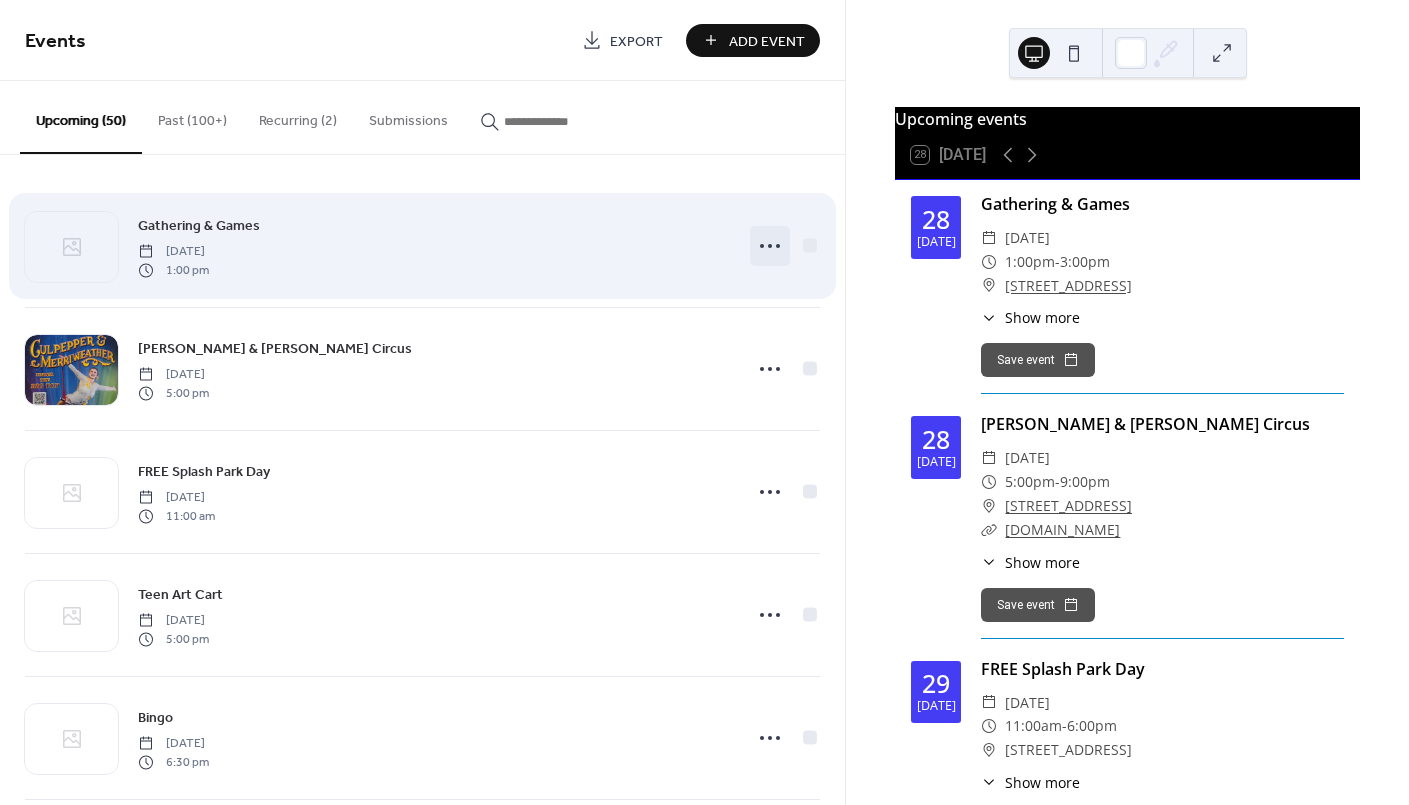 click 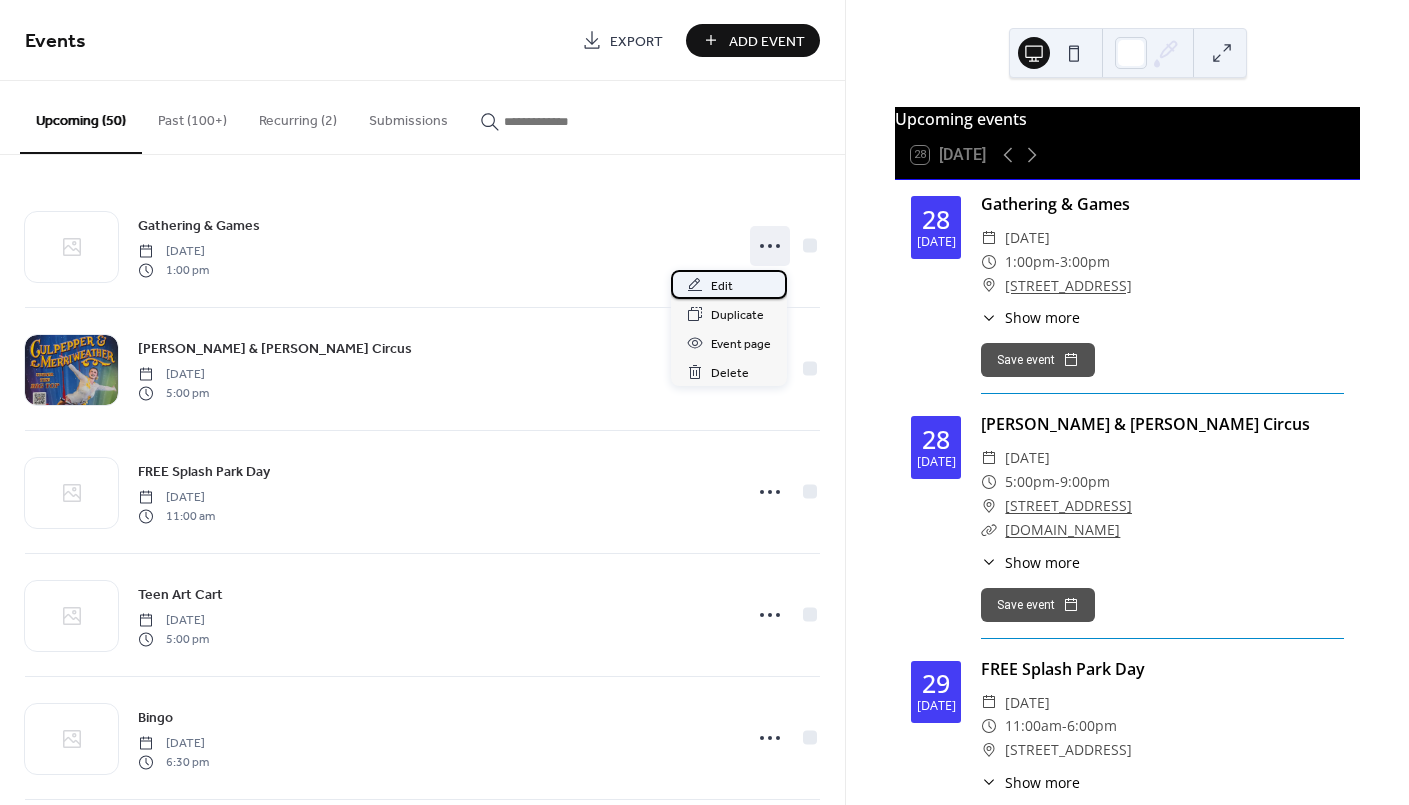 click on "Edit" at bounding box center [722, 286] 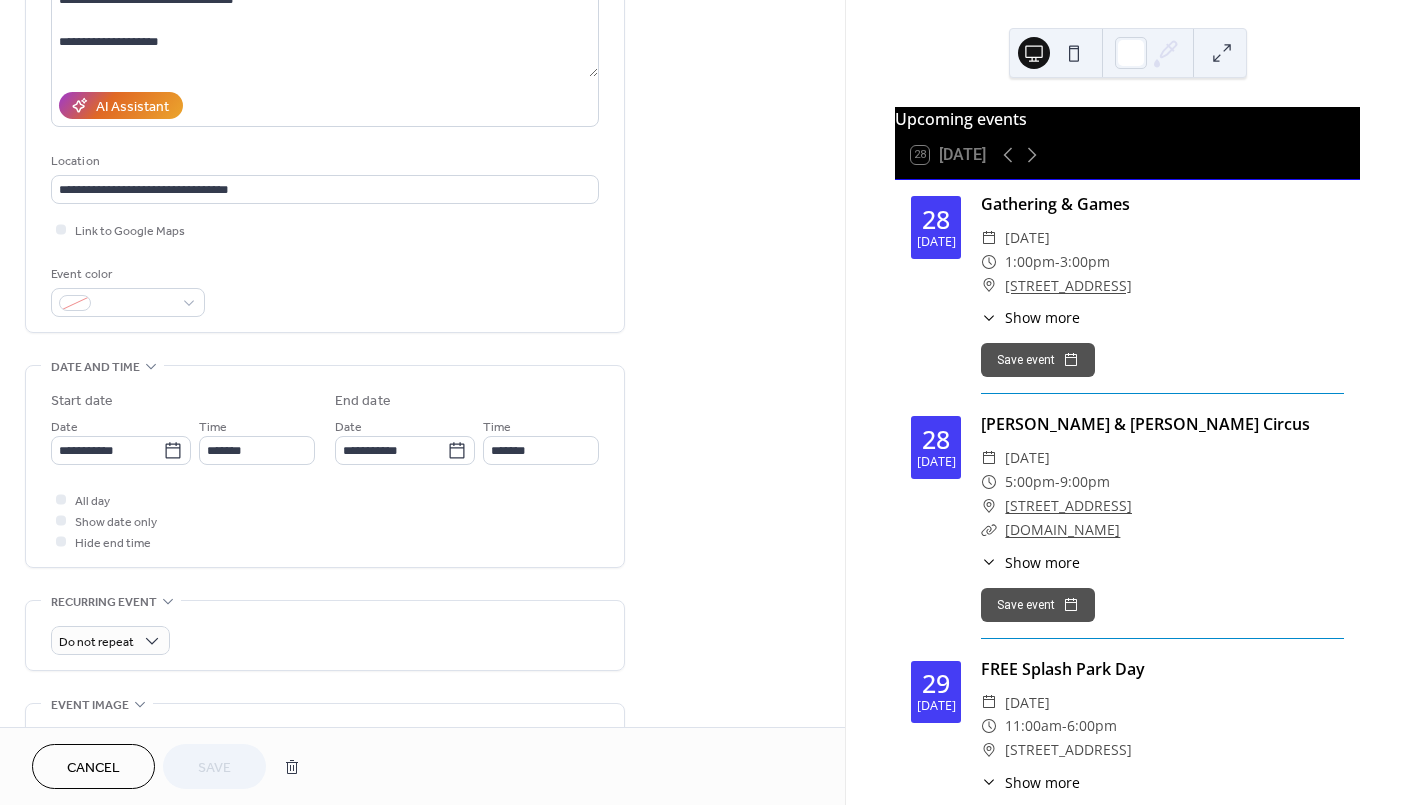 scroll, scrollTop: 400, scrollLeft: 0, axis: vertical 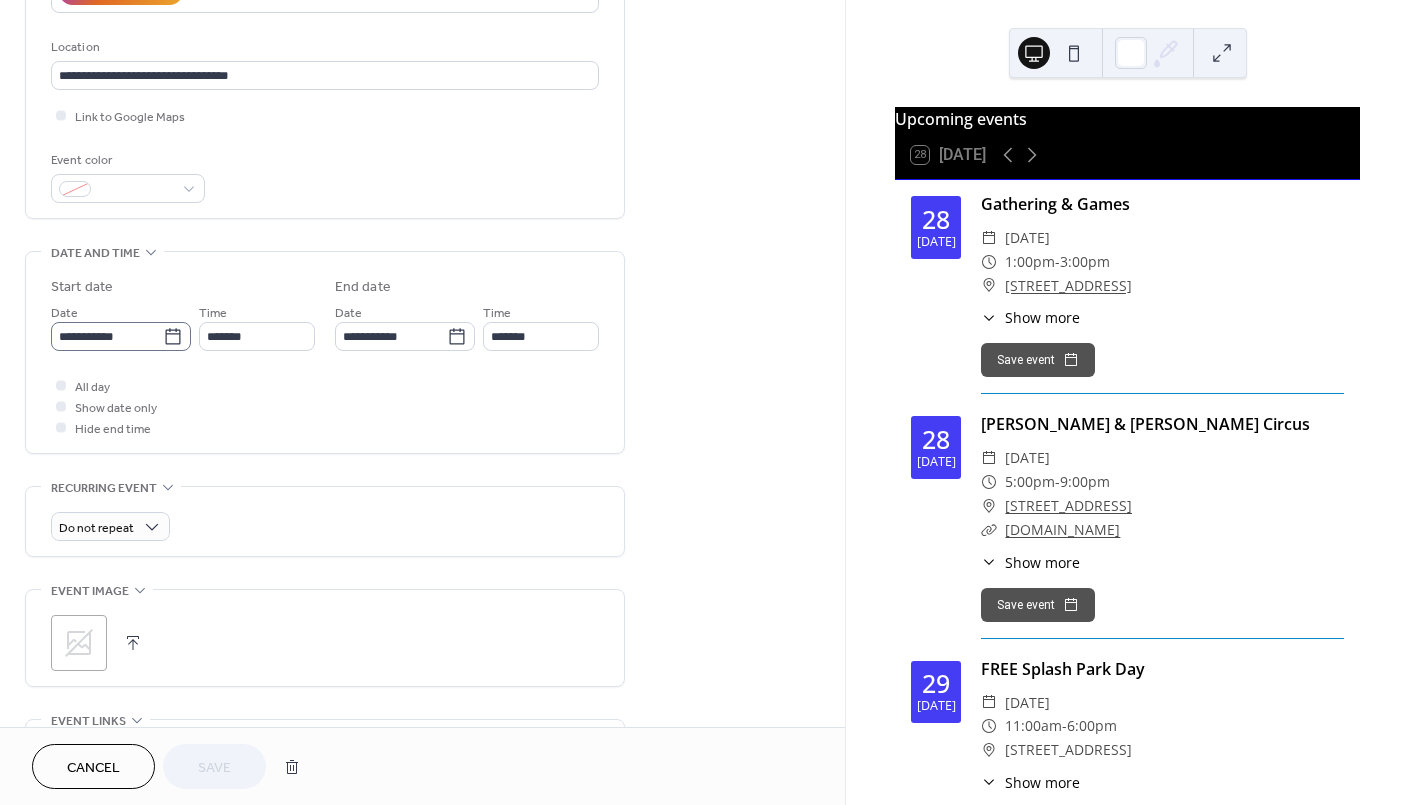 click 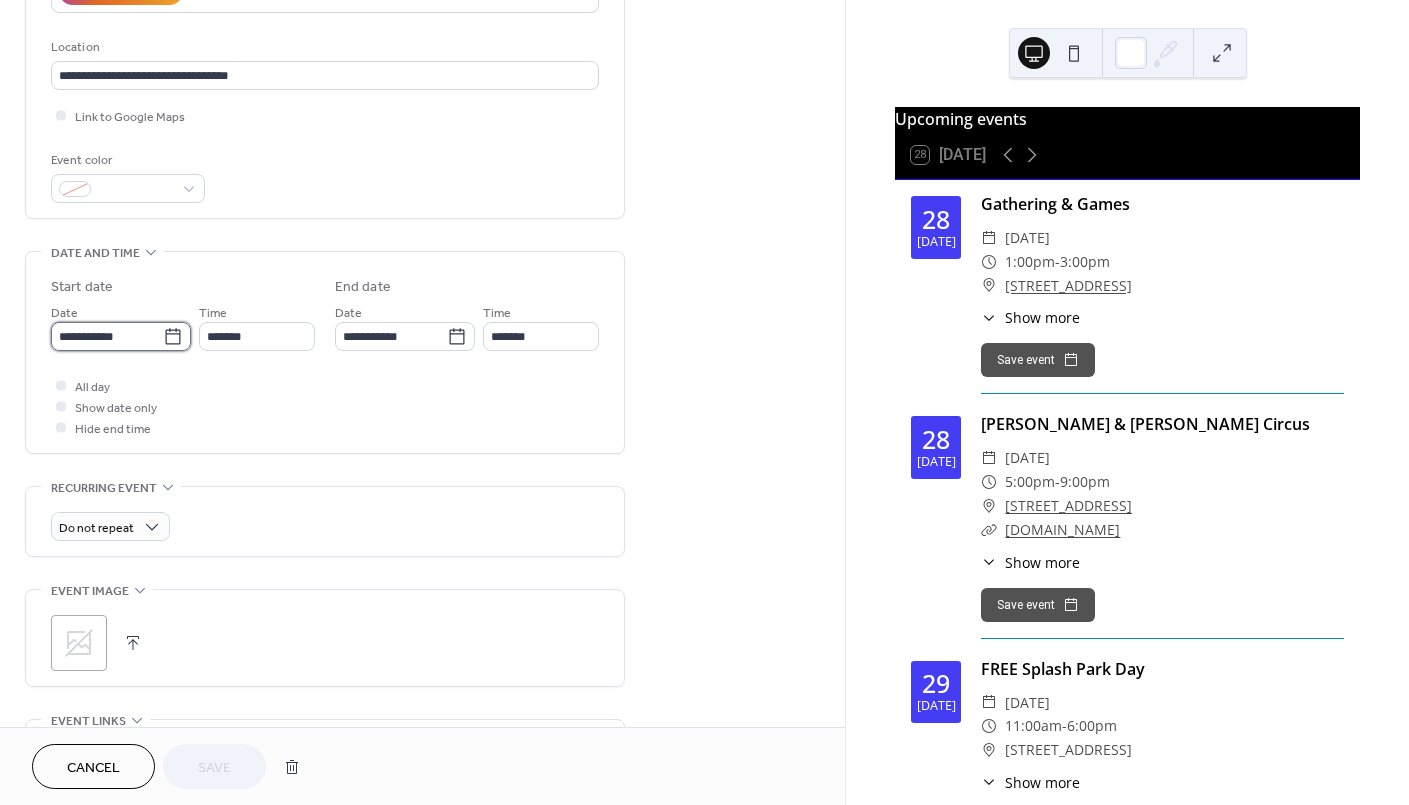 click on "**********" at bounding box center (107, 336) 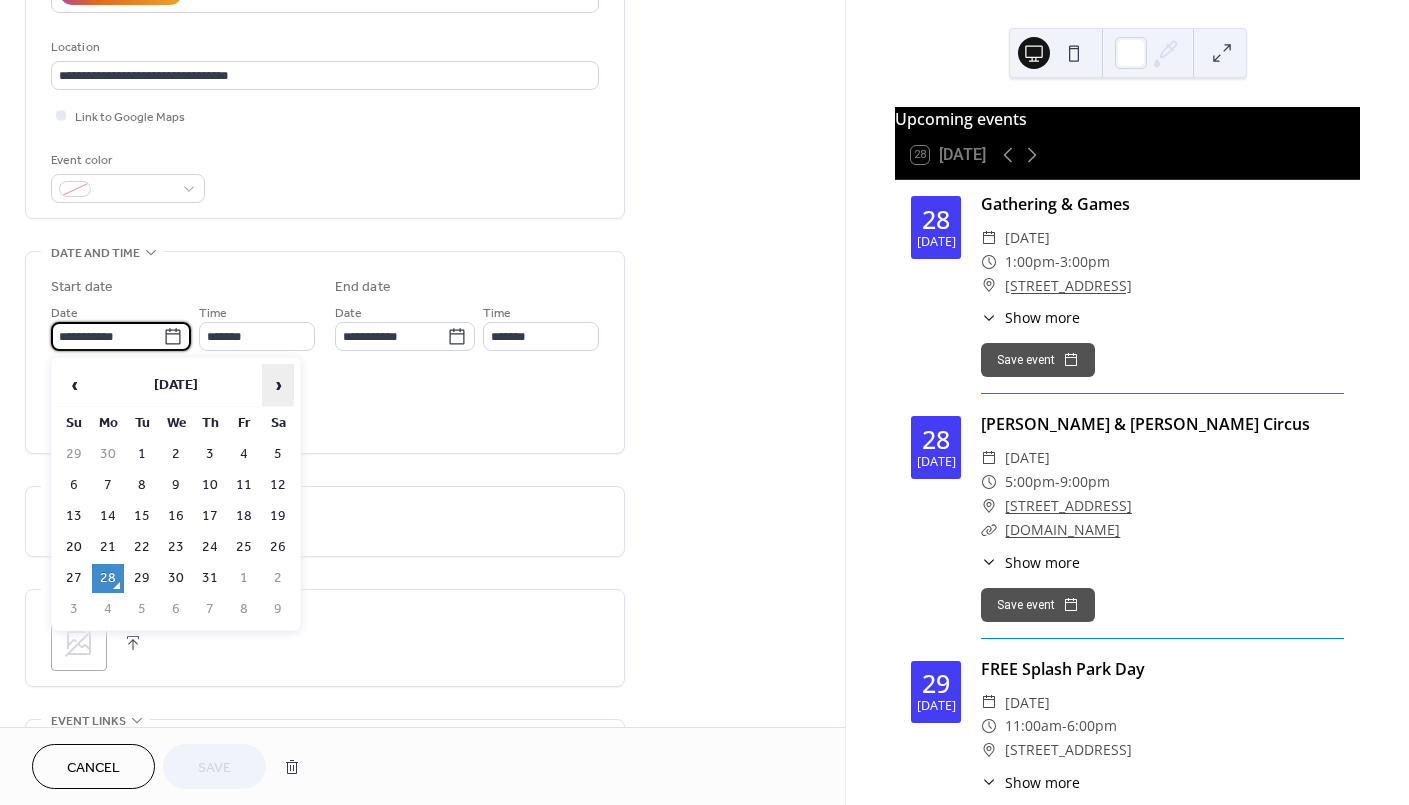 click on "›" at bounding box center (278, 385) 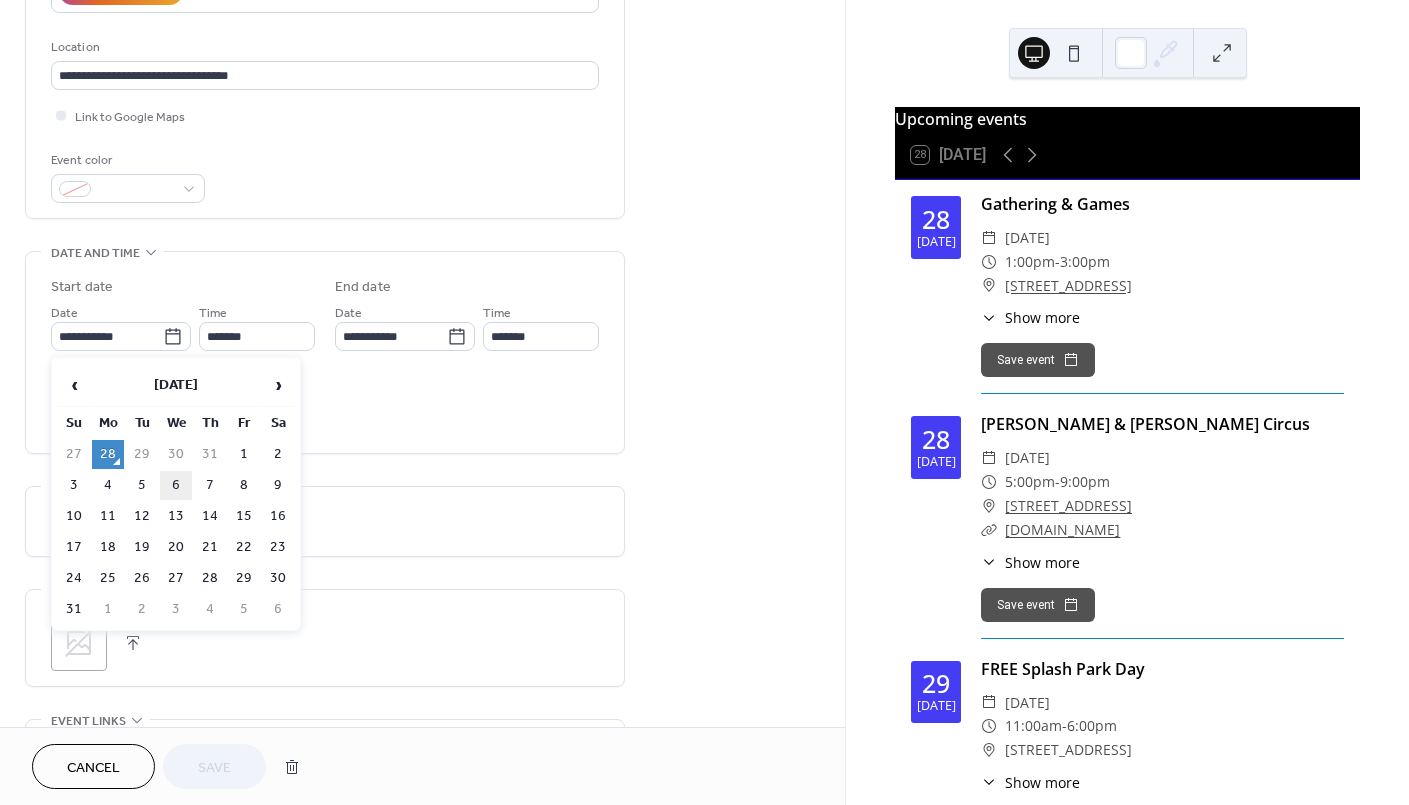 click on "6" at bounding box center (176, 485) 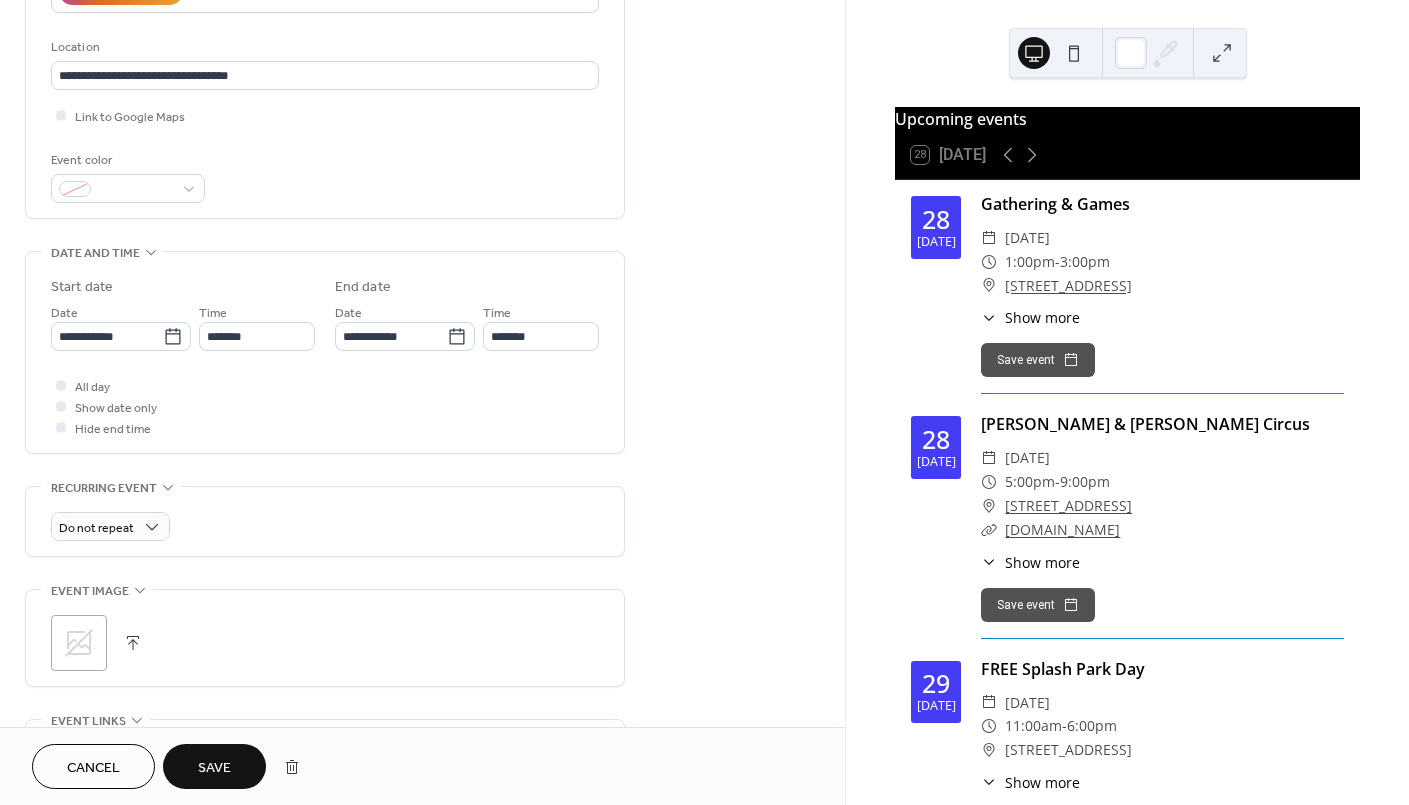 click on "Save" at bounding box center (214, 768) 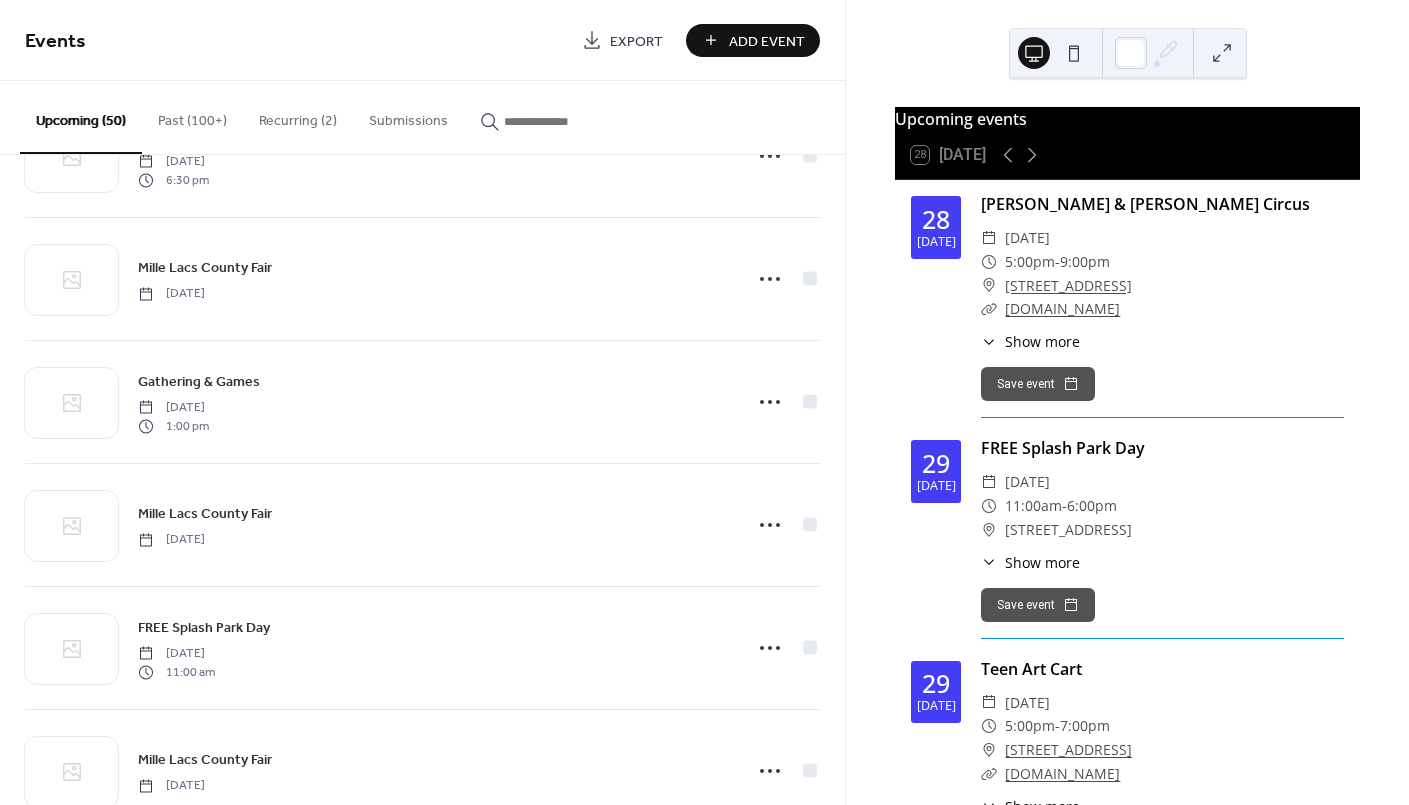 scroll, scrollTop: 2266, scrollLeft: 0, axis: vertical 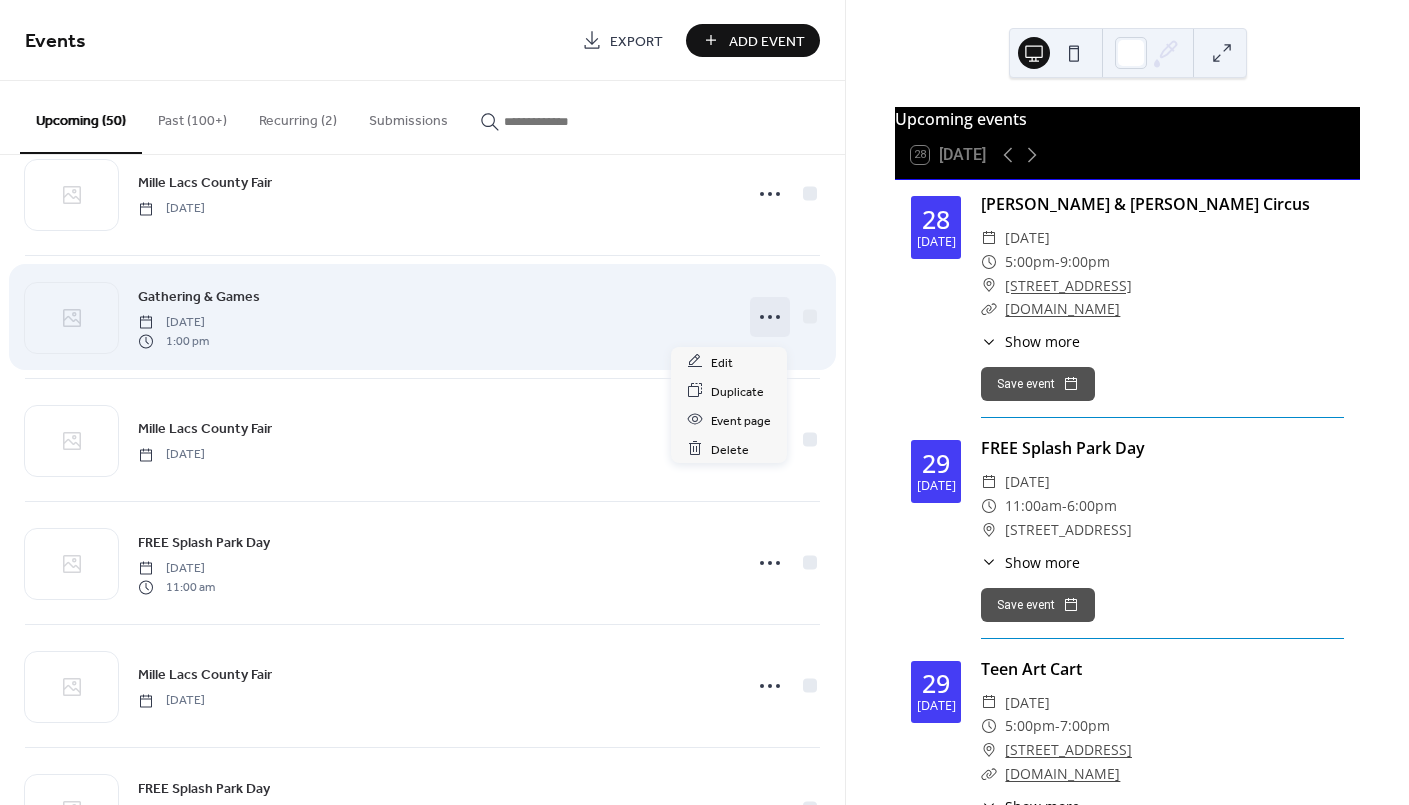 click 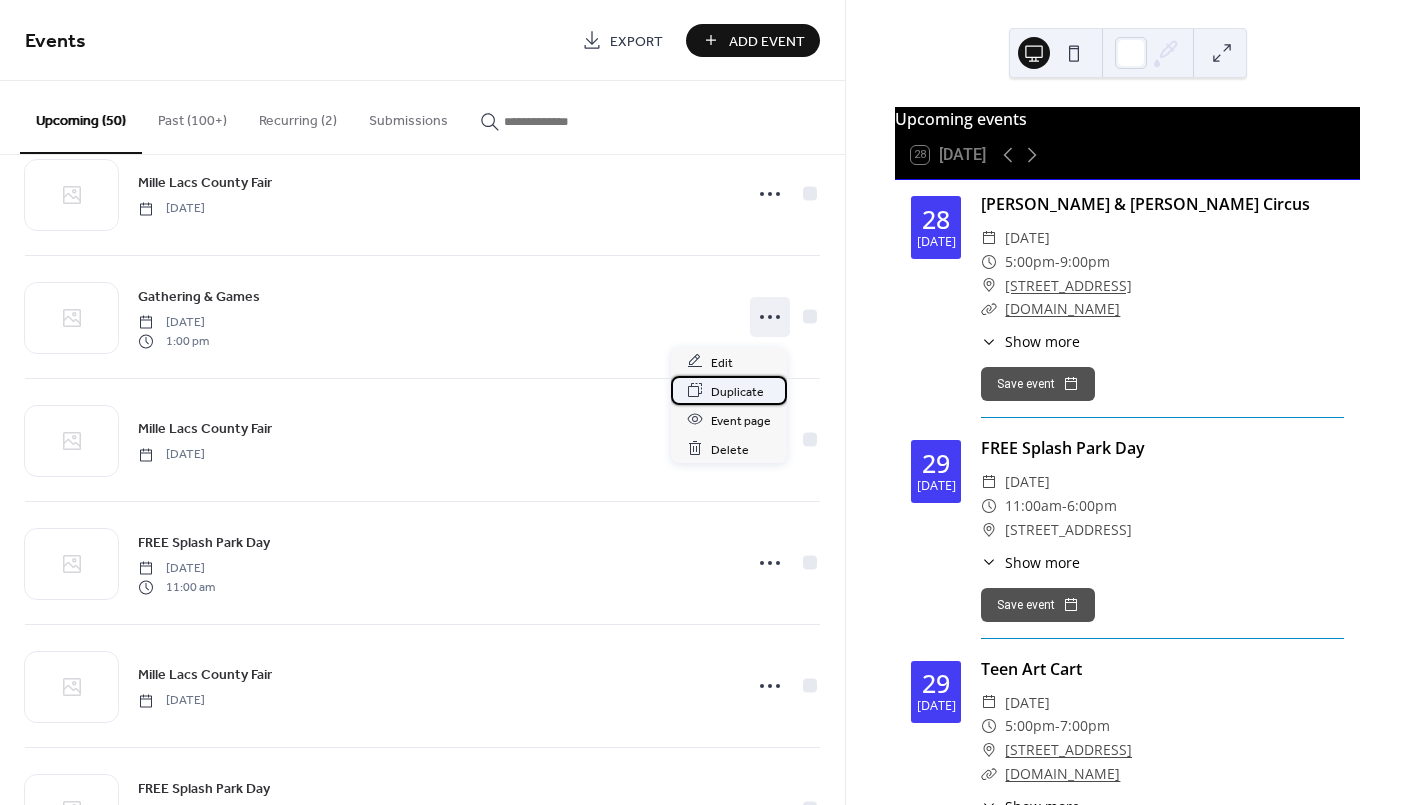 click on "Duplicate" at bounding box center [737, 391] 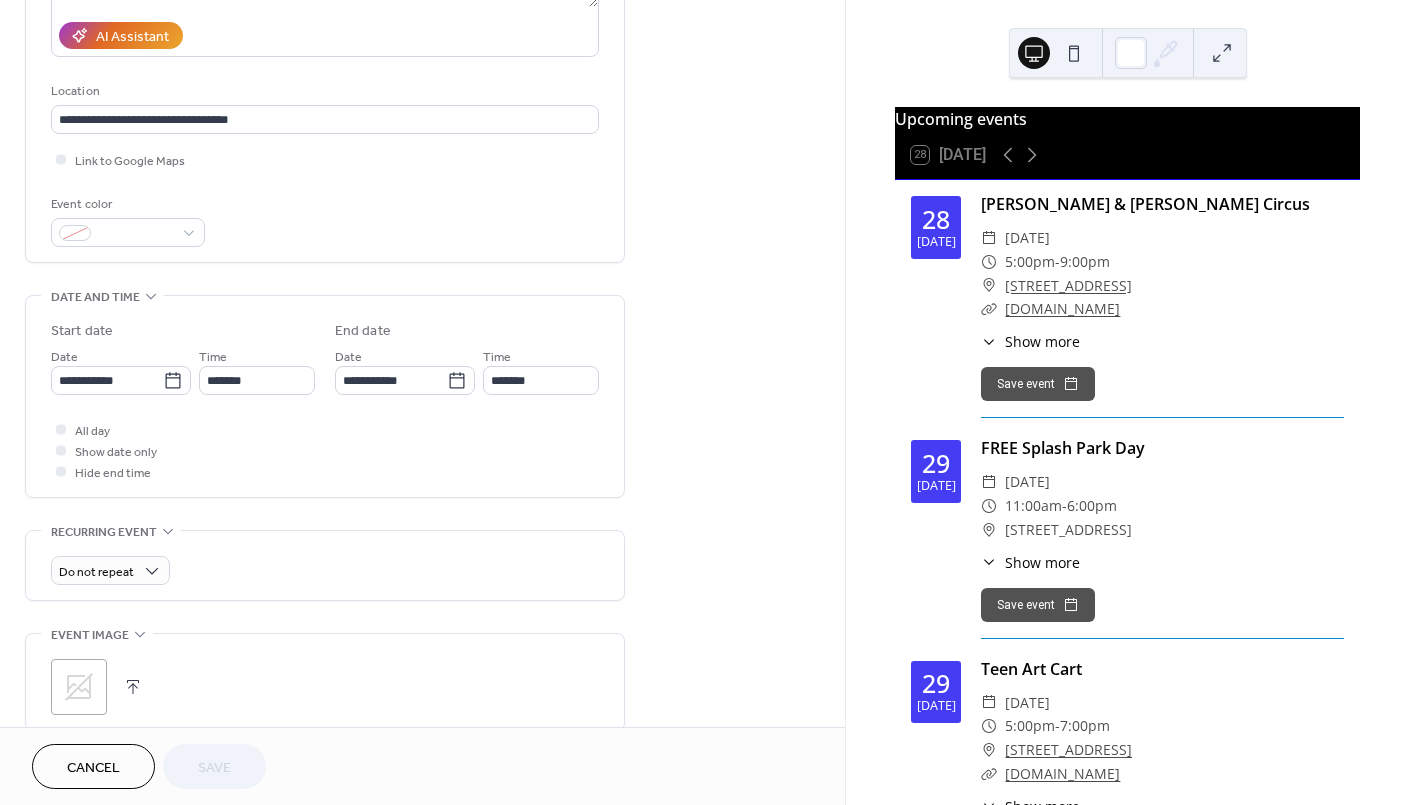 scroll, scrollTop: 400, scrollLeft: 0, axis: vertical 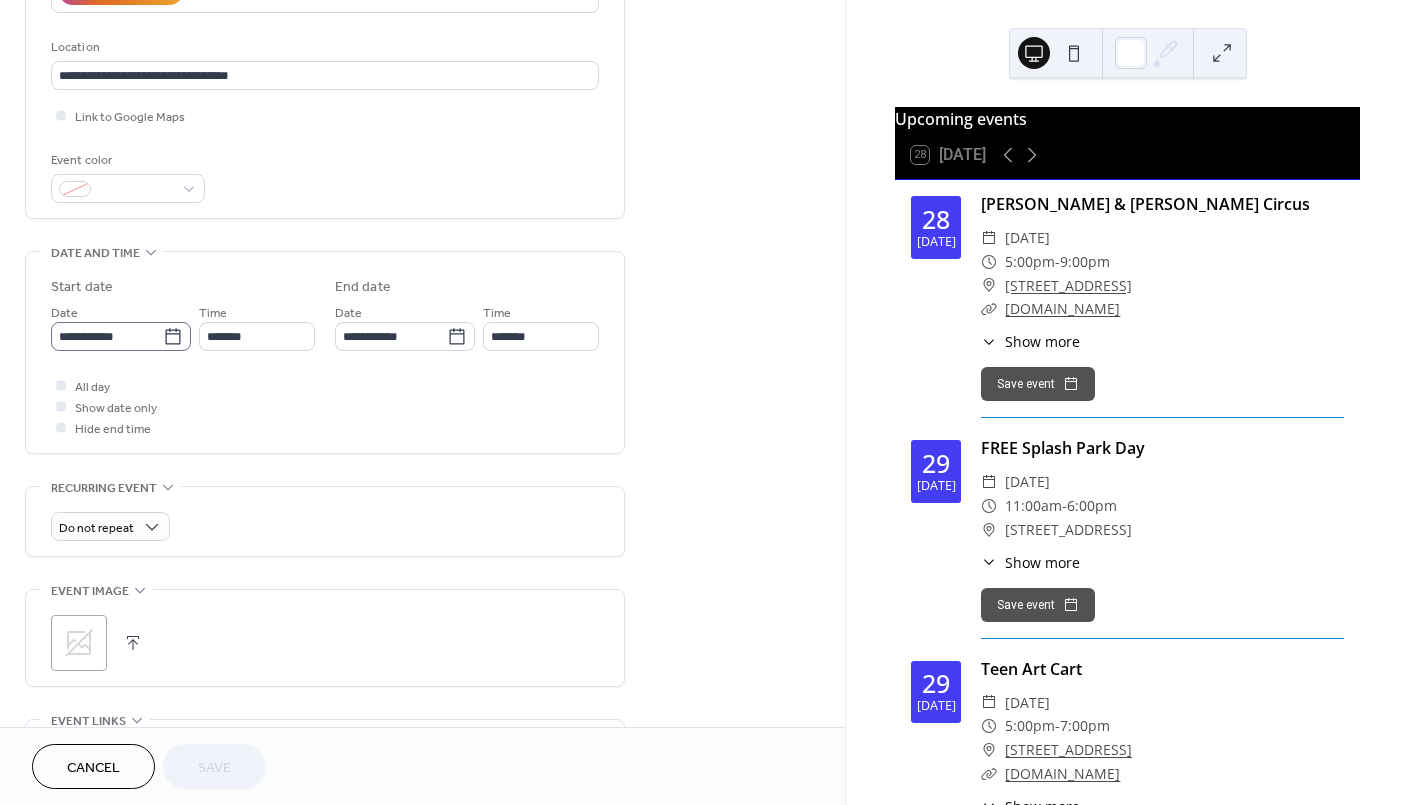 click 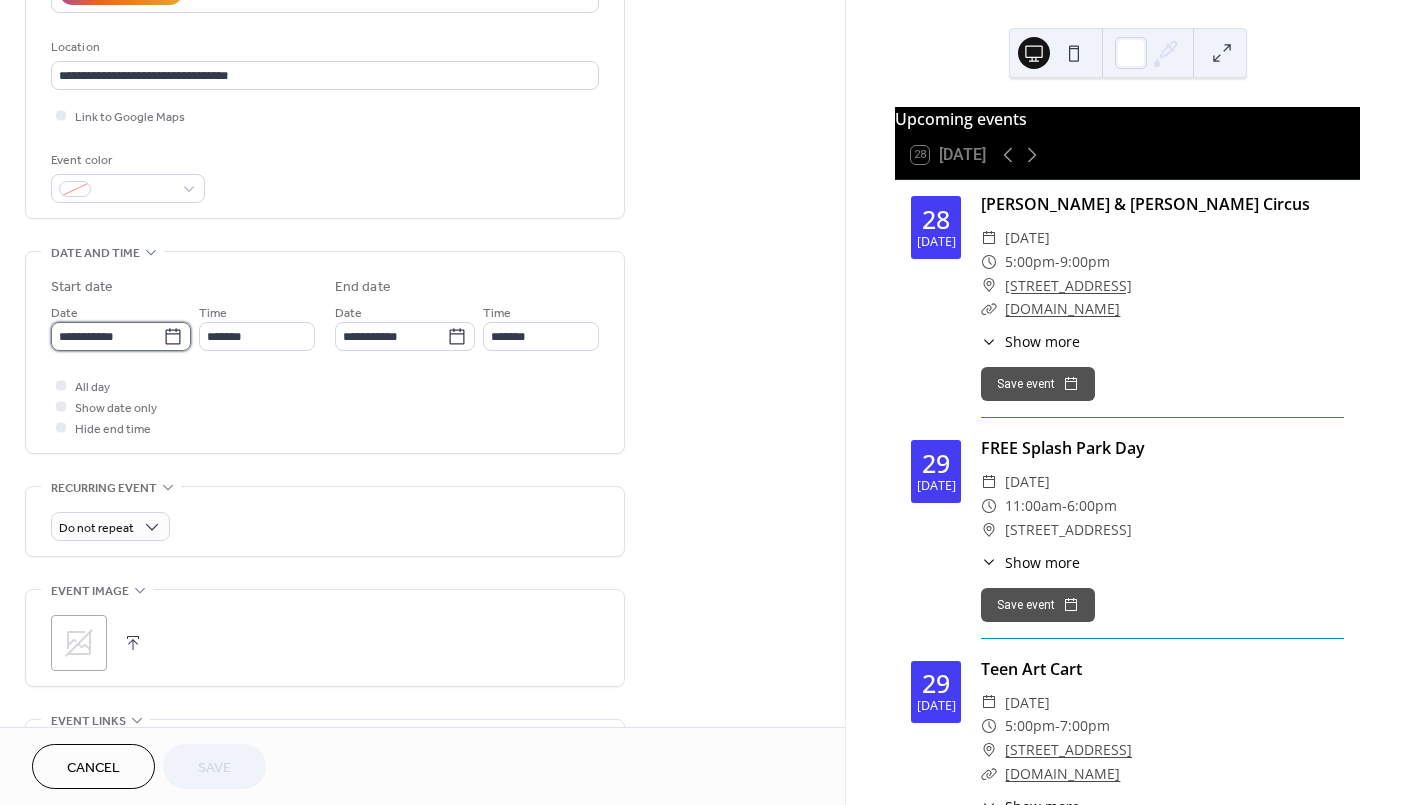 click on "**********" at bounding box center [107, 336] 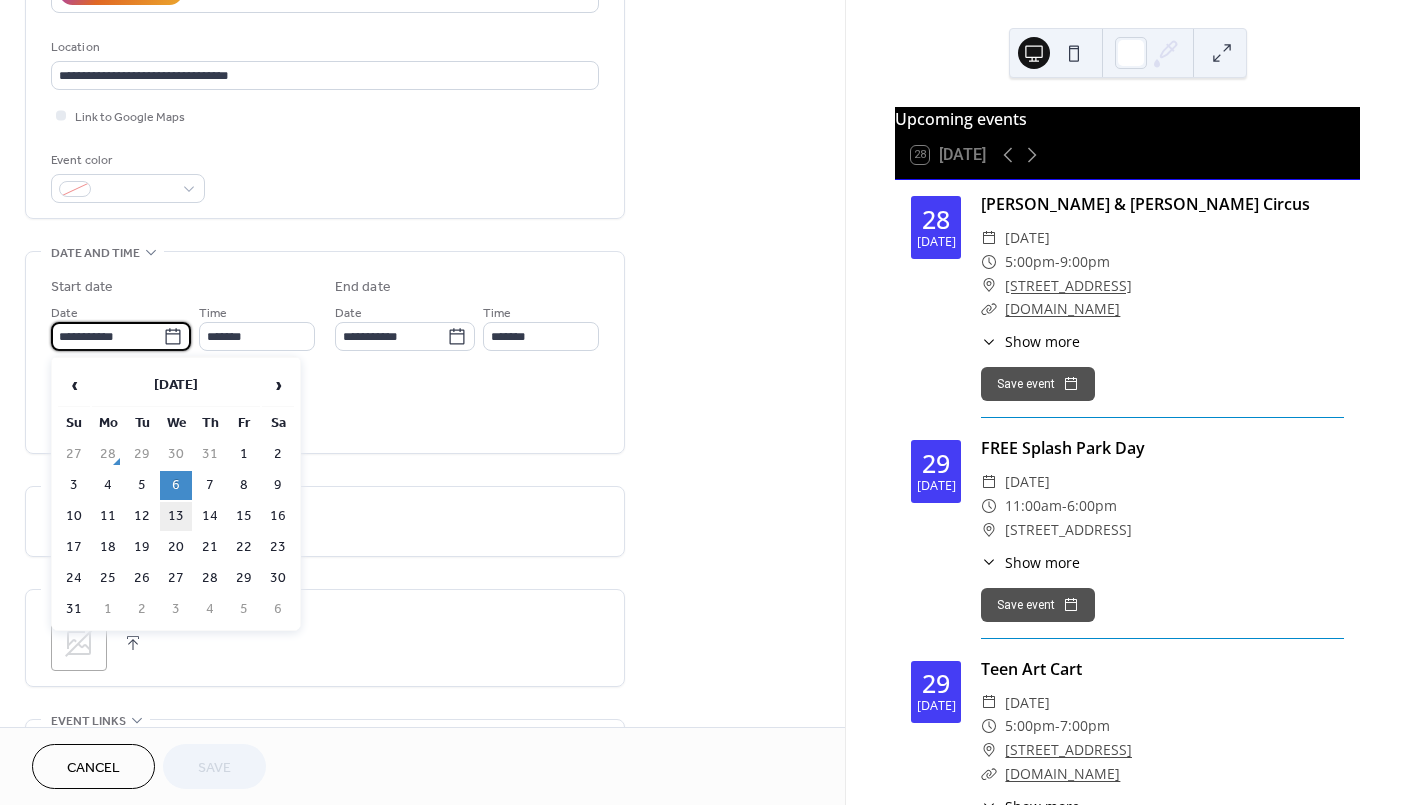 click on "13" at bounding box center (176, 516) 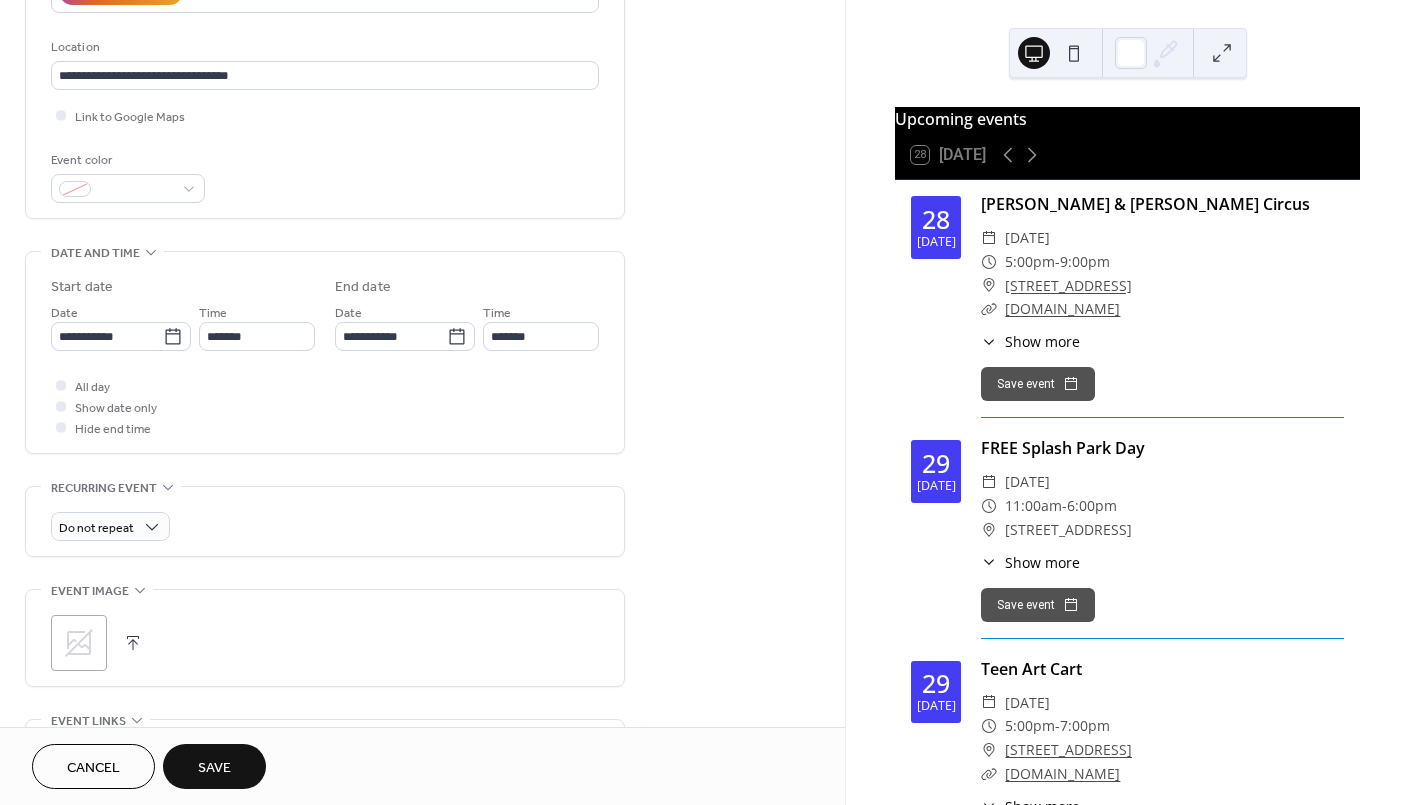 click on "Save" at bounding box center [214, 766] 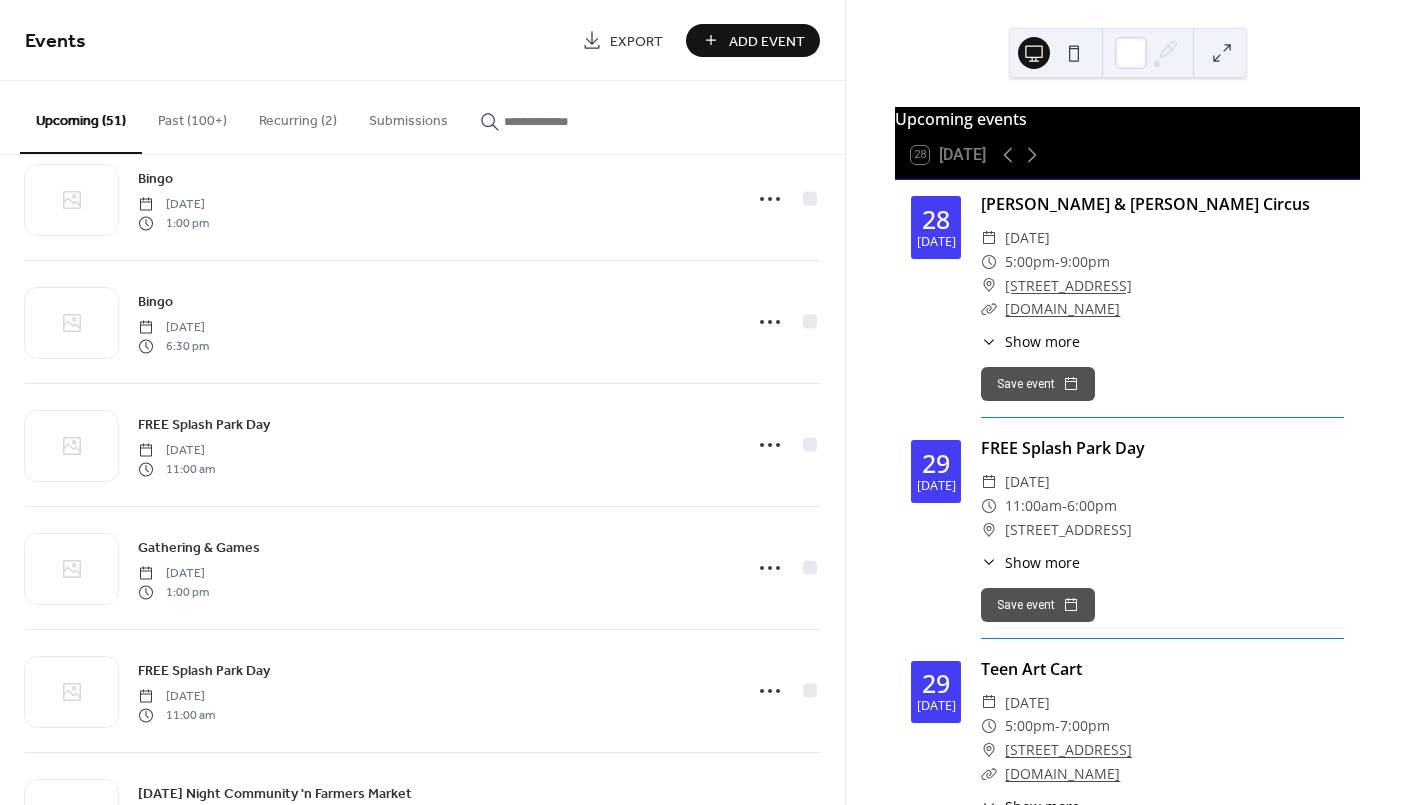 scroll, scrollTop: 4041, scrollLeft: 0, axis: vertical 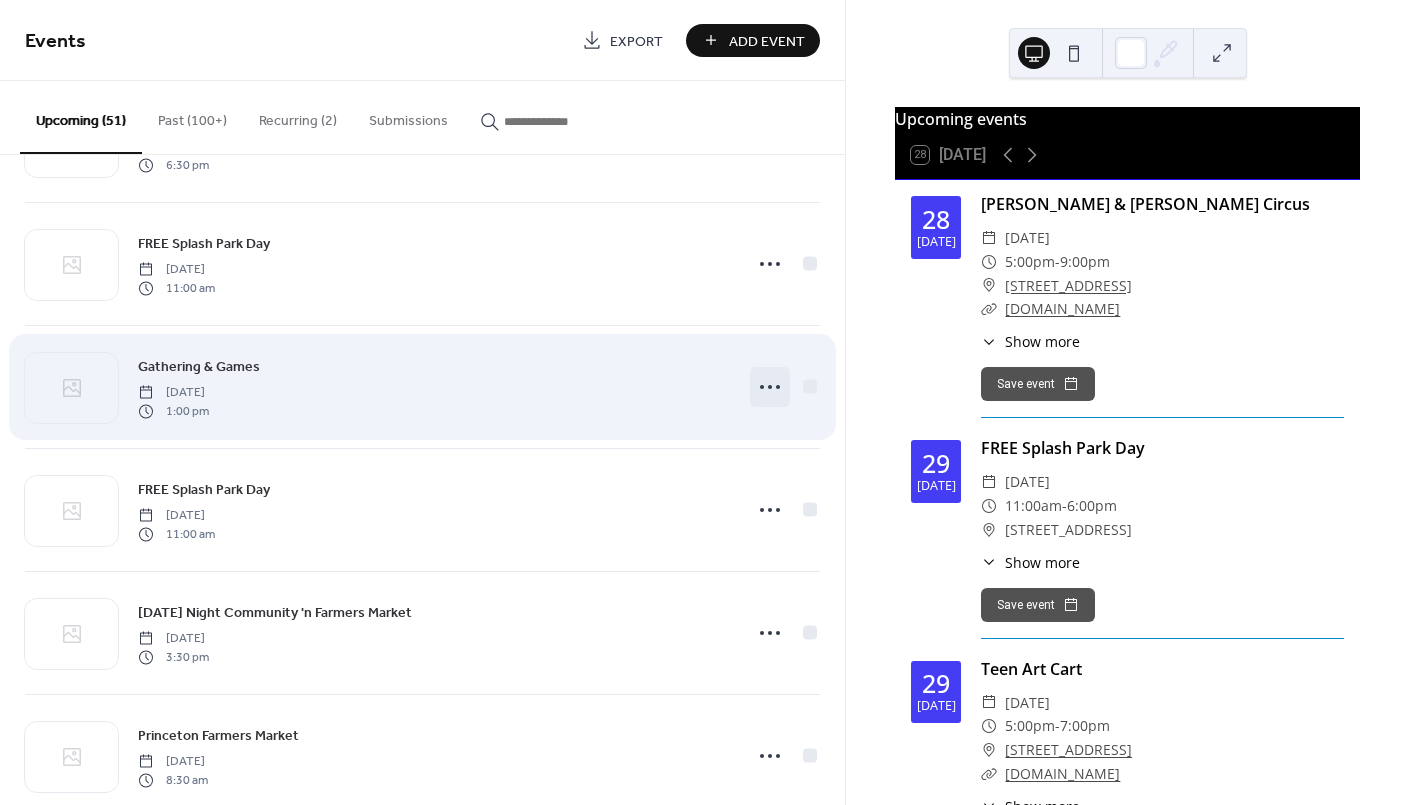 click 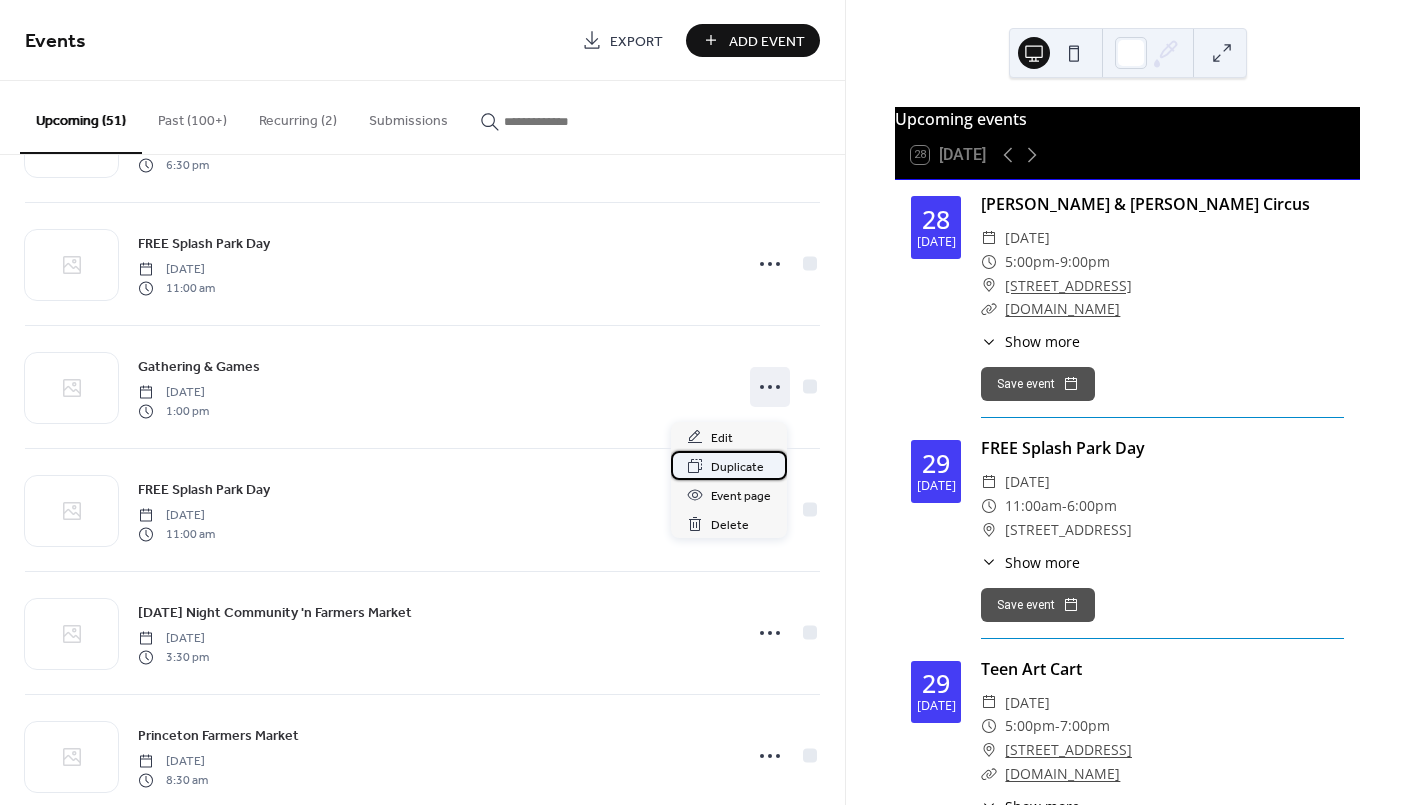 click on "Duplicate" at bounding box center (737, 467) 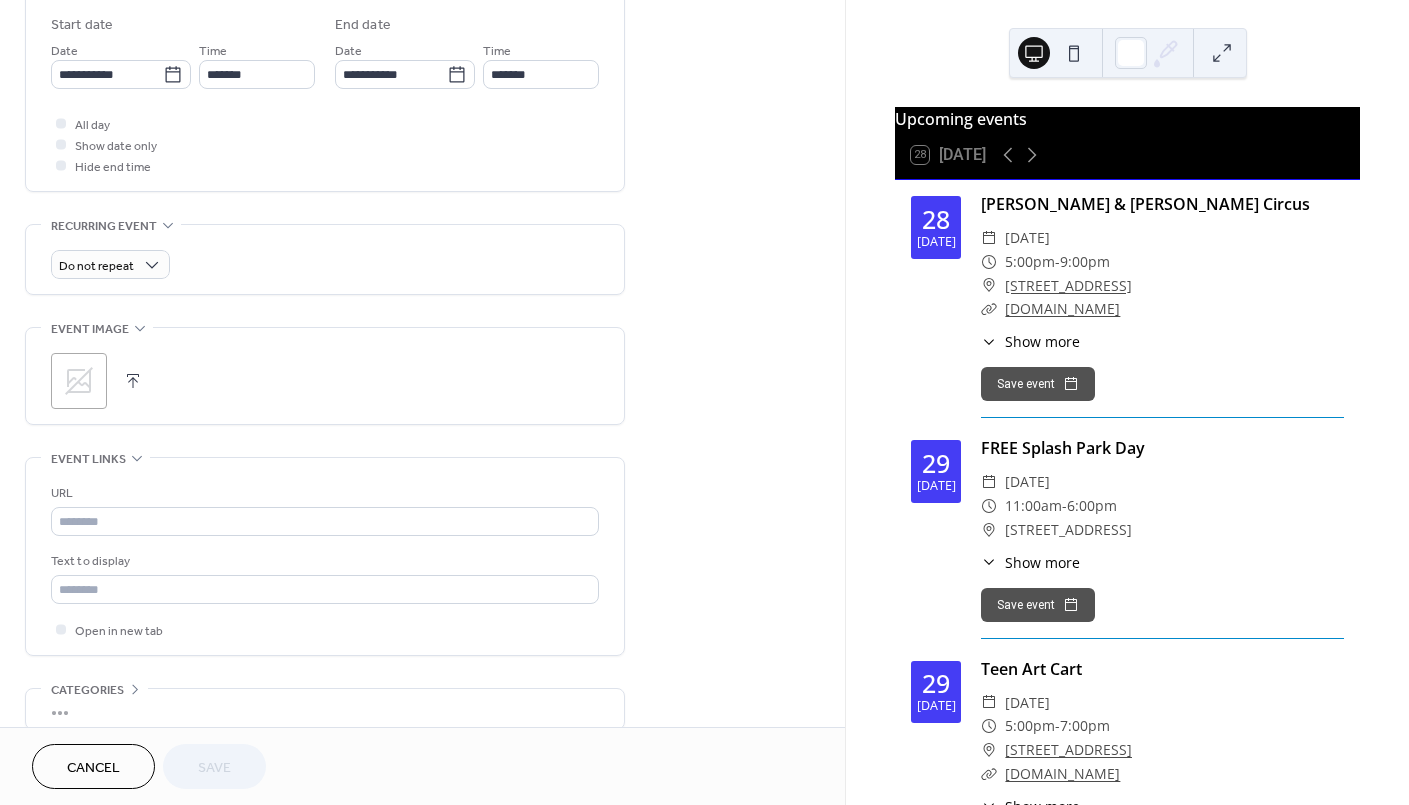 scroll, scrollTop: 666, scrollLeft: 0, axis: vertical 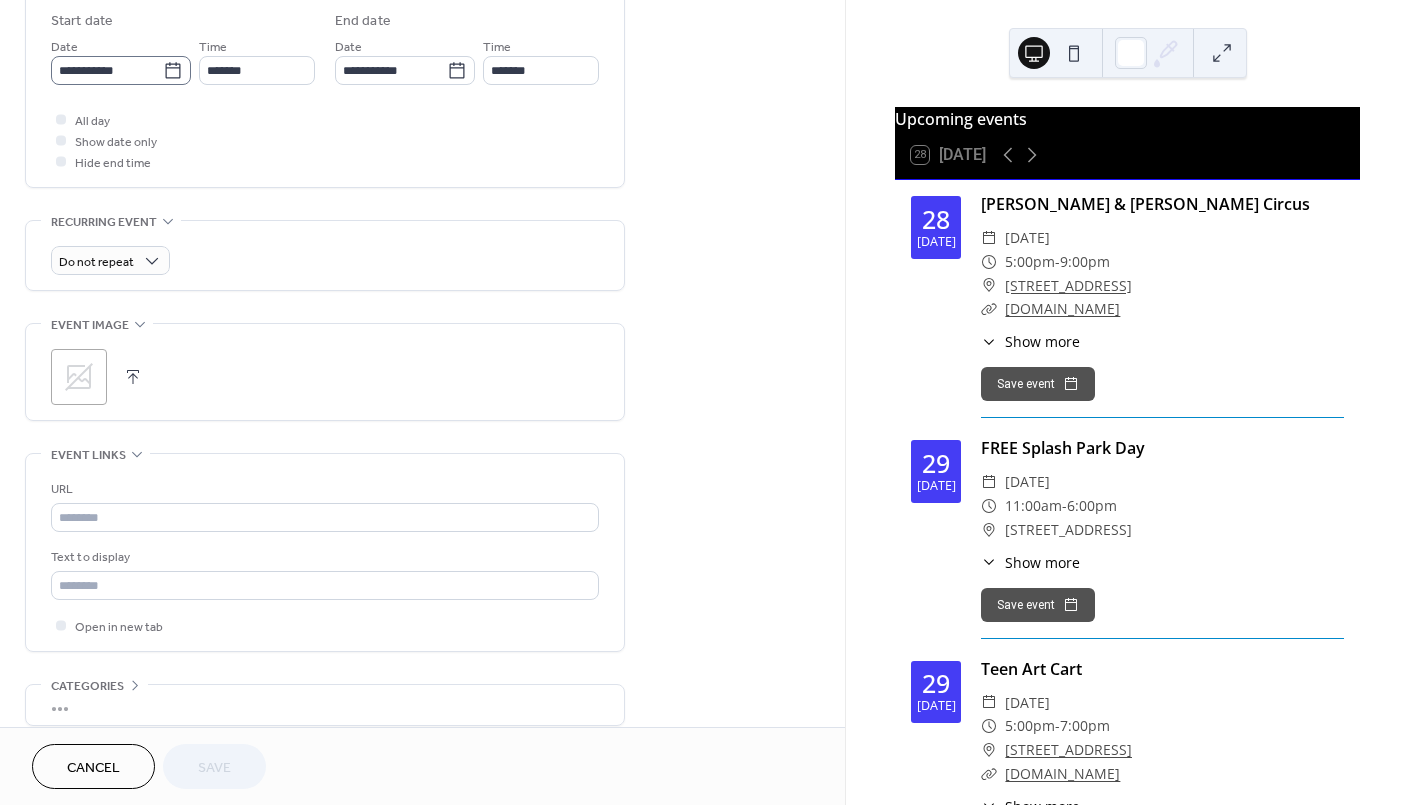 click 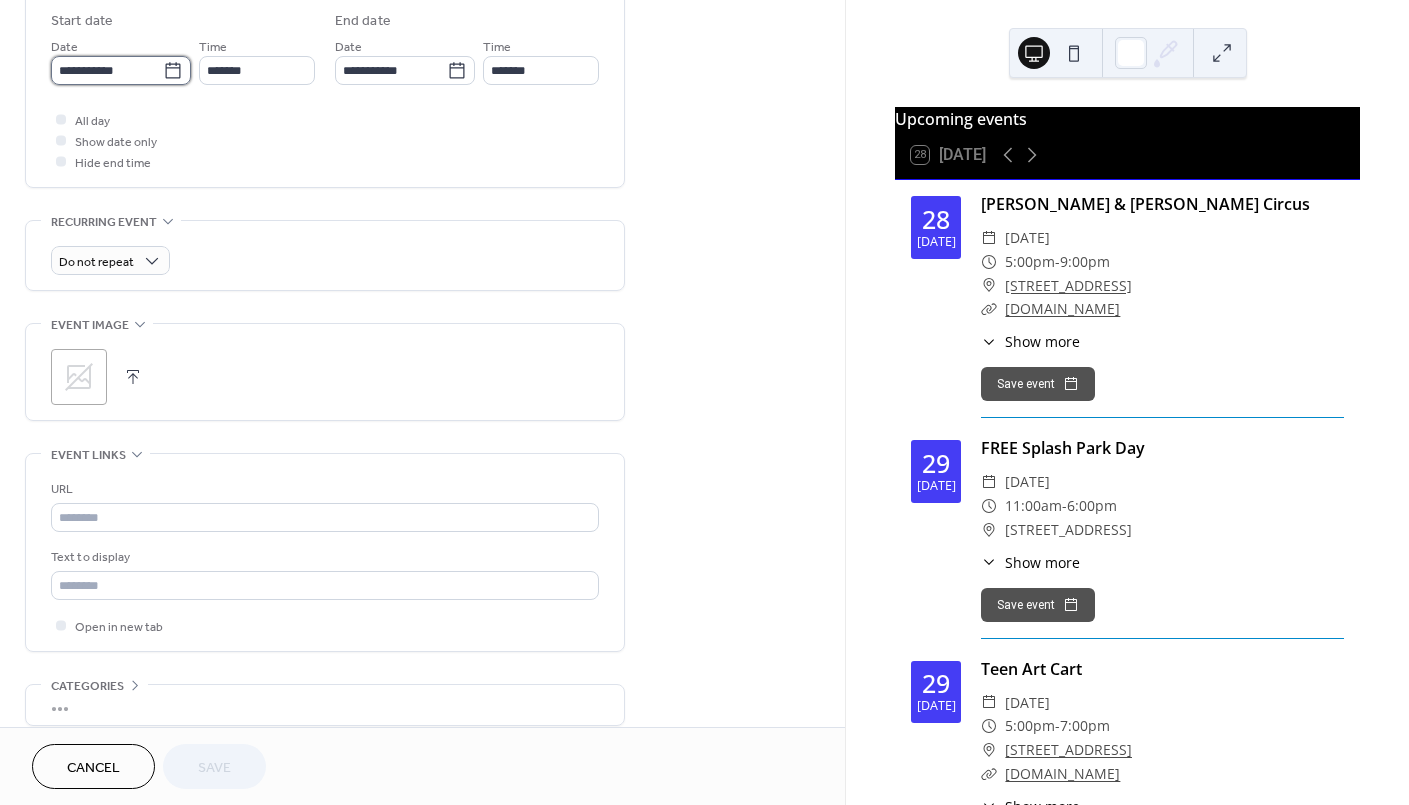 click on "**********" at bounding box center (107, 70) 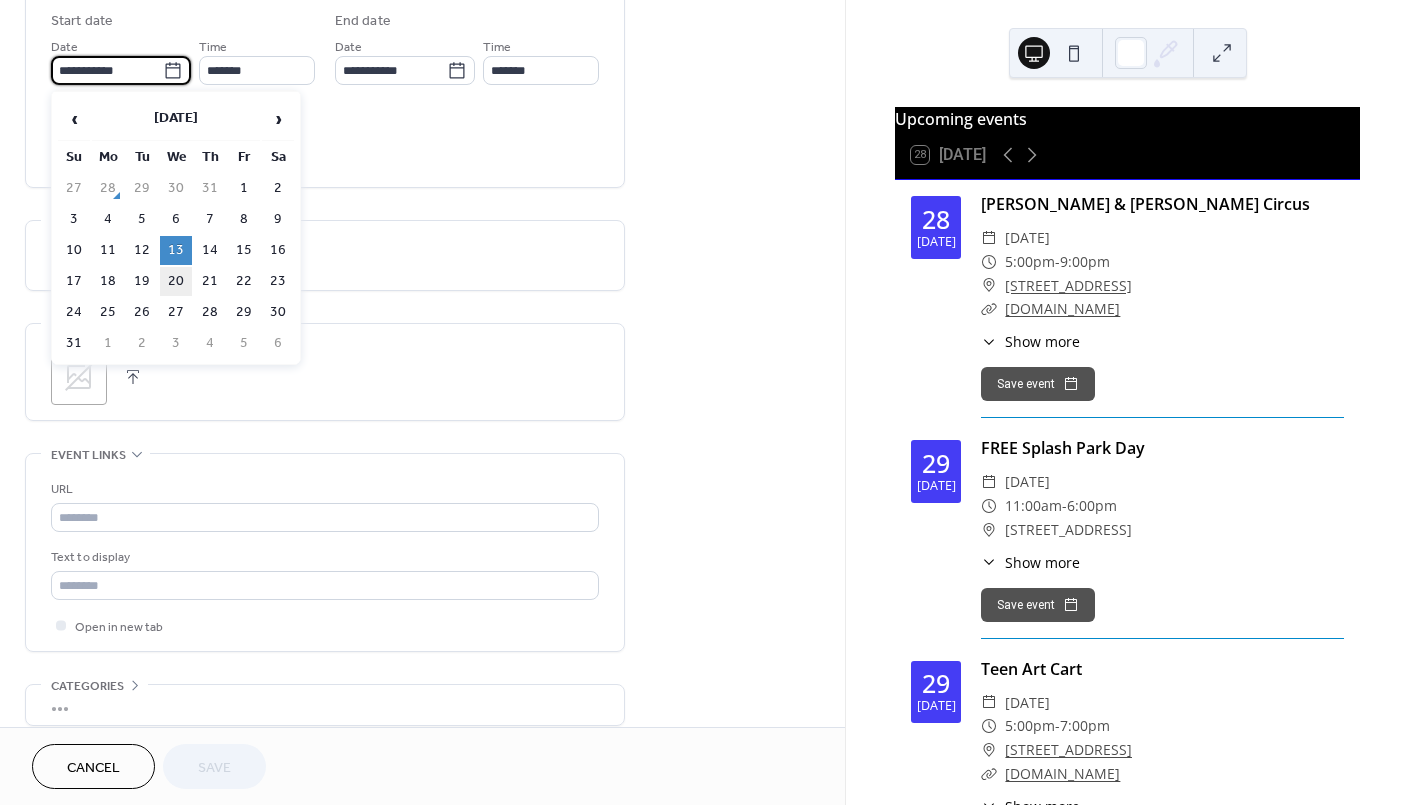 click on "20" at bounding box center [176, 281] 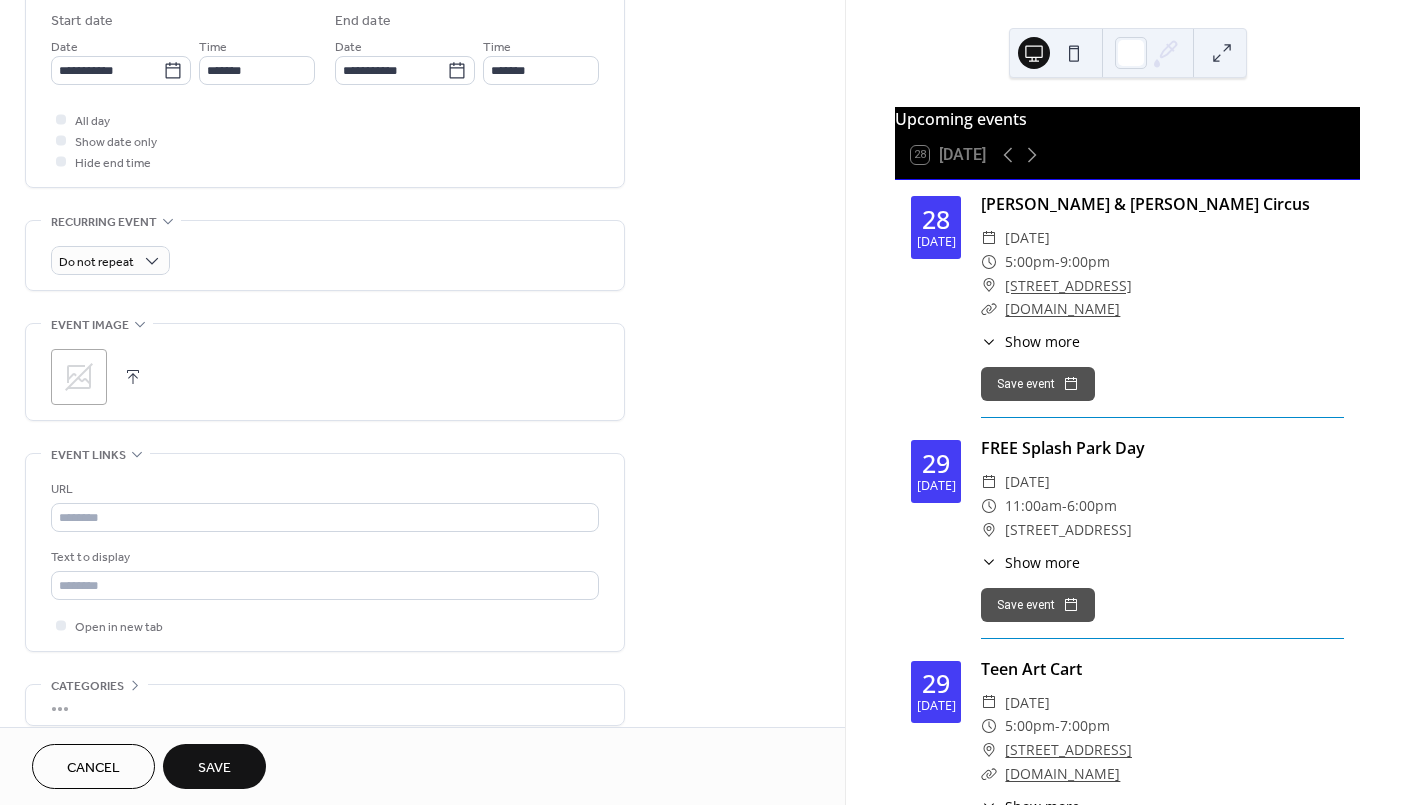 click on "Save" at bounding box center [214, 768] 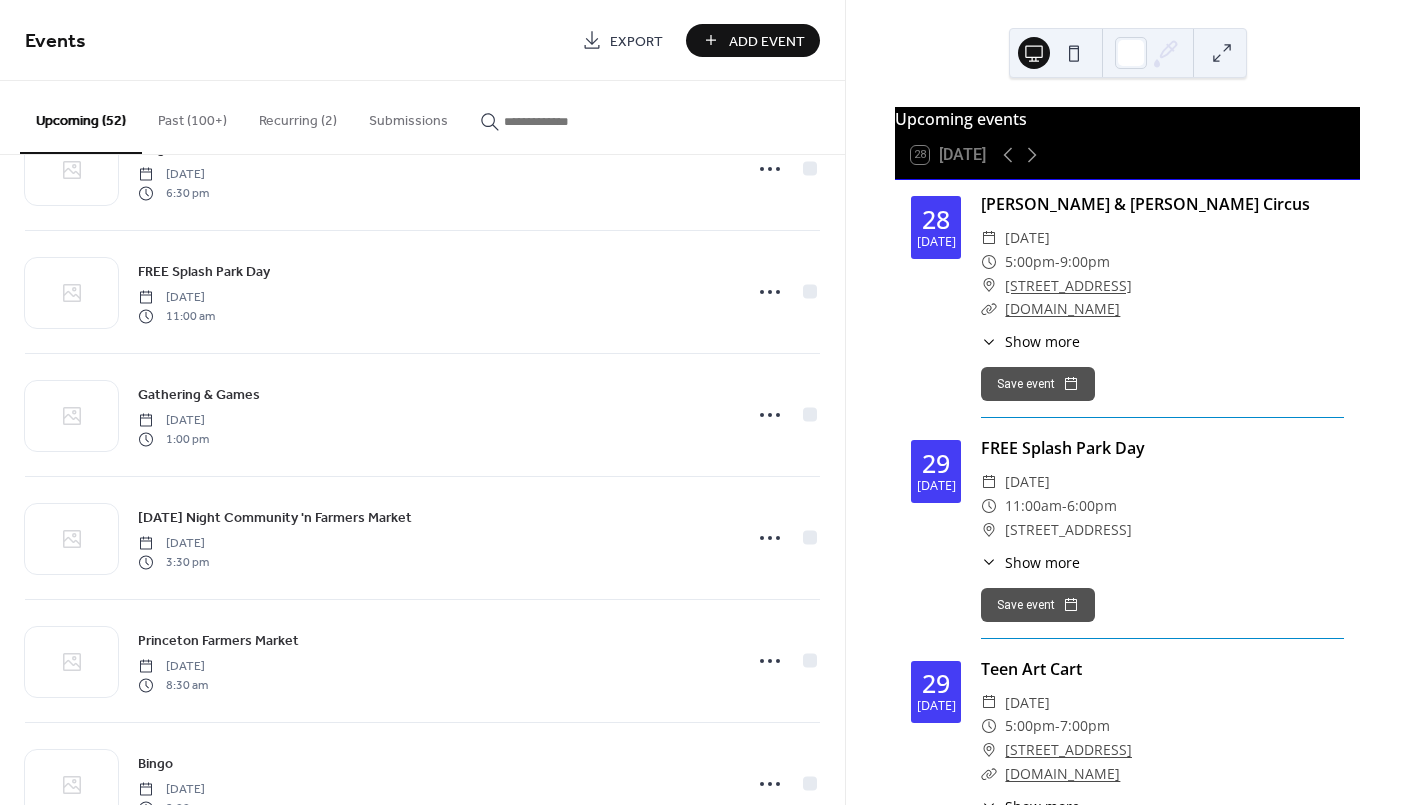scroll, scrollTop: 5008, scrollLeft: 0, axis: vertical 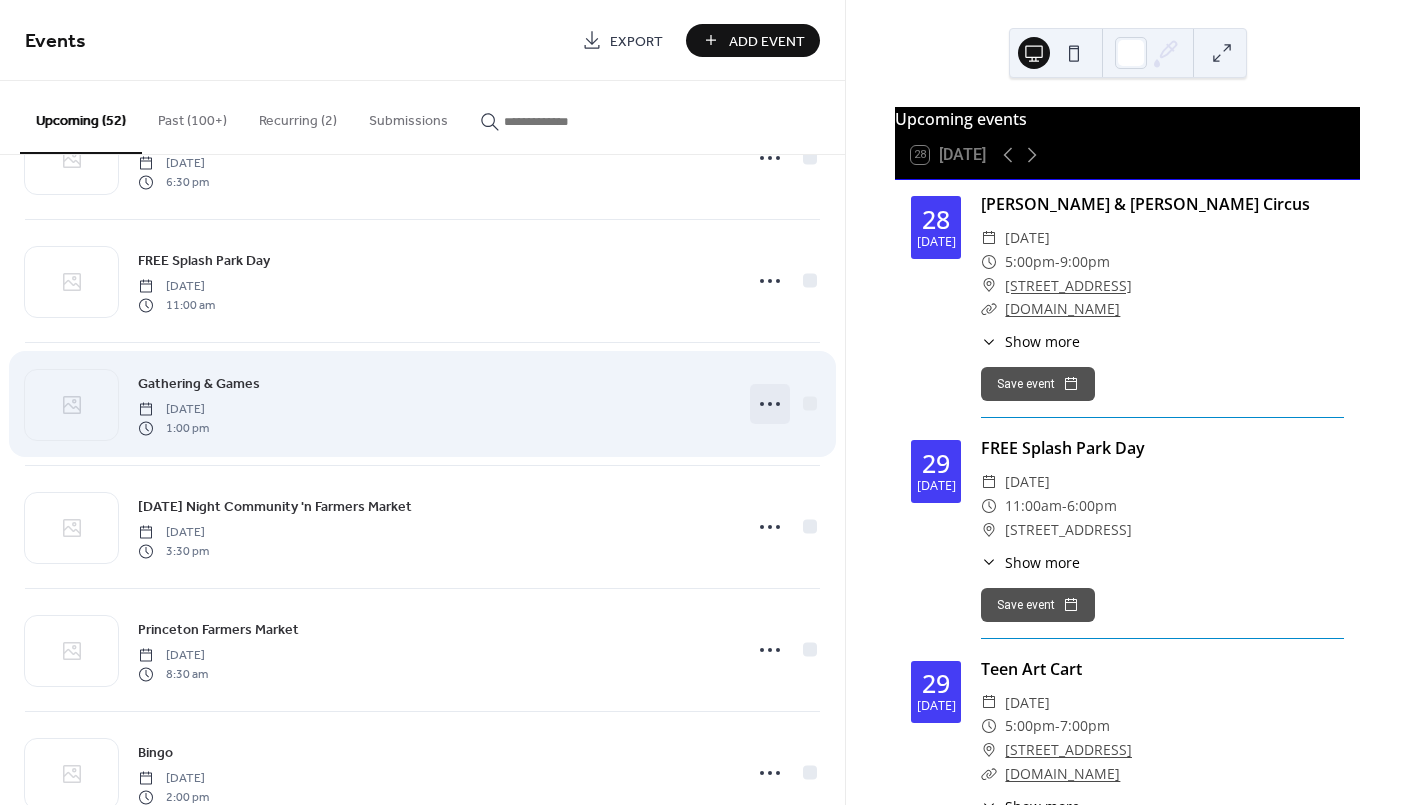 click 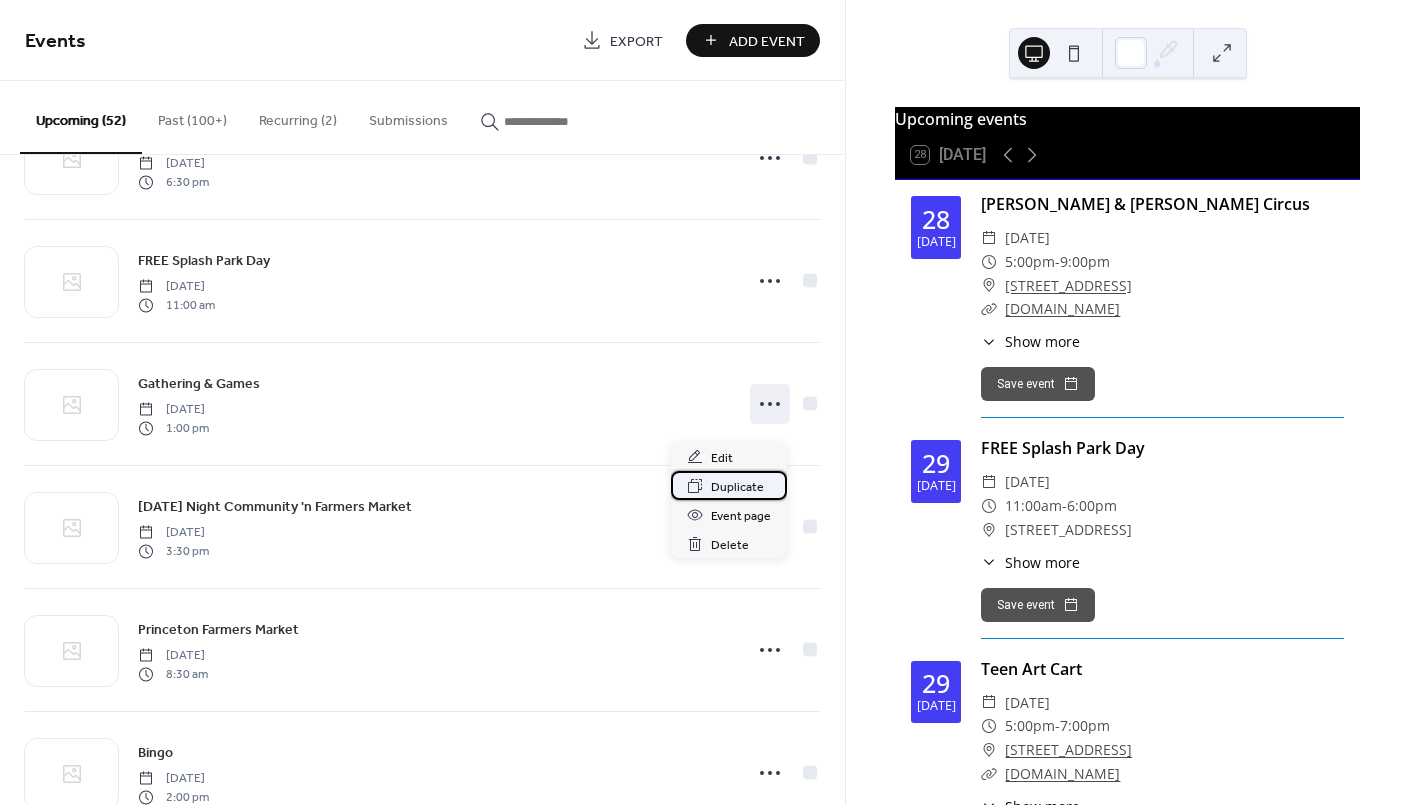 click on "Duplicate" at bounding box center (737, 487) 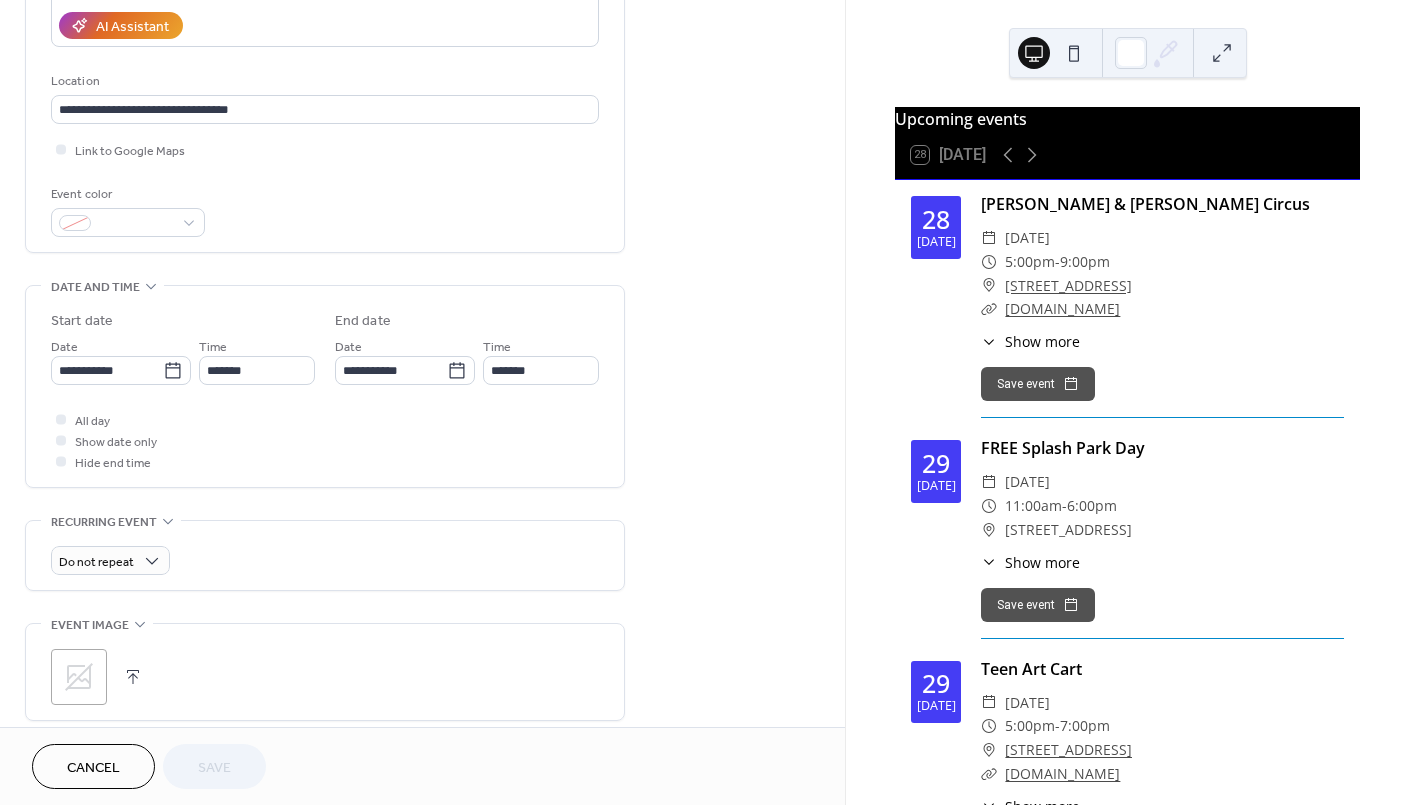 scroll, scrollTop: 666, scrollLeft: 0, axis: vertical 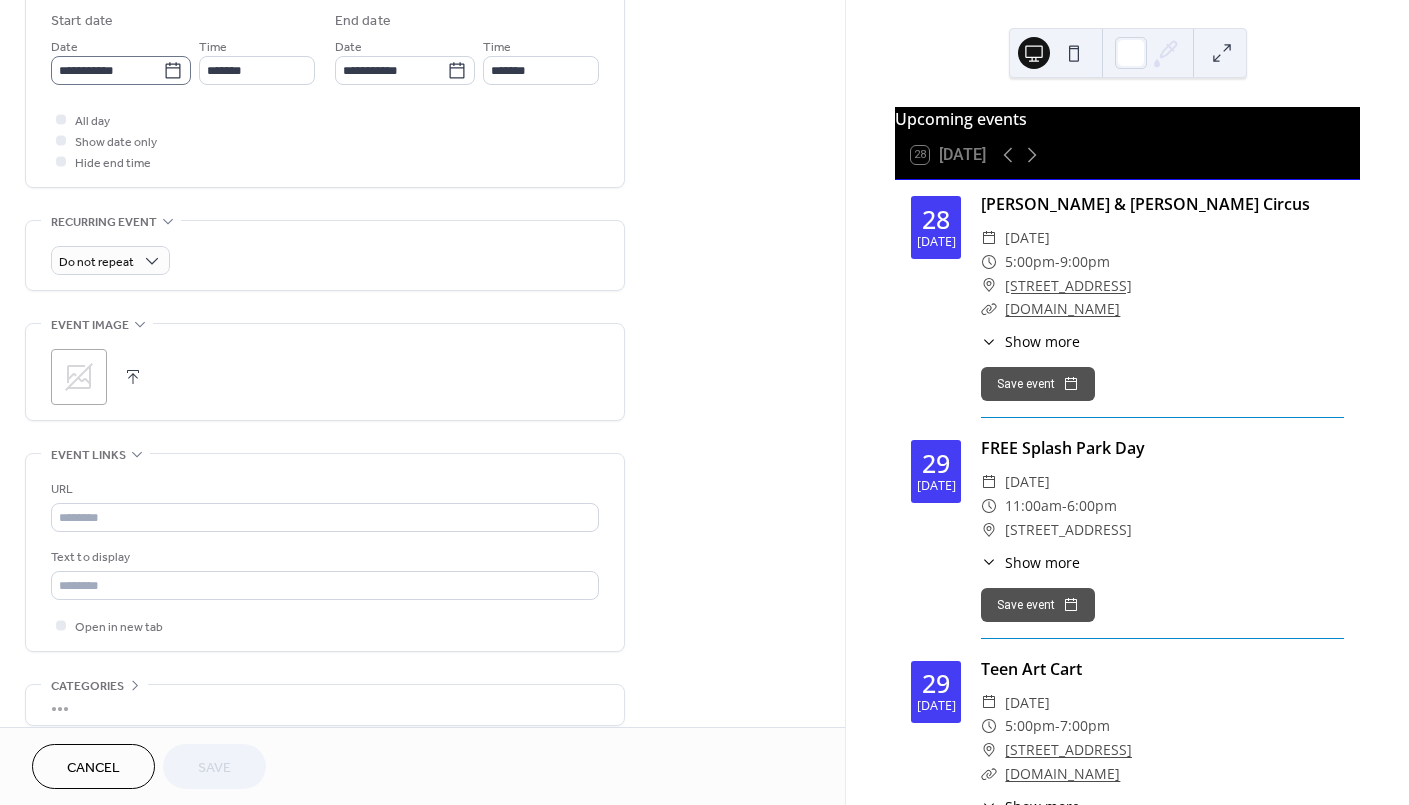 click 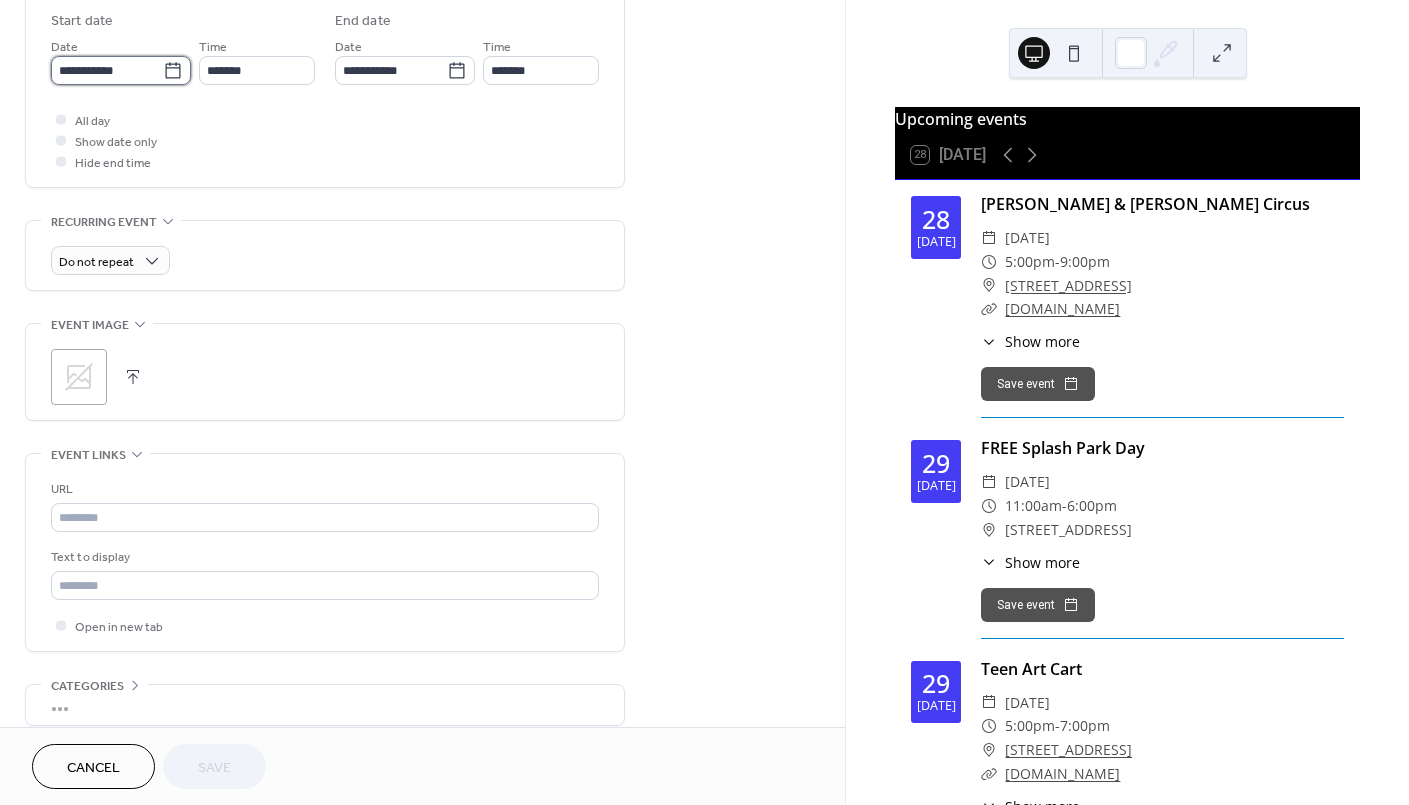 click on "**********" at bounding box center [107, 70] 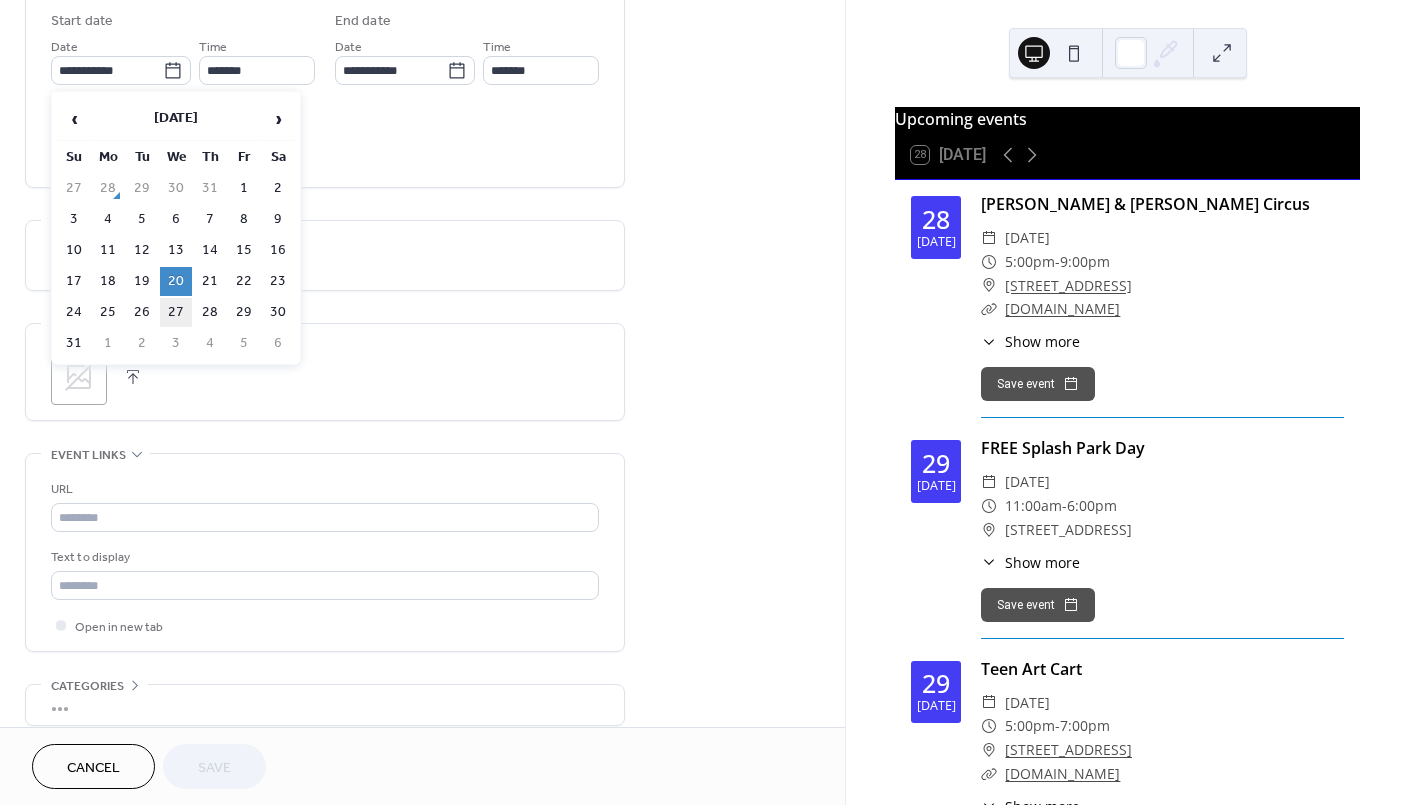 click on "27" at bounding box center (176, 312) 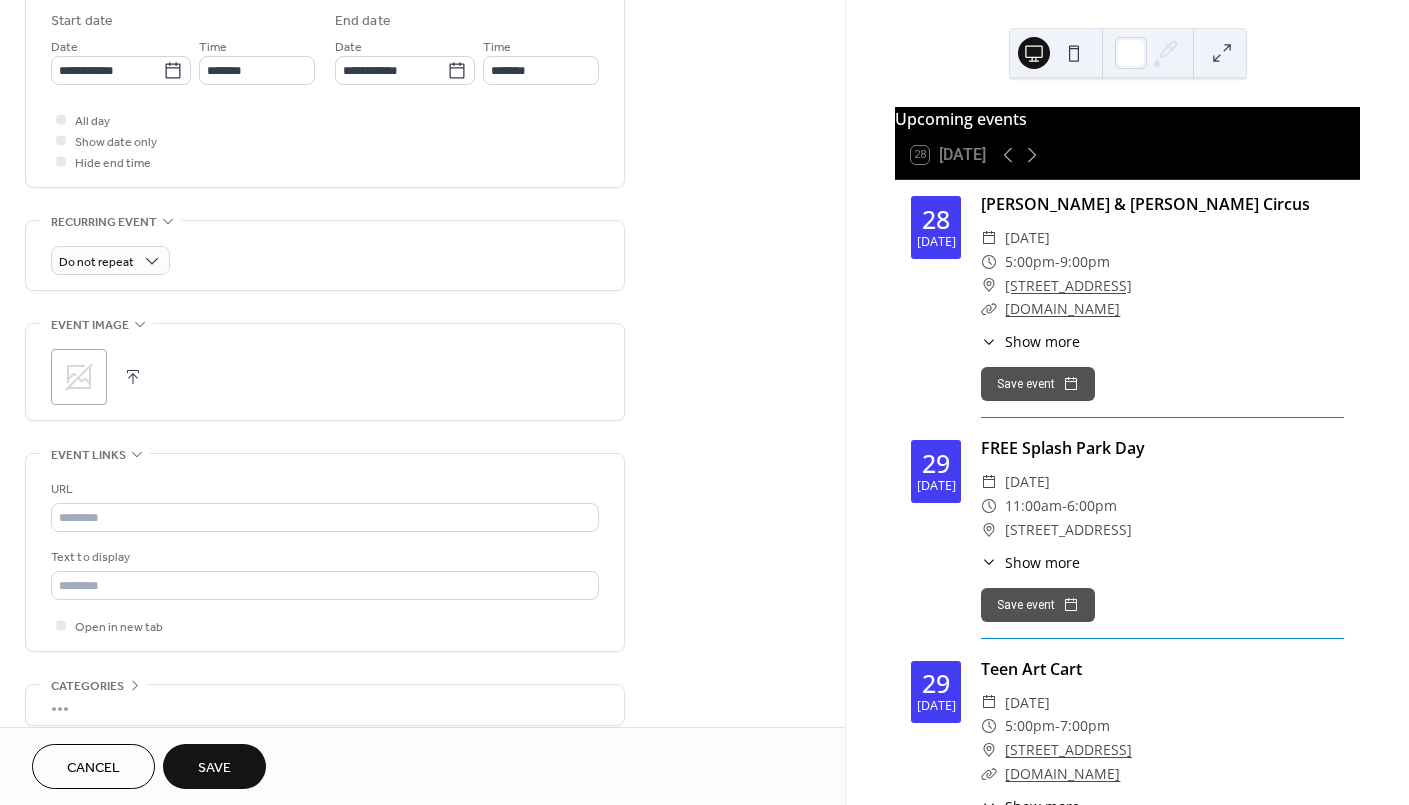 click on "Save" at bounding box center (214, 768) 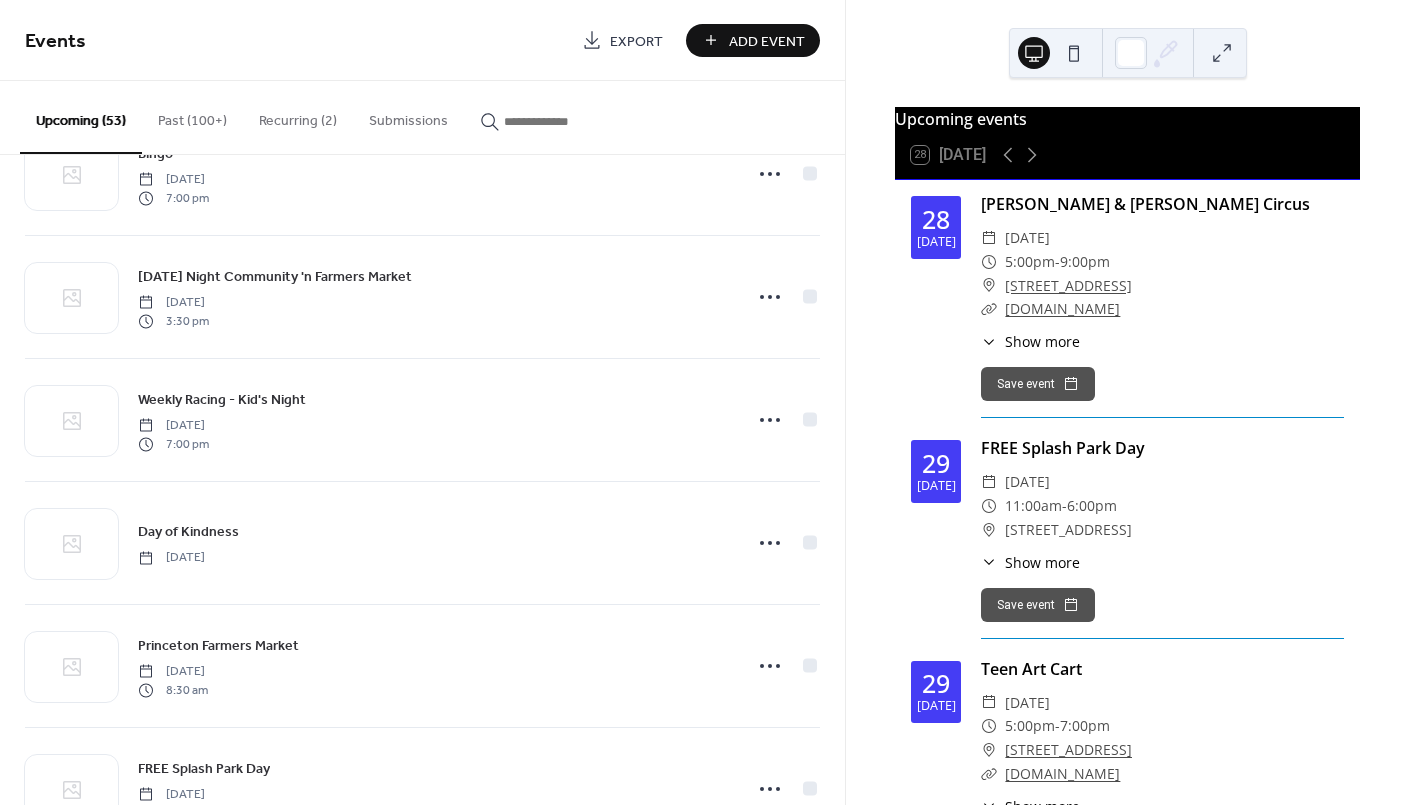 scroll, scrollTop: 0, scrollLeft: 0, axis: both 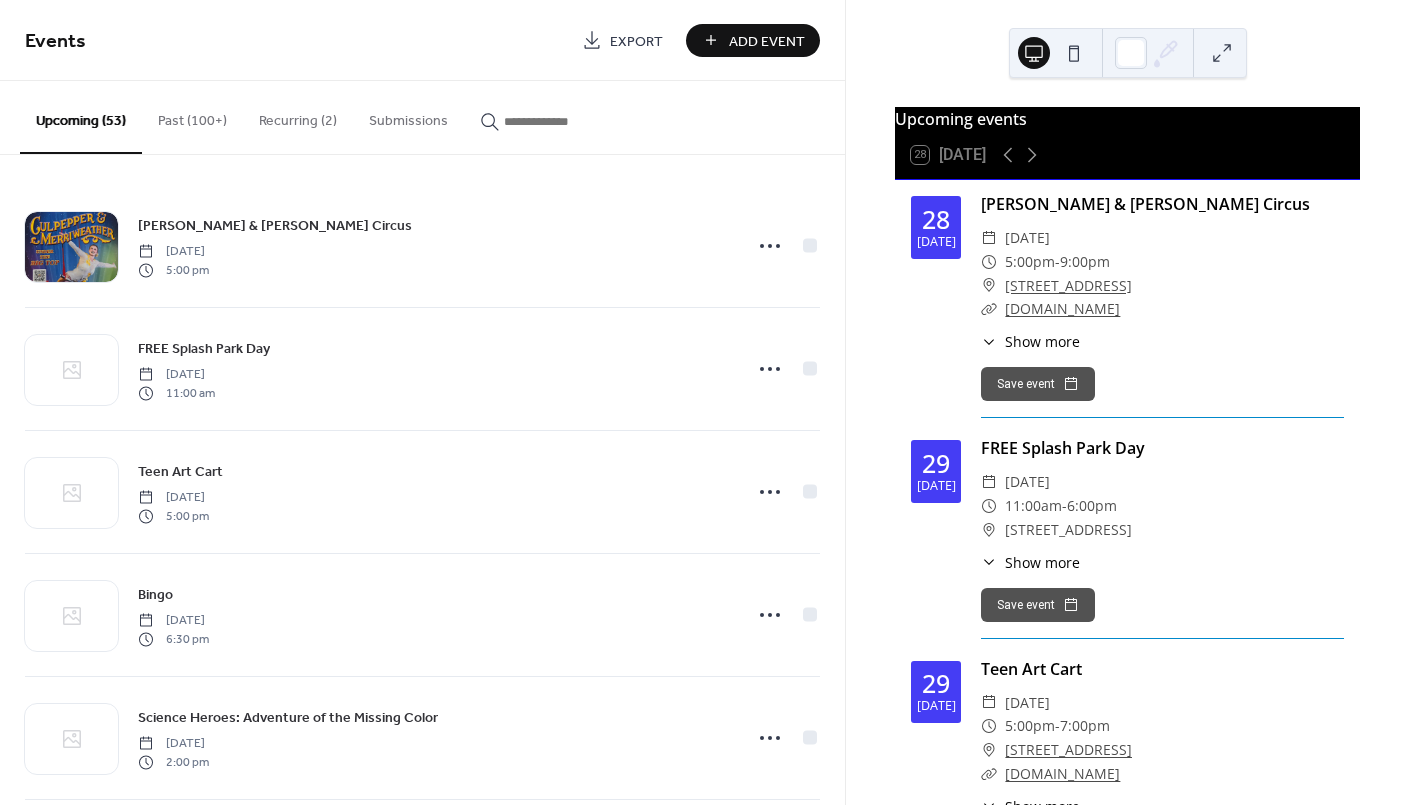 click on "Add Event" at bounding box center [767, 41] 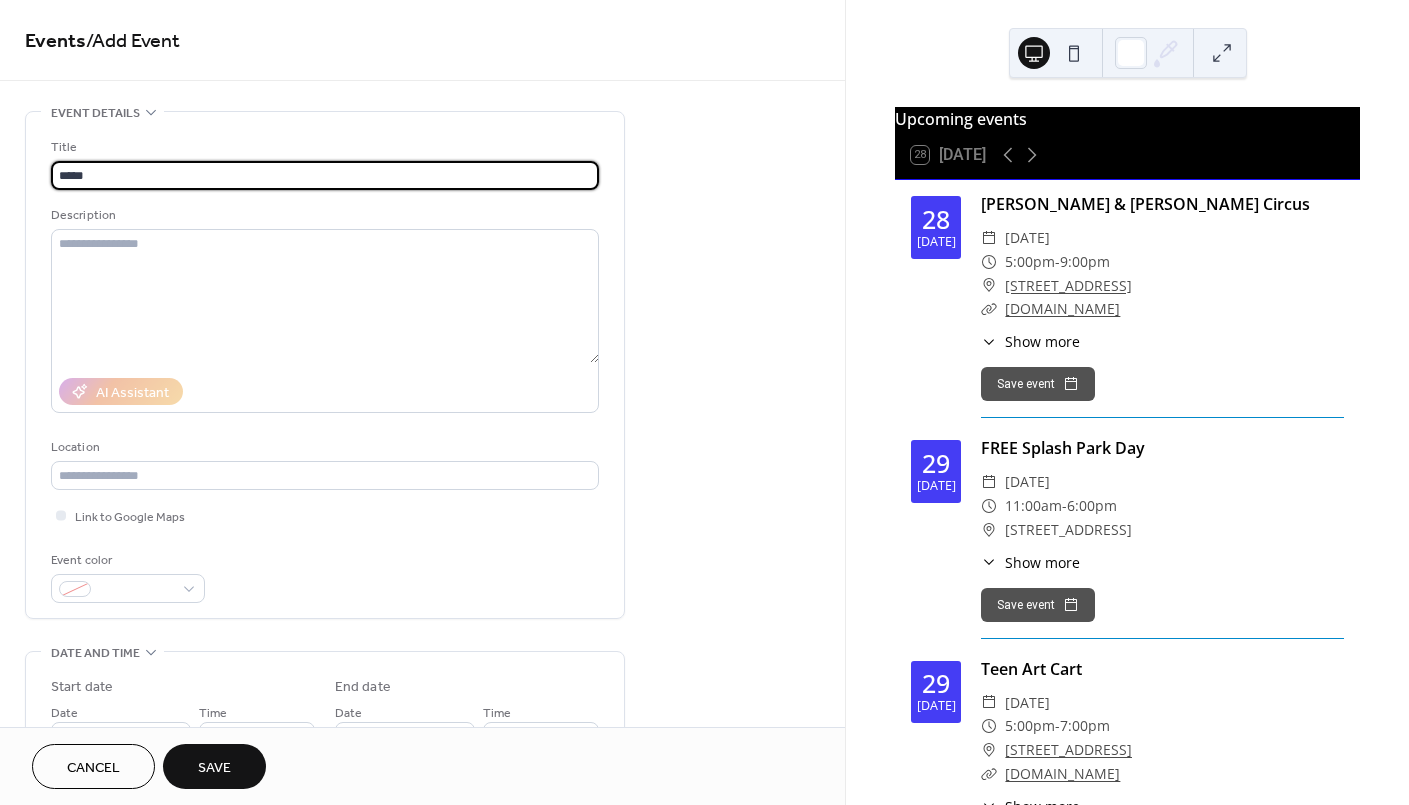 type on "*****" 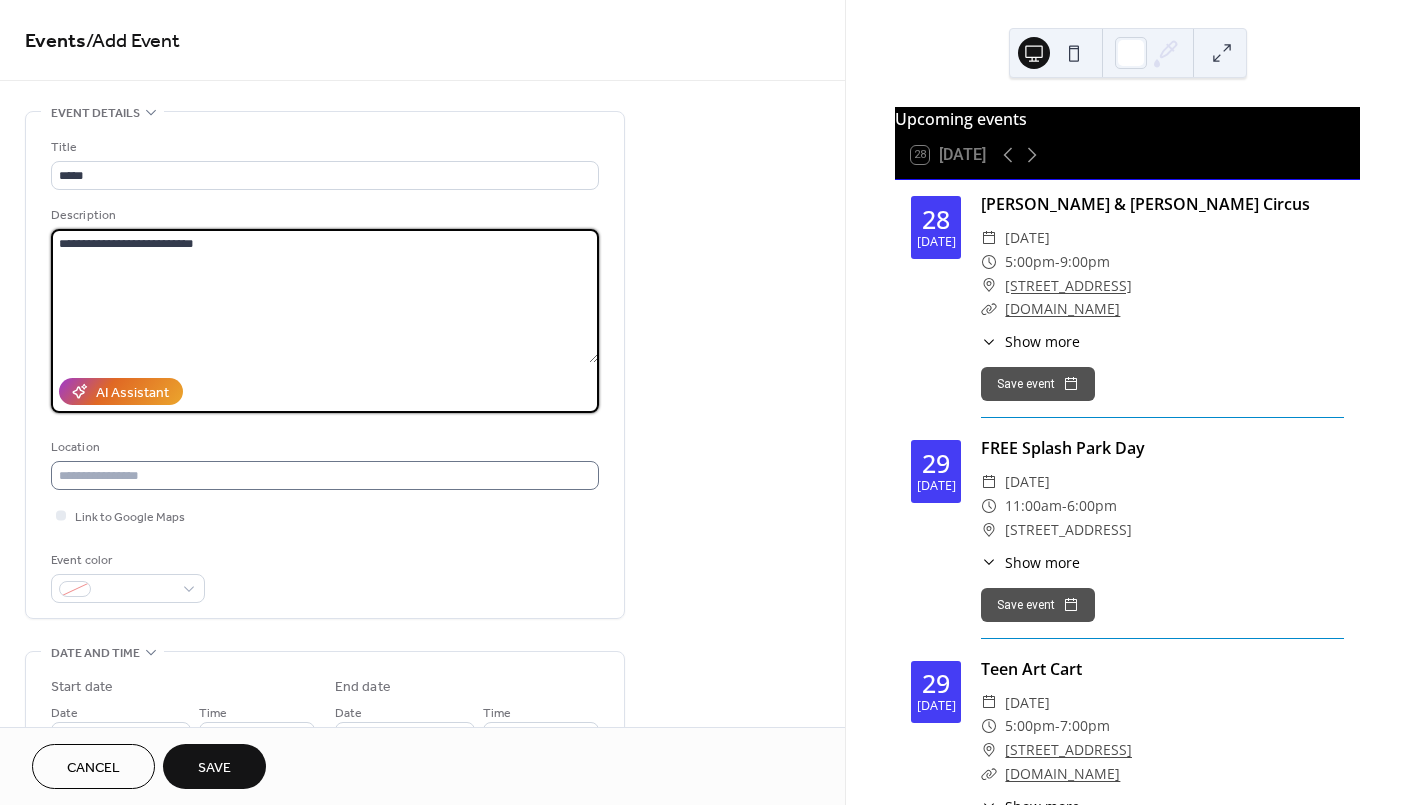 type on "**********" 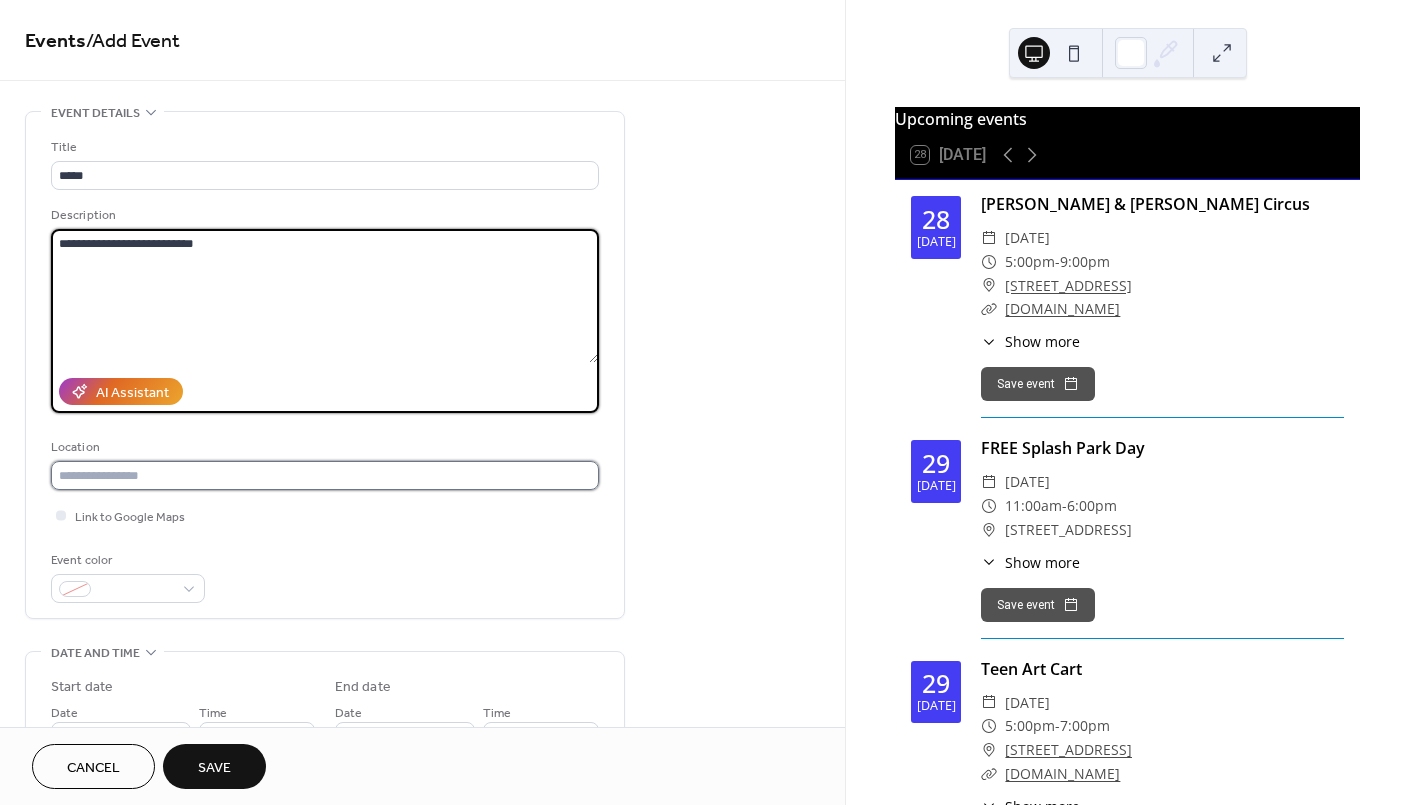click at bounding box center (325, 475) 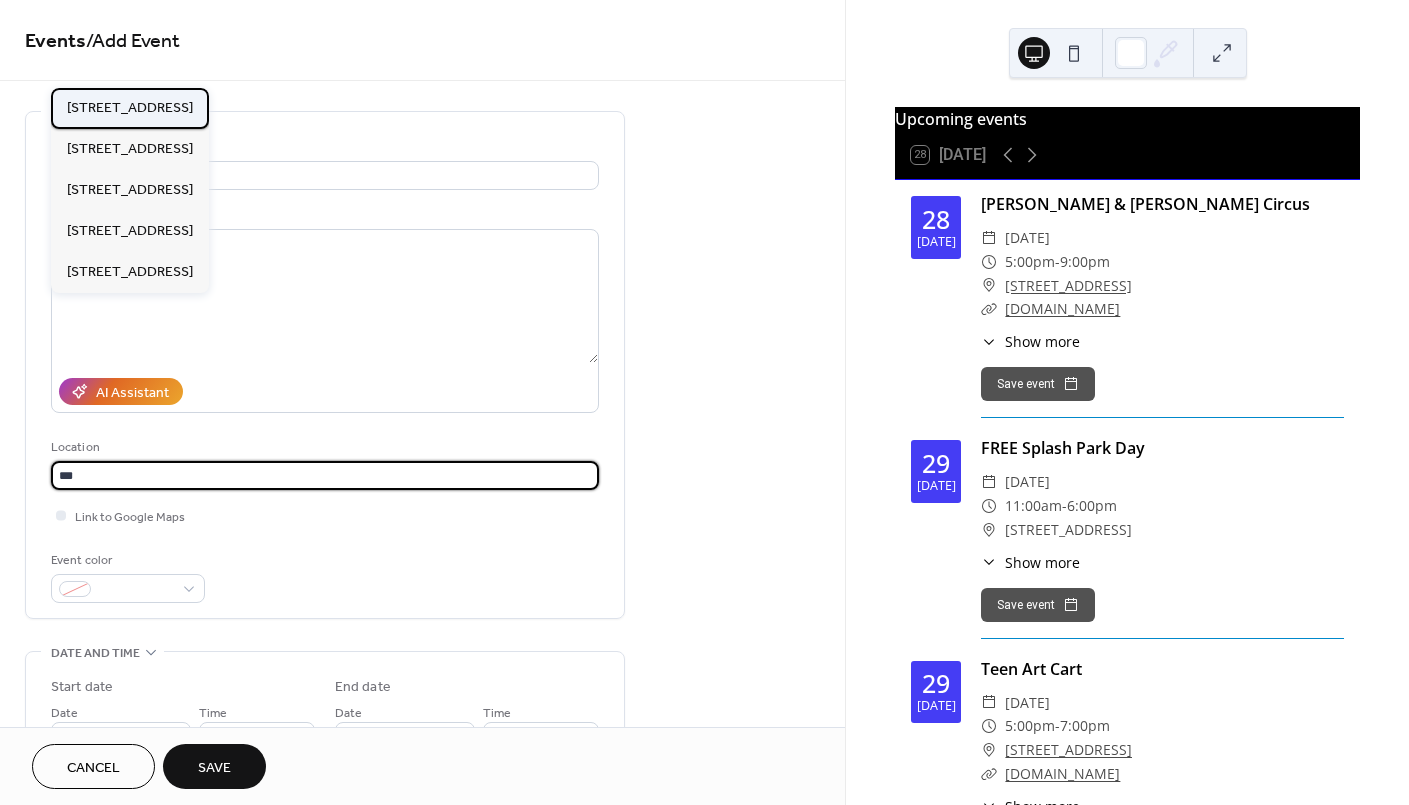click on "[STREET_ADDRESS]" at bounding box center [130, 107] 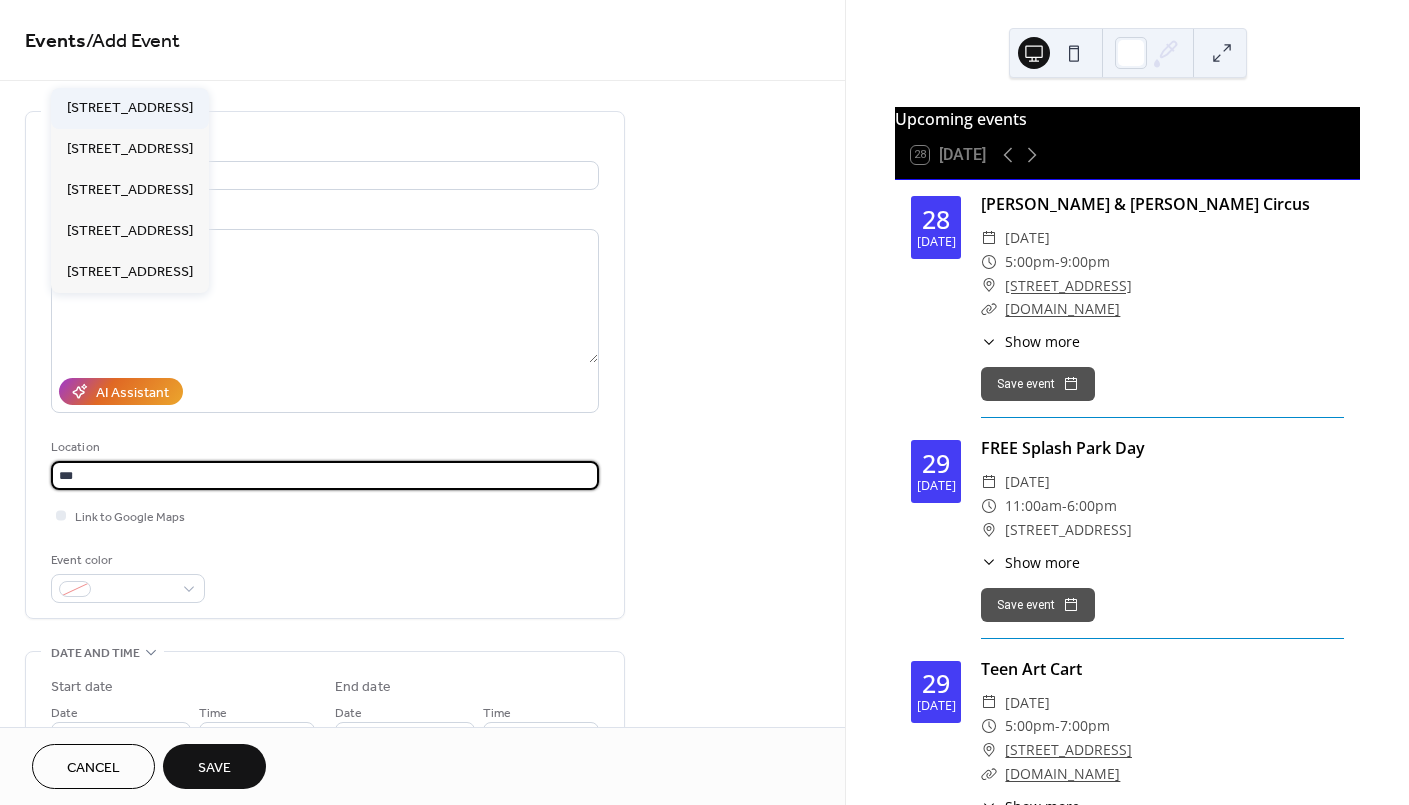 type on "**********" 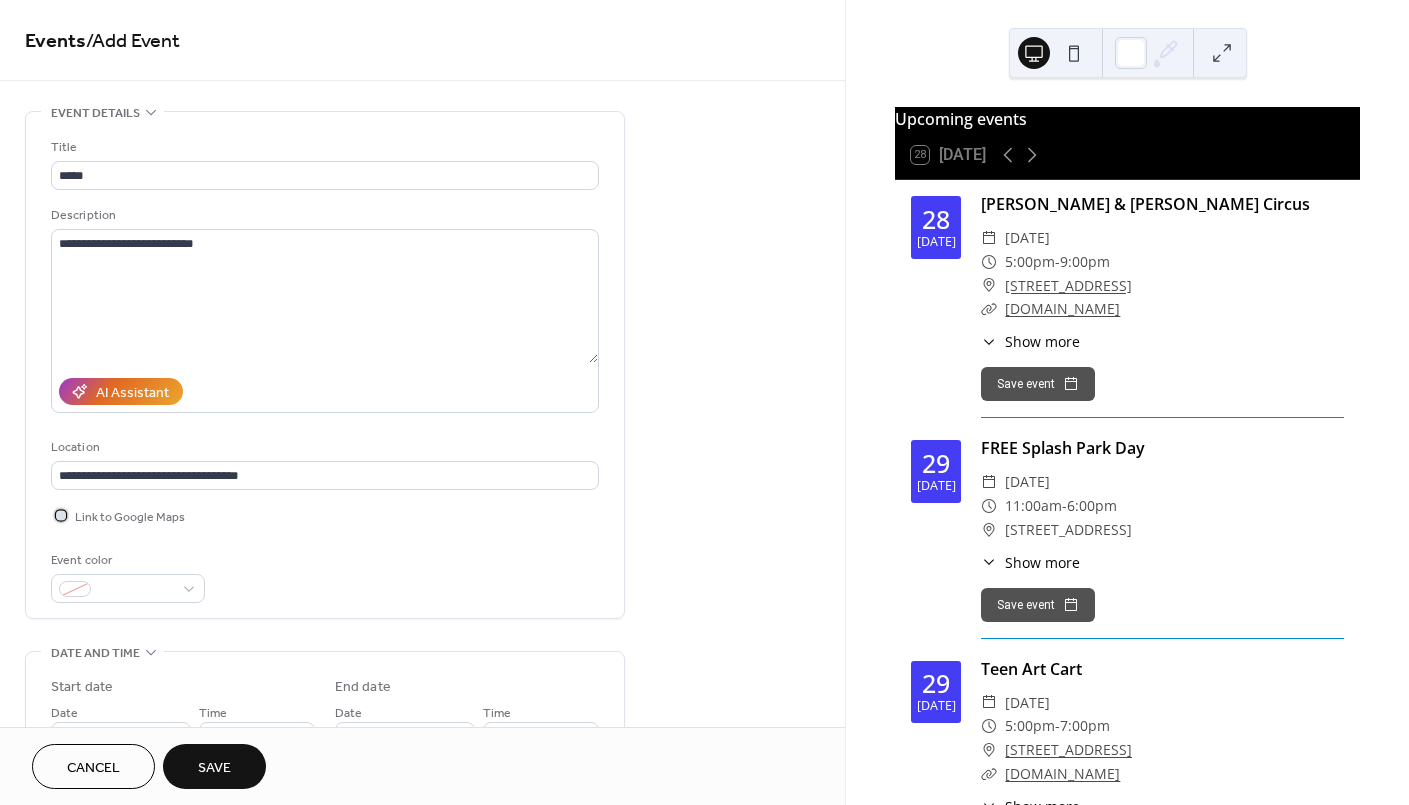 click at bounding box center [61, 515] 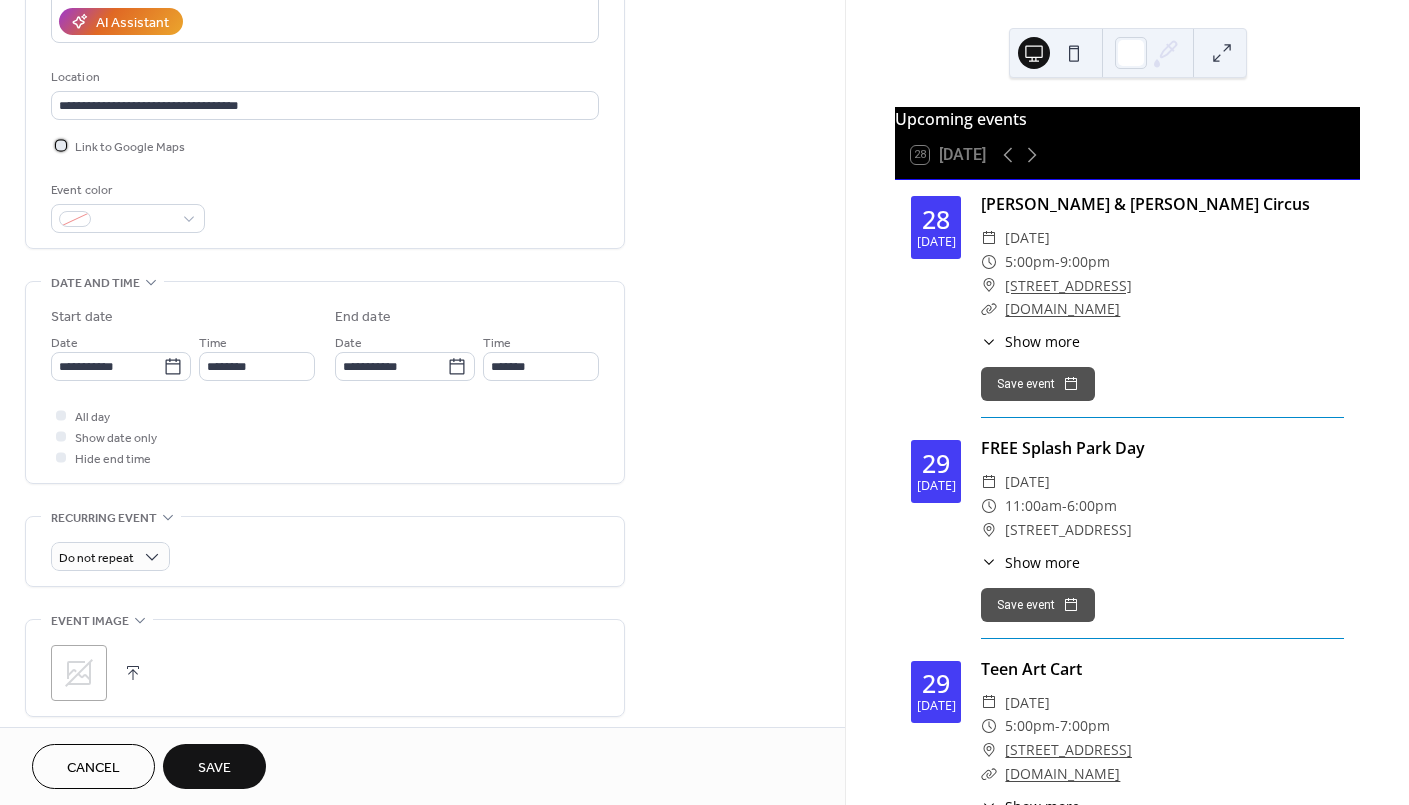 scroll, scrollTop: 400, scrollLeft: 0, axis: vertical 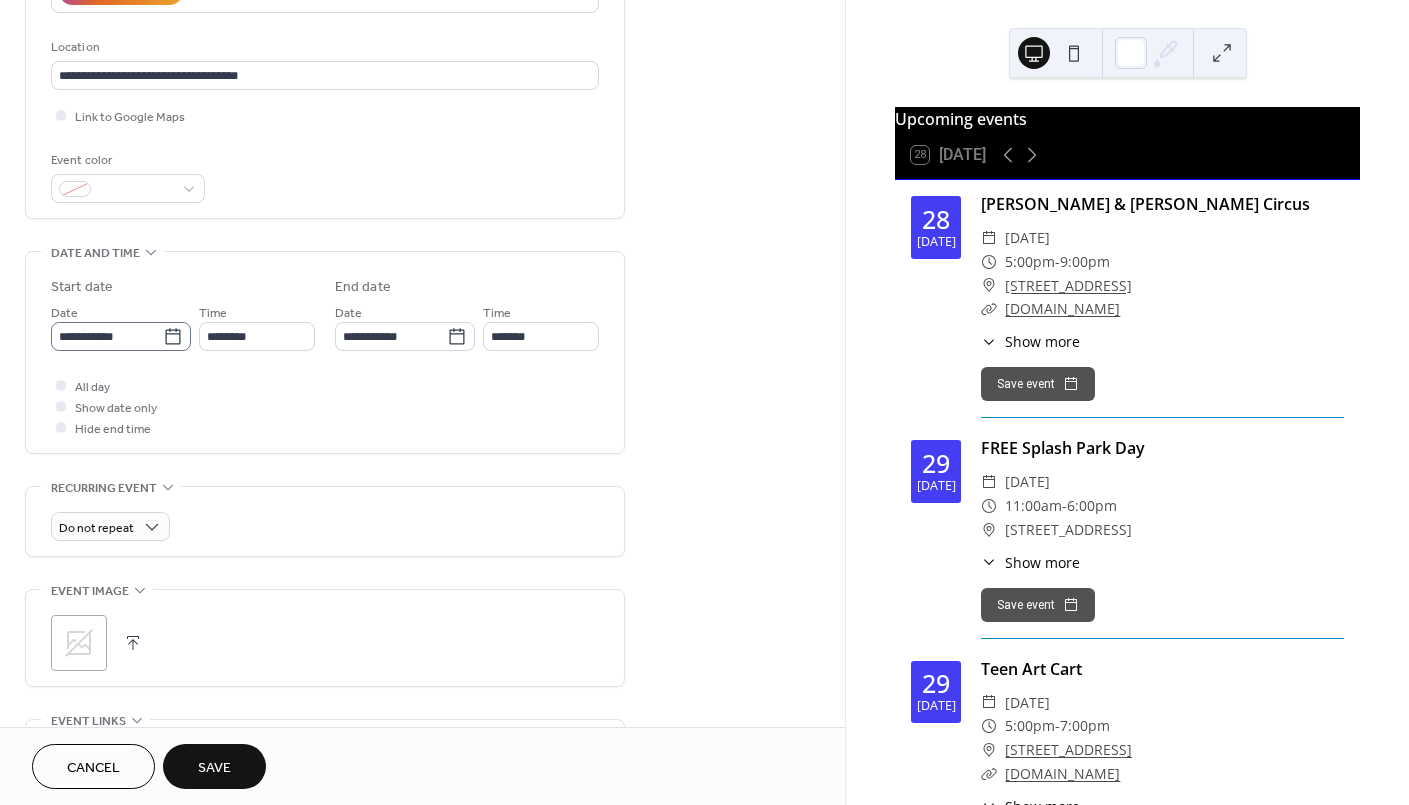 click 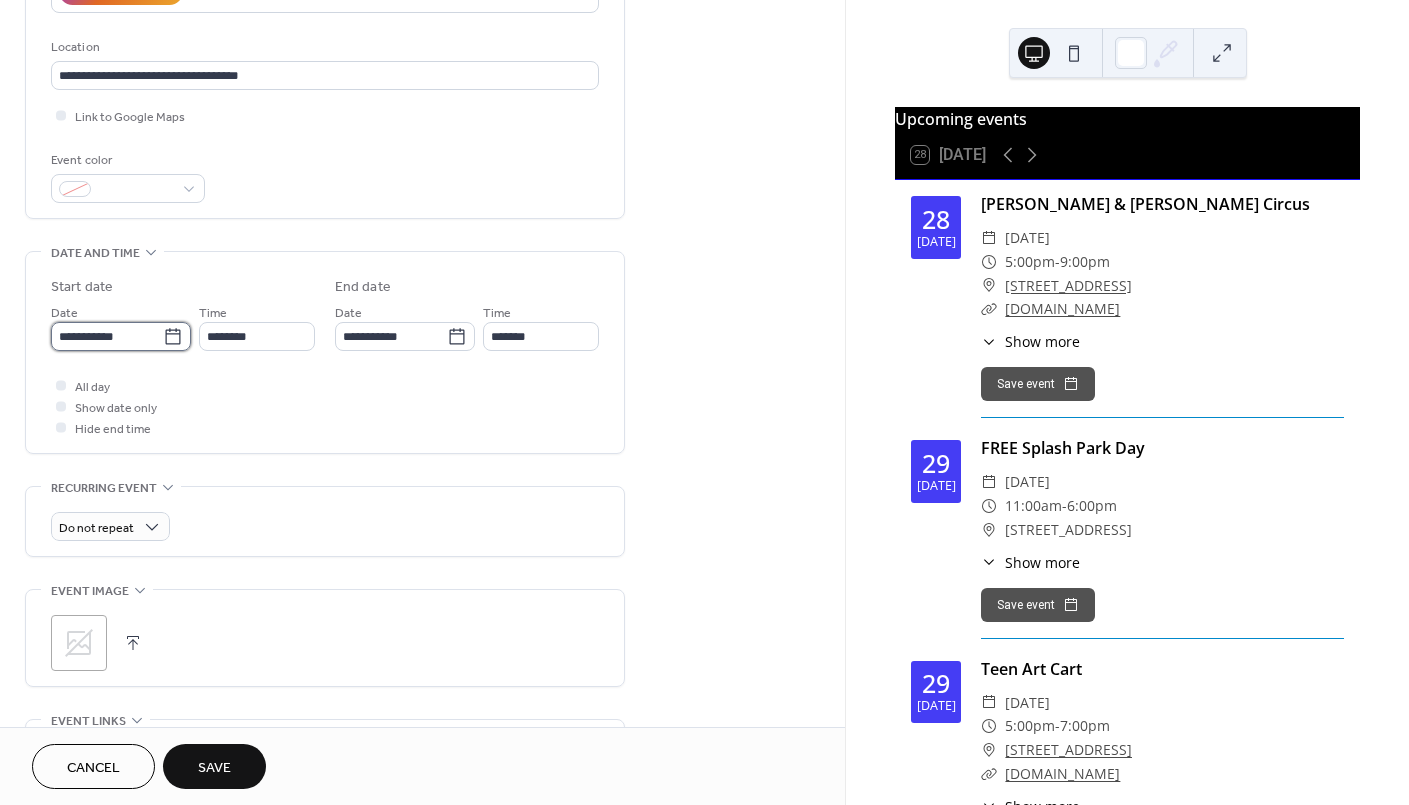 click on "**********" at bounding box center (107, 336) 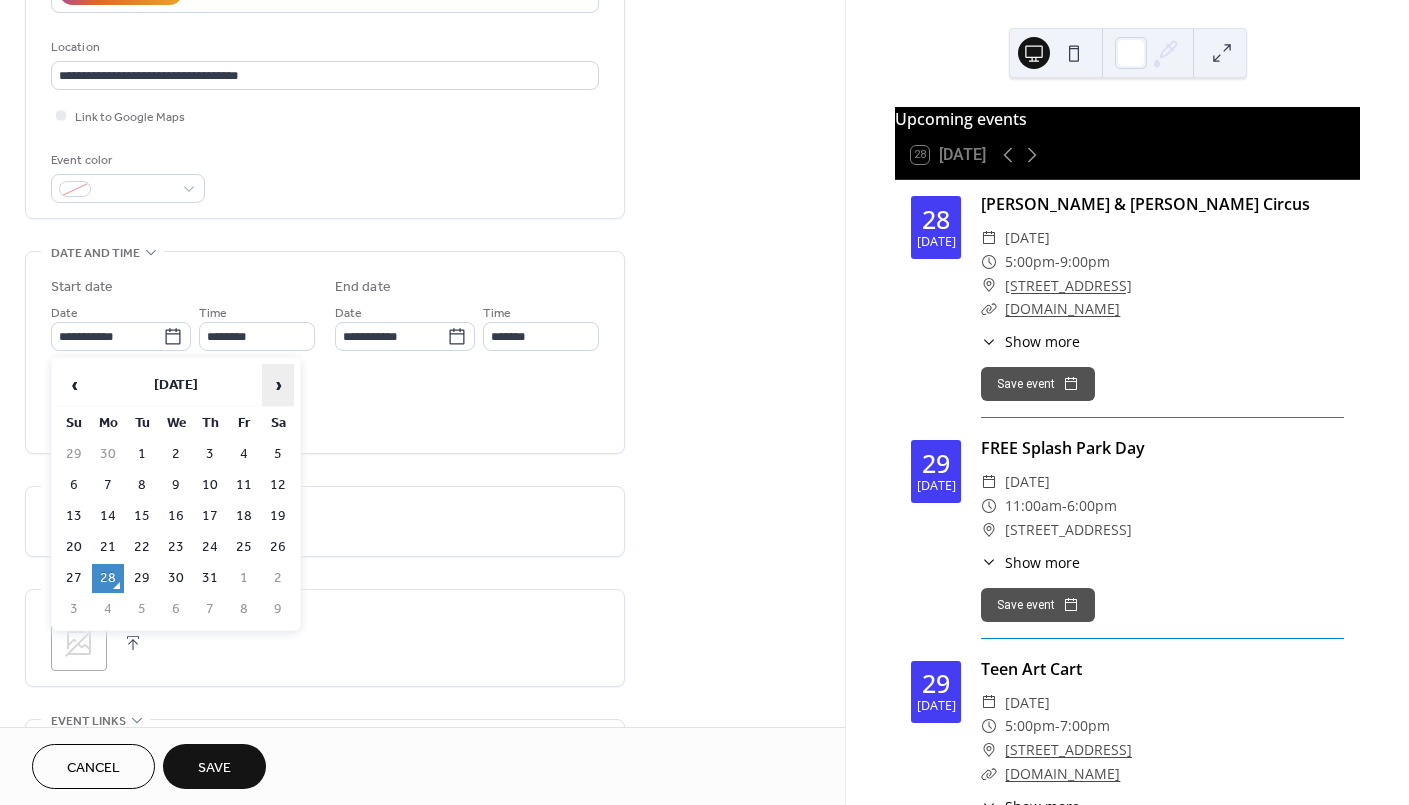 click on "›" at bounding box center [278, 385] 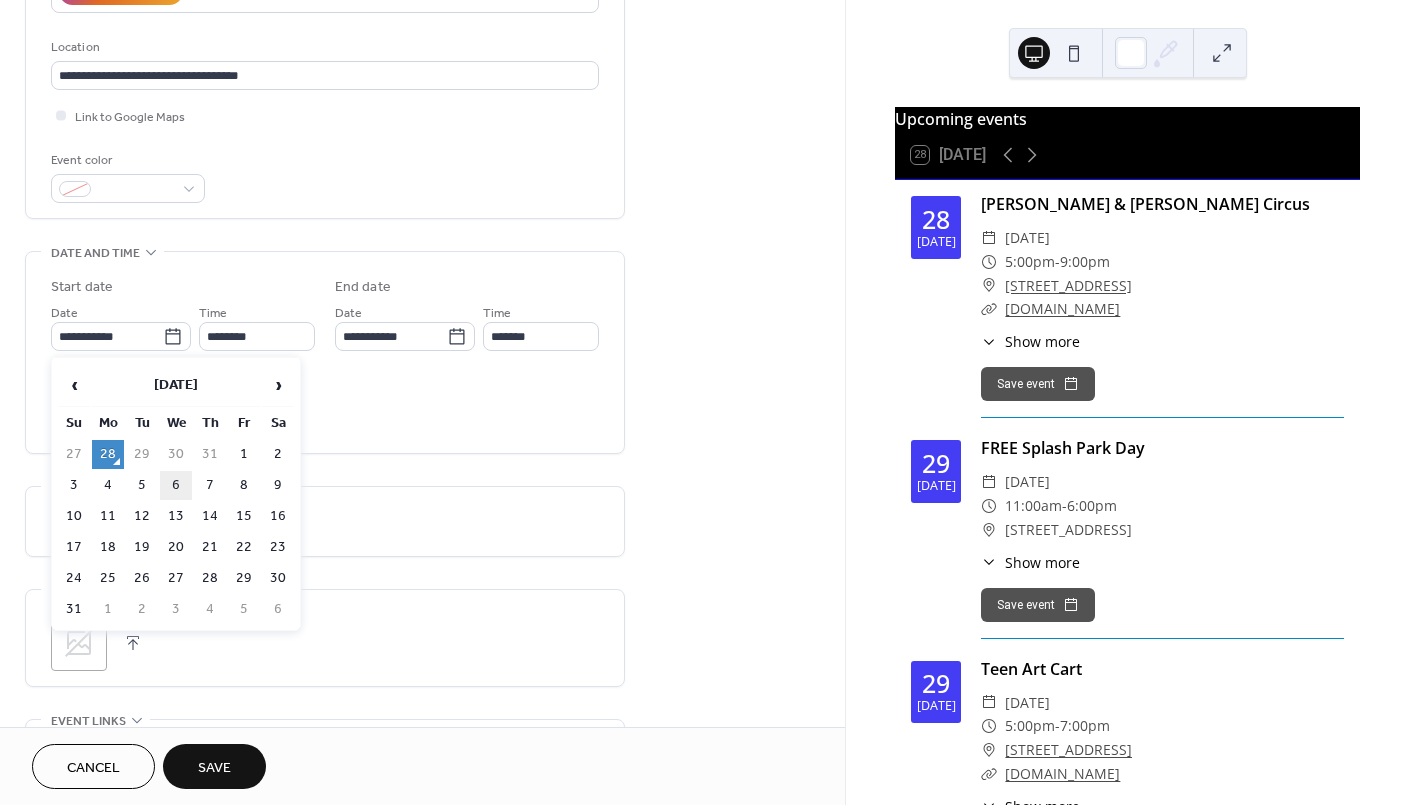 click on "6" at bounding box center (176, 485) 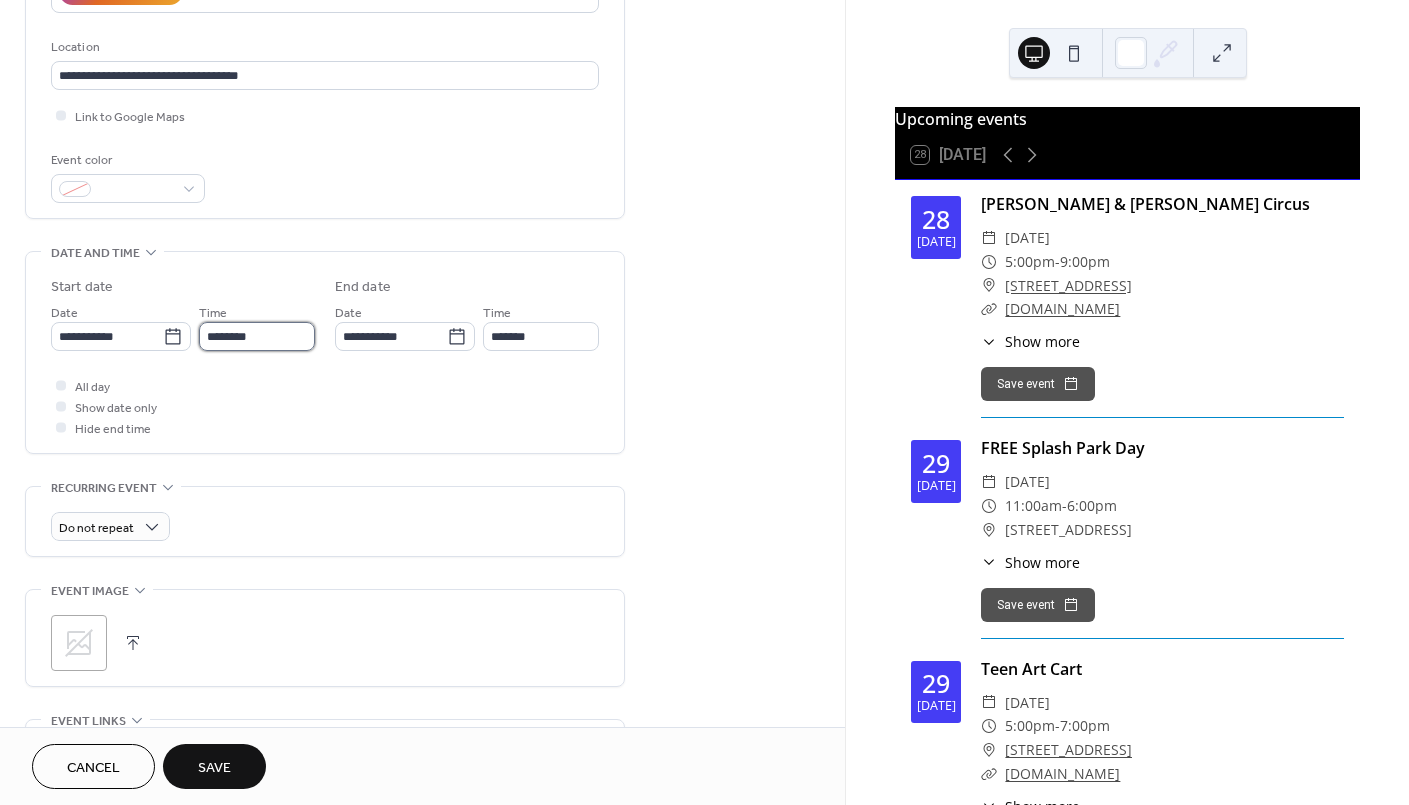 click on "********" at bounding box center (257, 336) 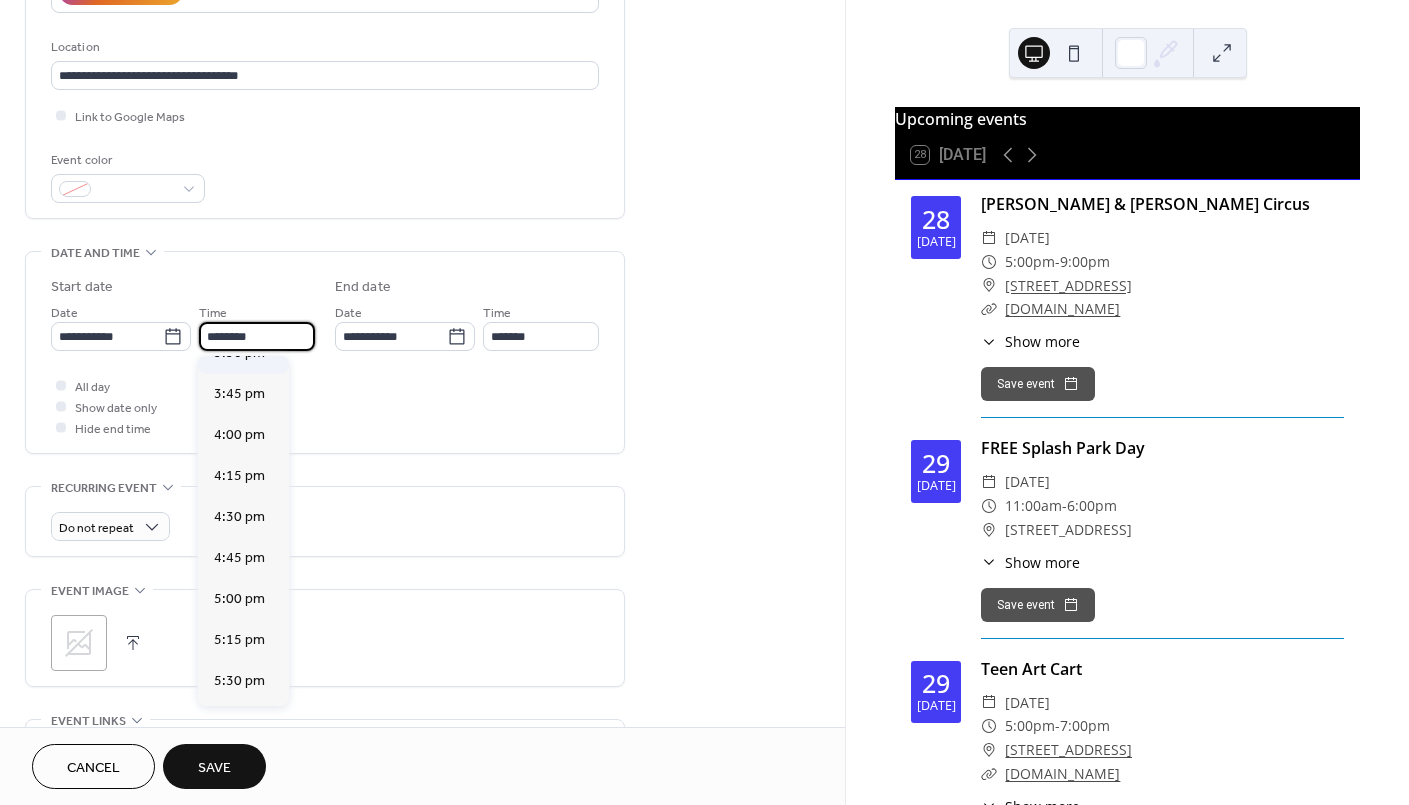 scroll, scrollTop: 2570, scrollLeft: 0, axis: vertical 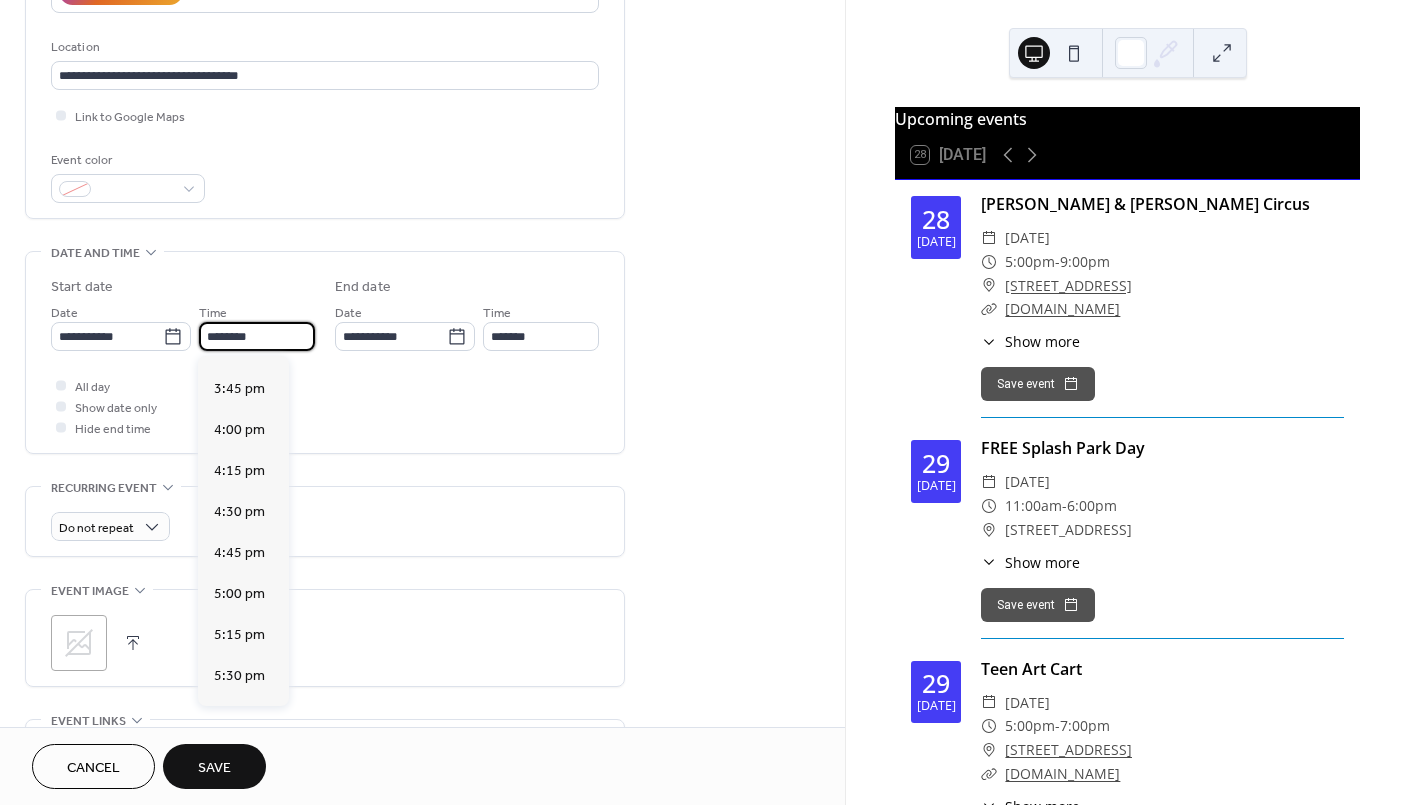 click on "6:00 pm" at bounding box center (239, 758) 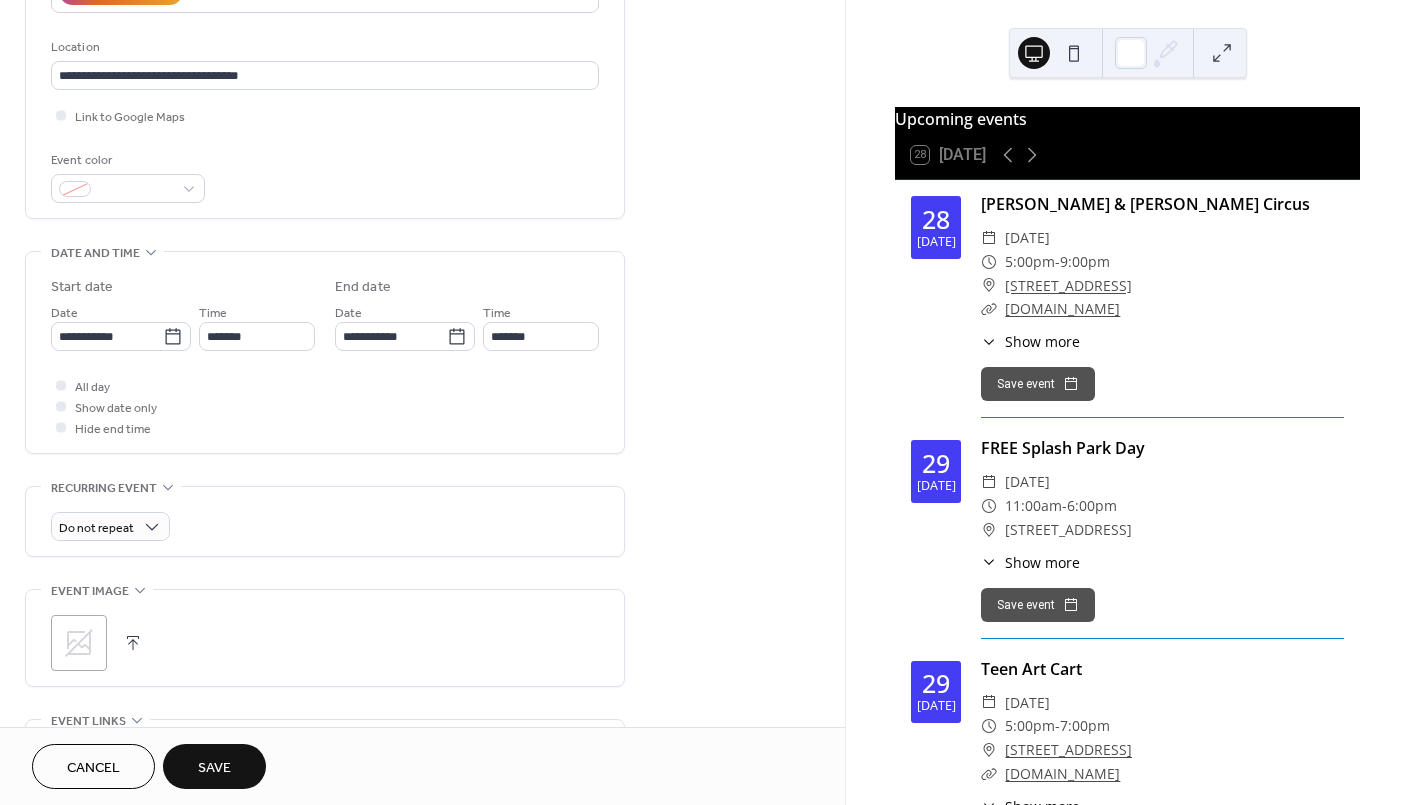 type on "*******" 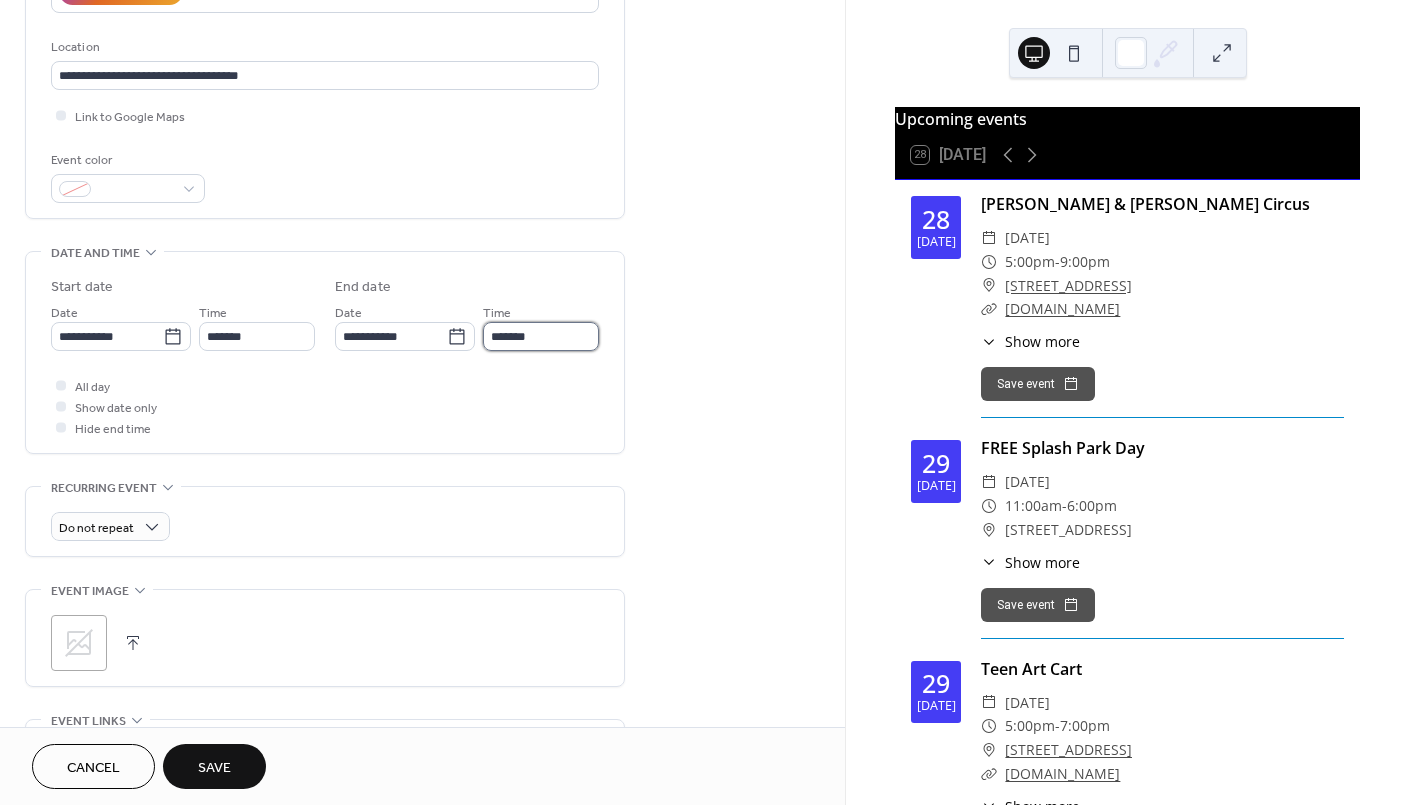 click on "*******" at bounding box center [541, 336] 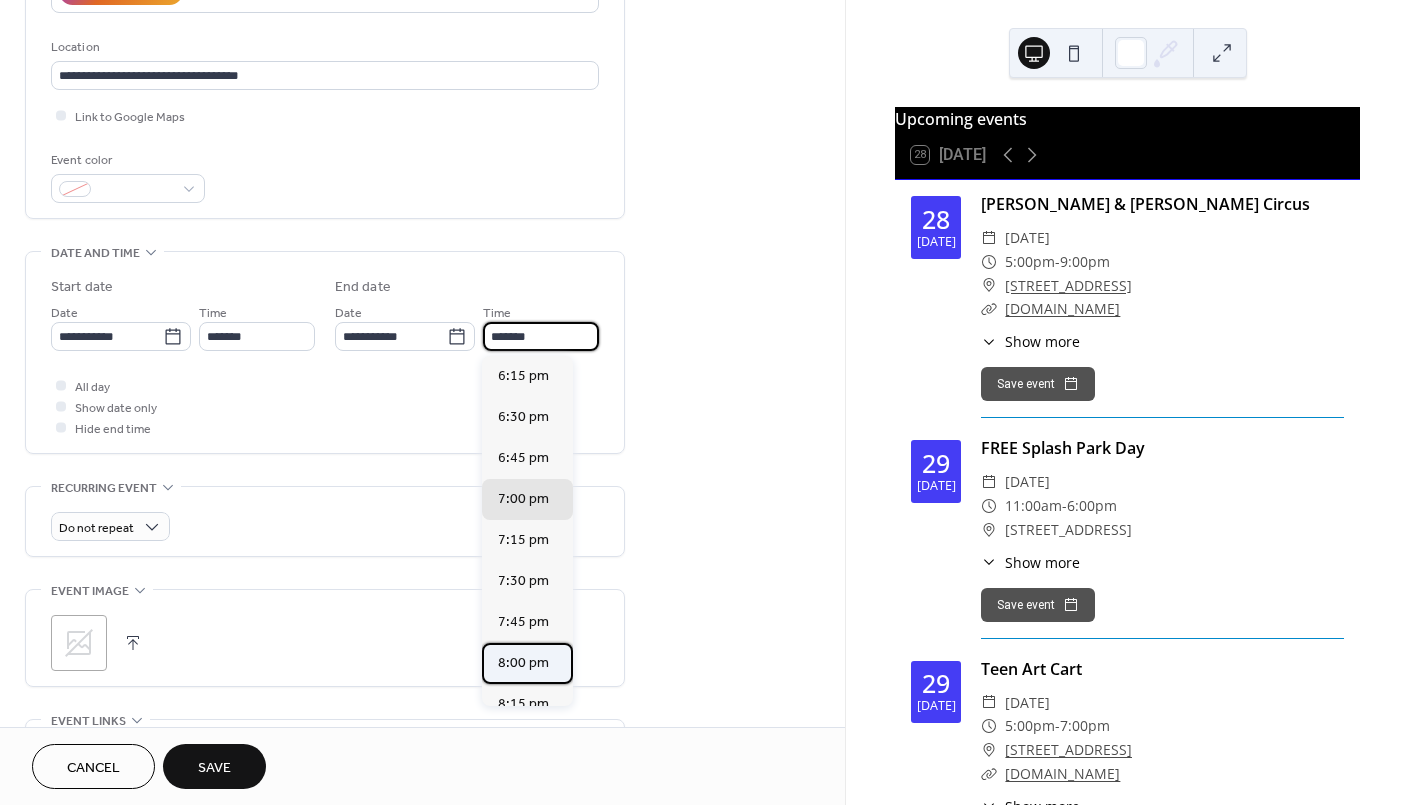 click on "8:00 pm" at bounding box center (523, 663) 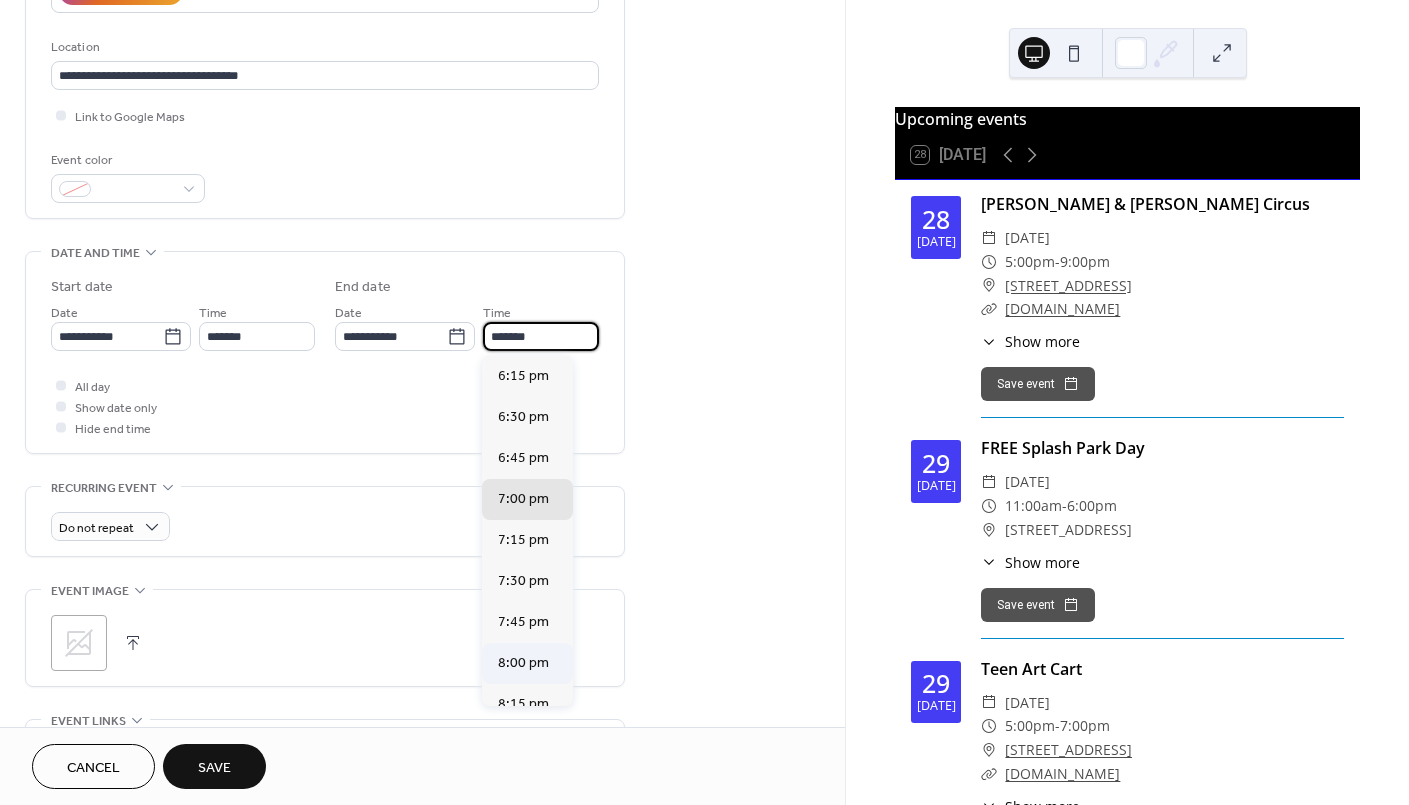 type on "*******" 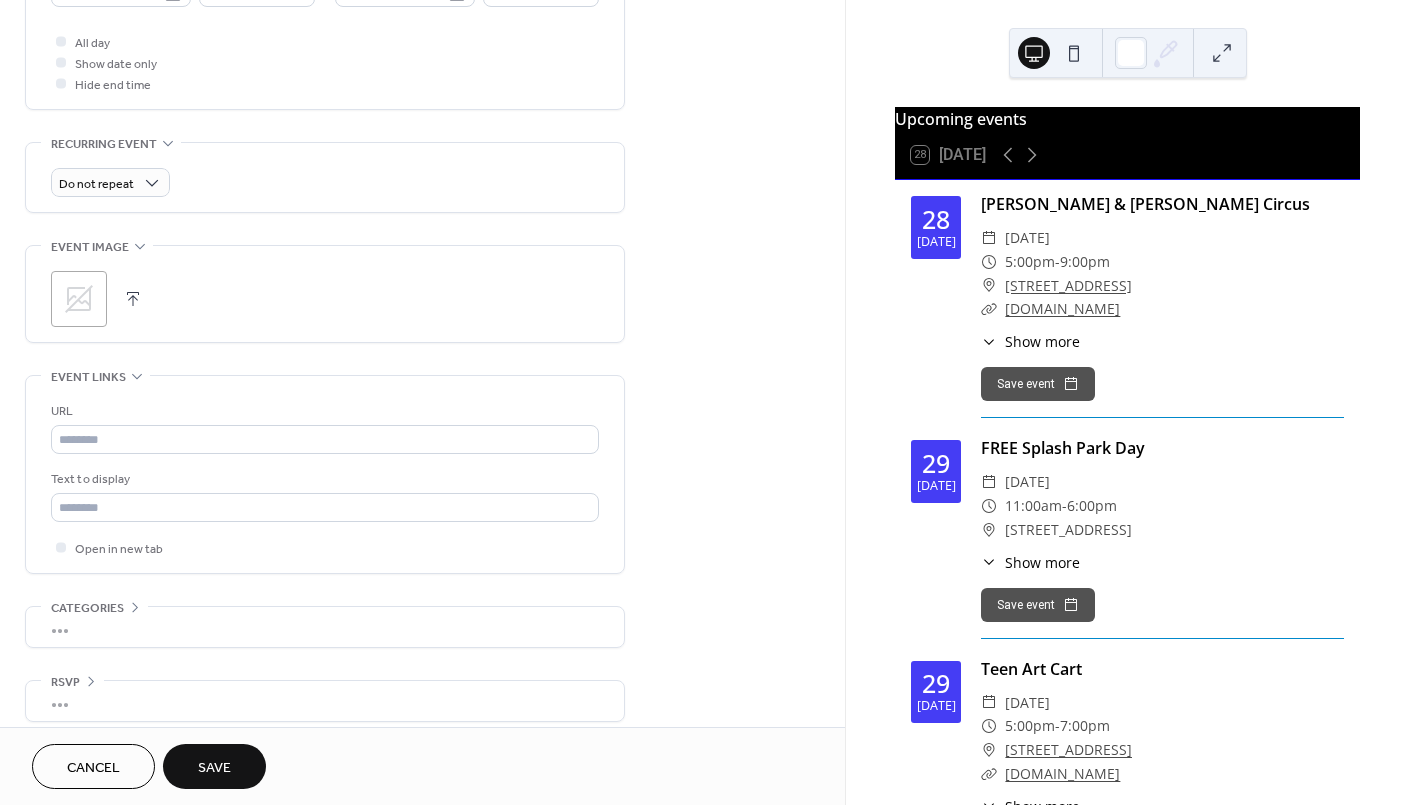 scroll, scrollTop: 765, scrollLeft: 0, axis: vertical 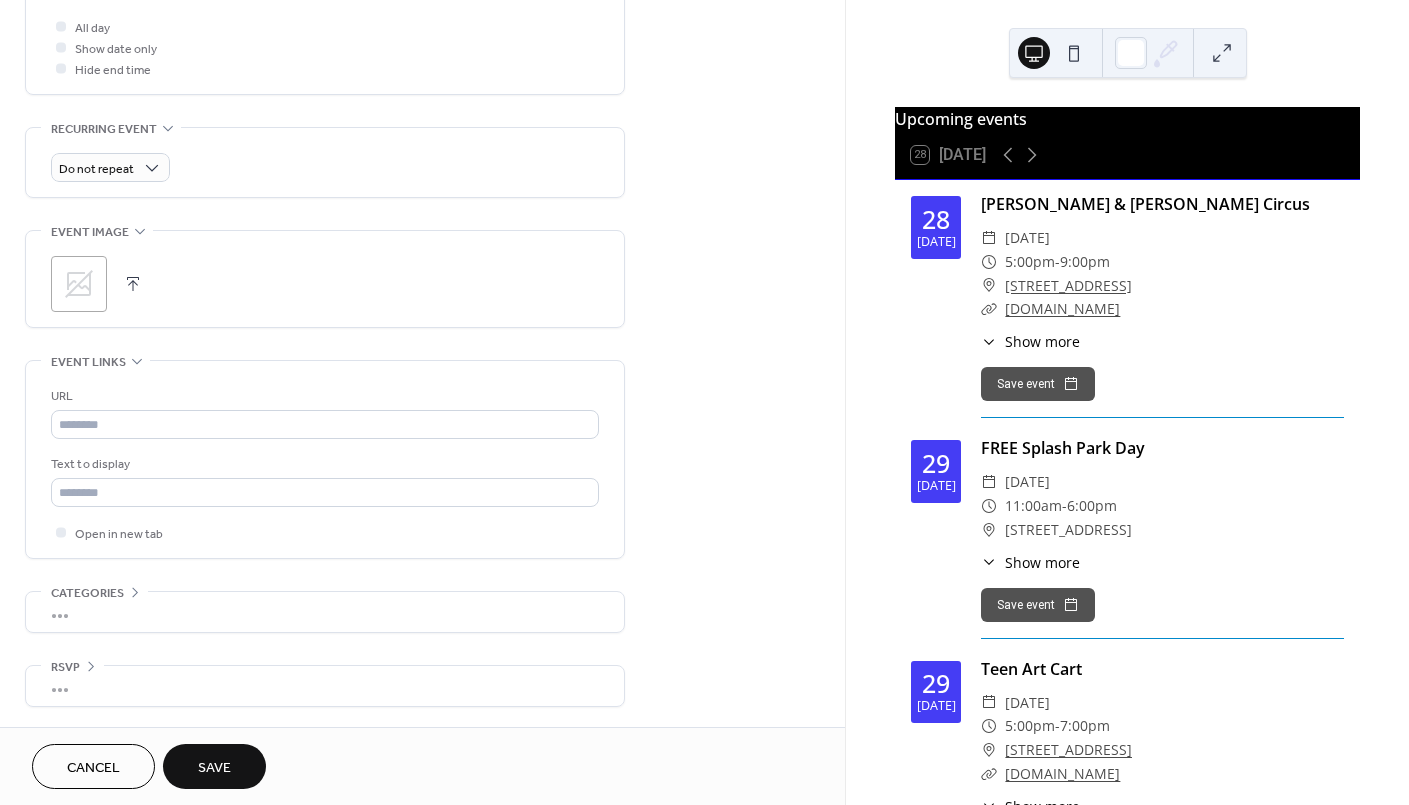 click on "Save" at bounding box center (214, 768) 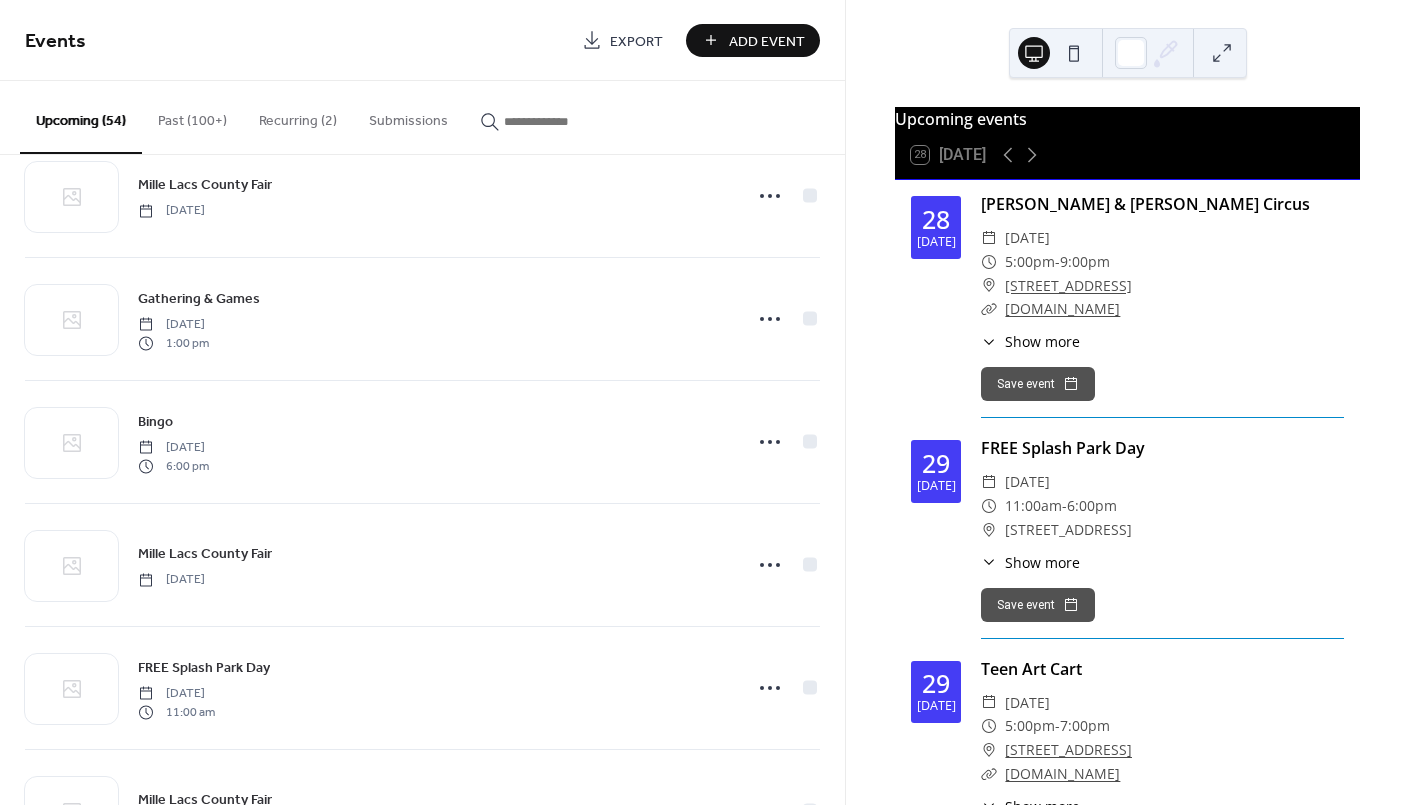 scroll, scrollTop: 2266, scrollLeft: 0, axis: vertical 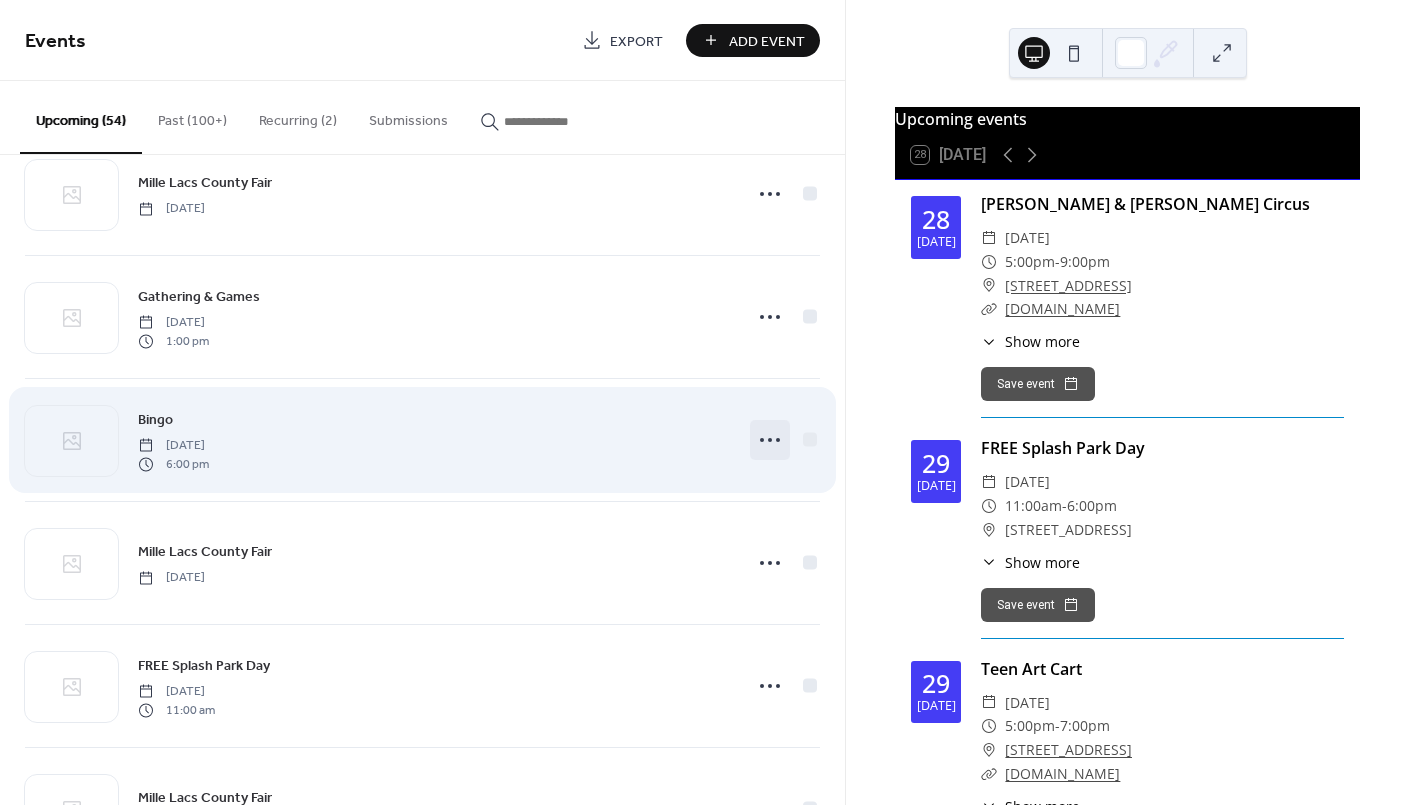 click 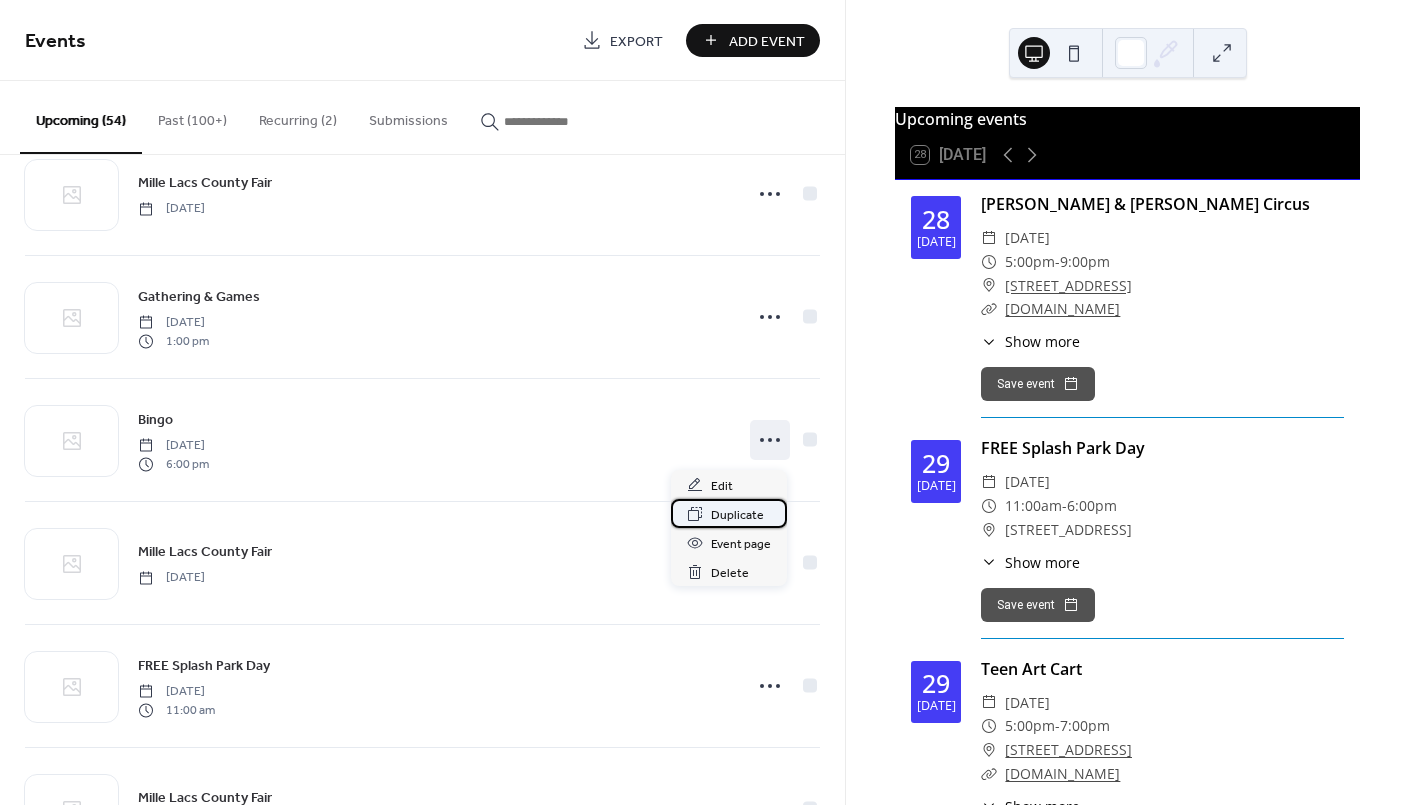 click on "Duplicate" at bounding box center [737, 515] 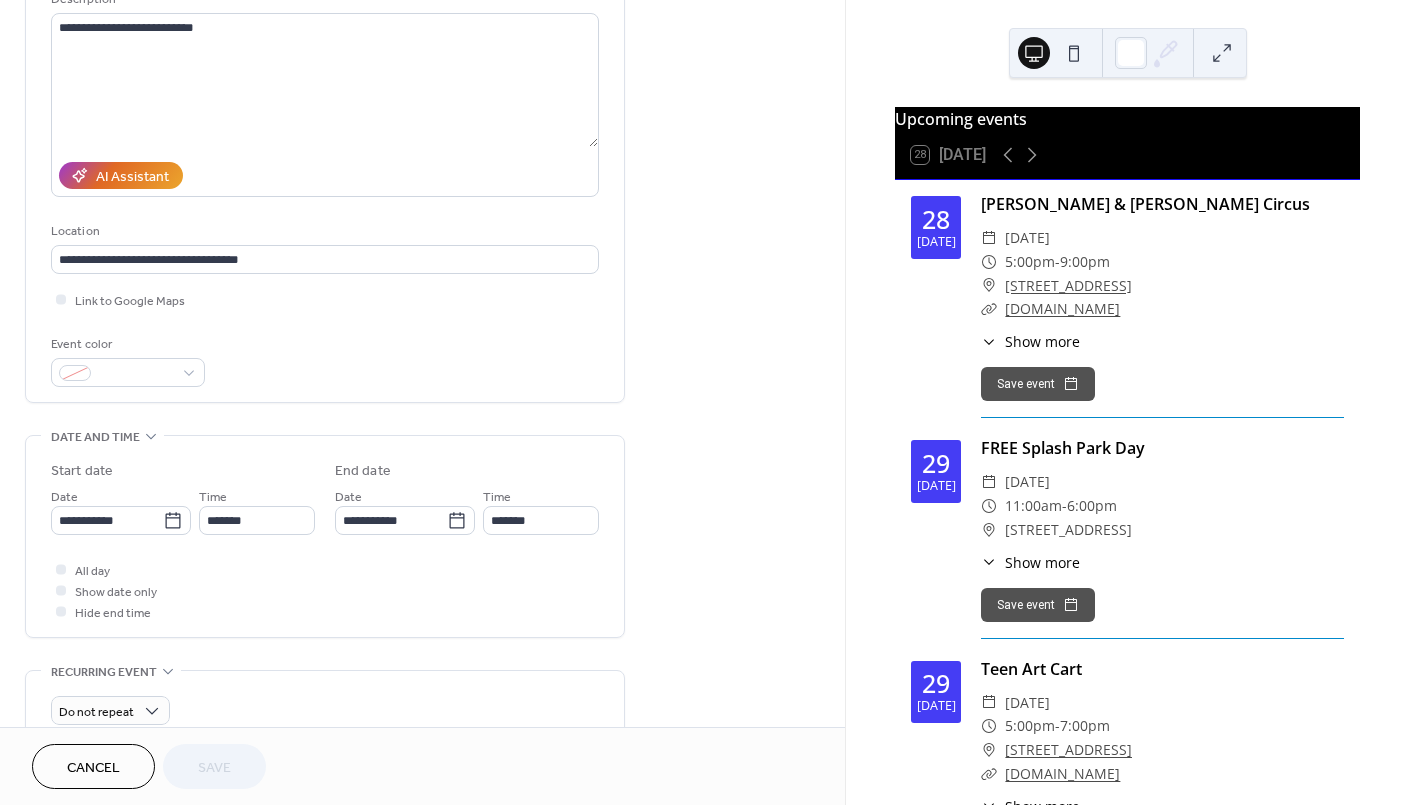 scroll, scrollTop: 266, scrollLeft: 0, axis: vertical 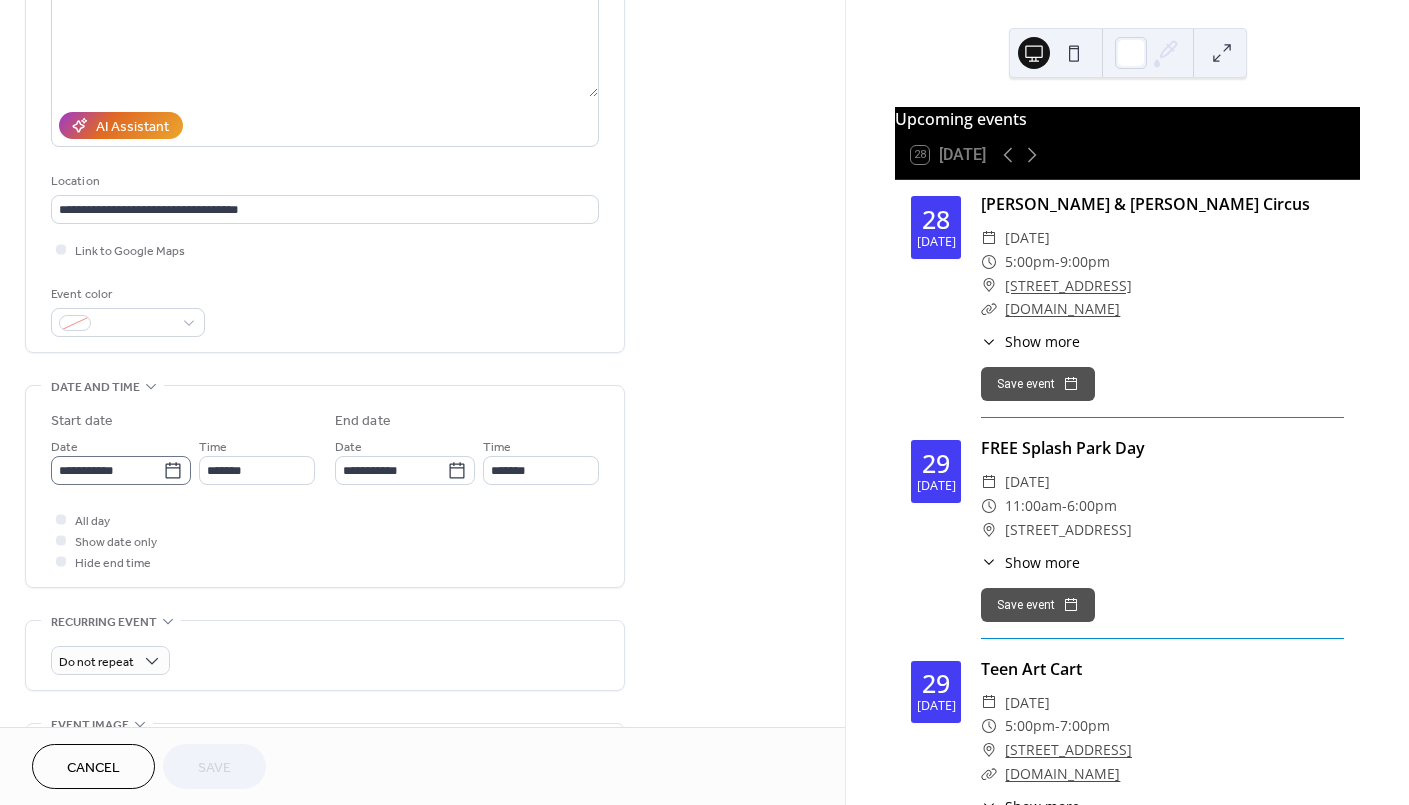 click 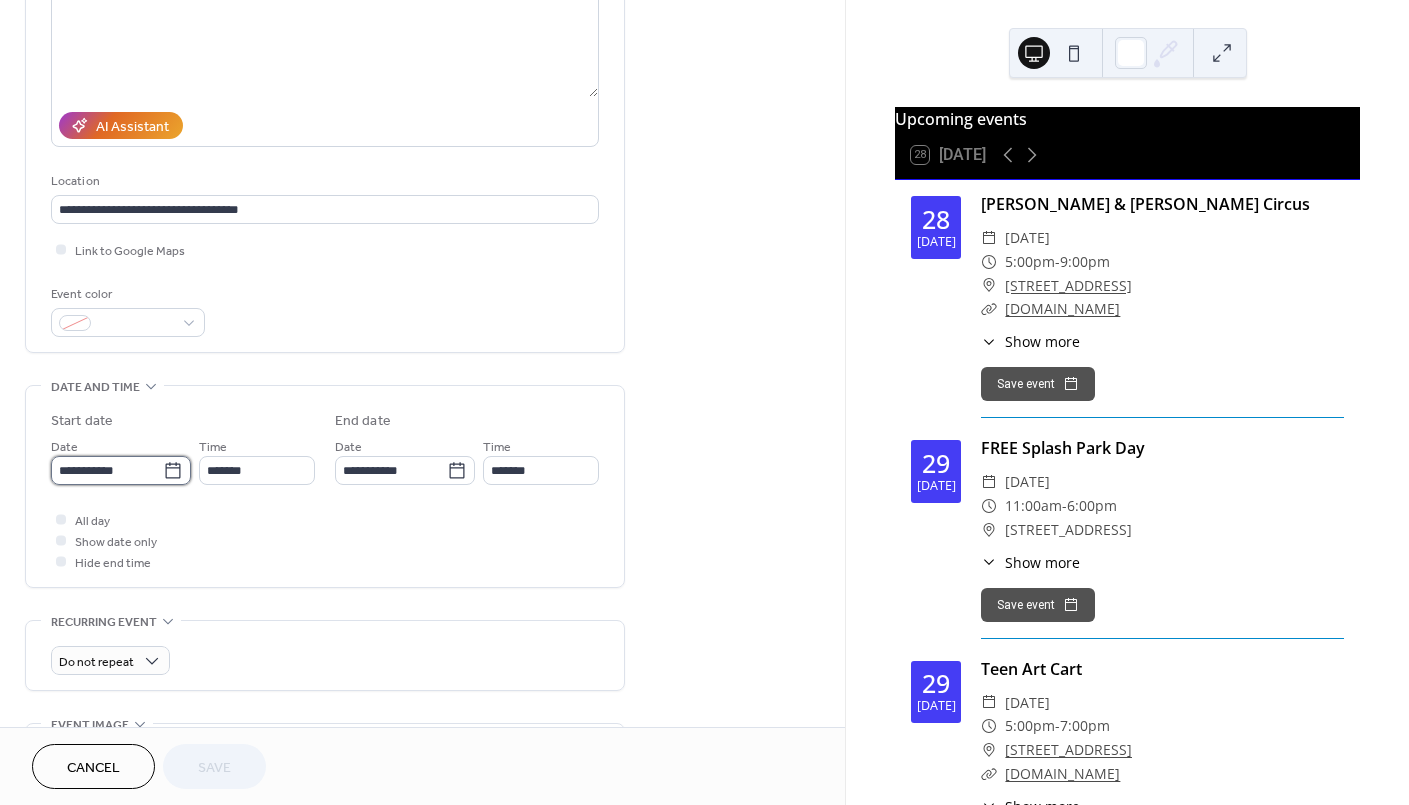 click on "**********" at bounding box center [107, 470] 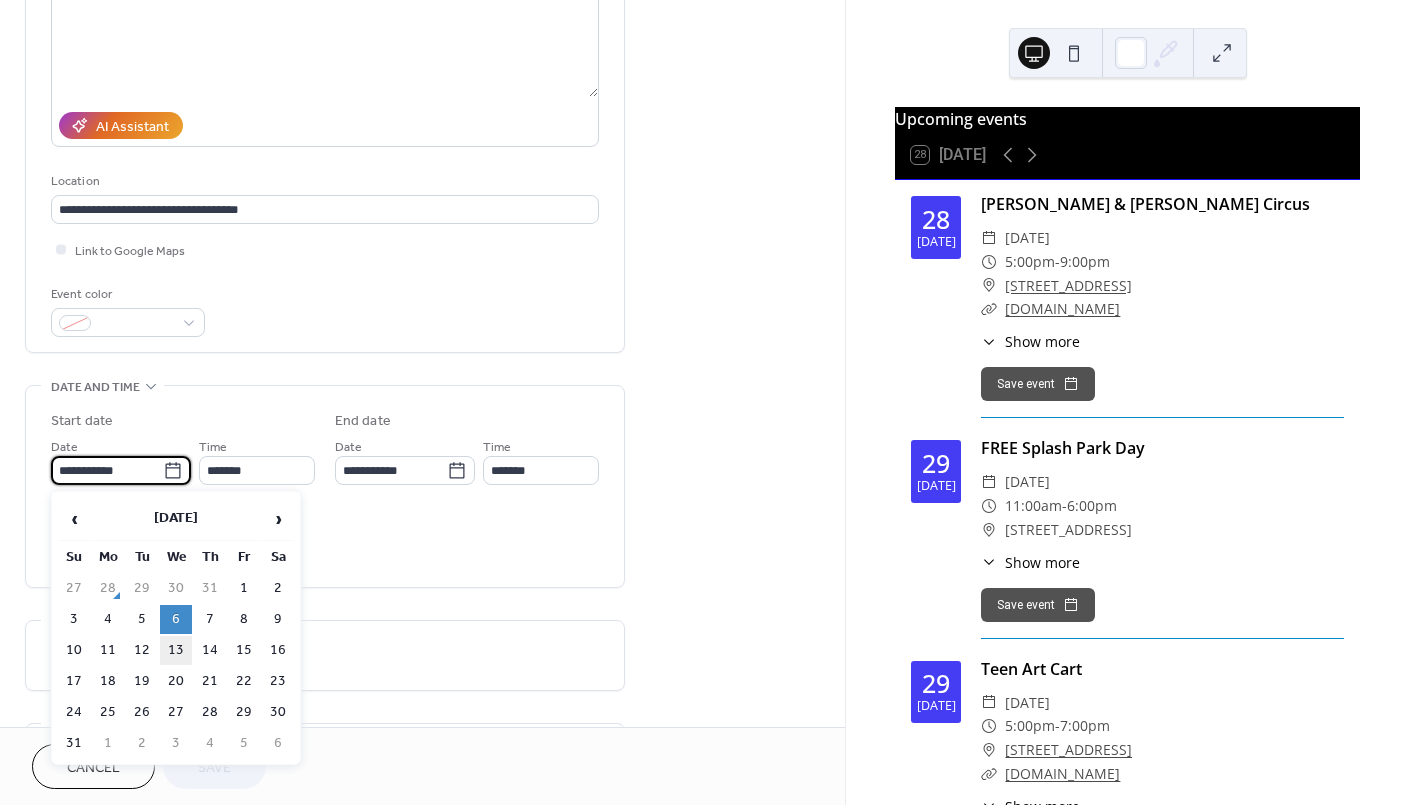click on "13" at bounding box center (176, 650) 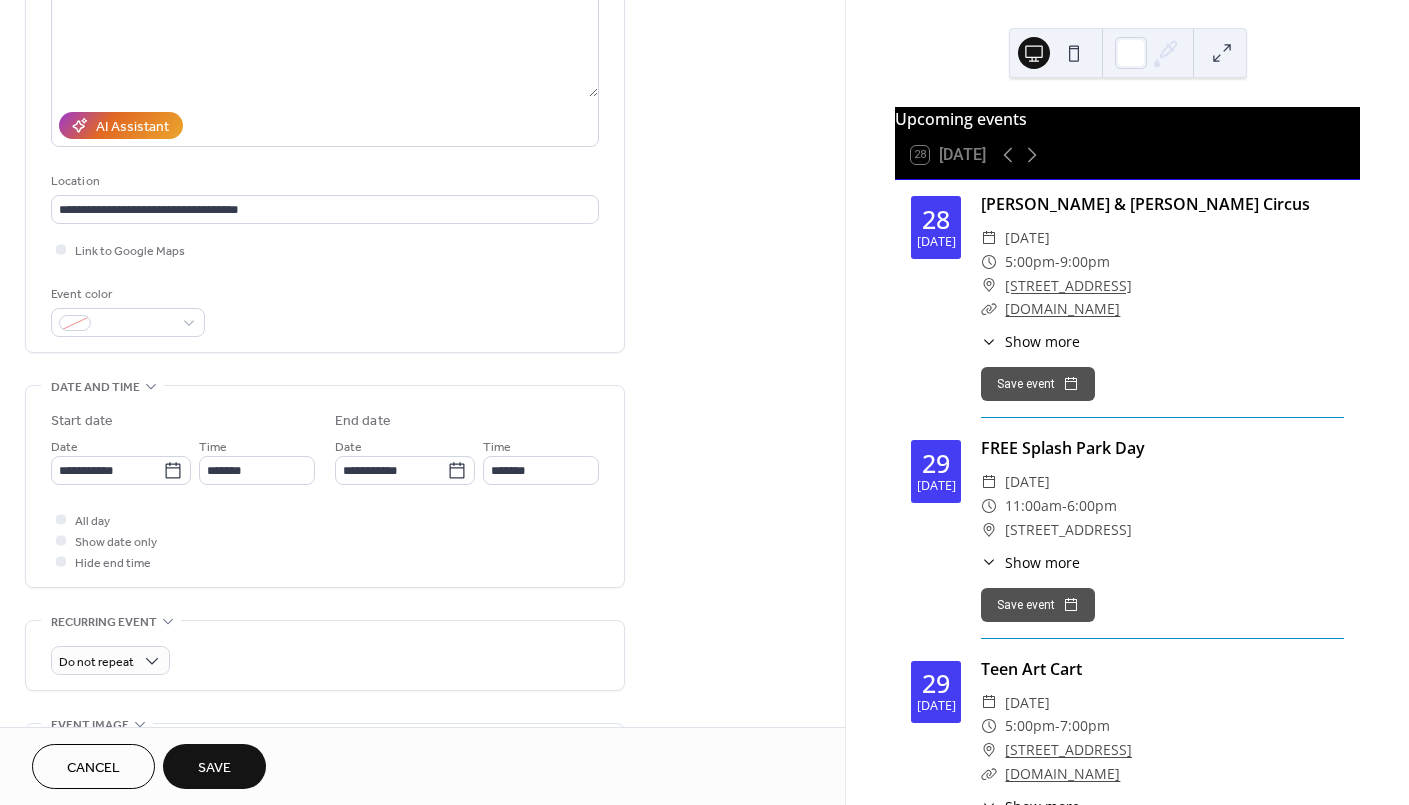 click on "Save" at bounding box center (214, 768) 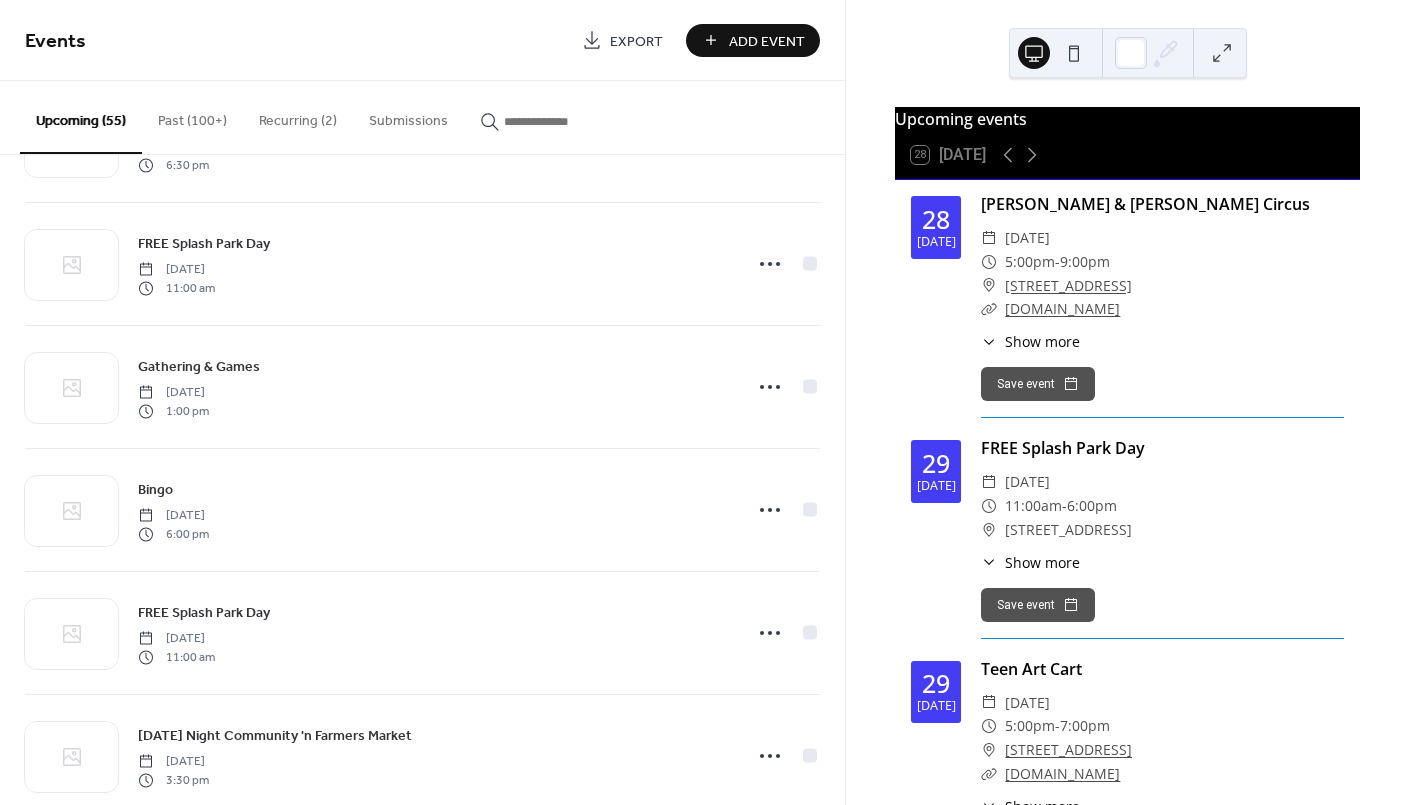 scroll, scrollTop: 4174, scrollLeft: 0, axis: vertical 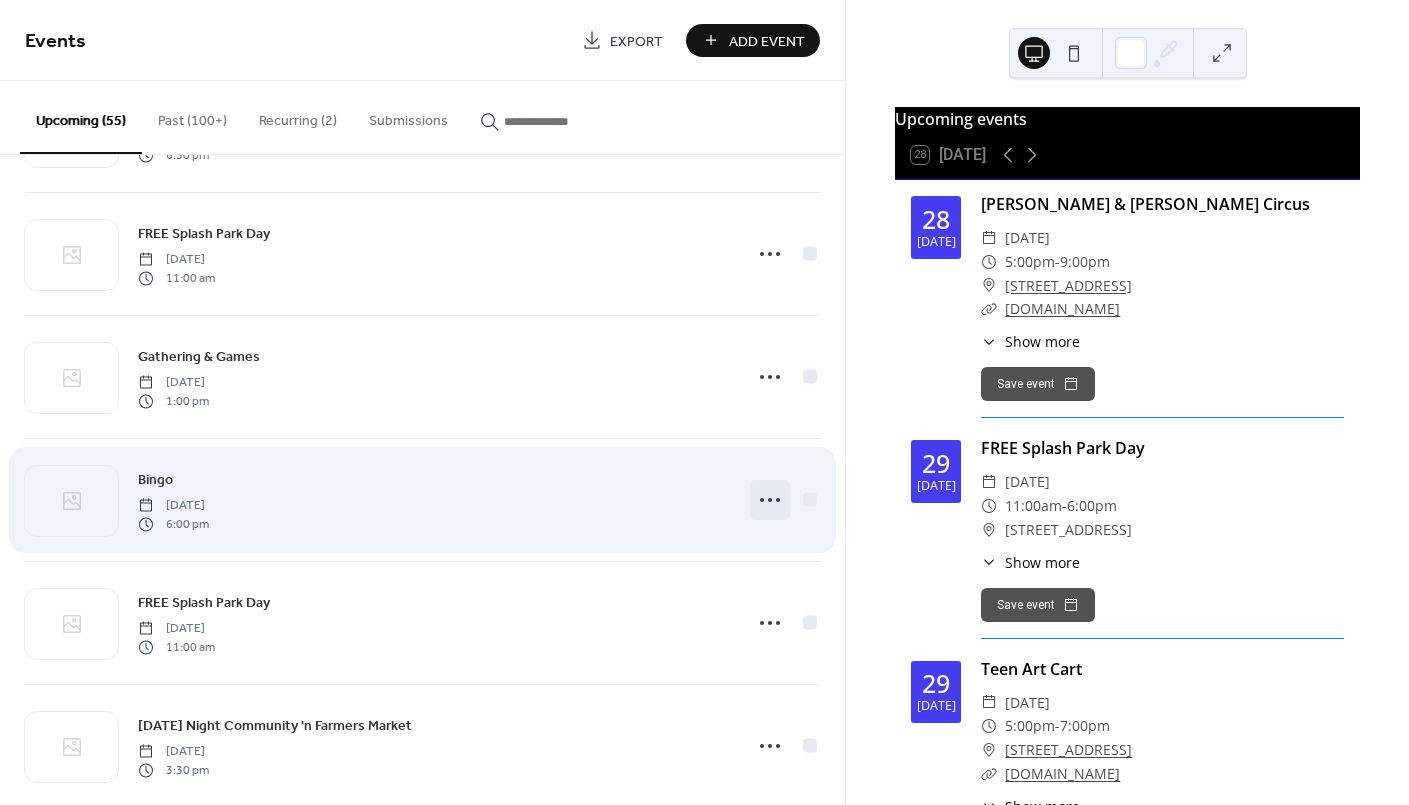 click 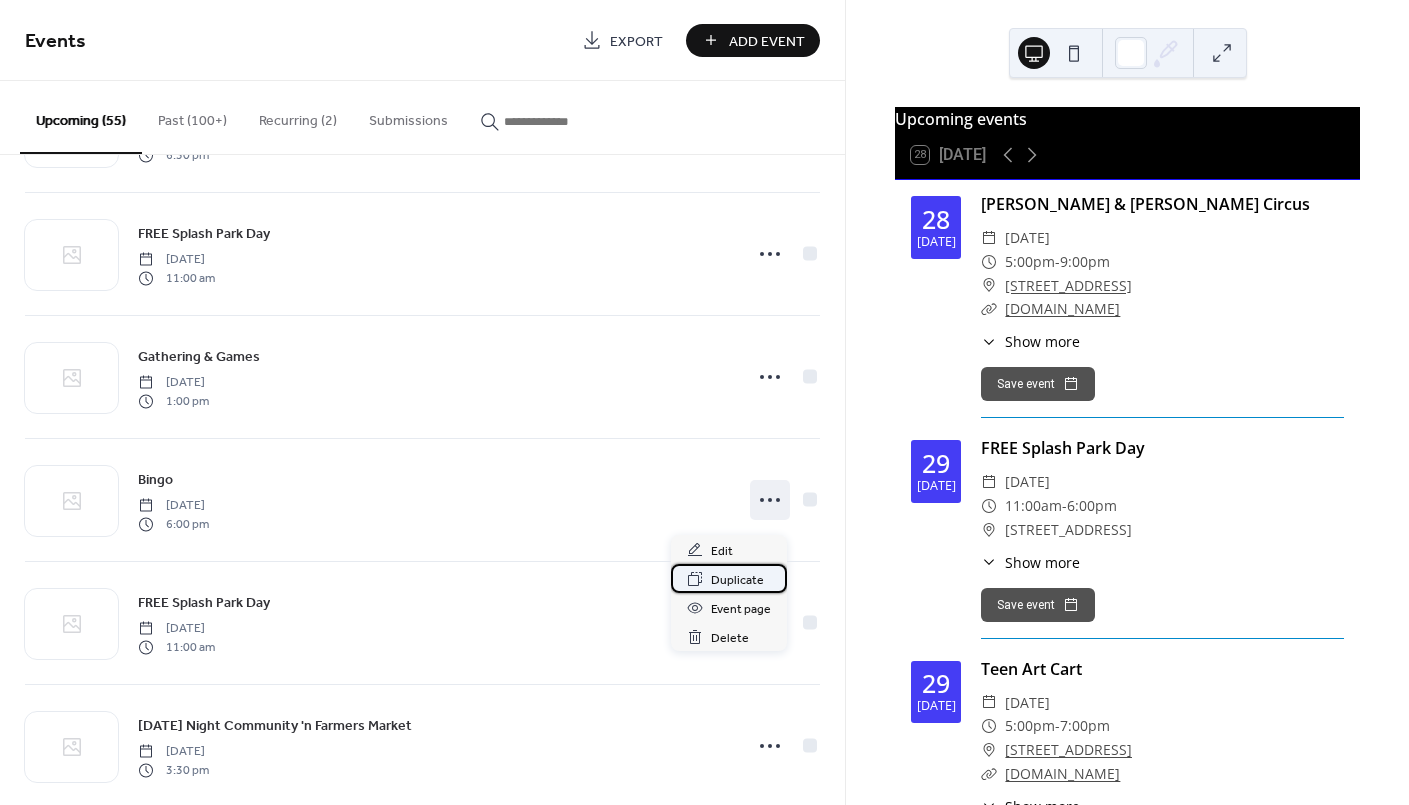 click on "Duplicate" at bounding box center [737, 580] 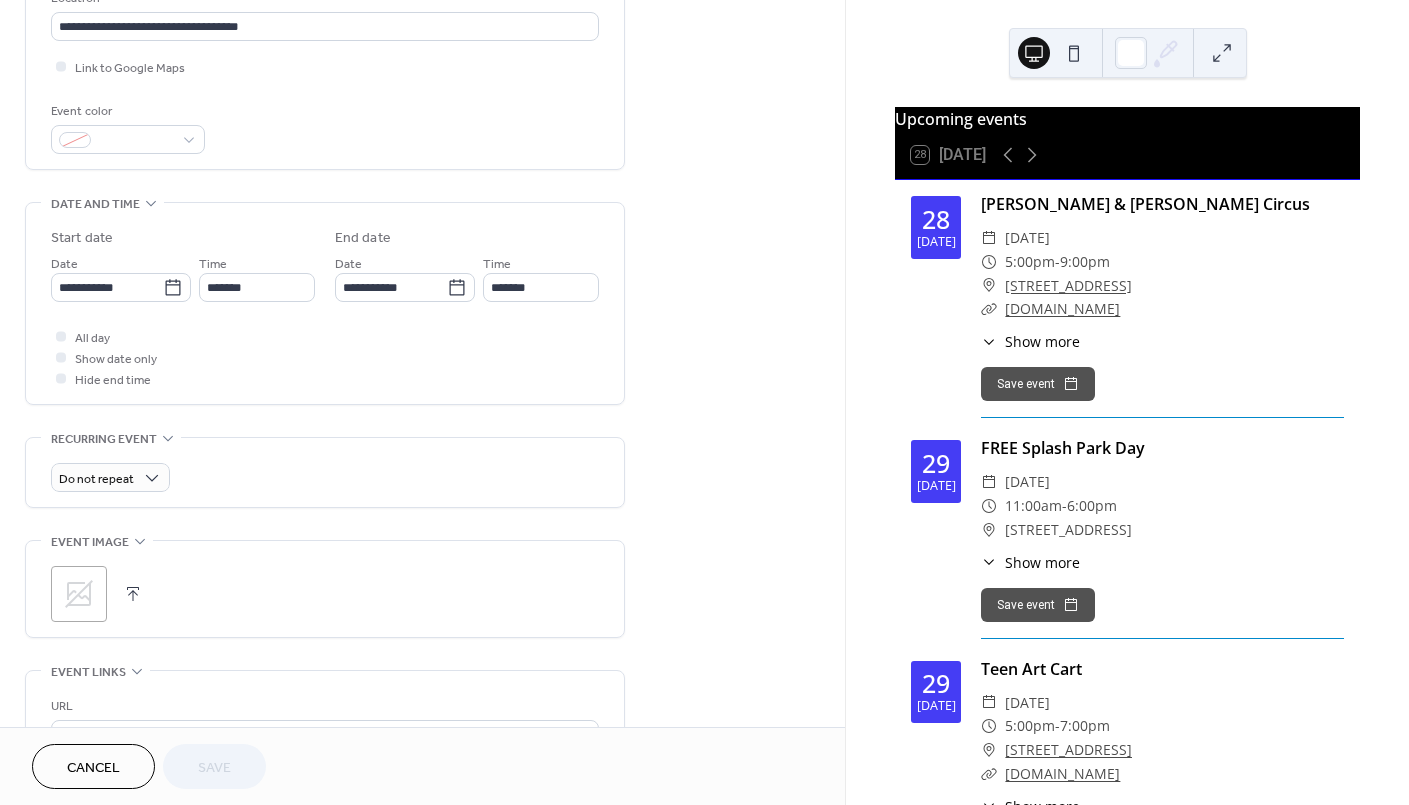 scroll, scrollTop: 533, scrollLeft: 0, axis: vertical 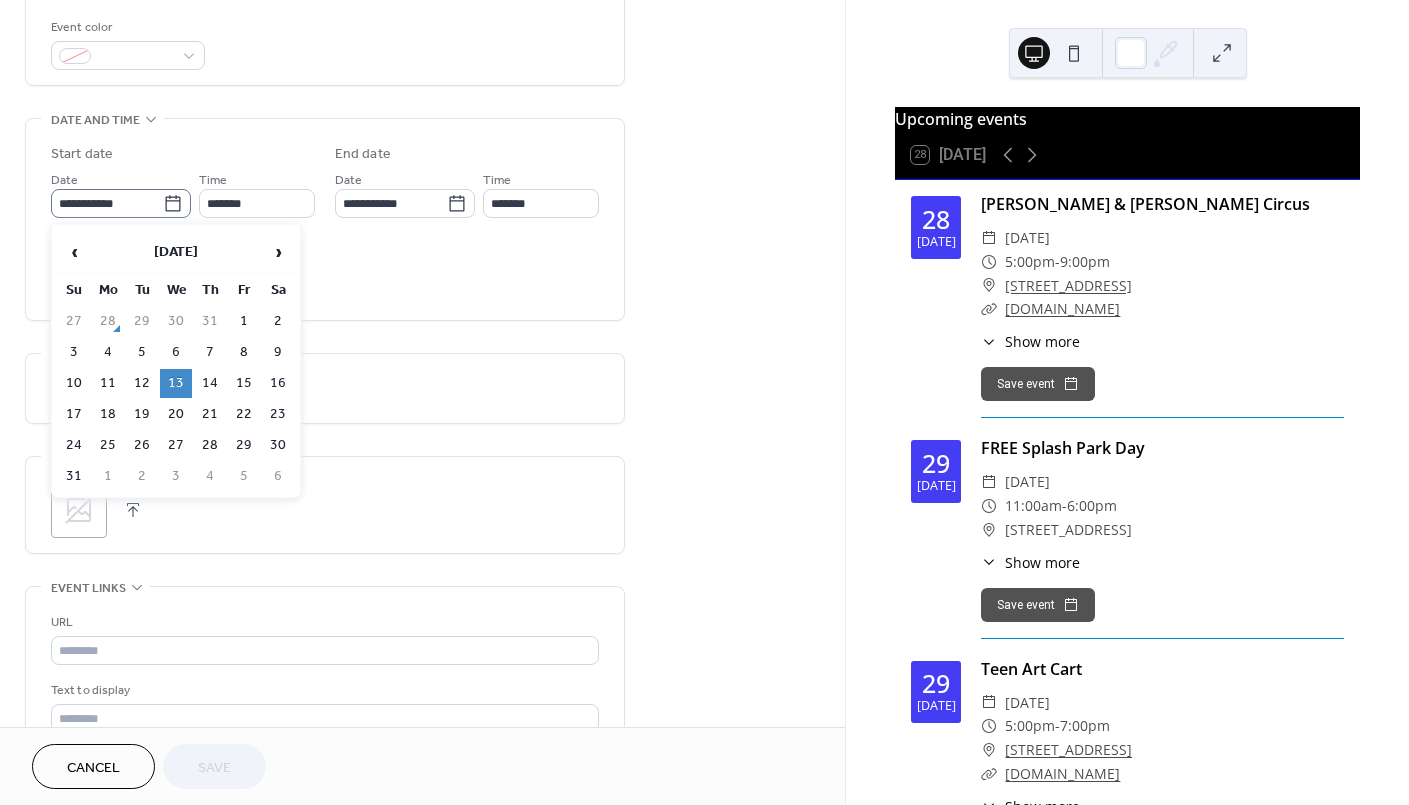 click on "**********" at bounding box center (121, 203) 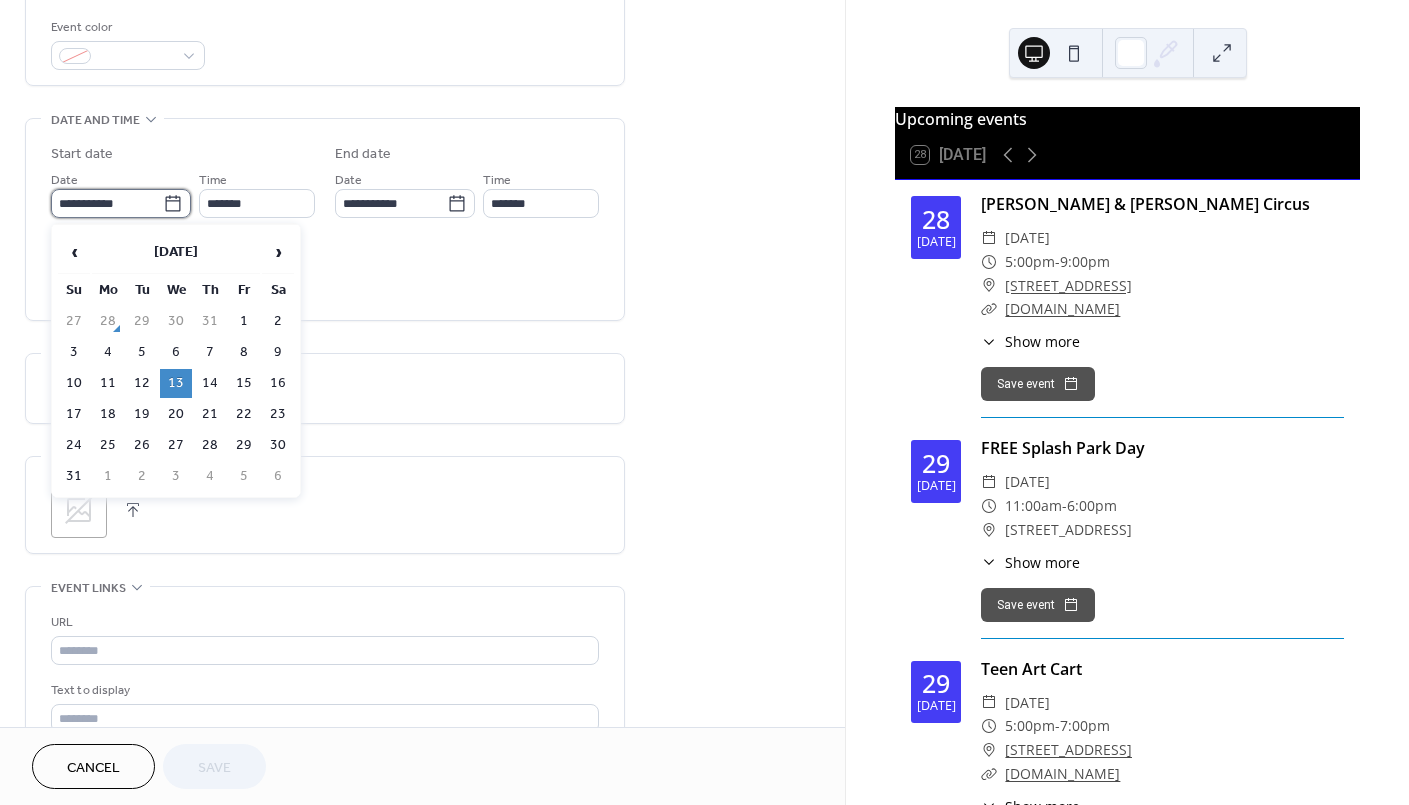 click on "**********" at bounding box center [107, 203] 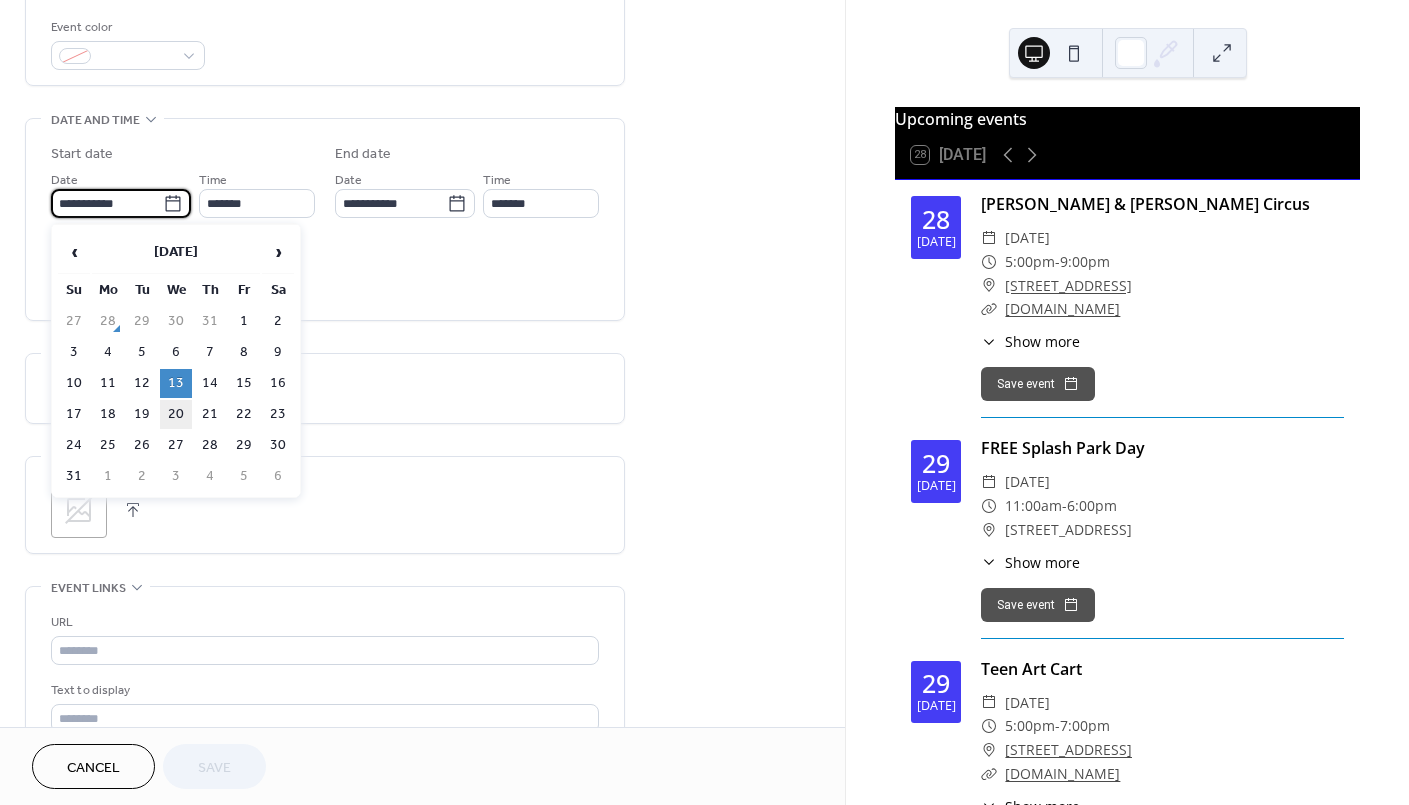 click on "20" at bounding box center (176, 414) 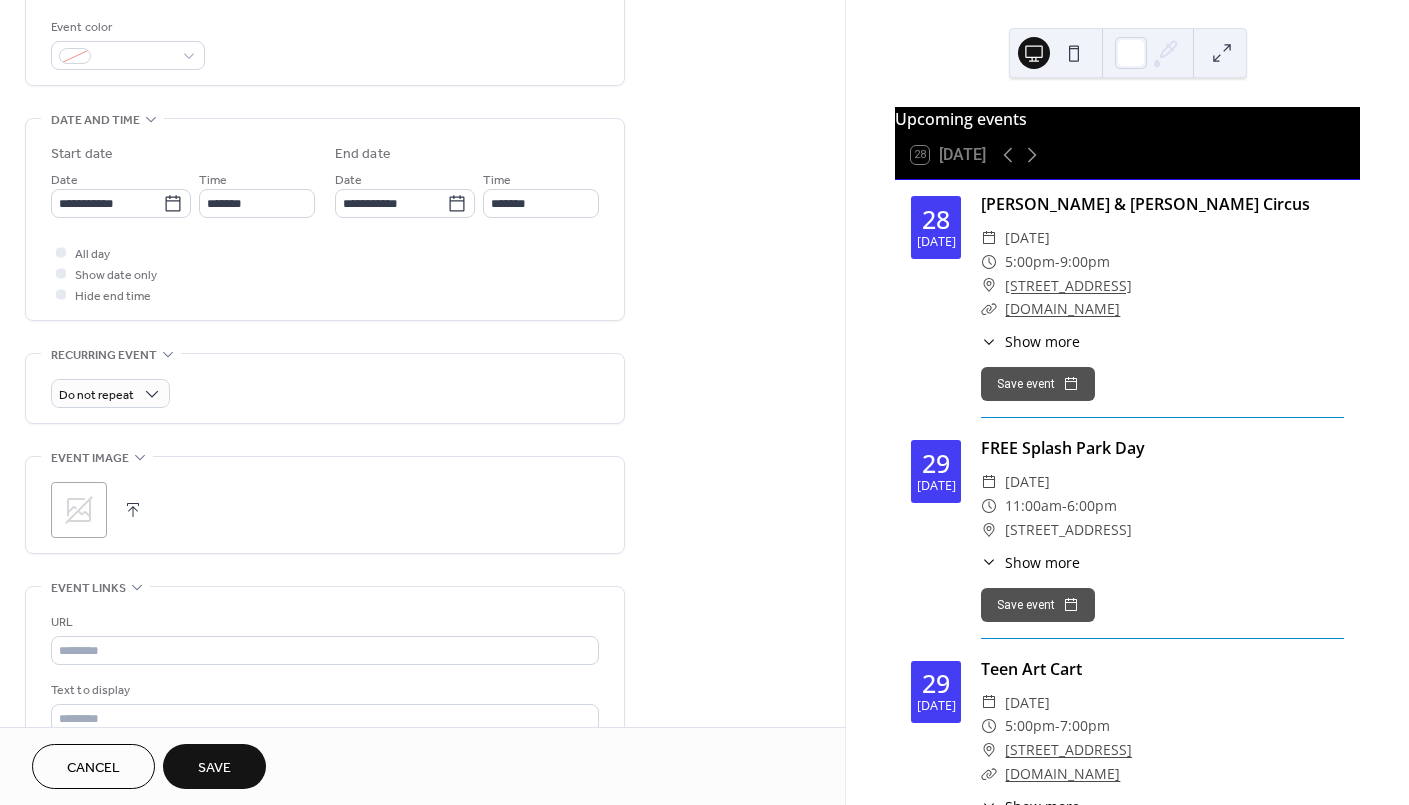 click on "Cancel Save" at bounding box center [422, 766] 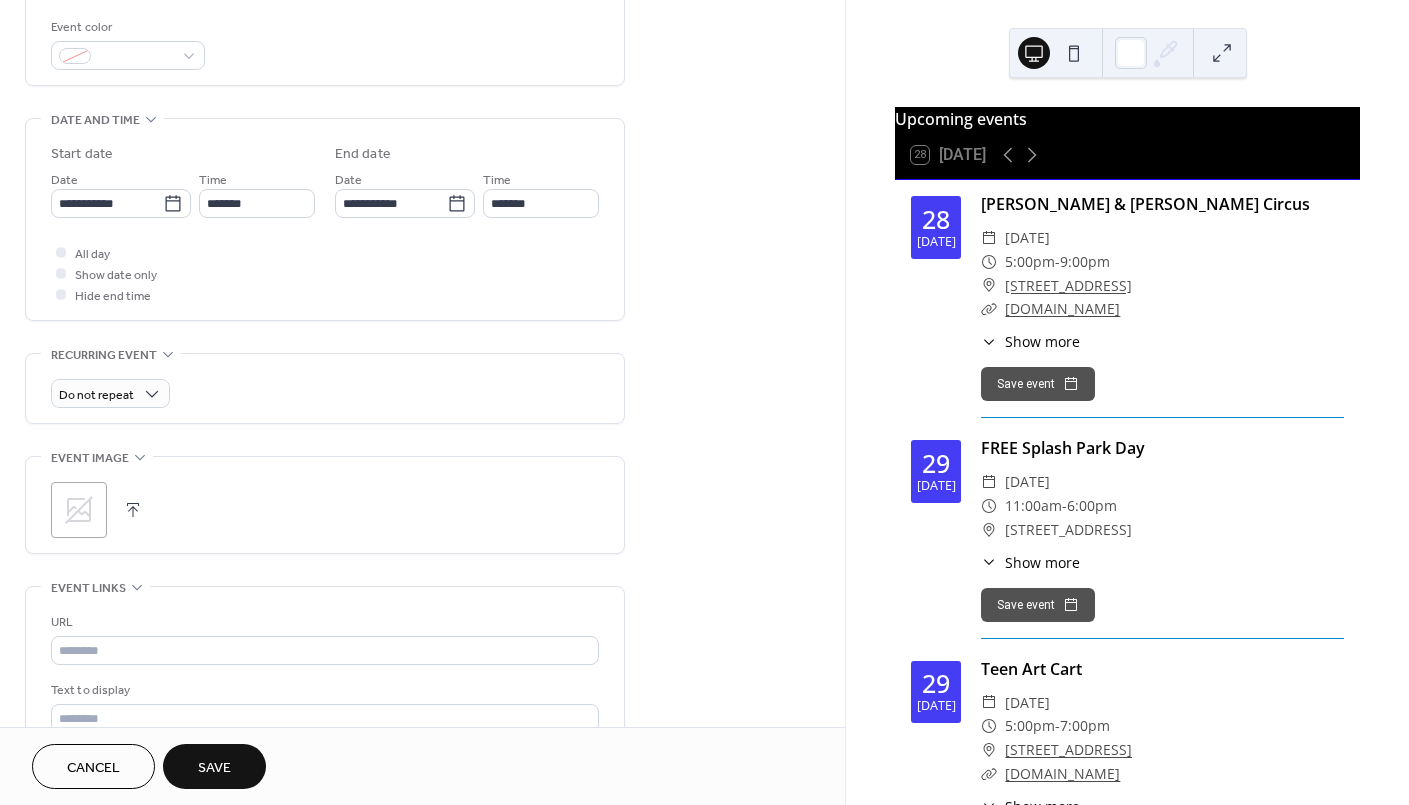 click on "Save" at bounding box center [214, 768] 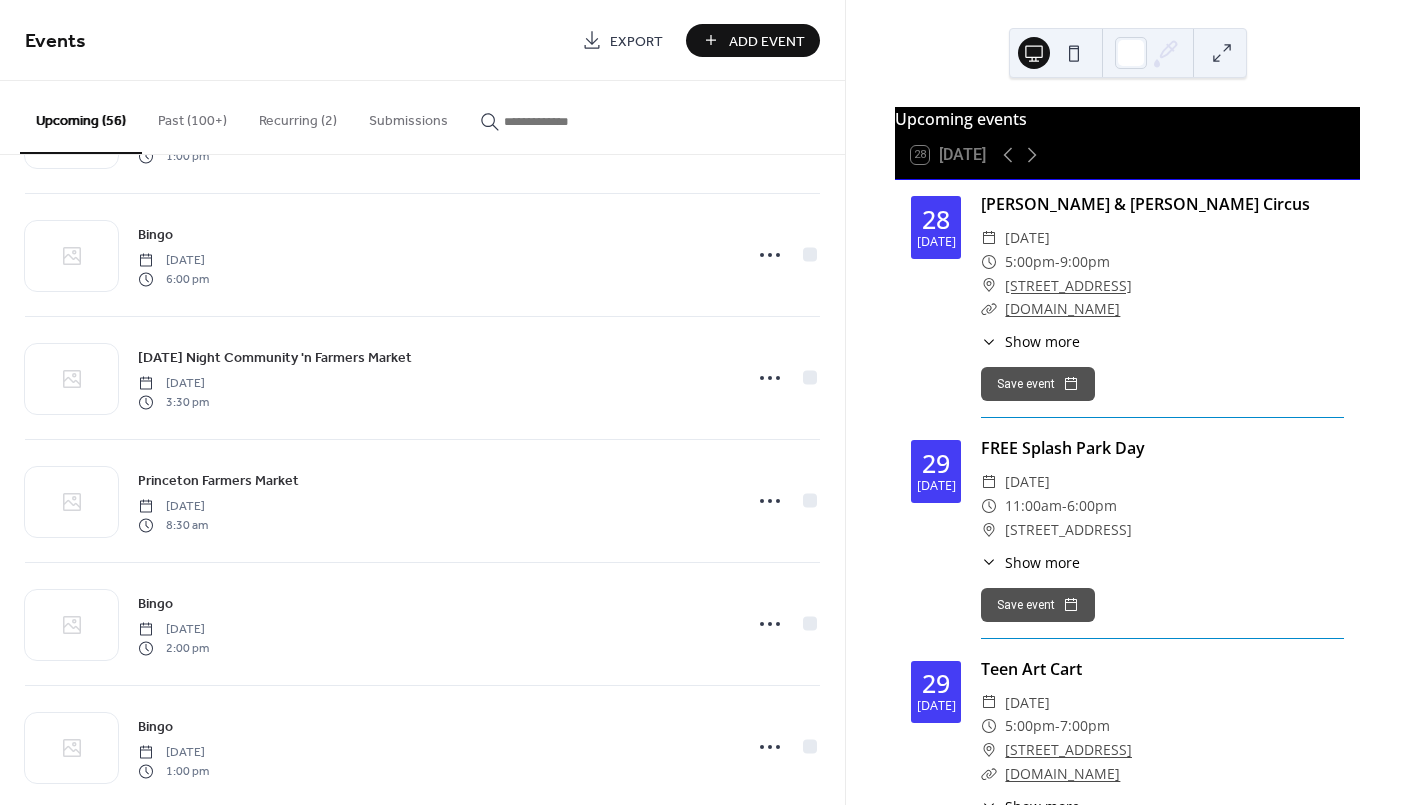 scroll, scrollTop: 5441, scrollLeft: 0, axis: vertical 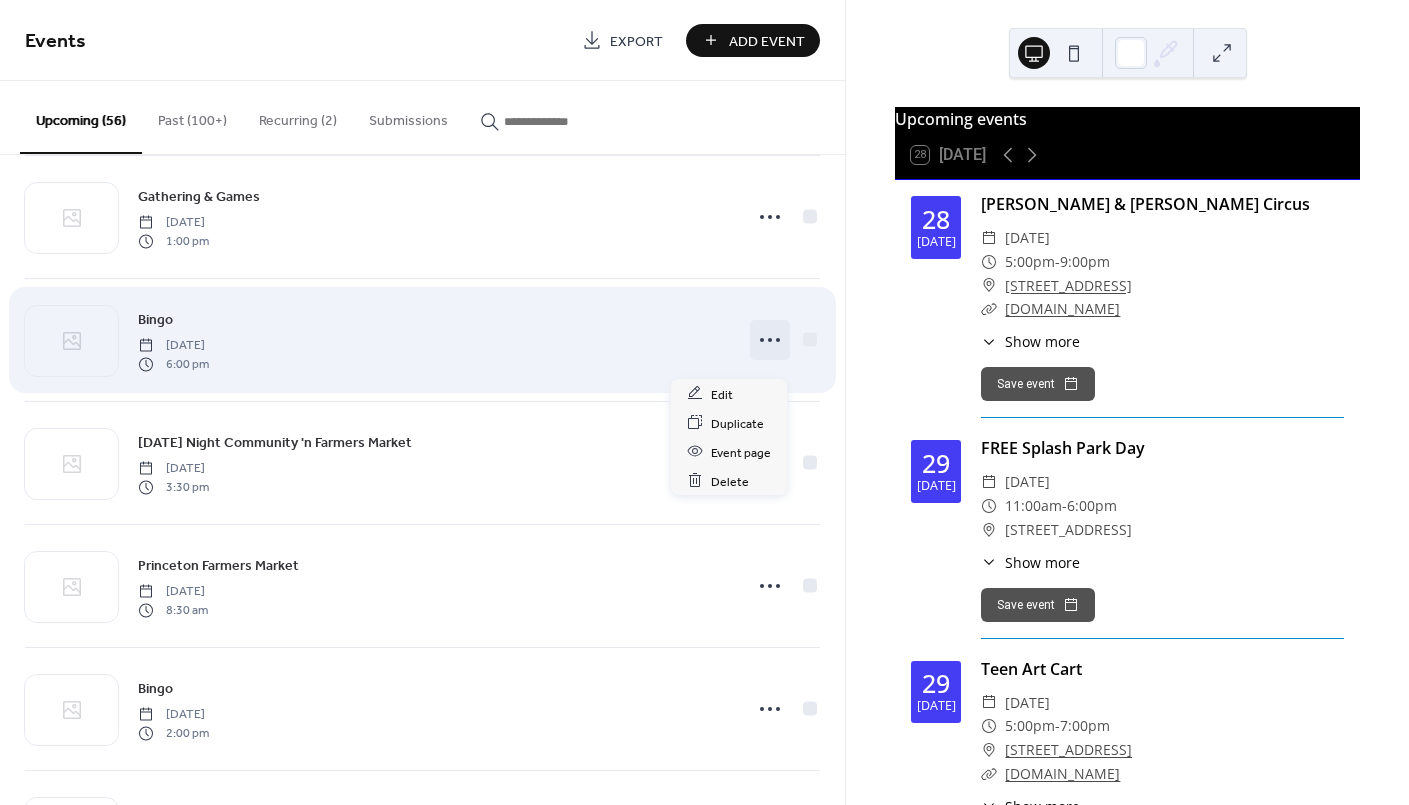 click 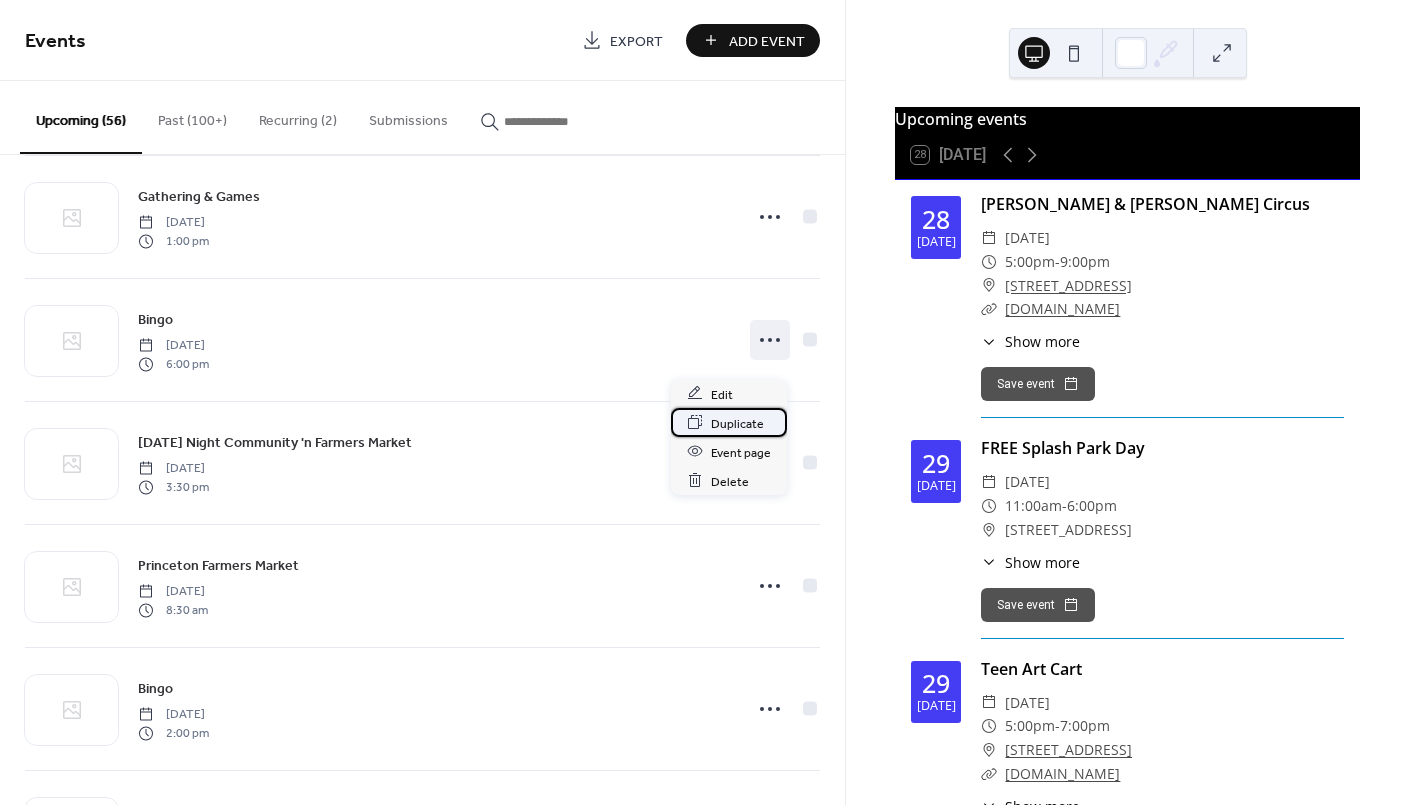 click on "Duplicate" at bounding box center [737, 423] 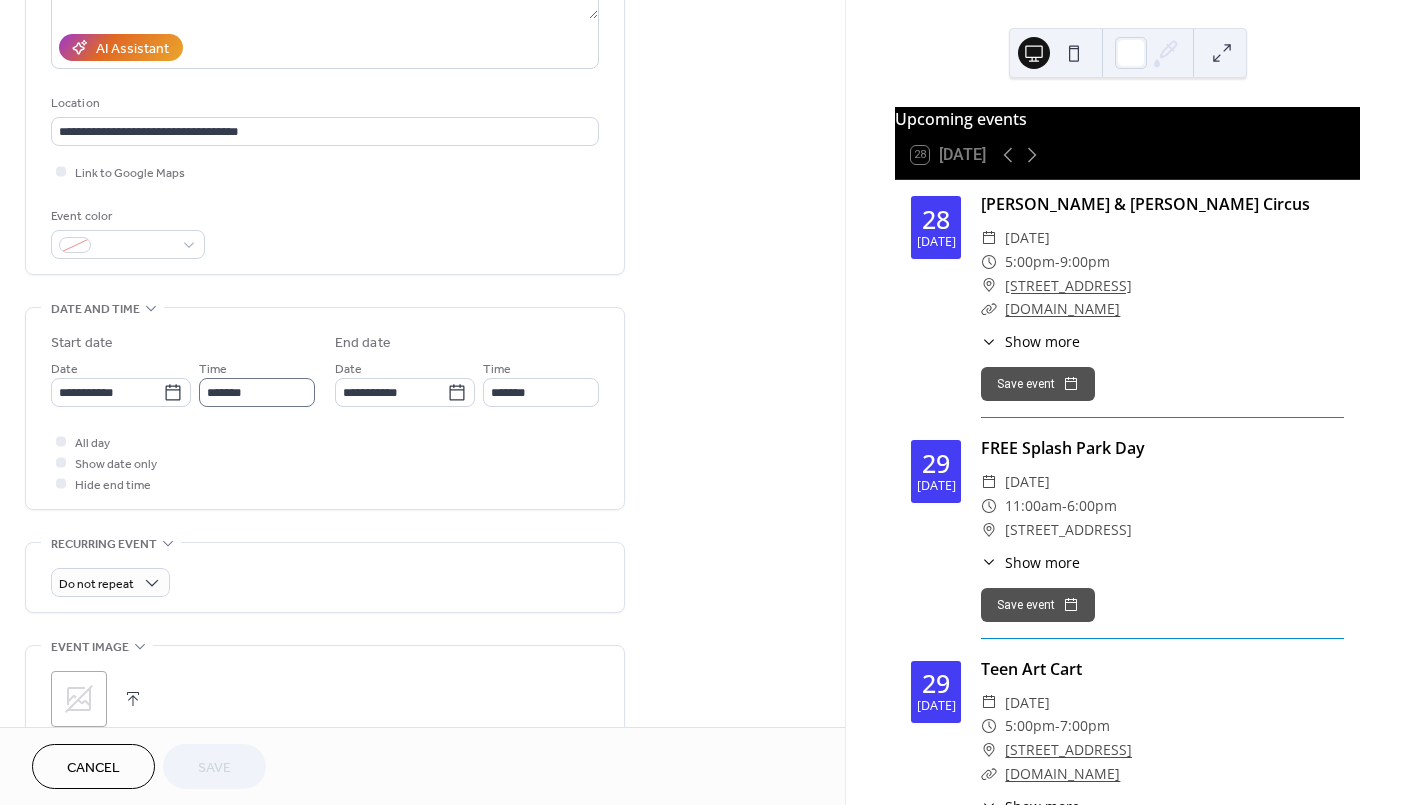 scroll, scrollTop: 400, scrollLeft: 0, axis: vertical 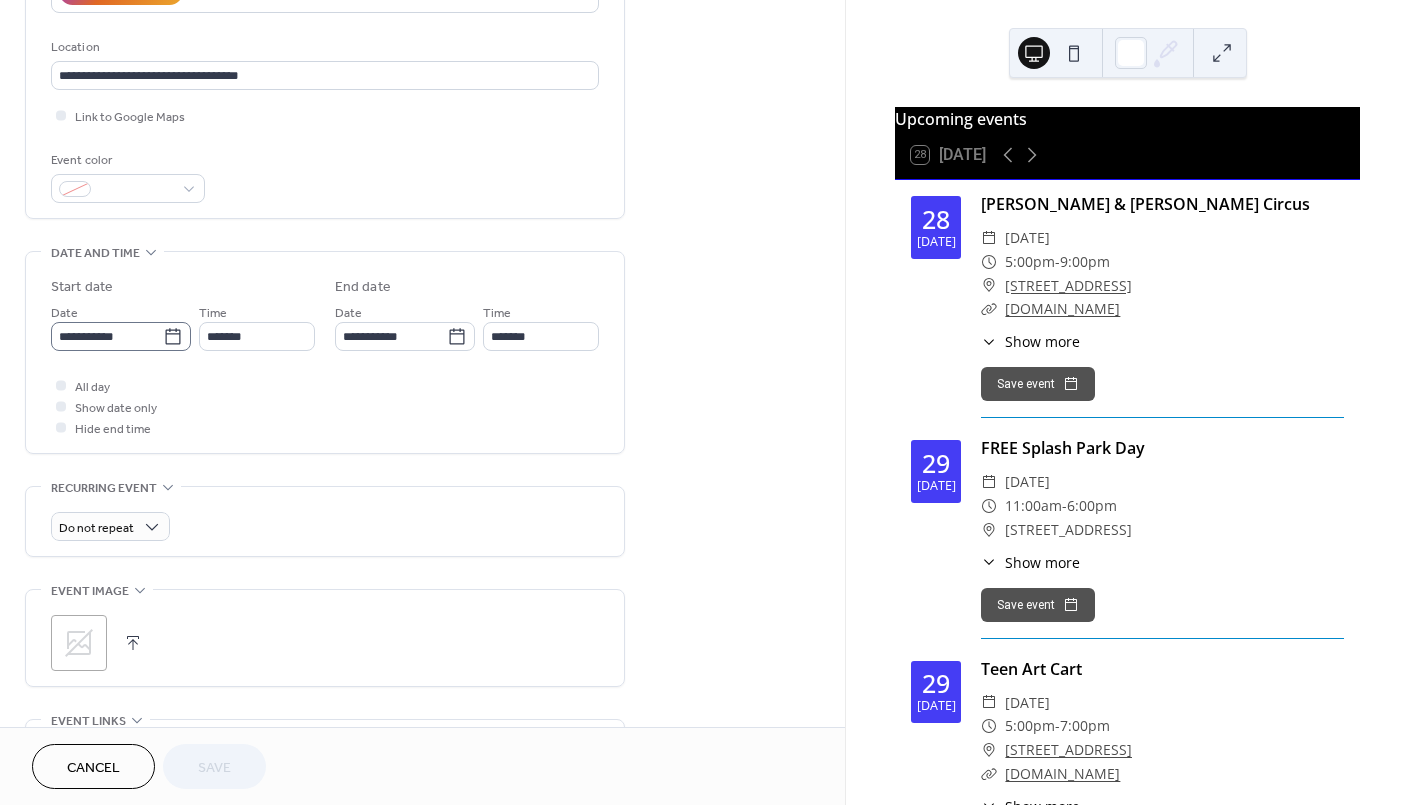 click 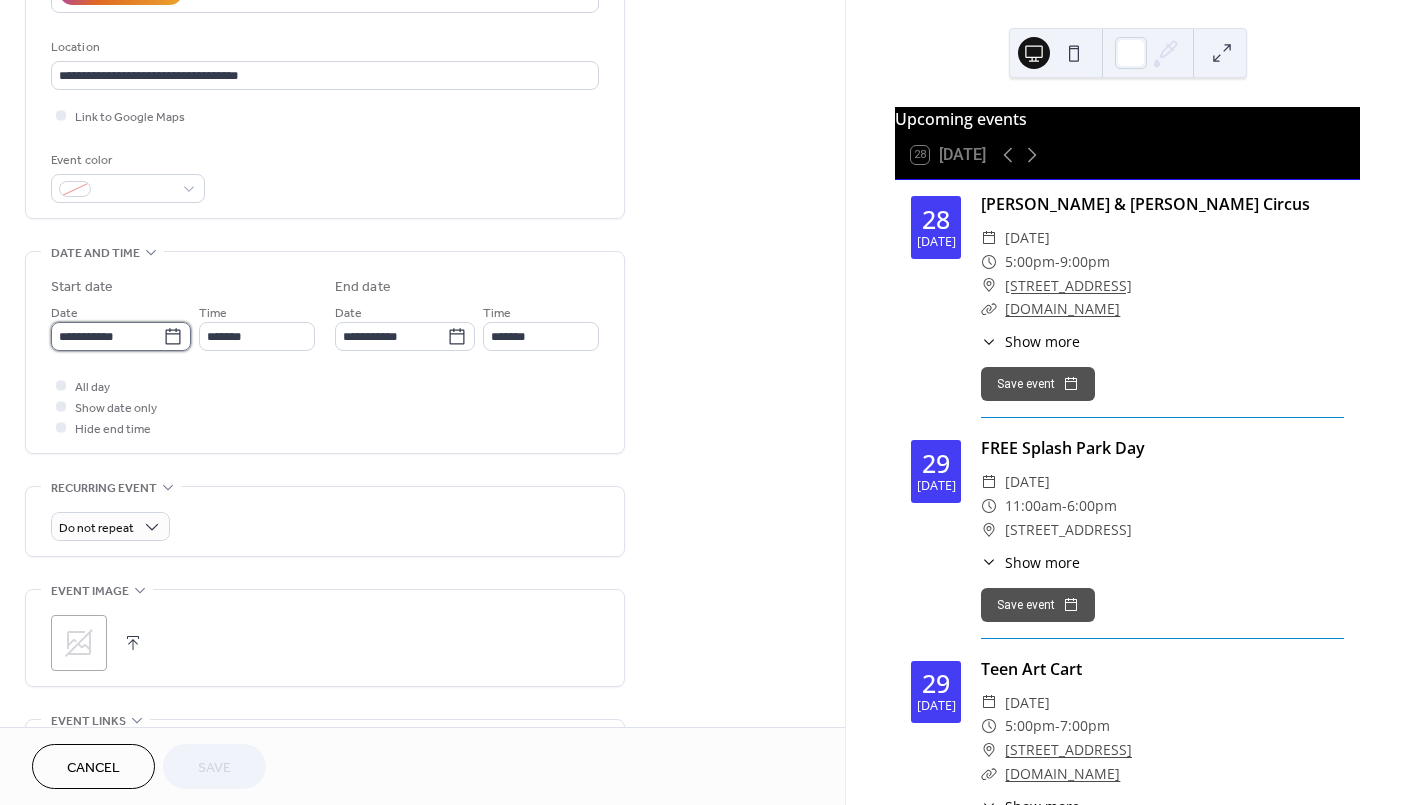 click on "**********" at bounding box center [107, 336] 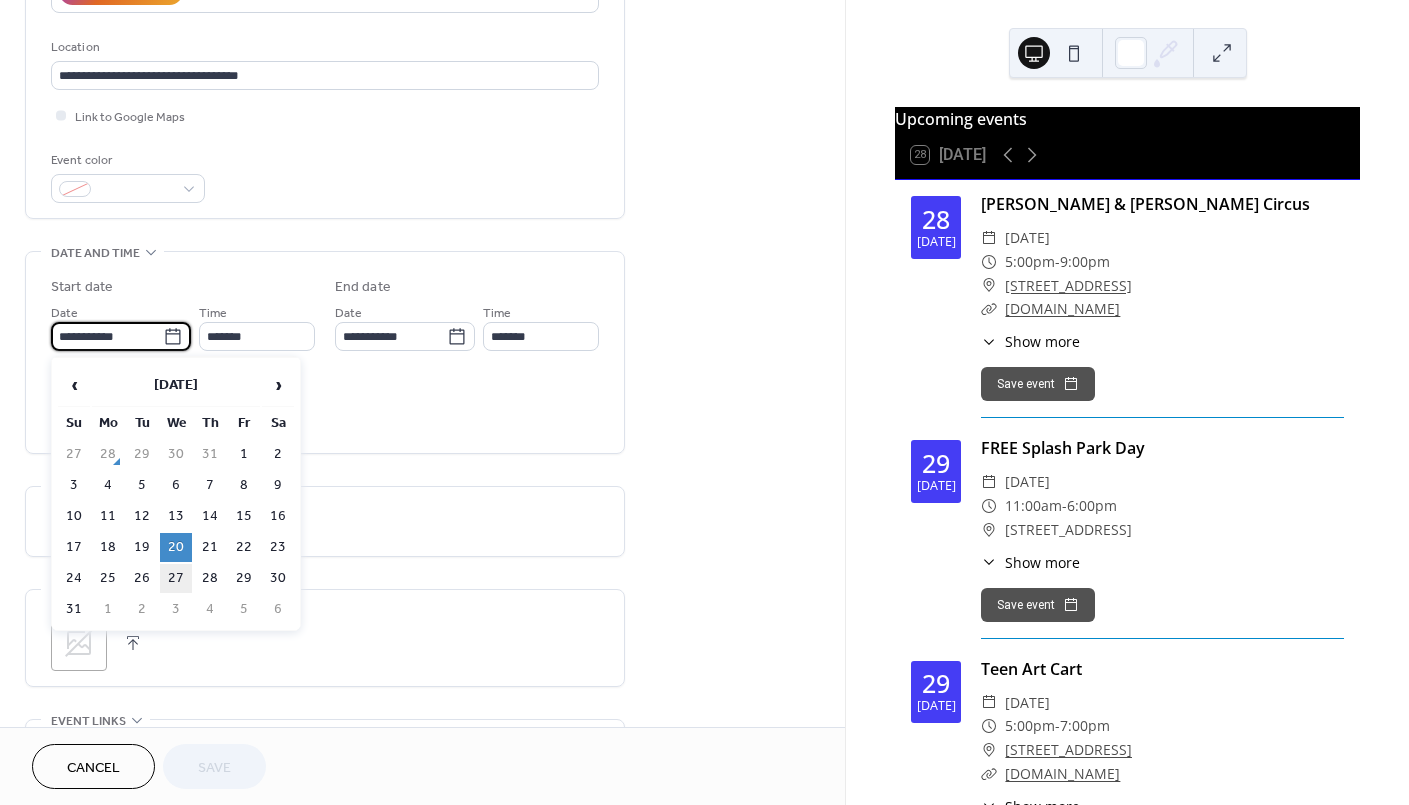 click on "27" at bounding box center (176, 578) 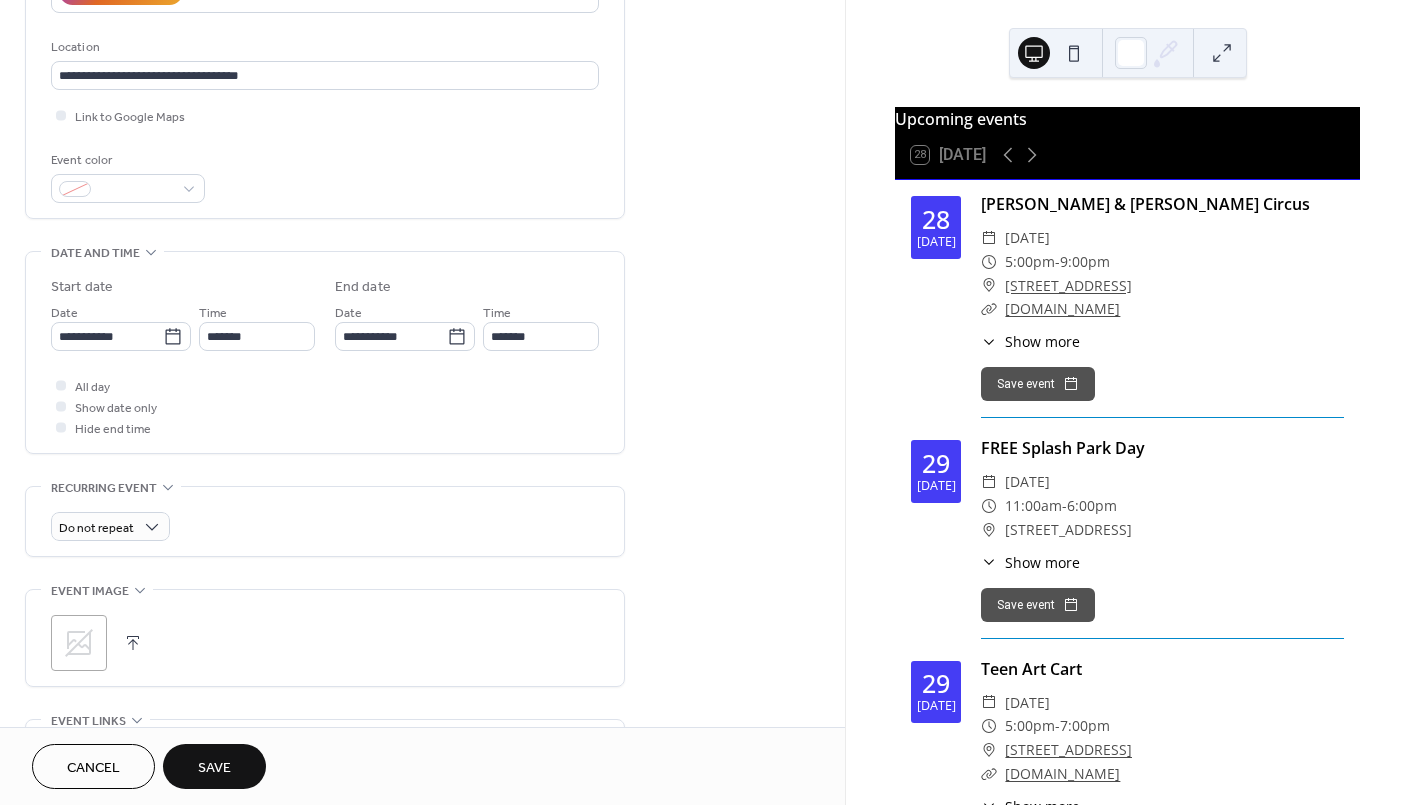 click on "Save" at bounding box center (214, 768) 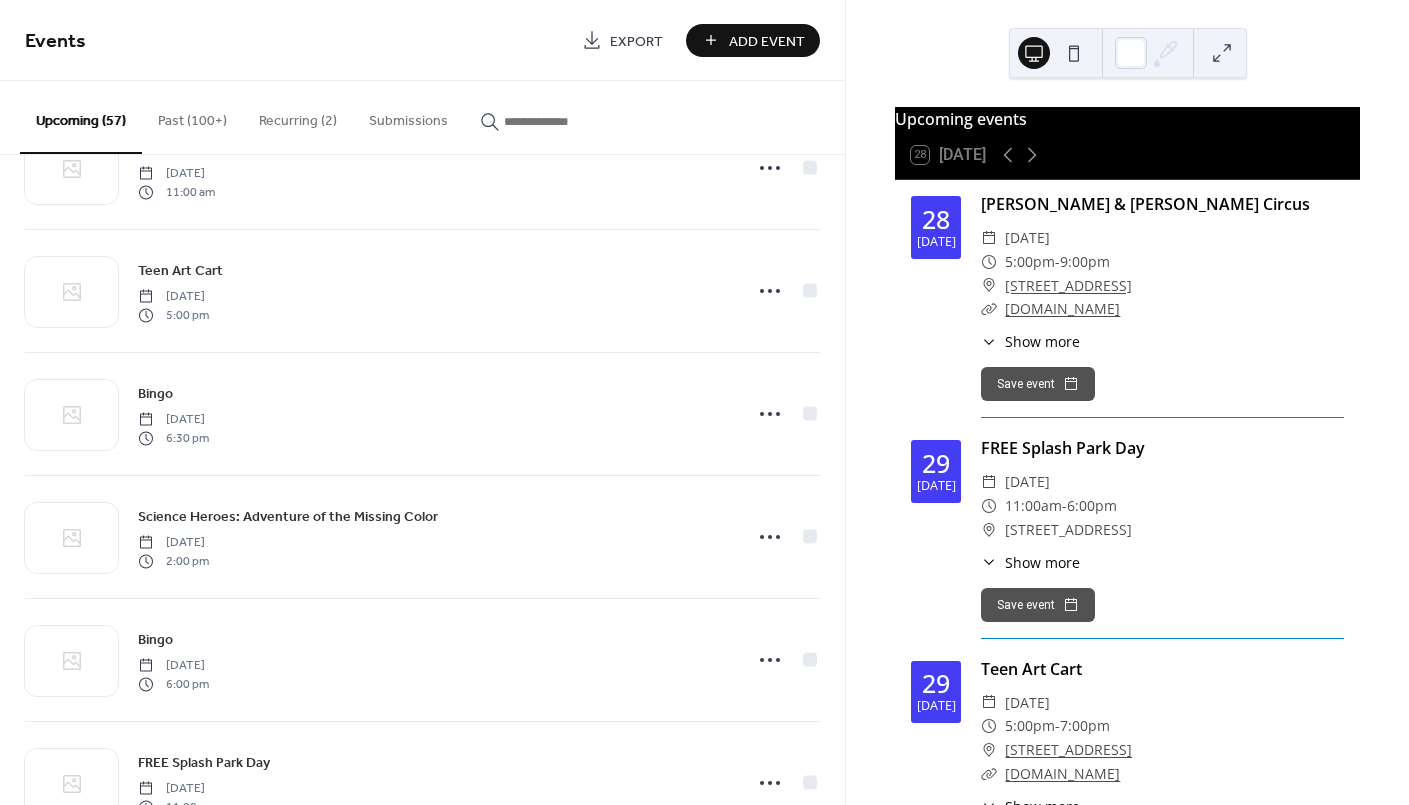 scroll, scrollTop: 0, scrollLeft: 0, axis: both 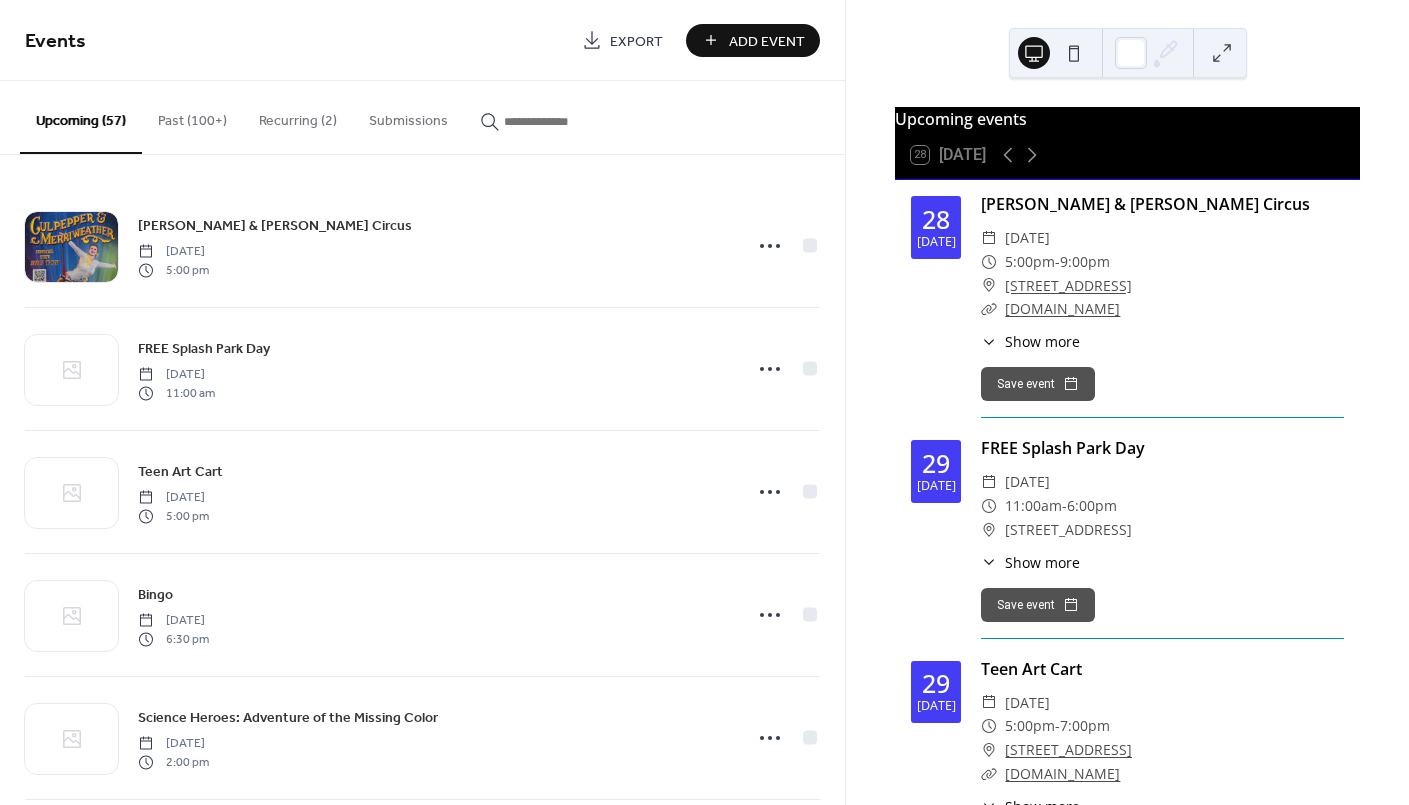 click on "Add Event" at bounding box center (767, 41) 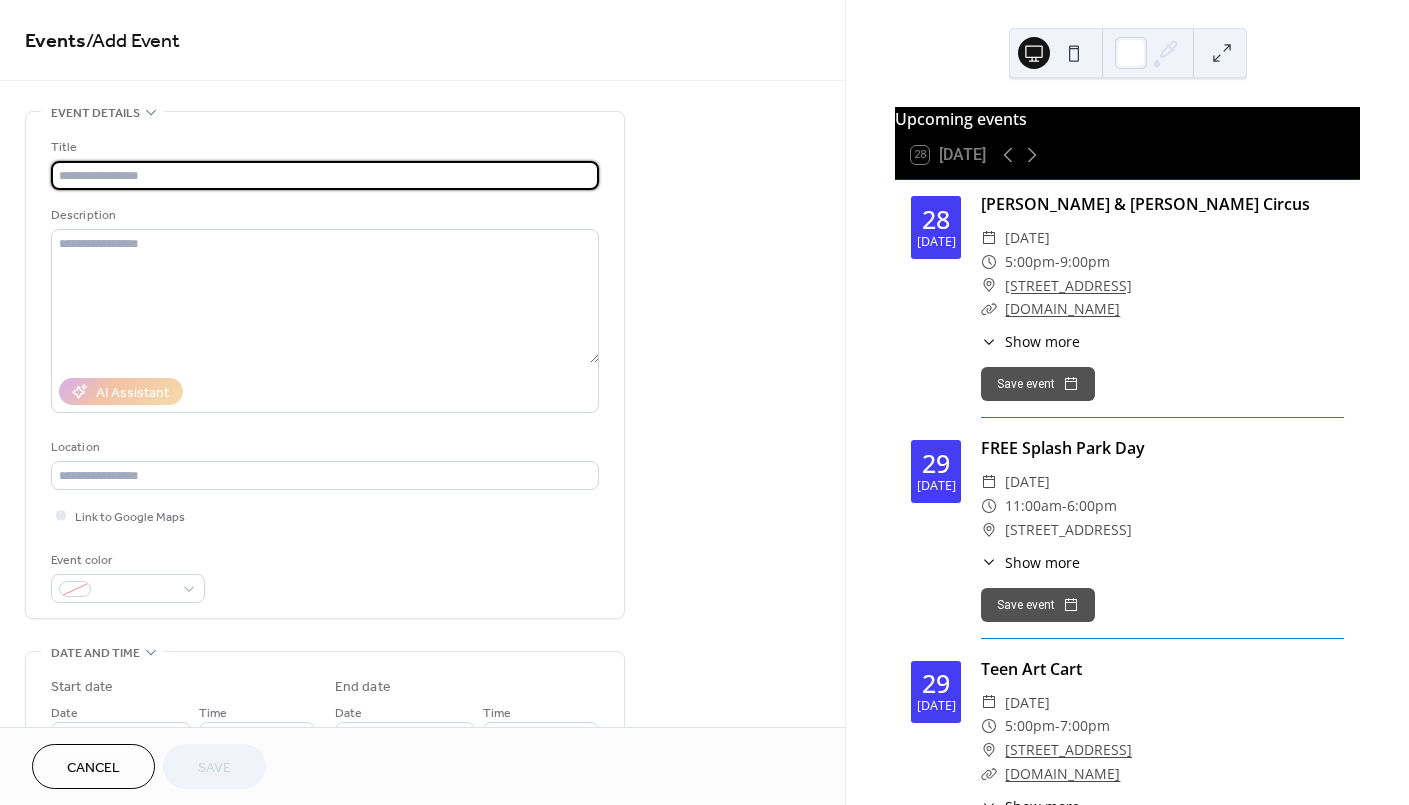 click on "Cancel" at bounding box center [93, 768] 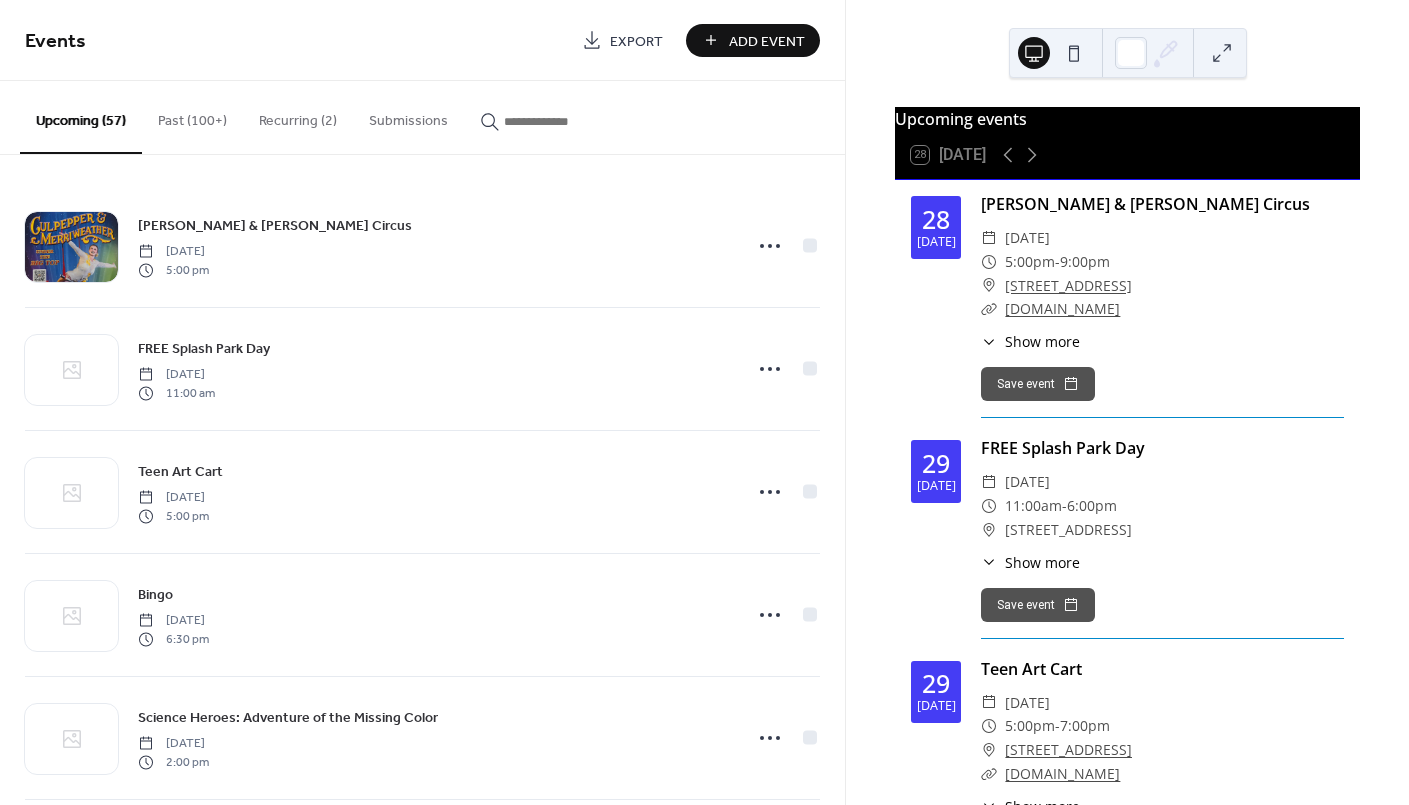 click on "Recurring (2)" at bounding box center [298, 116] 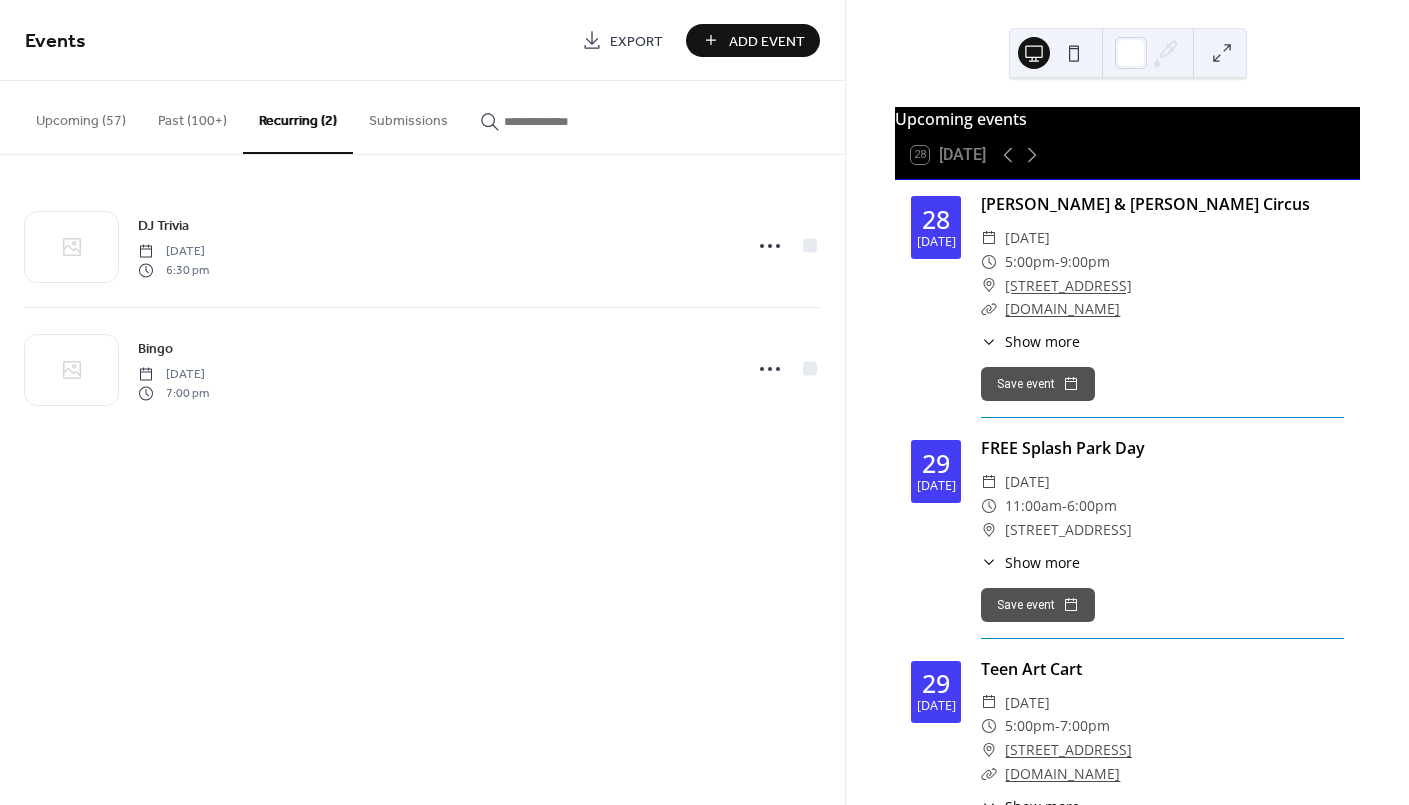 click on "Upcoming (57)" at bounding box center (81, 116) 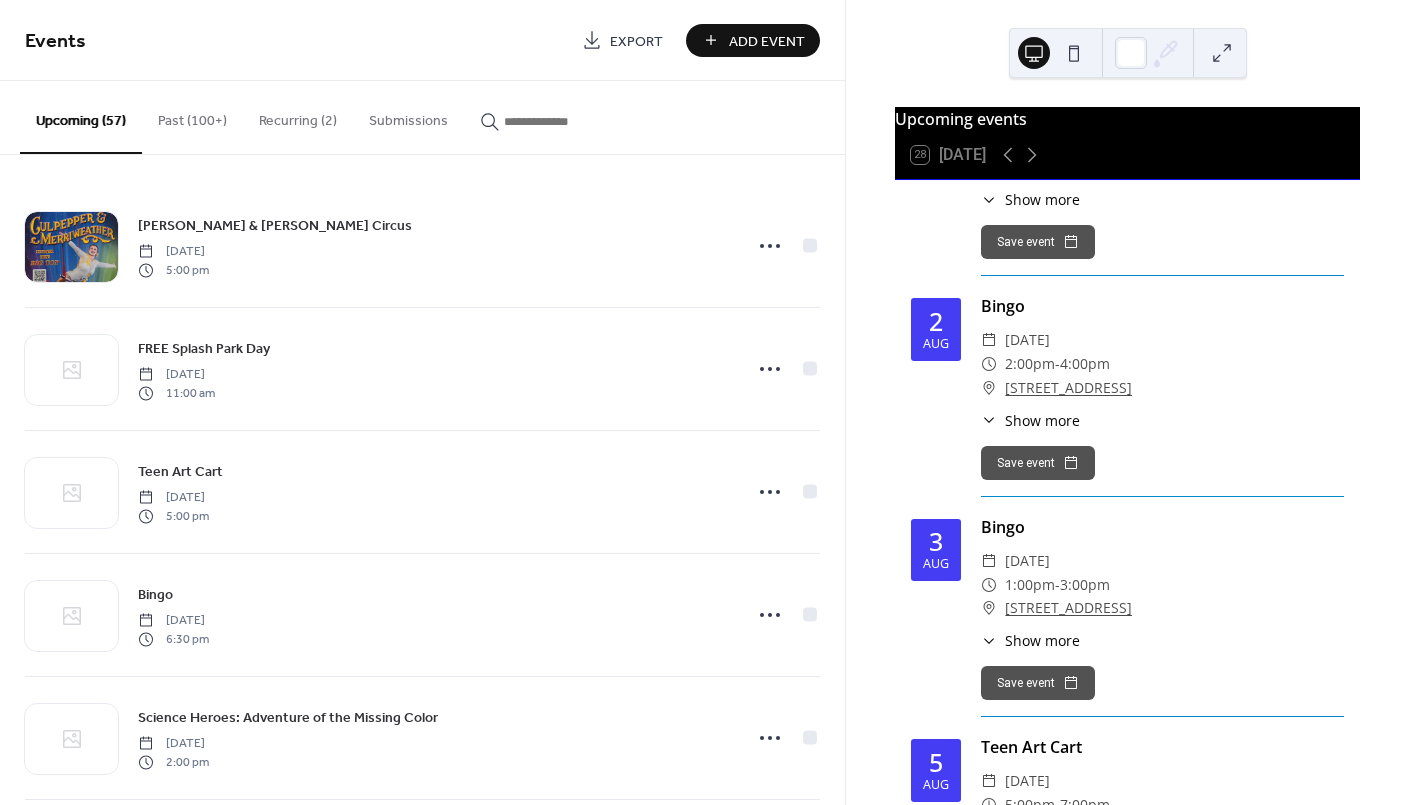 scroll, scrollTop: 3200, scrollLeft: 0, axis: vertical 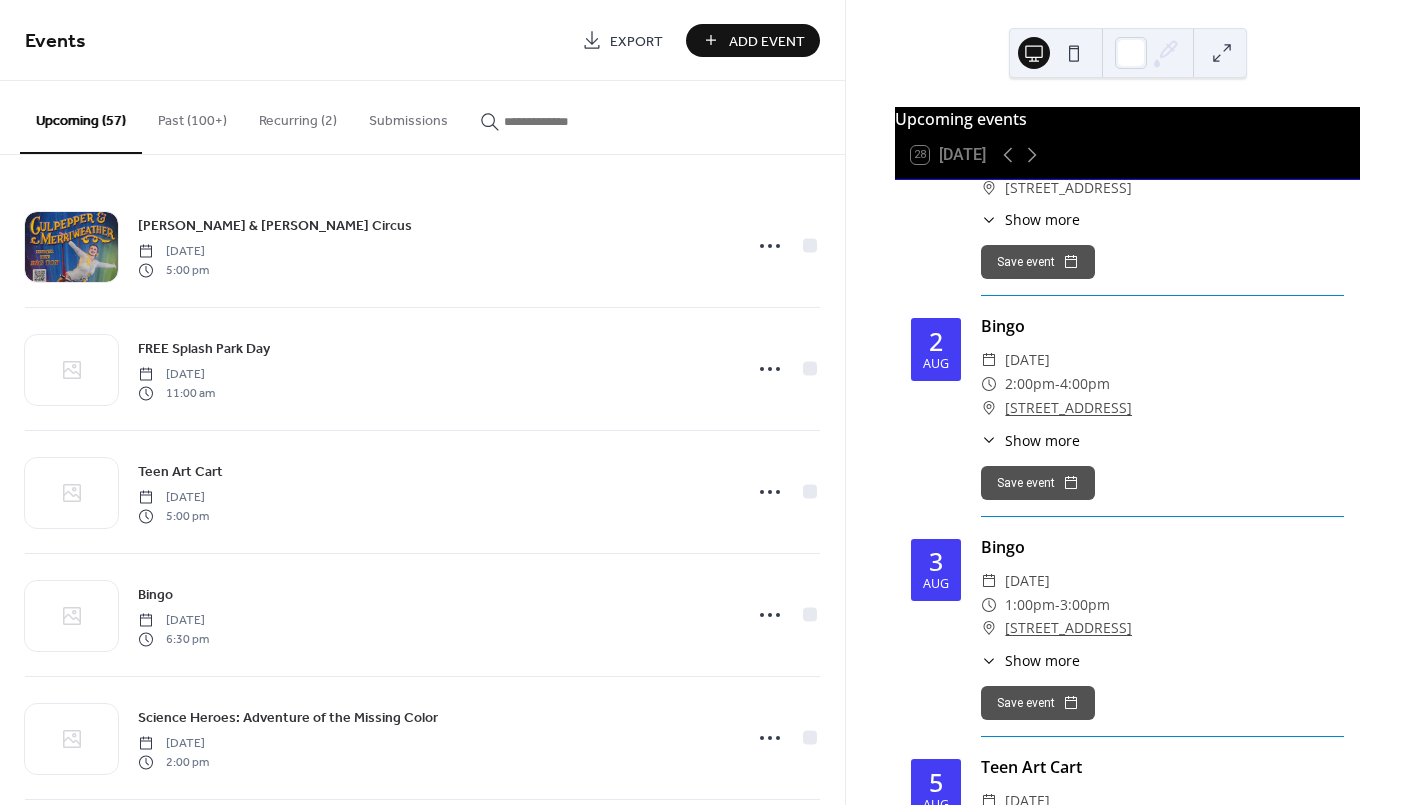click on "Recurring (2)" at bounding box center (298, 116) 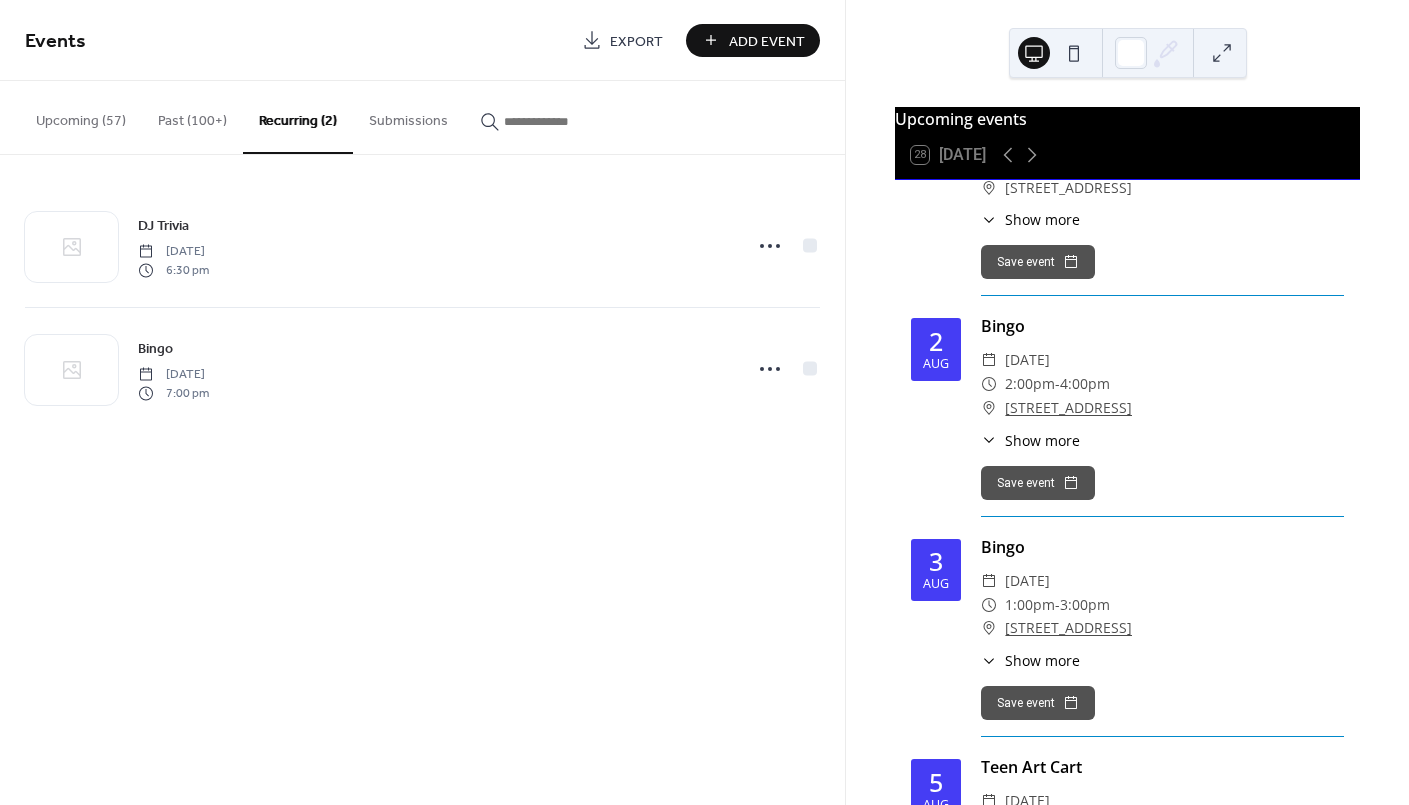 click on "Upcoming (57)" at bounding box center (81, 116) 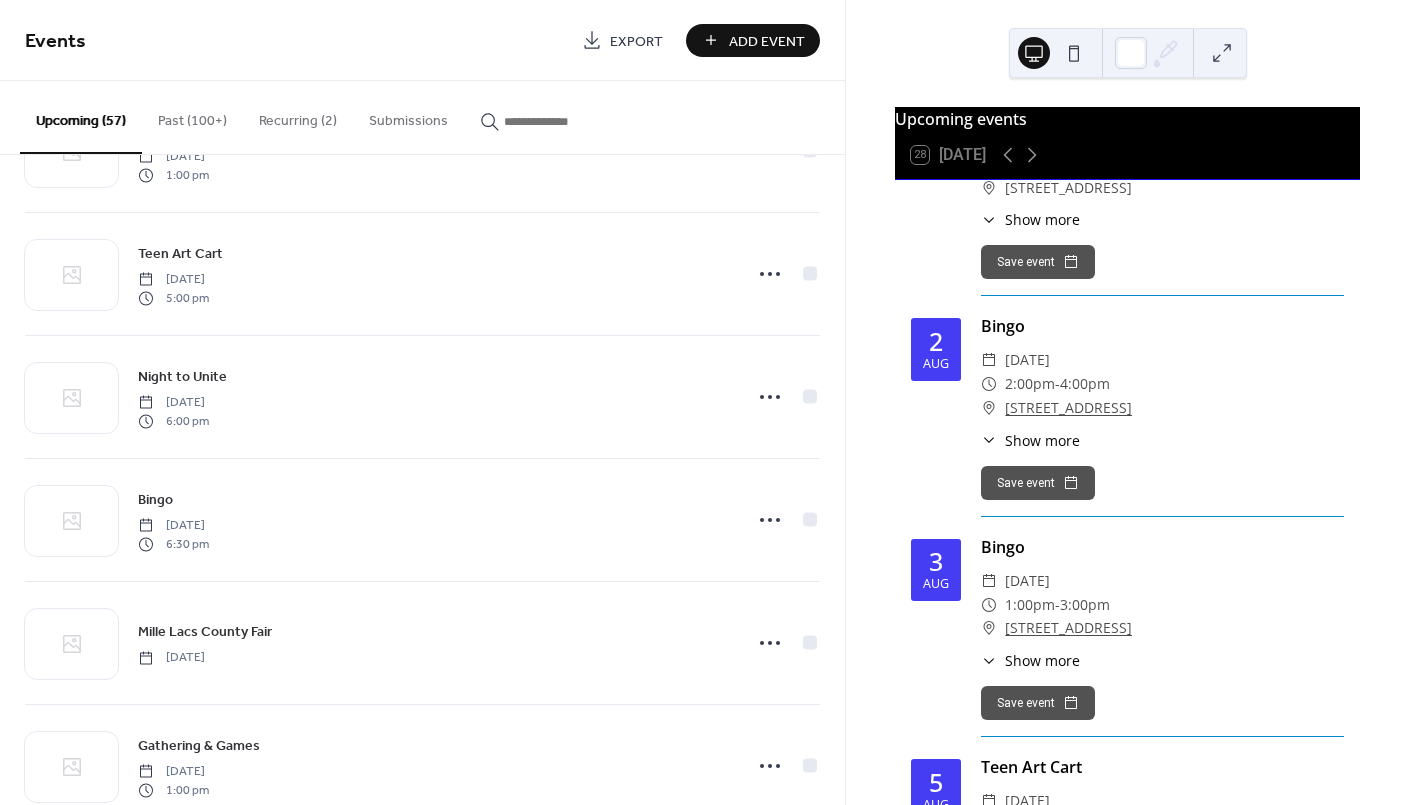 scroll, scrollTop: 1733, scrollLeft: 0, axis: vertical 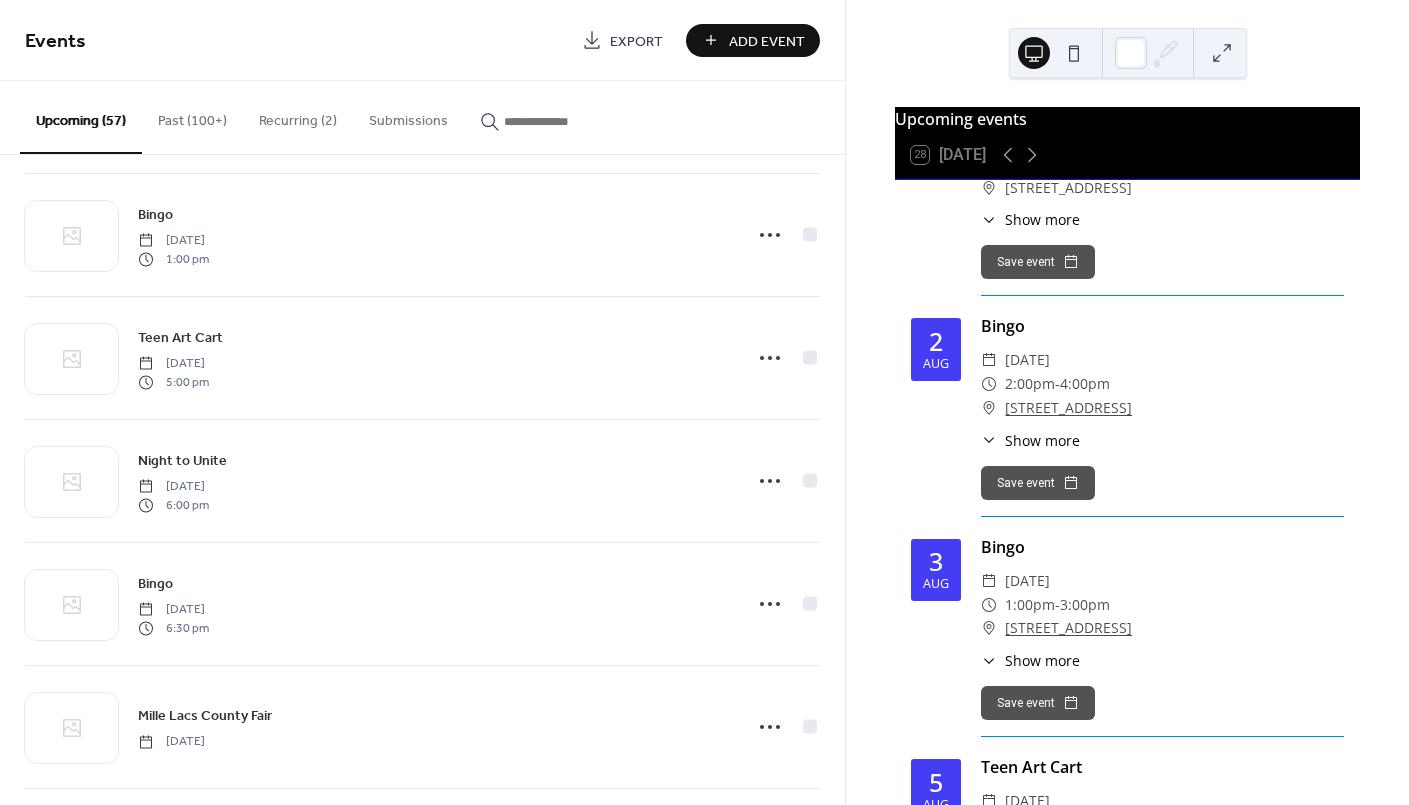 click on "Add Event" at bounding box center [767, 41] 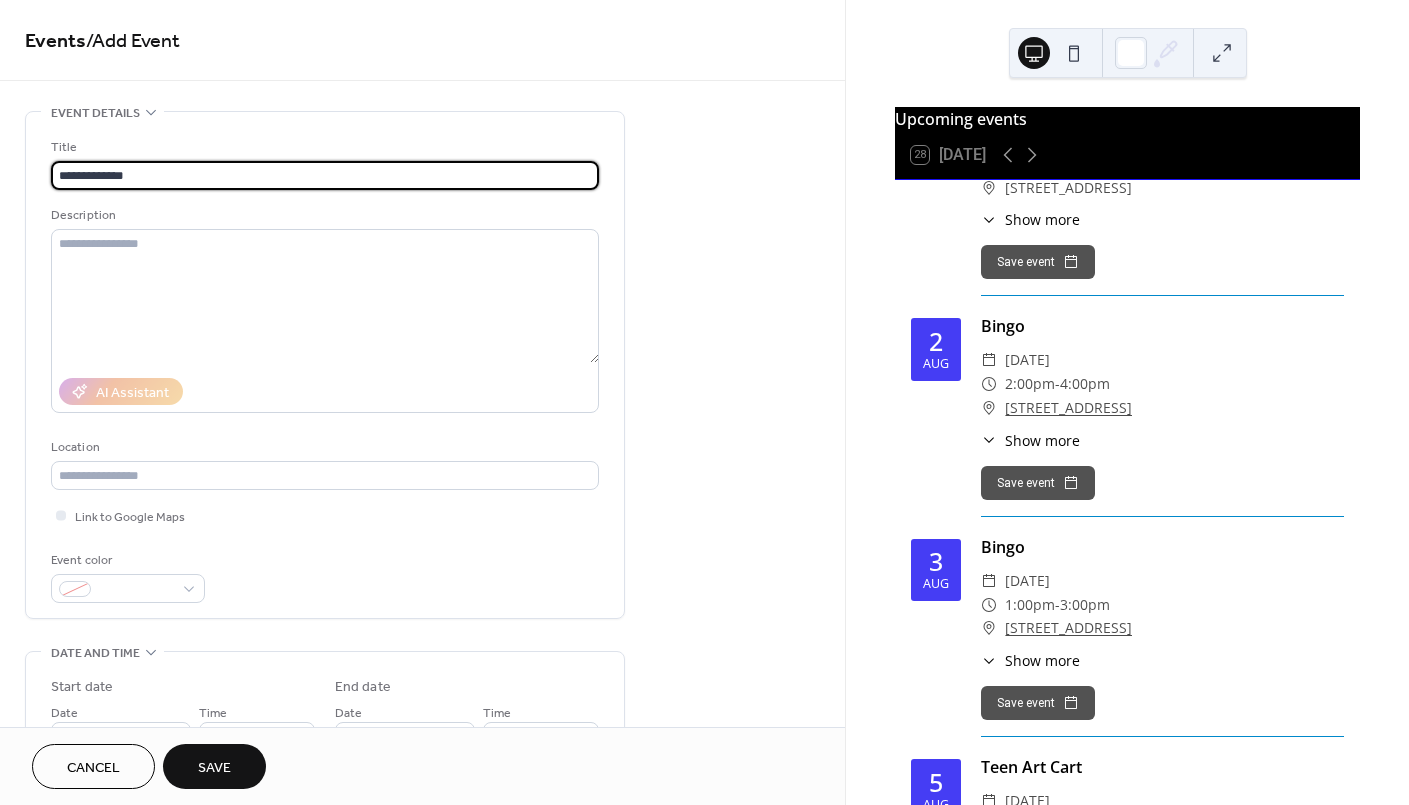 type on "**********" 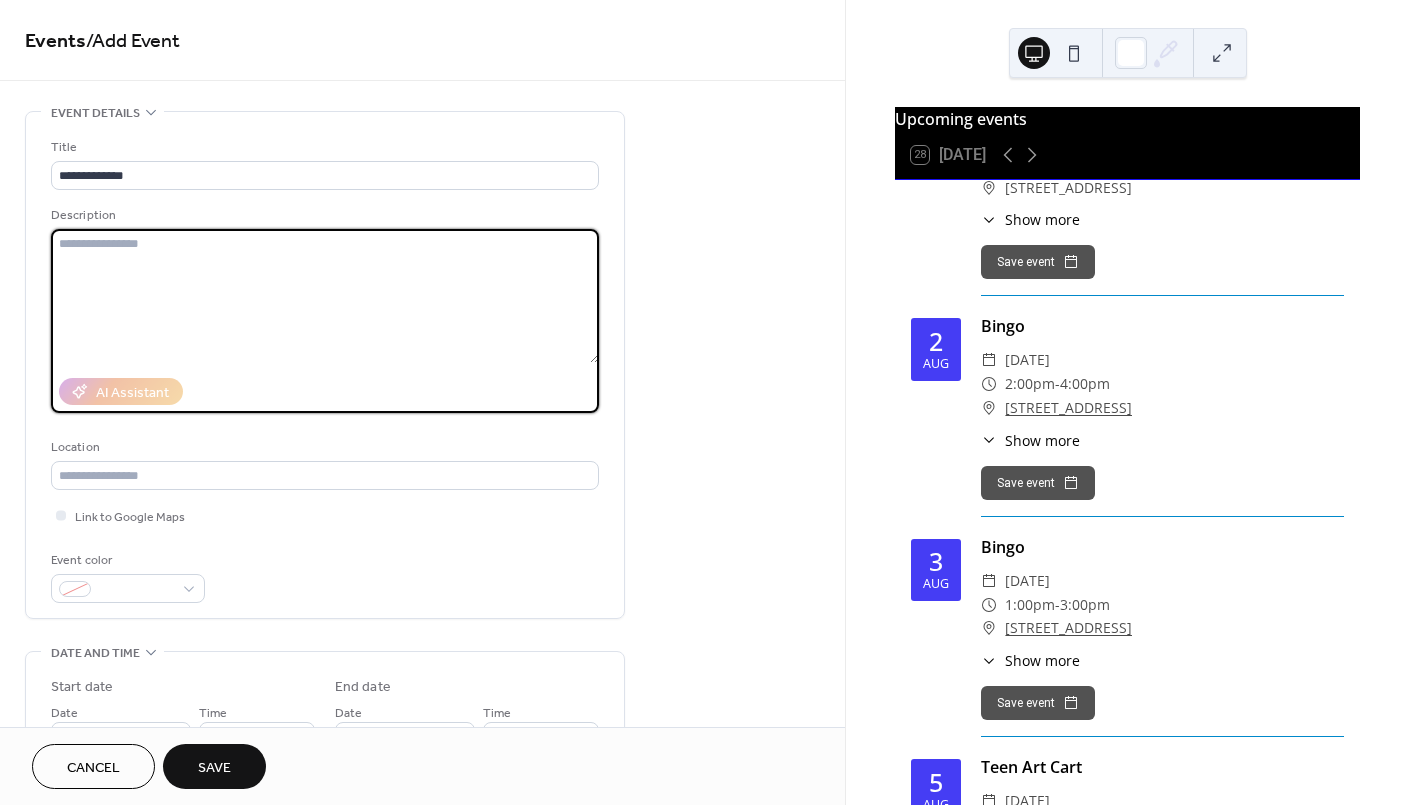 paste on "**********" 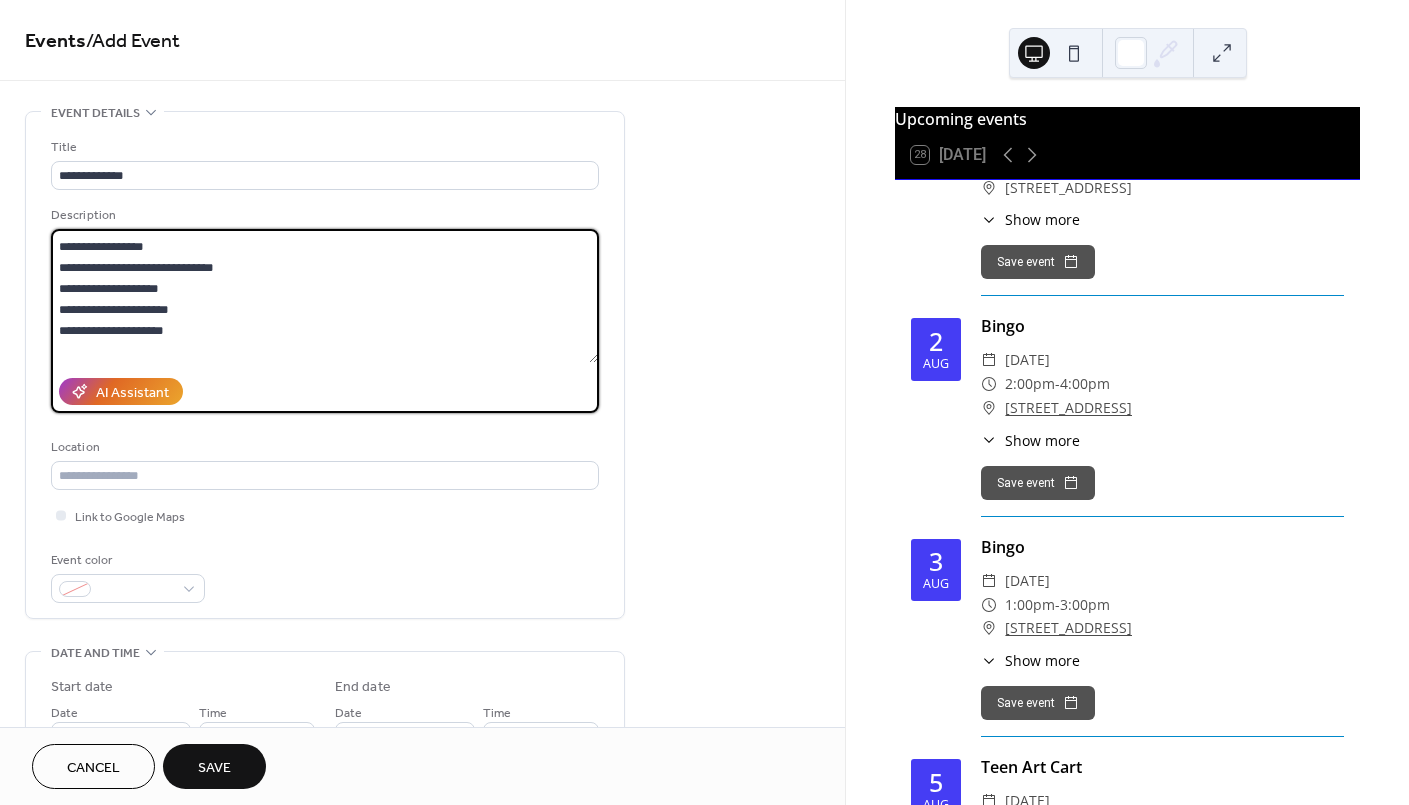 scroll, scrollTop: 0, scrollLeft: 0, axis: both 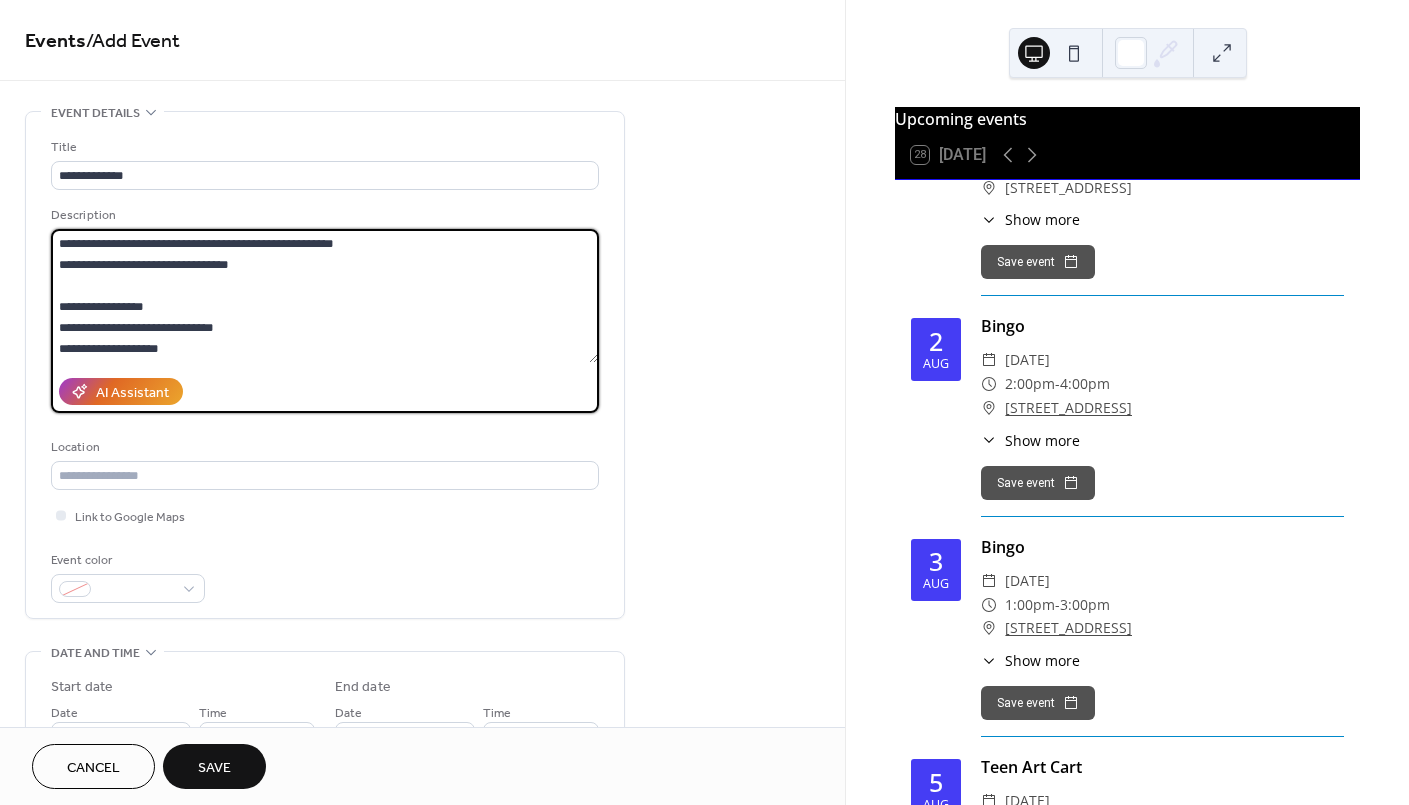 drag, startPoint x: 264, startPoint y: 260, endPoint x: 12, endPoint y: 264, distance: 252.03174 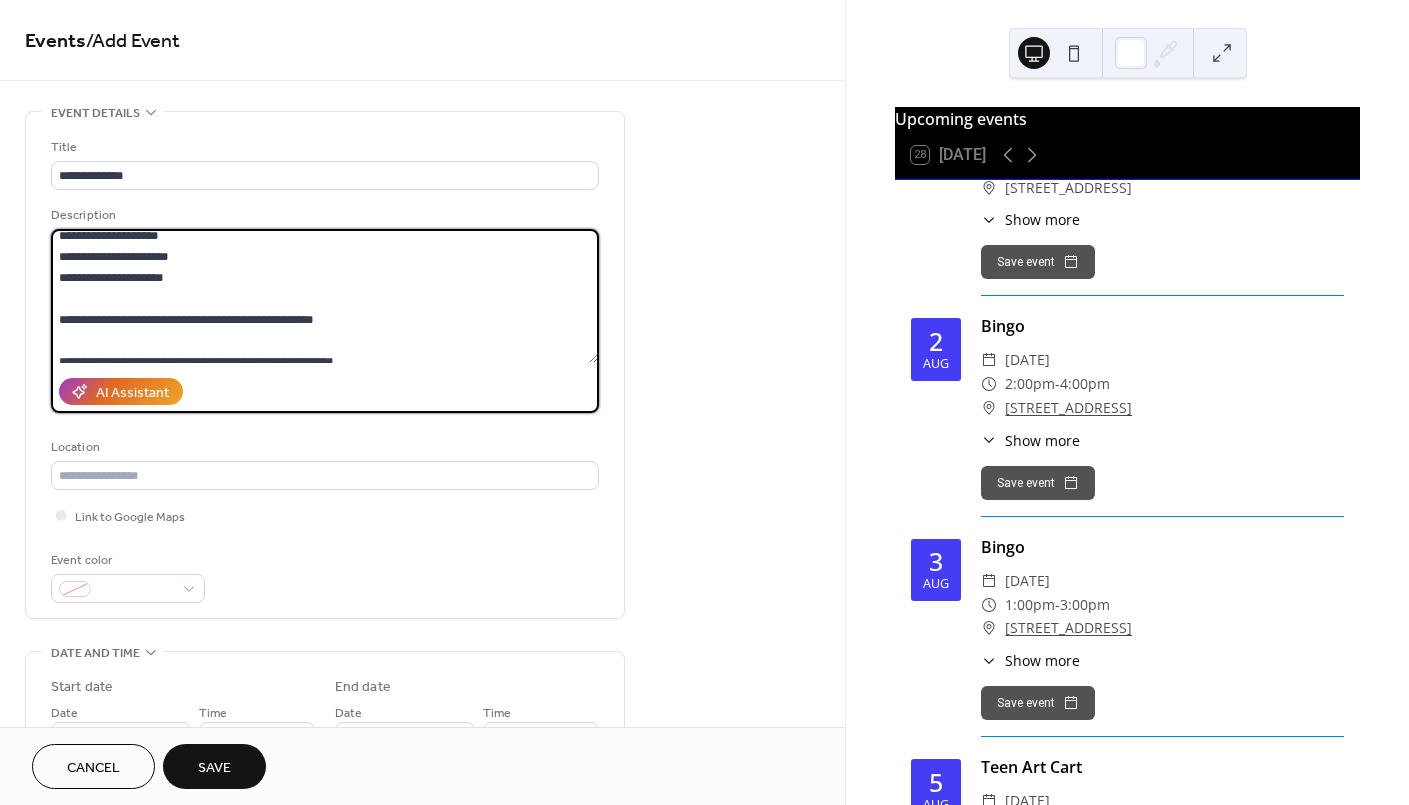 scroll, scrollTop: 104, scrollLeft: 0, axis: vertical 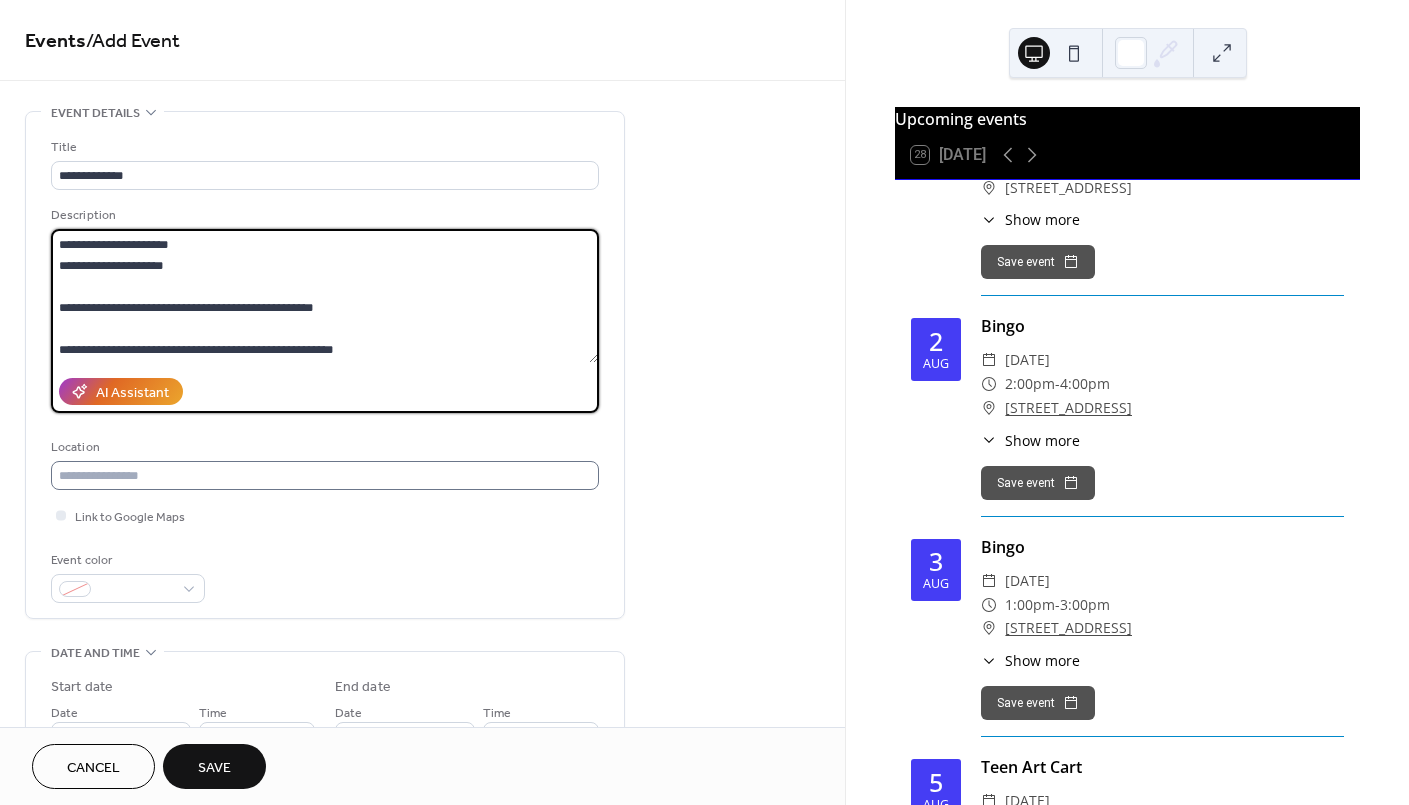 type on "**********" 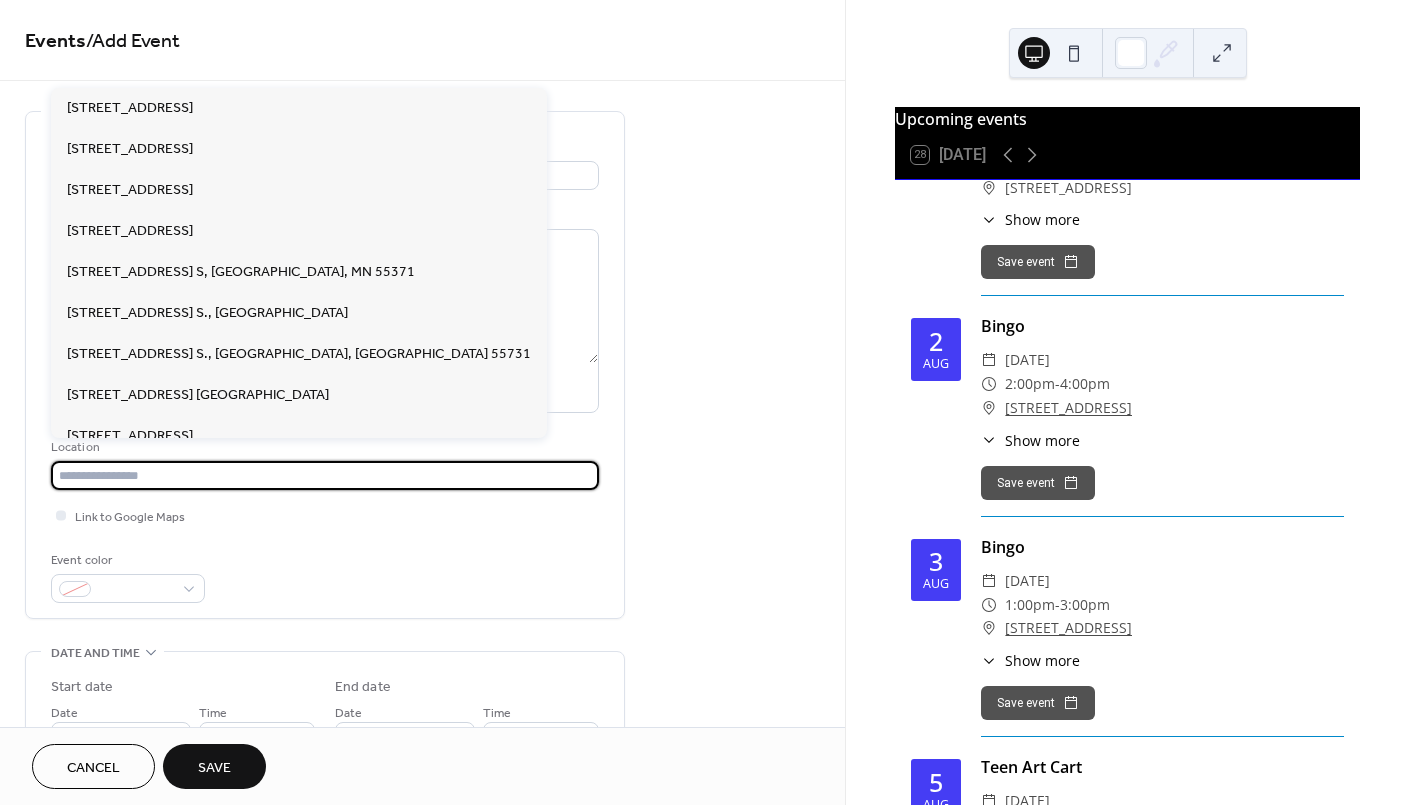 click at bounding box center (325, 475) 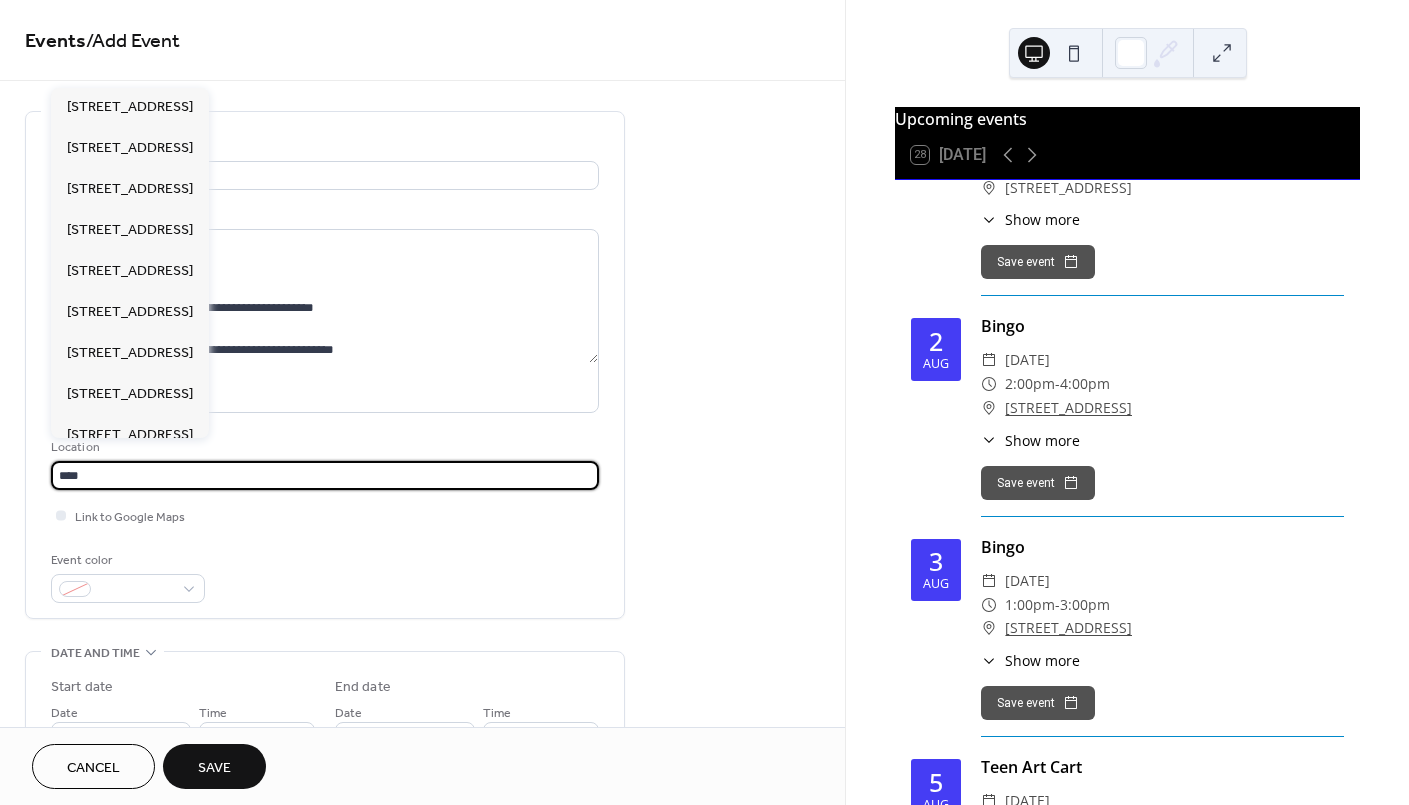 scroll, scrollTop: 85, scrollLeft: 0, axis: vertical 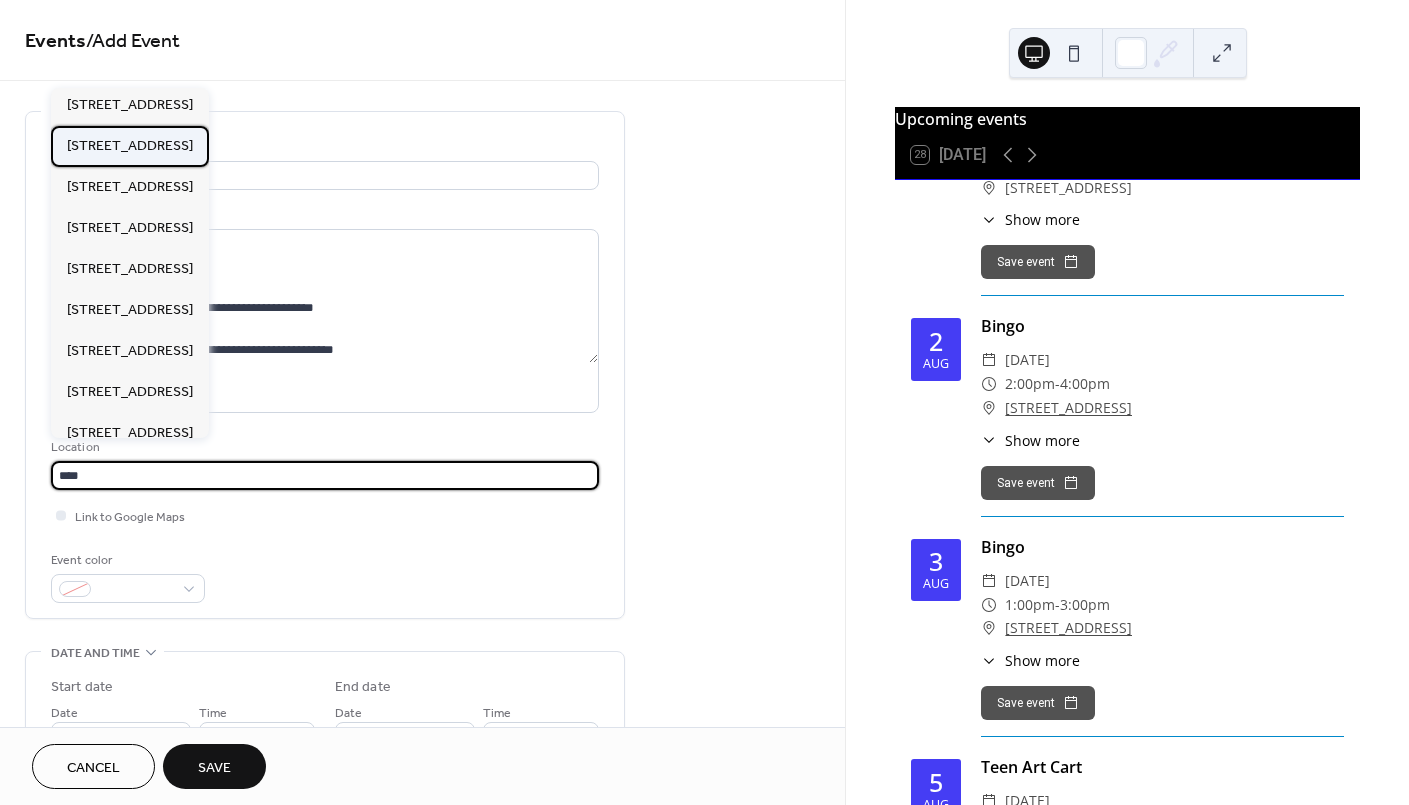 click on "[STREET_ADDRESS]" at bounding box center [130, 145] 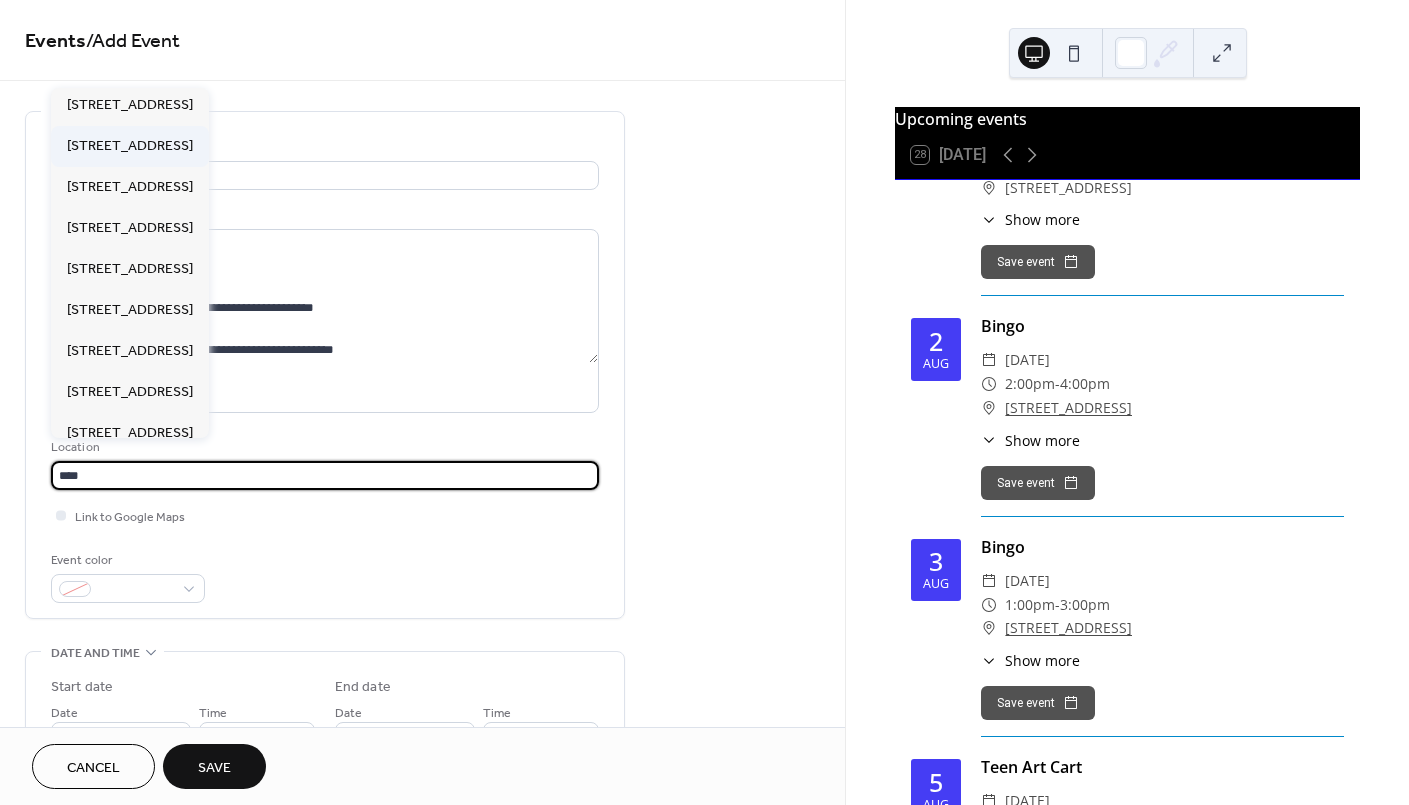 type on "**********" 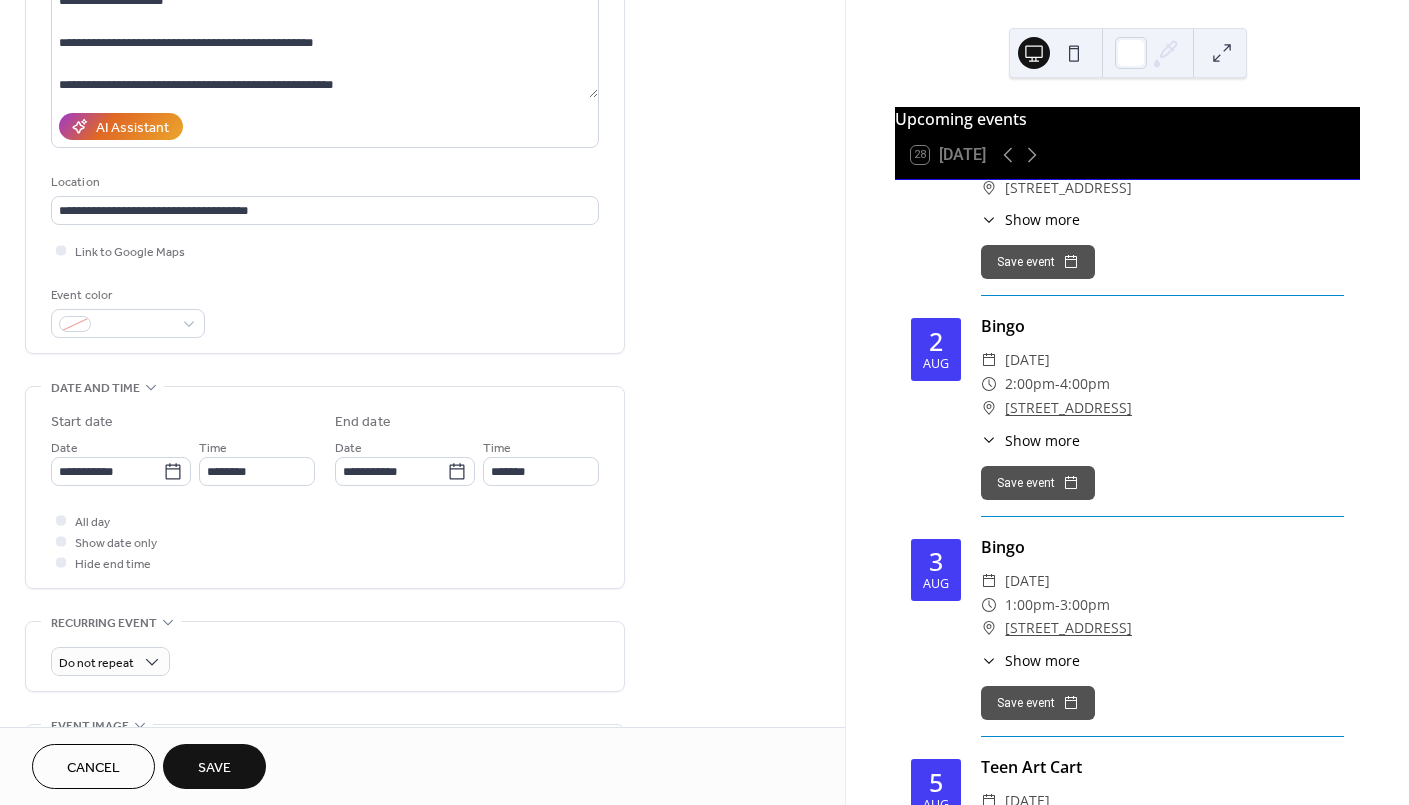 scroll, scrollTop: 266, scrollLeft: 0, axis: vertical 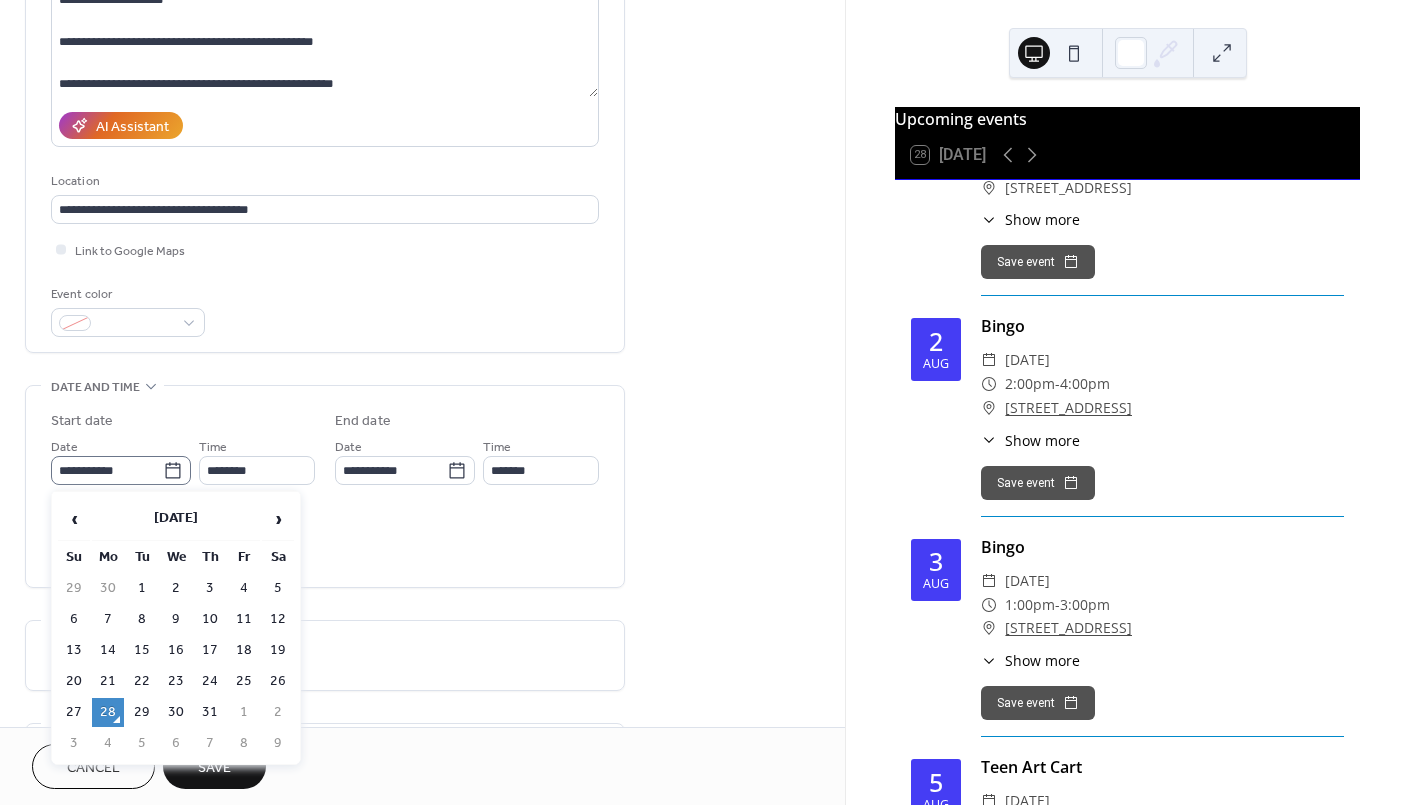 click 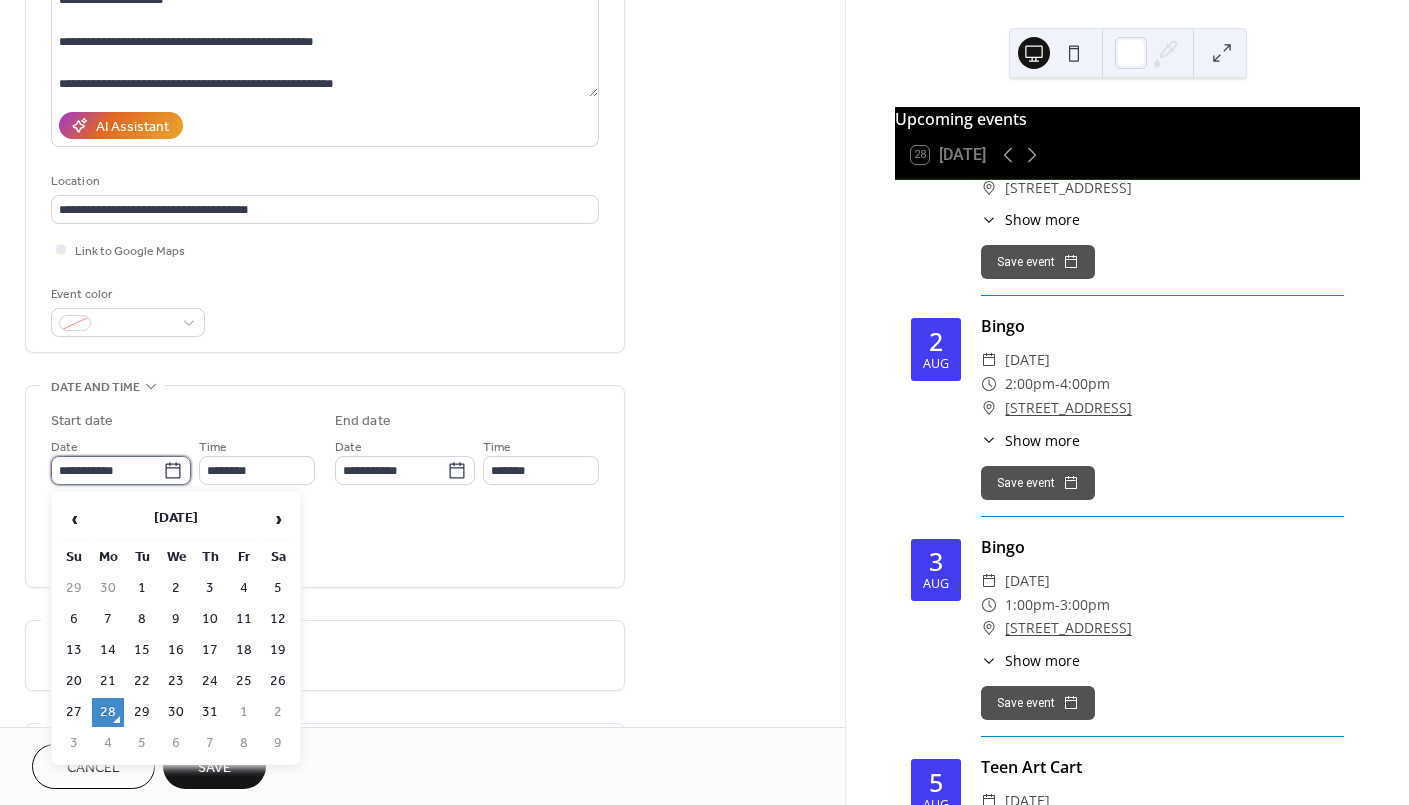 click on "**********" at bounding box center (107, 470) 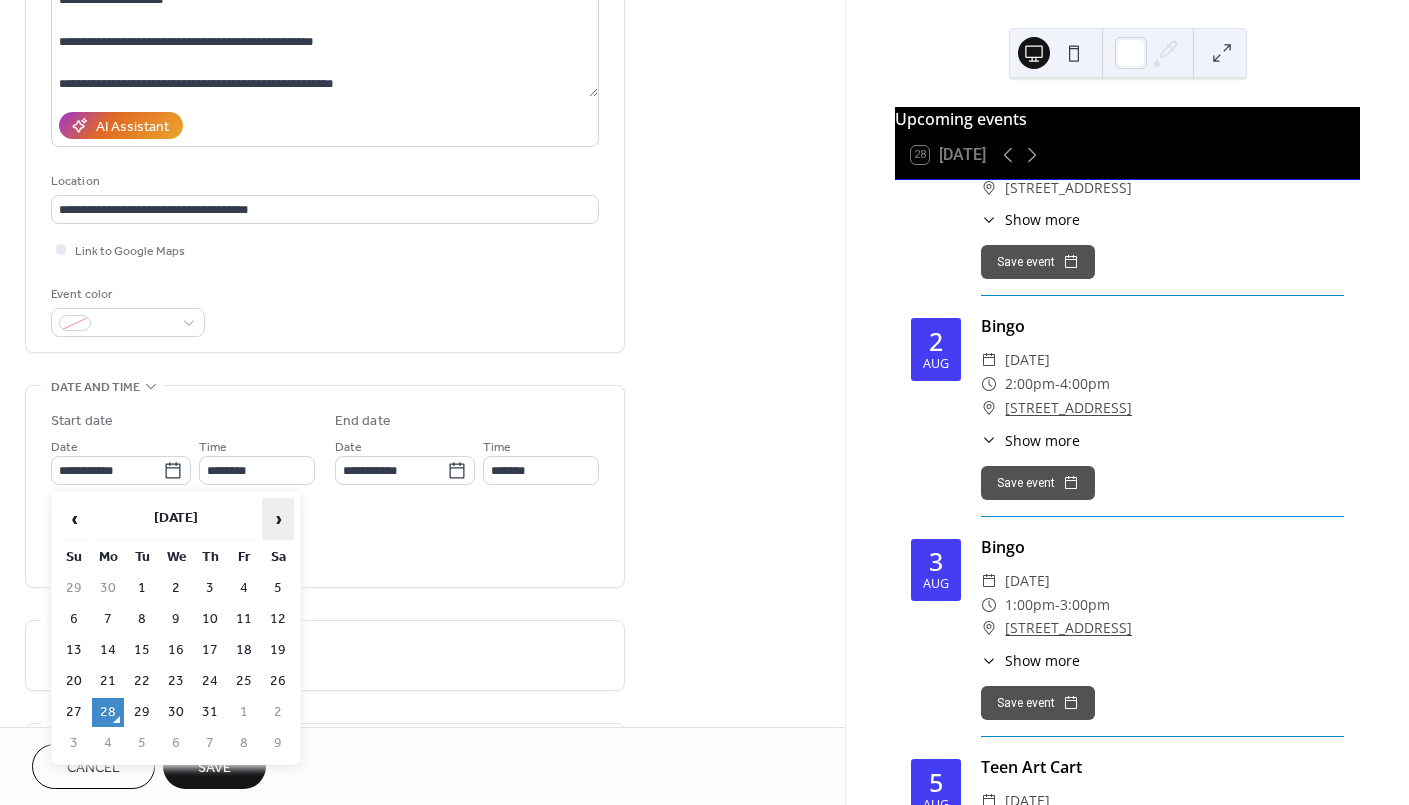 click on "›" at bounding box center [278, 519] 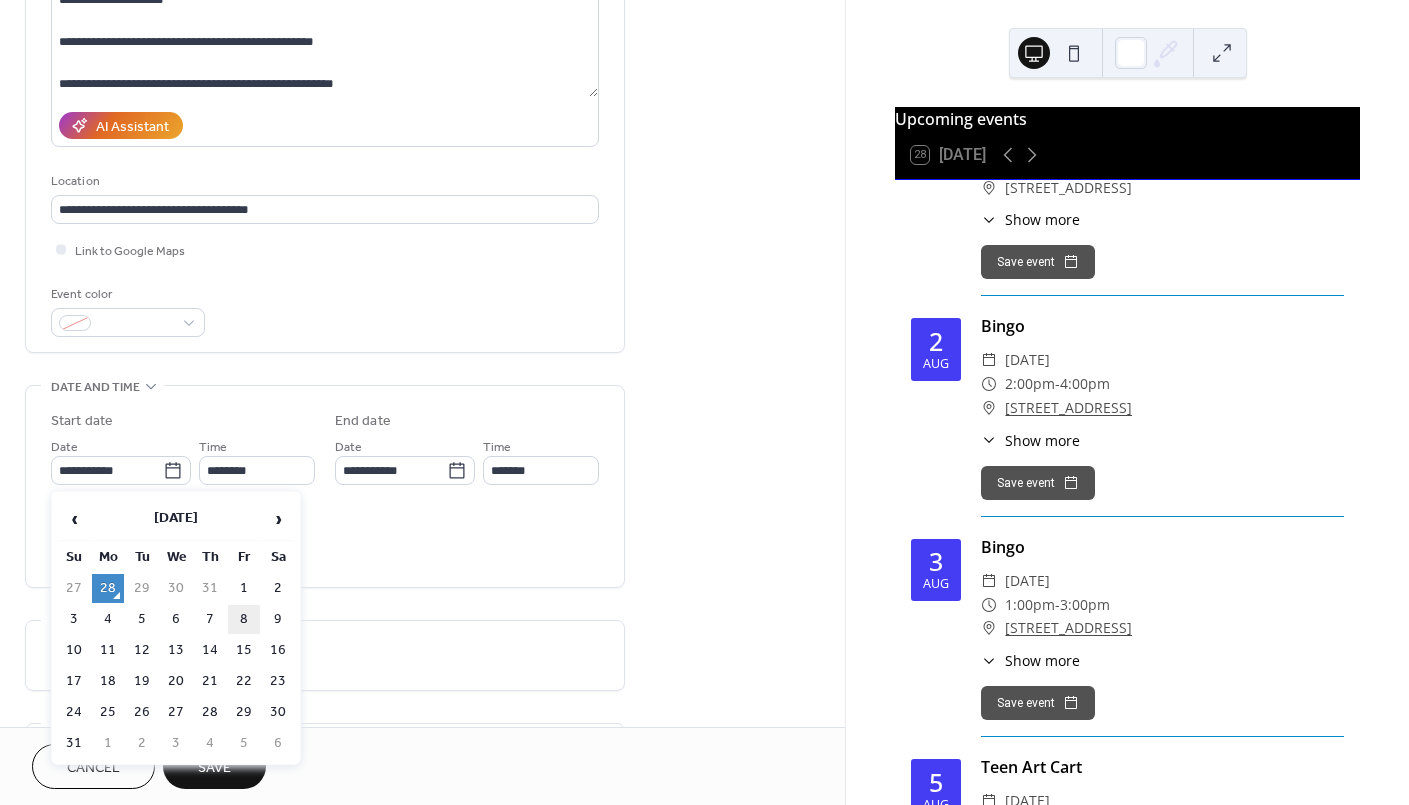 click on "8" at bounding box center (244, 619) 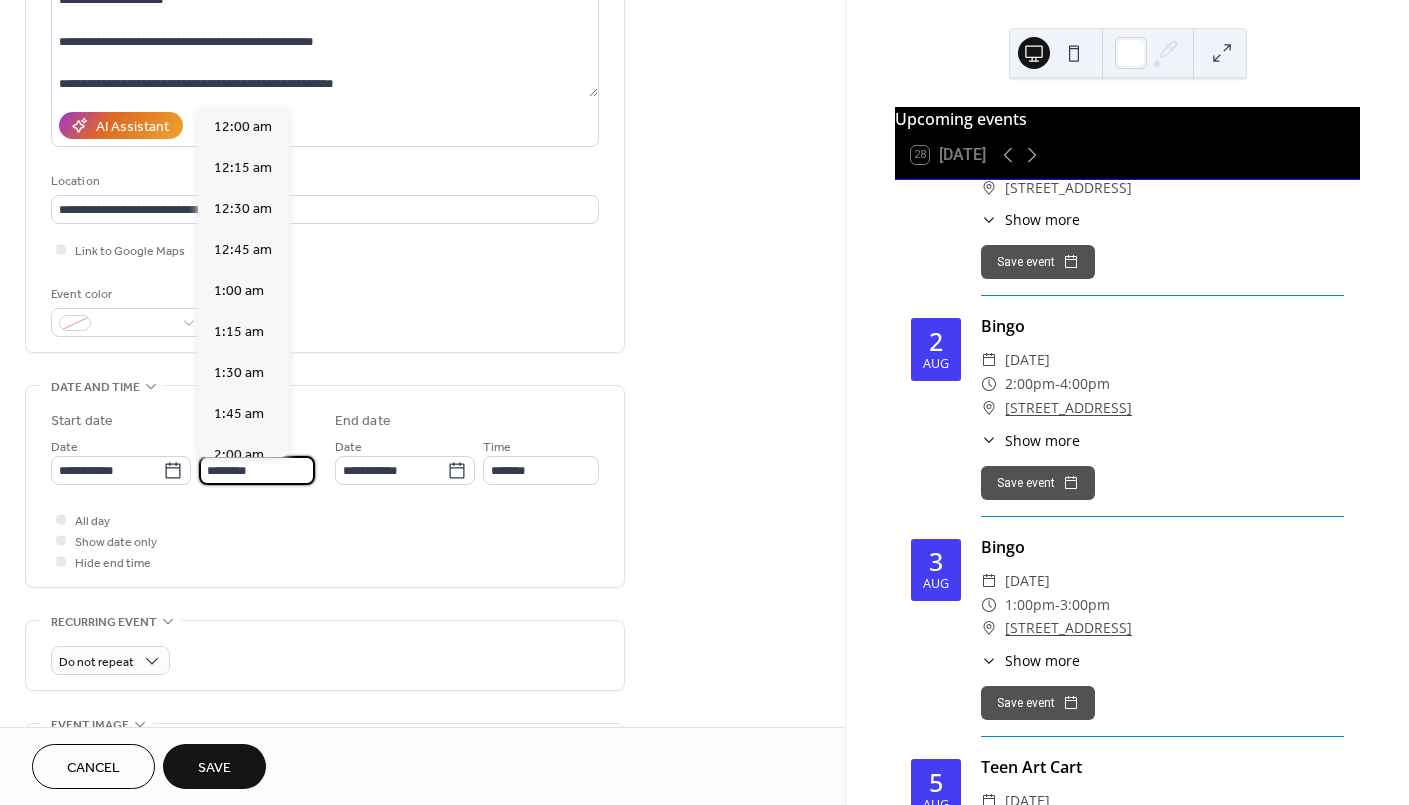 click on "********" at bounding box center (257, 470) 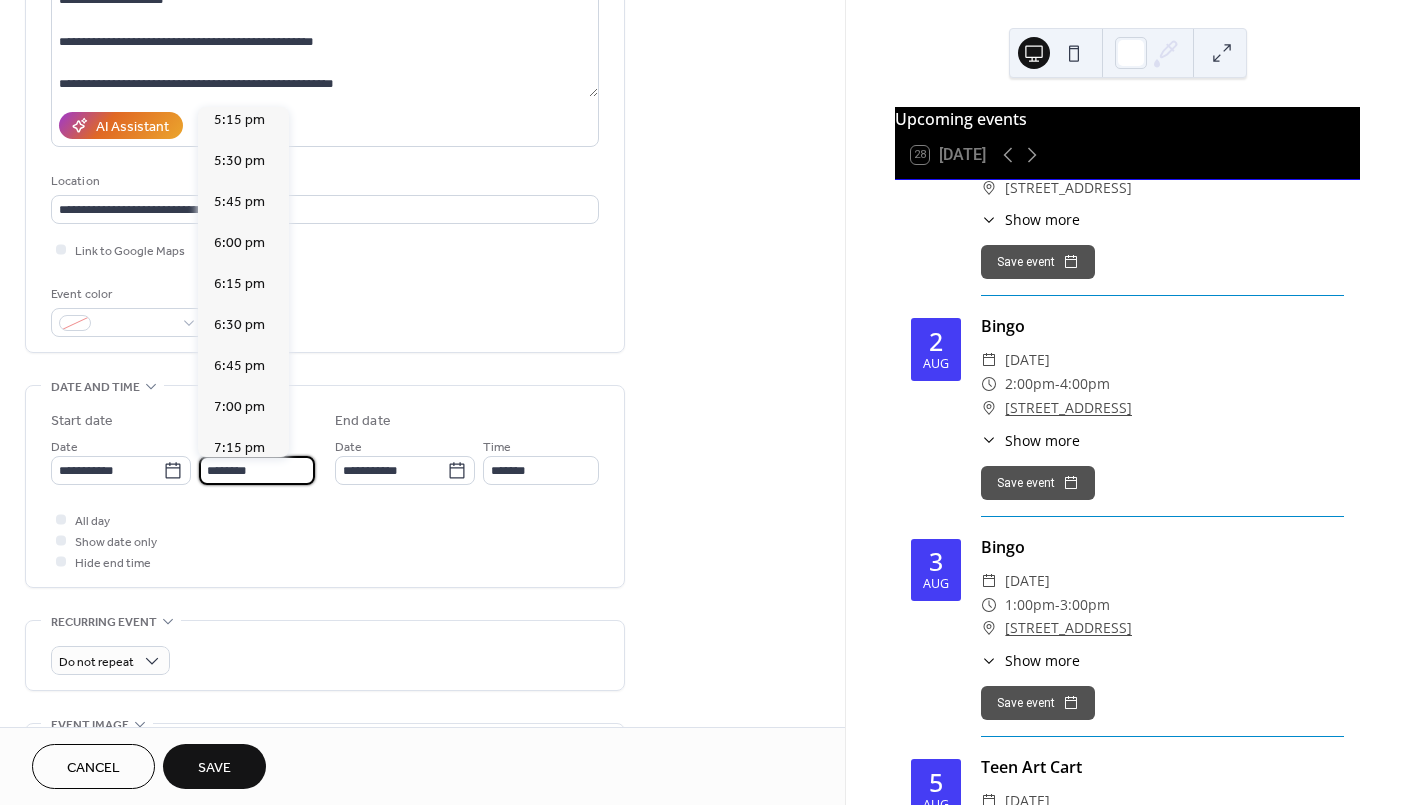 scroll, scrollTop: 2837, scrollLeft: 0, axis: vertical 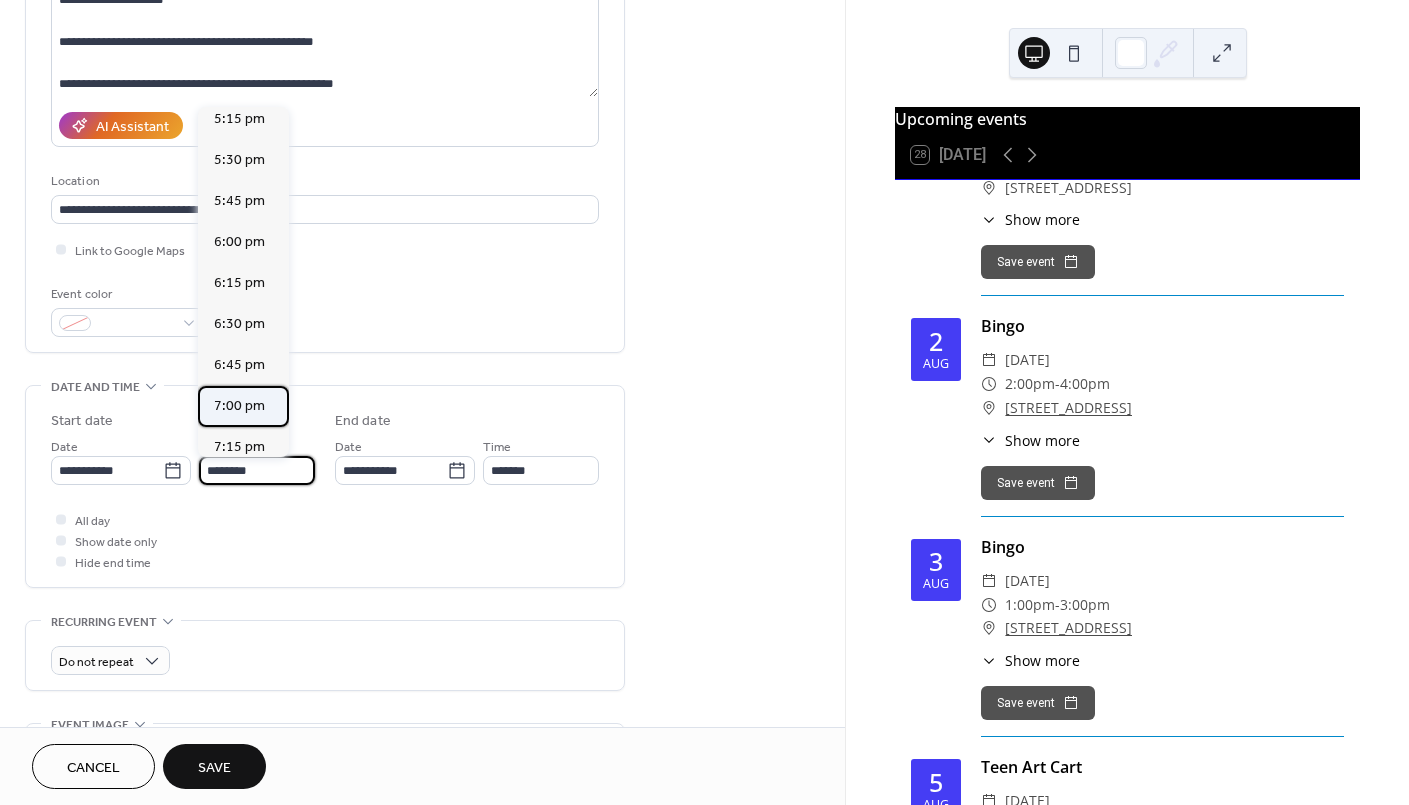 click on "7:00 pm" at bounding box center [239, 405] 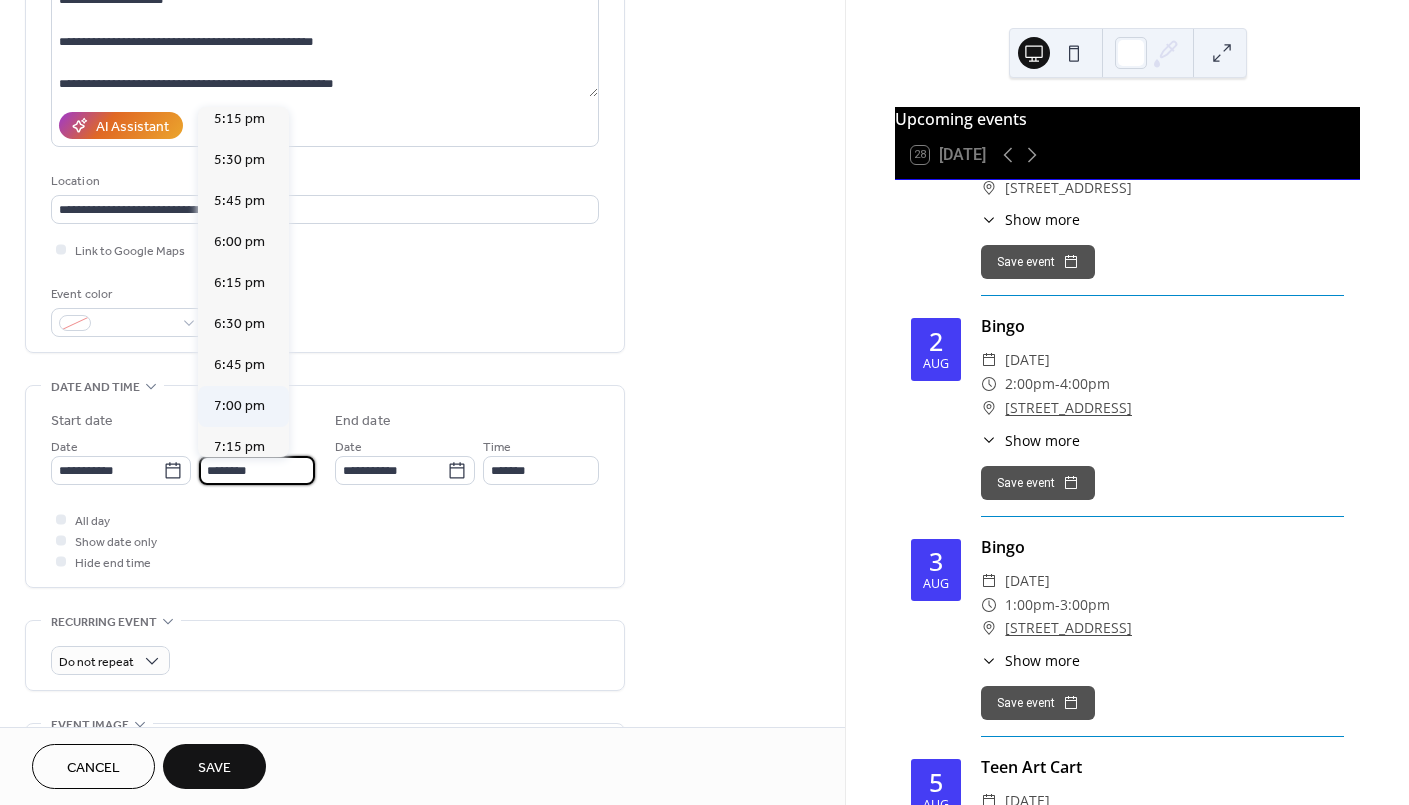 type on "*******" 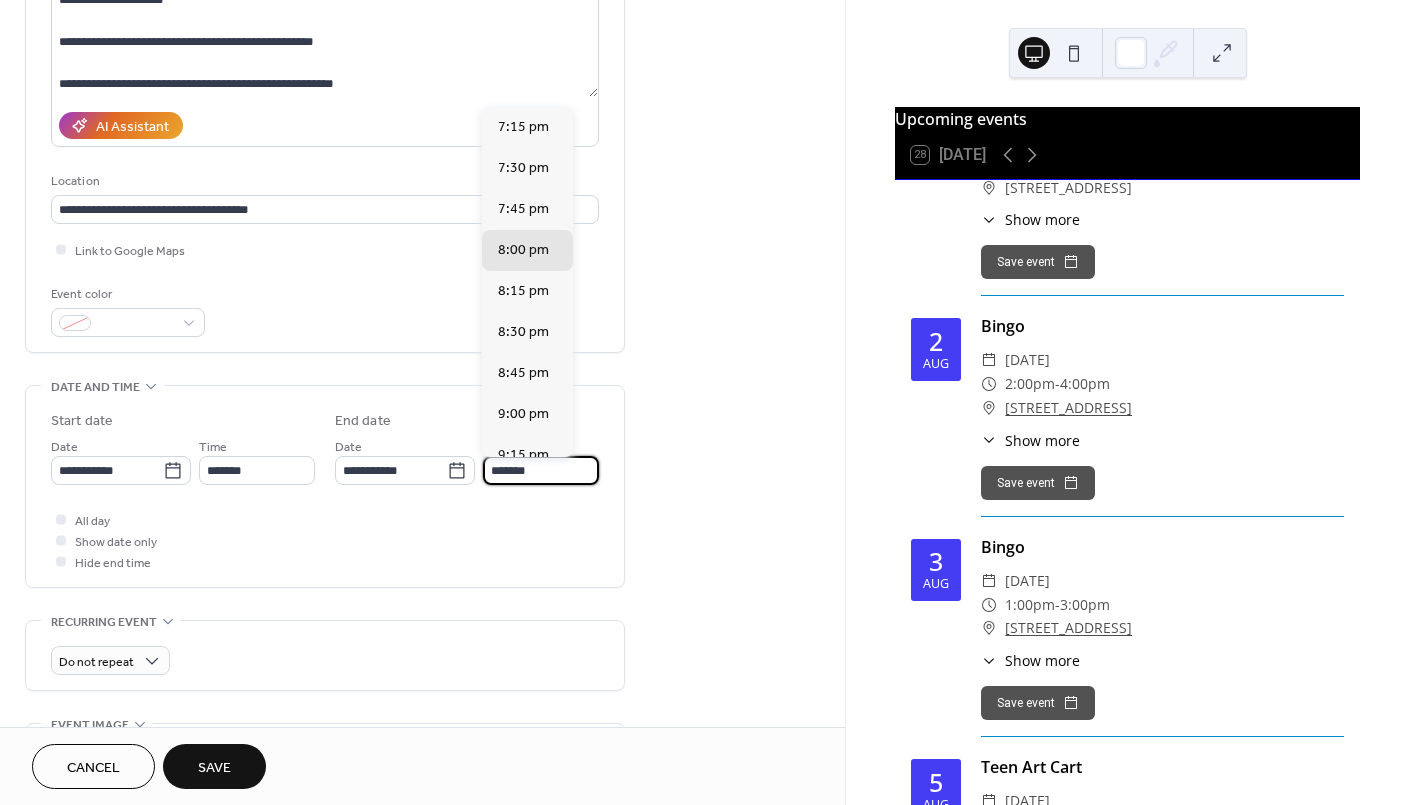 click on "*******" at bounding box center (541, 470) 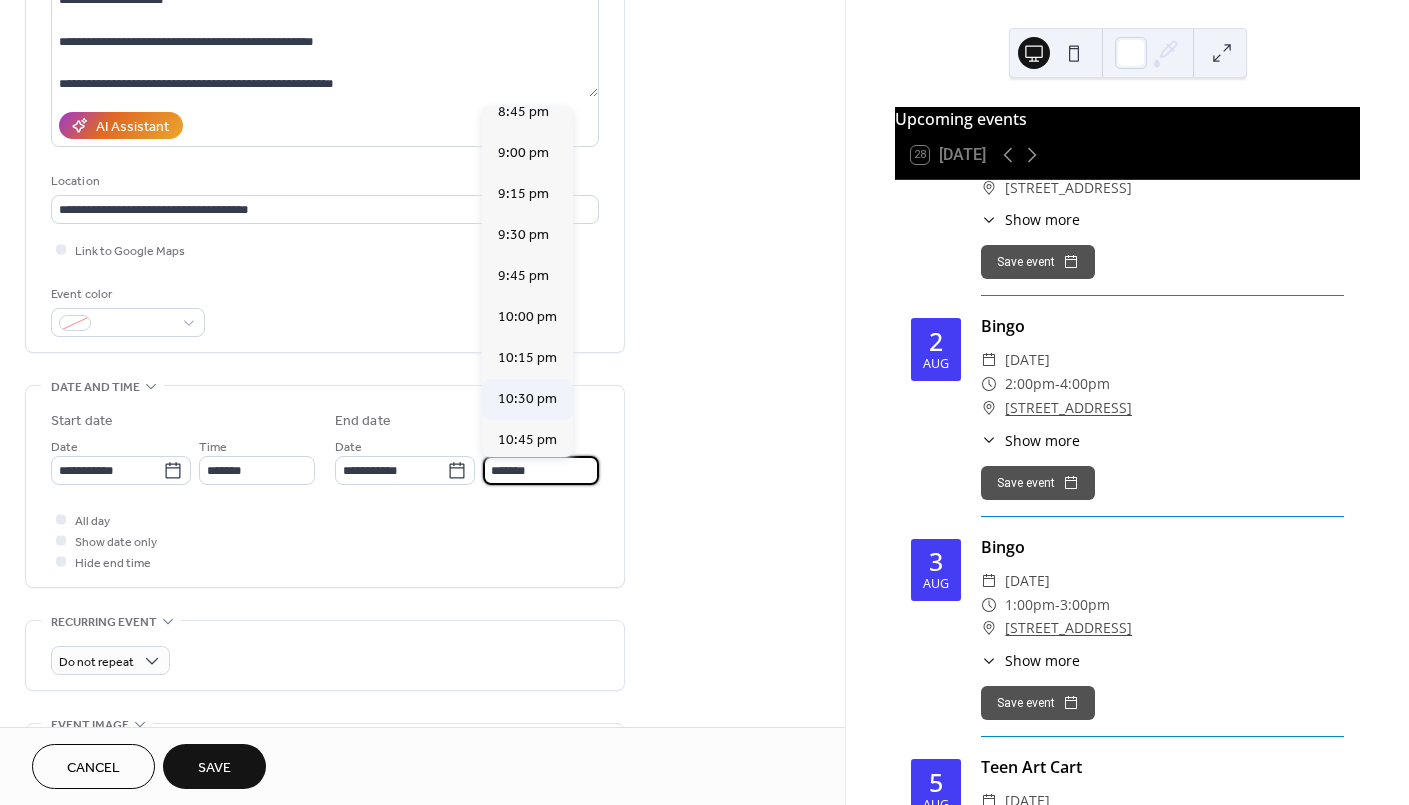 scroll, scrollTop: 266, scrollLeft: 0, axis: vertical 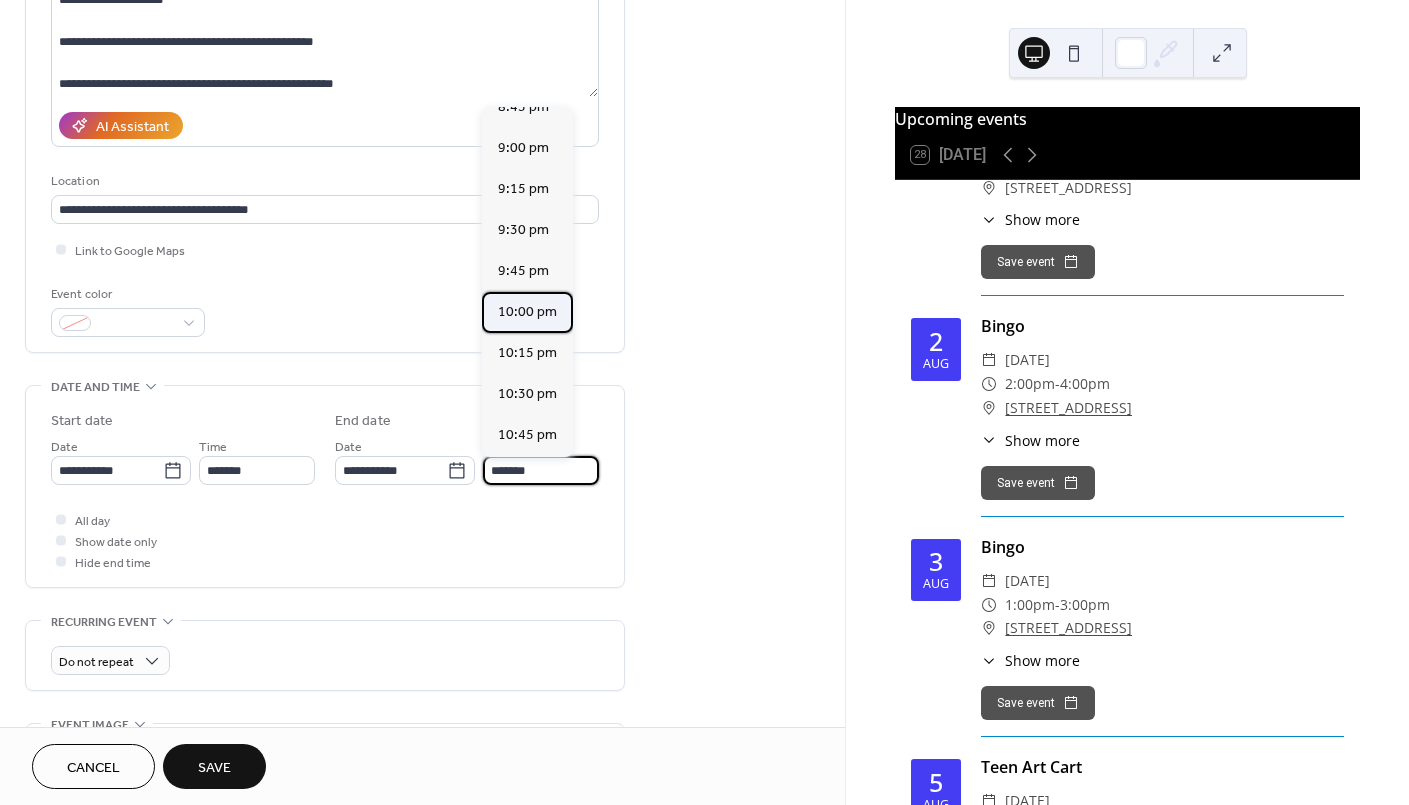 click on "10:00 pm" at bounding box center [527, 311] 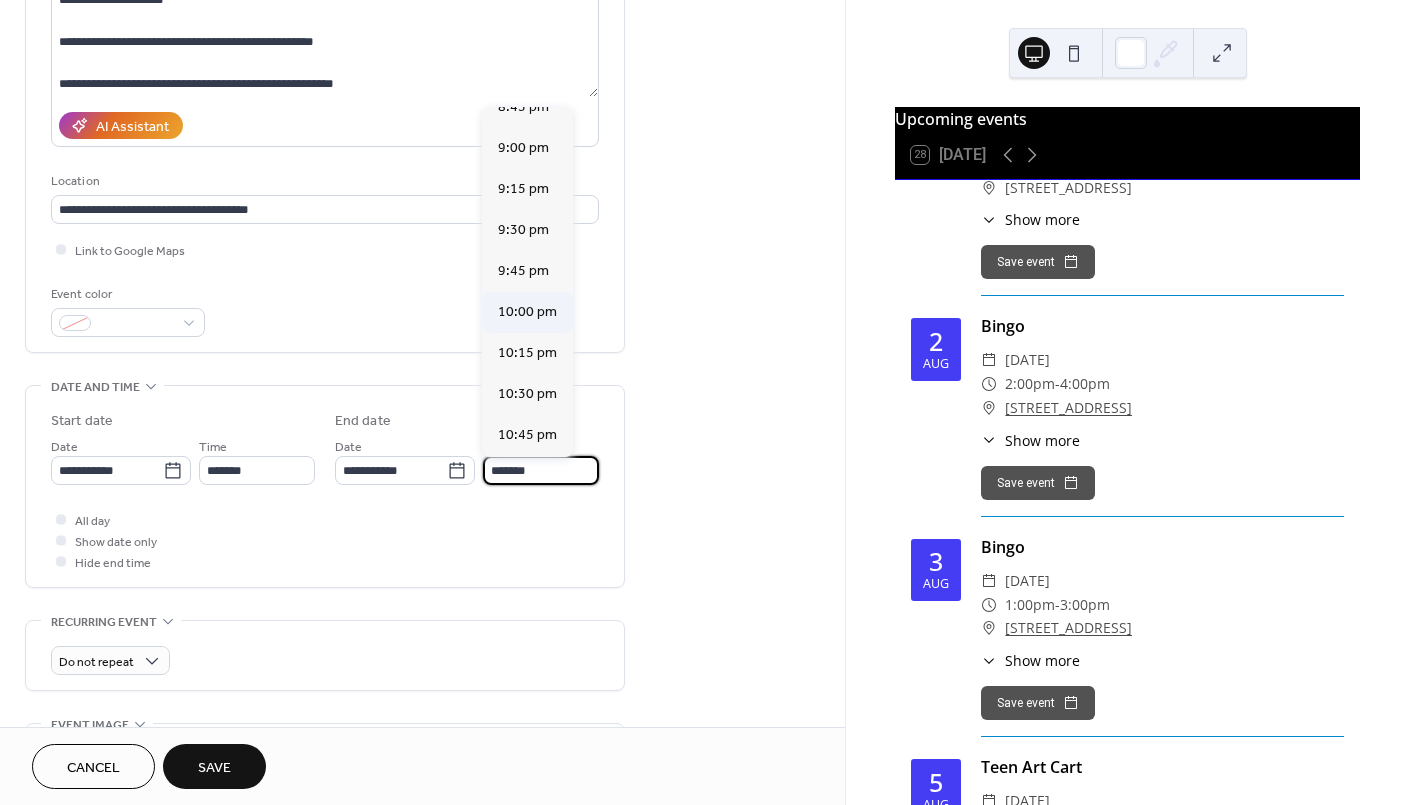 type on "********" 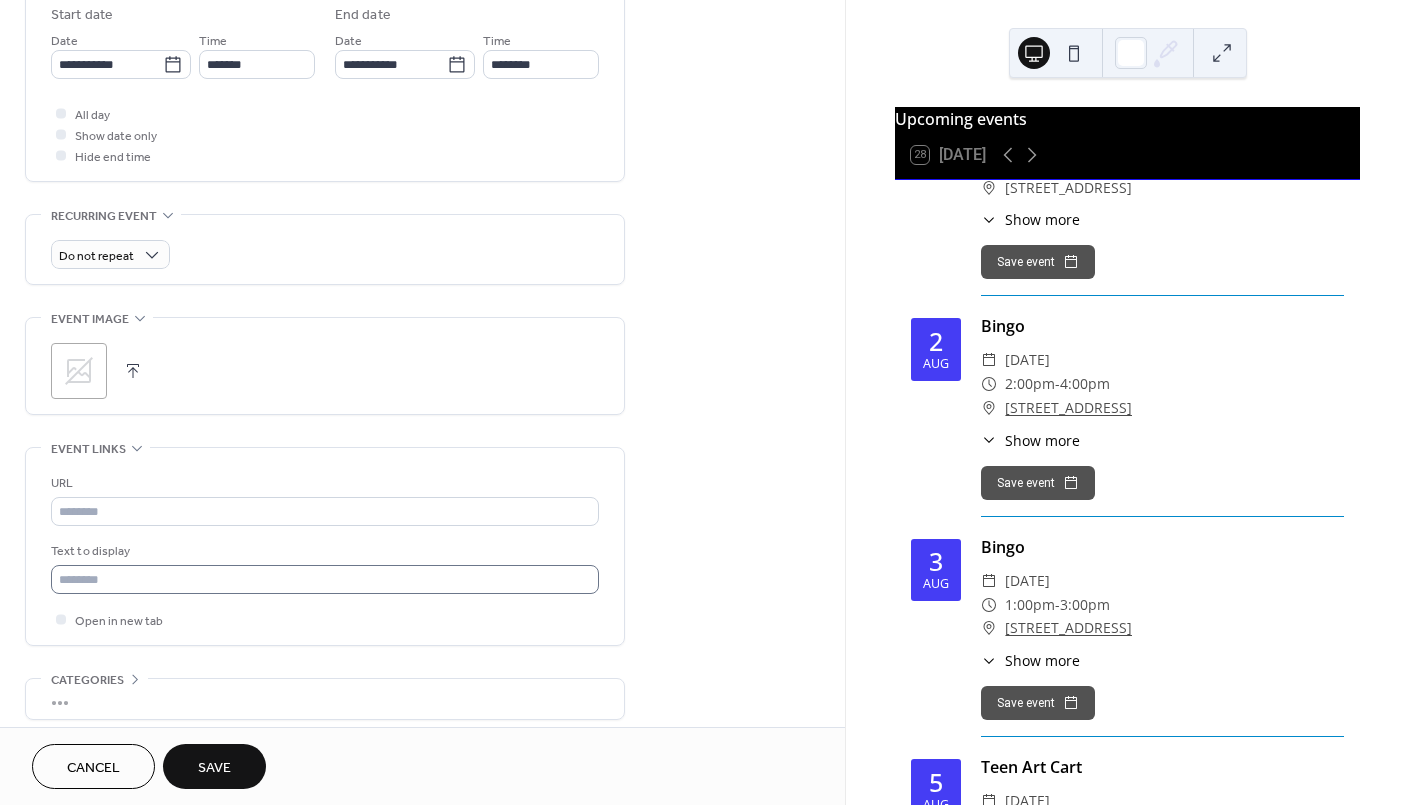 scroll, scrollTop: 765, scrollLeft: 0, axis: vertical 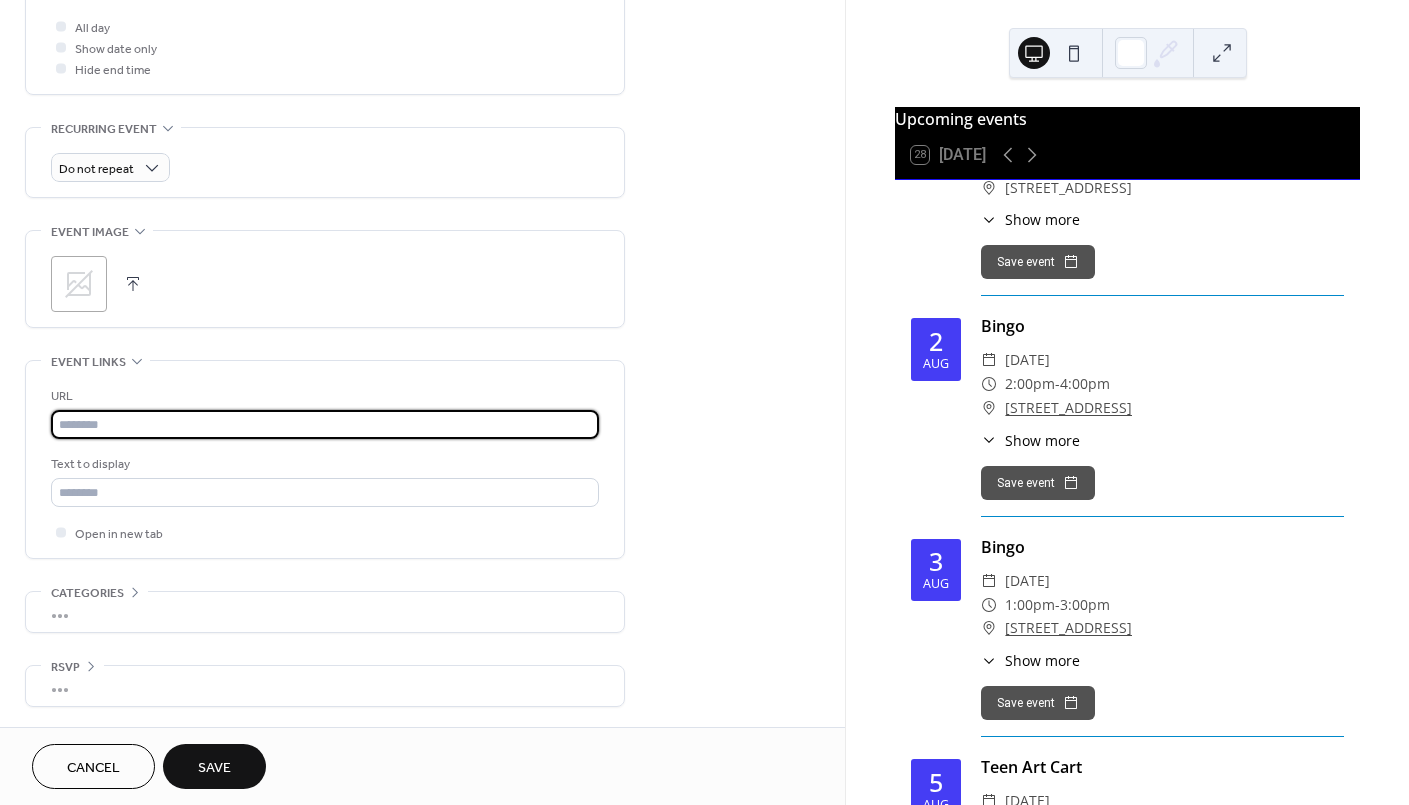 paste on "**********" 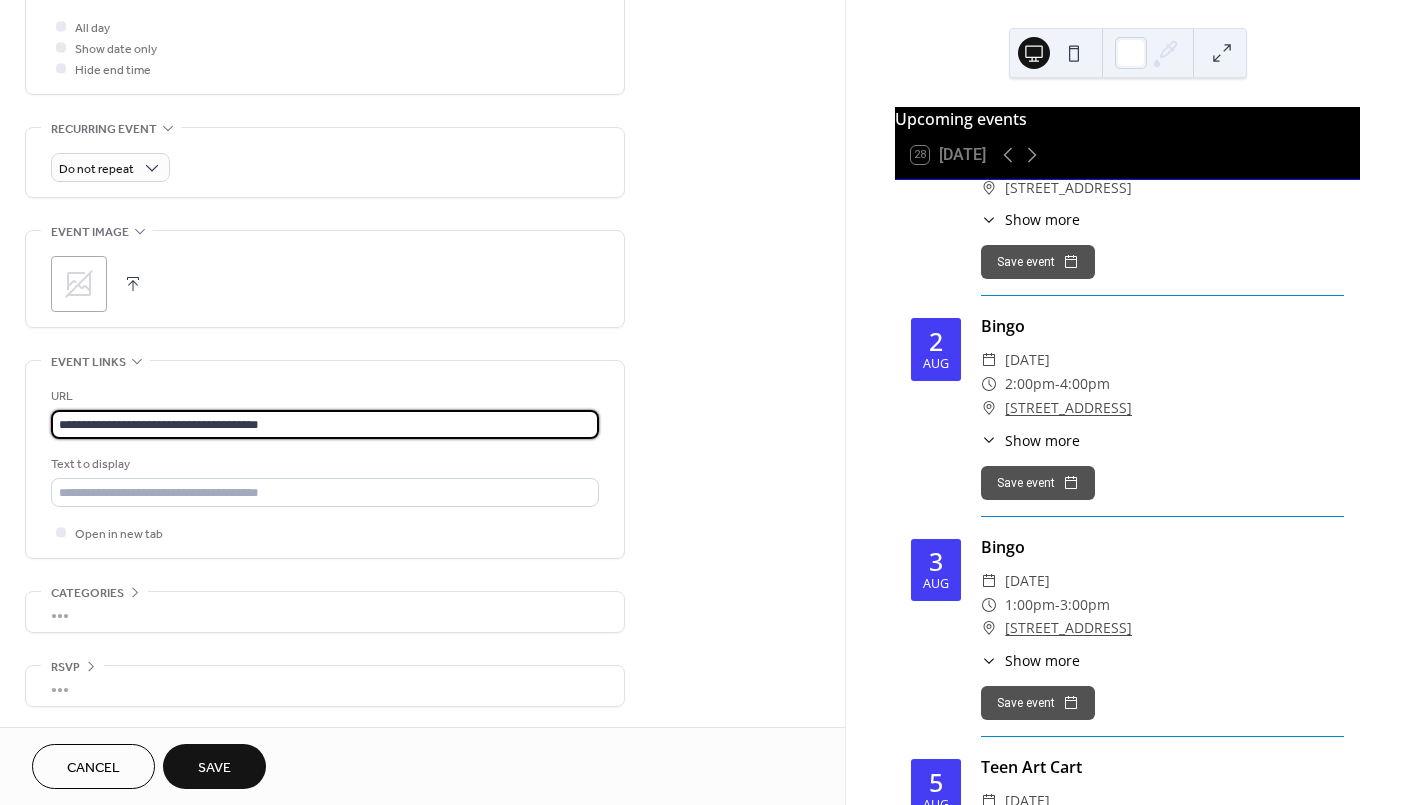 type on "**********" 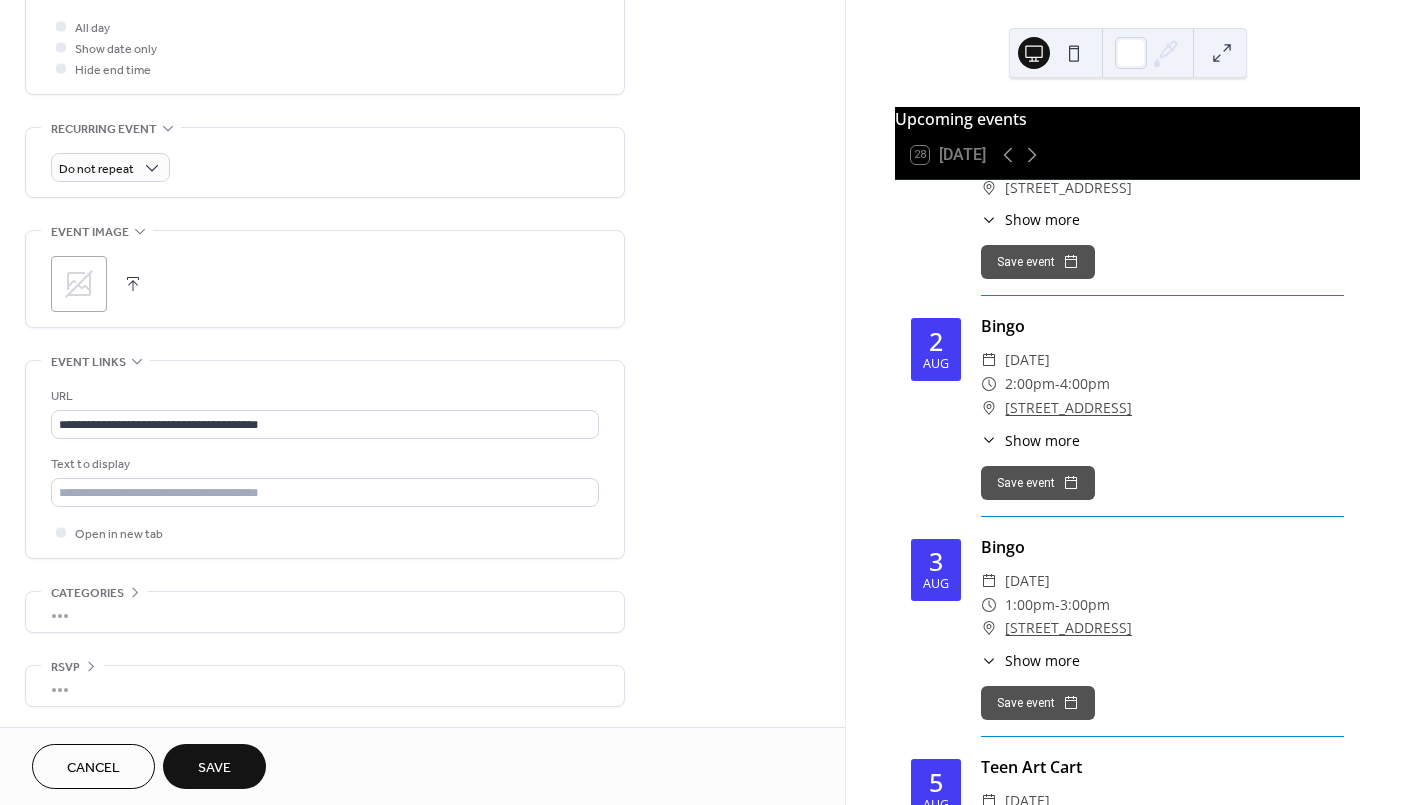 click on "Save" at bounding box center [214, 768] 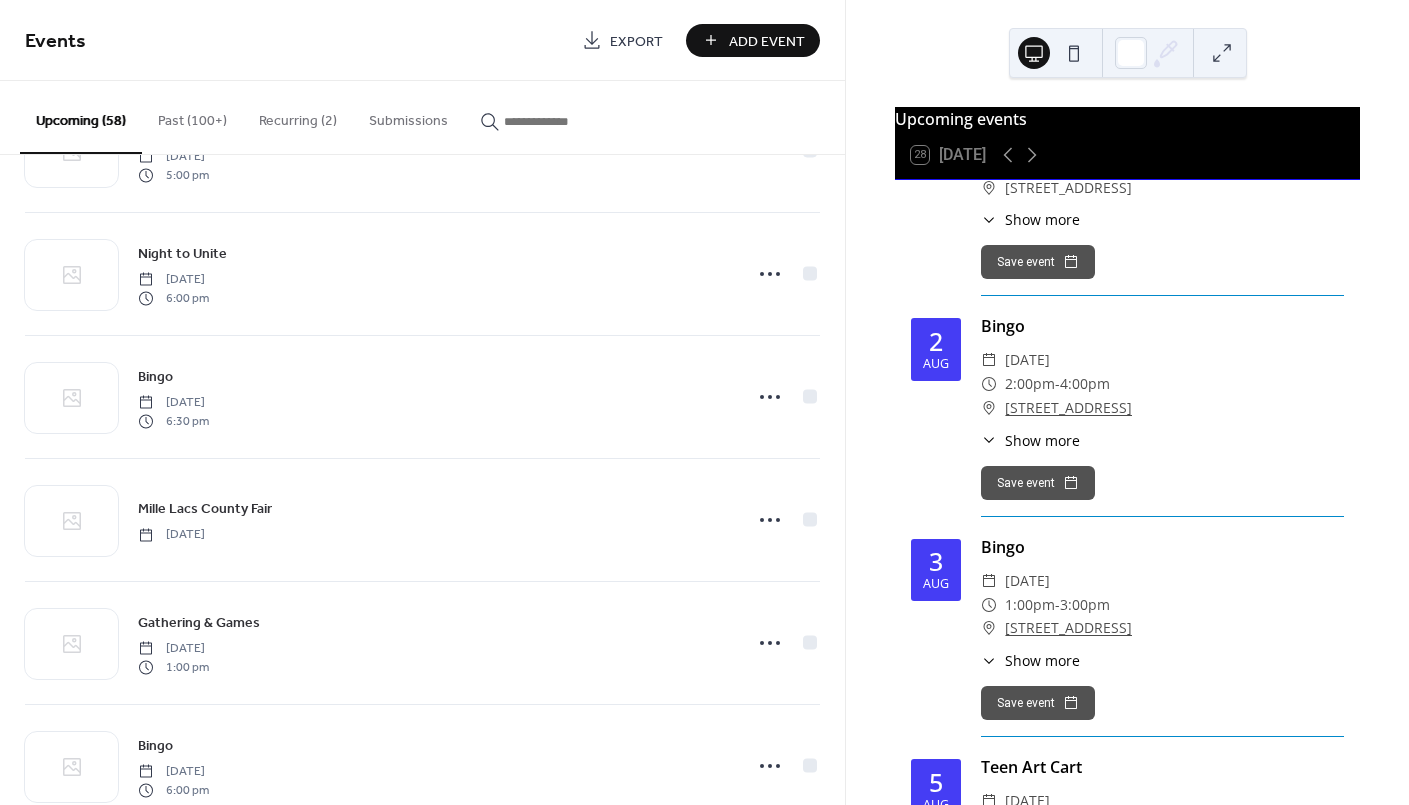 scroll, scrollTop: 1908, scrollLeft: 0, axis: vertical 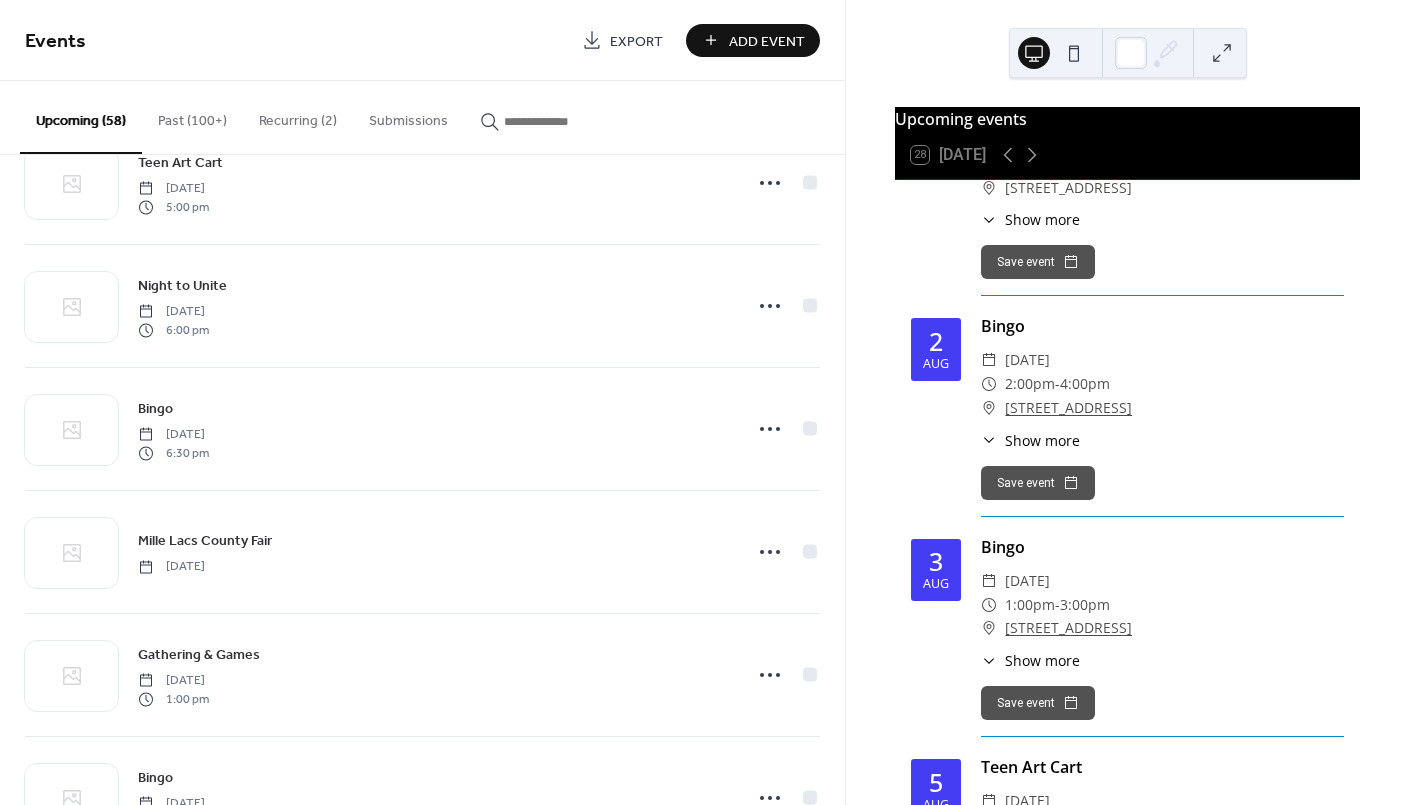 click on "Add Event" at bounding box center (767, 41) 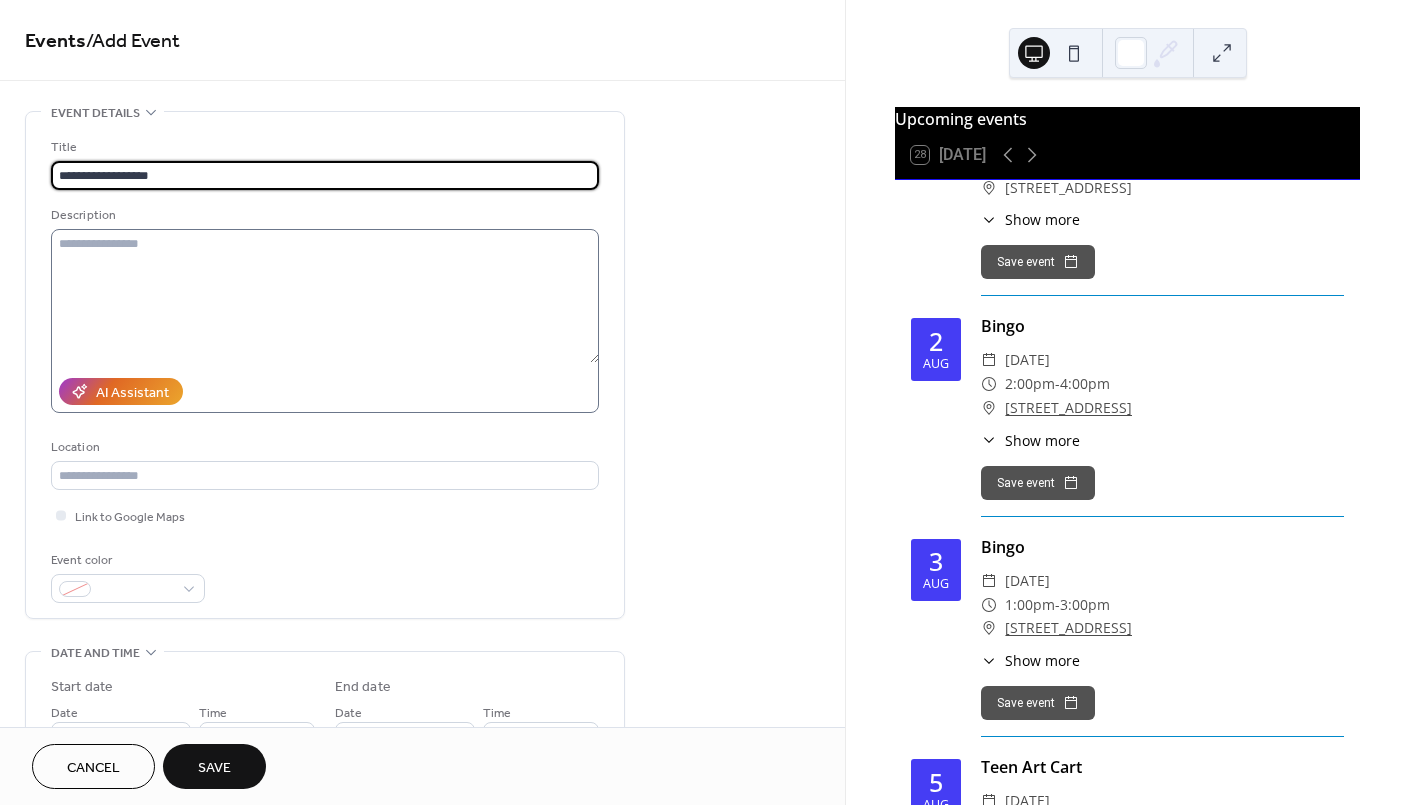type on "**********" 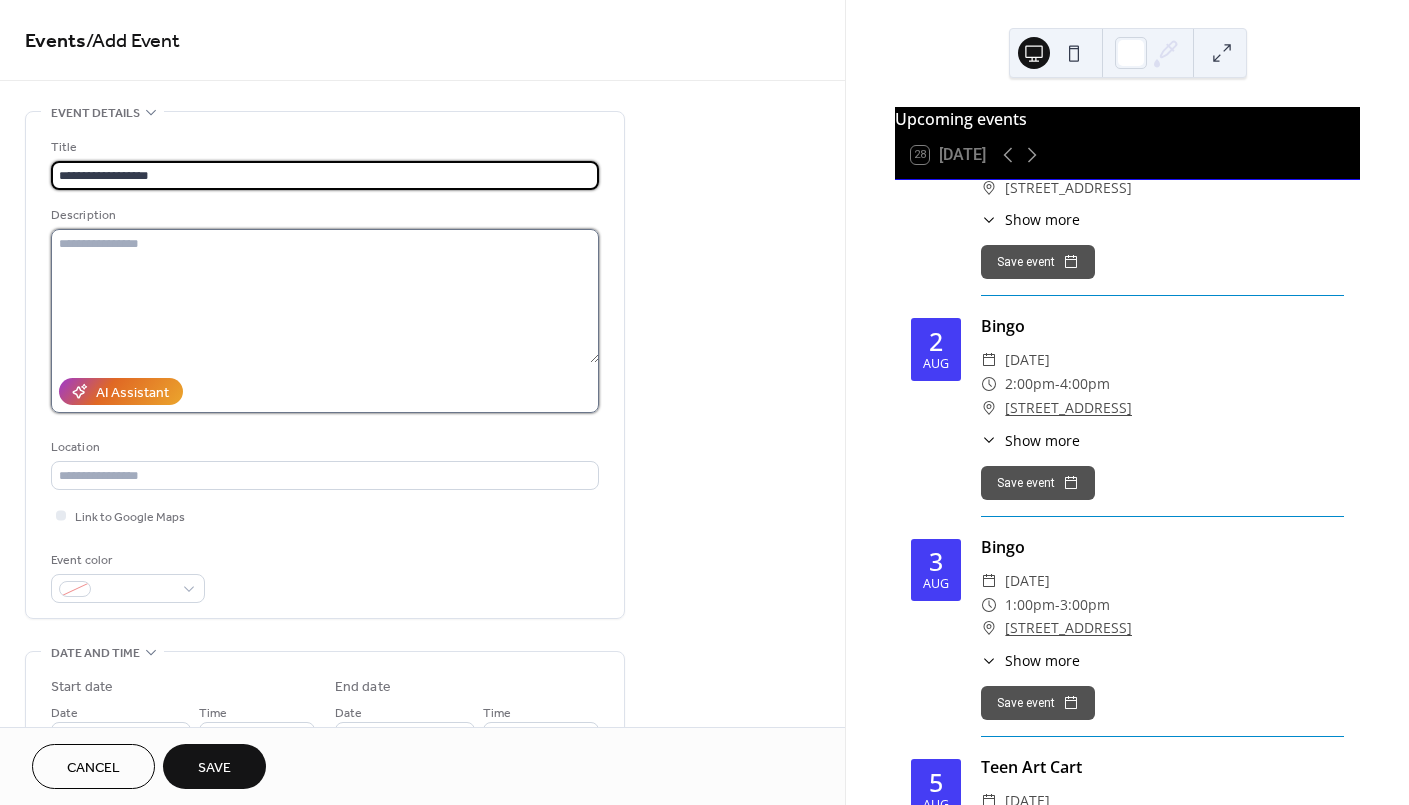 click at bounding box center [325, 296] 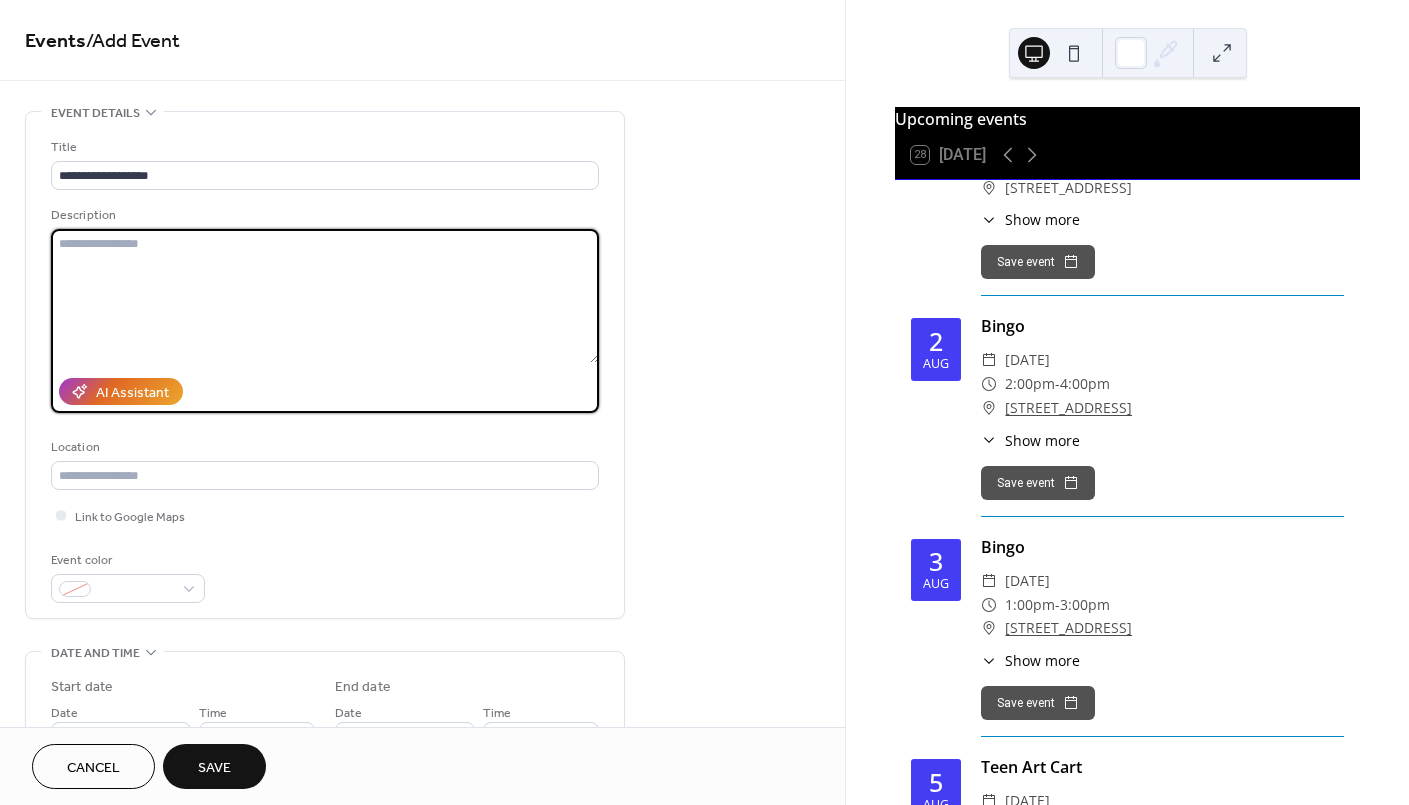 paste on "**********" 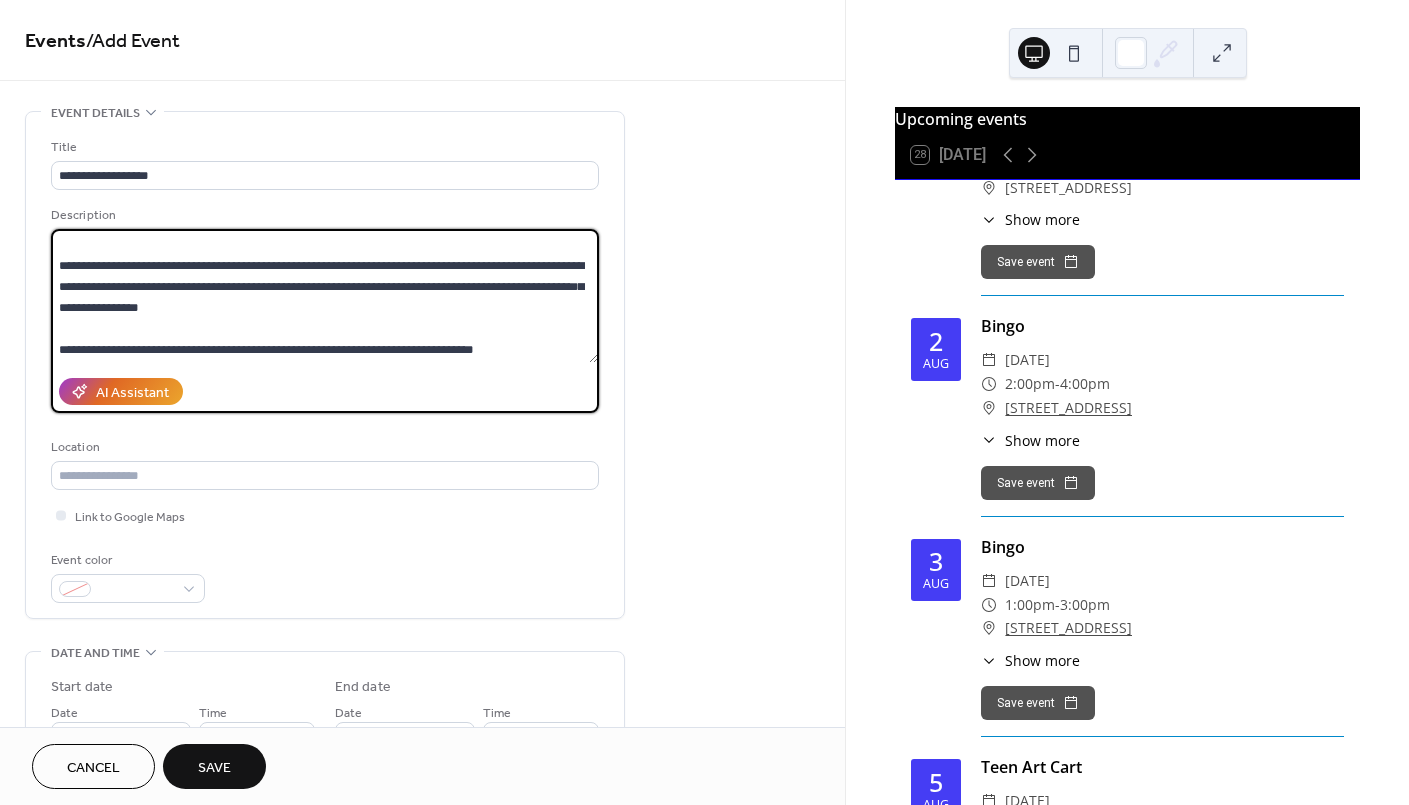 scroll, scrollTop: 0, scrollLeft: 0, axis: both 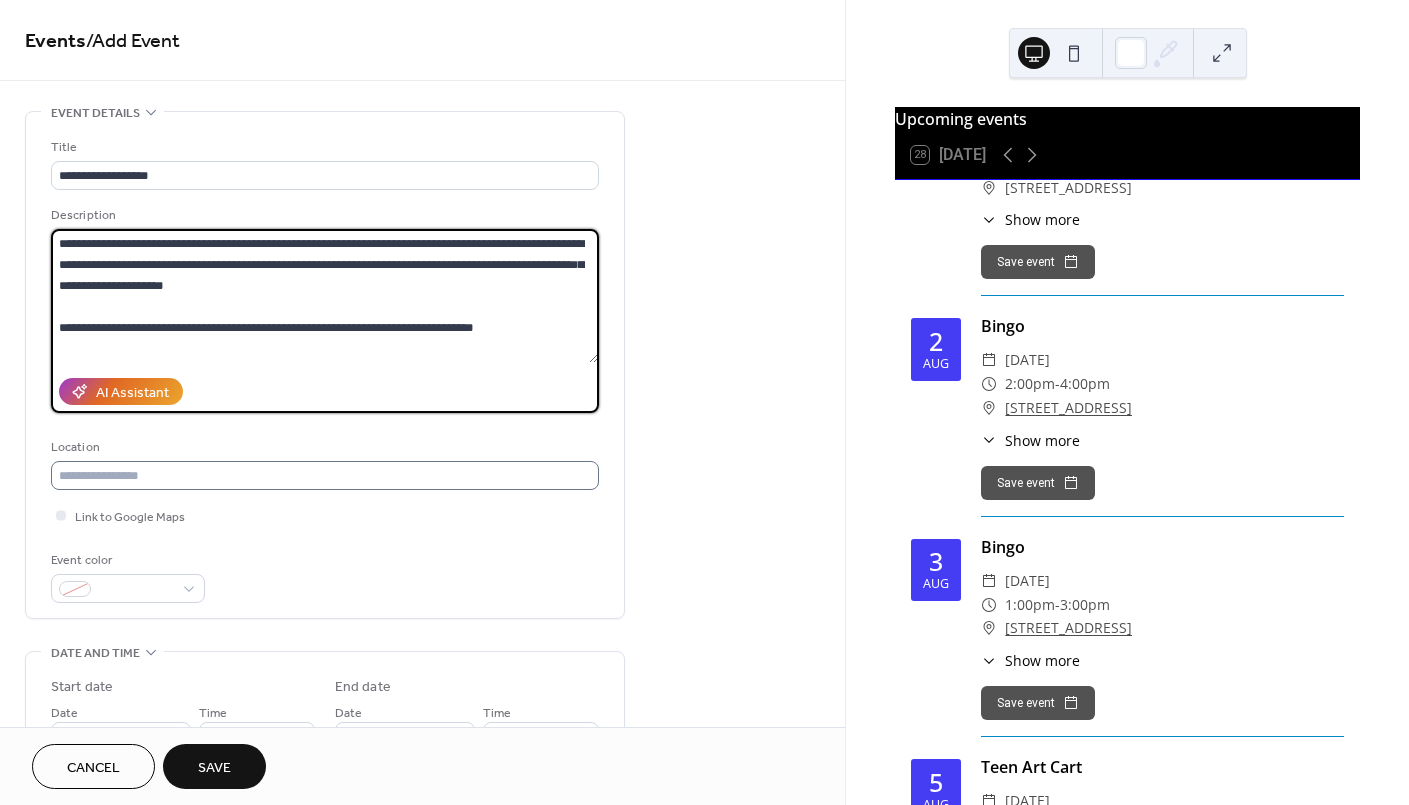 type on "**********" 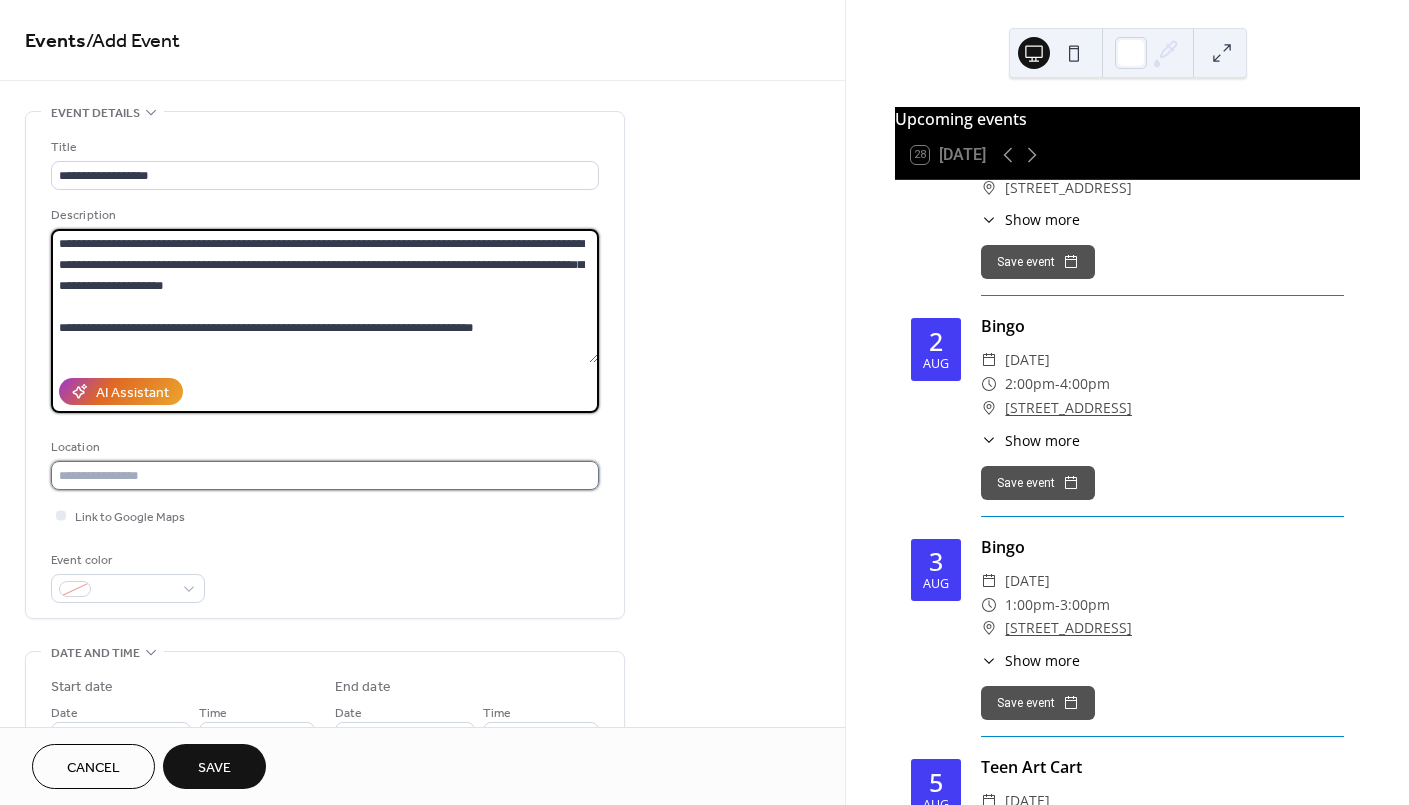 click at bounding box center (325, 475) 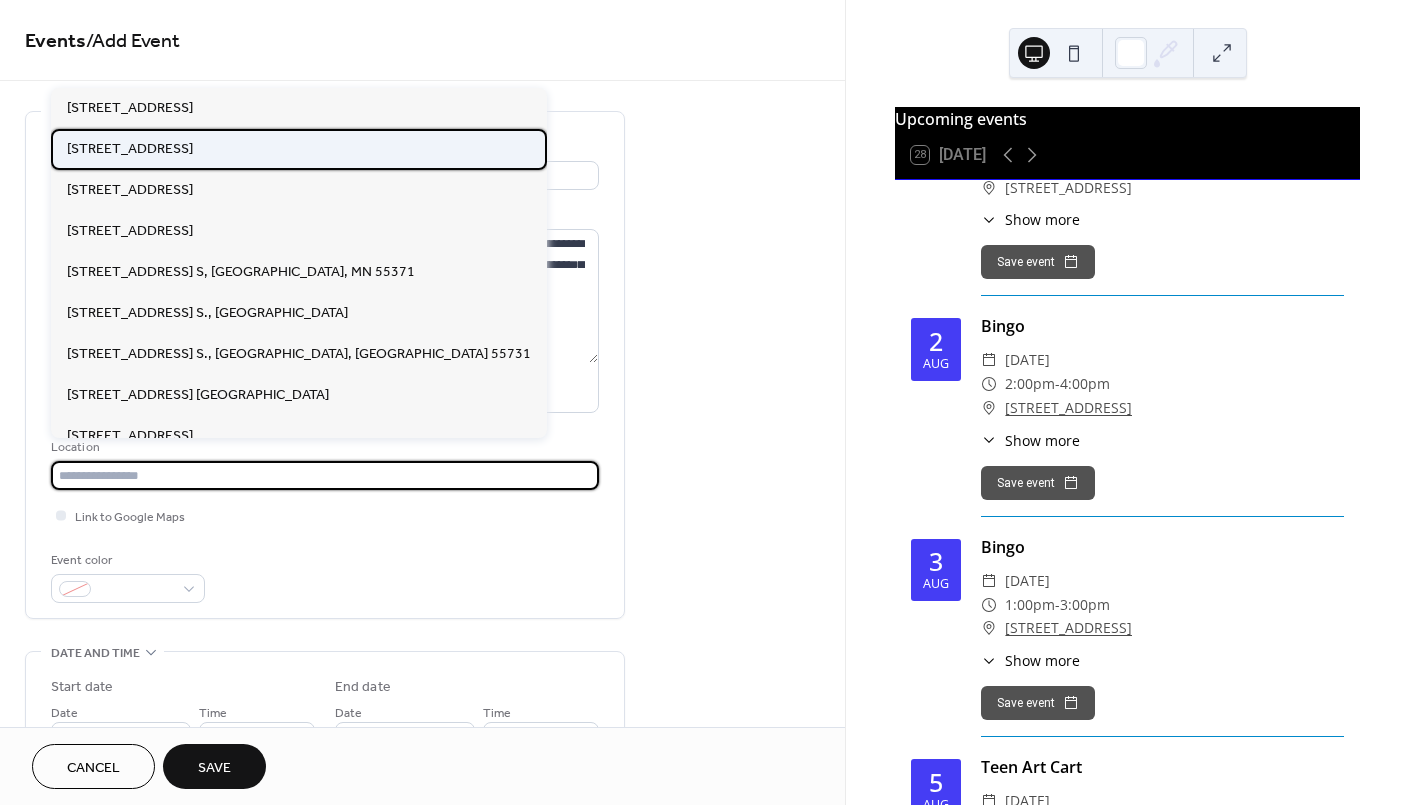 click on "[STREET_ADDRESS]" at bounding box center (130, 148) 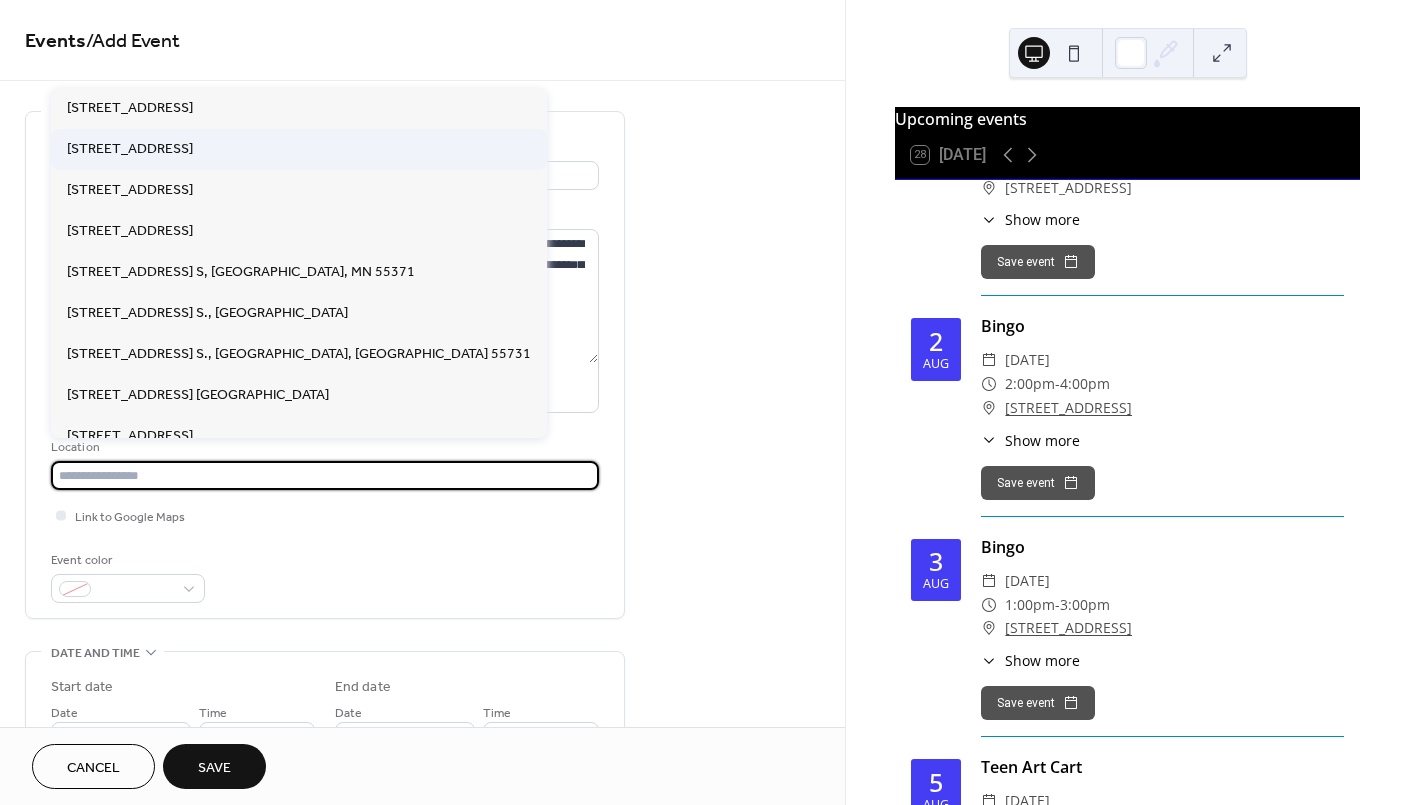 type on "**********" 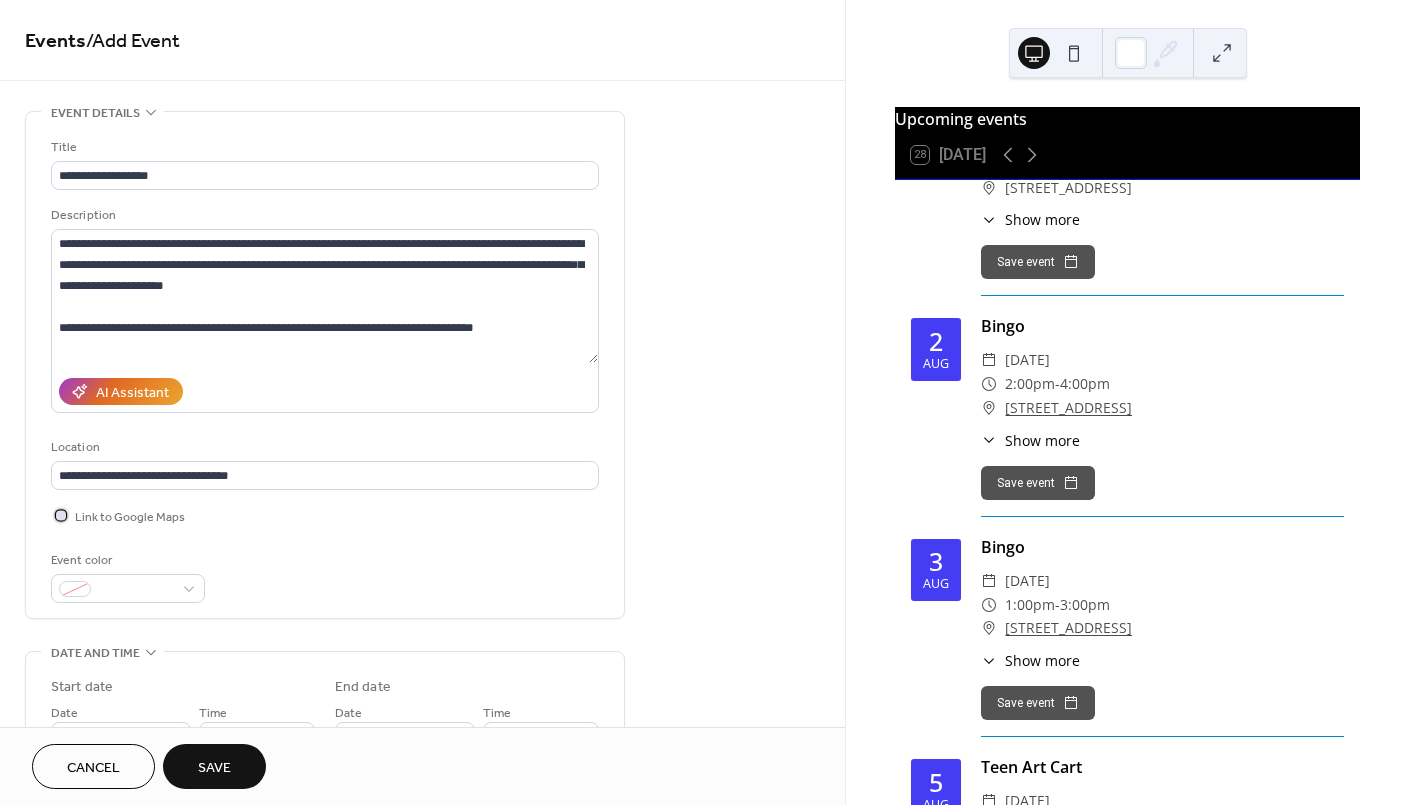 click at bounding box center (61, 515) 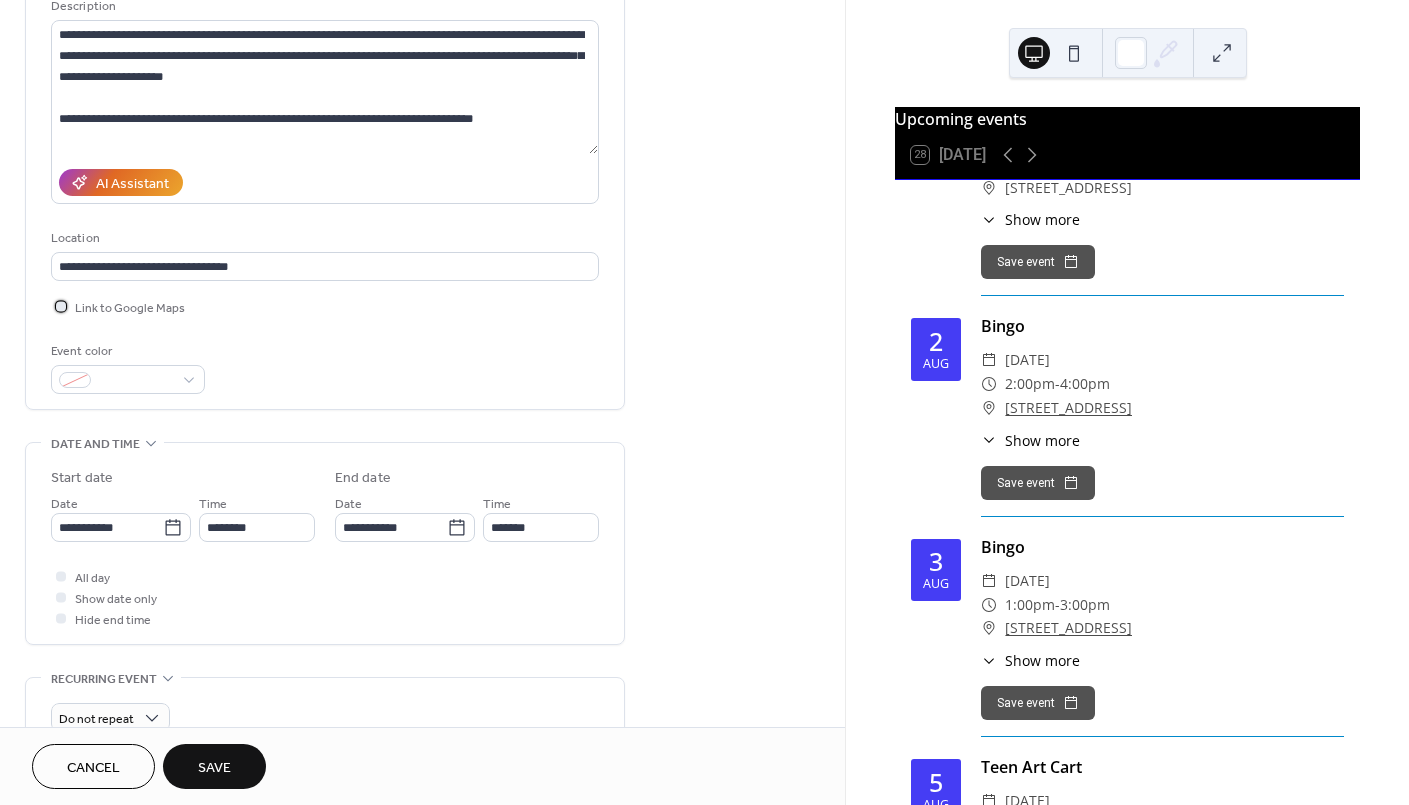 scroll, scrollTop: 400, scrollLeft: 0, axis: vertical 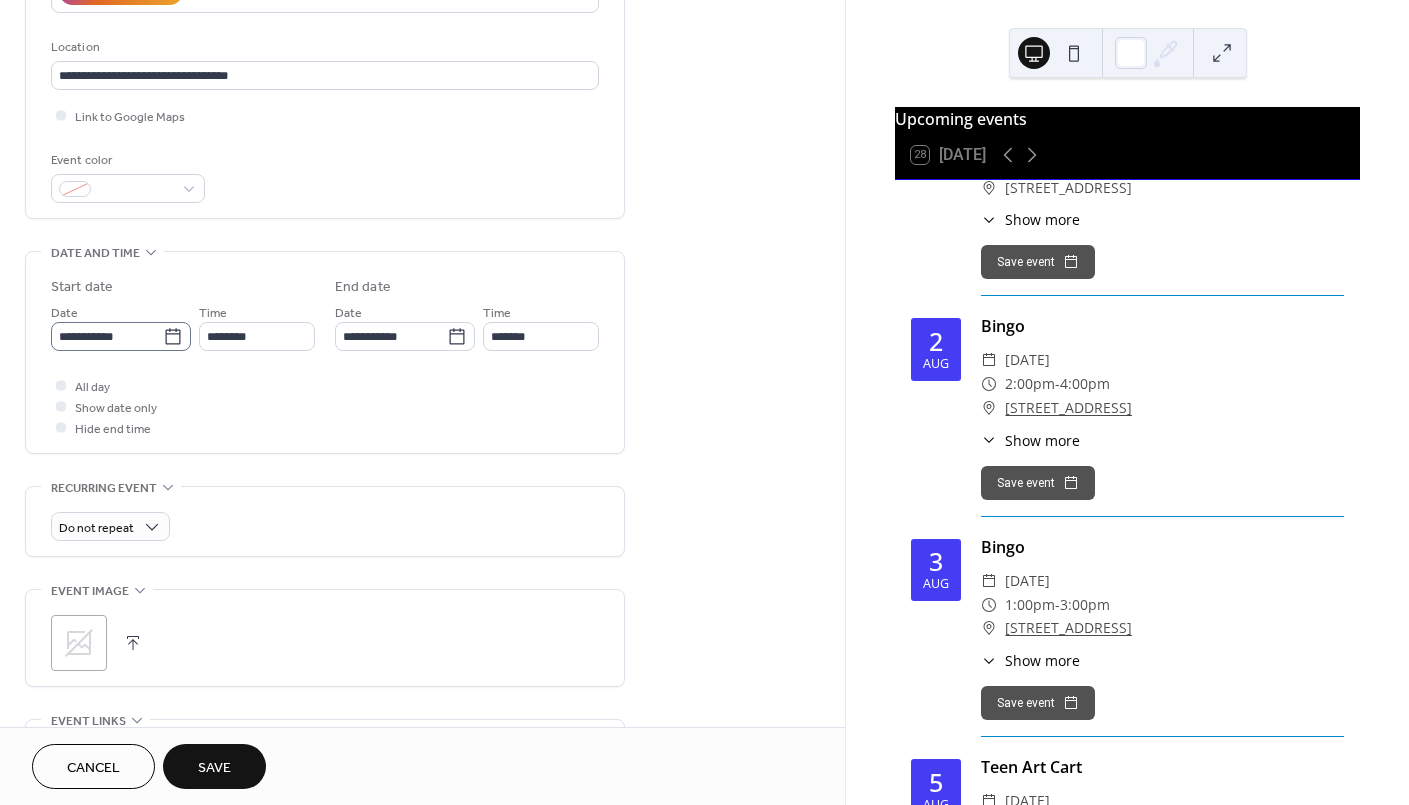 click 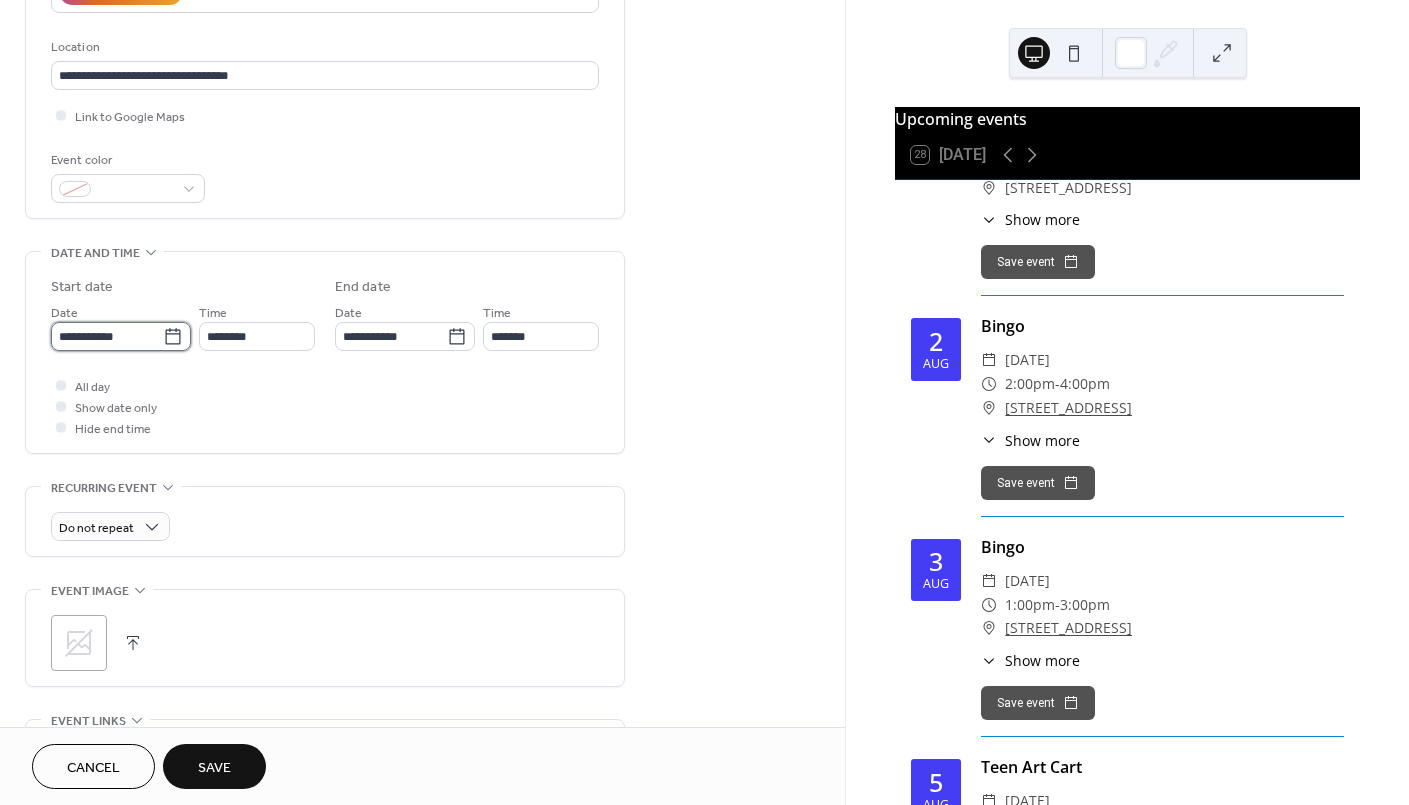 click on "**********" at bounding box center (107, 336) 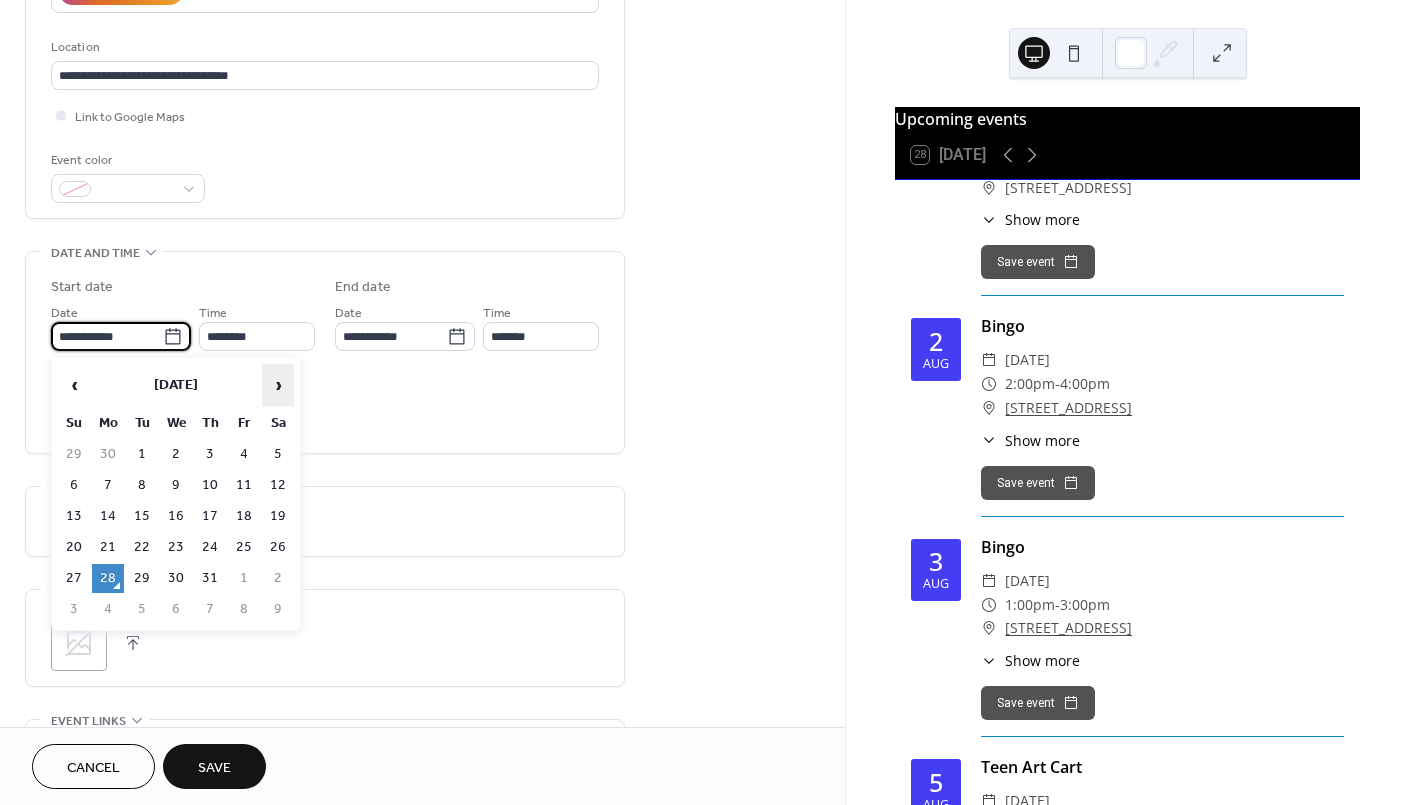 click on "›" at bounding box center [278, 385] 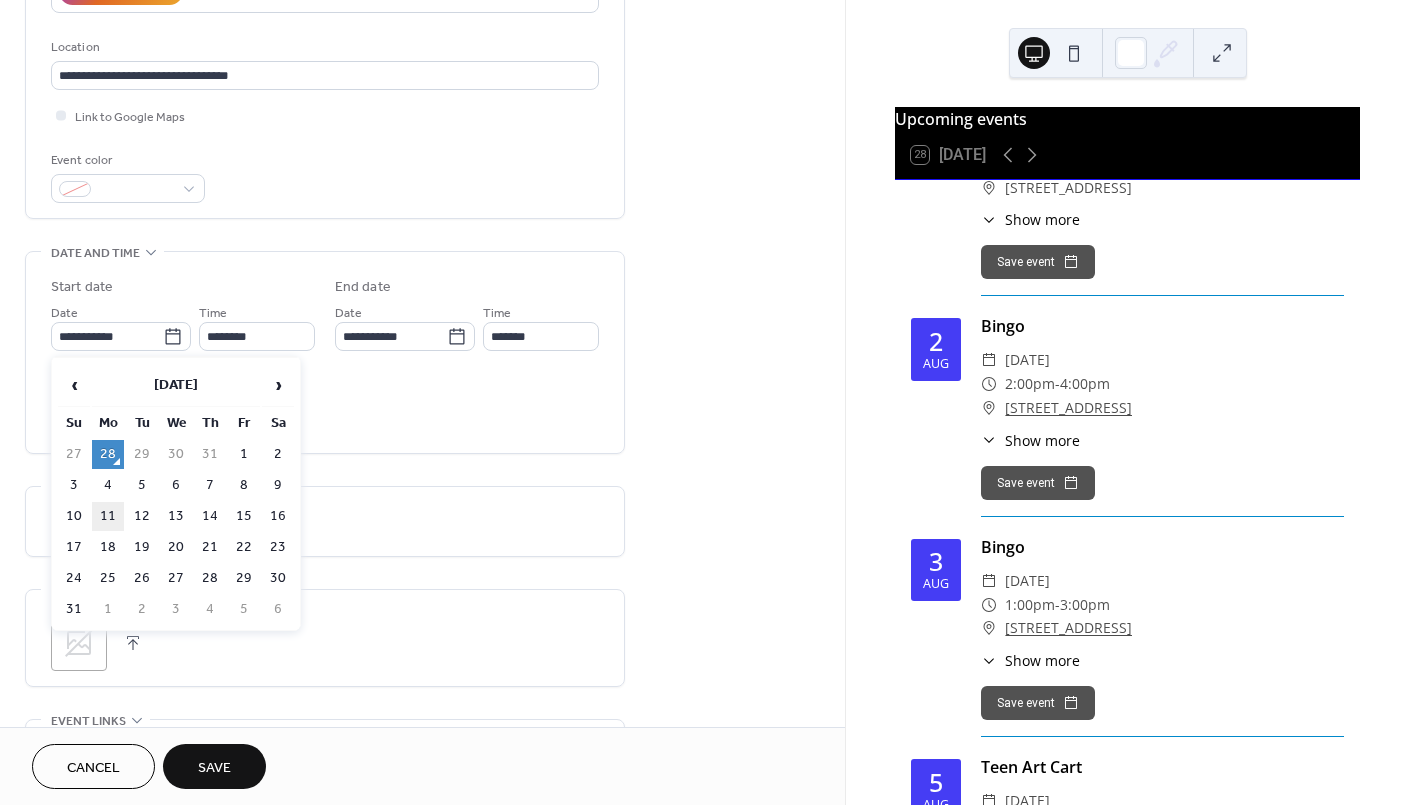 click on "11" at bounding box center [108, 516] 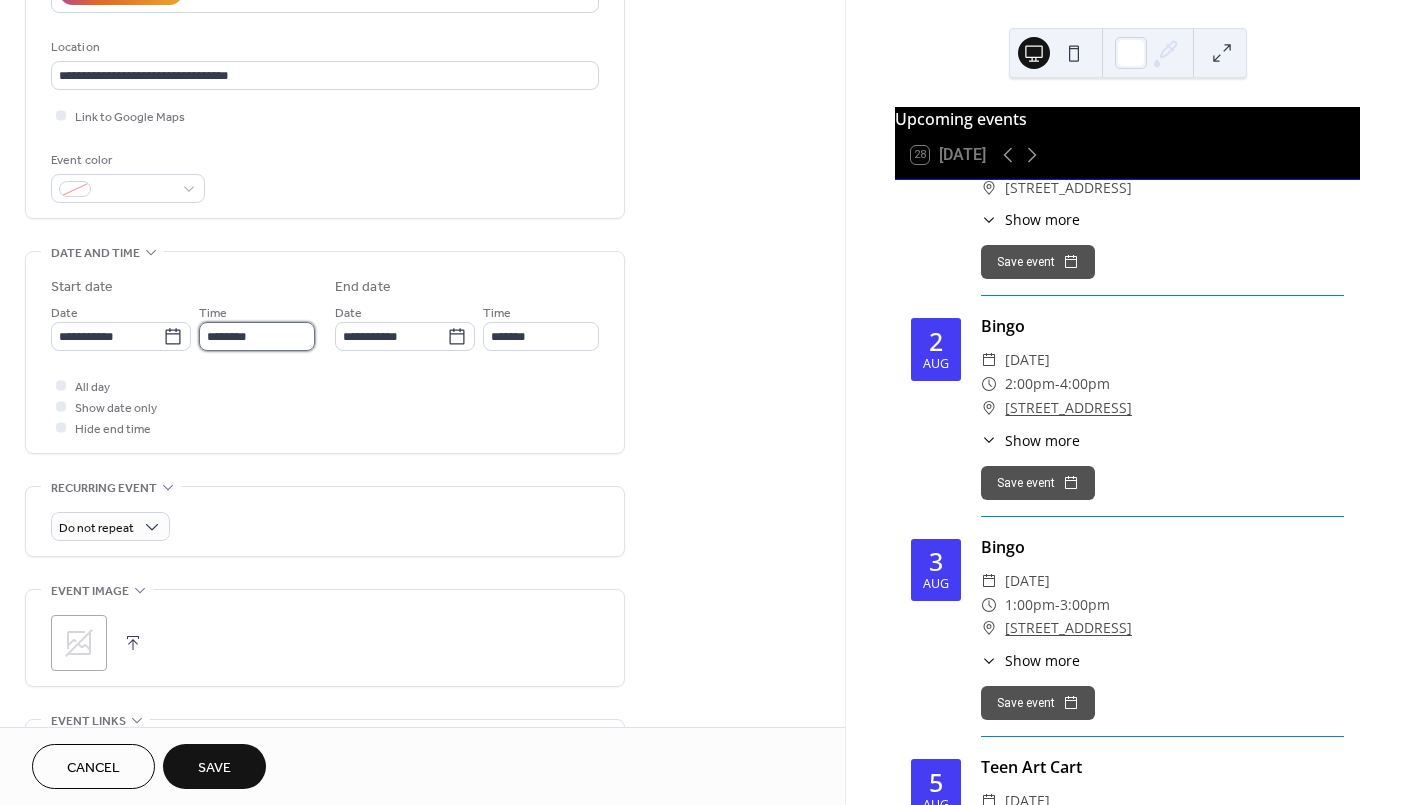 click on "********" at bounding box center [257, 336] 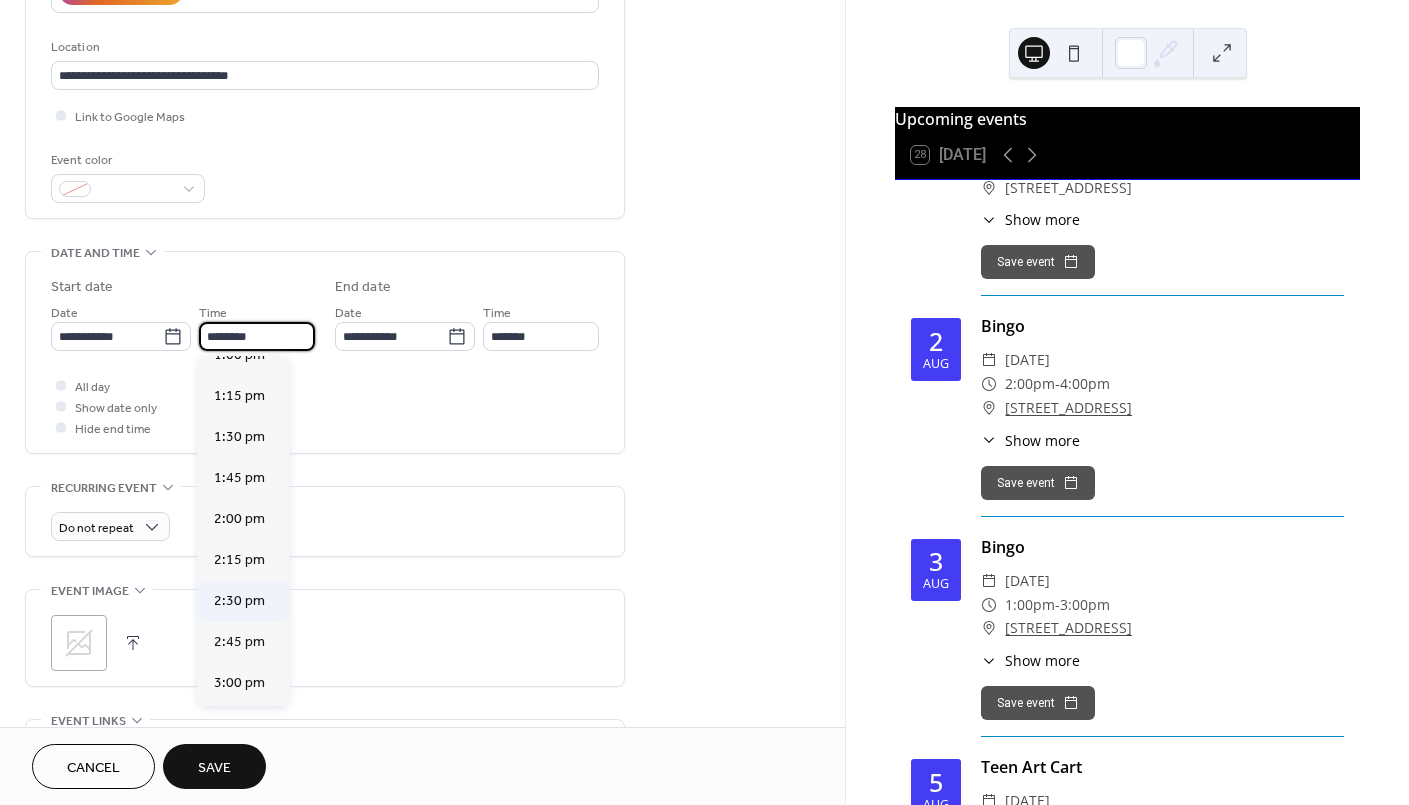 scroll, scrollTop: 2170, scrollLeft: 0, axis: vertical 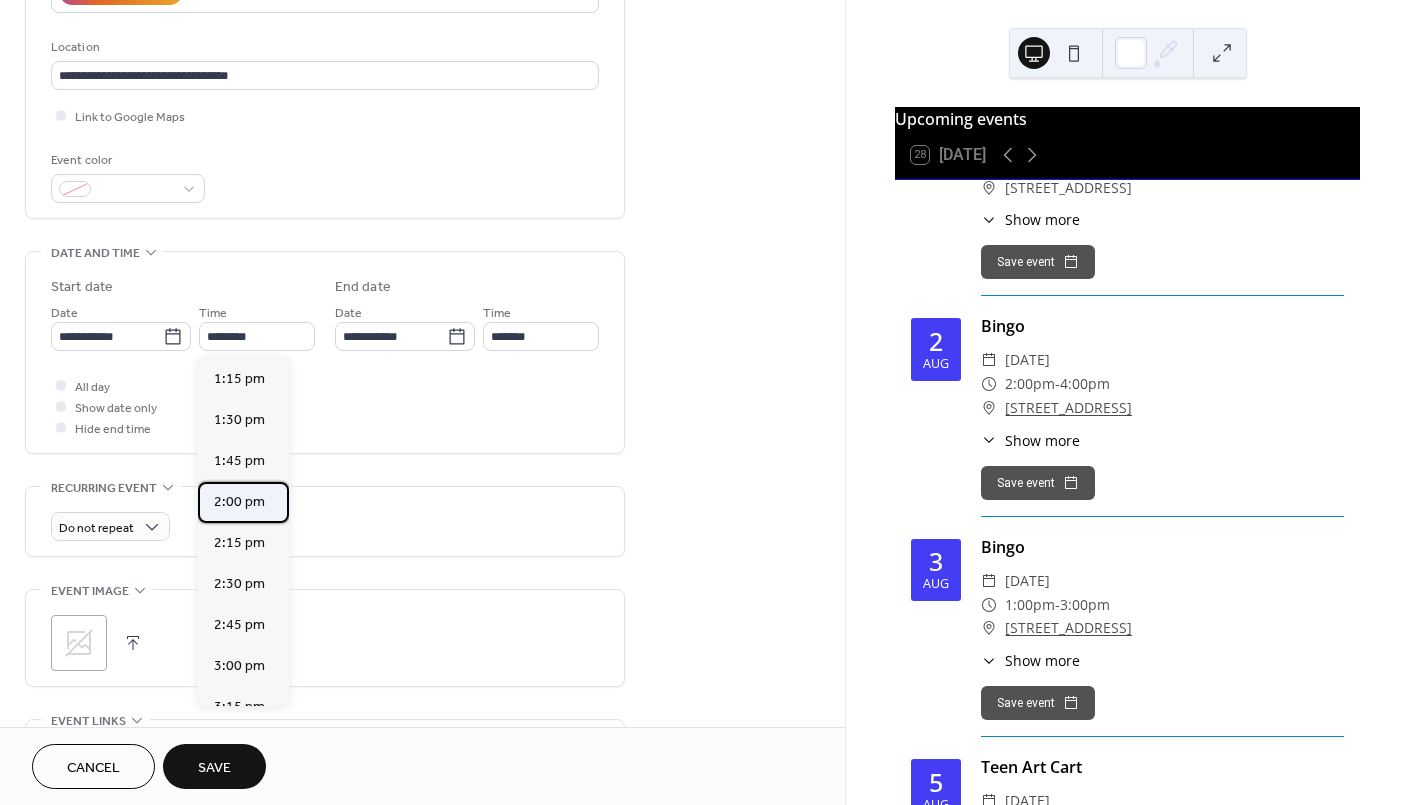 click on "2:00 pm" at bounding box center [239, 502] 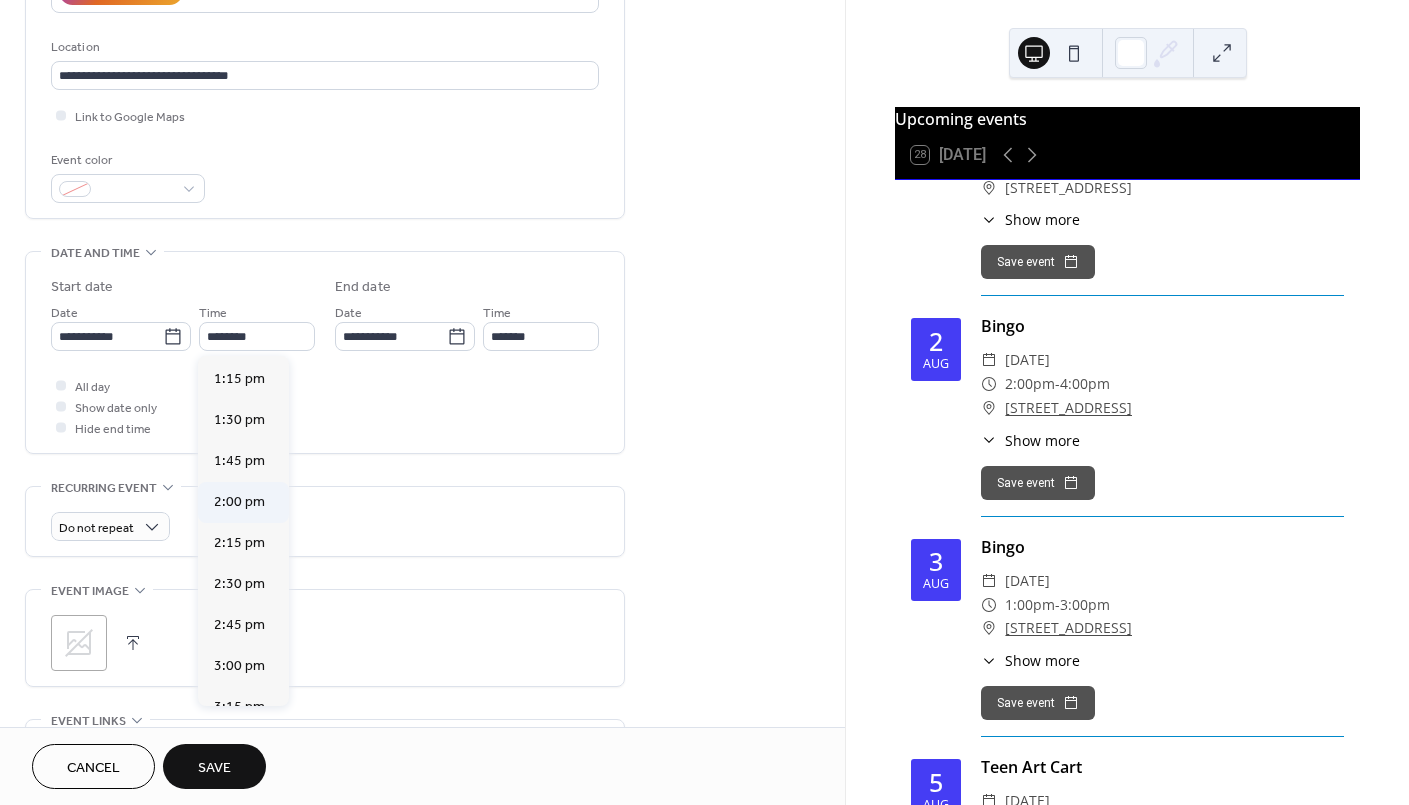type on "*******" 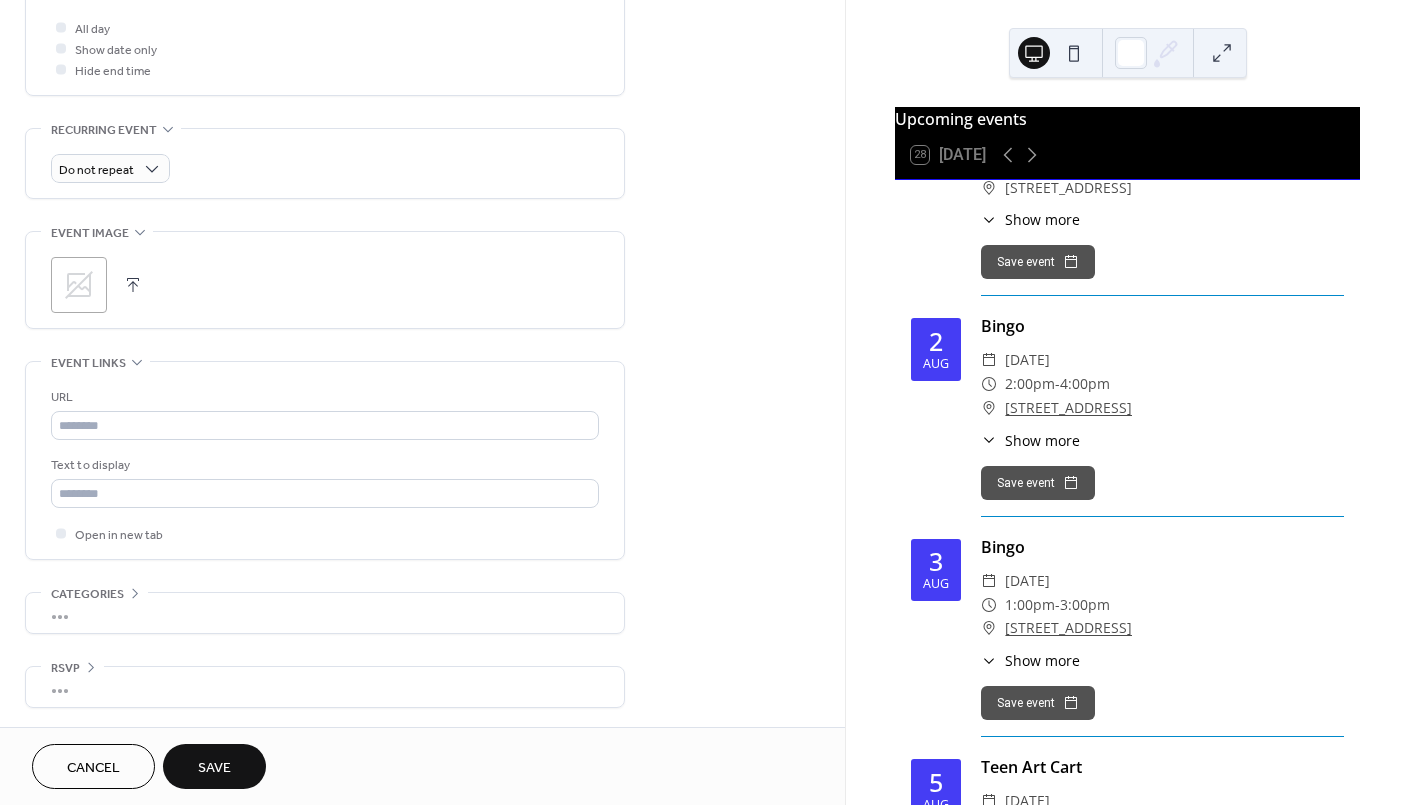 scroll, scrollTop: 765, scrollLeft: 0, axis: vertical 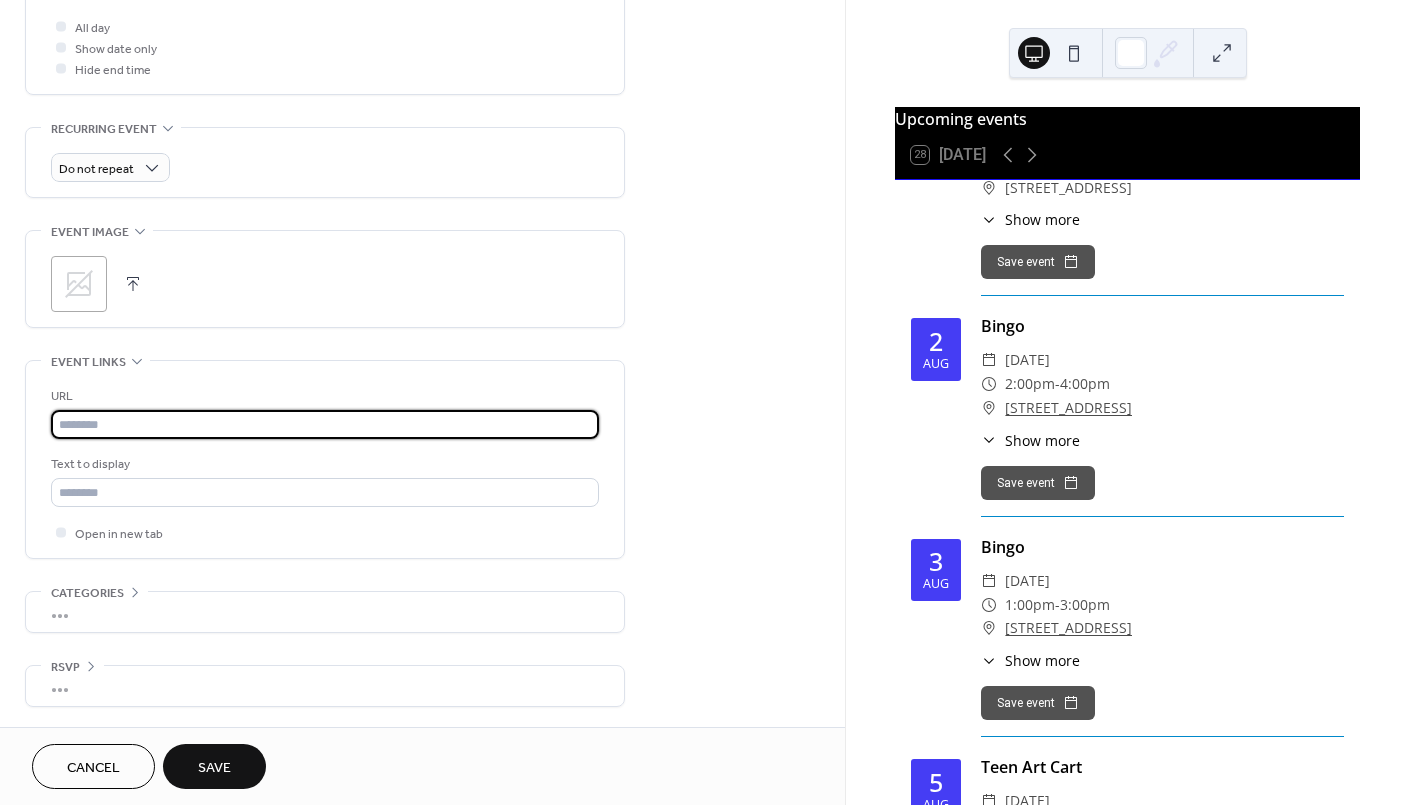 drag, startPoint x: 326, startPoint y: 412, endPoint x: 457, endPoint y: 363, distance: 139.86423 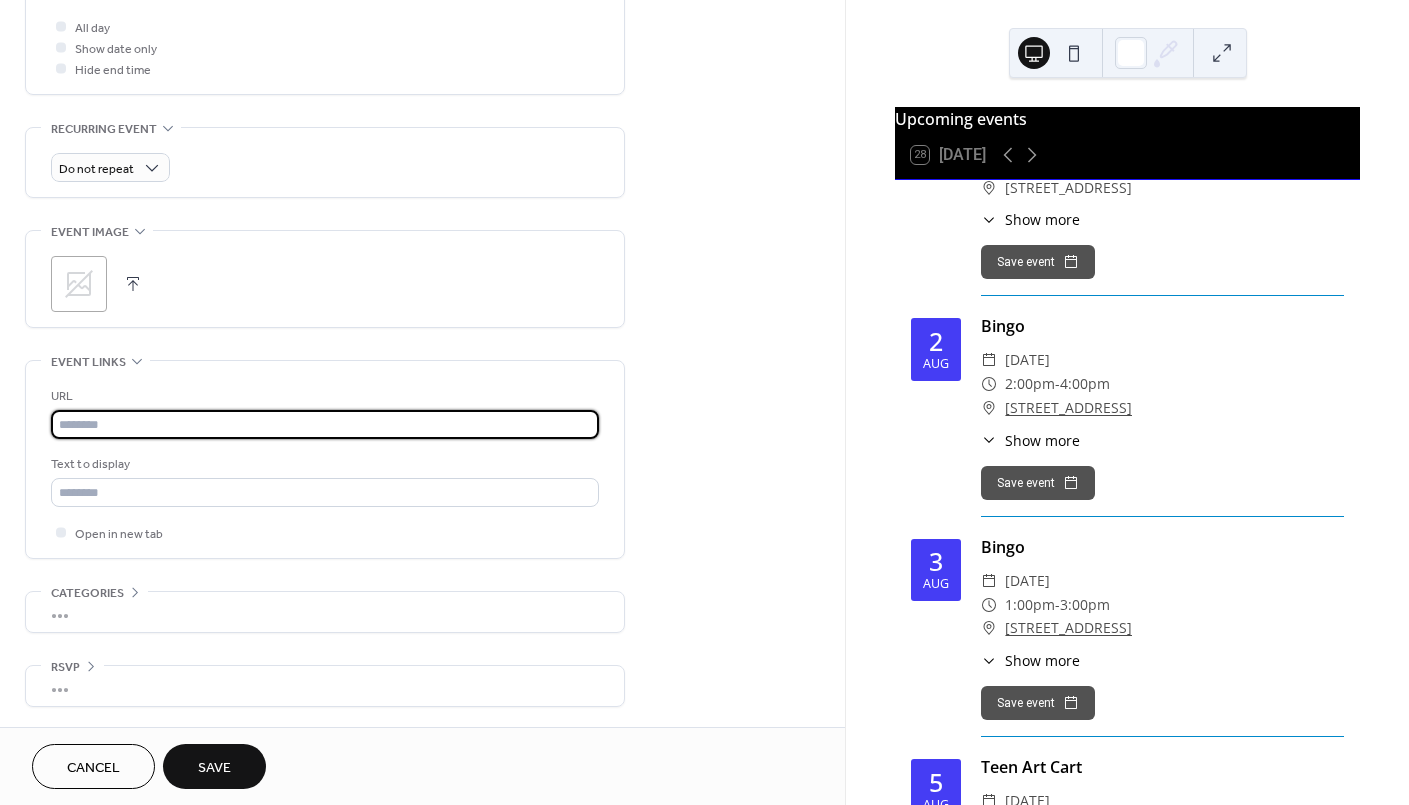 click at bounding box center [325, 424] 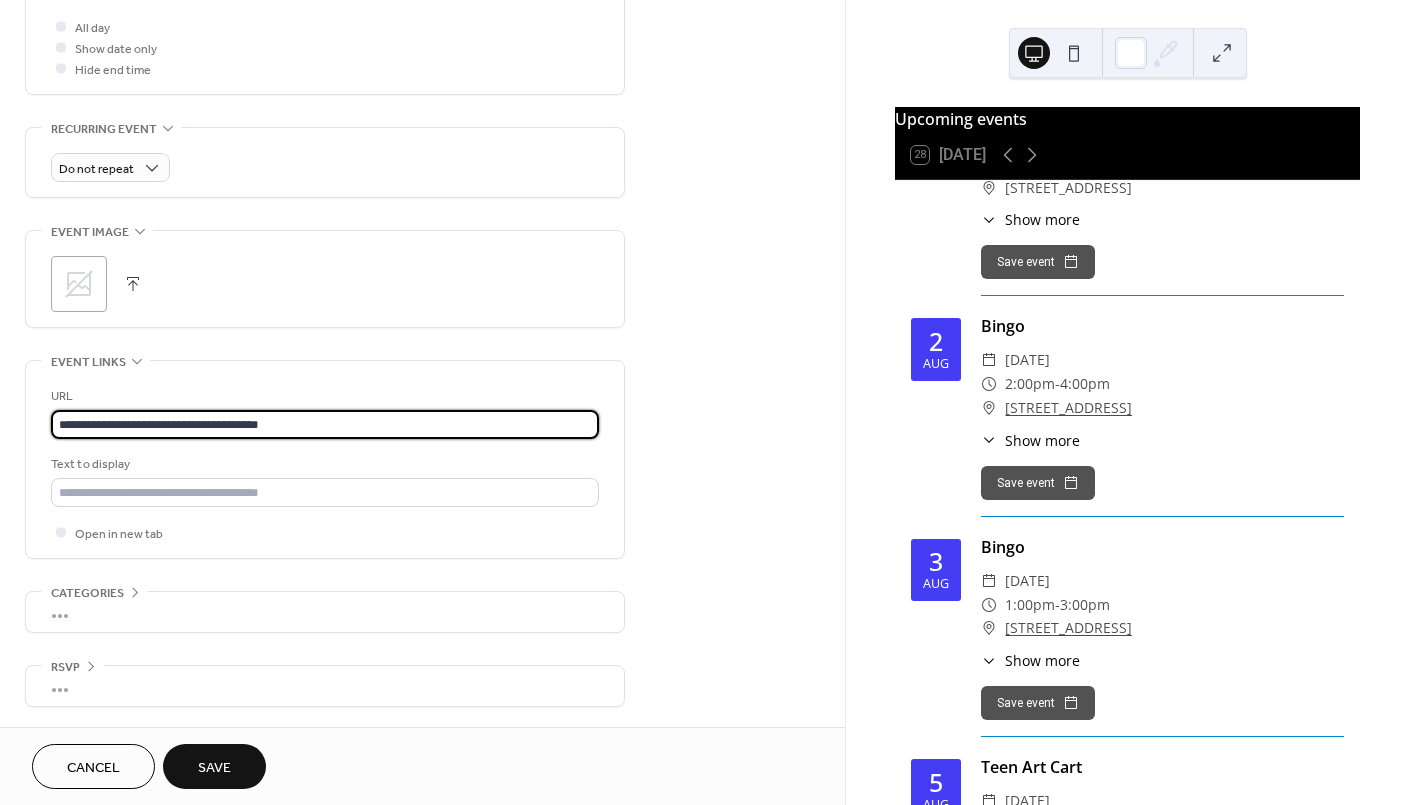 type on "**********" 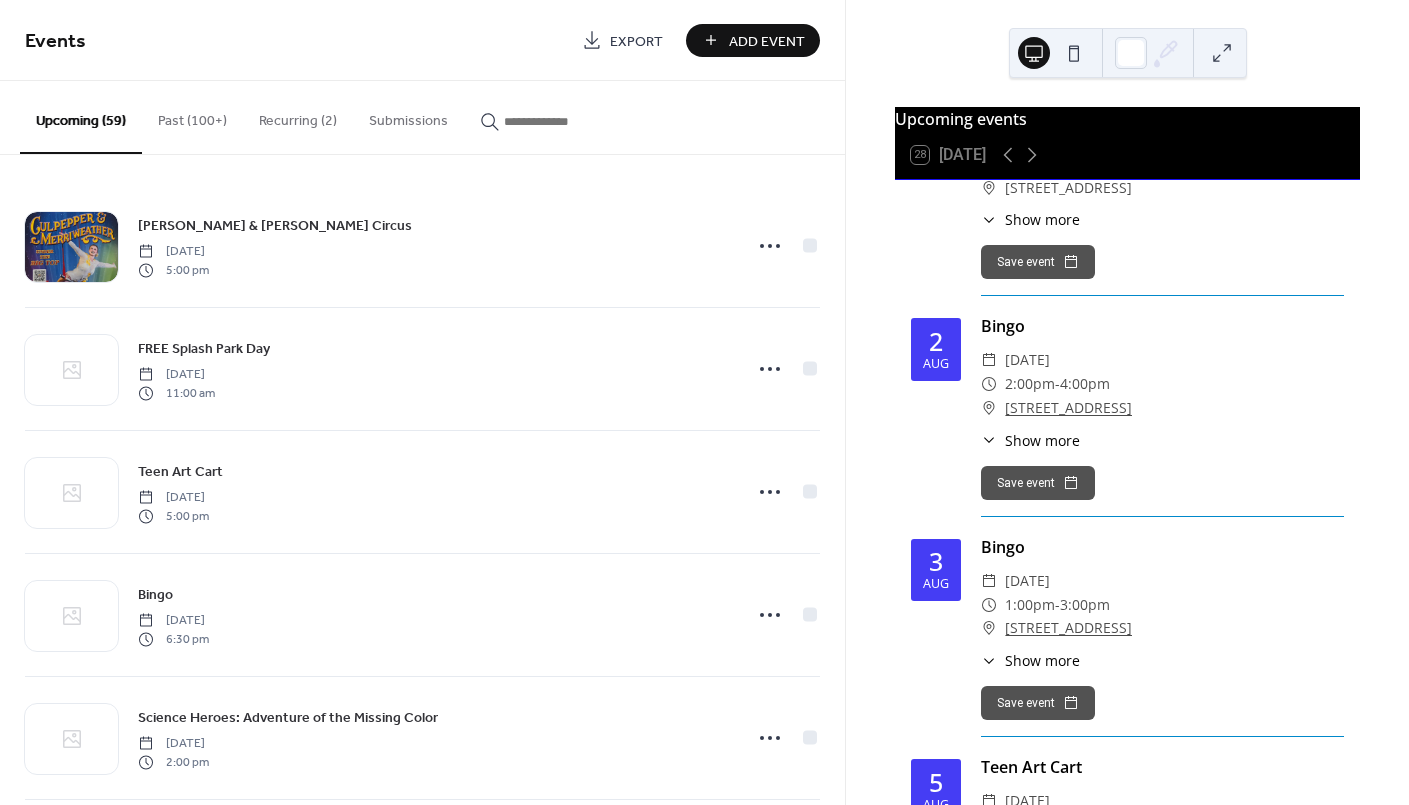 click on "Add Event" at bounding box center (753, 40) 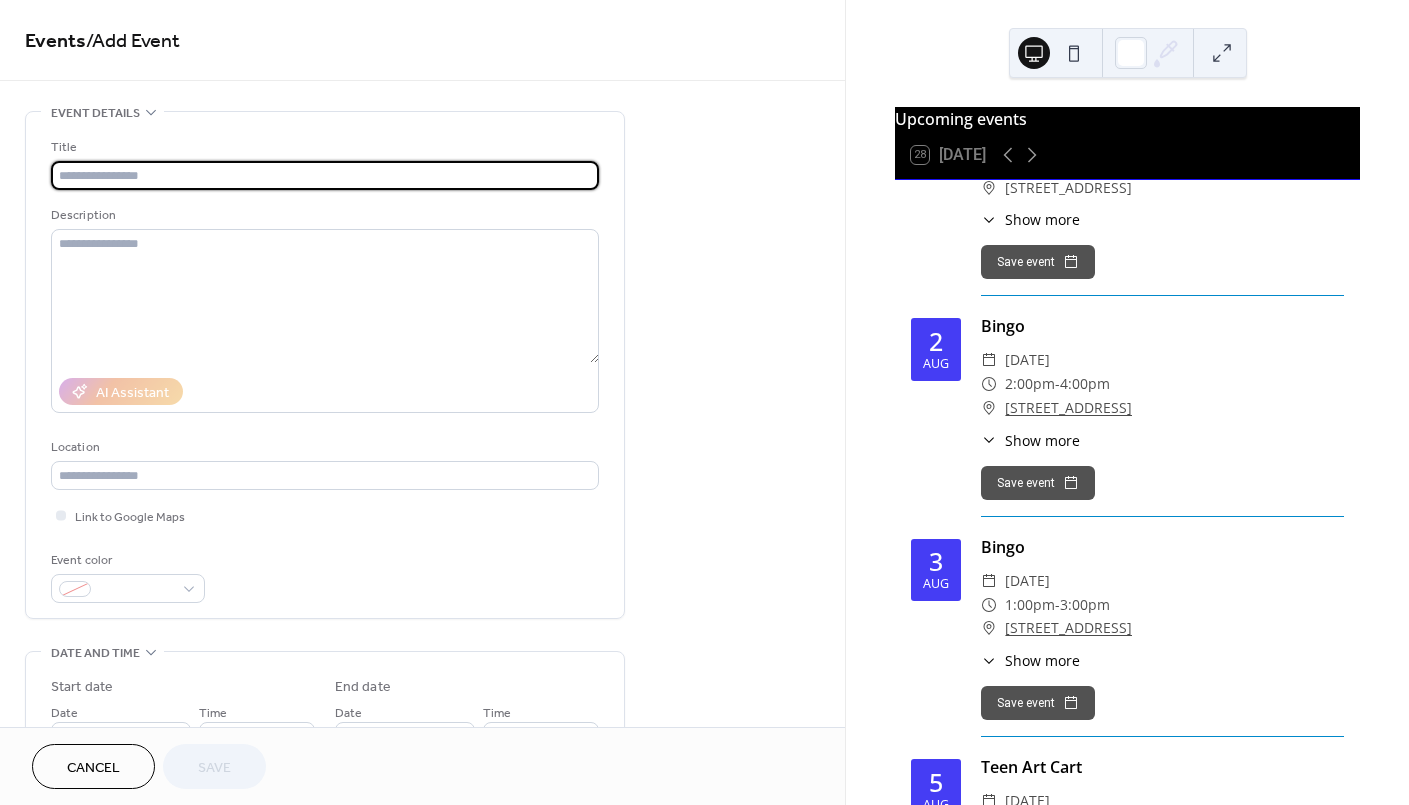 type on "*" 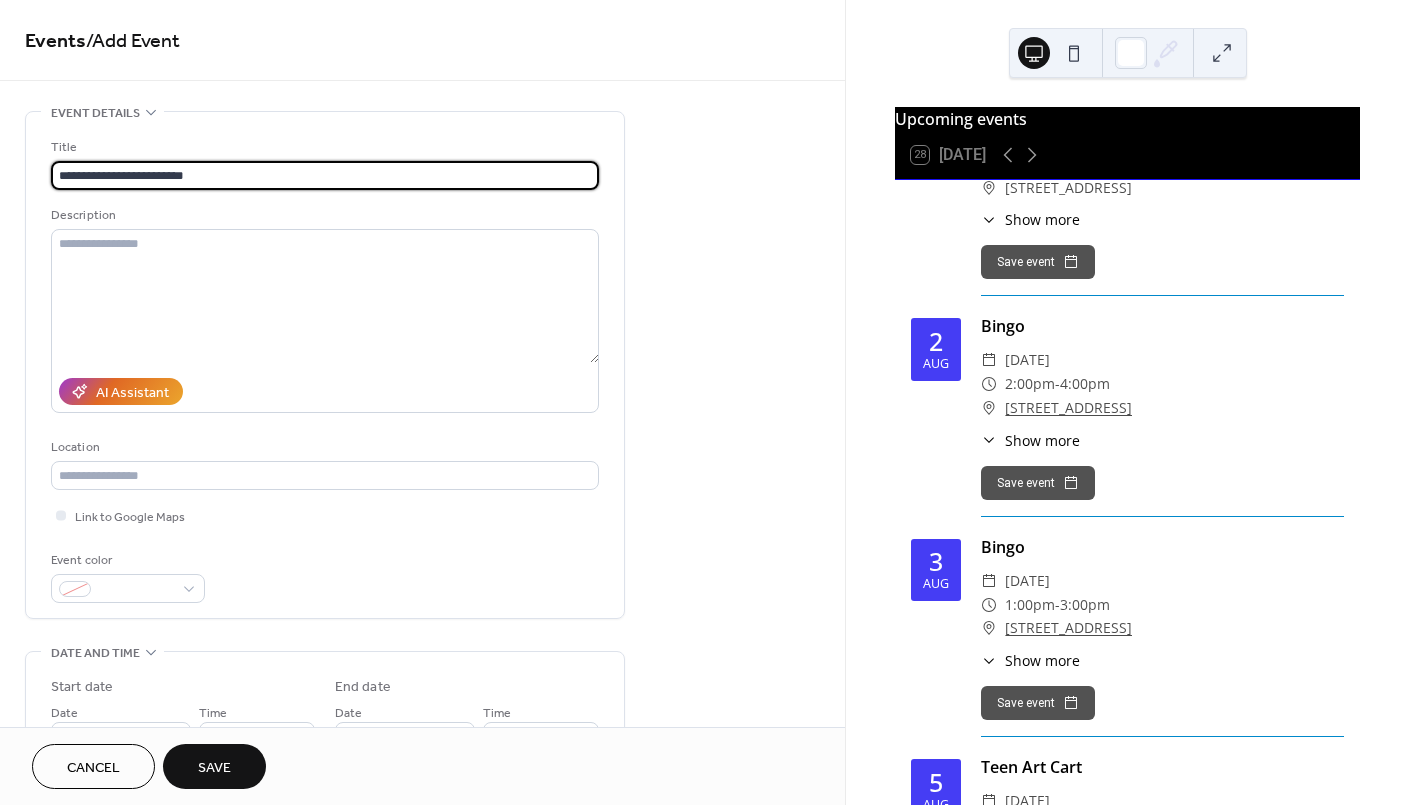 type on "**********" 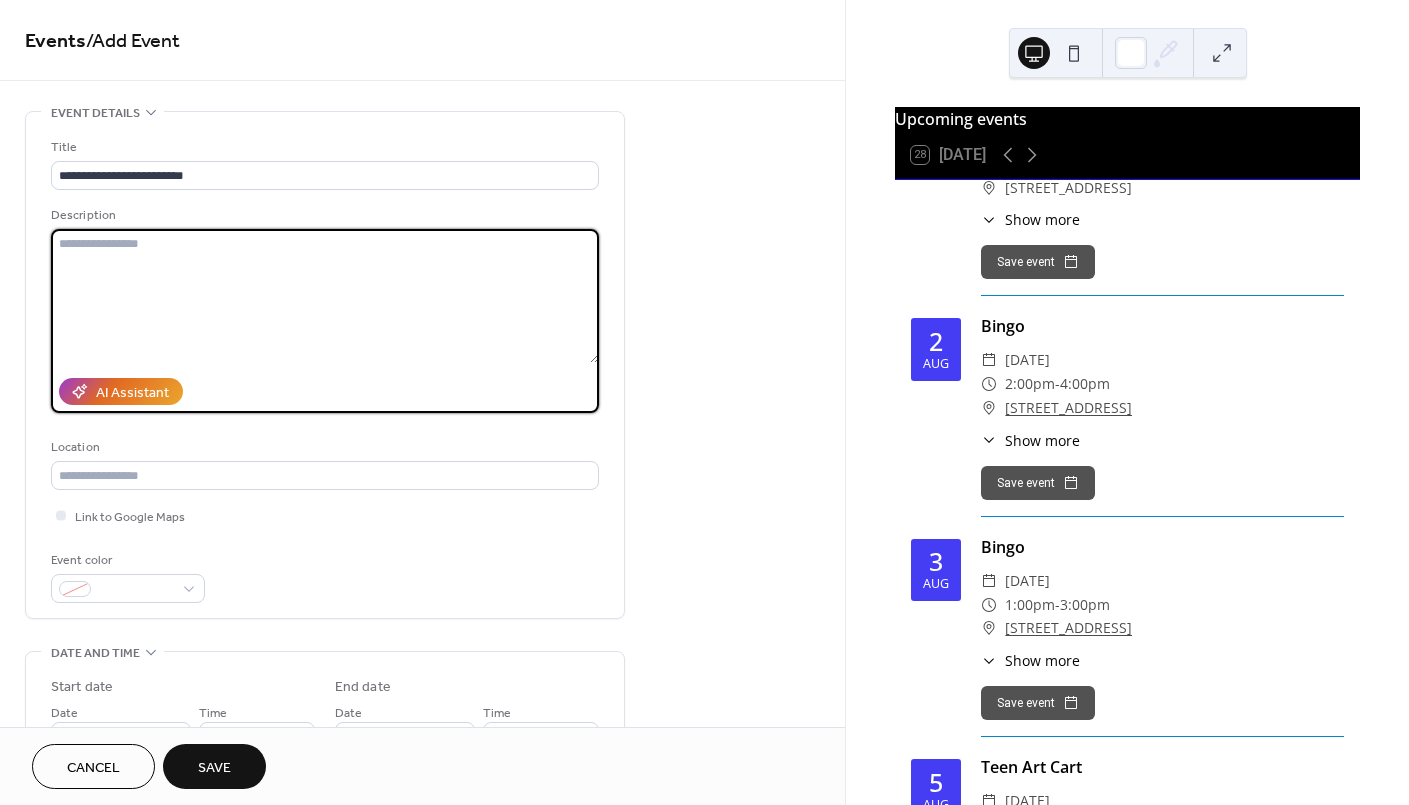 paste on "**********" 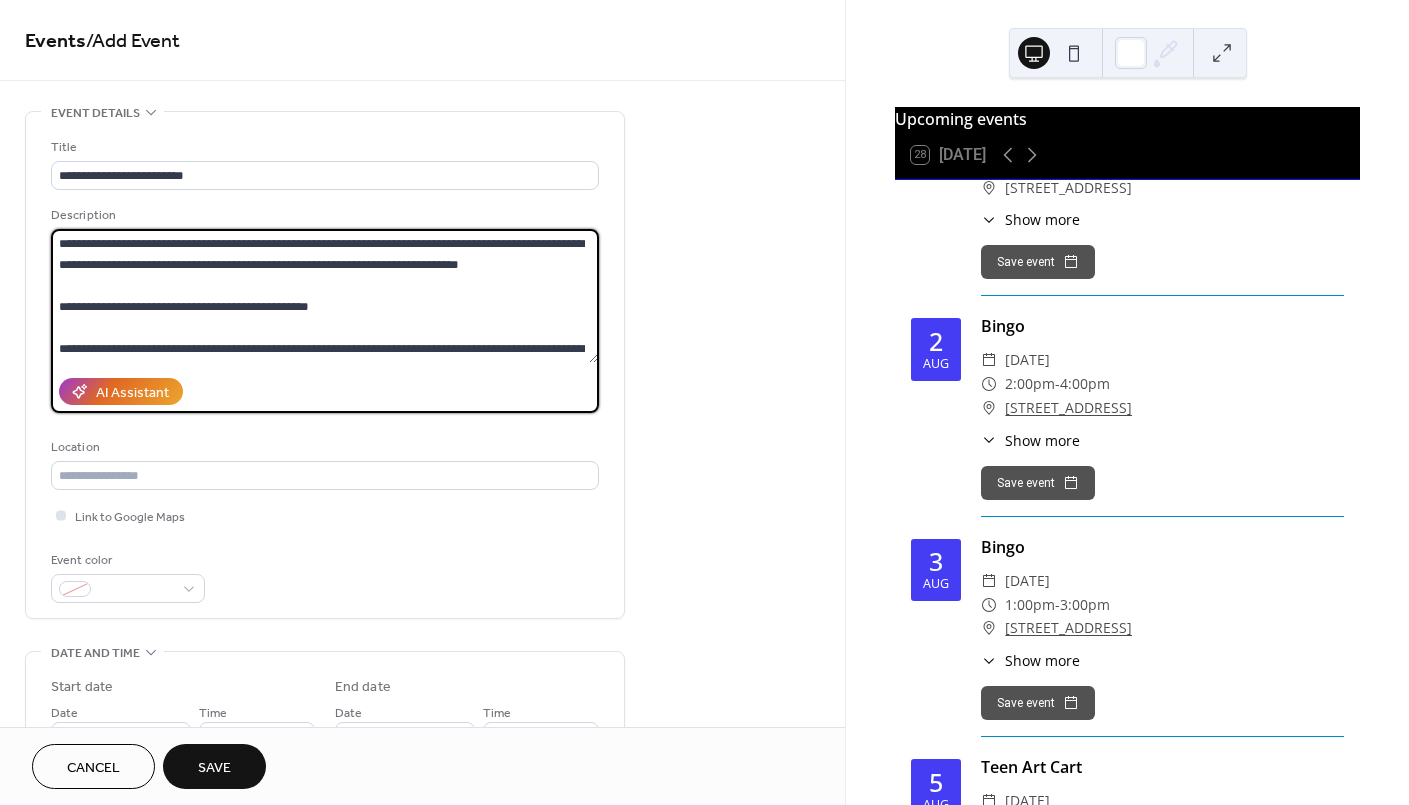 scroll, scrollTop: 17, scrollLeft: 0, axis: vertical 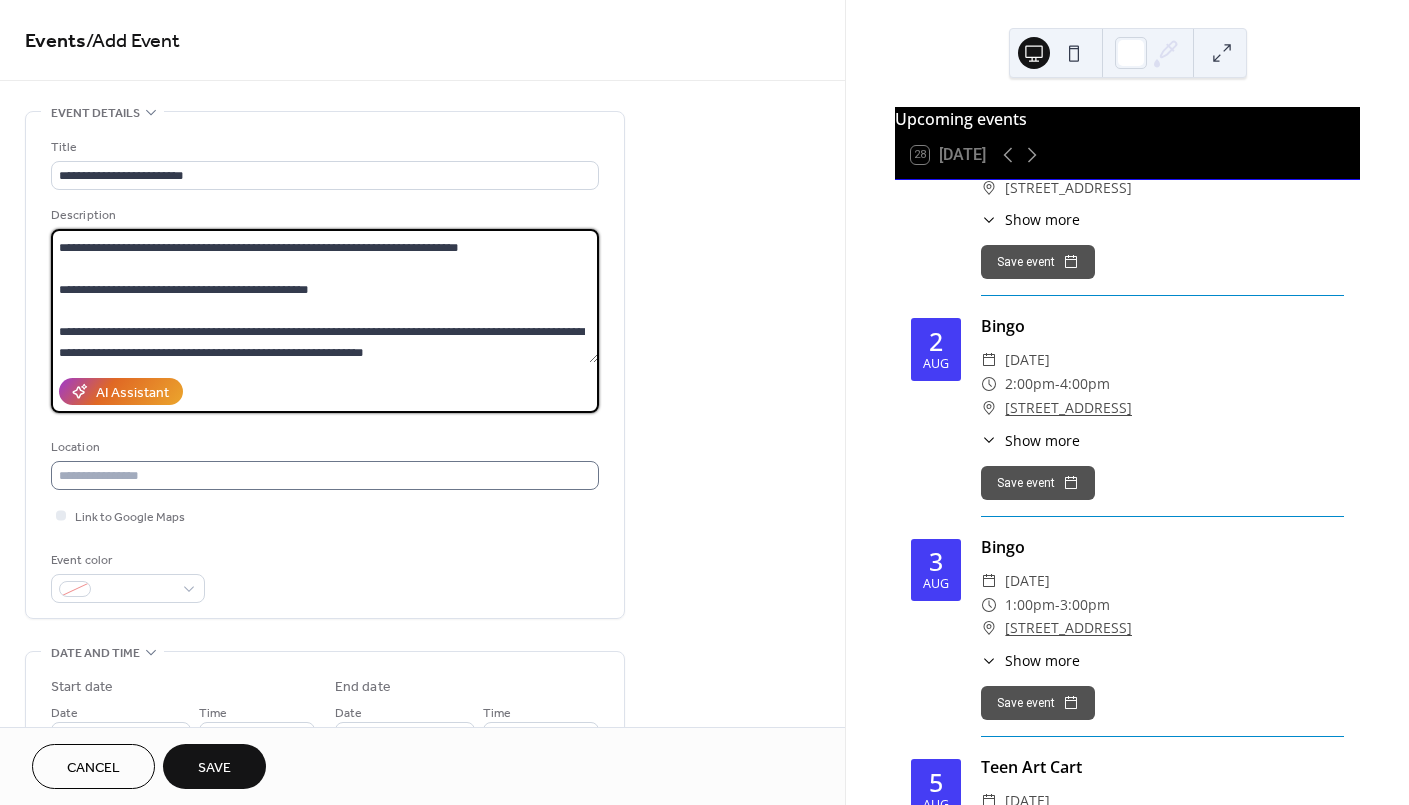 type on "**********" 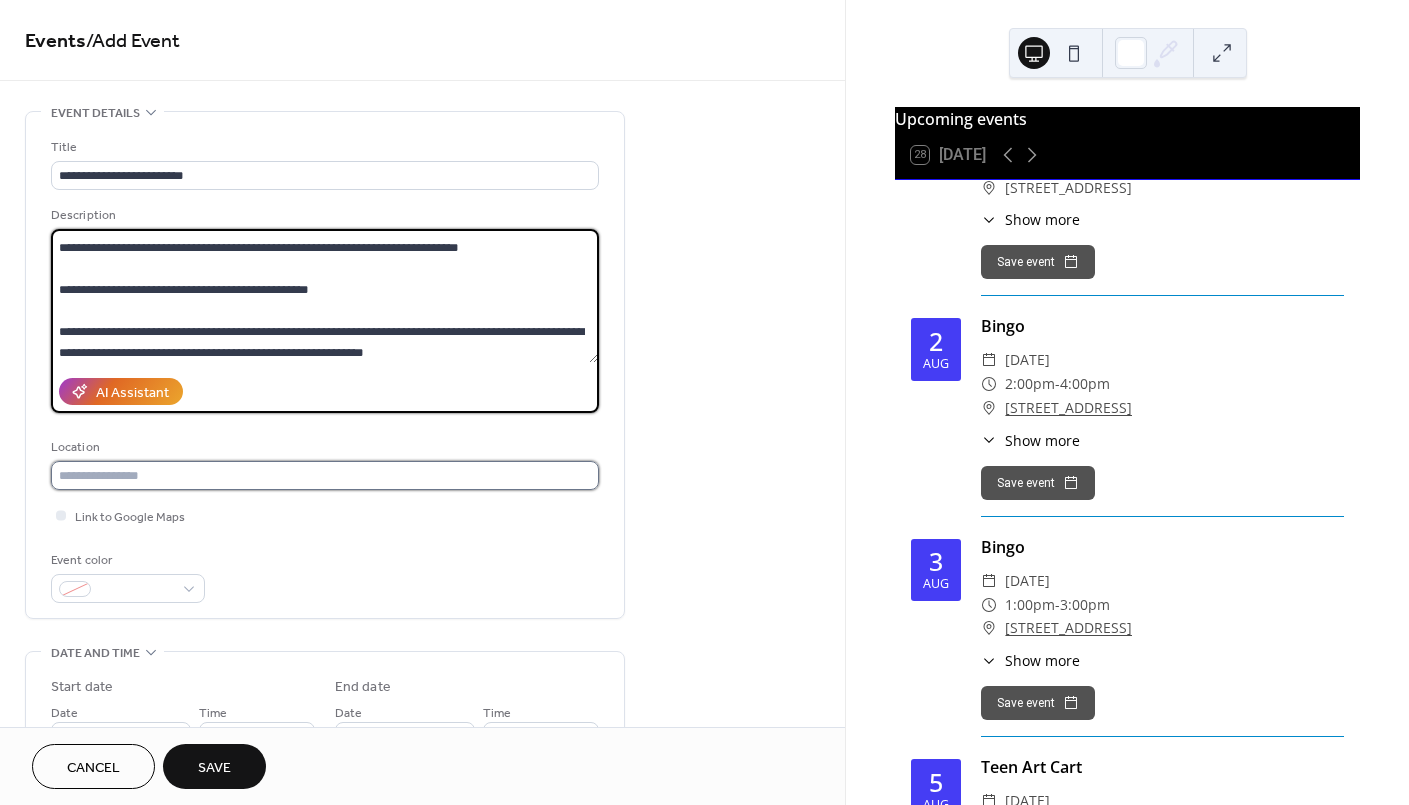 click at bounding box center [325, 475] 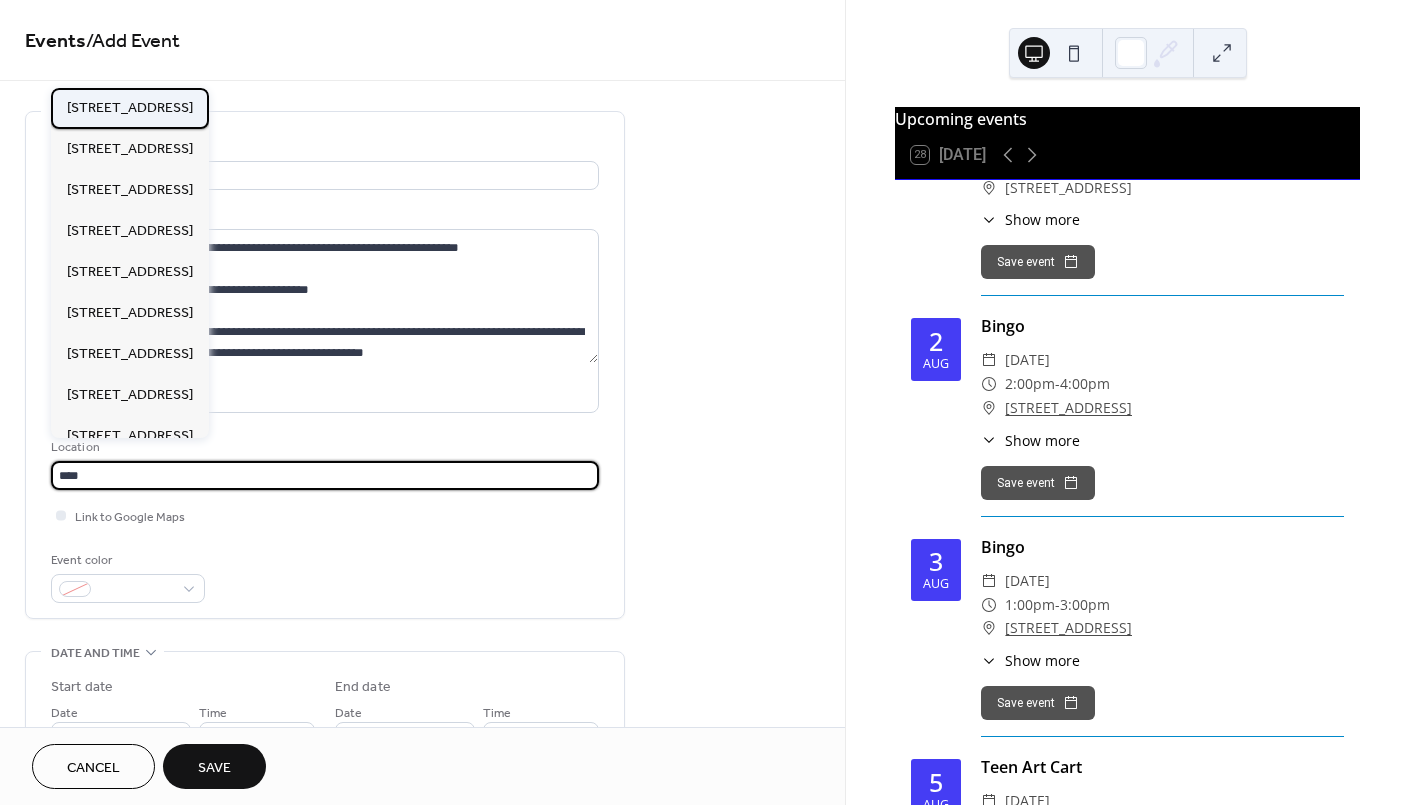 click on "[STREET_ADDRESS]" at bounding box center [130, 107] 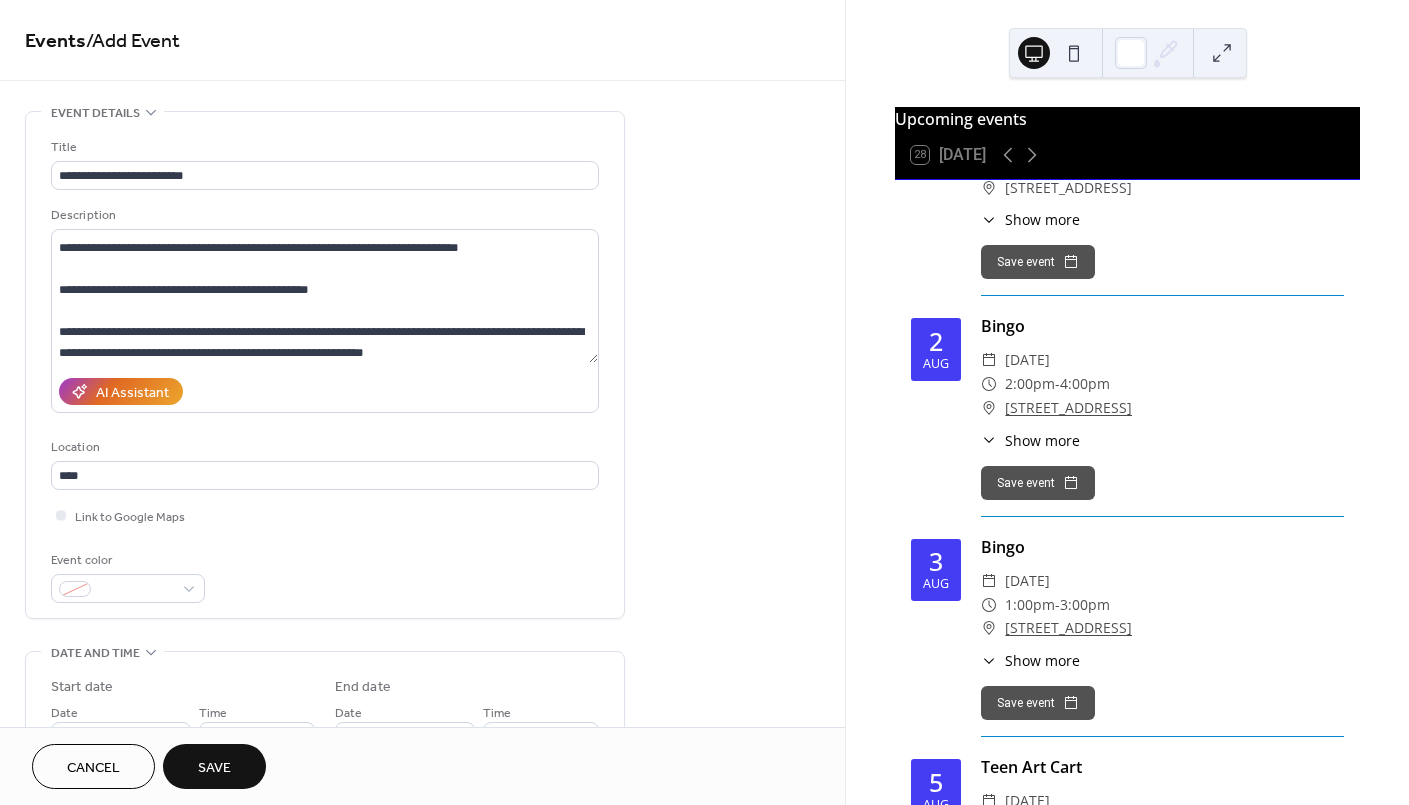 type on "**********" 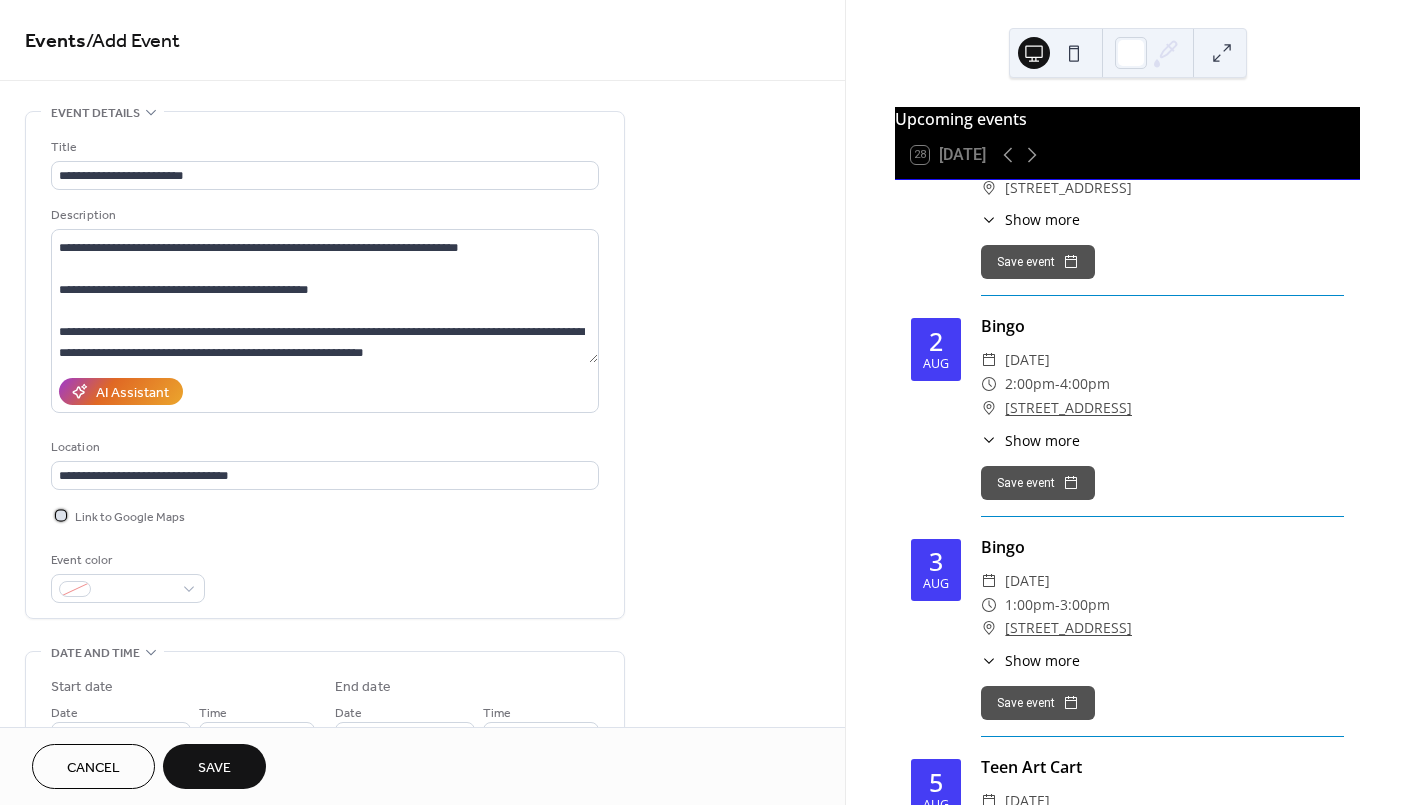 click at bounding box center [61, 515] 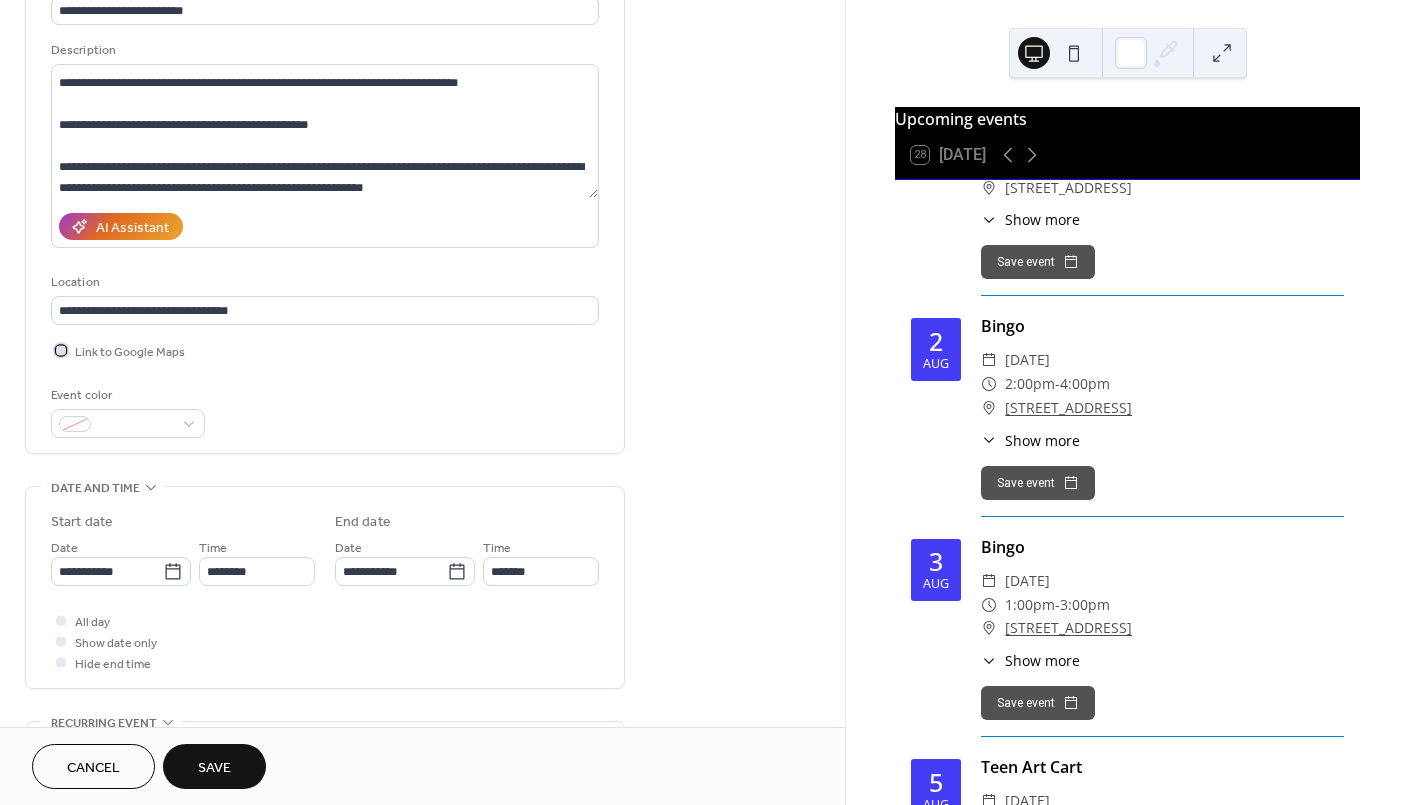 scroll, scrollTop: 266, scrollLeft: 0, axis: vertical 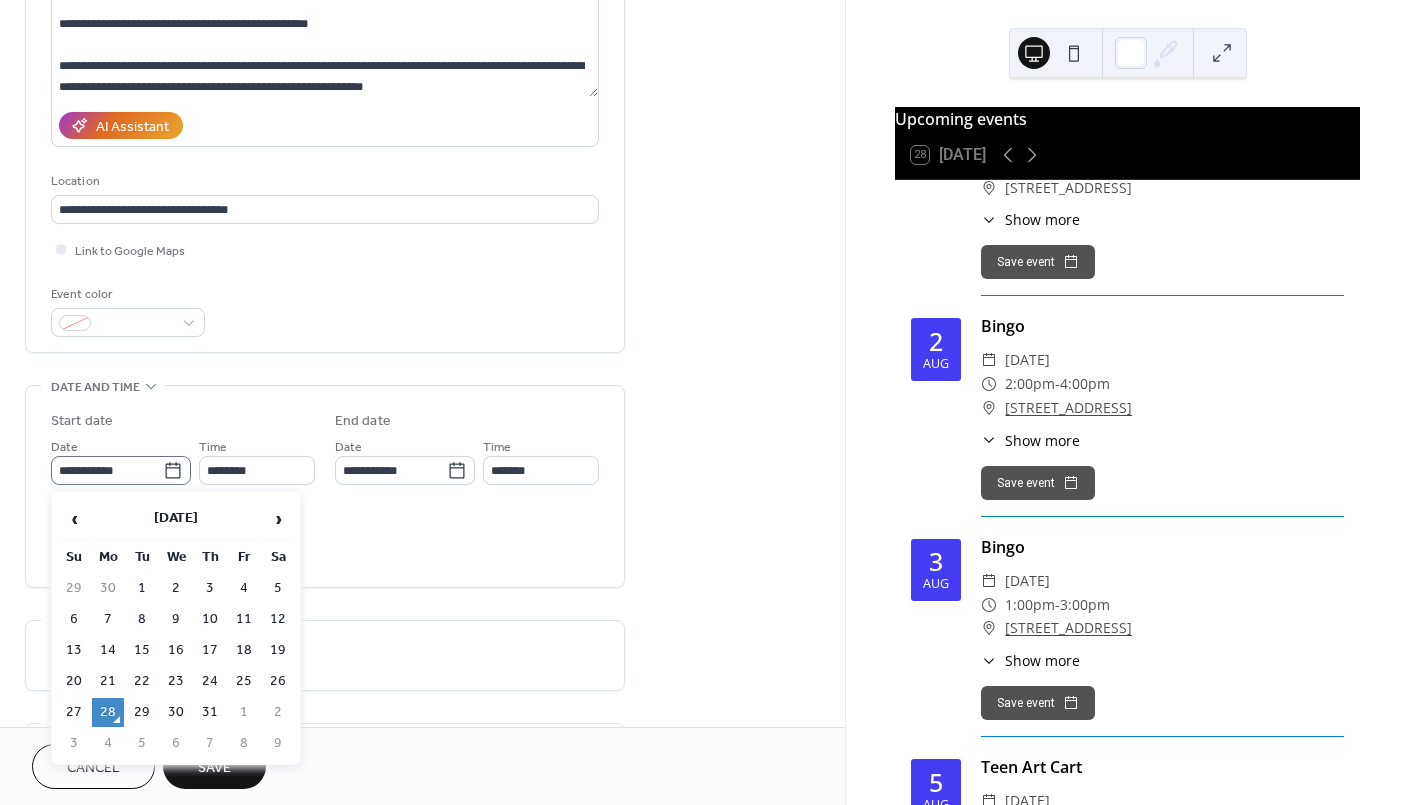 click 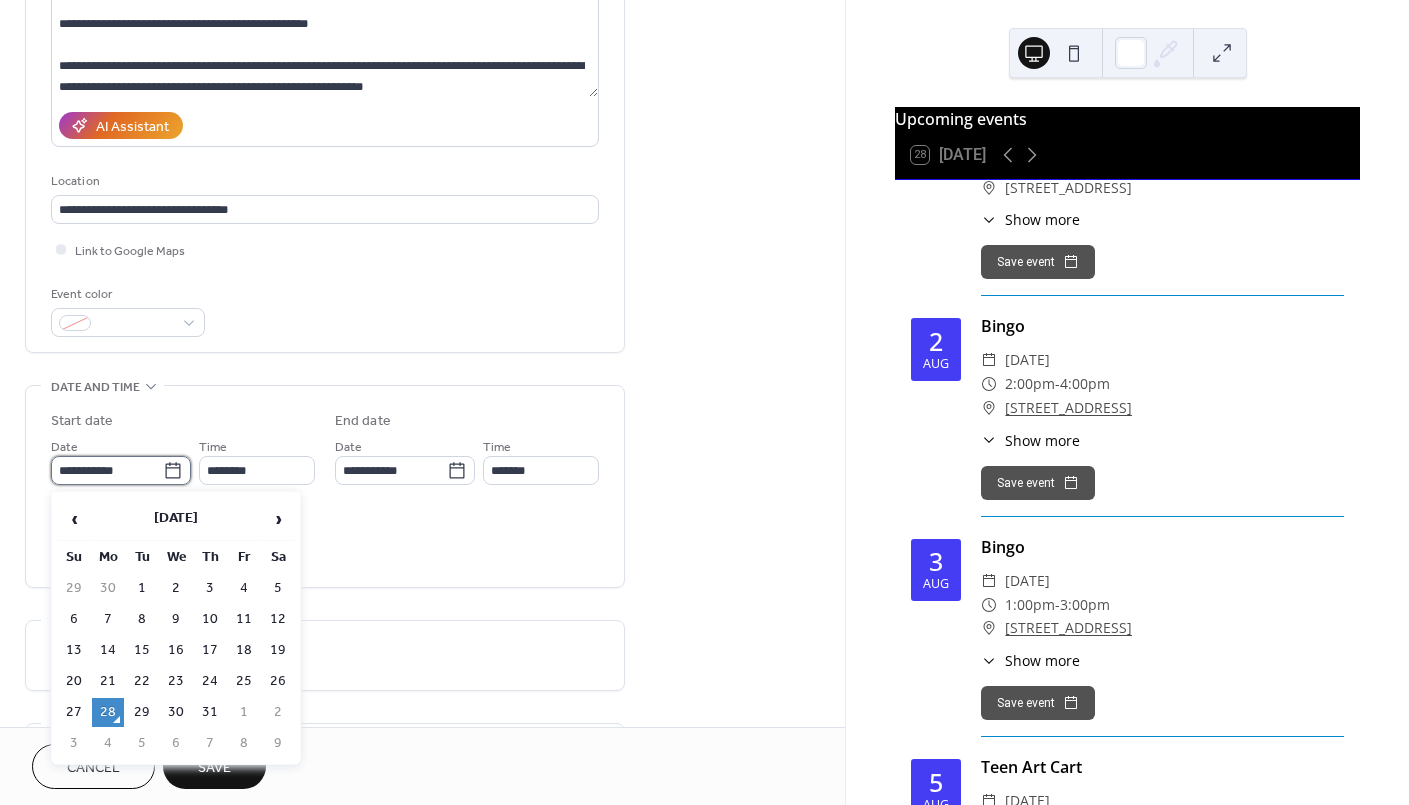 click on "**********" at bounding box center [107, 470] 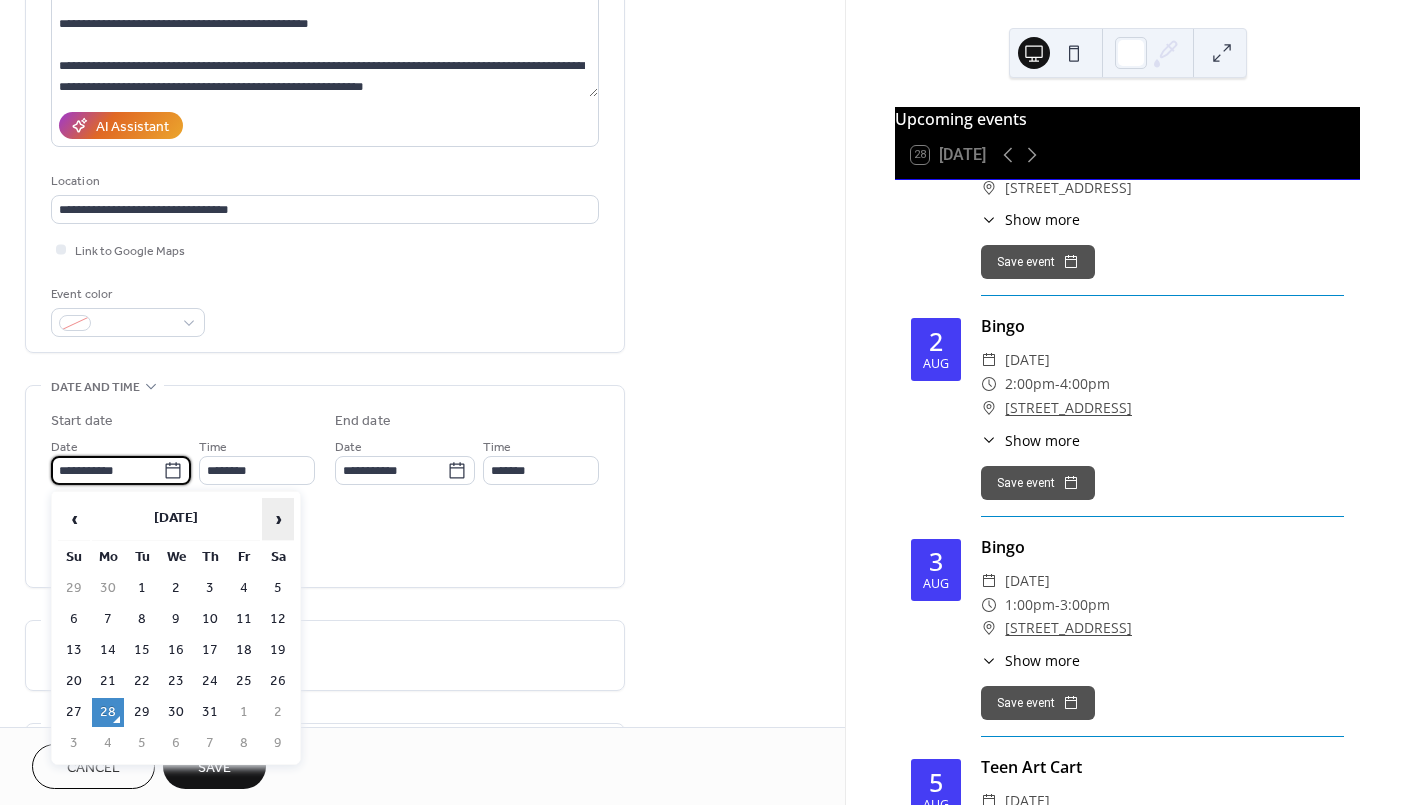 click on "›" at bounding box center (278, 519) 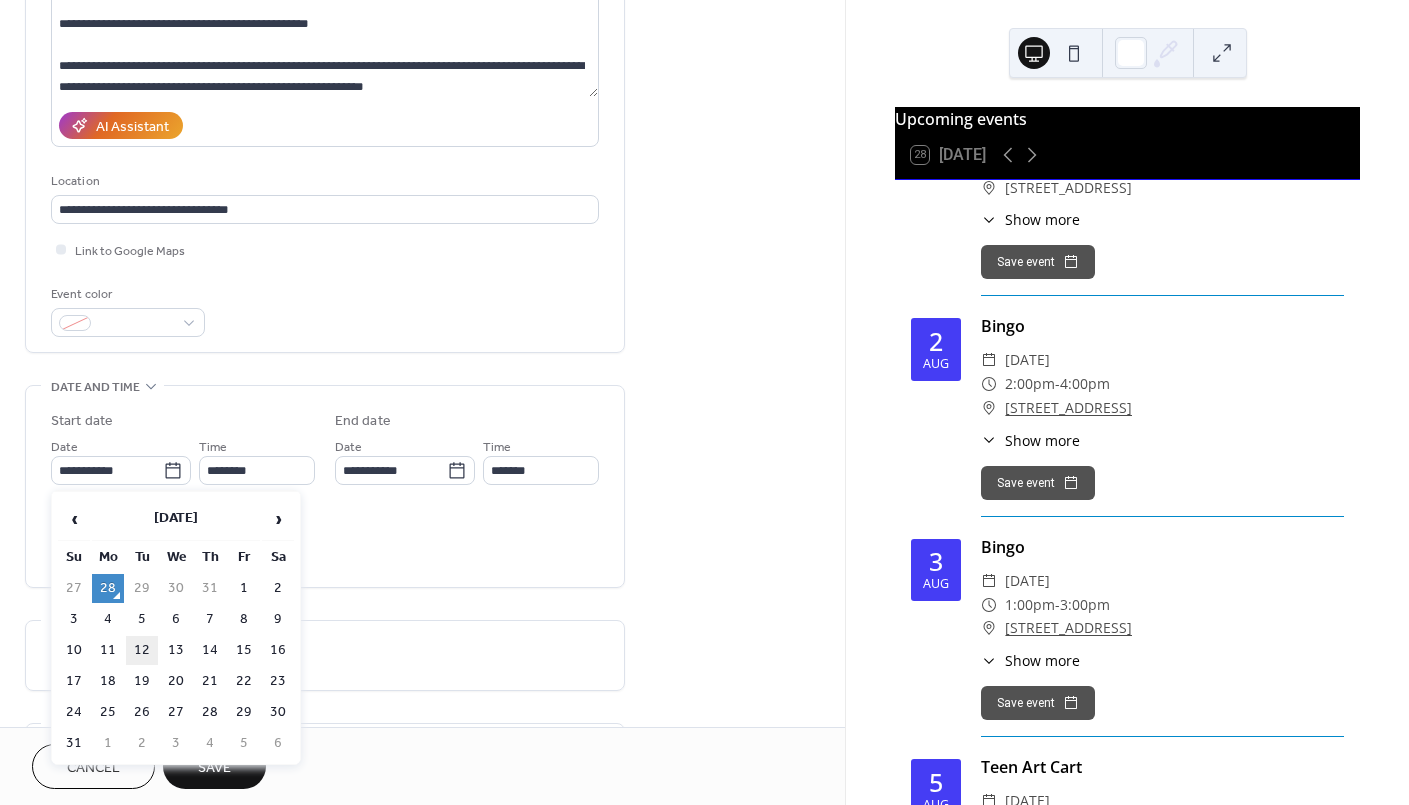 click on "12" at bounding box center [142, 650] 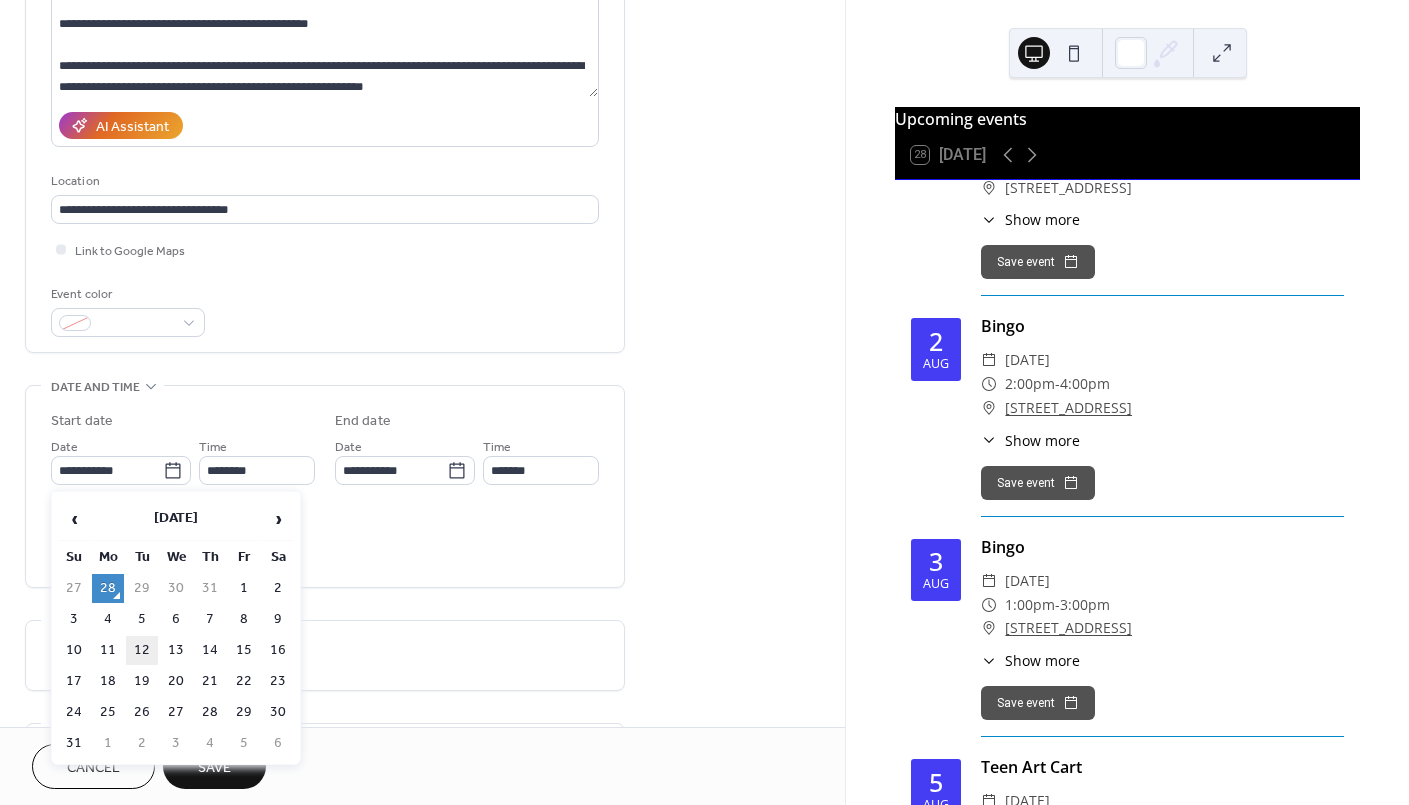 type on "**********" 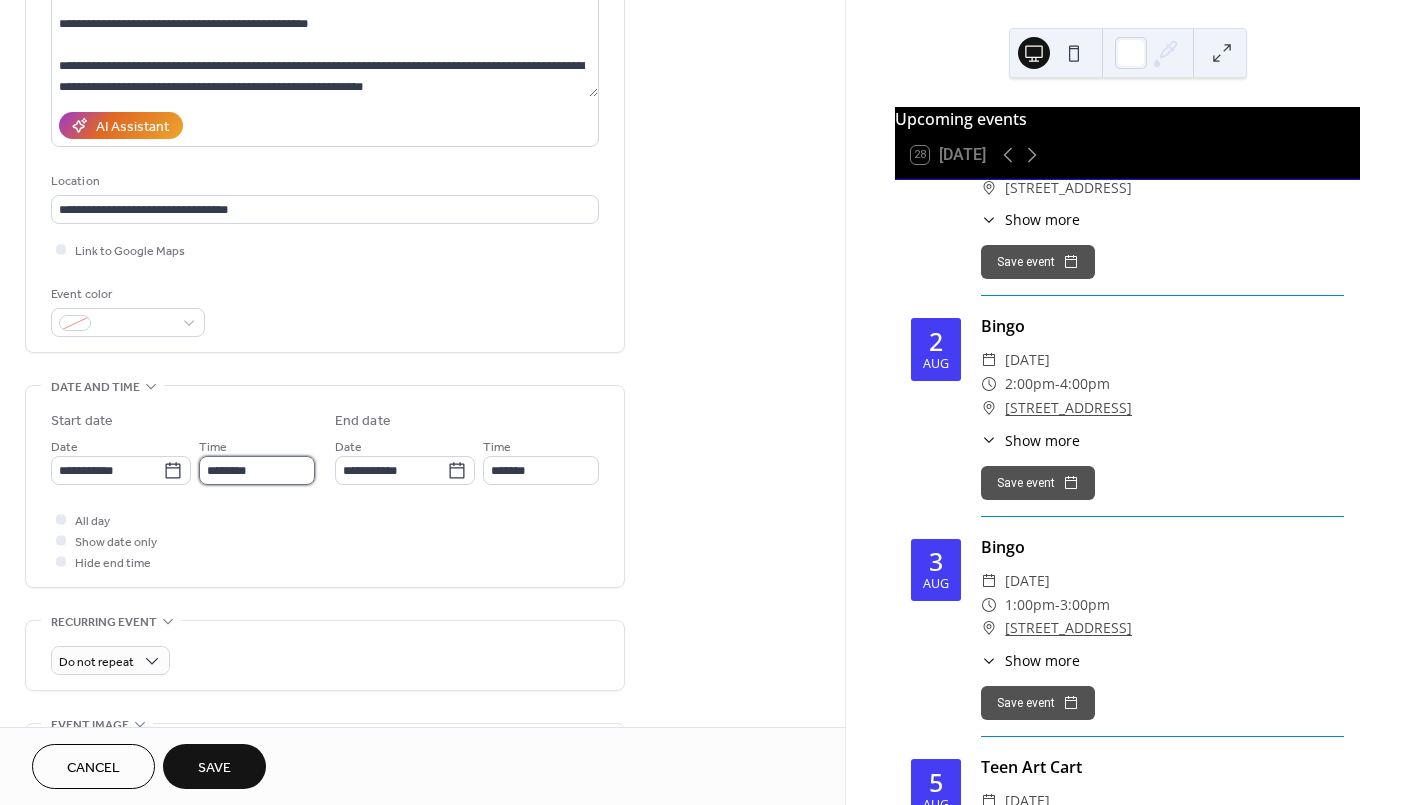 click on "********" at bounding box center (257, 470) 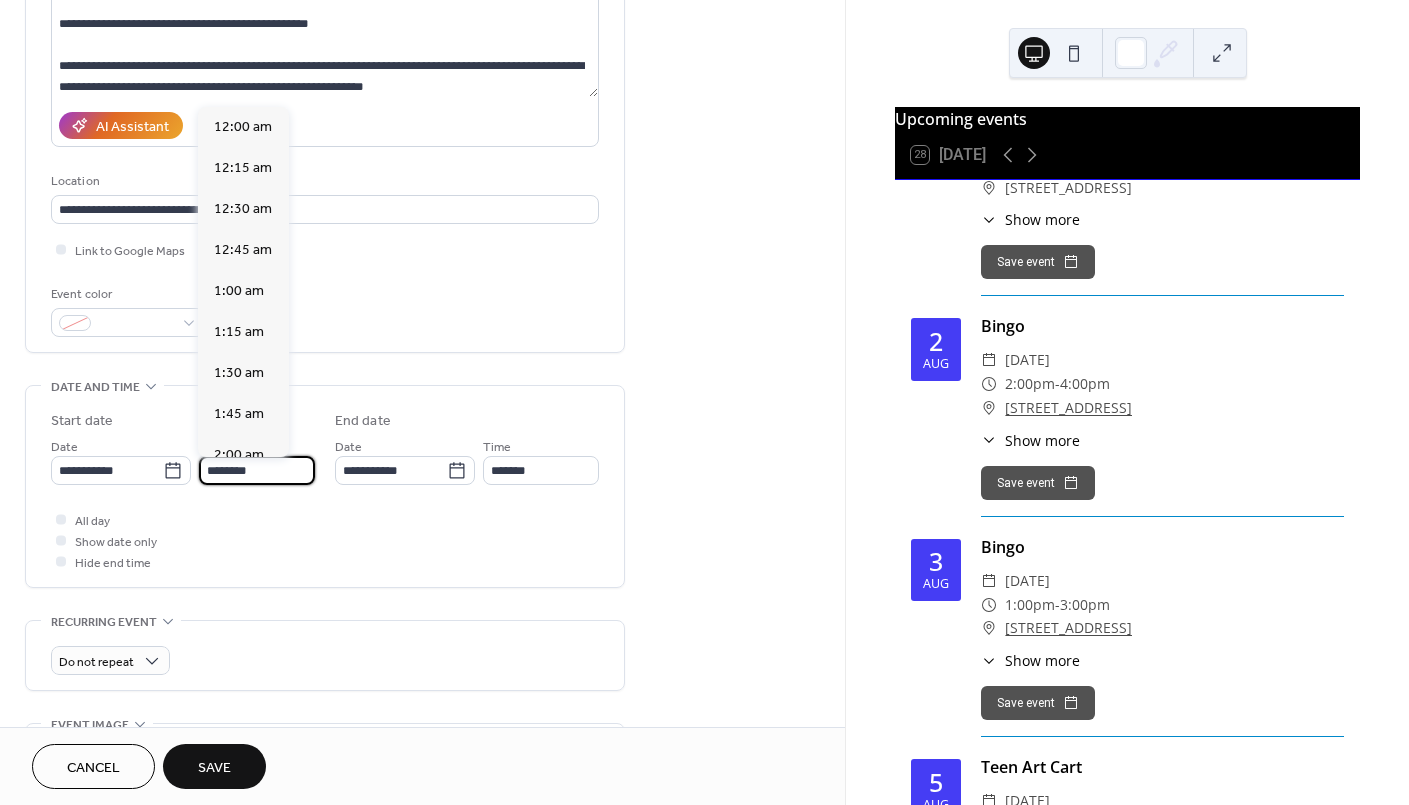 scroll, scrollTop: 1904, scrollLeft: 0, axis: vertical 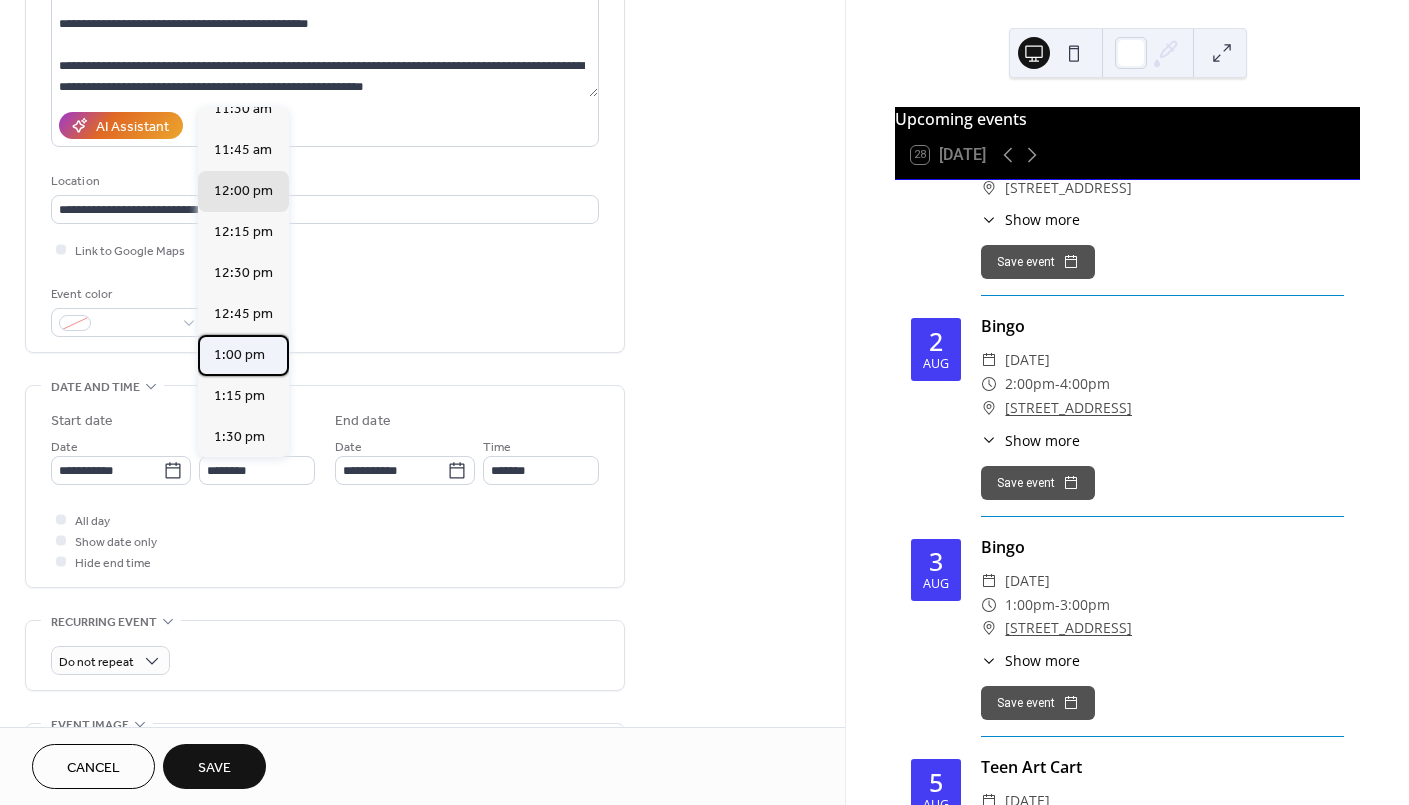 click on "1:00 pm" at bounding box center [243, 355] 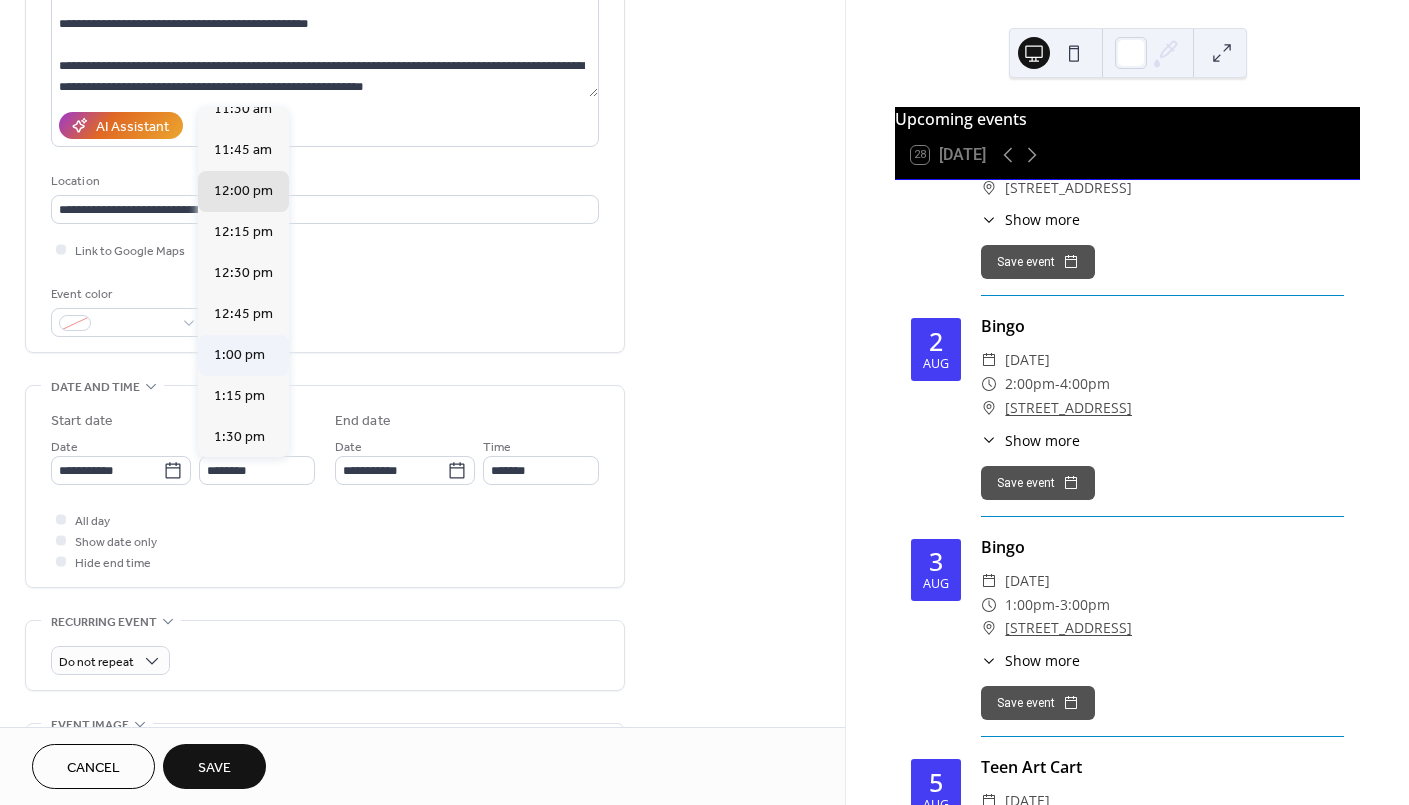 type on "*******" 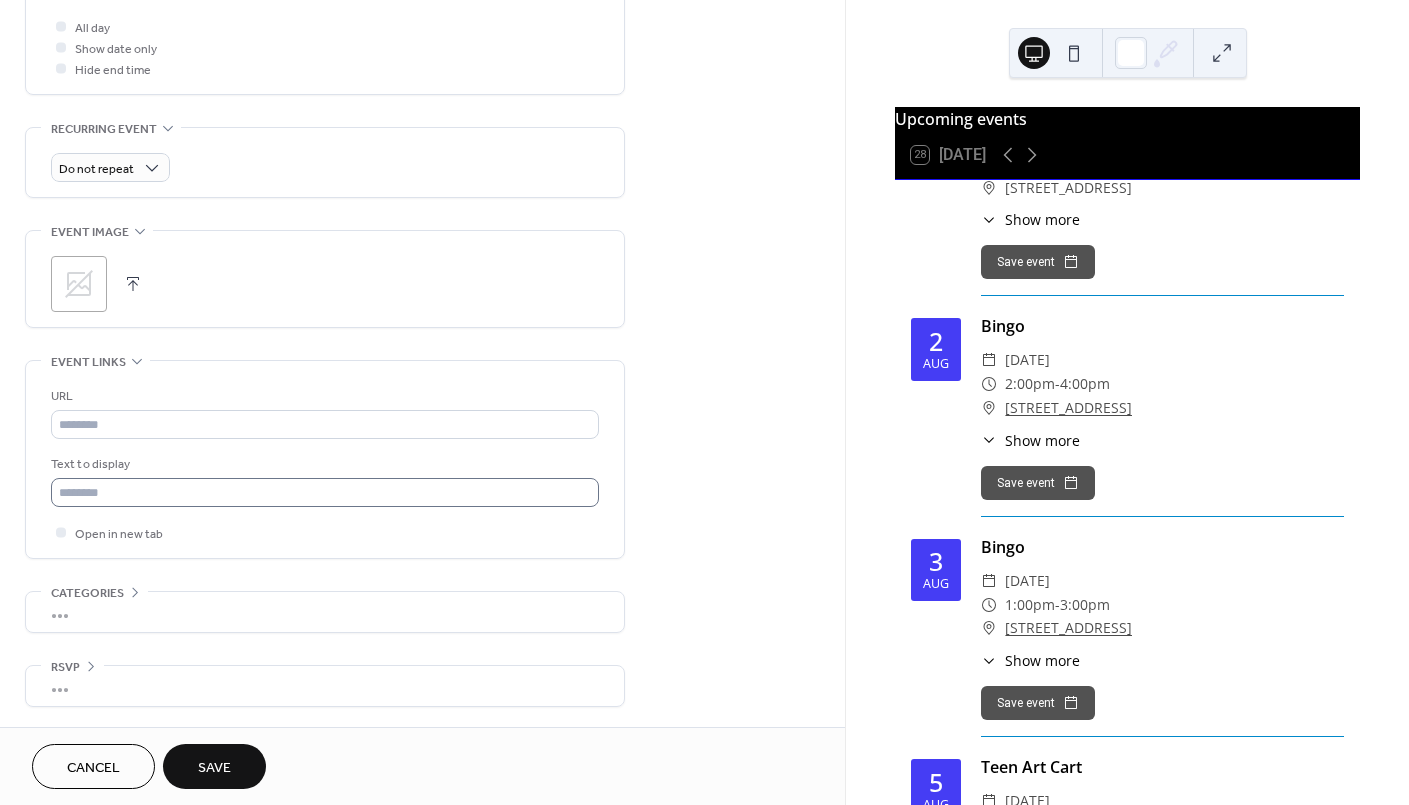 scroll, scrollTop: 765, scrollLeft: 0, axis: vertical 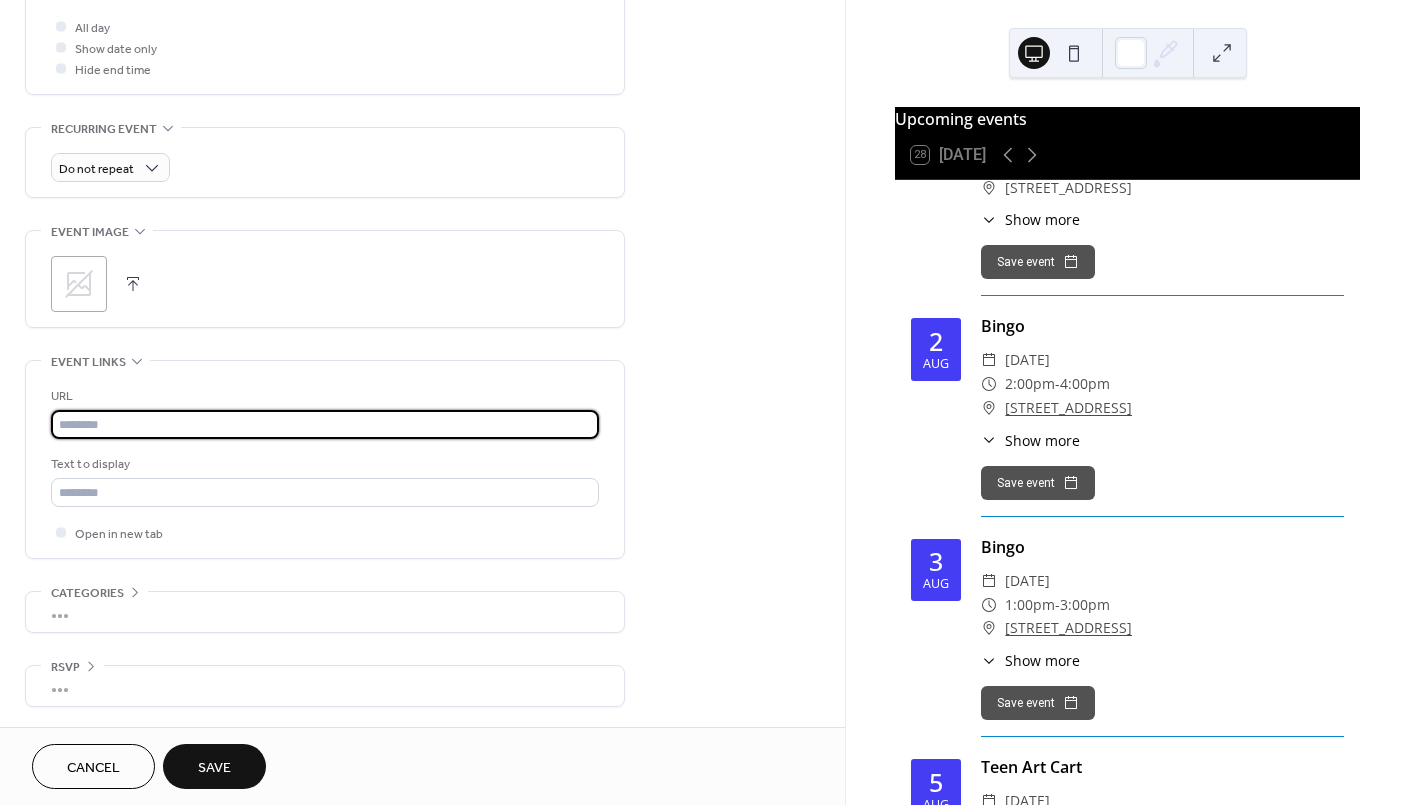 drag, startPoint x: 124, startPoint y: 415, endPoint x: 156, endPoint y: 400, distance: 35.341194 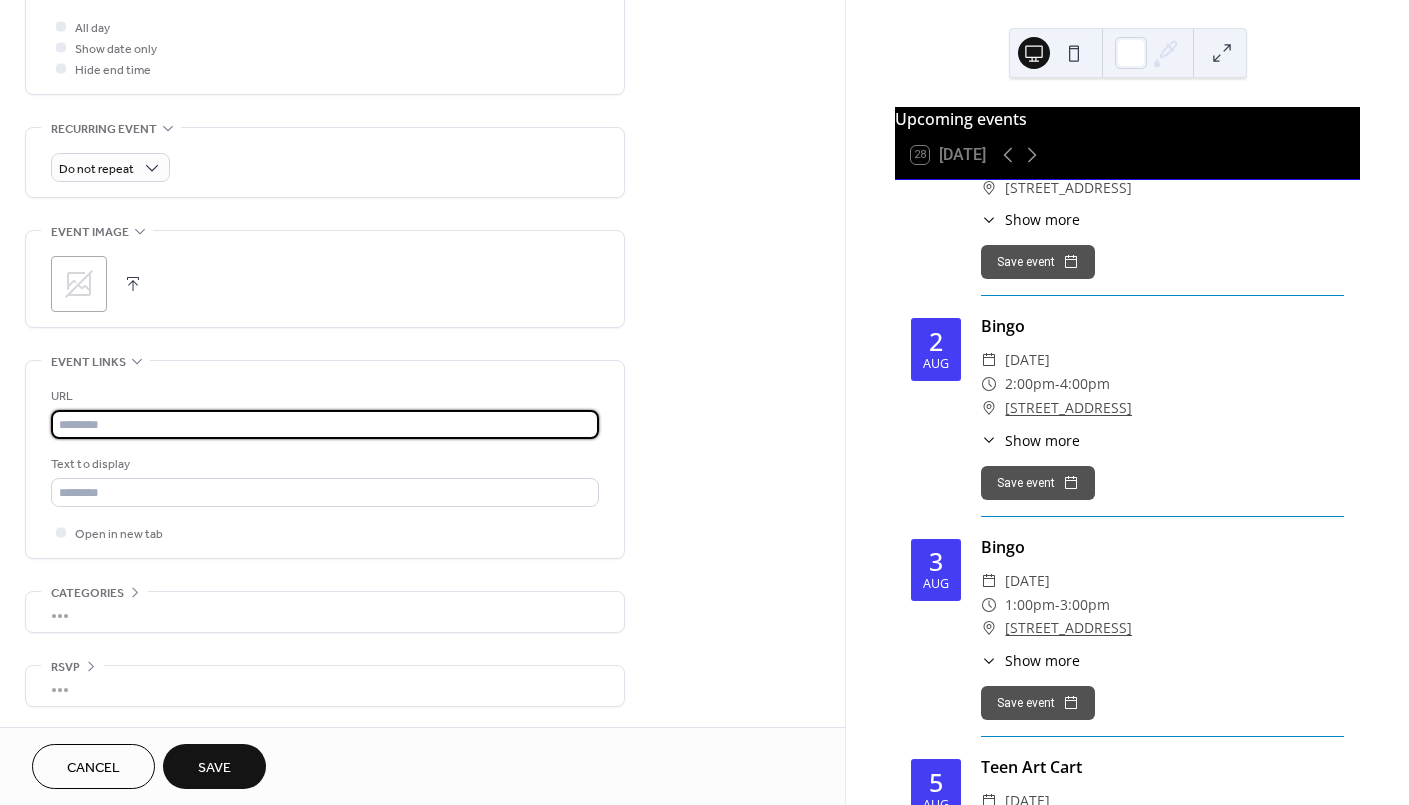 click at bounding box center (325, 424) 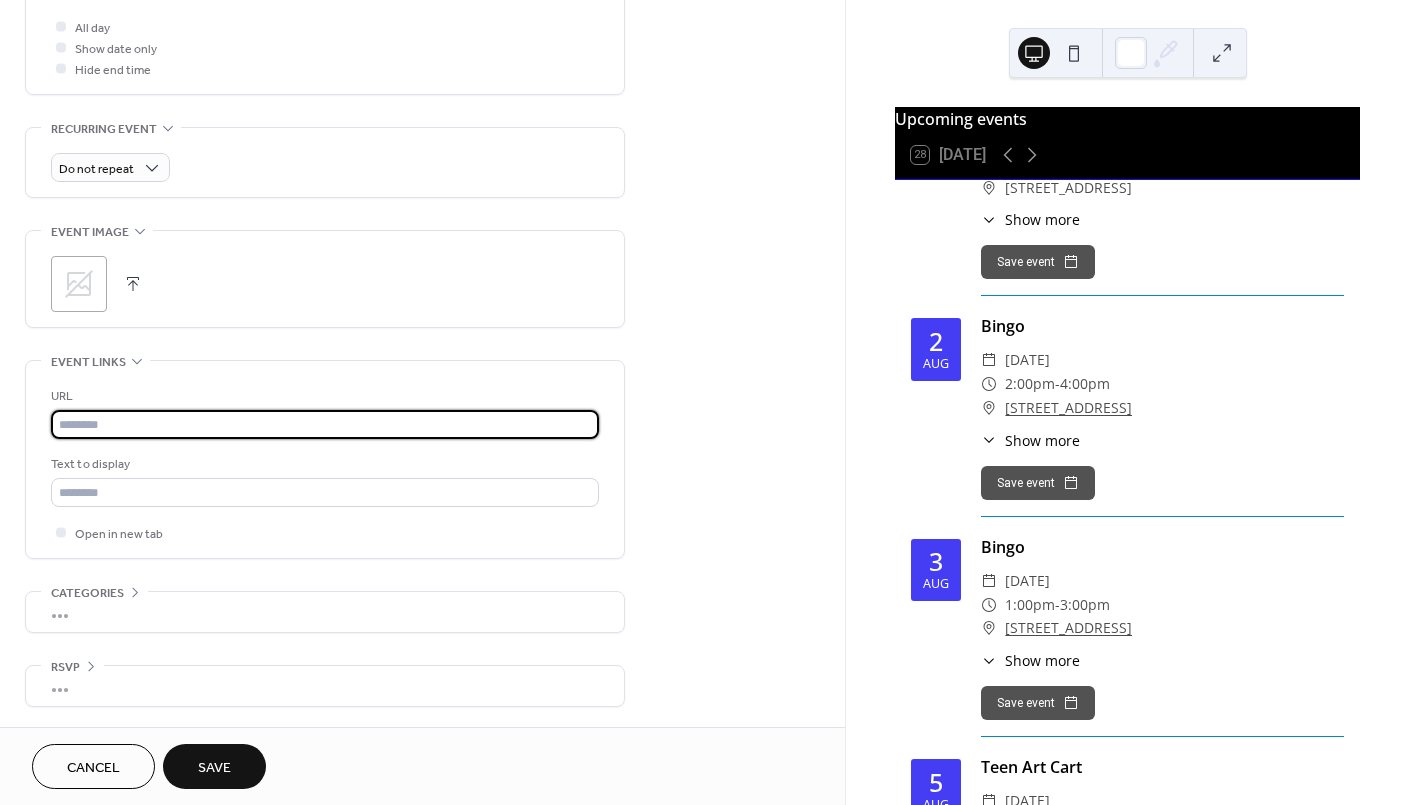 paste on "**********" 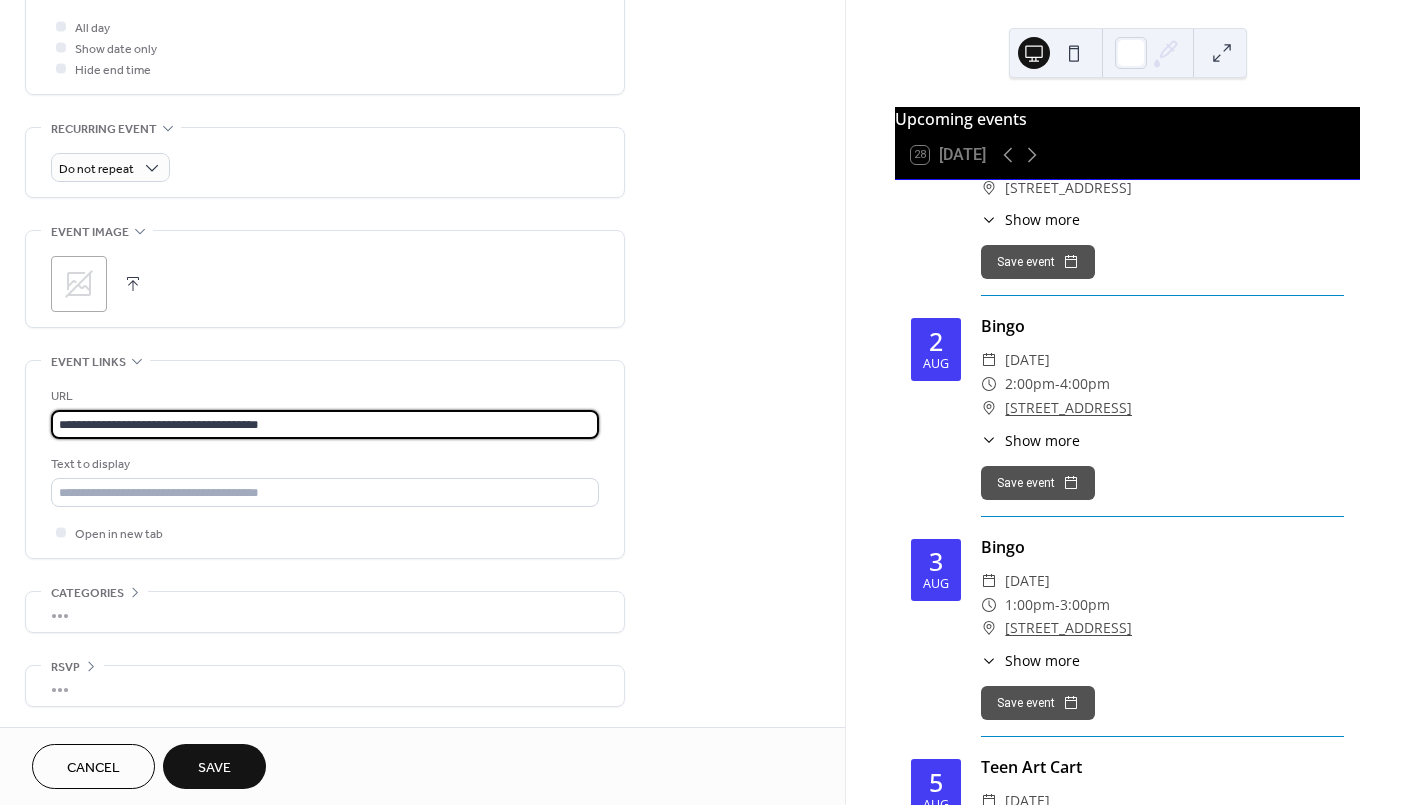 type on "**********" 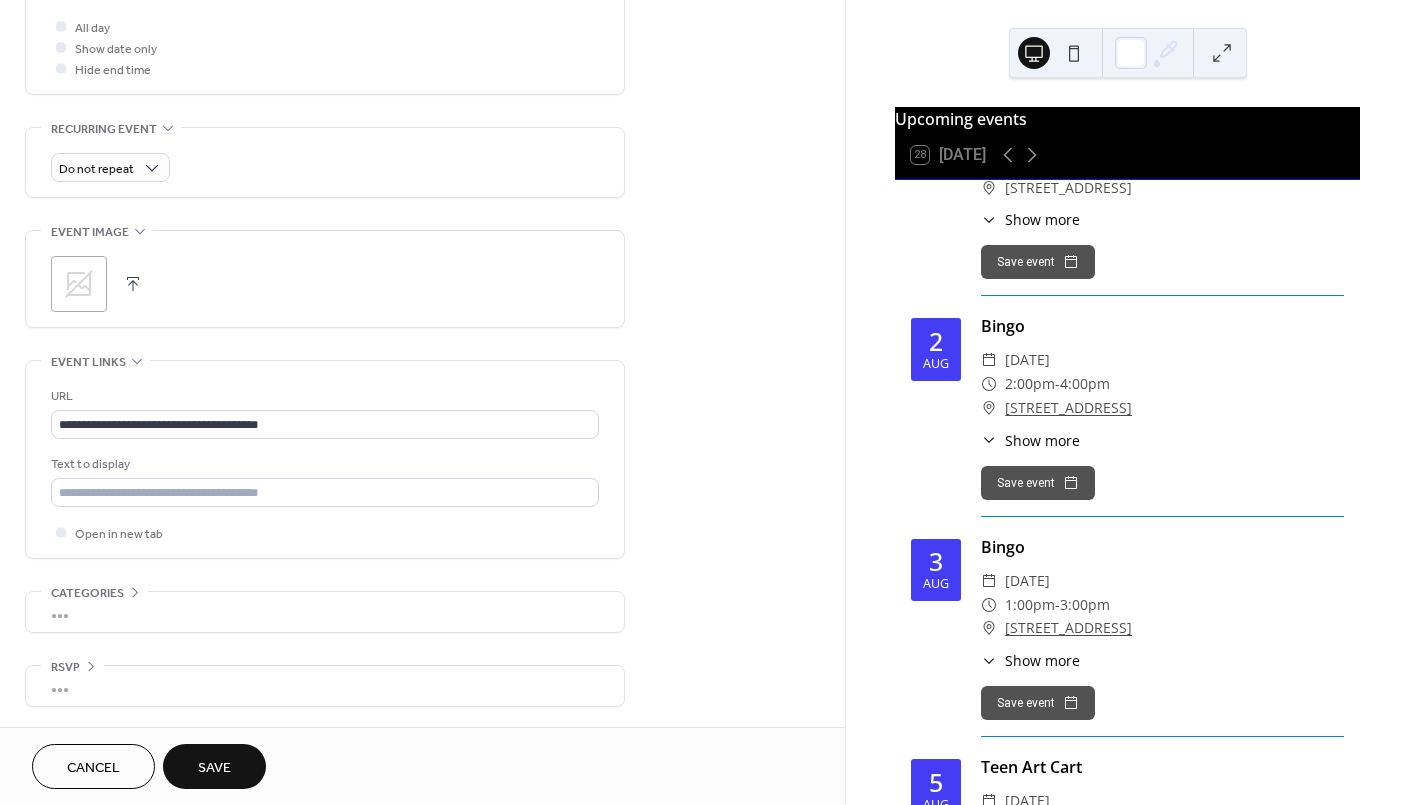 click on "Save" at bounding box center (214, 768) 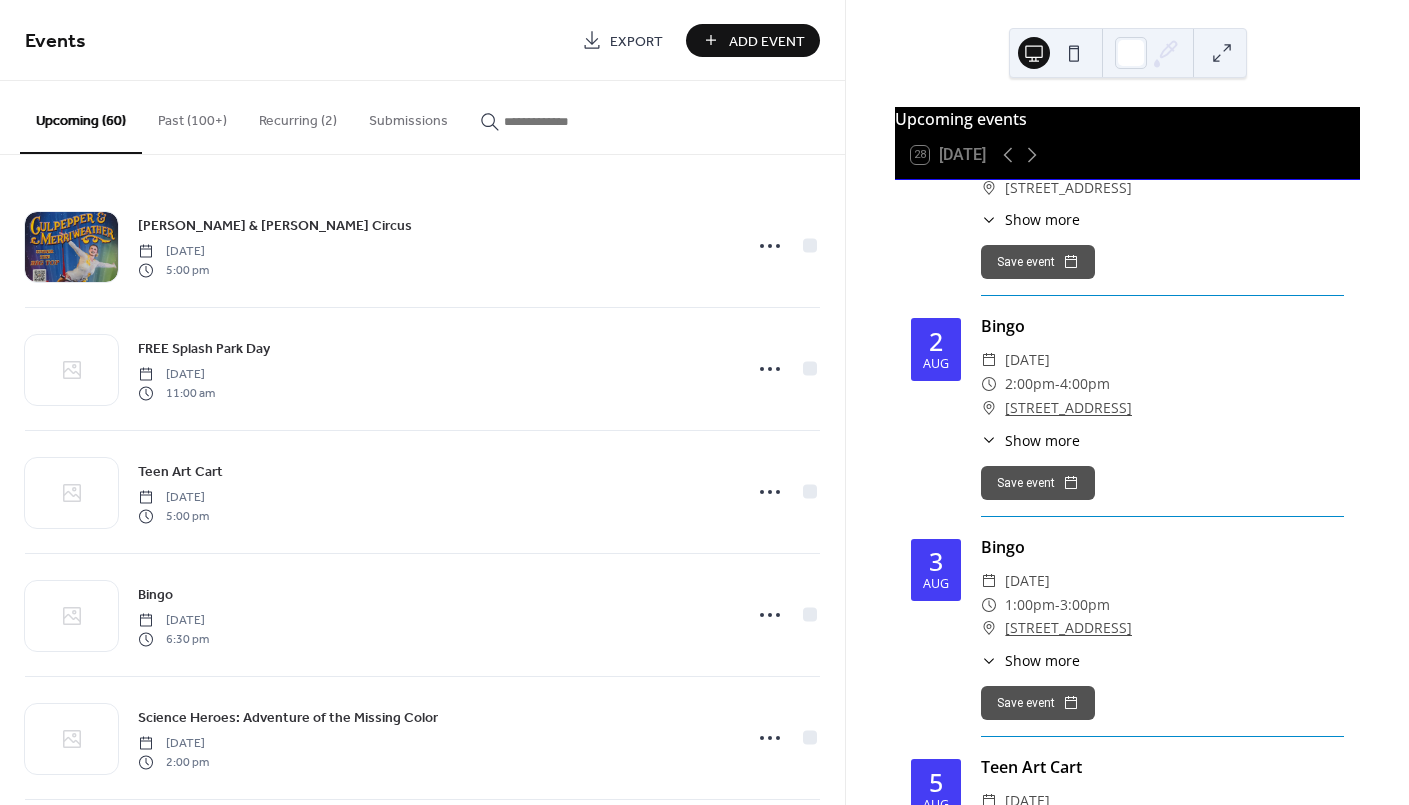 click on "Add Event" at bounding box center (753, 40) 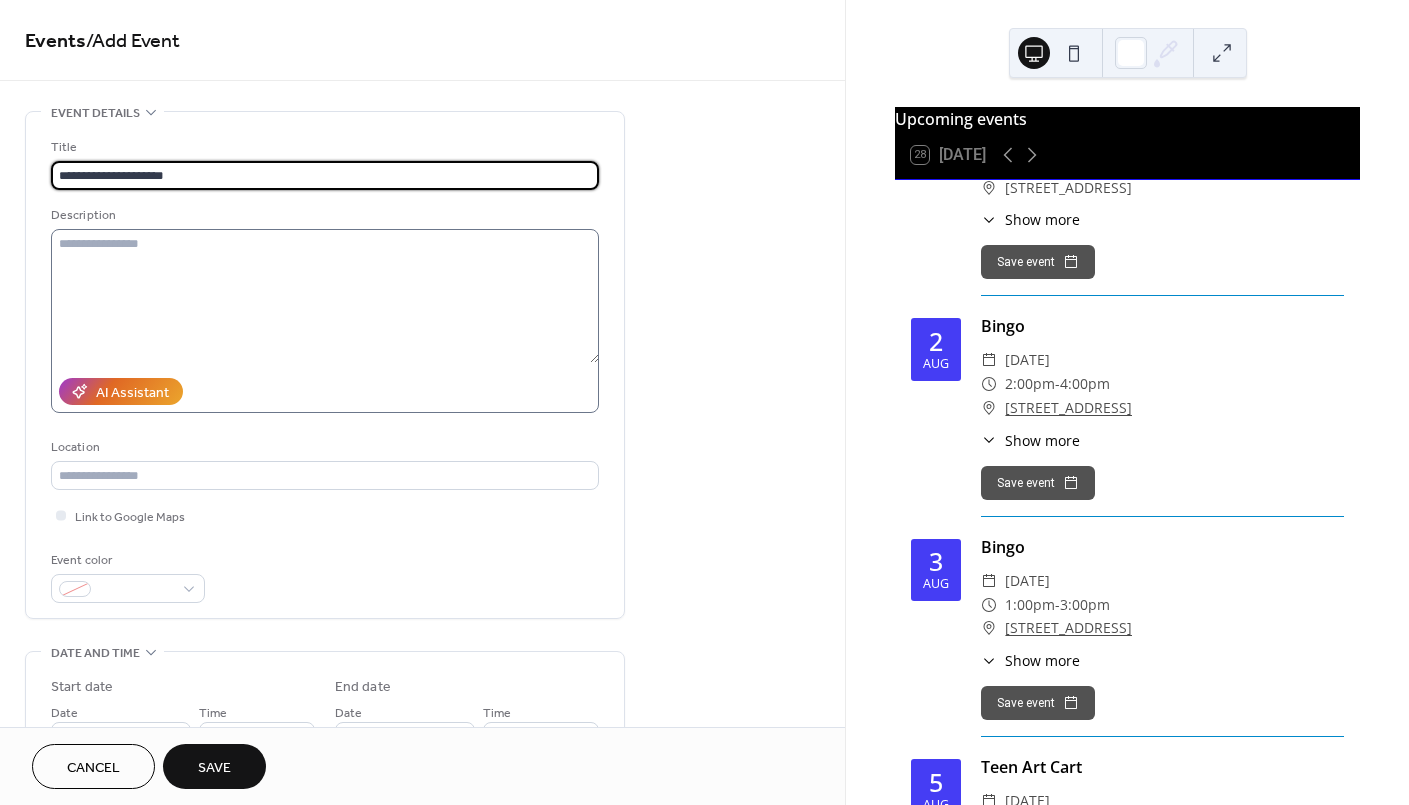 type on "**********" 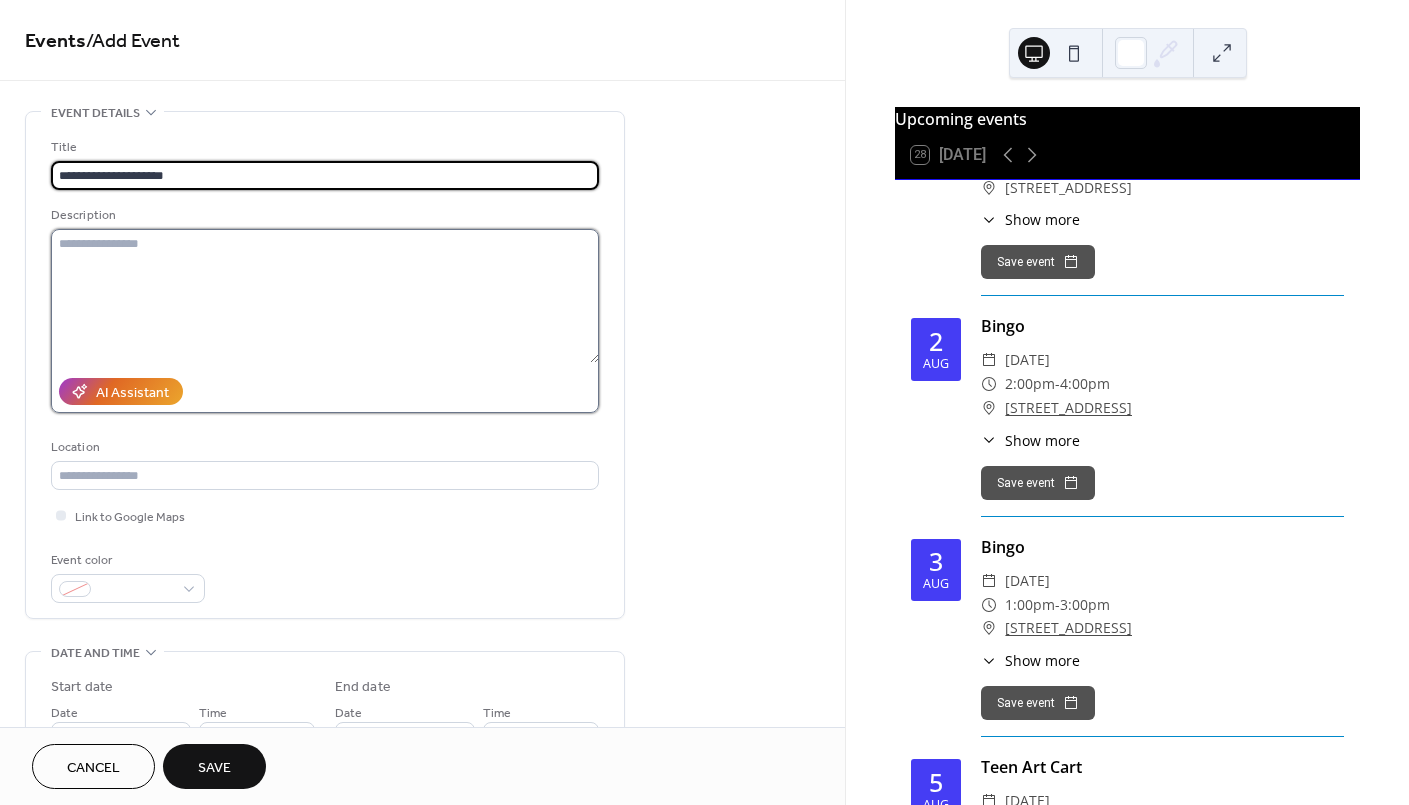 click at bounding box center (325, 296) 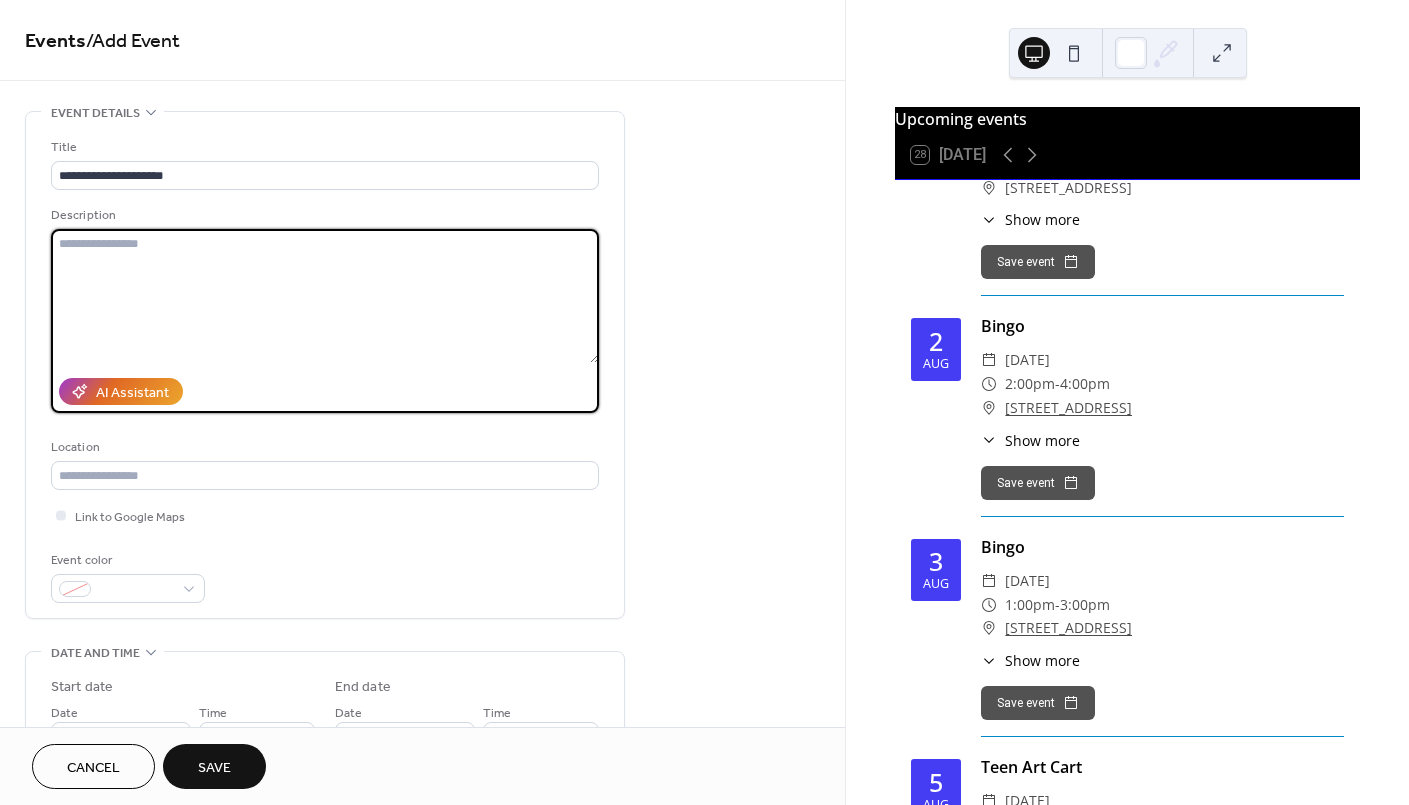 paste on "**********" 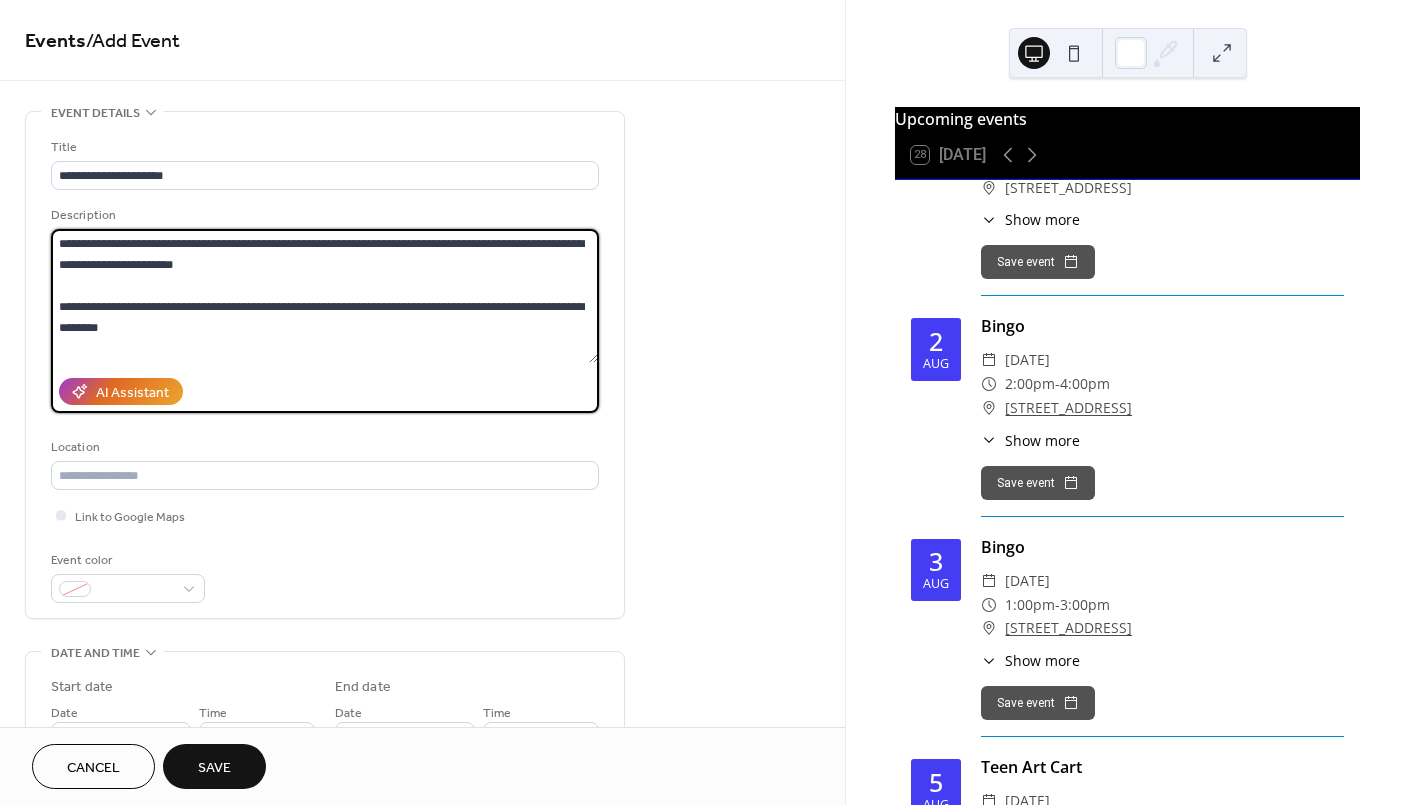 scroll, scrollTop: 17, scrollLeft: 0, axis: vertical 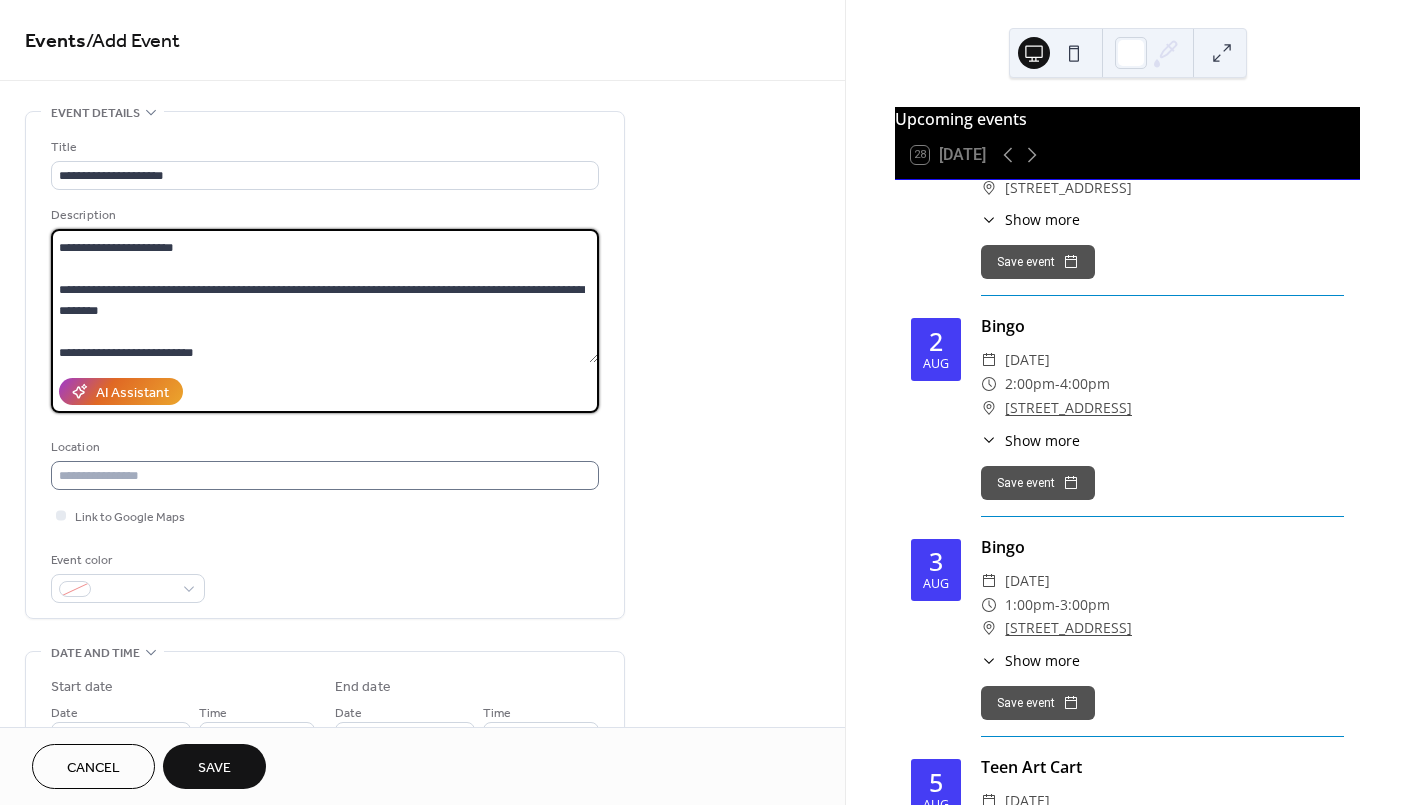 type on "**********" 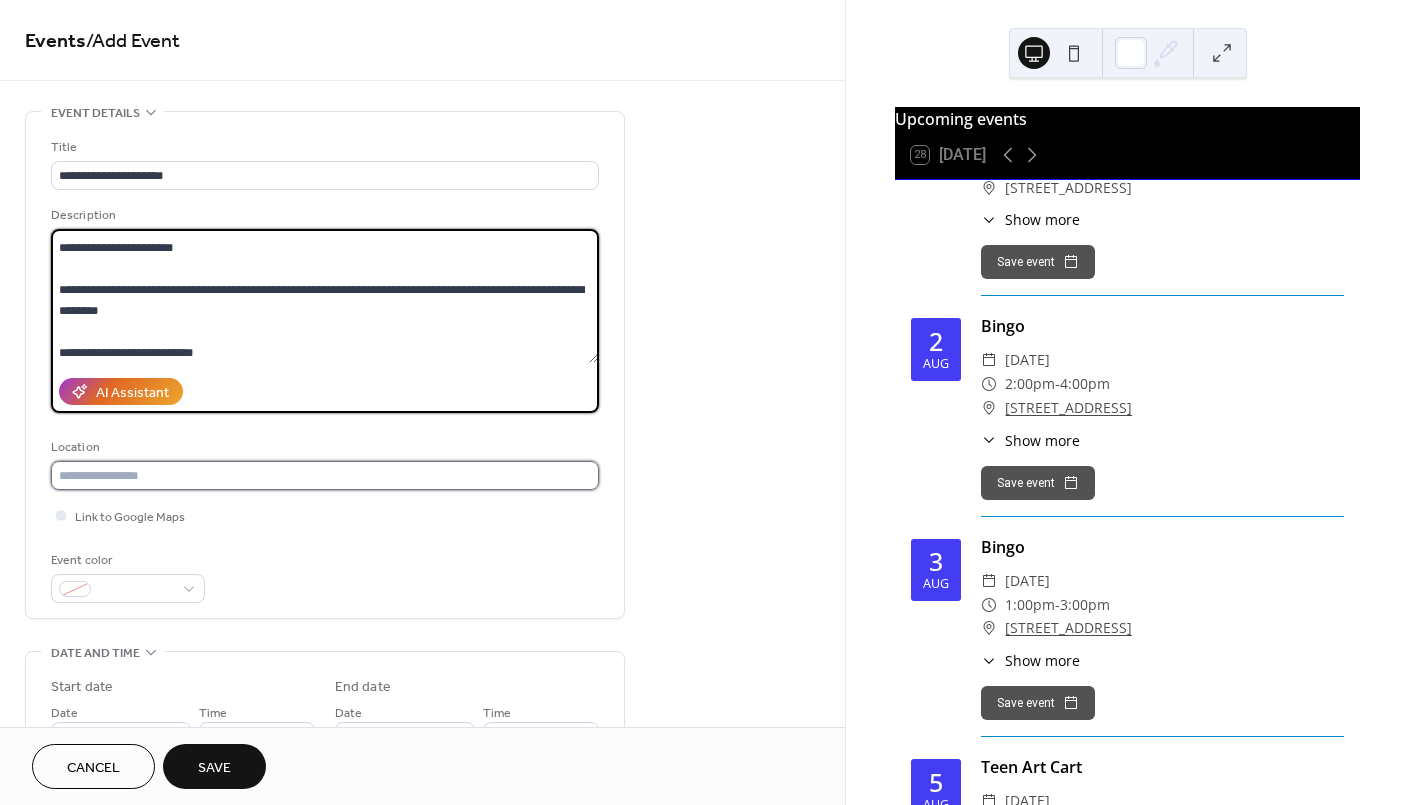 click at bounding box center [325, 475] 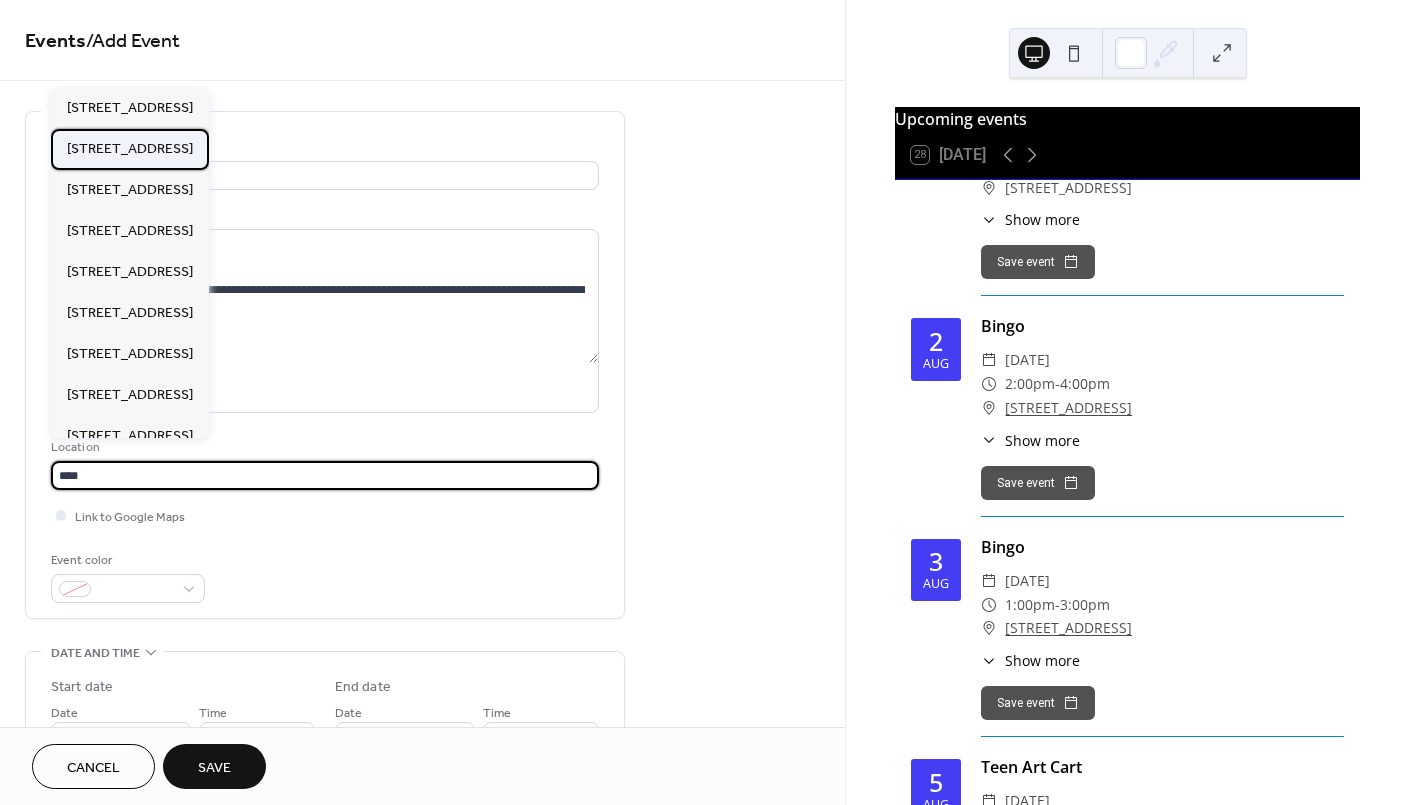 click on "[STREET_ADDRESS]" at bounding box center [130, 149] 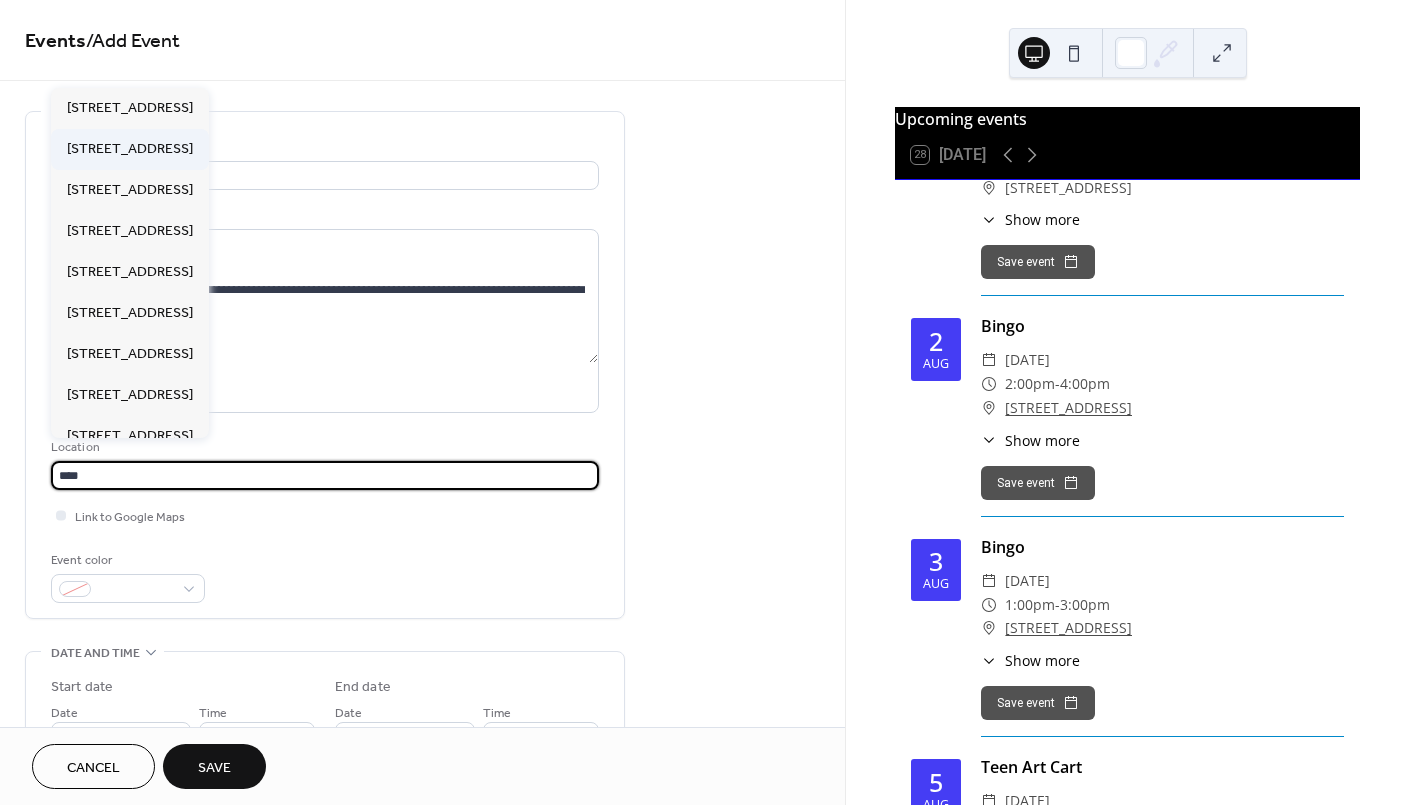 type on "**********" 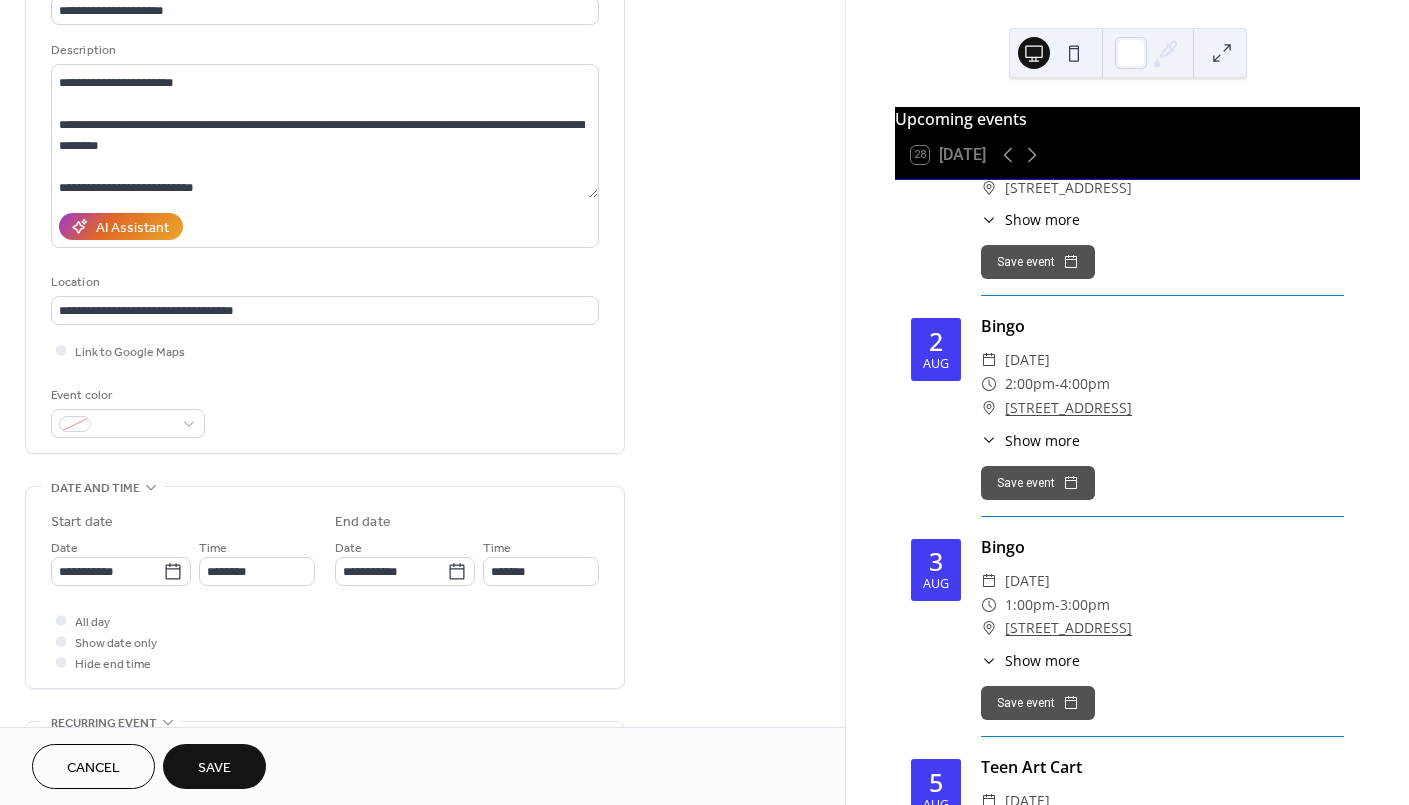 scroll, scrollTop: 400, scrollLeft: 0, axis: vertical 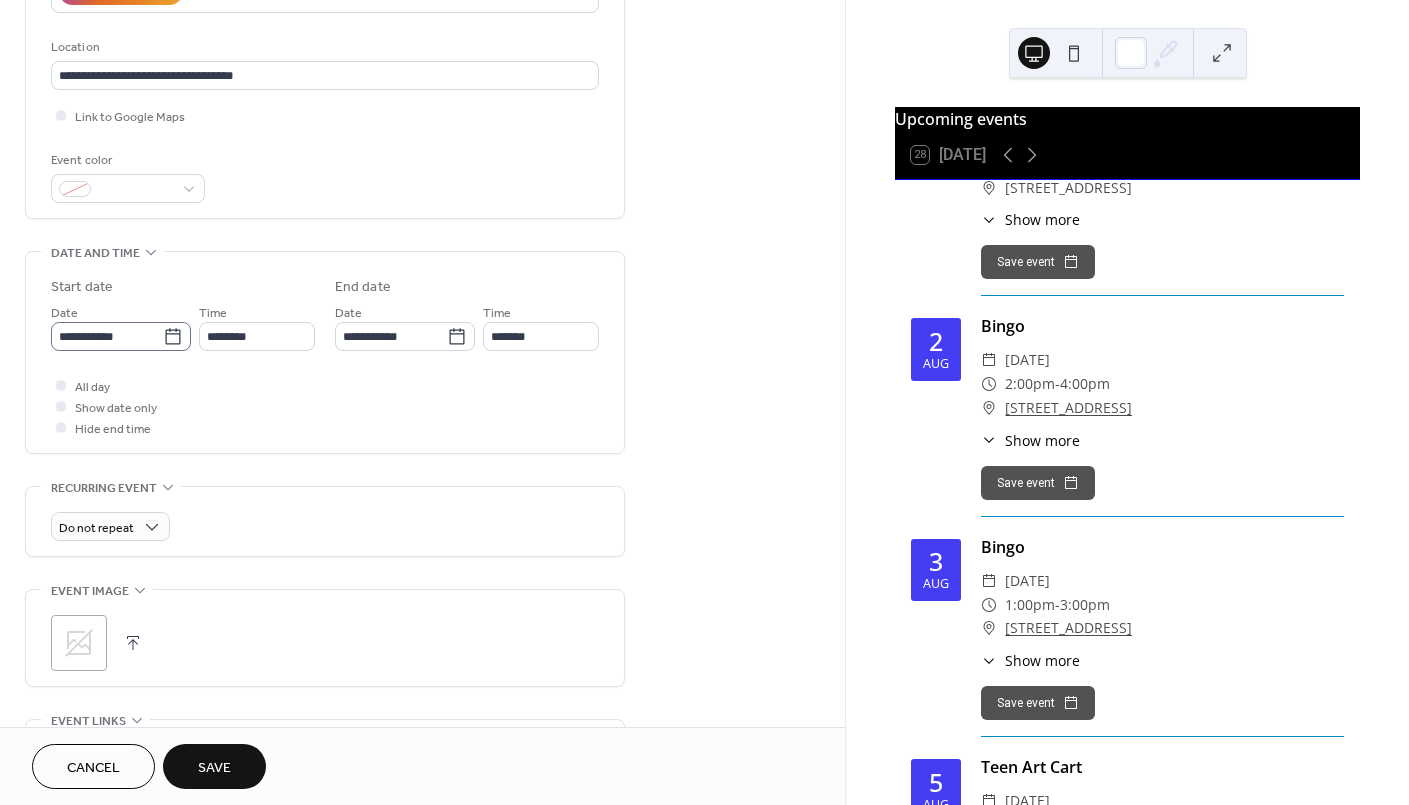 click 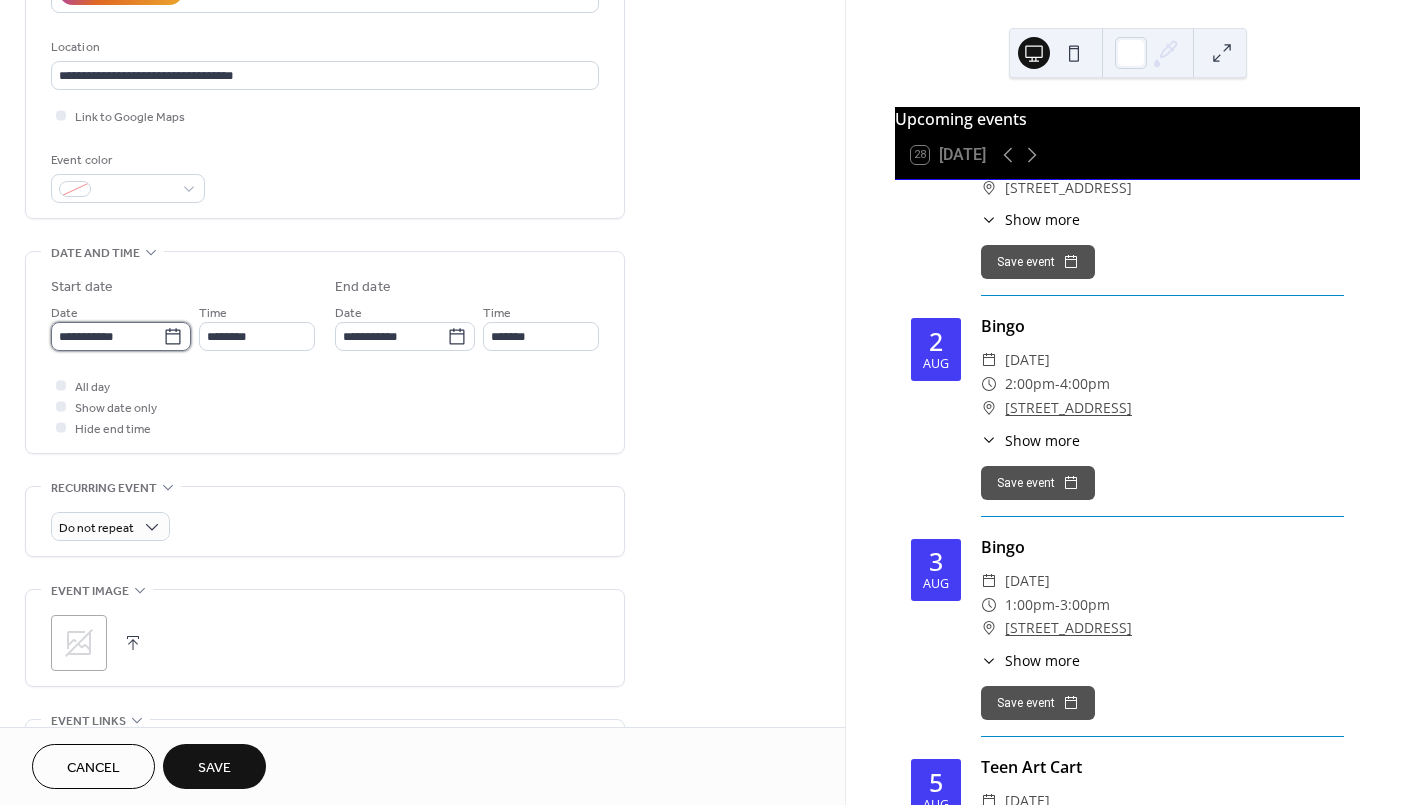 click on "**********" at bounding box center [107, 336] 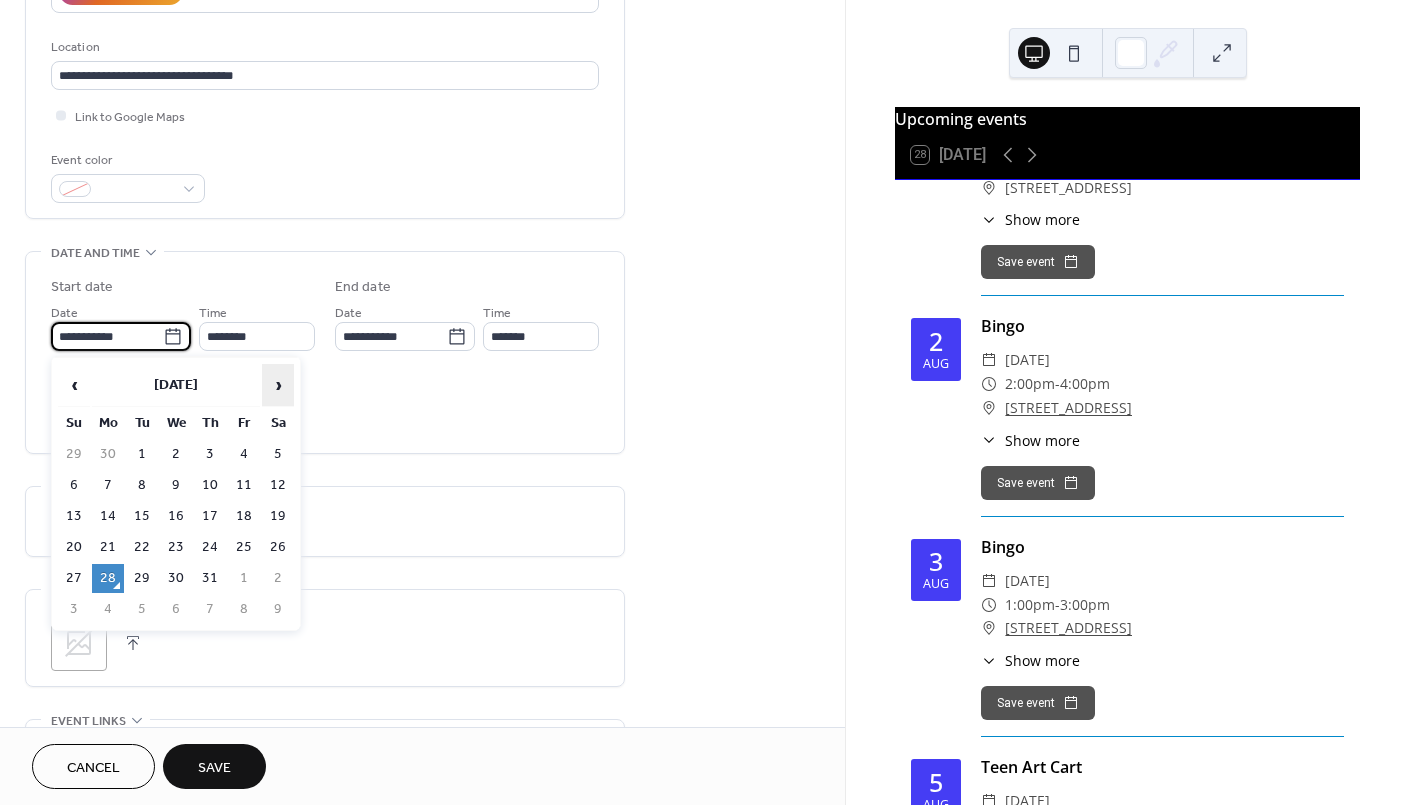 click on "›" at bounding box center (278, 385) 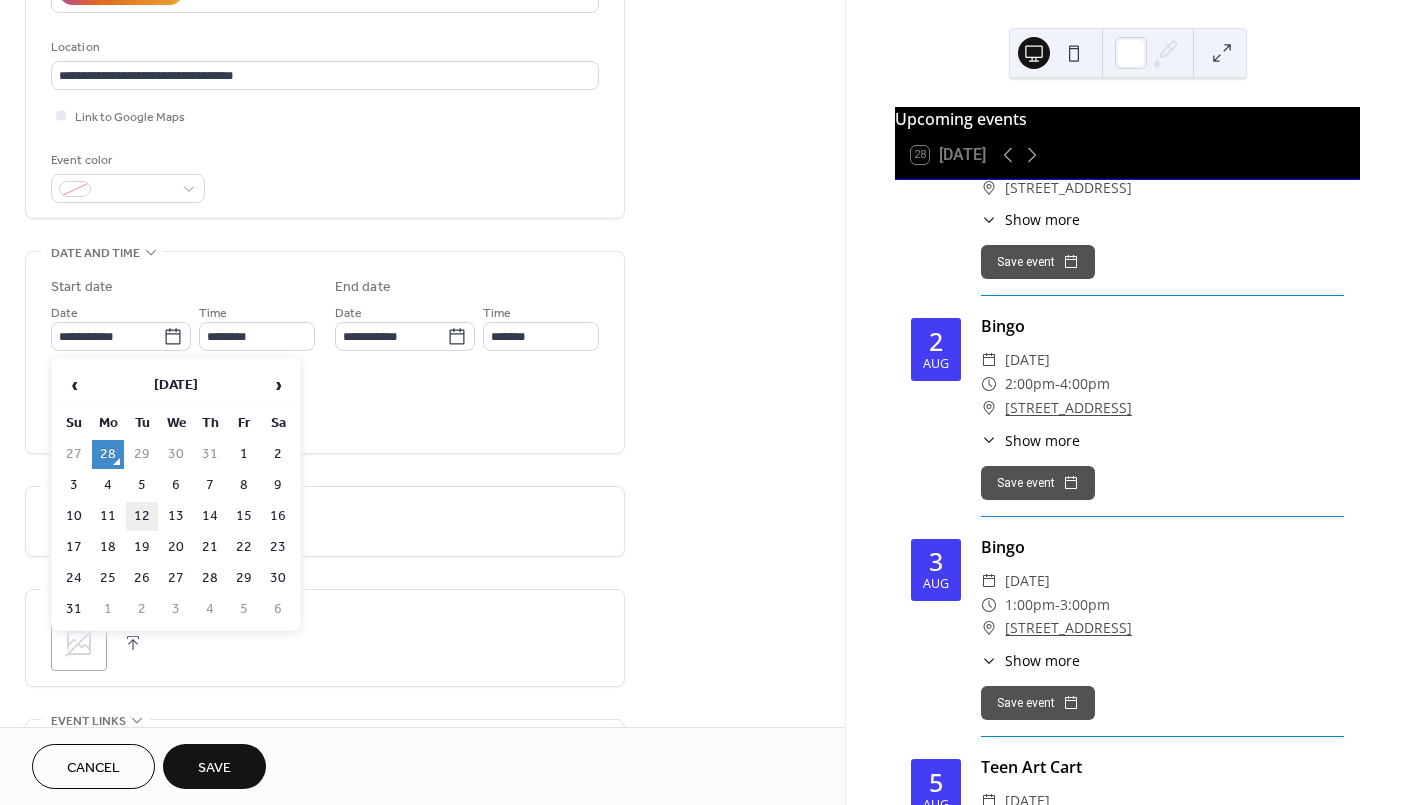 click on "12" at bounding box center (142, 516) 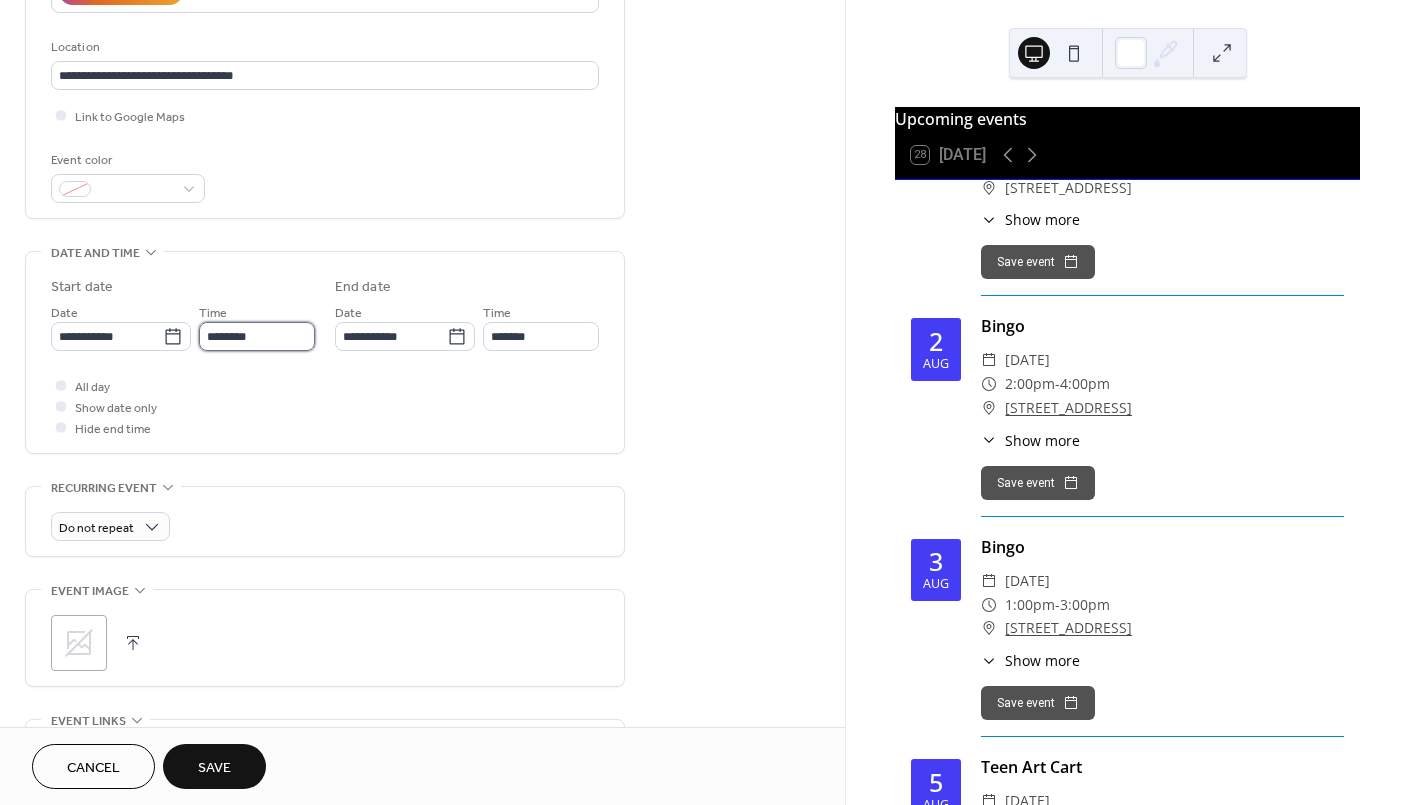 click on "********" at bounding box center (257, 336) 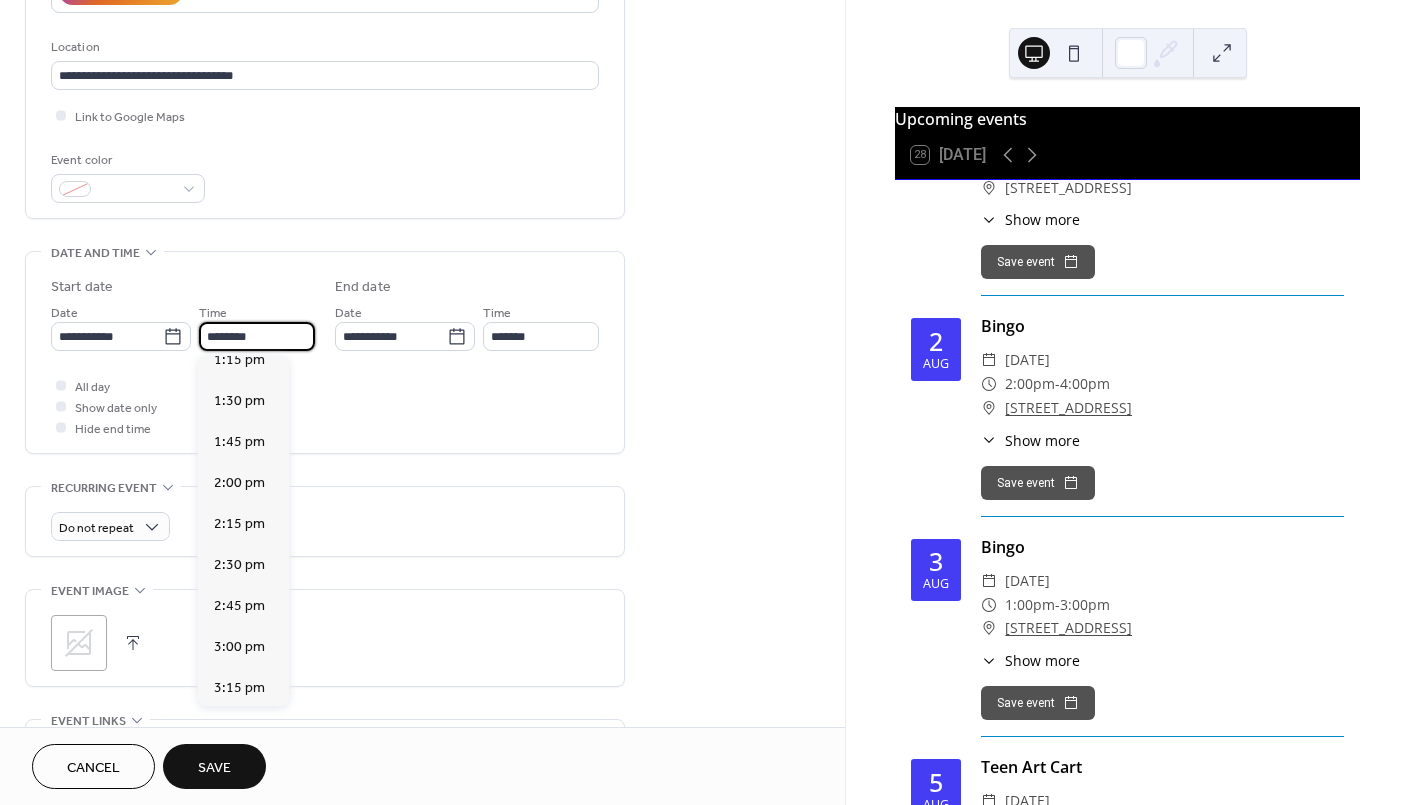 scroll, scrollTop: 2437, scrollLeft: 0, axis: vertical 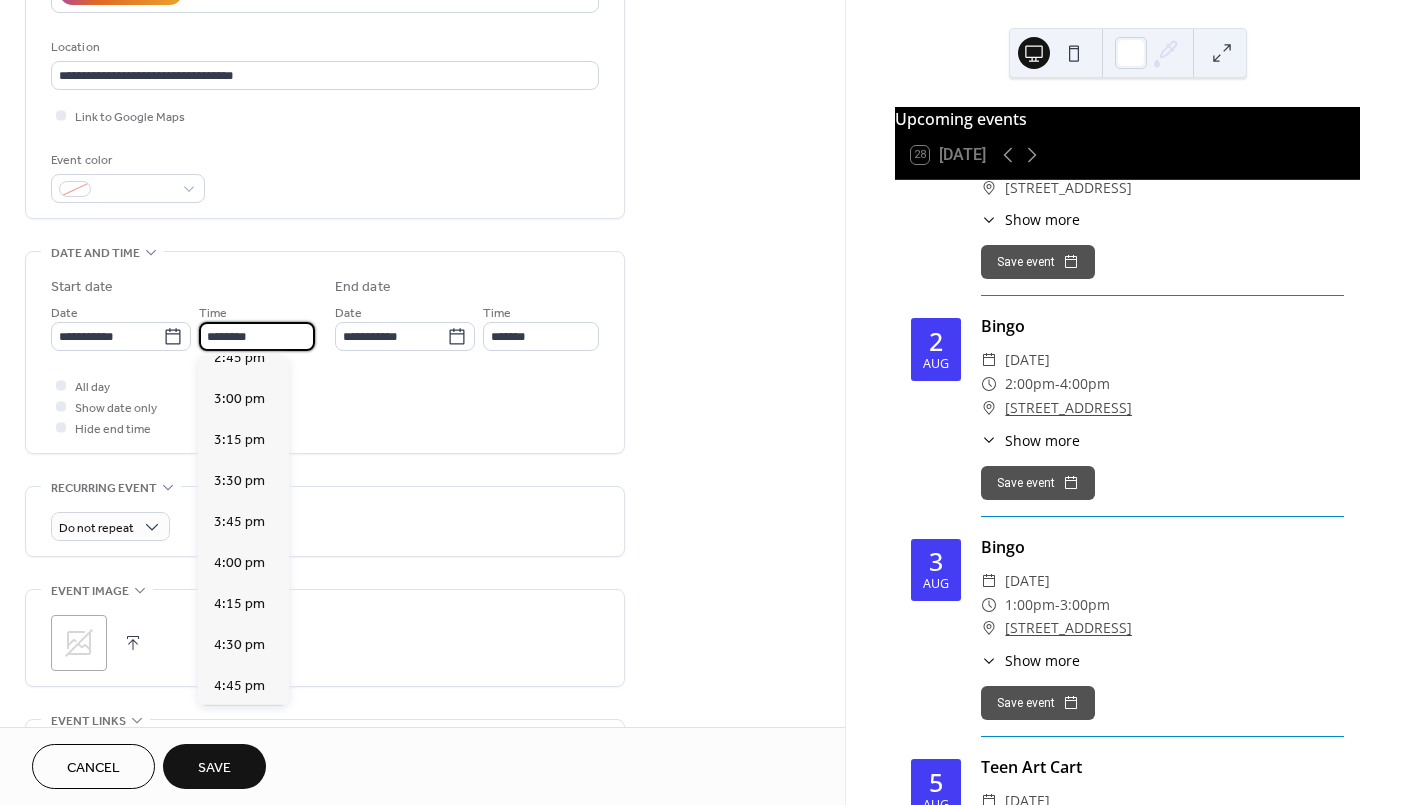 click on "5:00 pm" at bounding box center [239, 727] 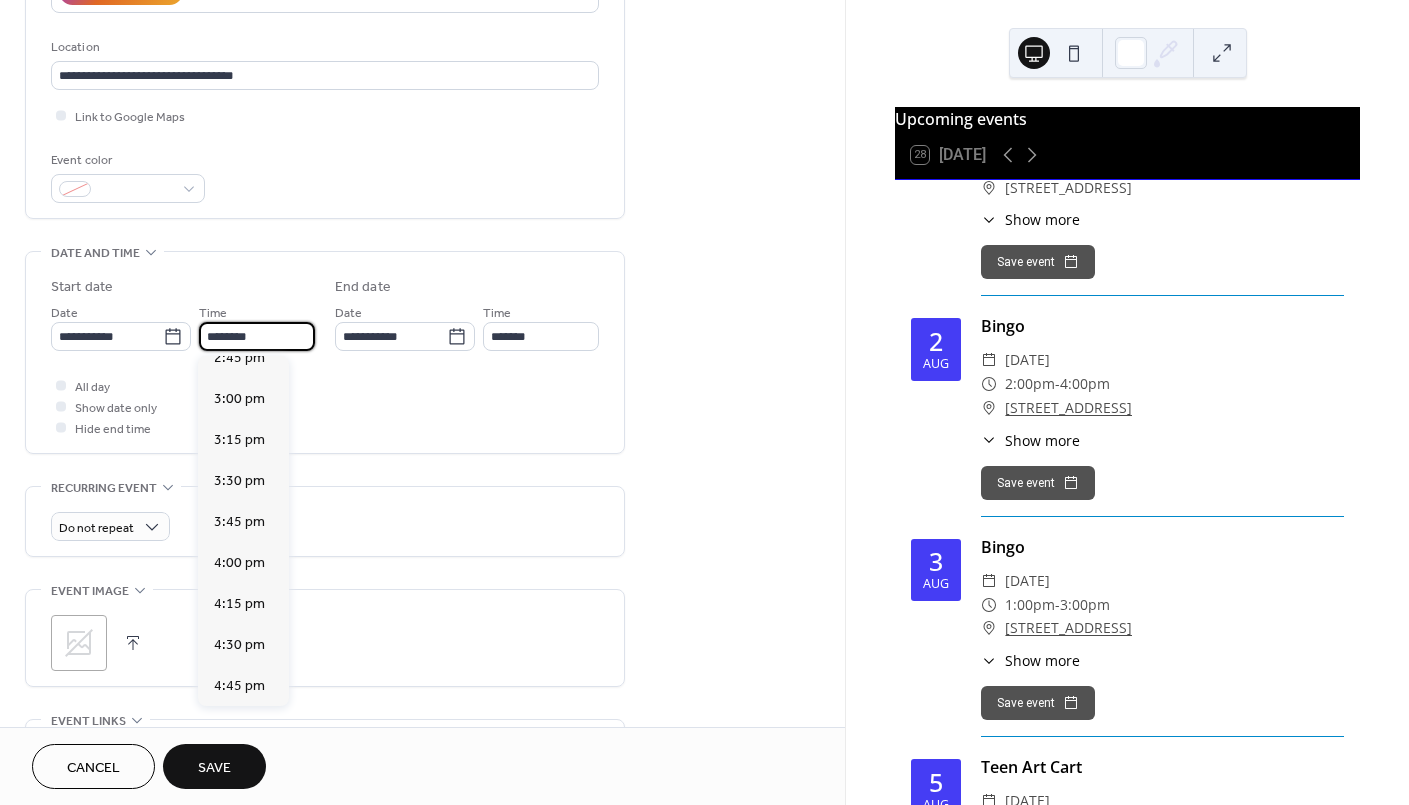 type on "*******" 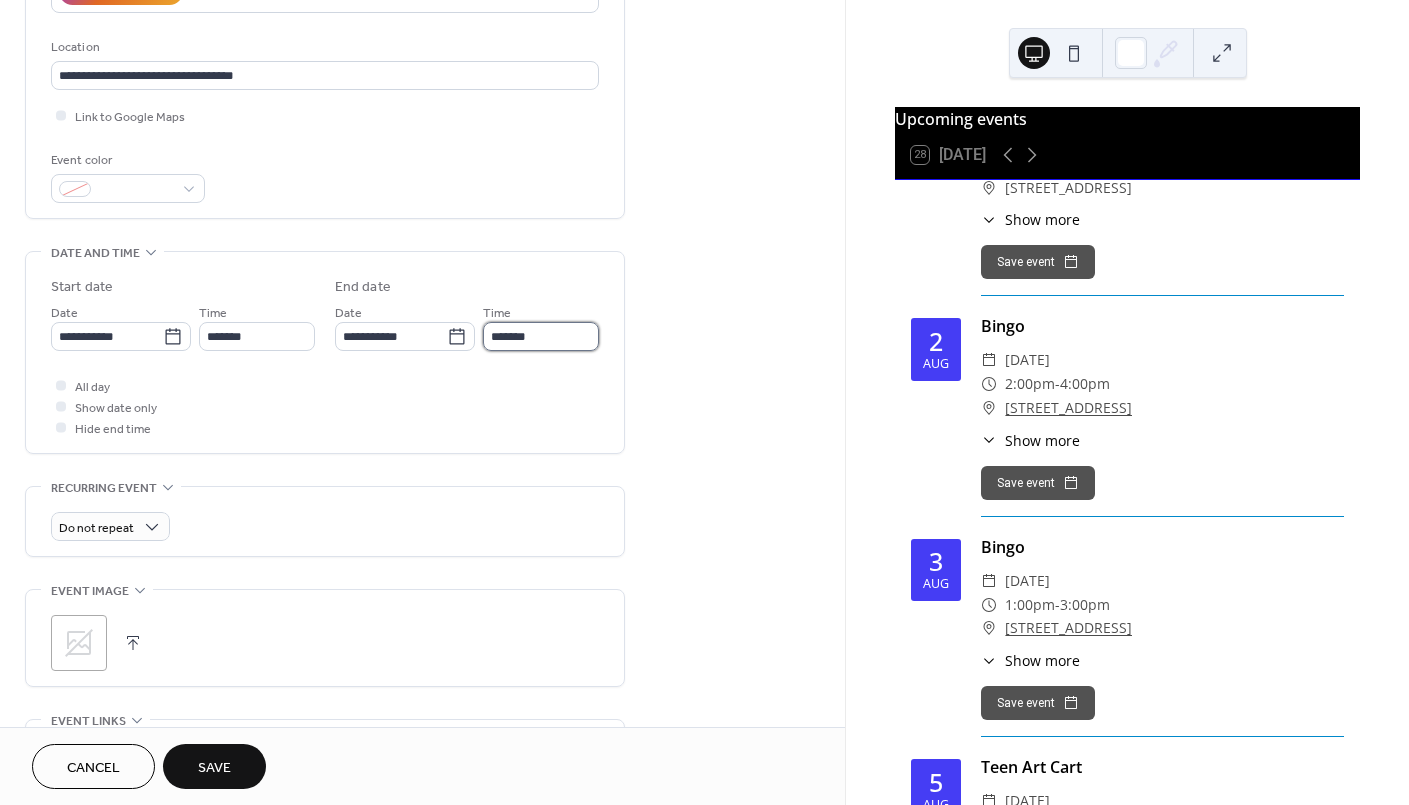 click on "*******" at bounding box center [541, 336] 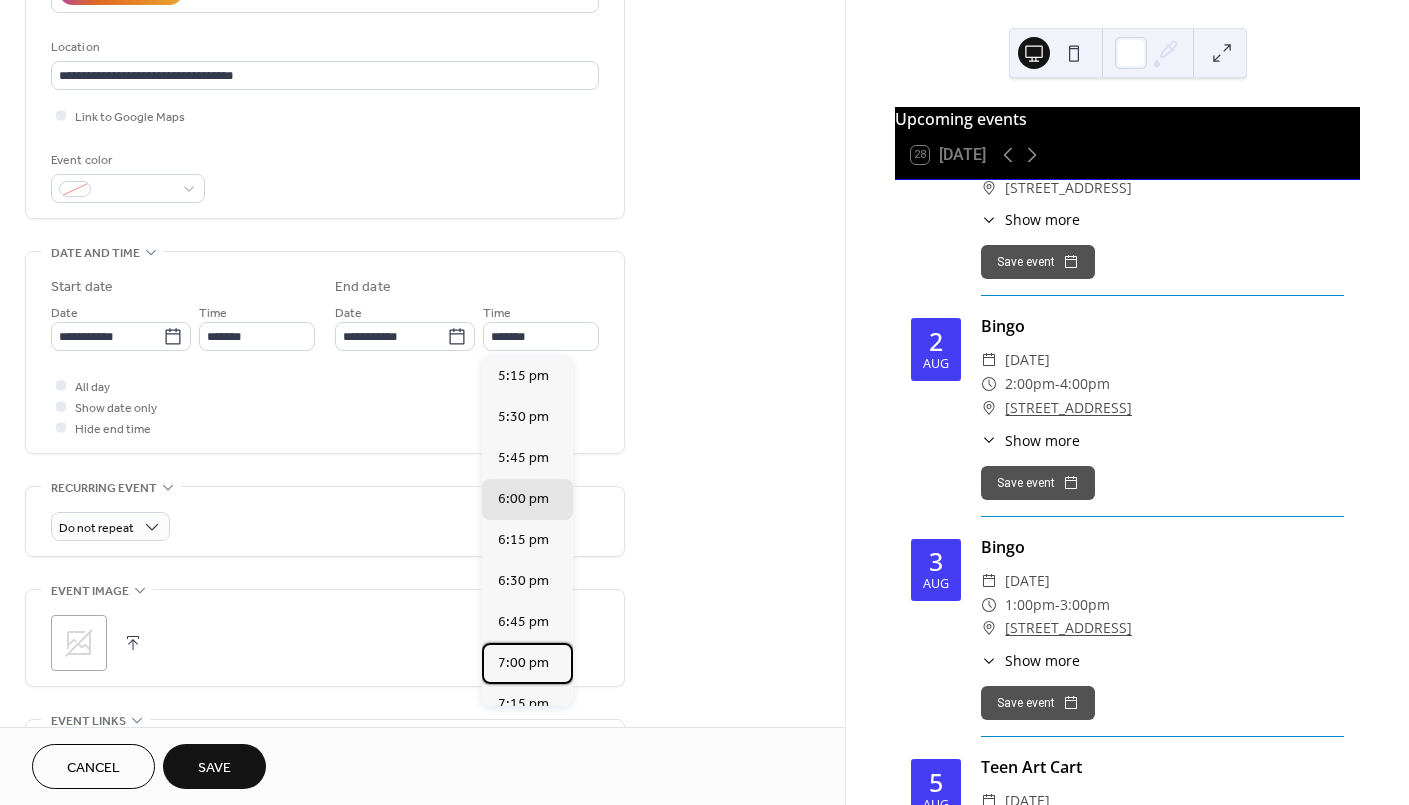 click on "7:00 pm" at bounding box center [523, 663] 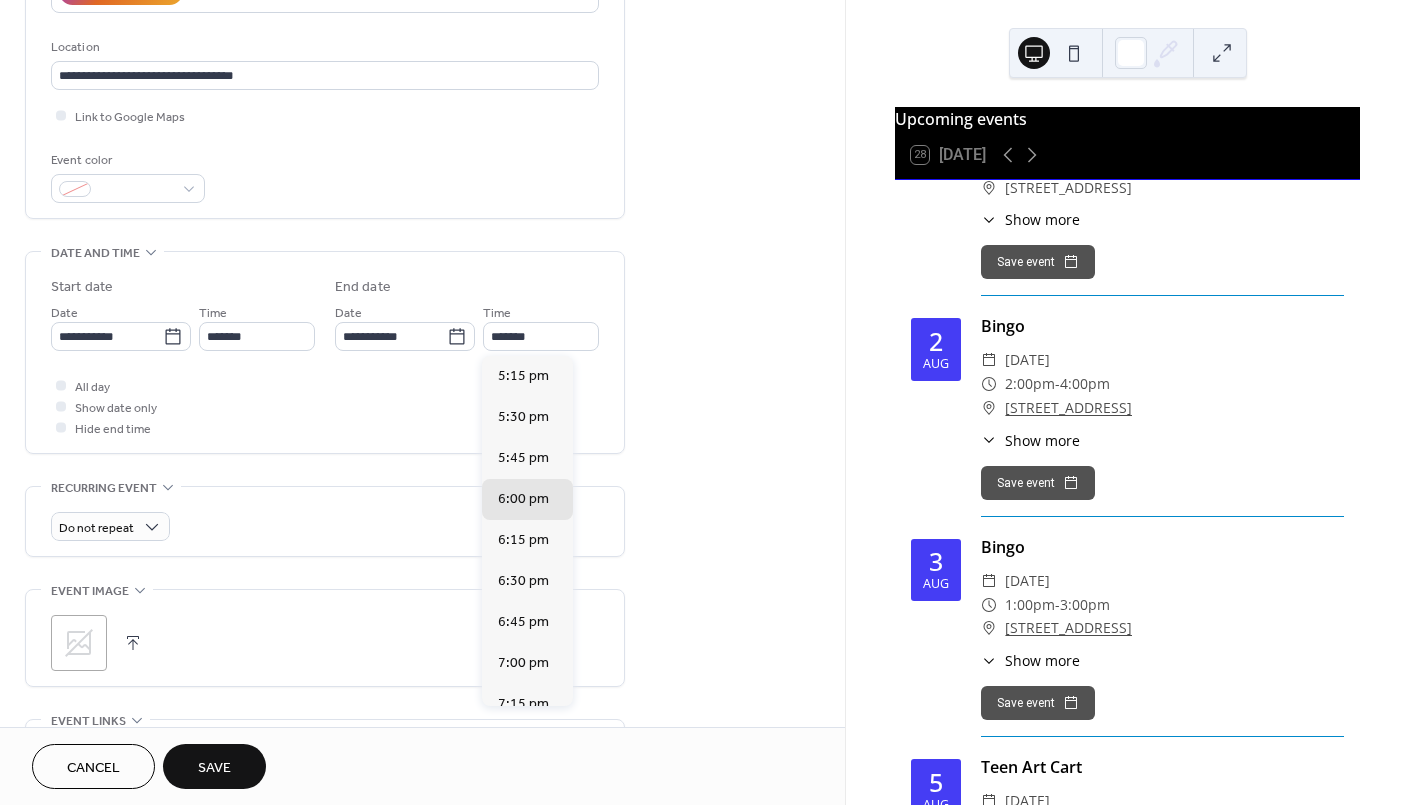 type on "*******" 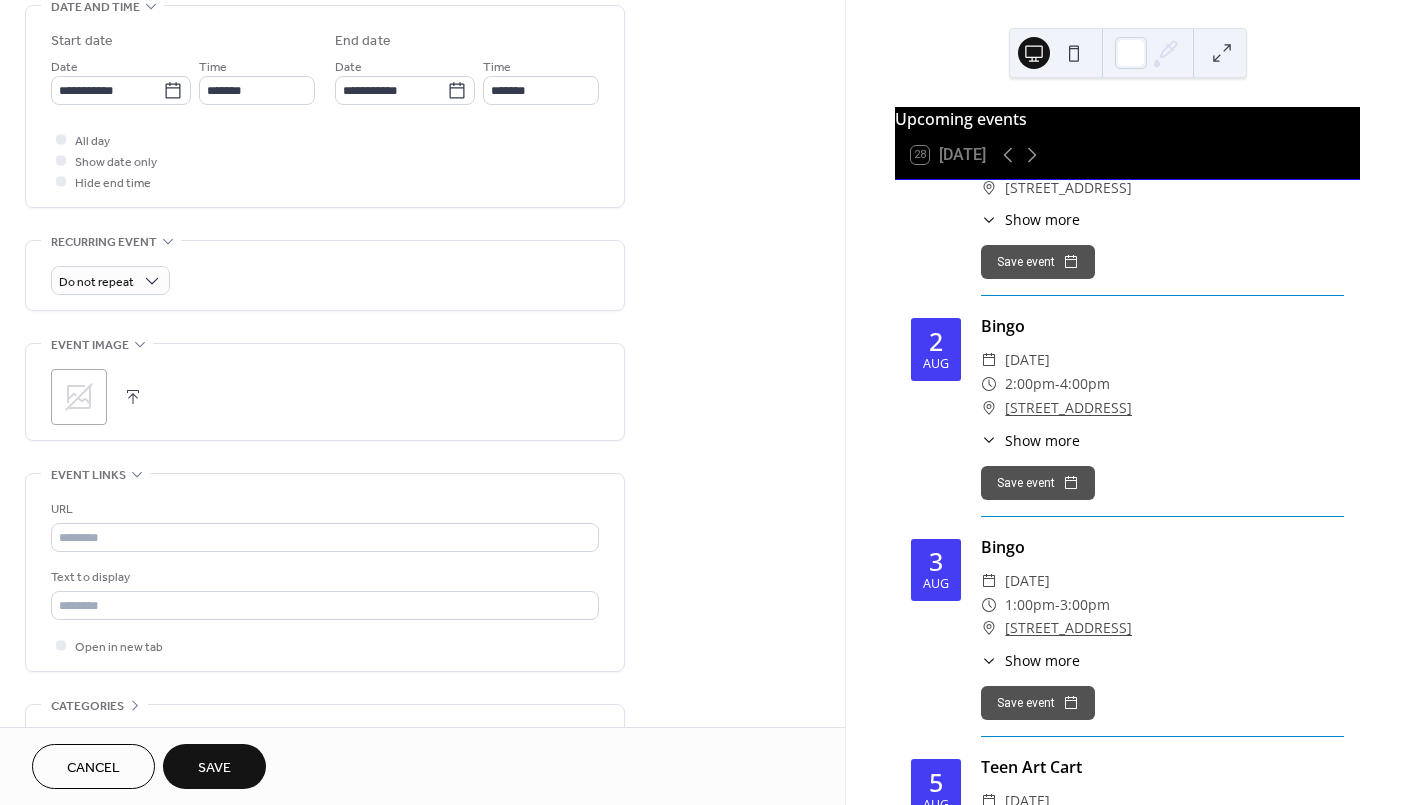 scroll, scrollTop: 666, scrollLeft: 0, axis: vertical 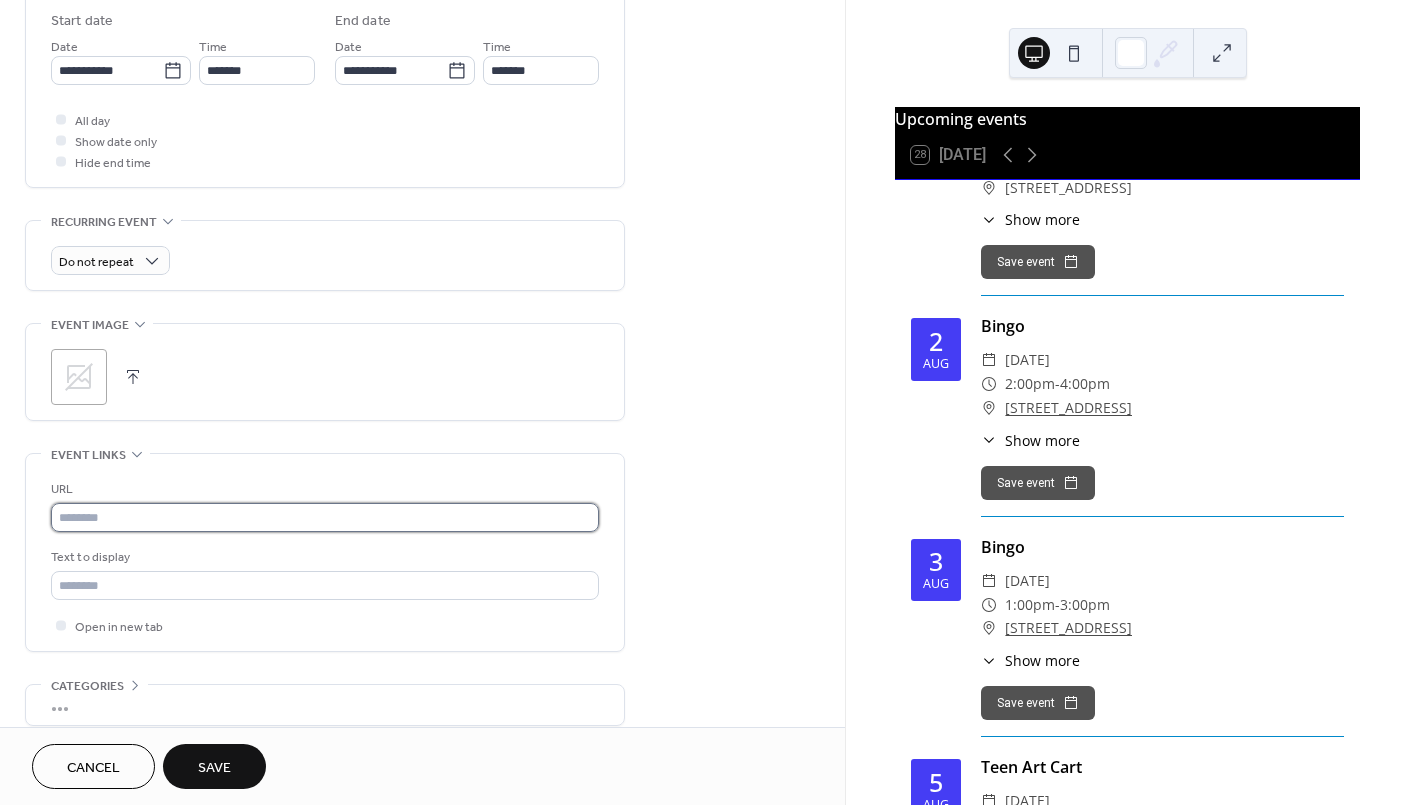 drag, startPoint x: 206, startPoint y: 511, endPoint x: 225, endPoint y: 506, distance: 19.646883 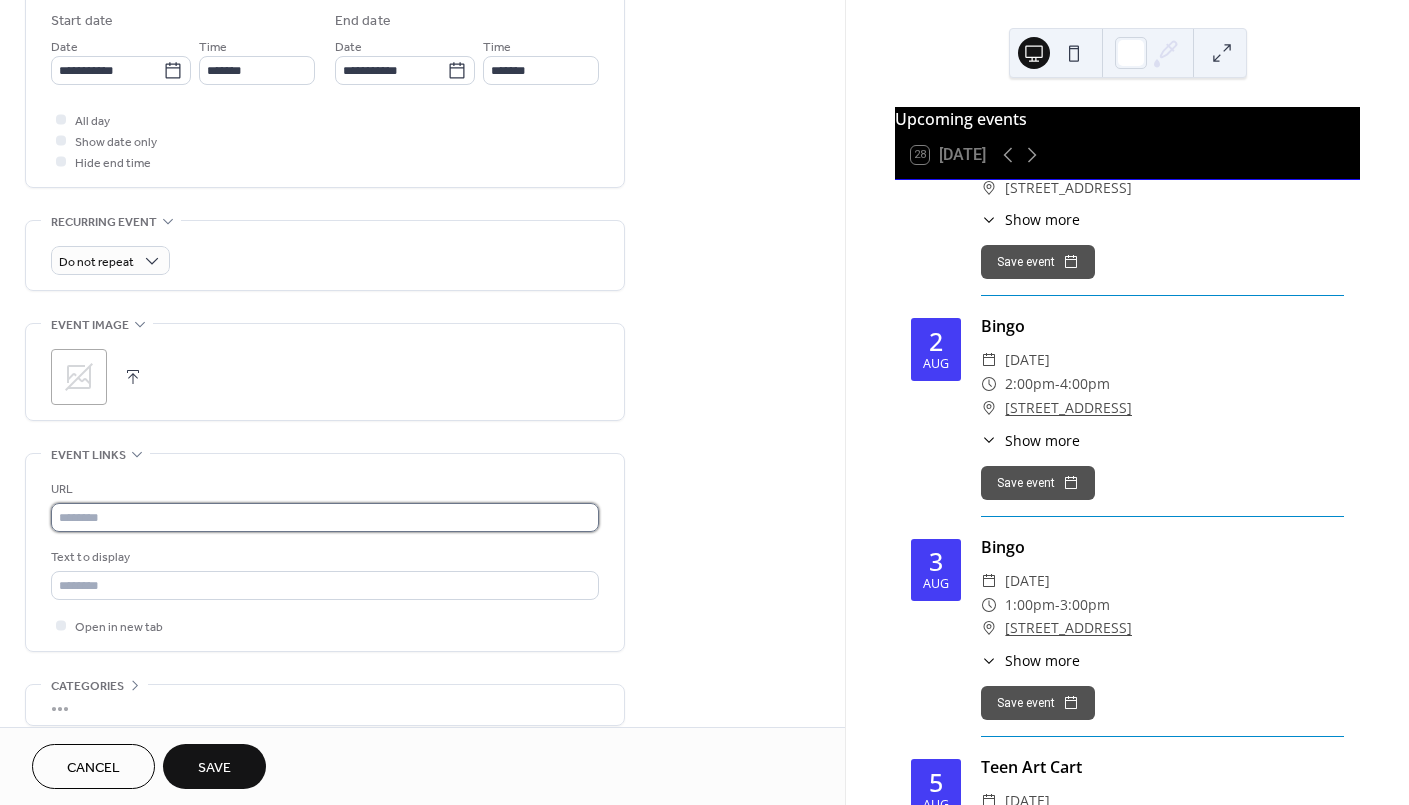 click at bounding box center [325, 517] 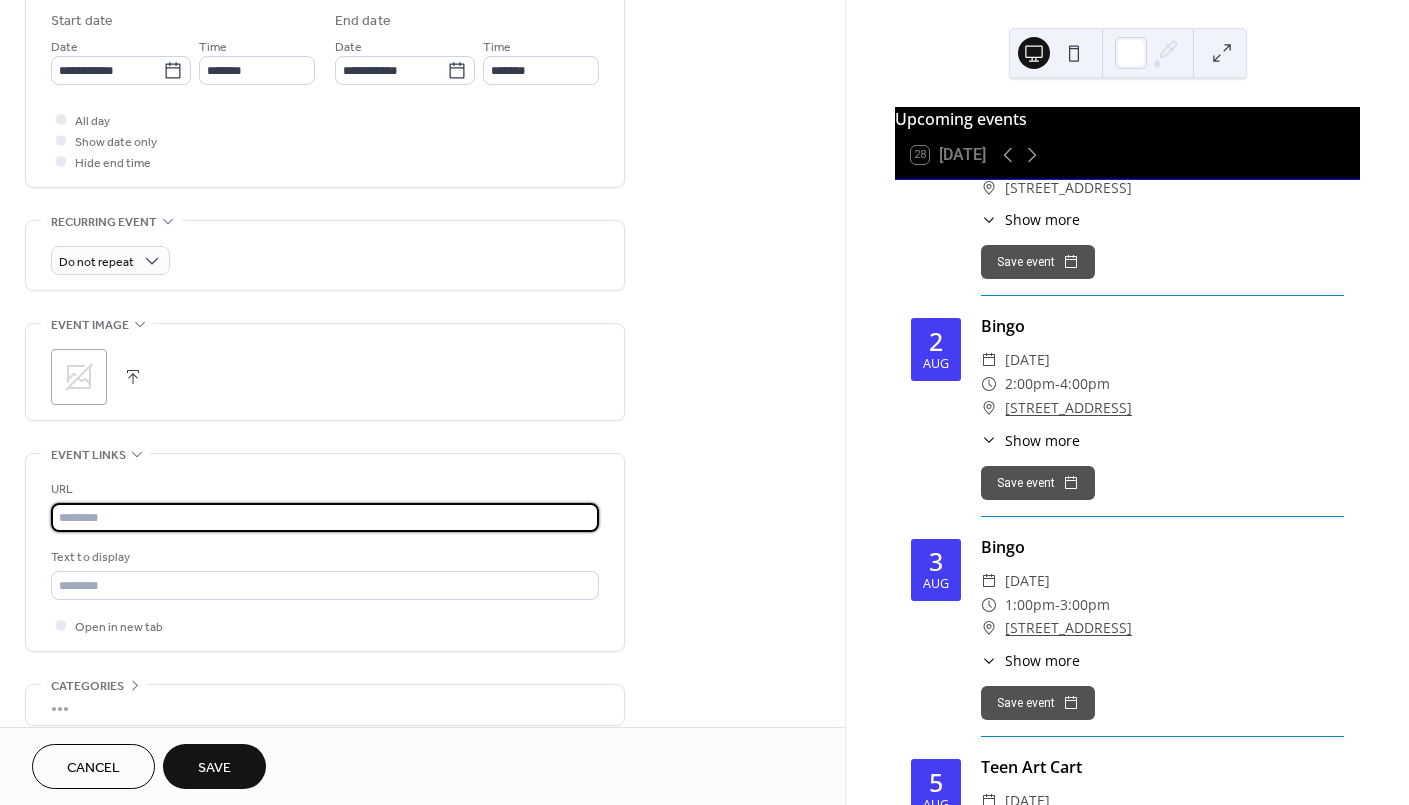 paste on "**********" 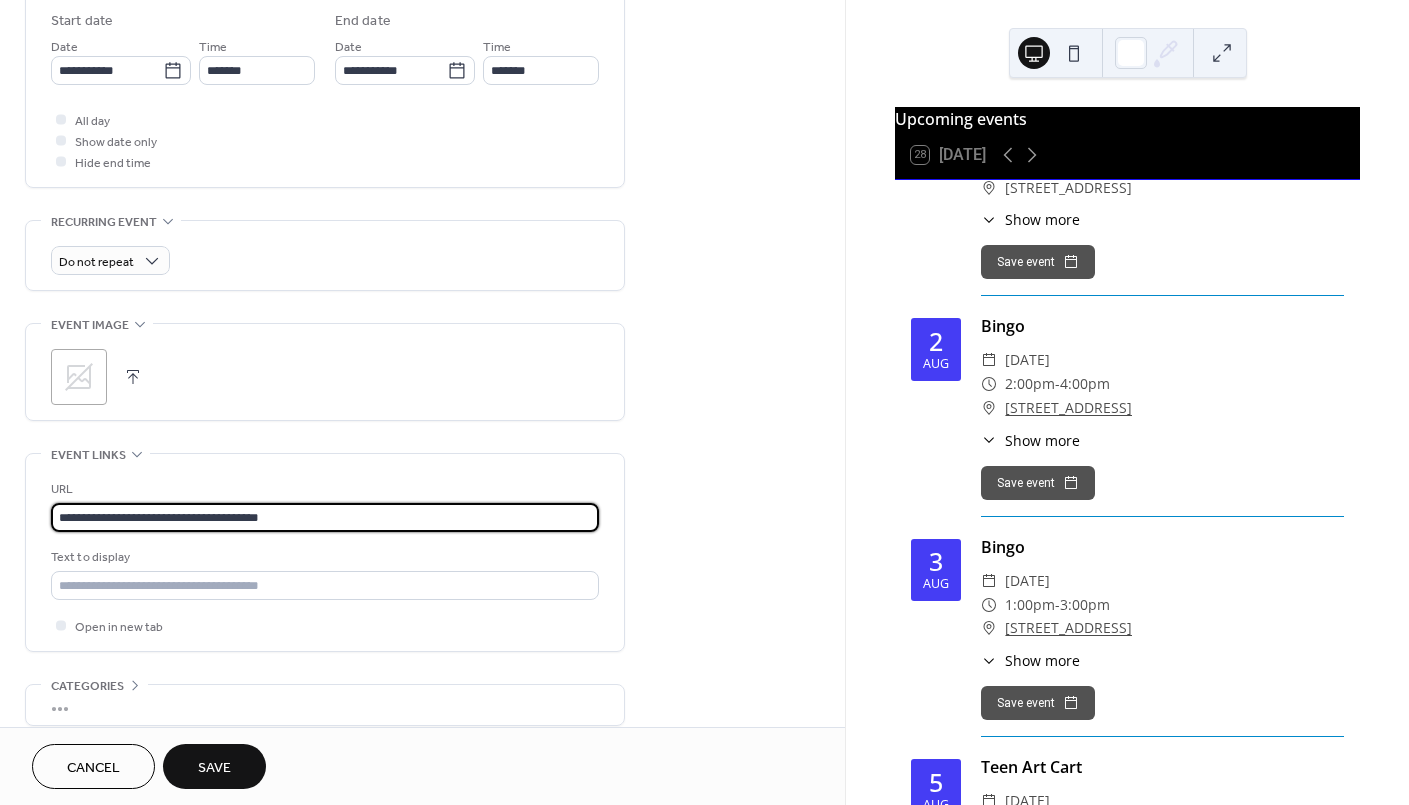 type on "**********" 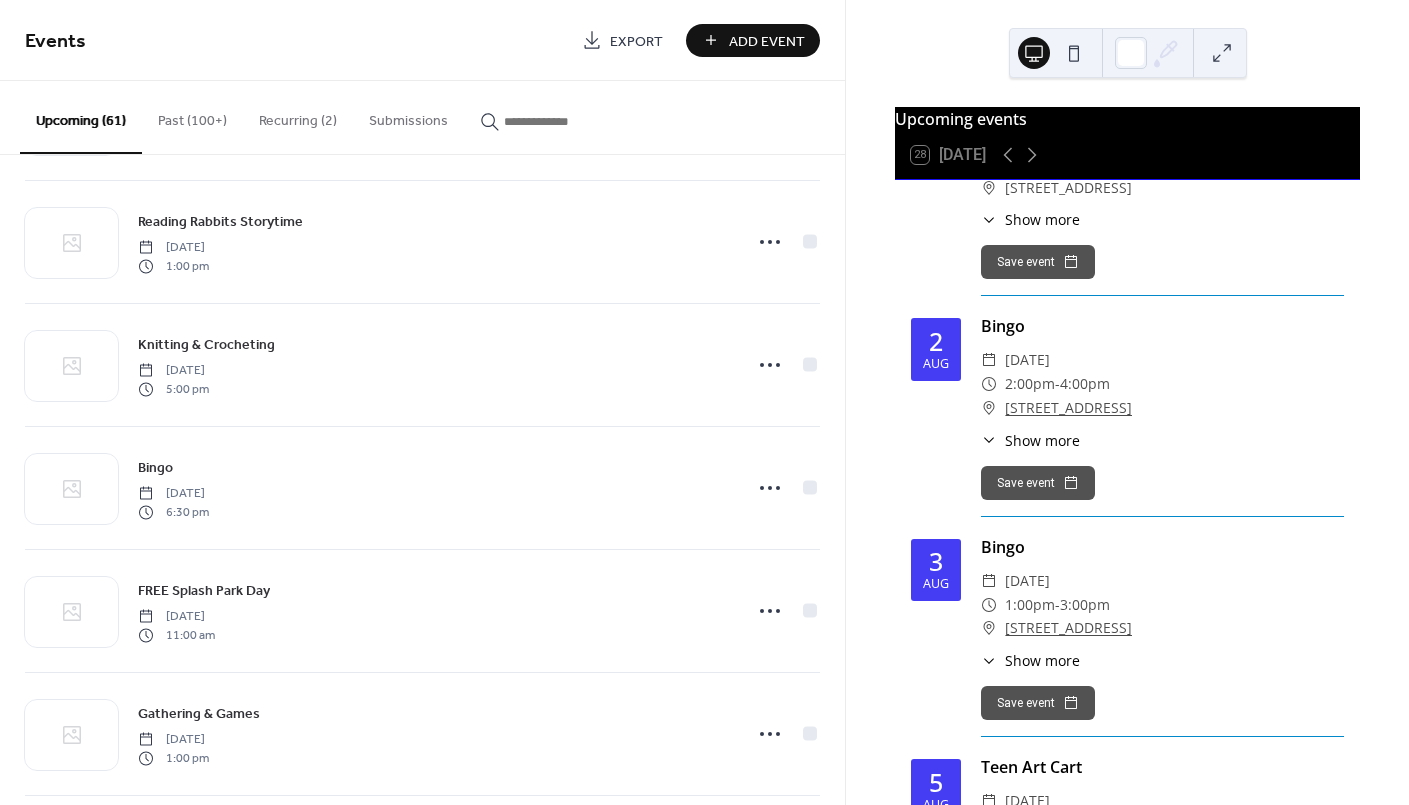 scroll, scrollTop: 4341, scrollLeft: 0, axis: vertical 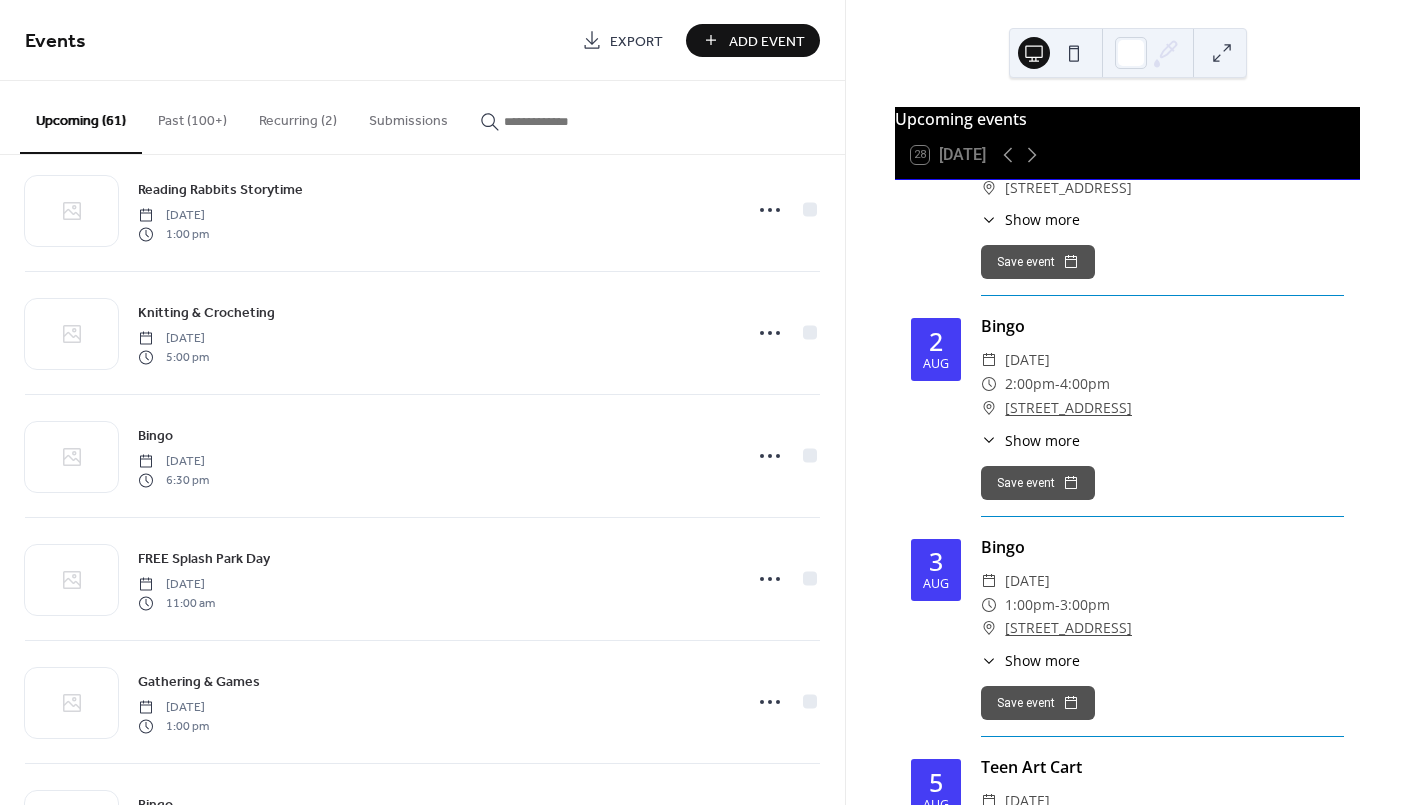 click on "Add Event" at bounding box center (767, 41) 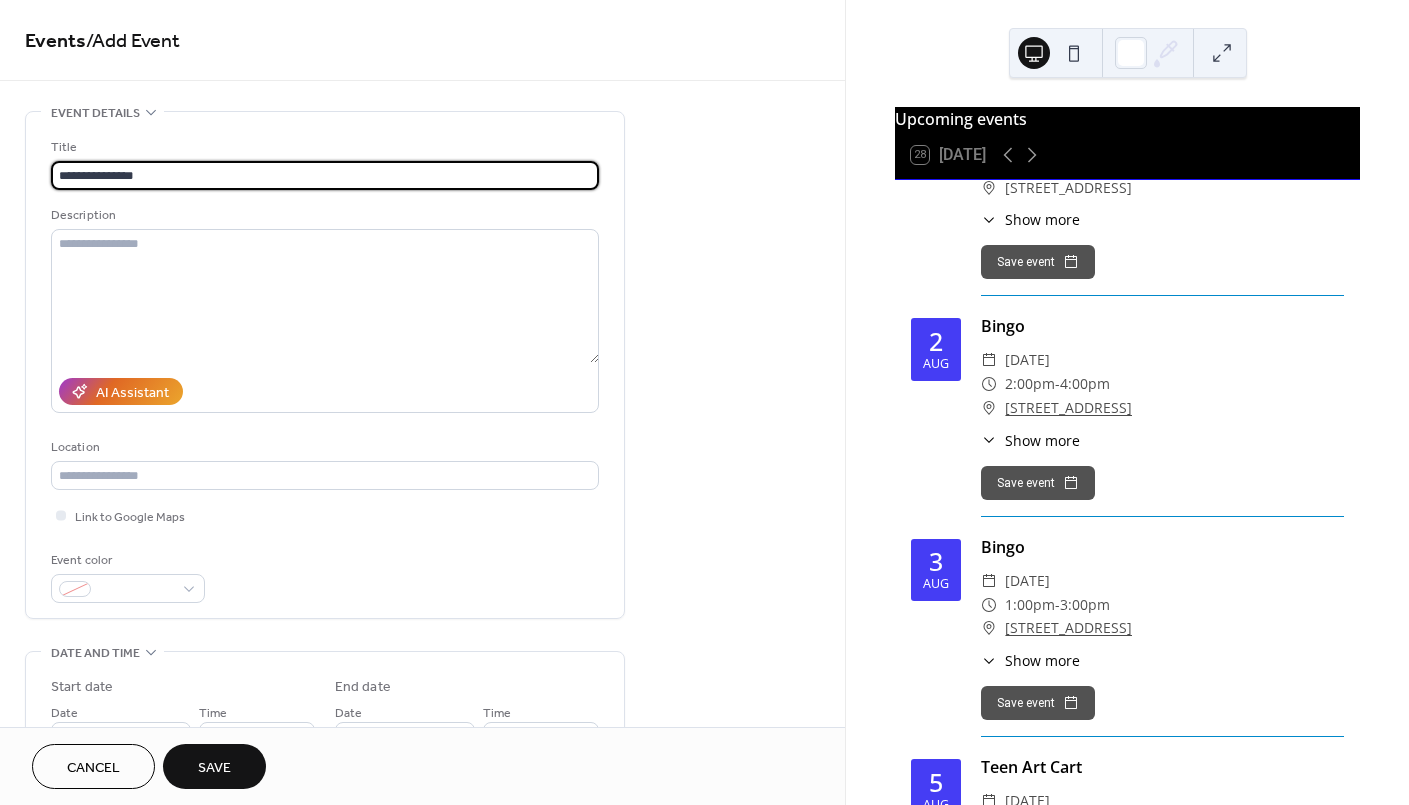 type on "**********" 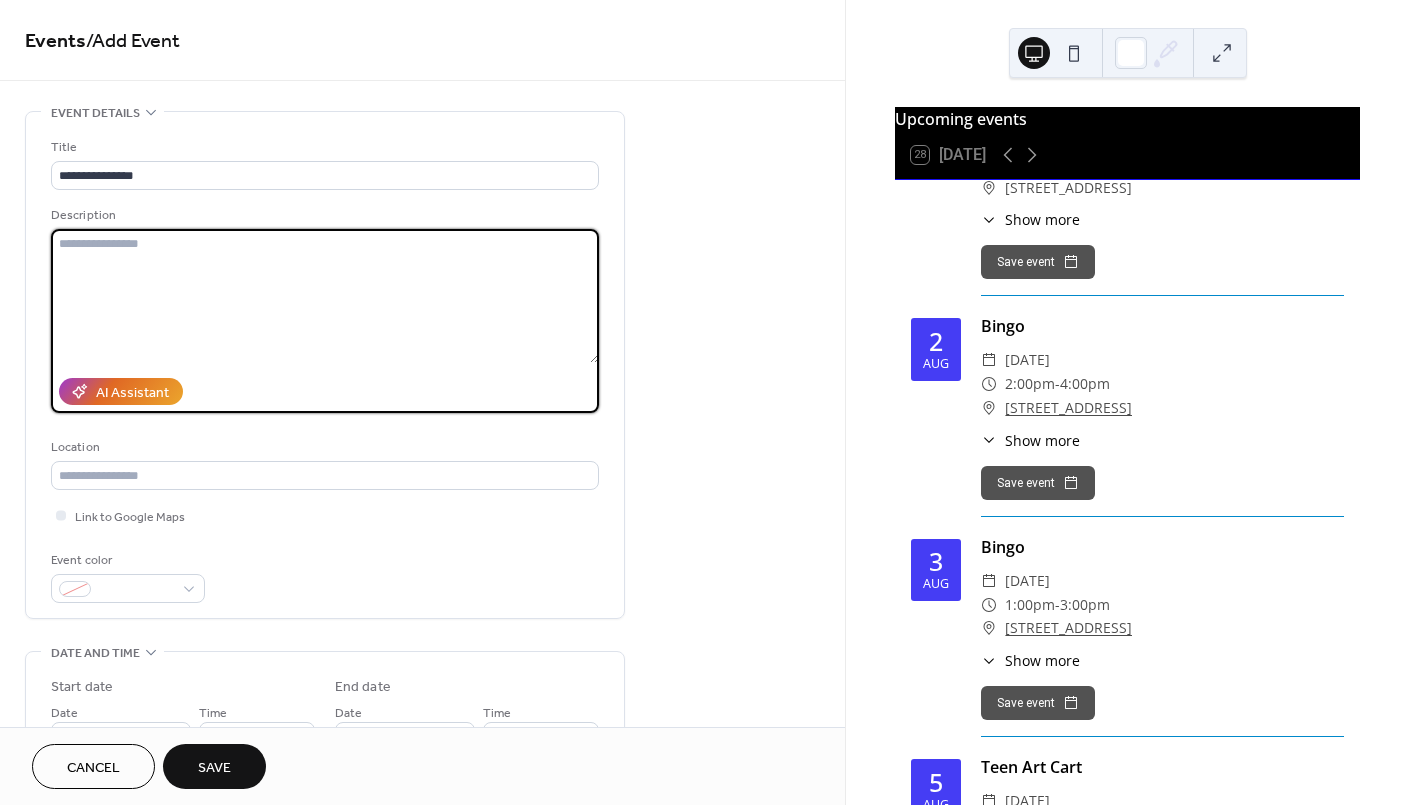 paste on "**********" 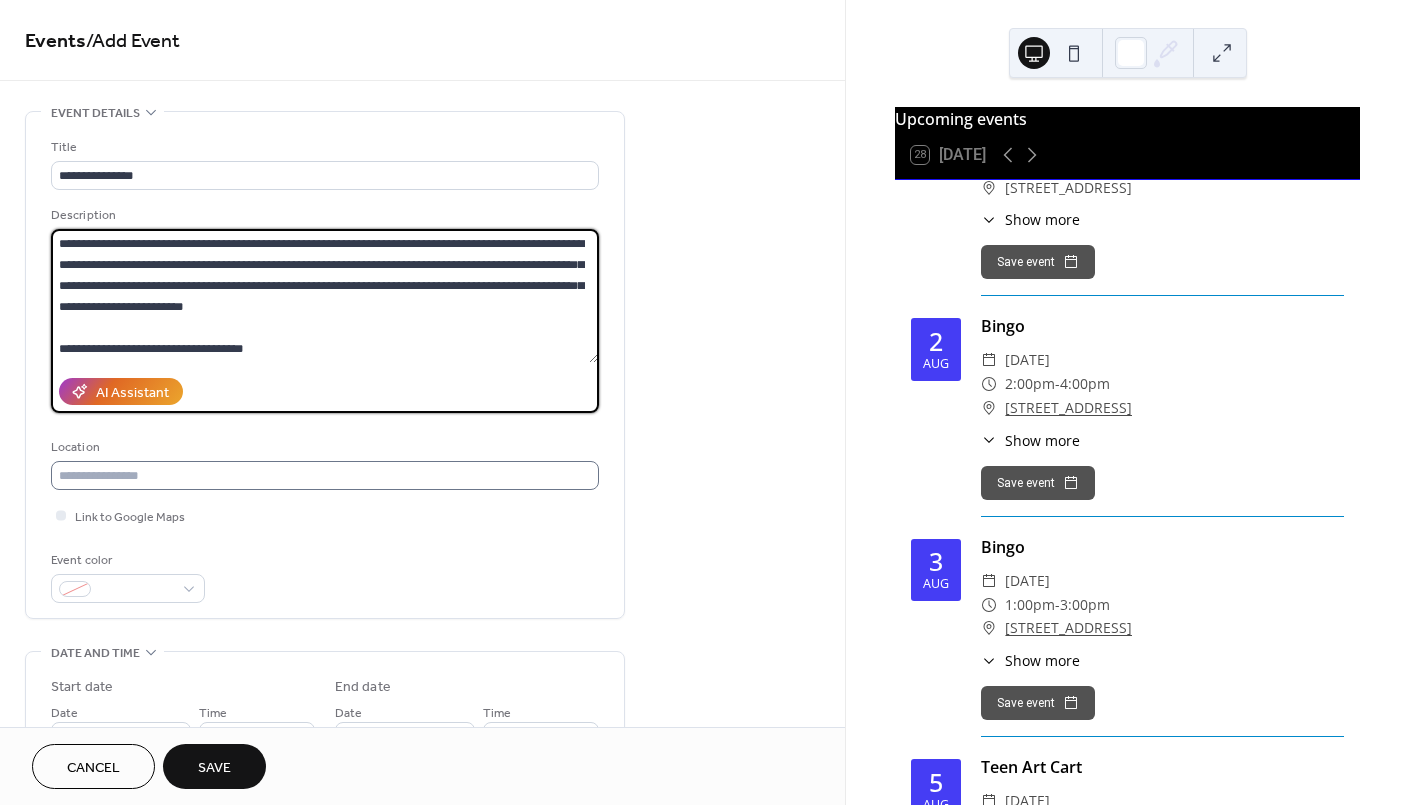 type on "**********" 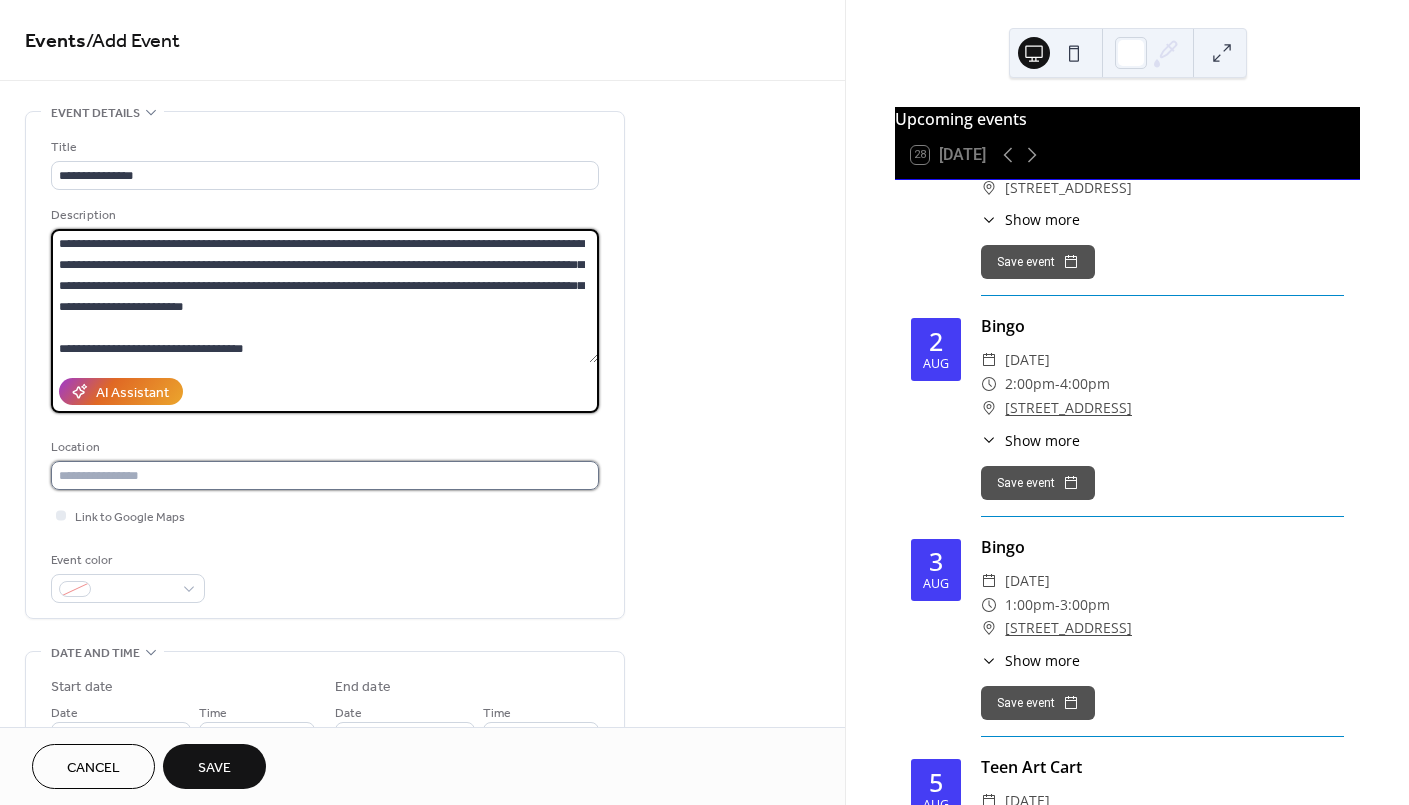 click at bounding box center (325, 475) 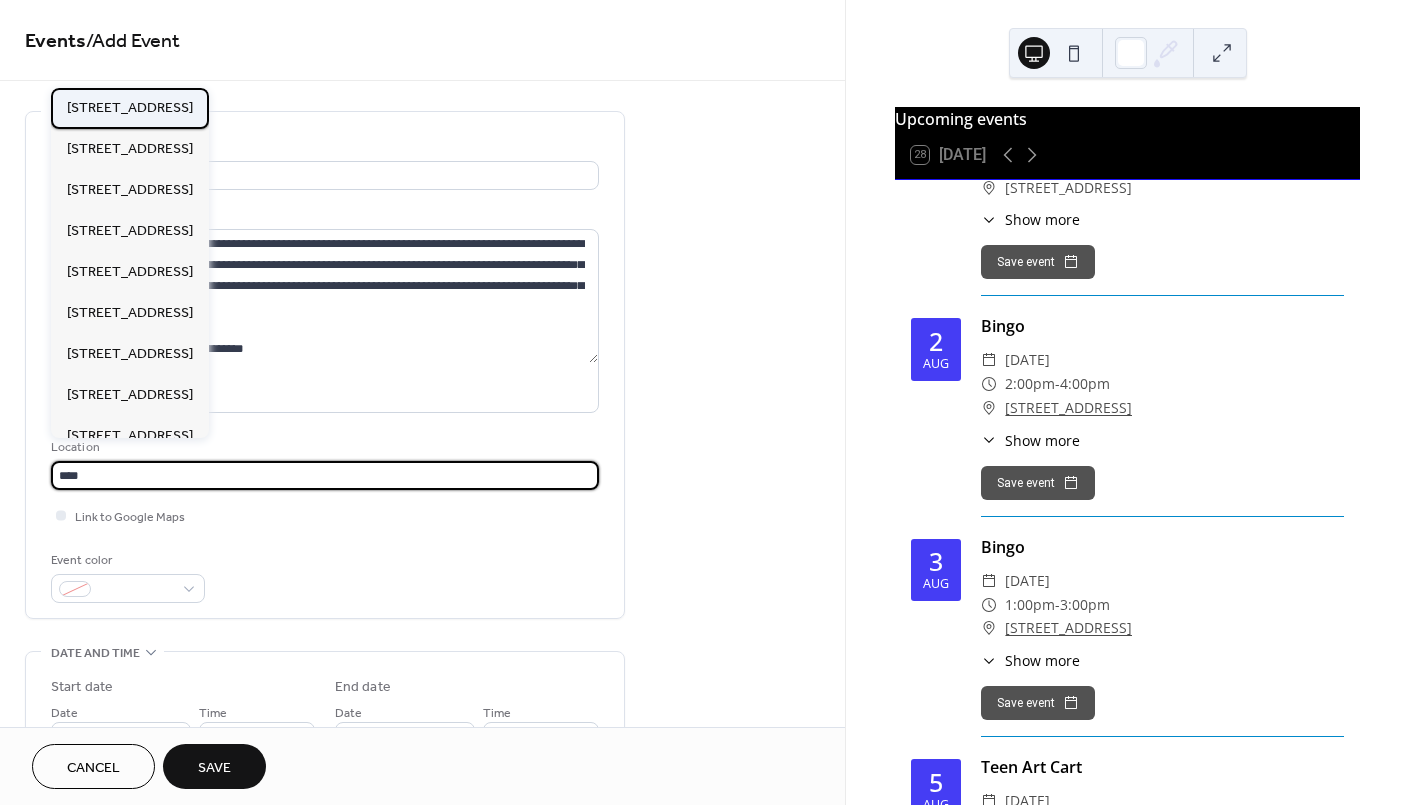 click on "[STREET_ADDRESS]" at bounding box center (130, 107) 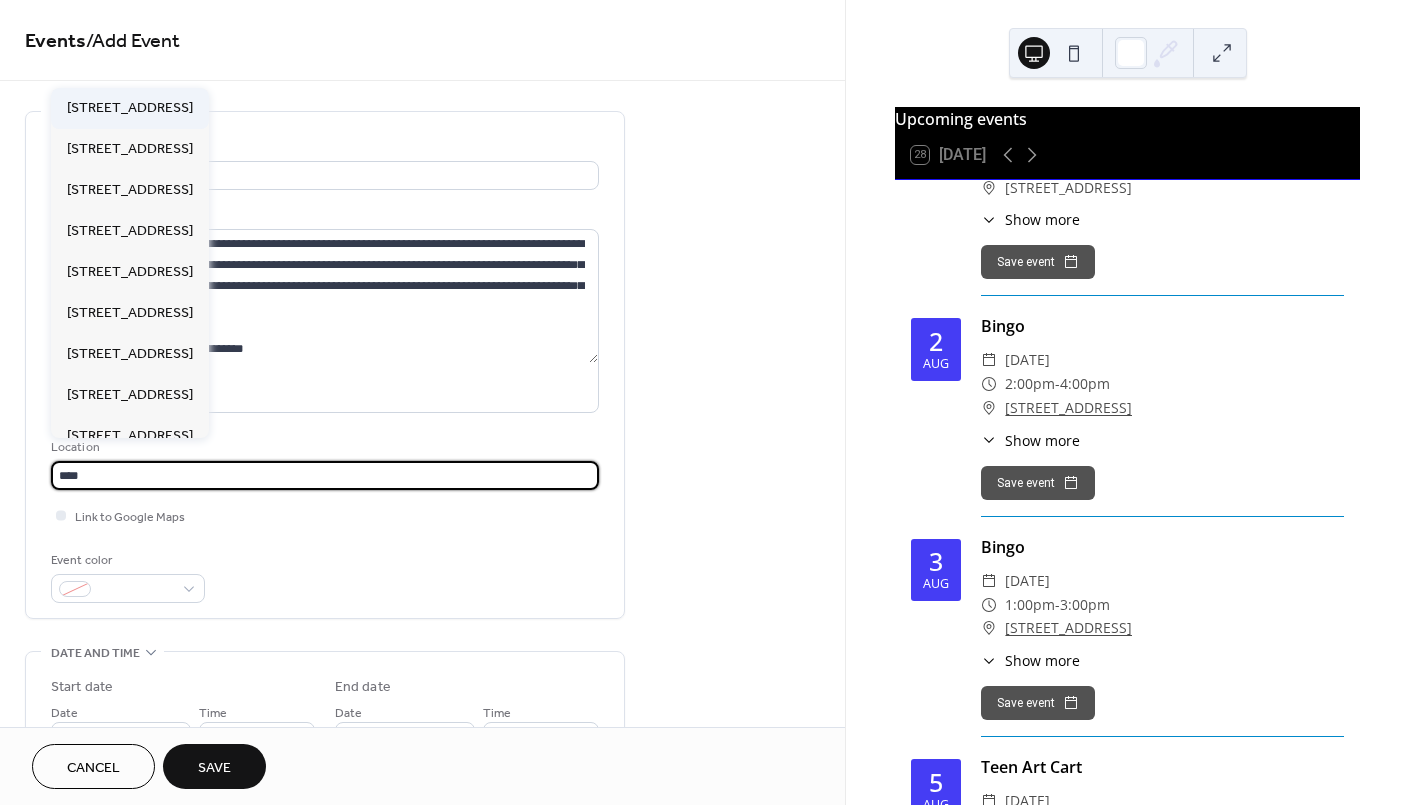 type on "**********" 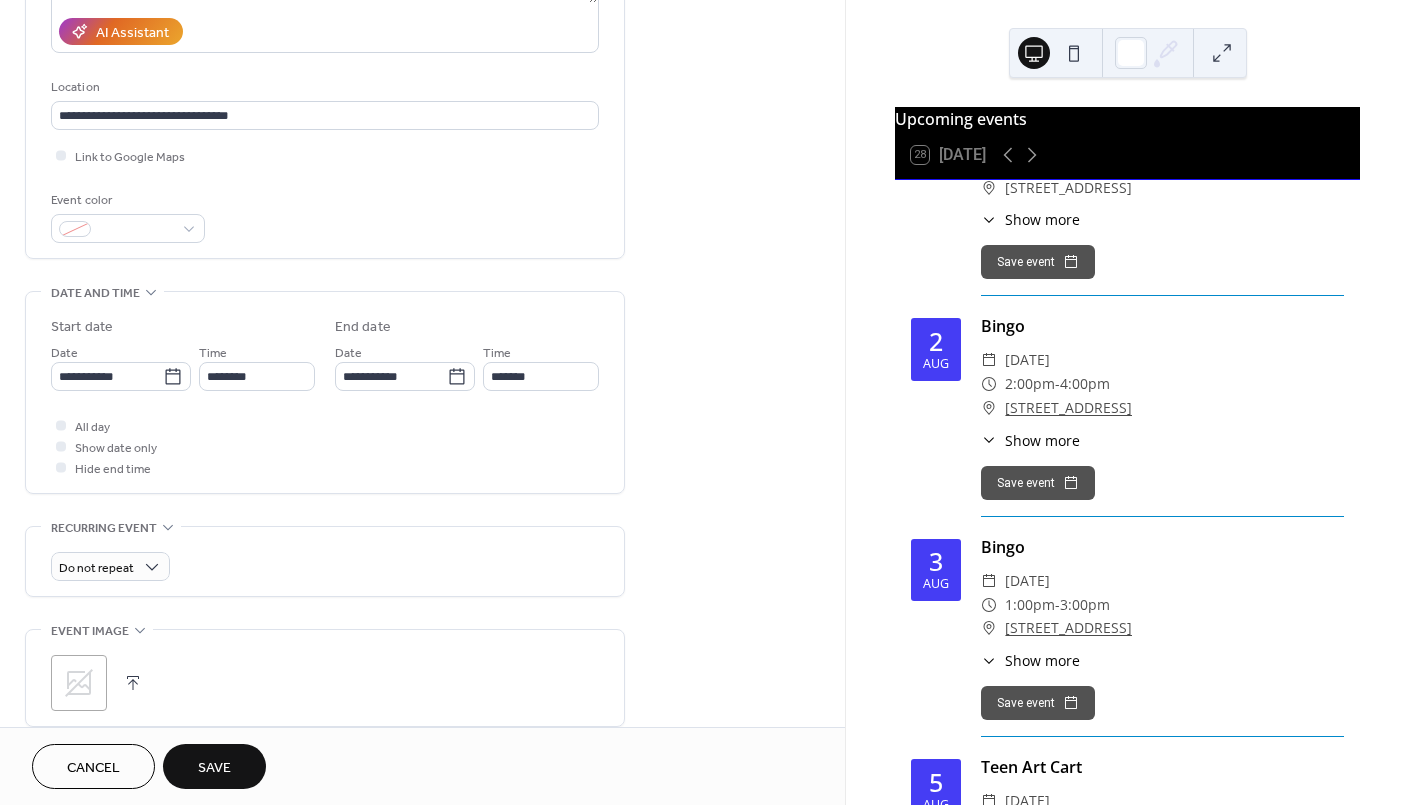 scroll, scrollTop: 400, scrollLeft: 0, axis: vertical 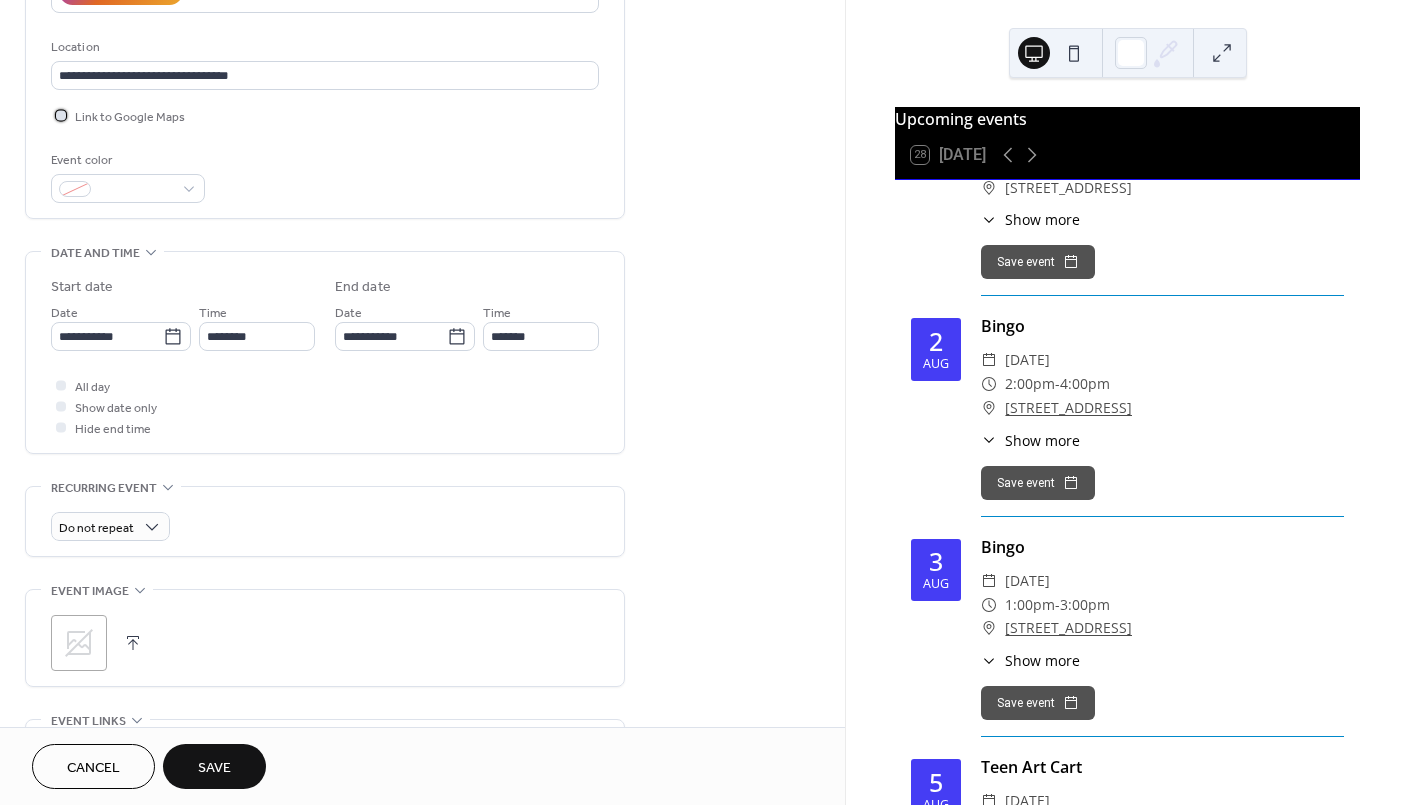 click at bounding box center [61, 115] 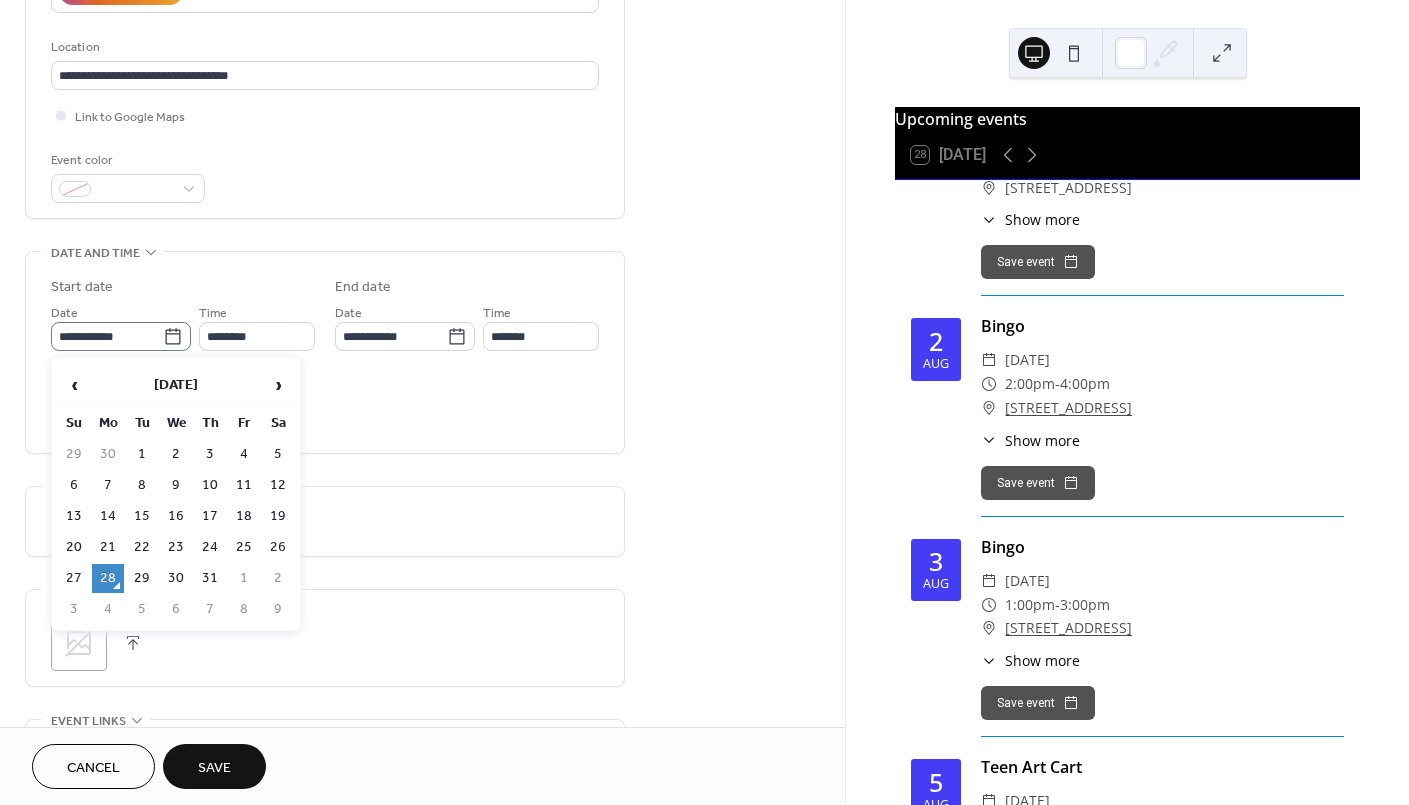 click 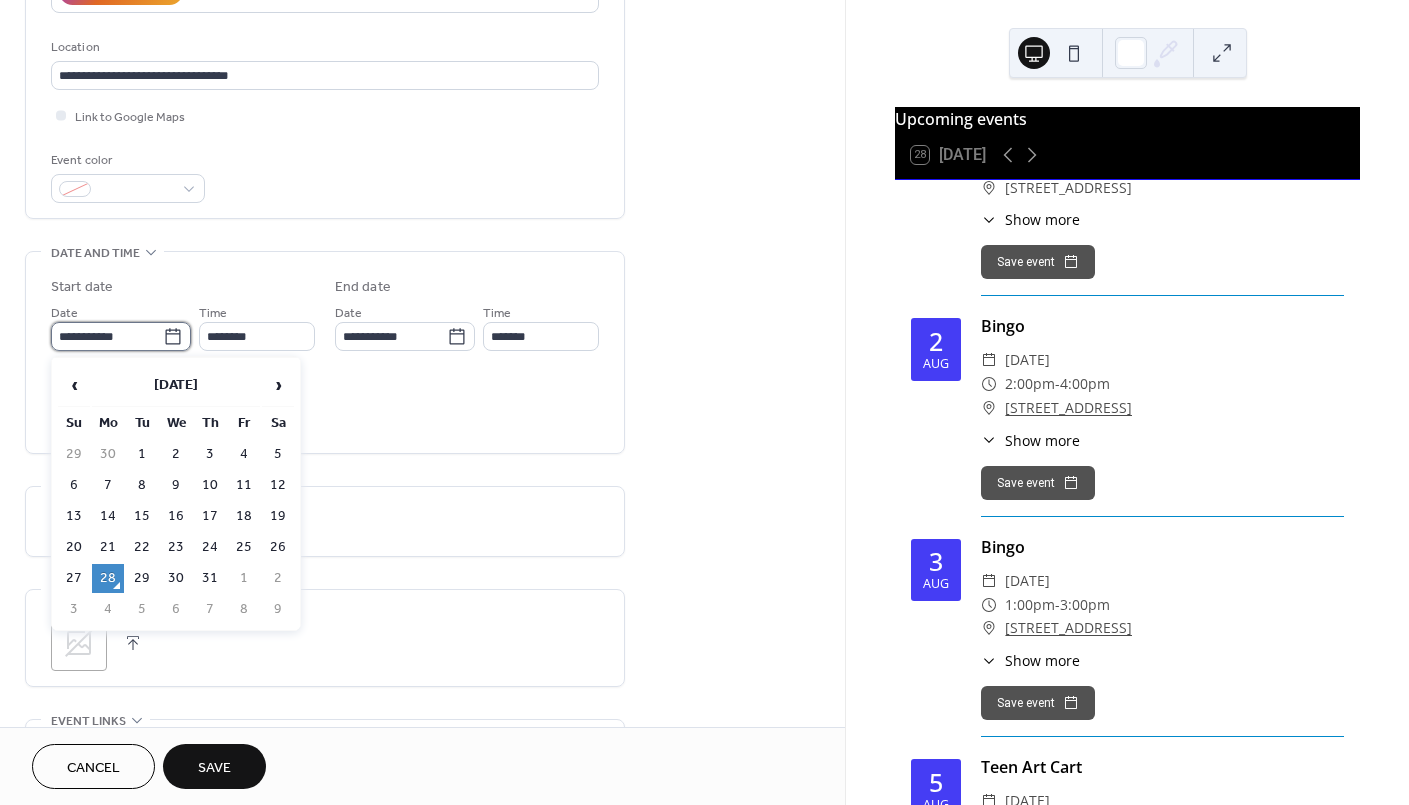click on "**********" at bounding box center [107, 336] 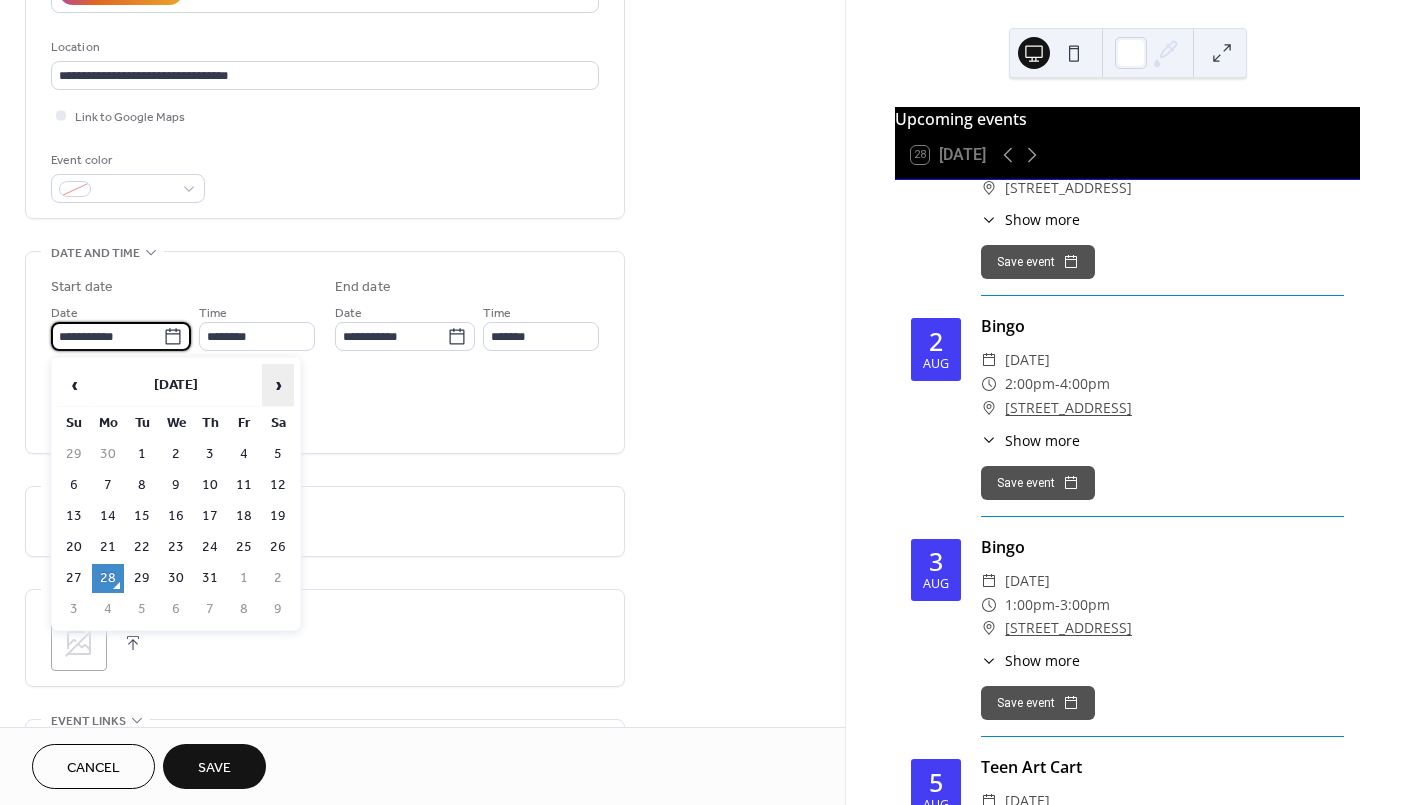 click on "›" at bounding box center (278, 385) 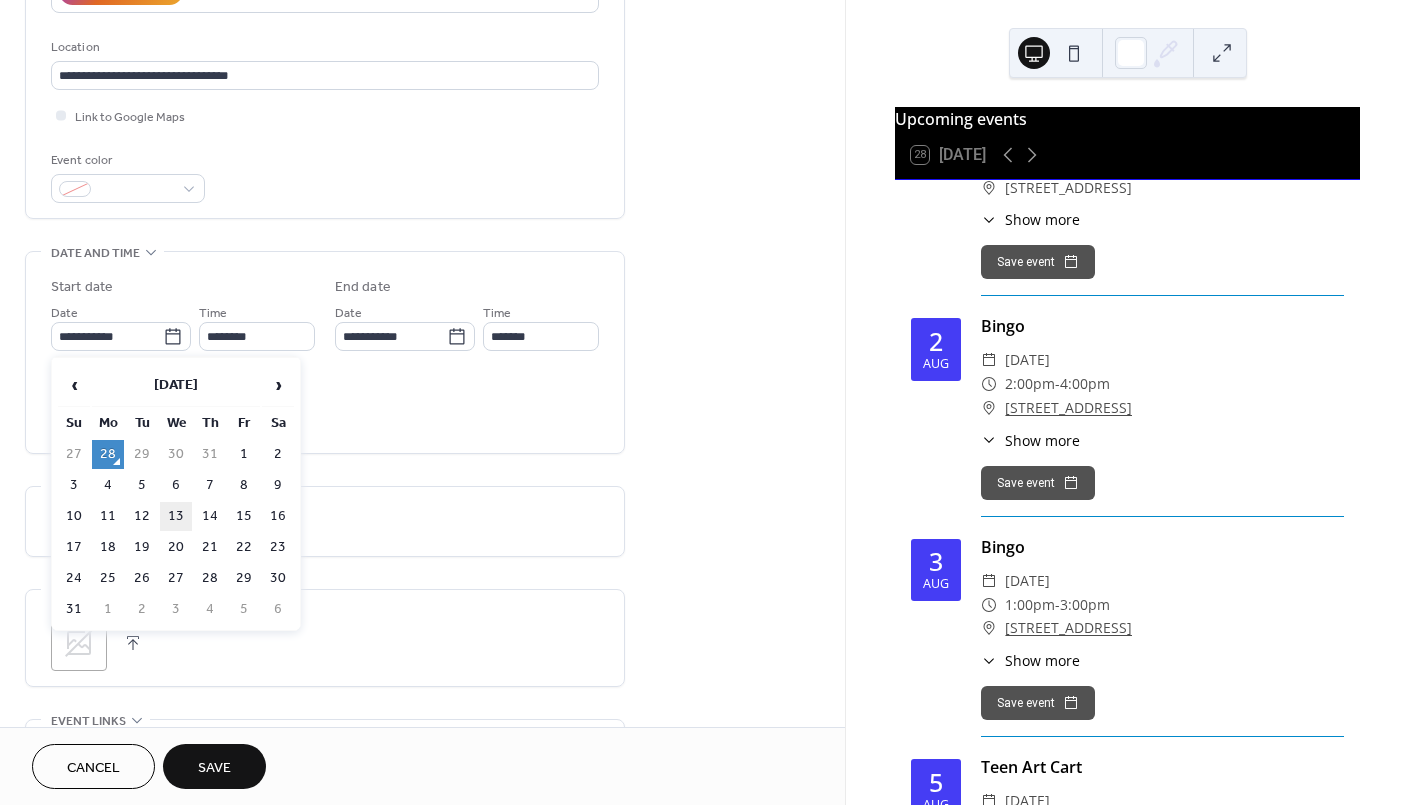 click on "13" at bounding box center (176, 516) 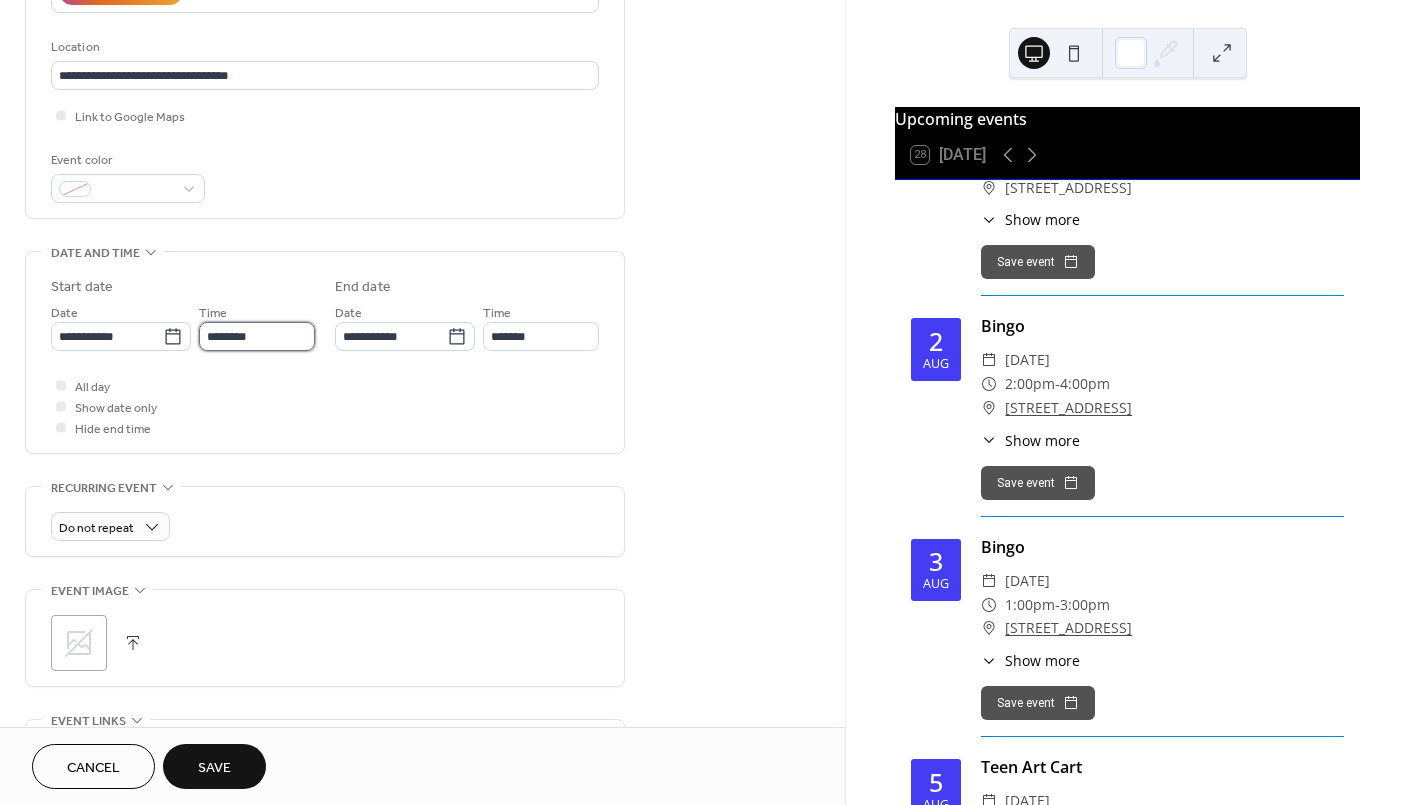 click on "********" at bounding box center [257, 336] 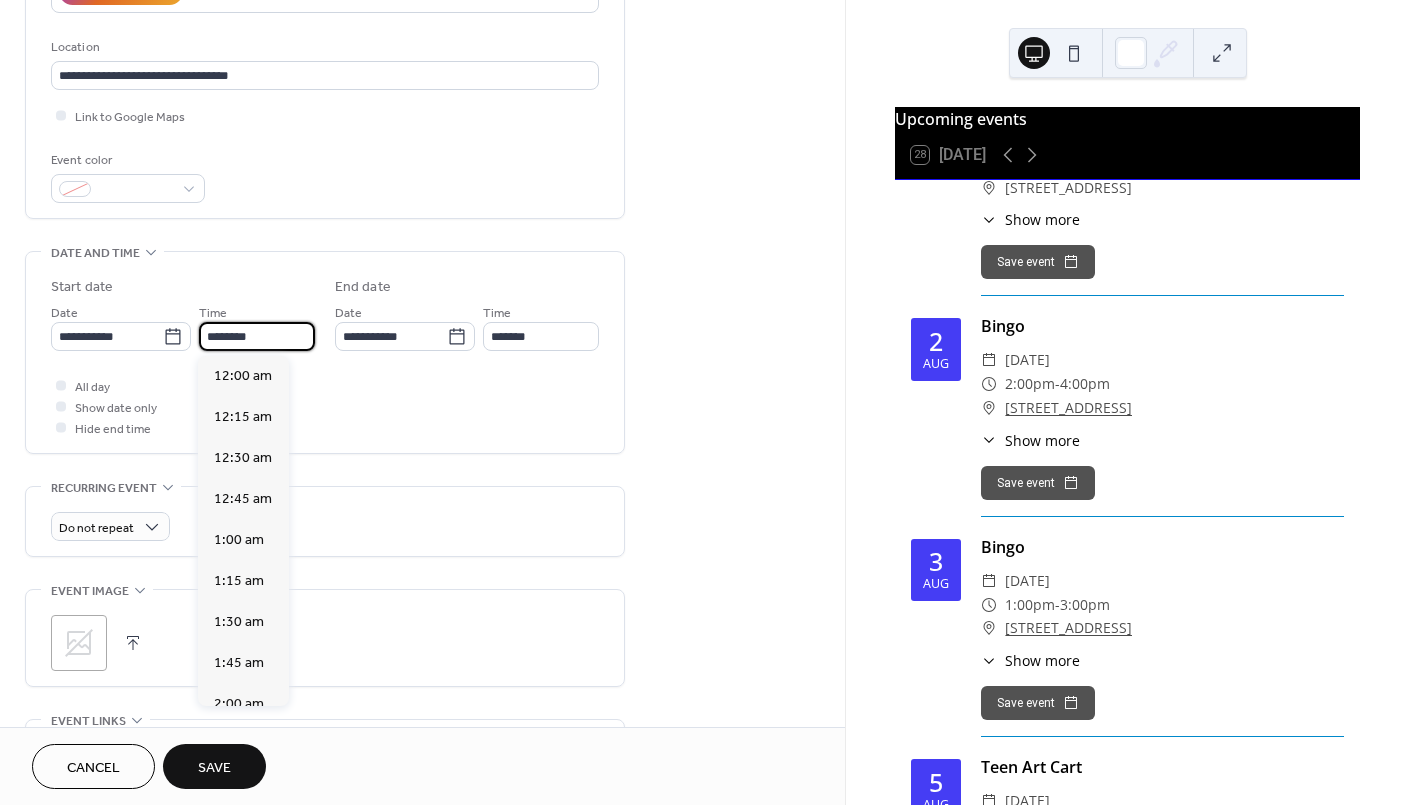 scroll, scrollTop: 1904, scrollLeft: 0, axis: vertical 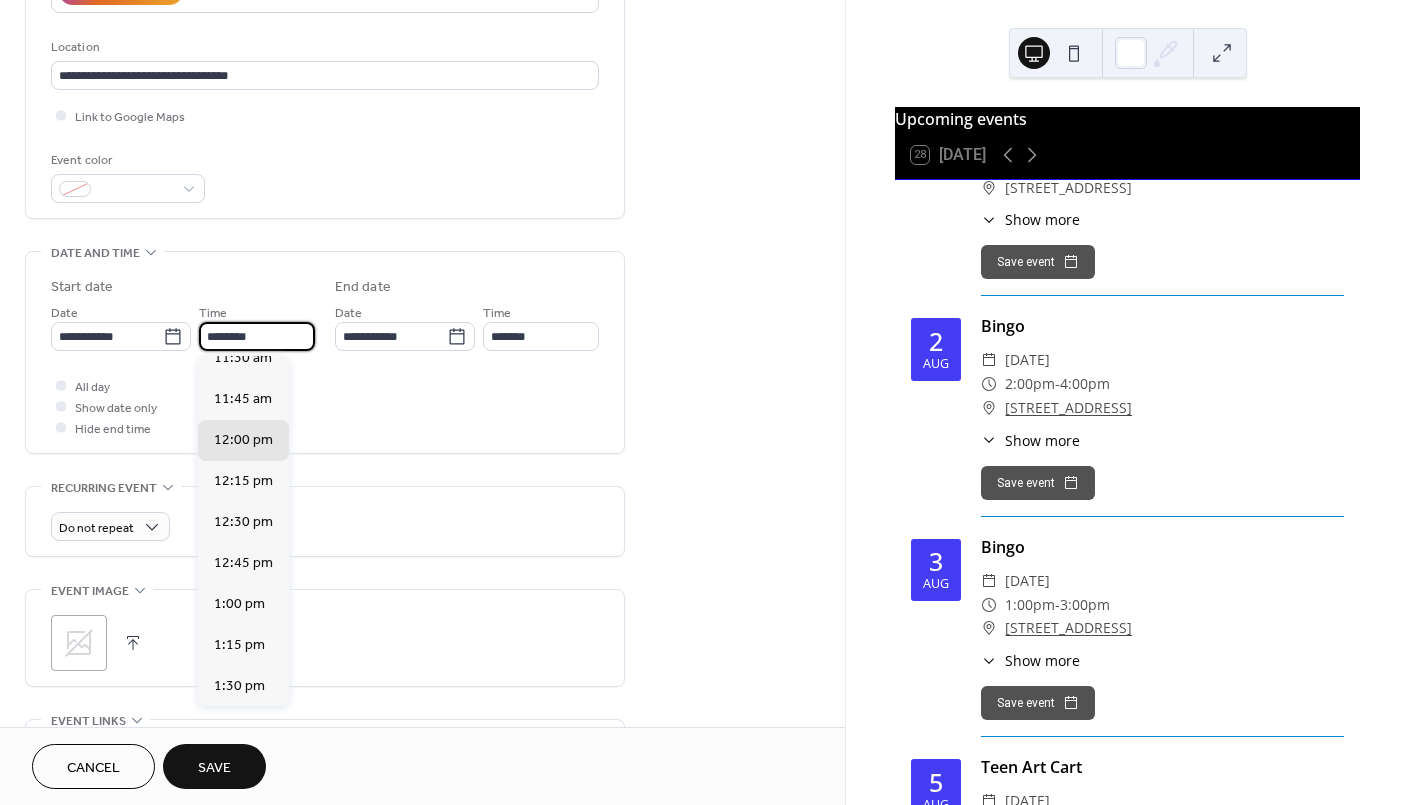 click on "2:00 pm" at bounding box center [239, 768] 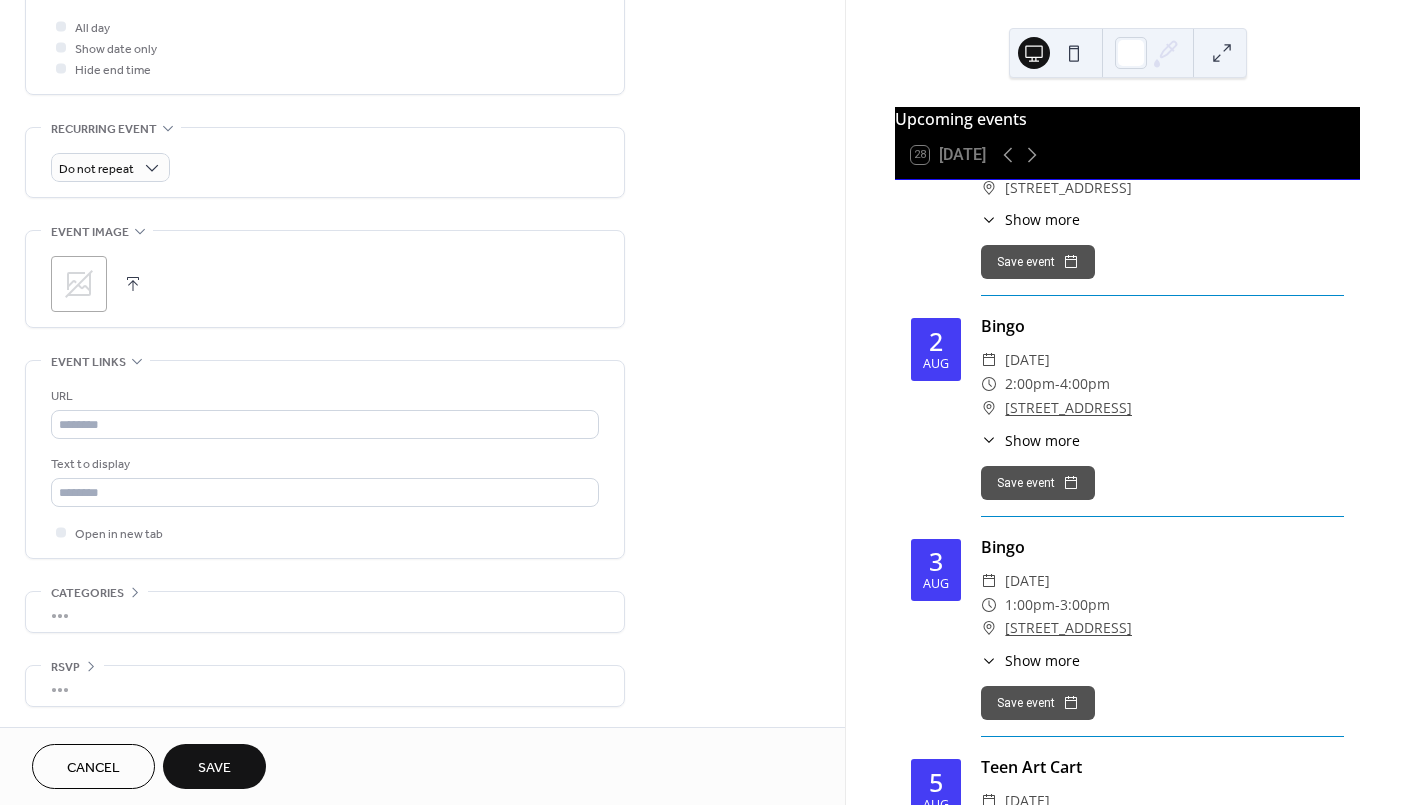 scroll, scrollTop: 765, scrollLeft: 0, axis: vertical 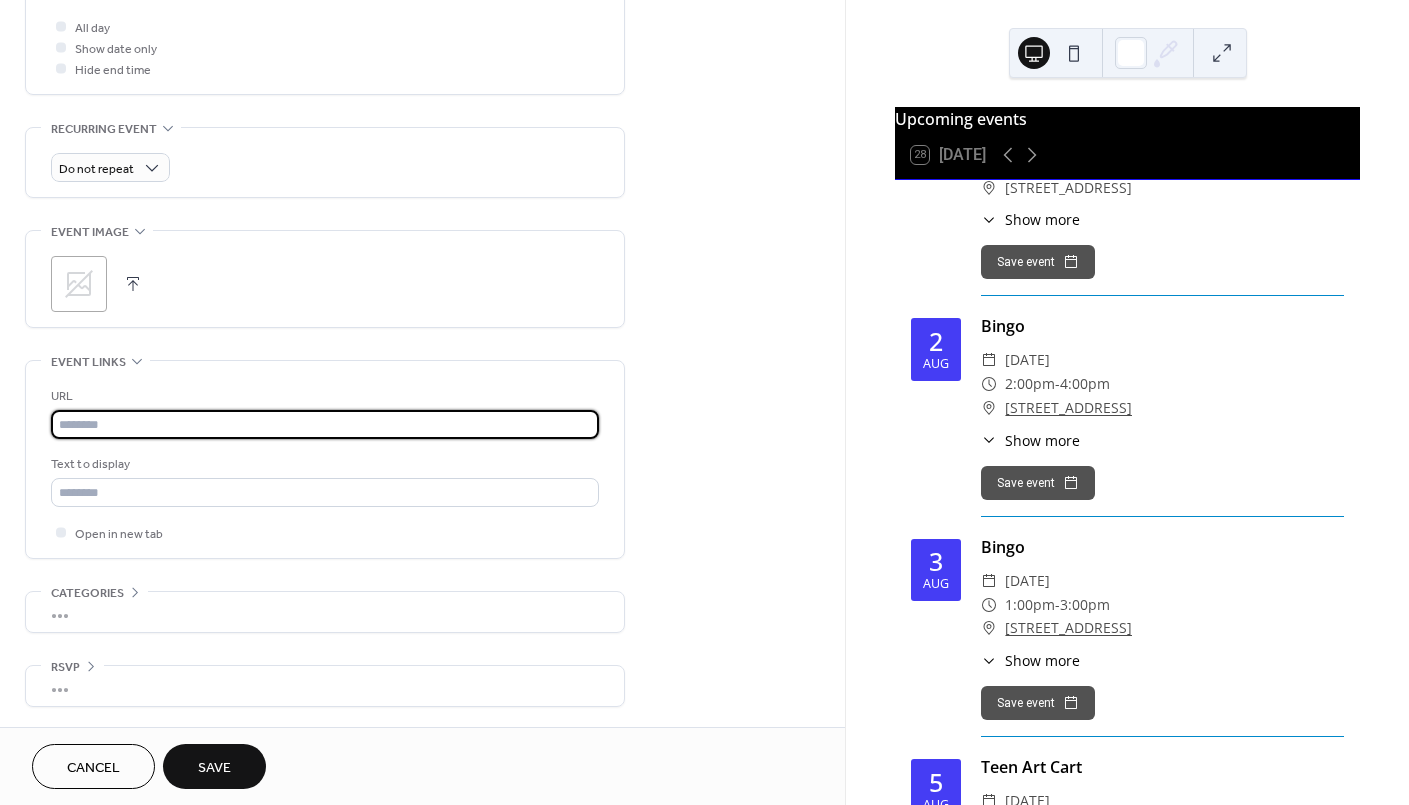 drag, startPoint x: 248, startPoint y: 414, endPoint x: 628, endPoint y: 295, distance: 398.19717 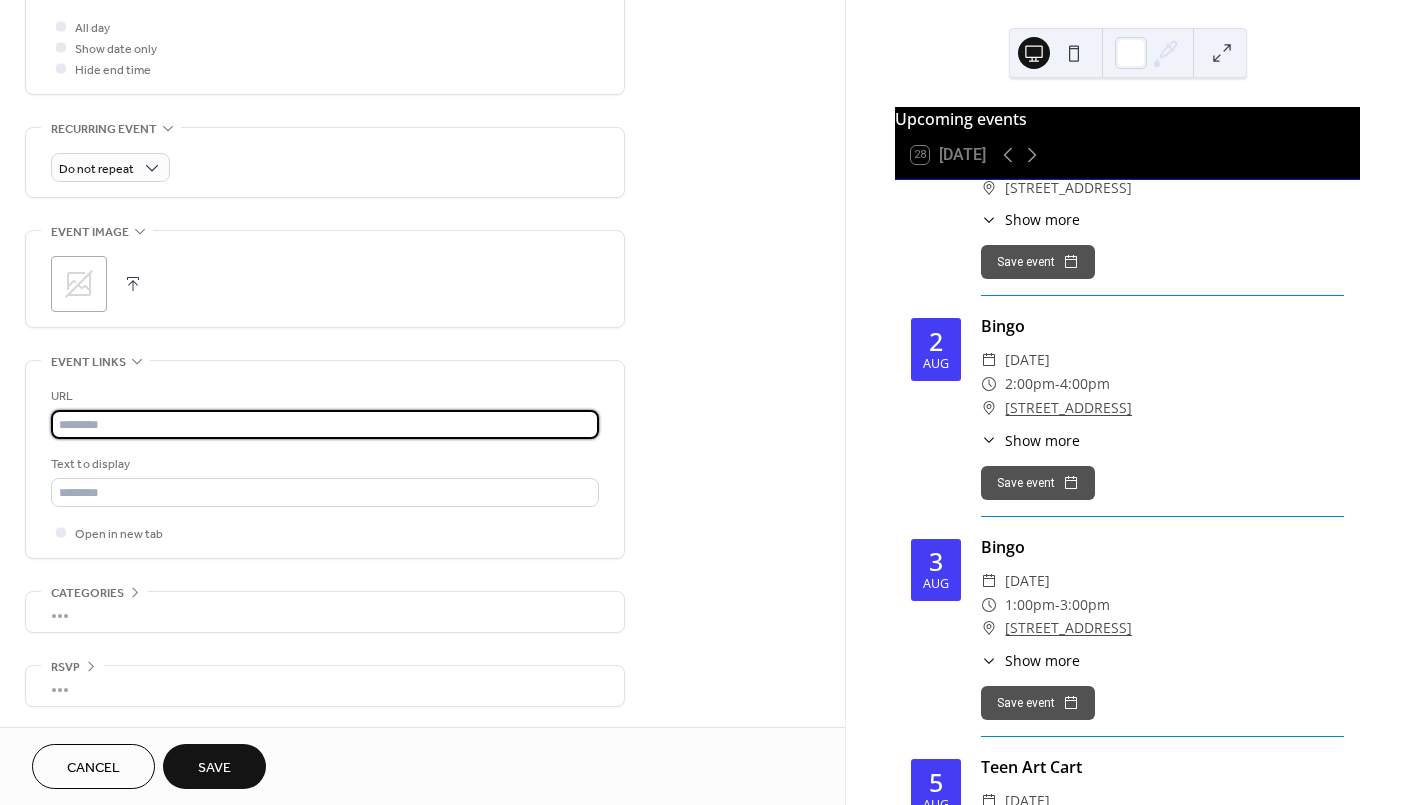 click at bounding box center (325, 424) 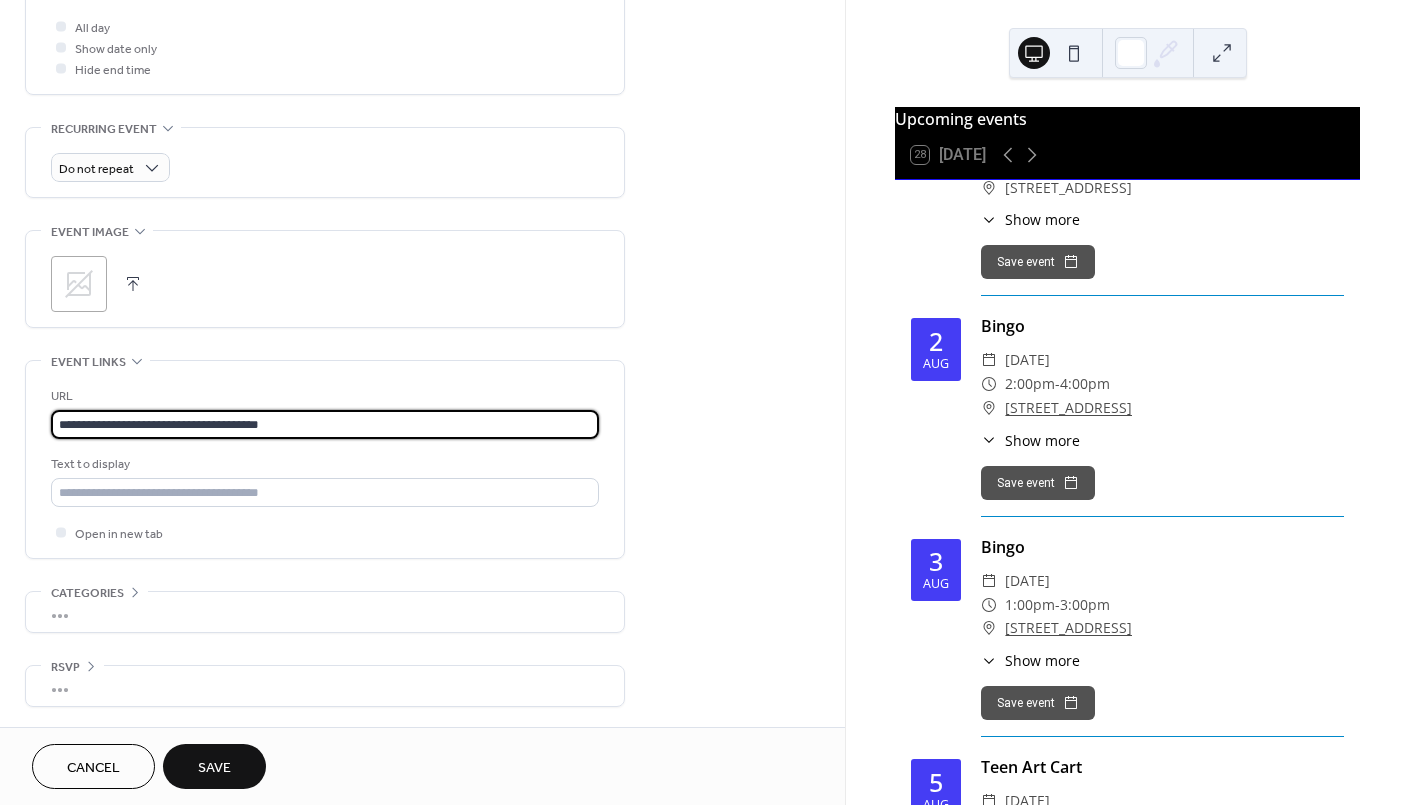 type on "**********" 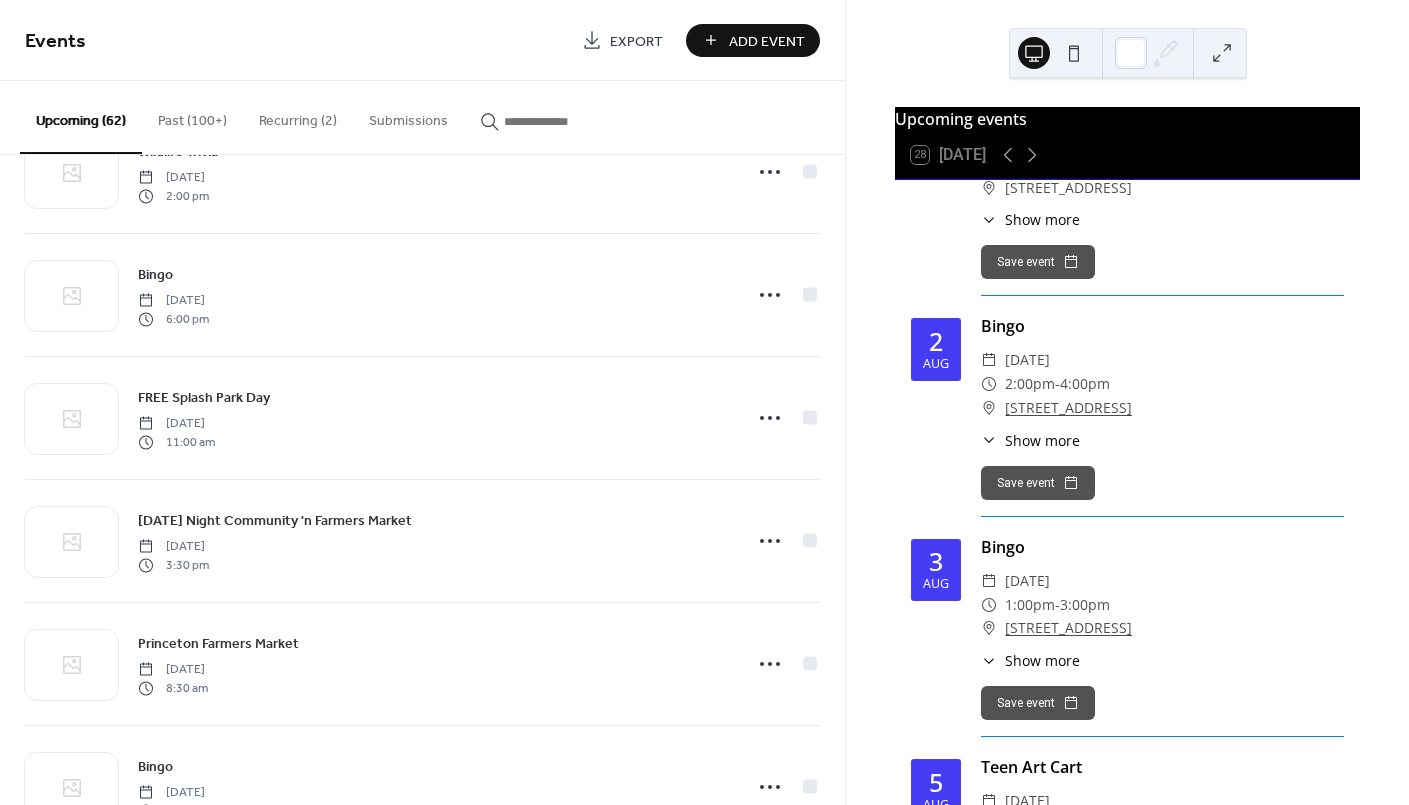 scroll, scrollTop: 5008, scrollLeft: 0, axis: vertical 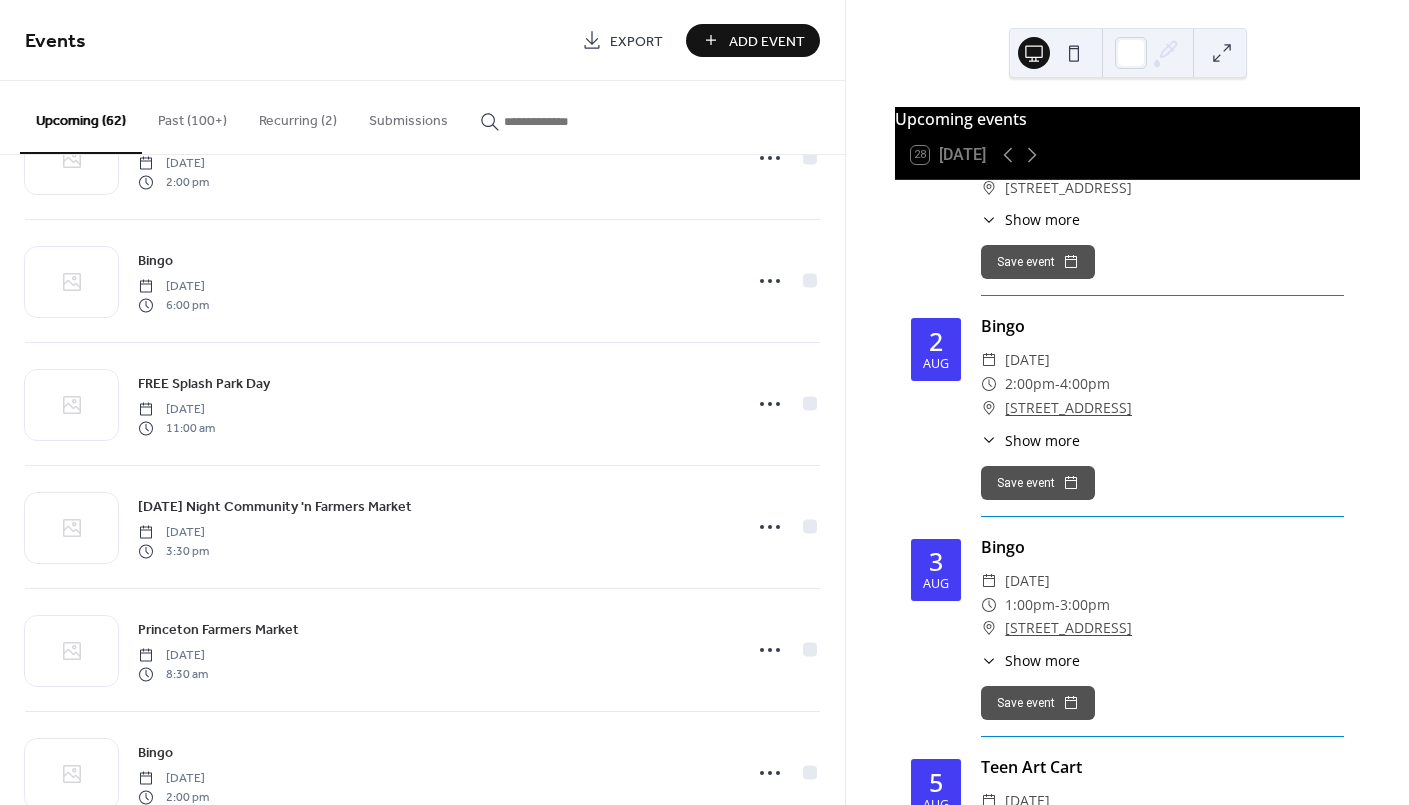 click on "Add Event" at bounding box center [767, 41] 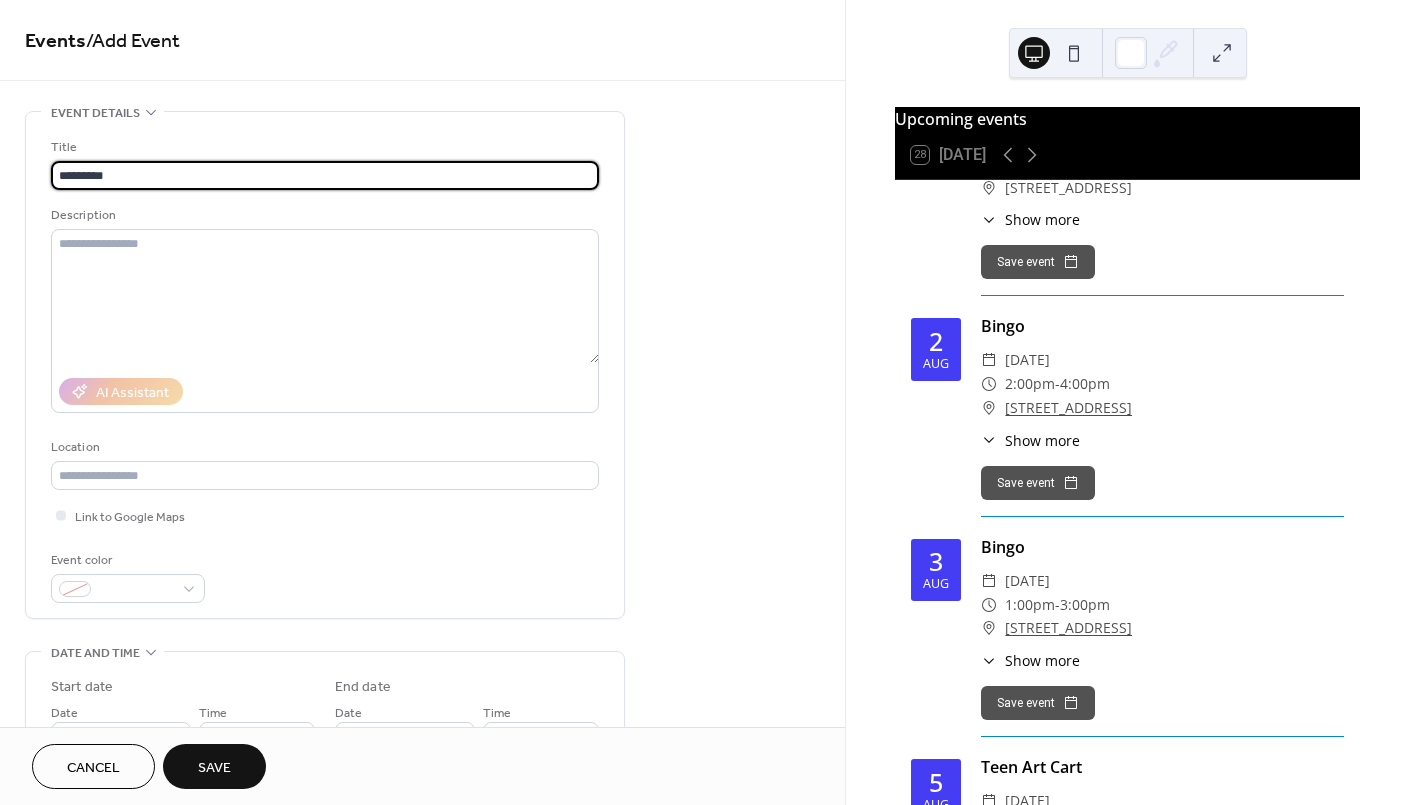 type on "*********" 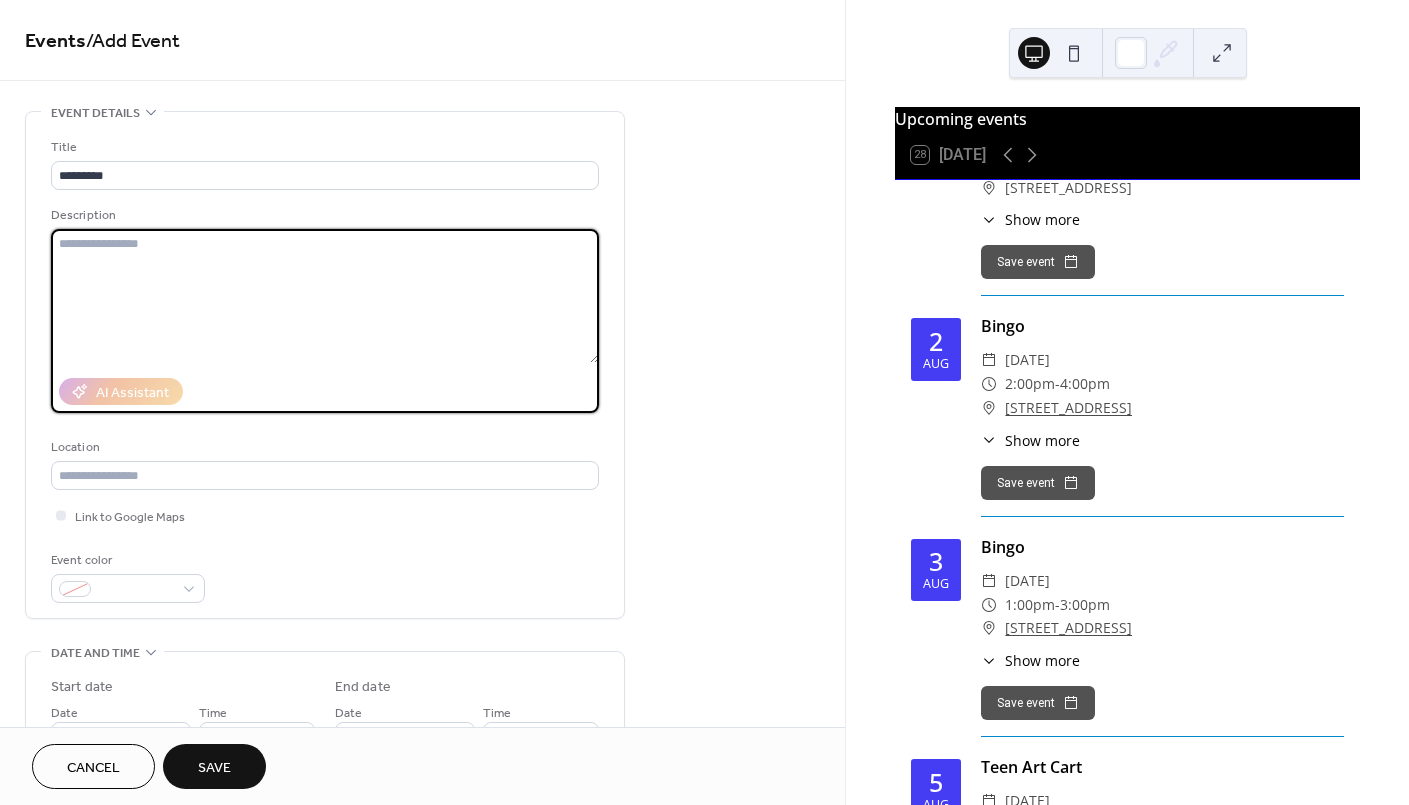 paste on "**********" 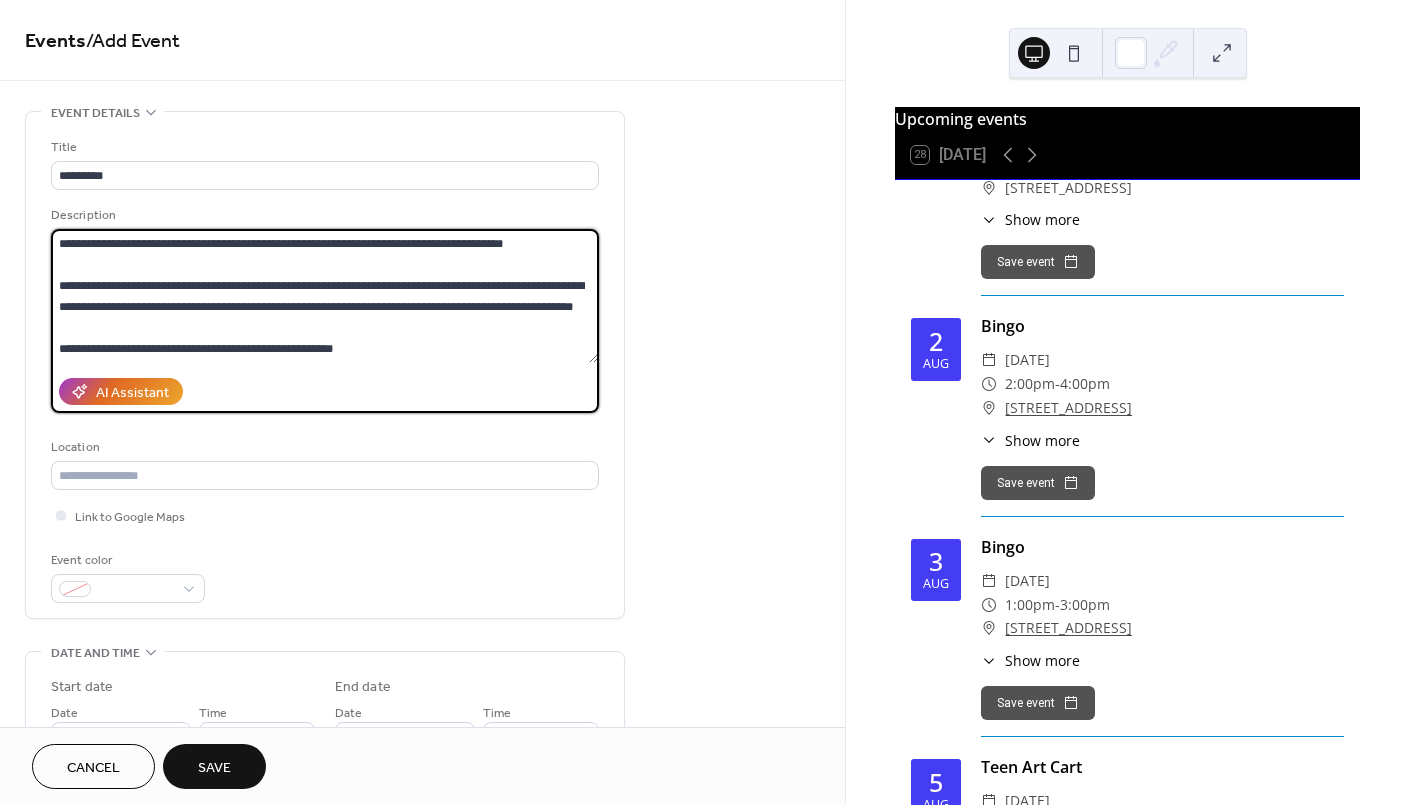 scroll, scrollTop: 17, scrollLeft: 0, axis: vertical 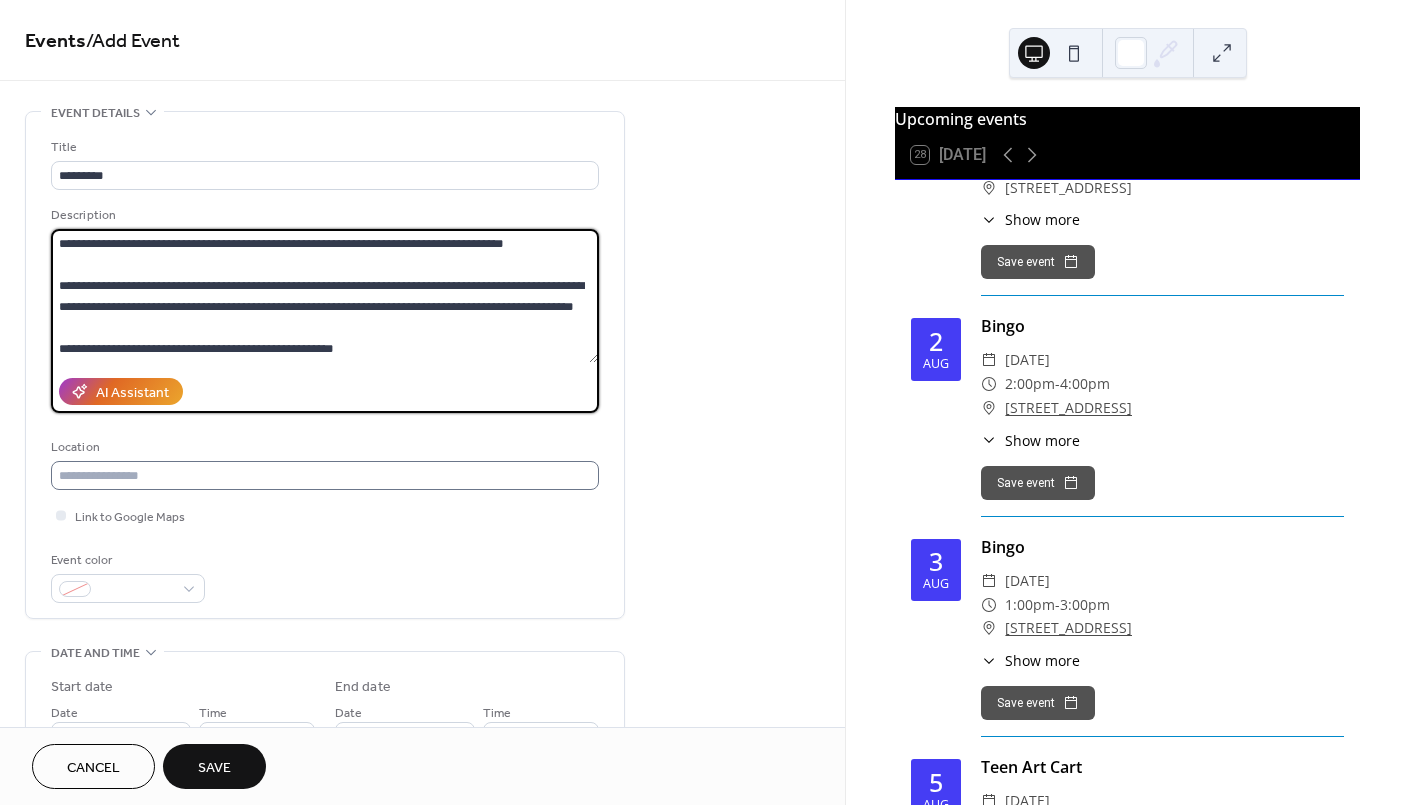 type on "**********" 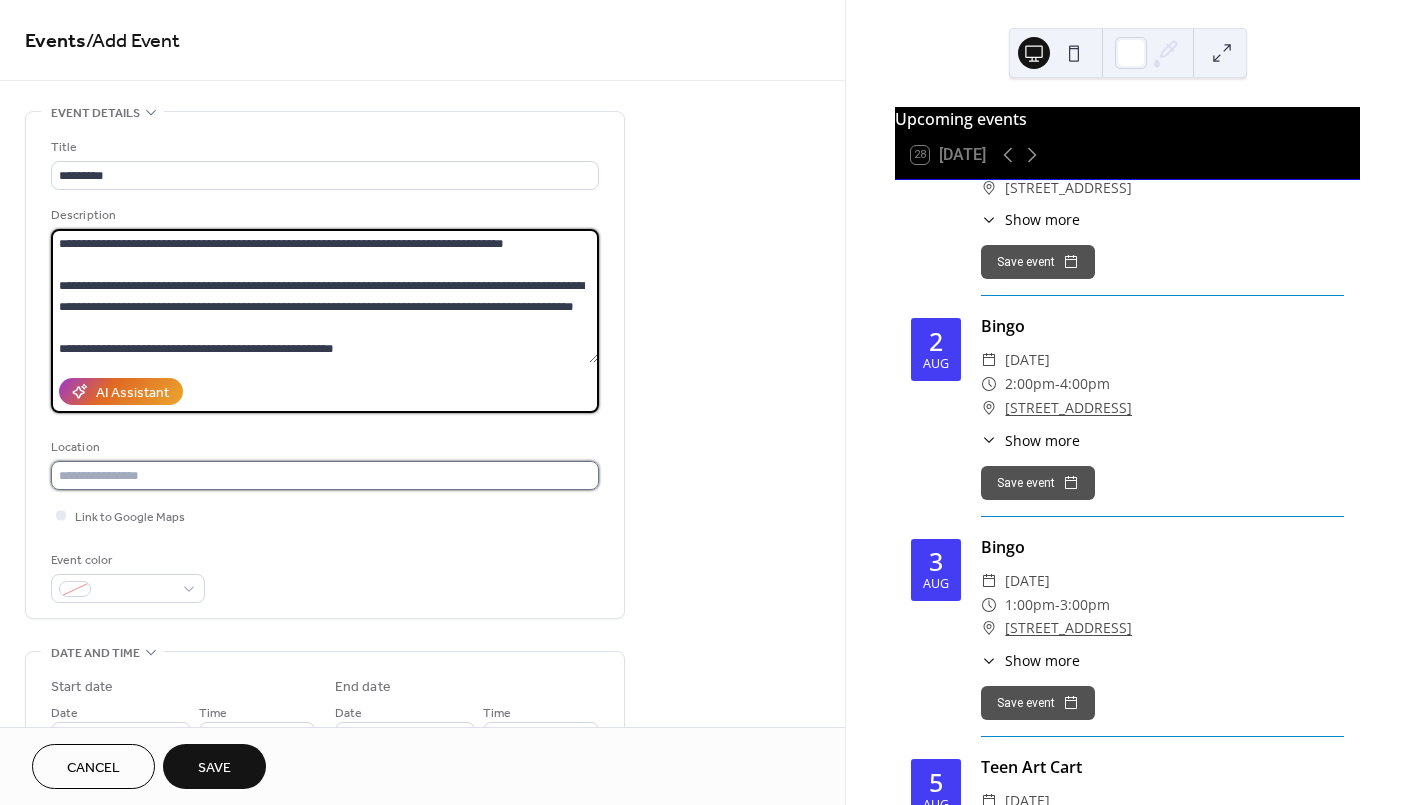 click at bounding box center (325, 475) 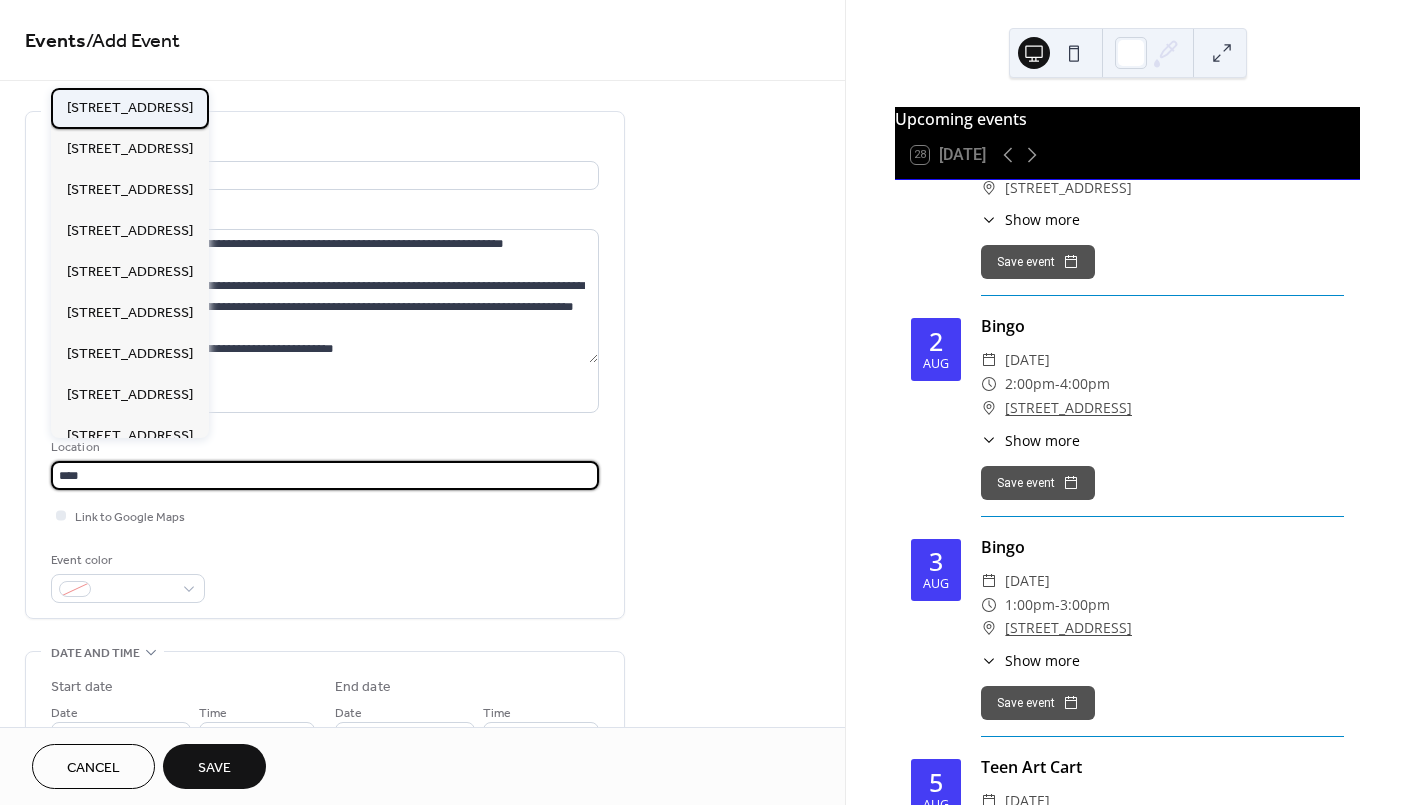 click on "[STREET_ADDRESS]" at bounding box center [130, 107] 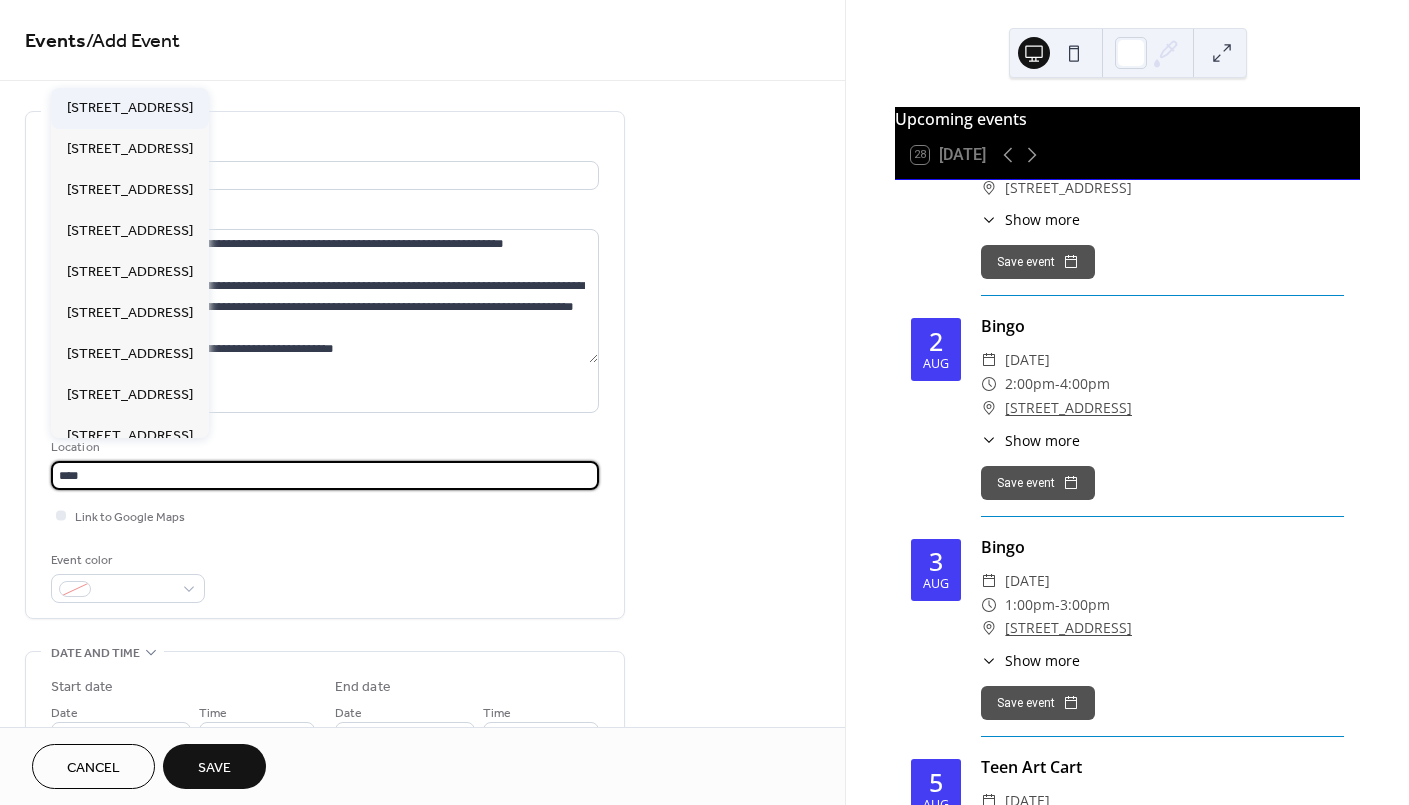 type on "**********" 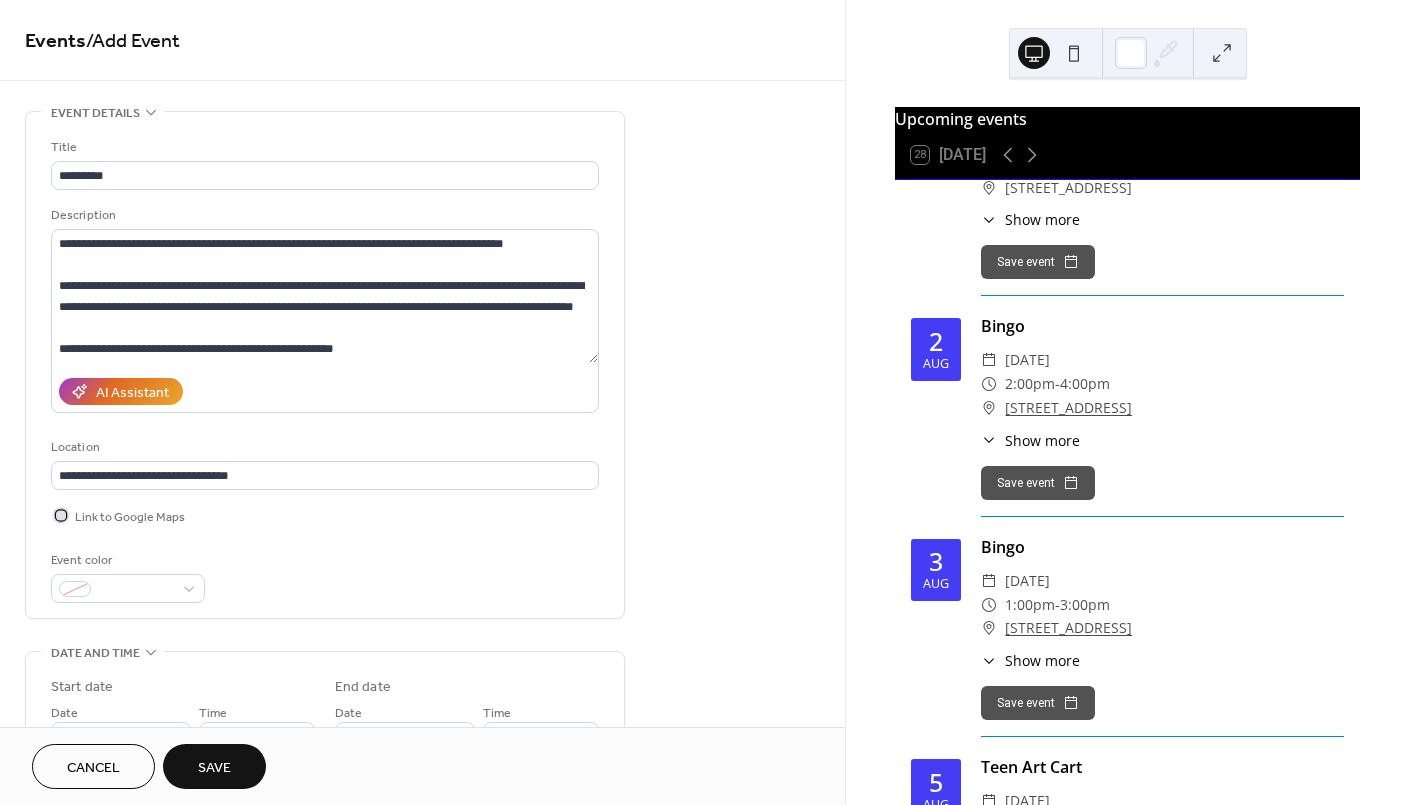click at bounding box center [61, 515] 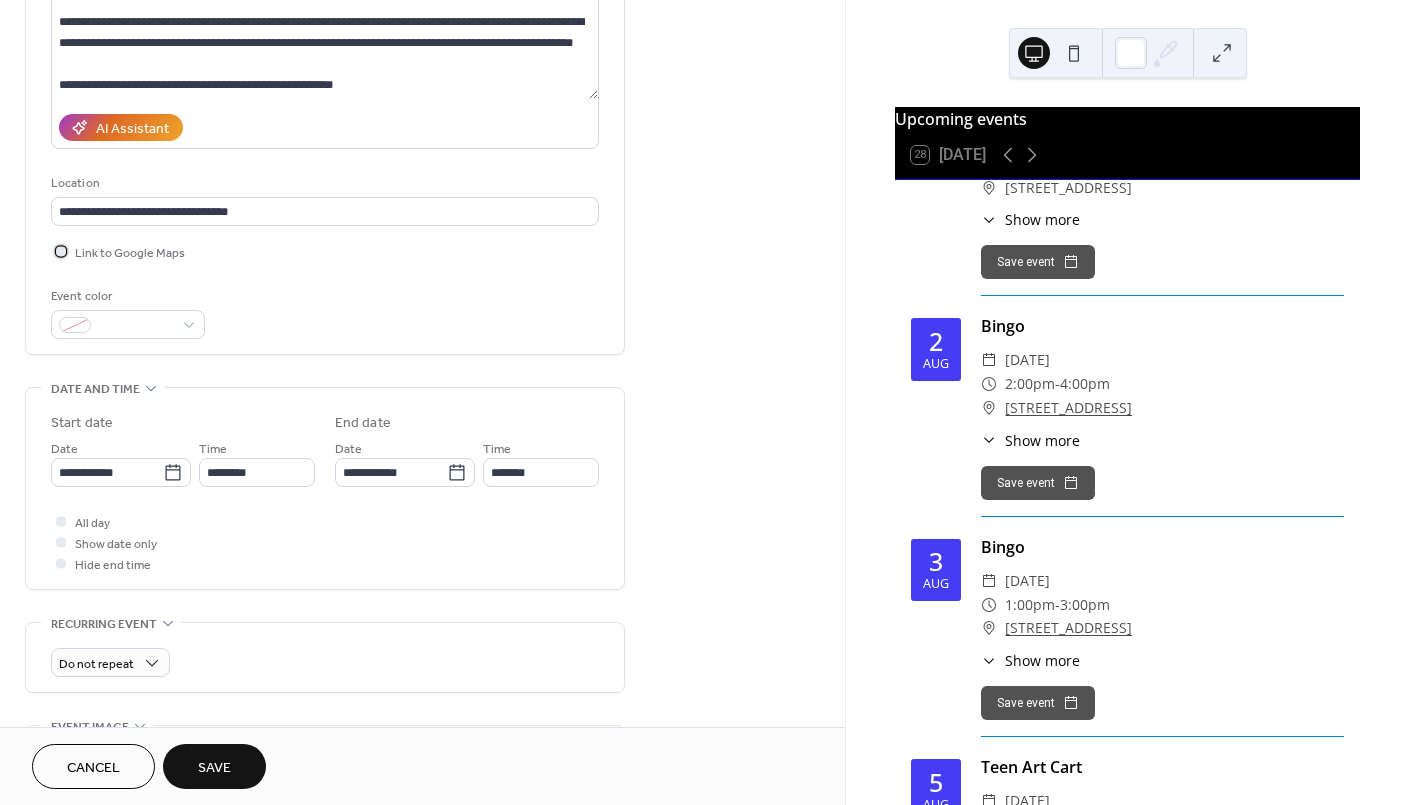 scroll, scrollTop: 266, scrollLeft: 0, axis: vertical 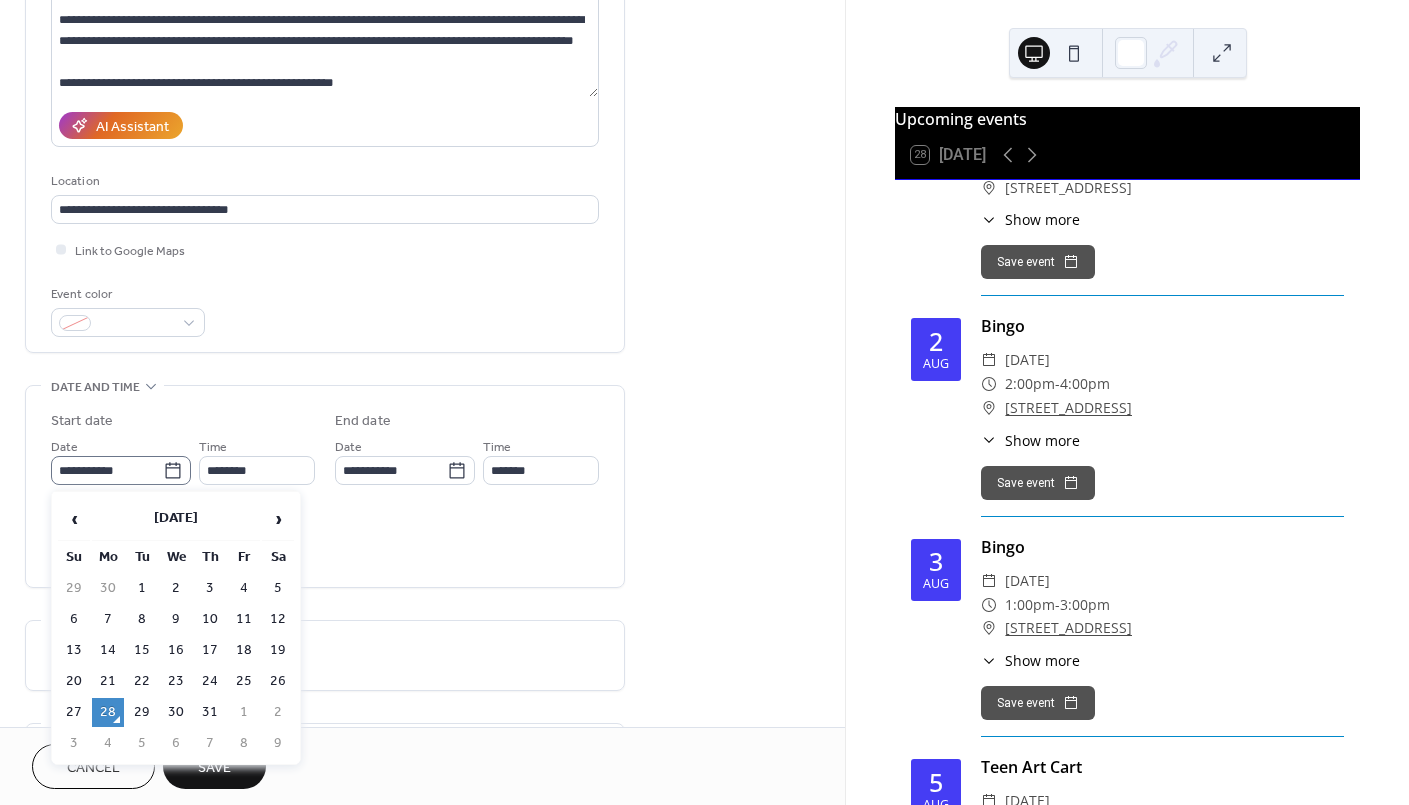 click 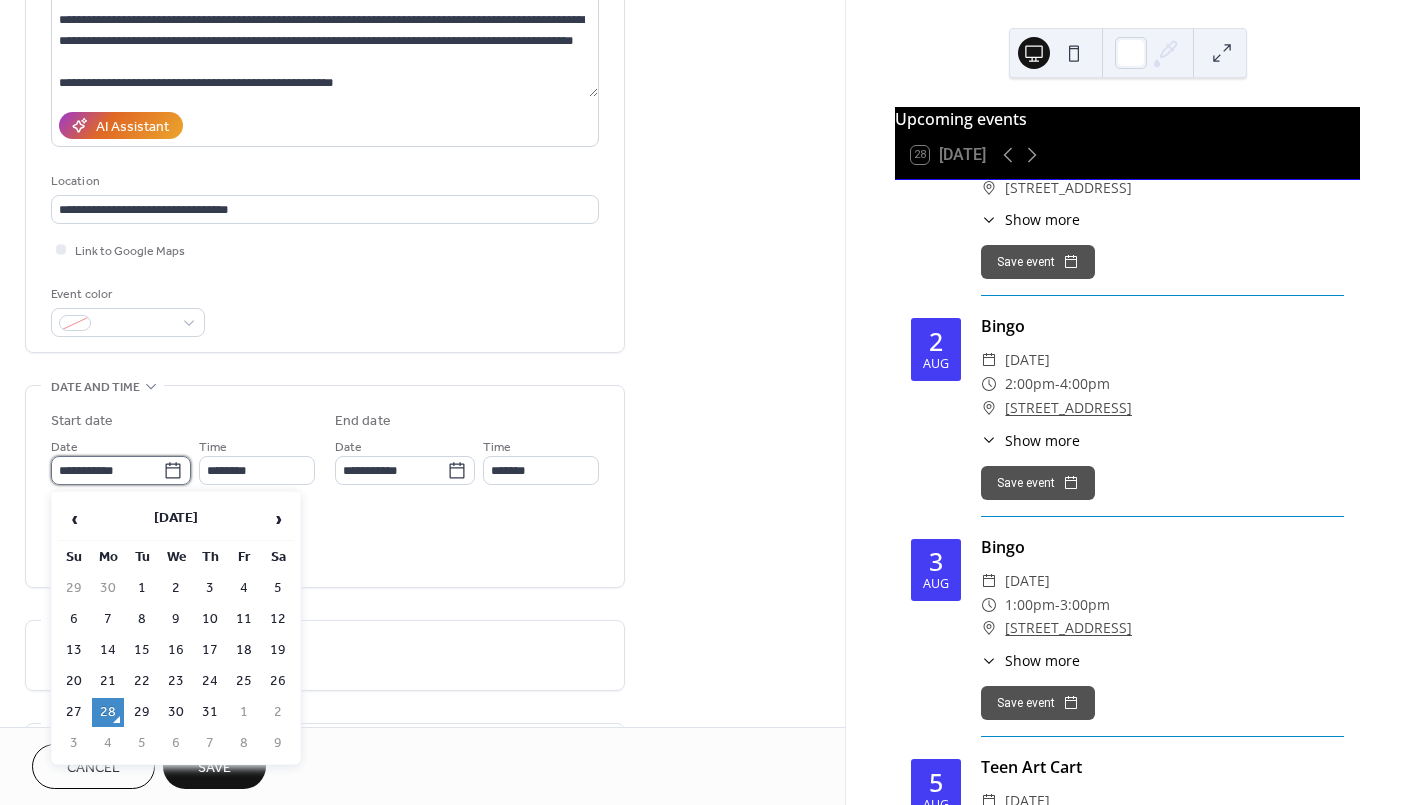 click on "**********" at bounding box center [107, 470] 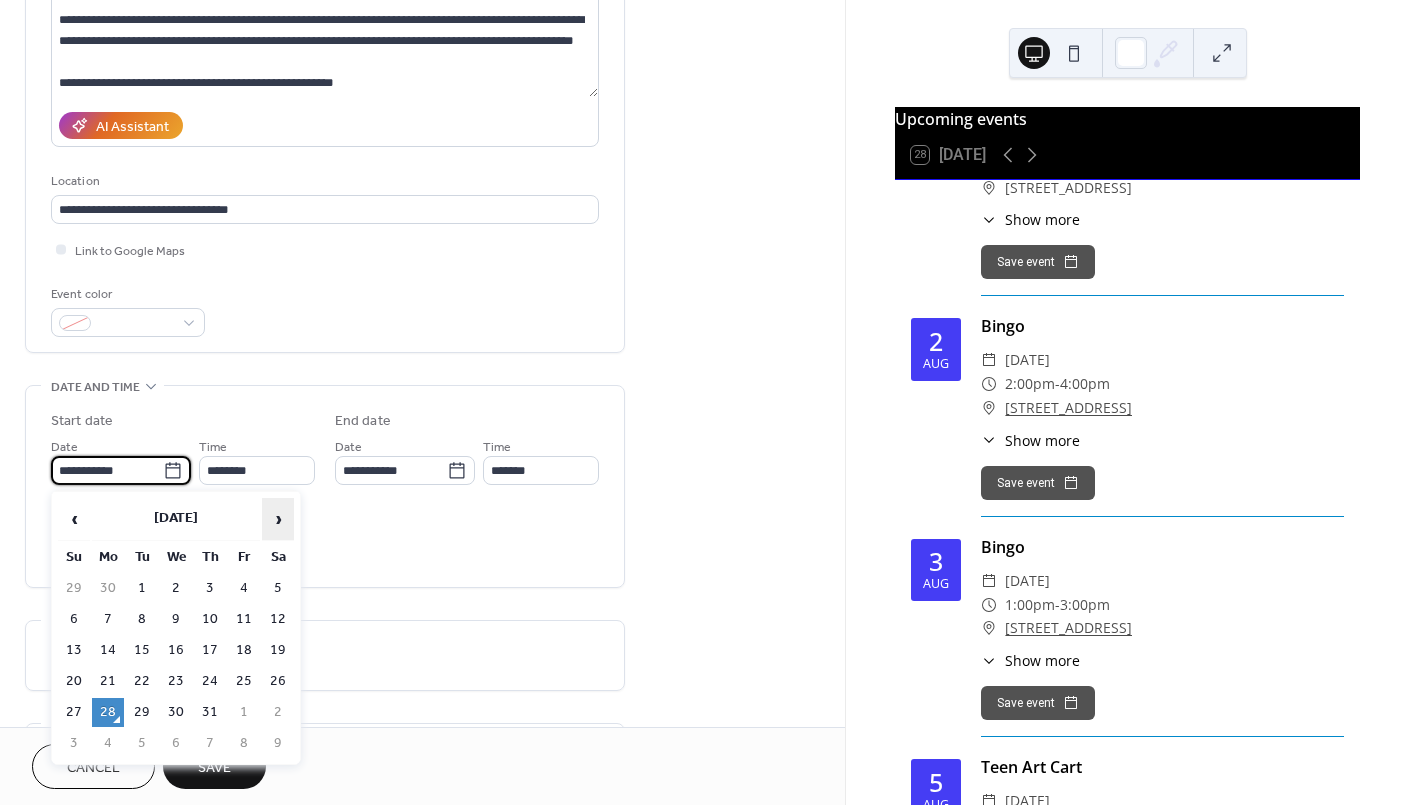 click on "›" at bounding box center (278, 519) 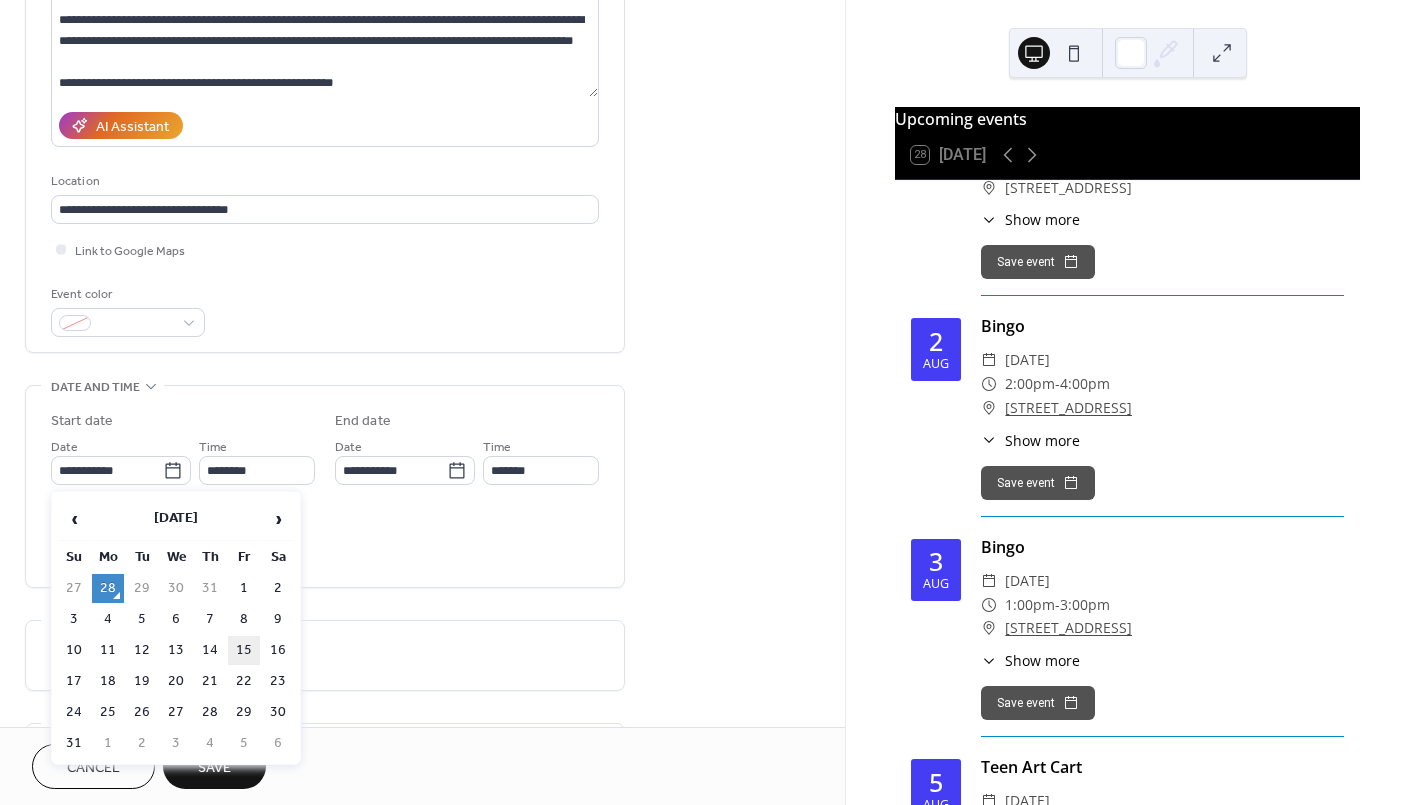 click on "15" at bounding box center [244, 650] 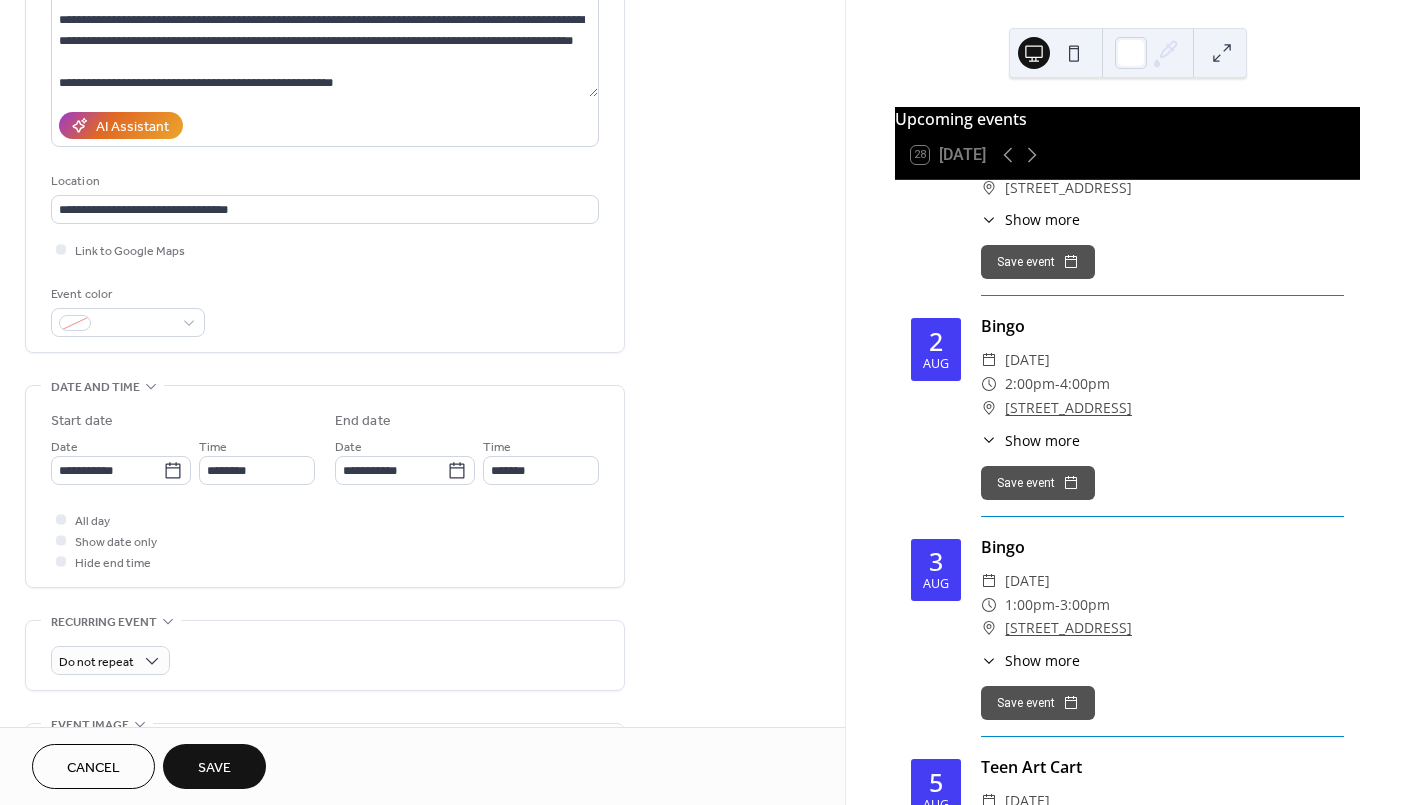 click on "**********" at bounding box center (183, 460) 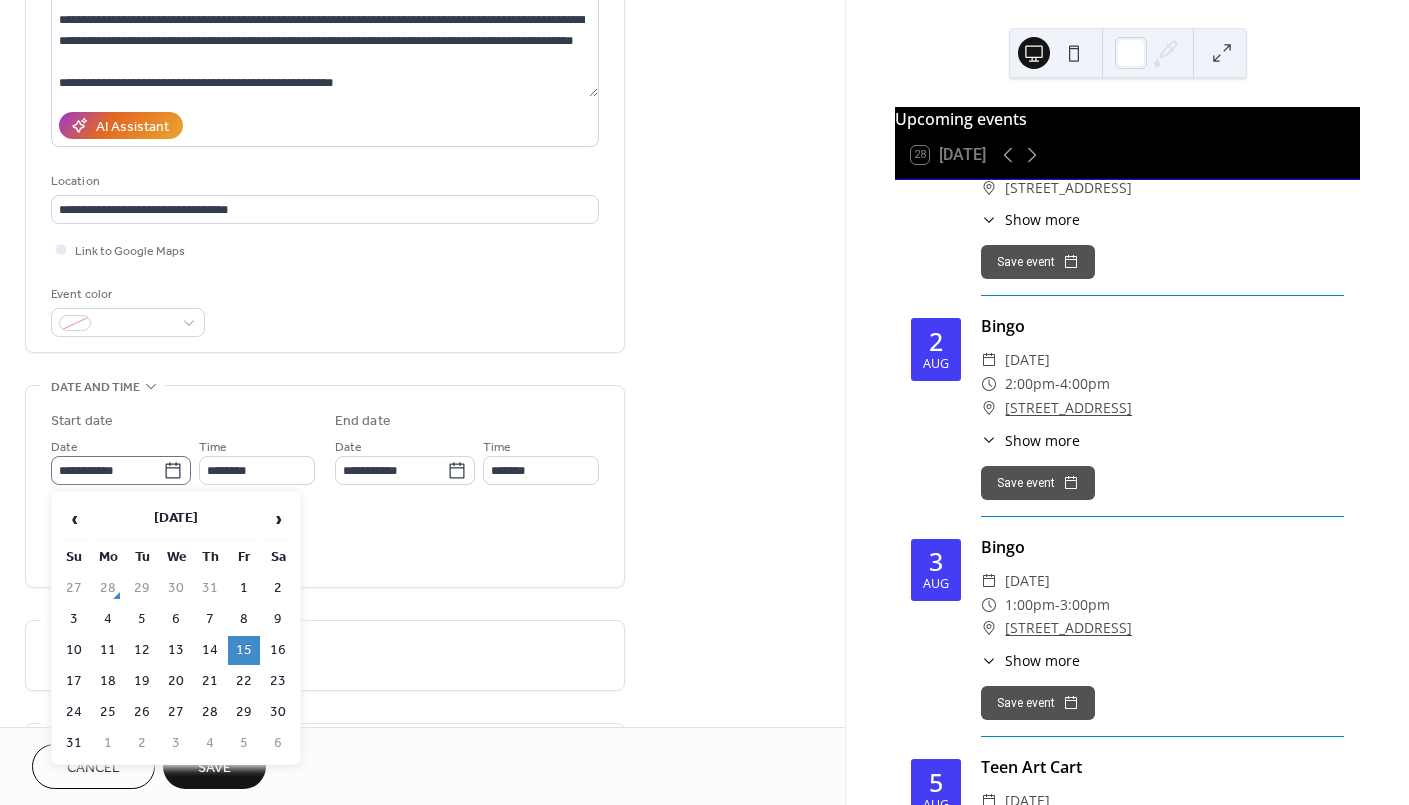 click 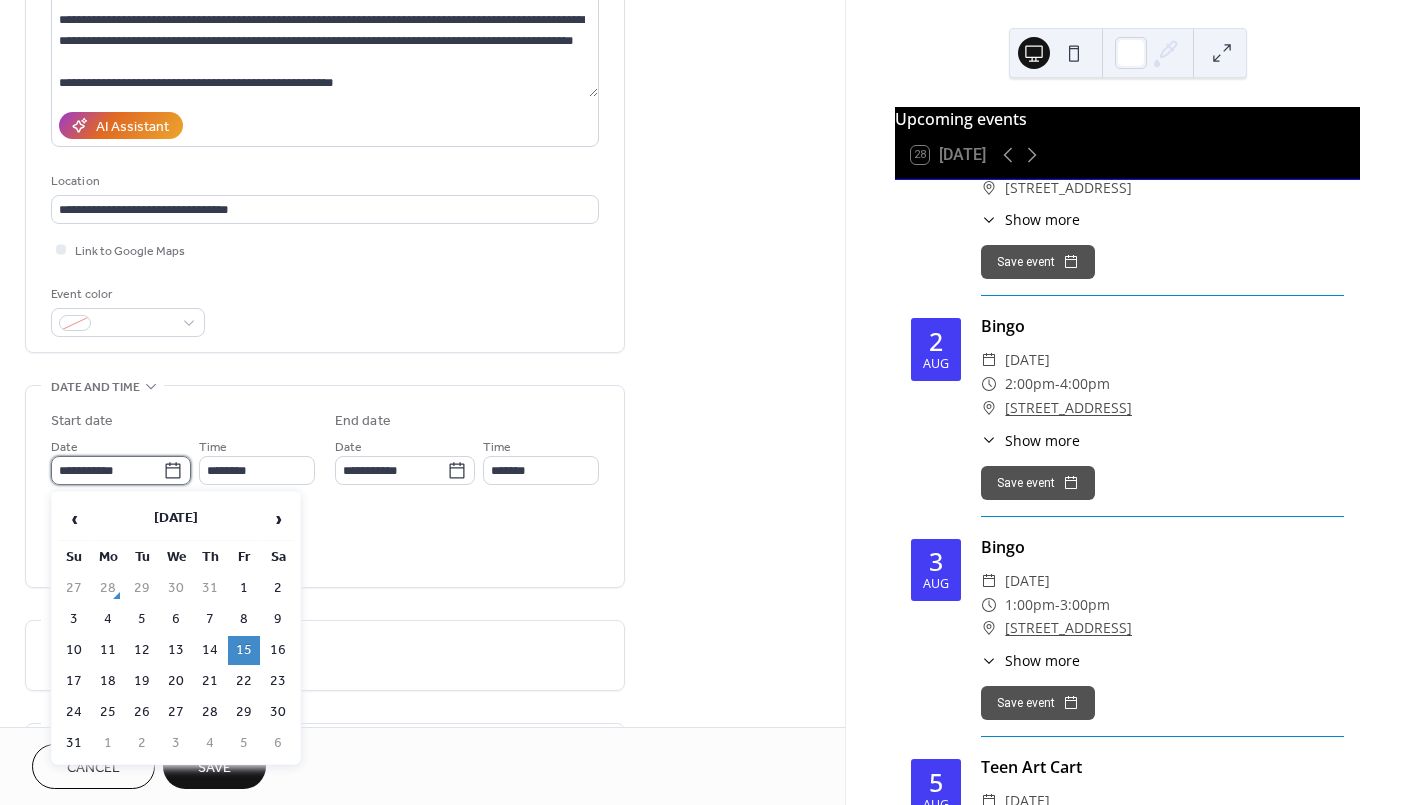 click on "**********" at bounding box center [107, 470] 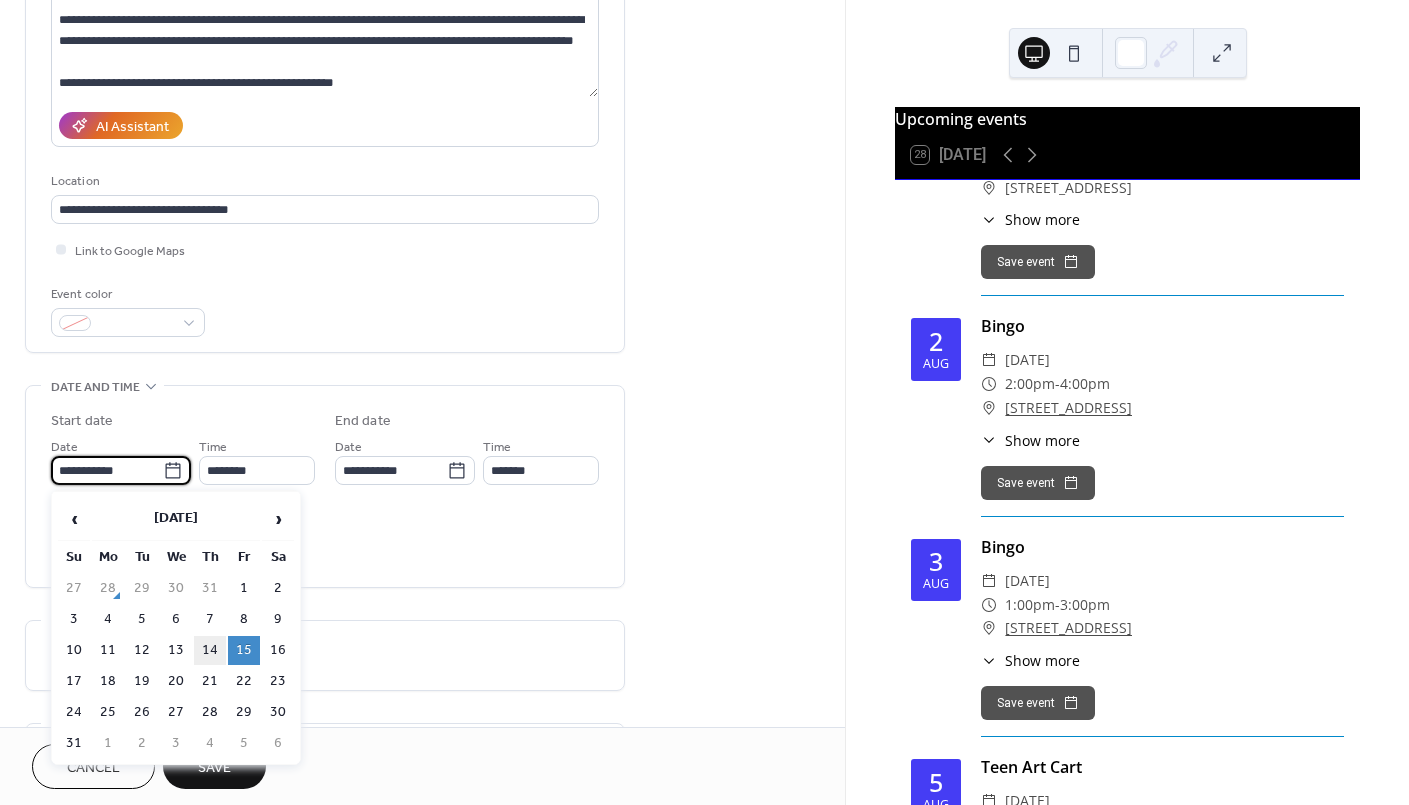 click on "14" at bounding box center [210, 650] 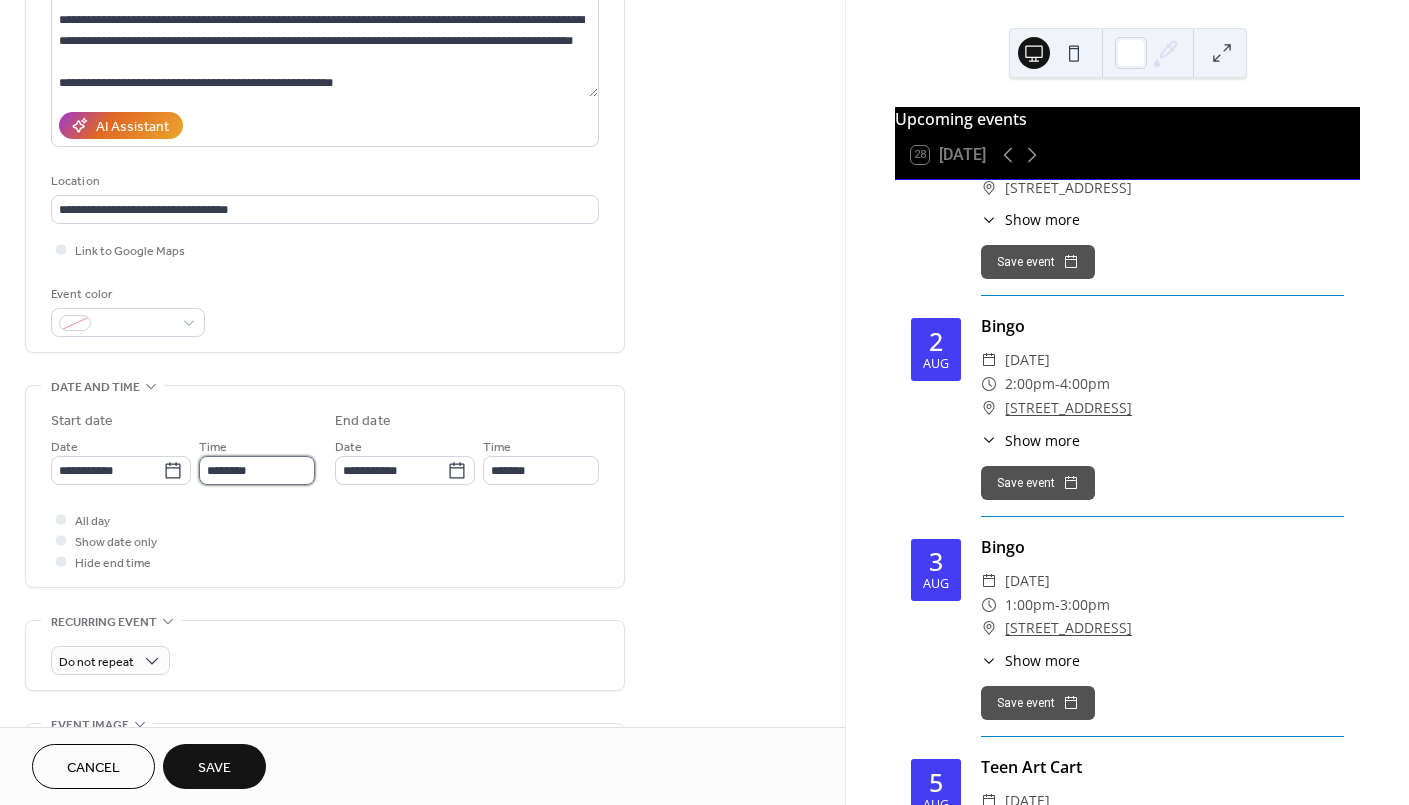 click on "********" at bounding box center [257, 470] 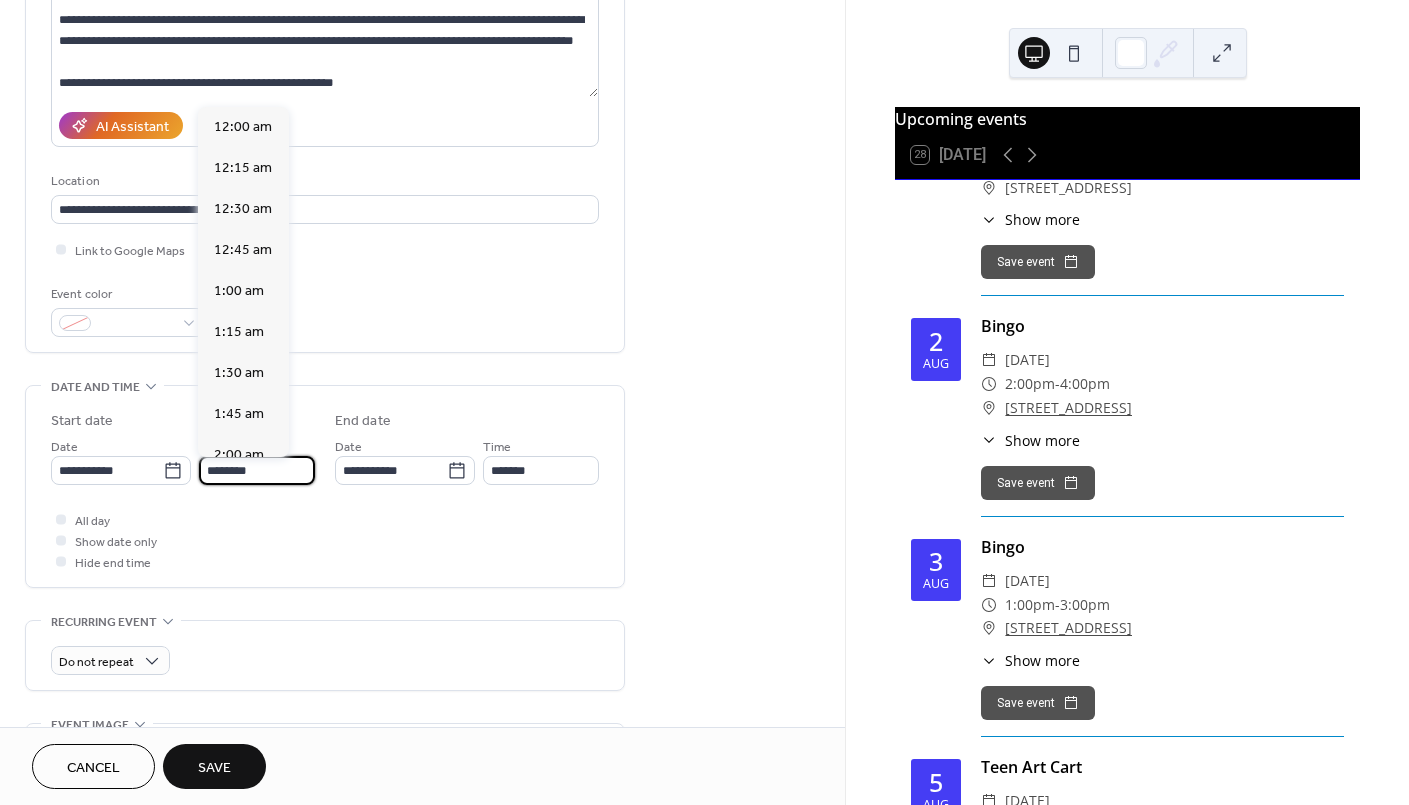 scroll, scrollTop: 1904, scrollLeft: 0, axis: vertical 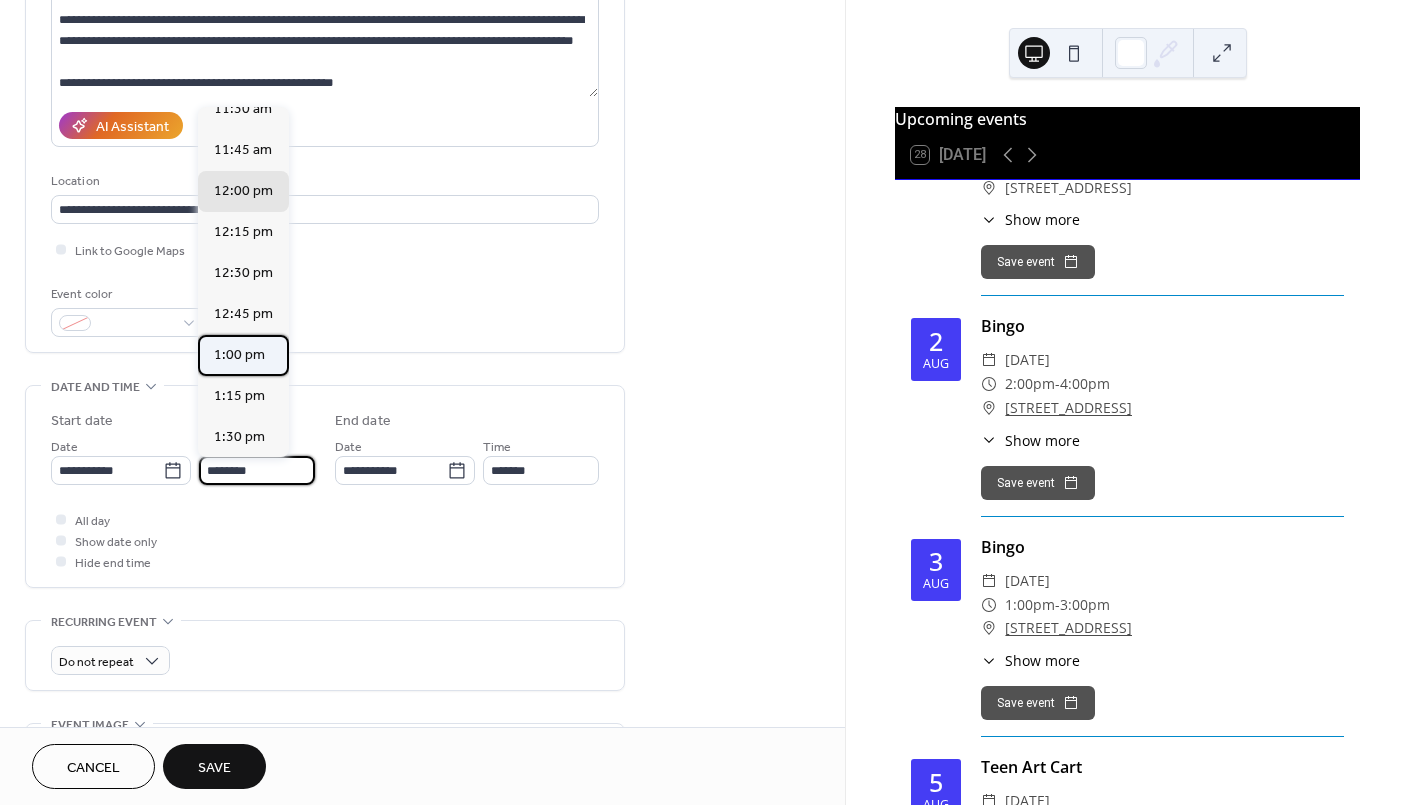 click on "1:00 pm" at bounding box center [239, 354] 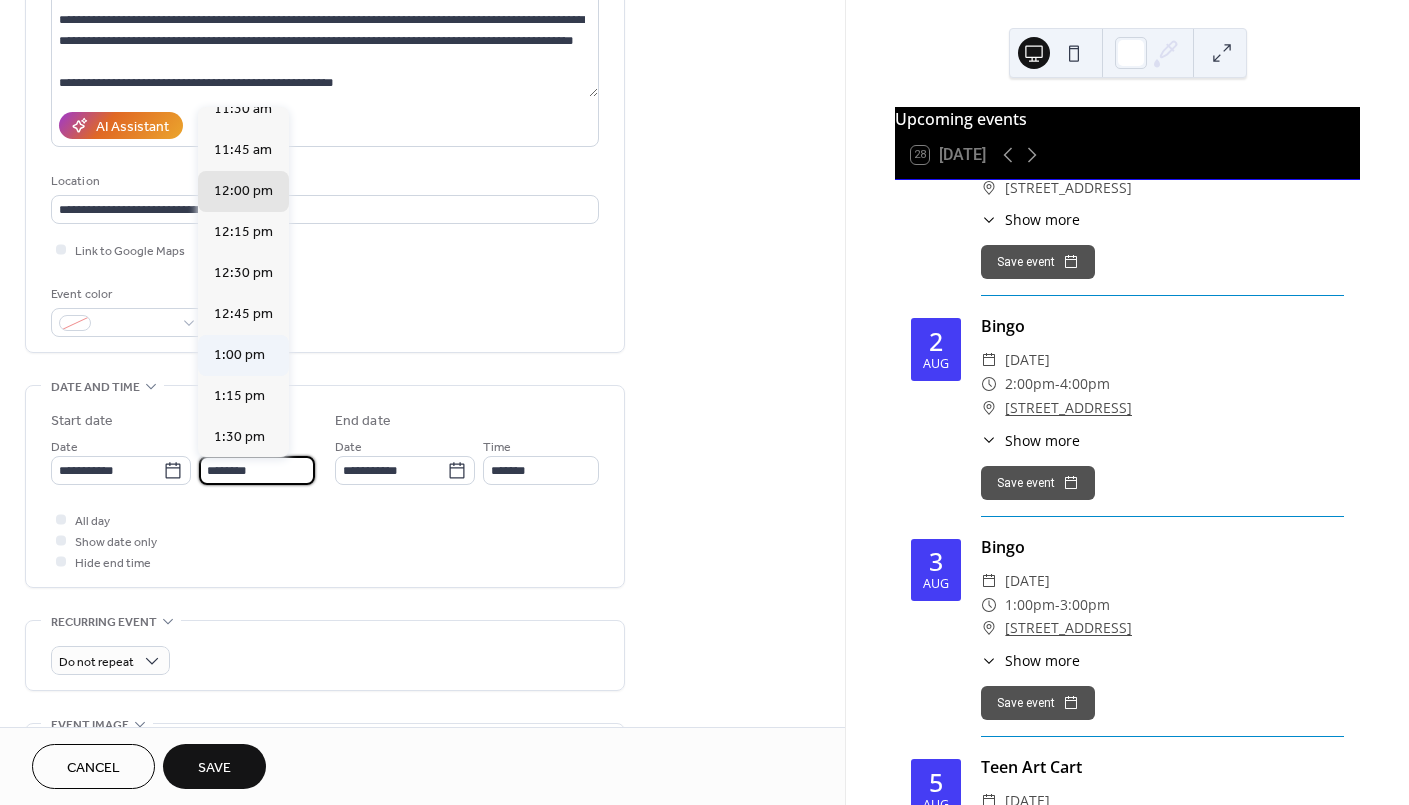 type on "*******" 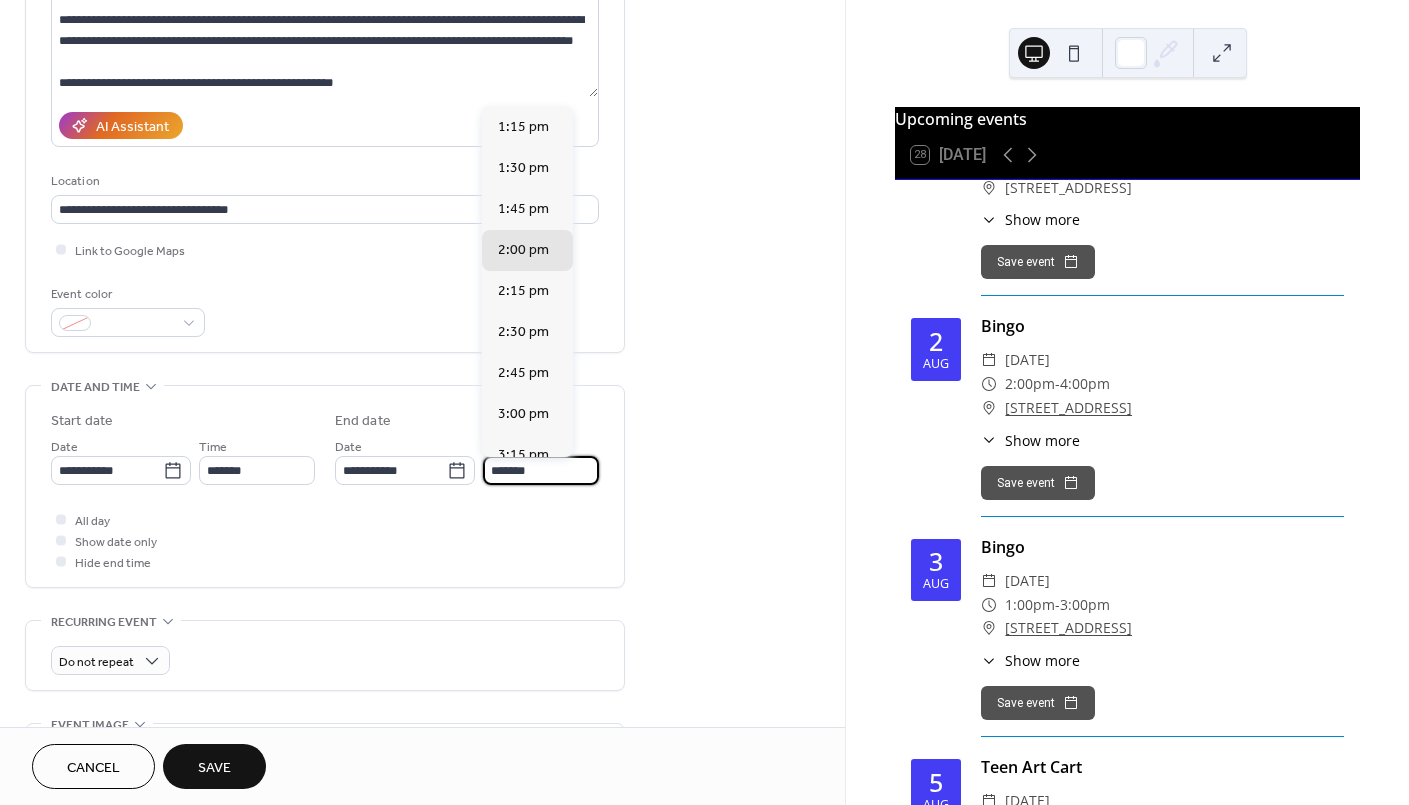 click on "*******" at bounding box center [541, 470] 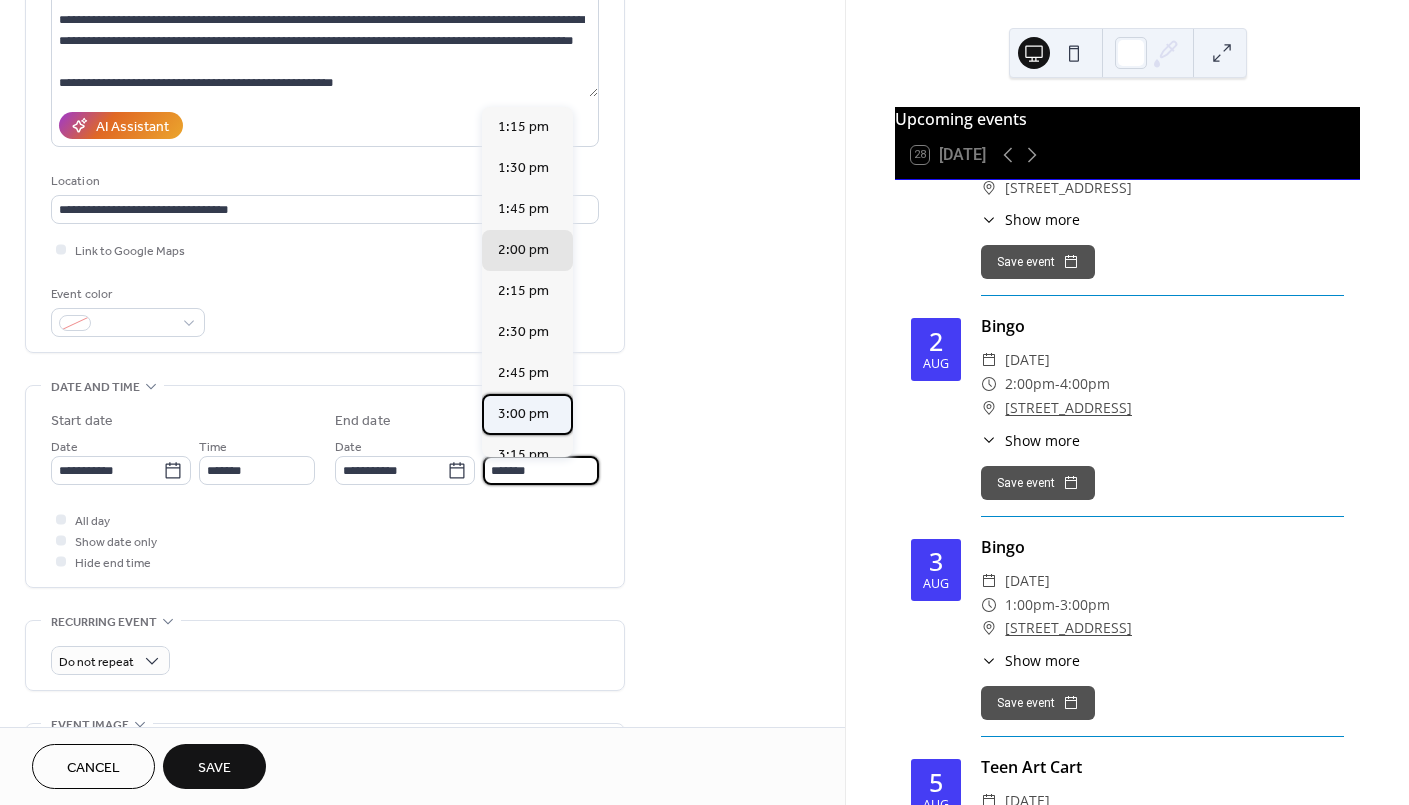 click on "3:00 pm" at bounding box center [523, 413] 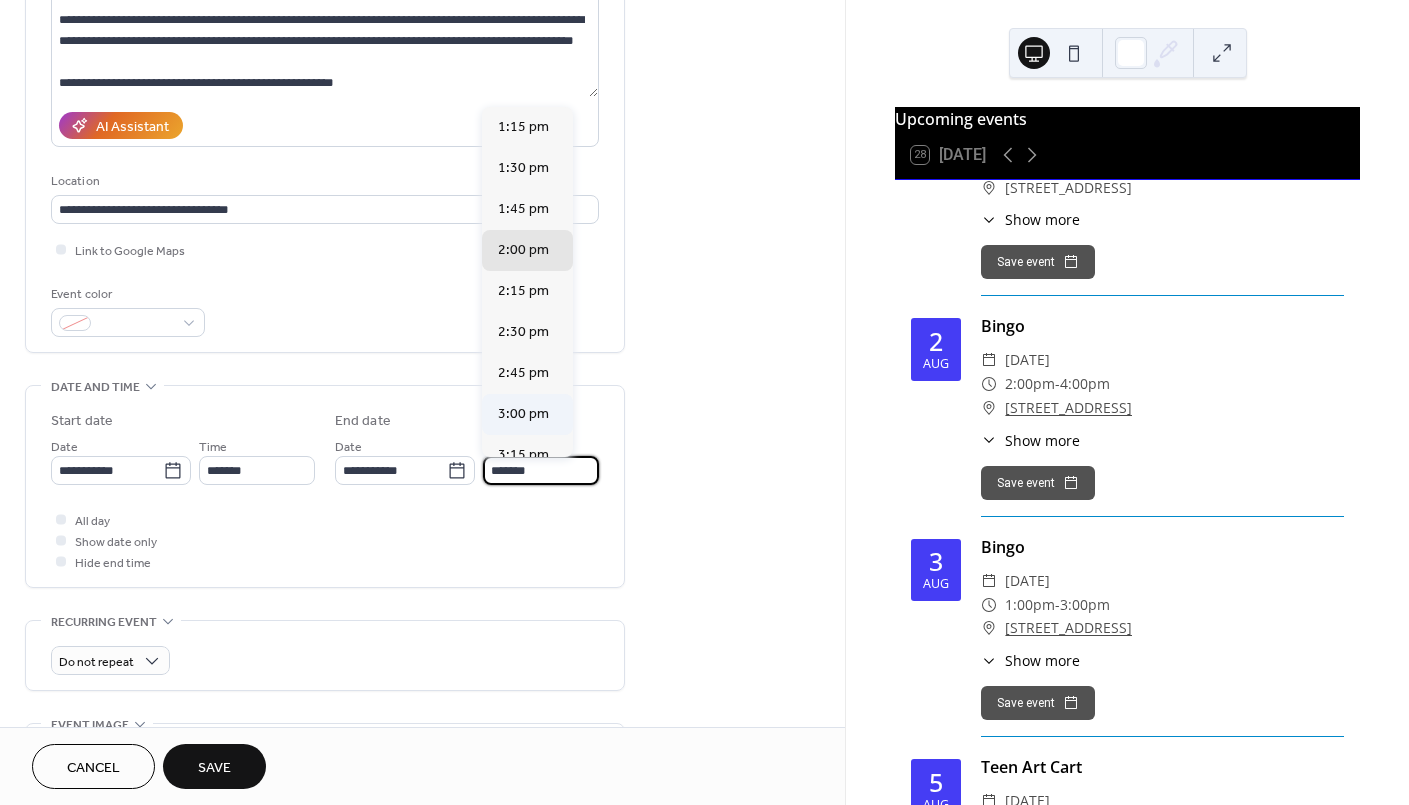 type on "*******" 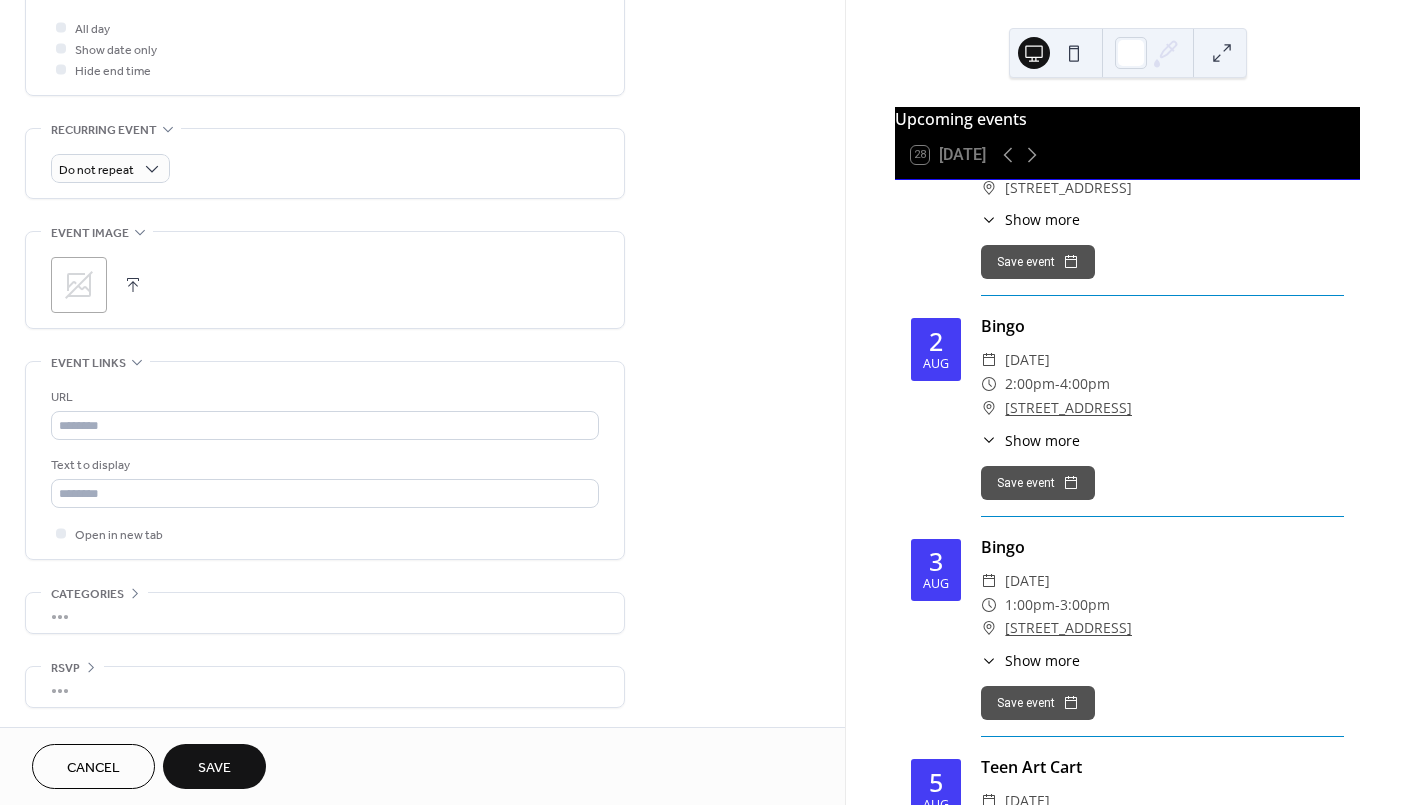 scroll, scrollTop: 765, scrollLeft: 0, axis: vertical 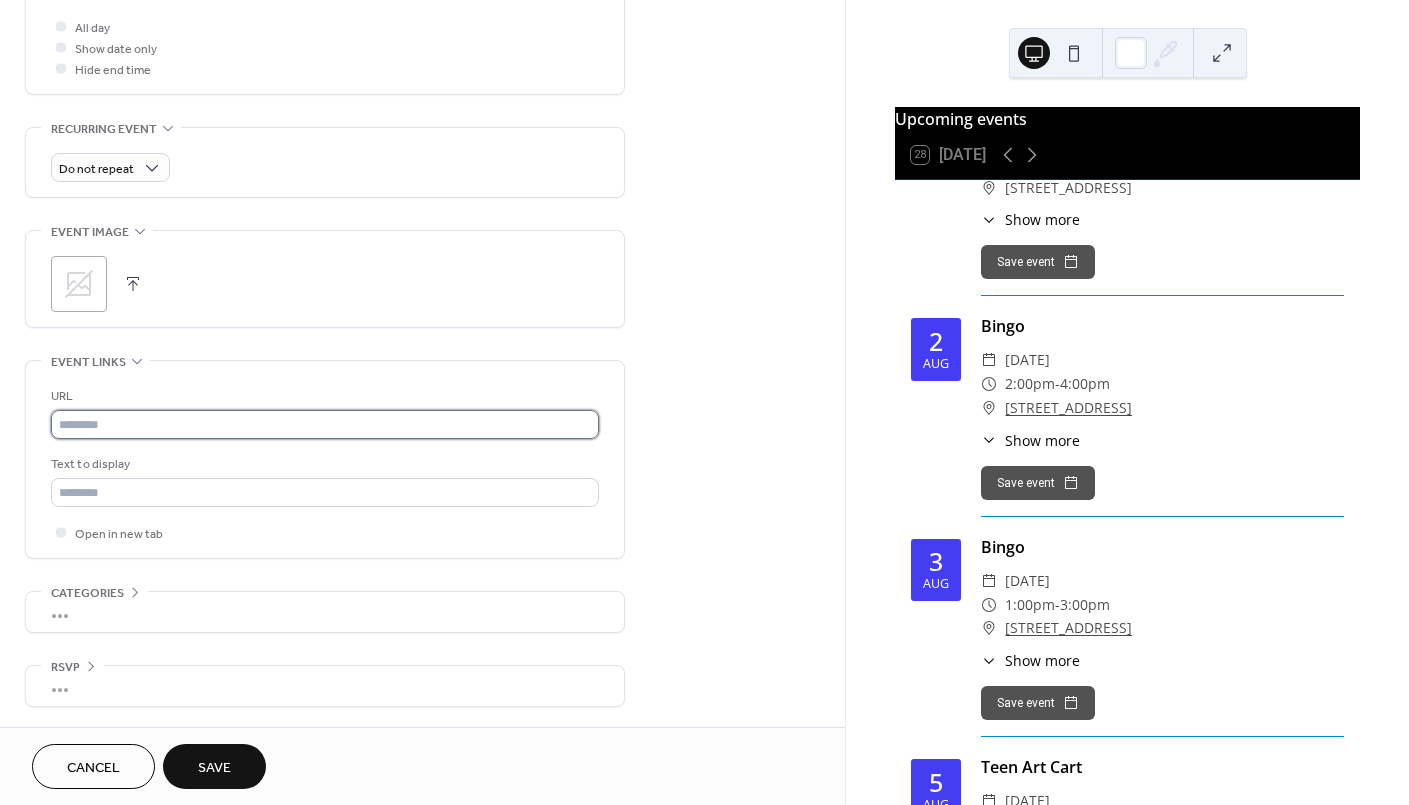 click at bounding box center (325, 424) 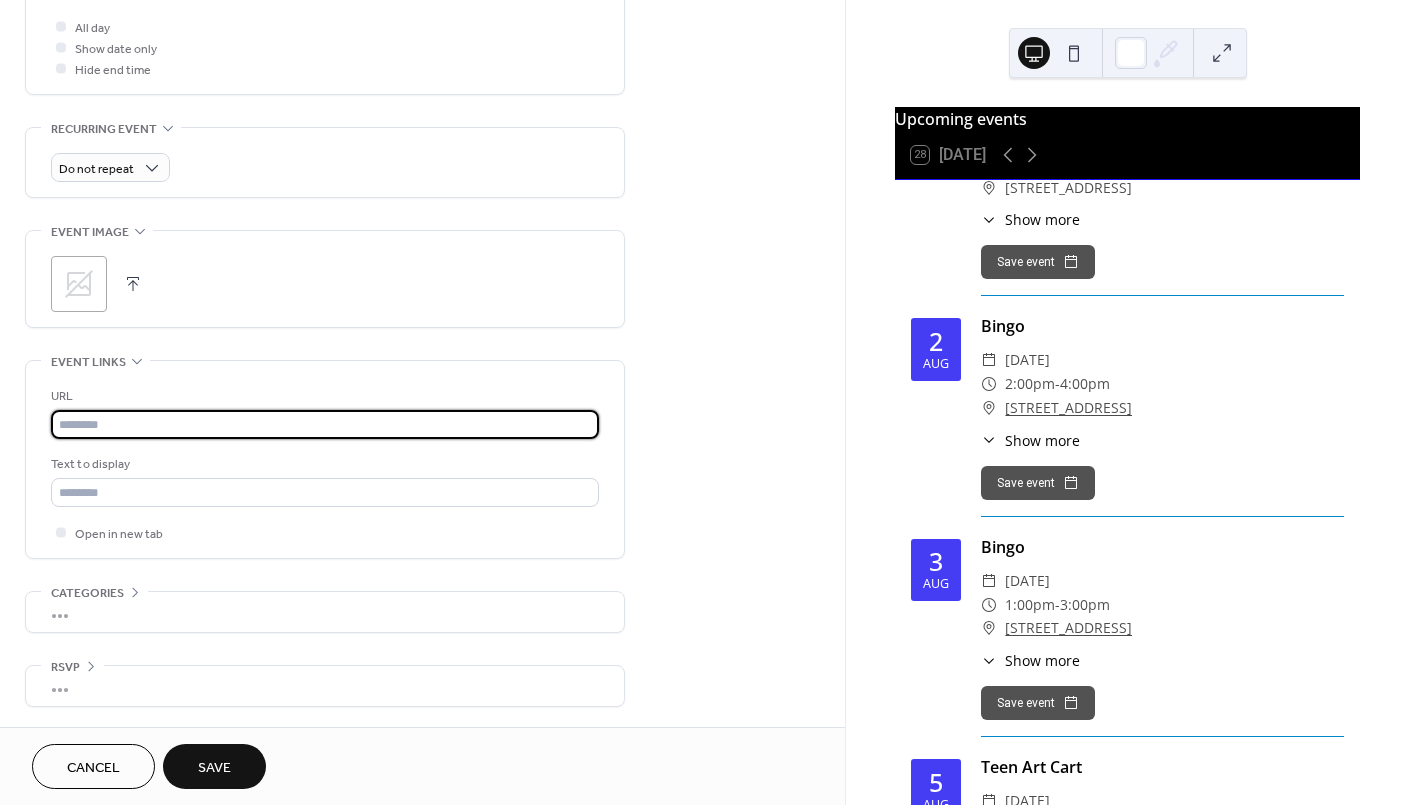 paste on "**********" 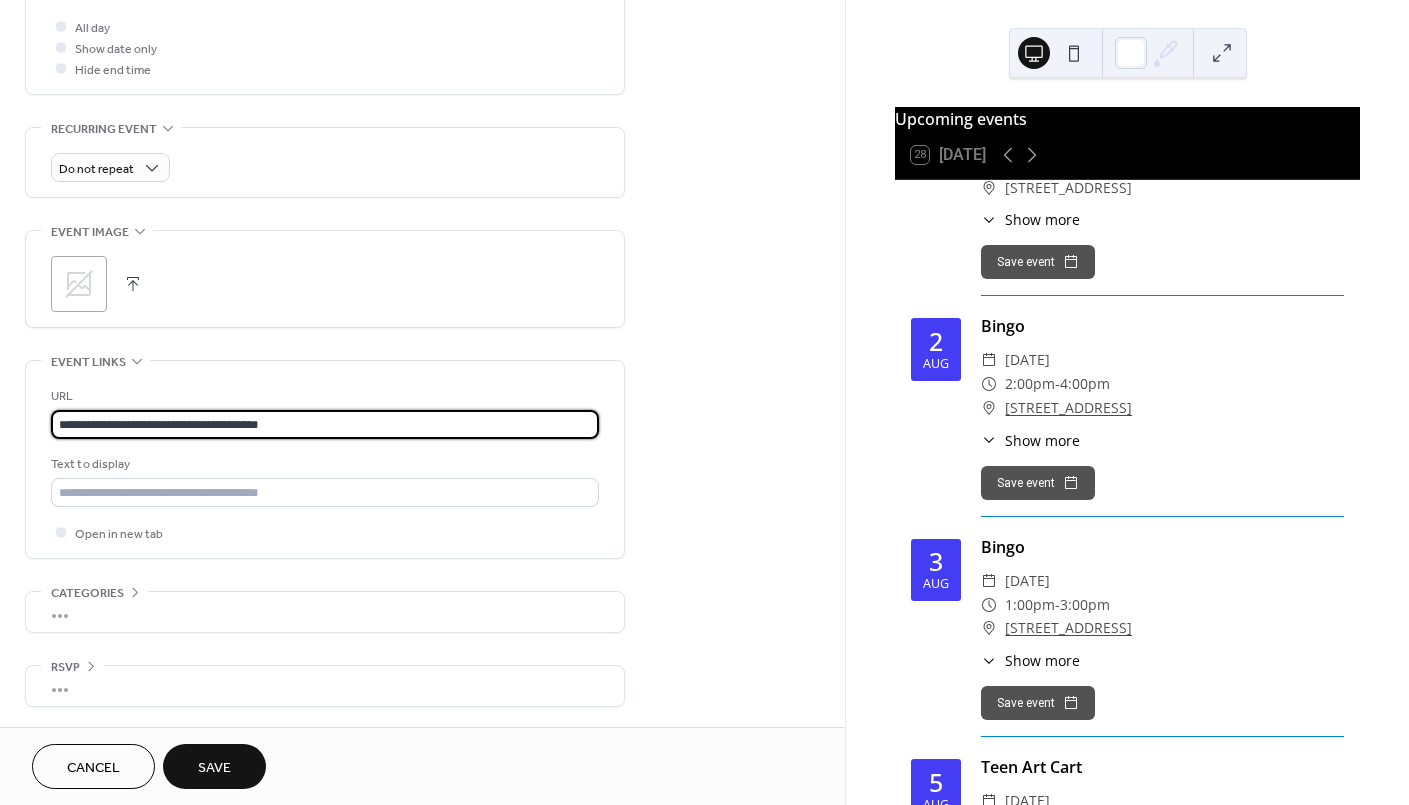 type on "**********" 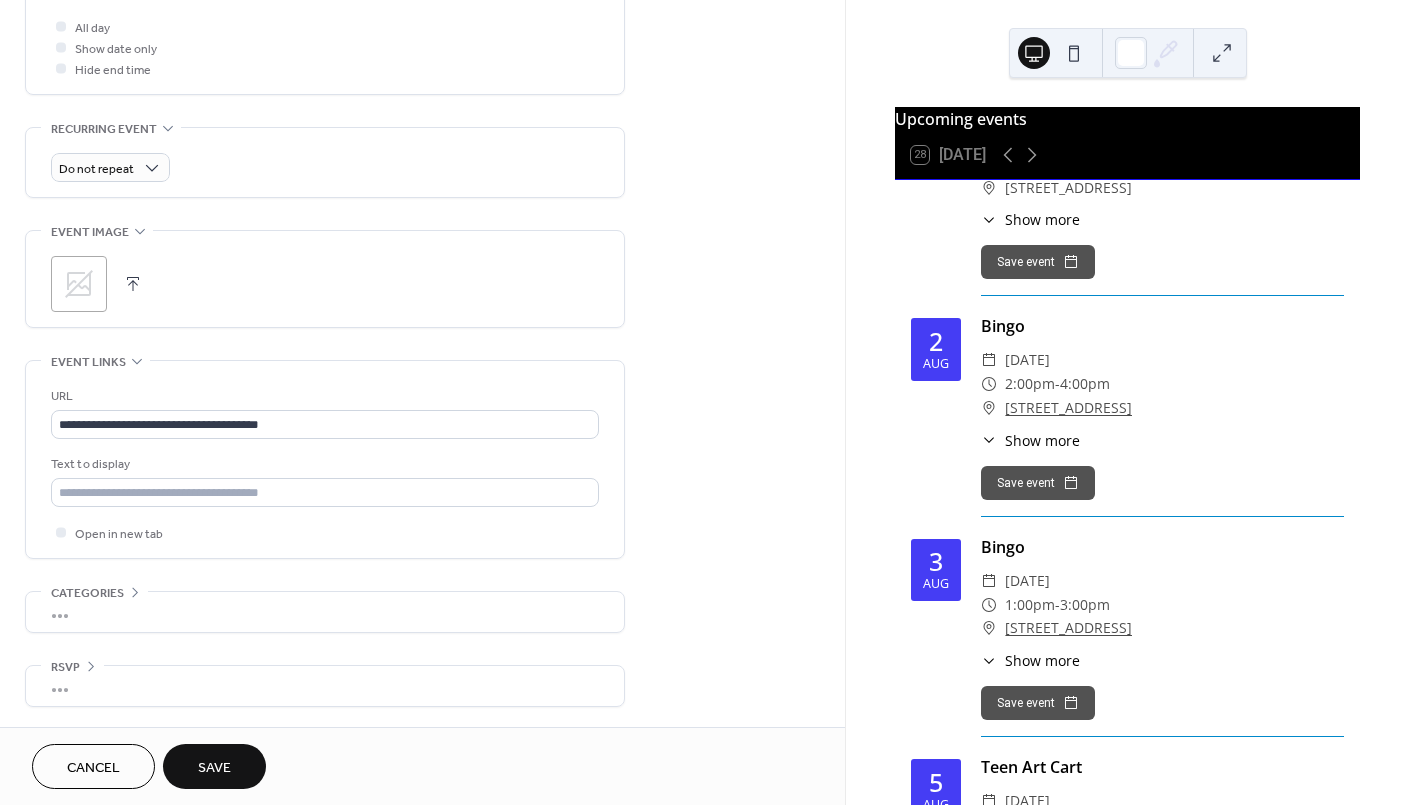 click on "Save" at bounding box center [214, 768] 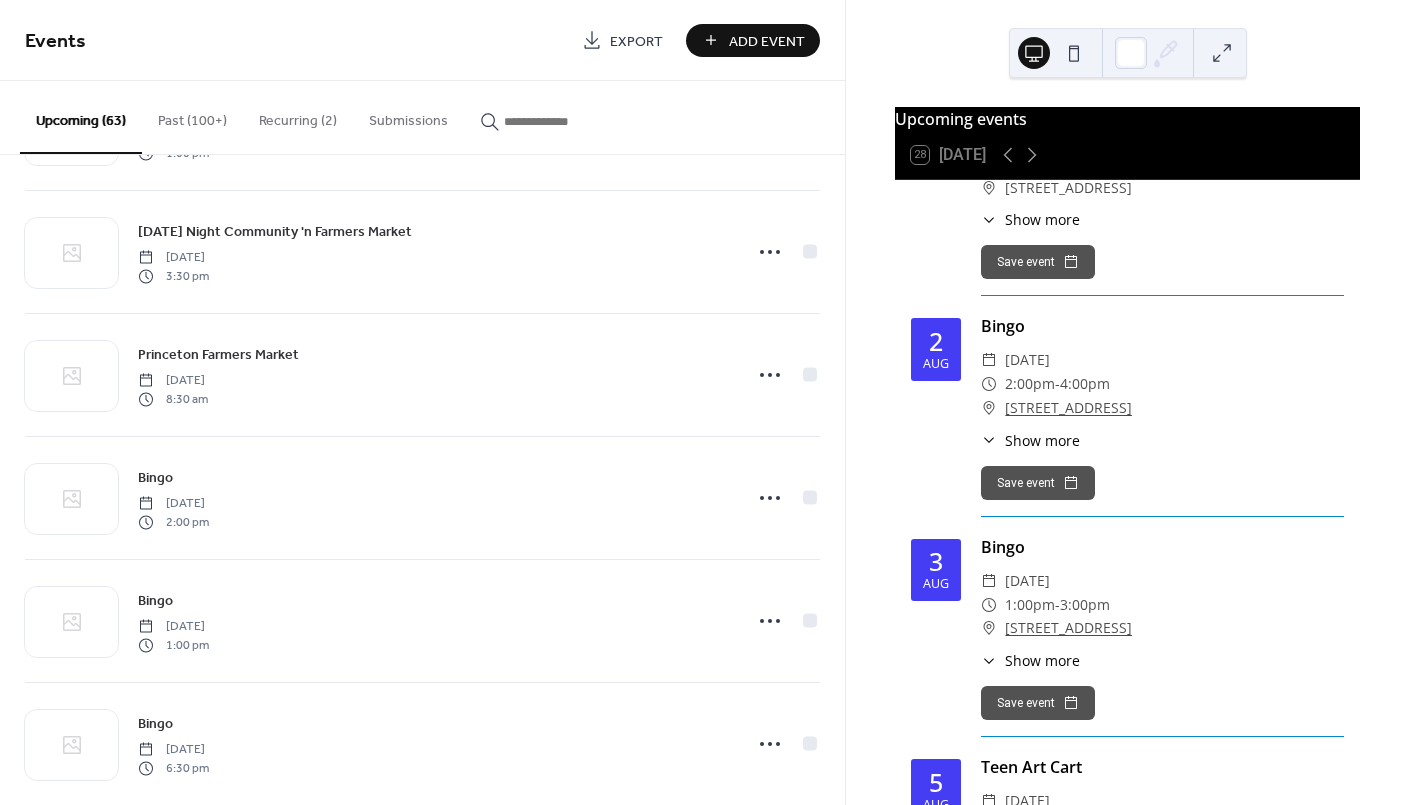 scroll, scrollTop: 5408, scrollLeft: 0, axis: vertical 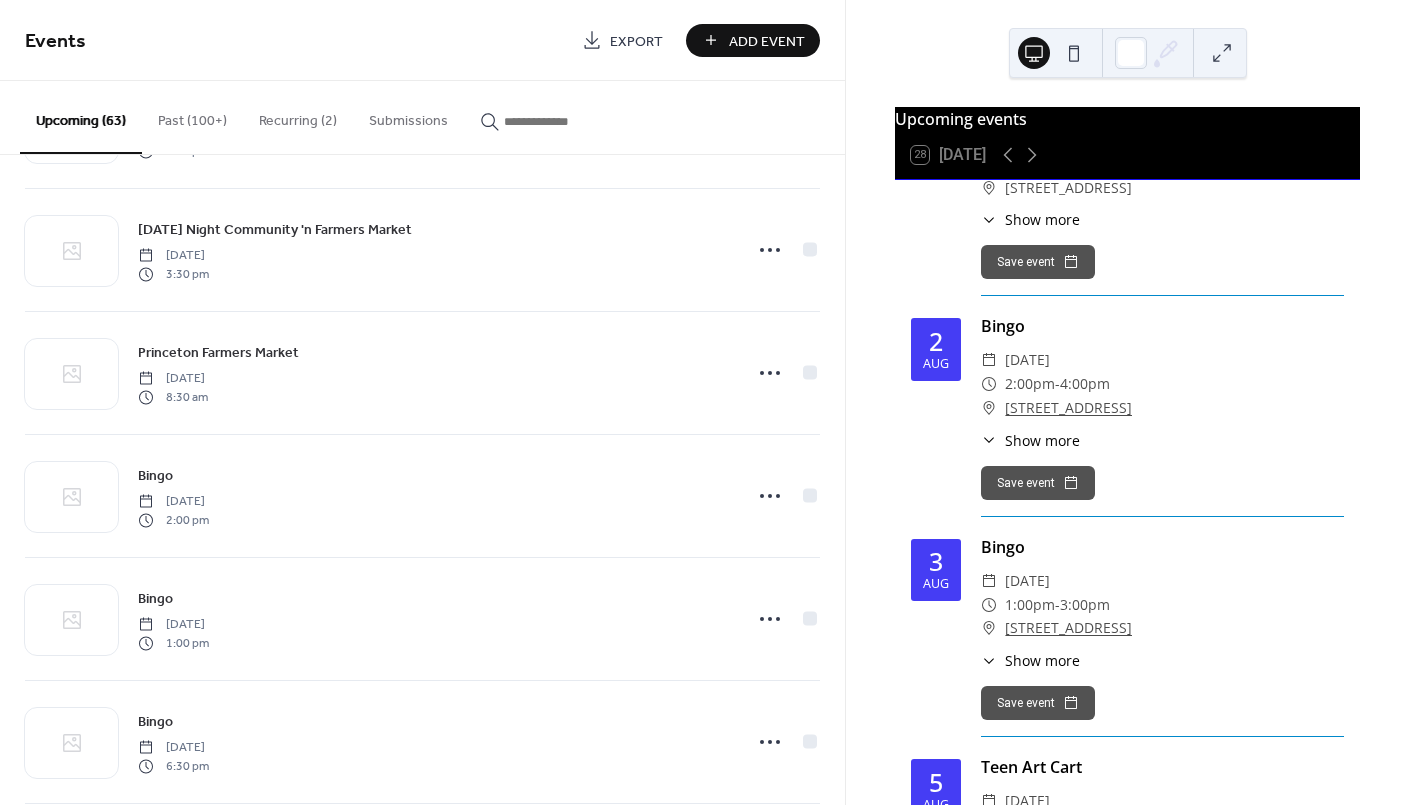 click on "Add Event" at bounding box center (767, 41) 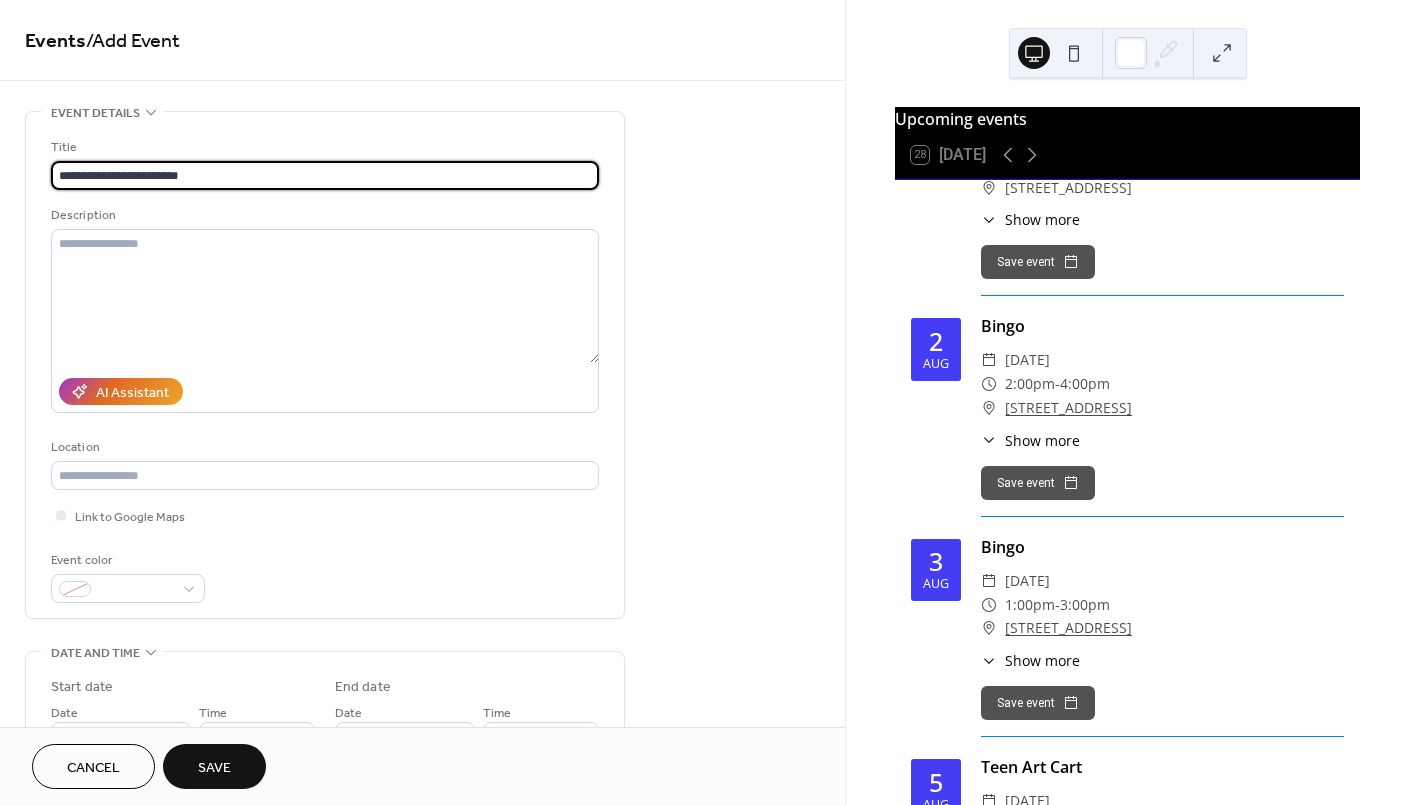 type on "**********" 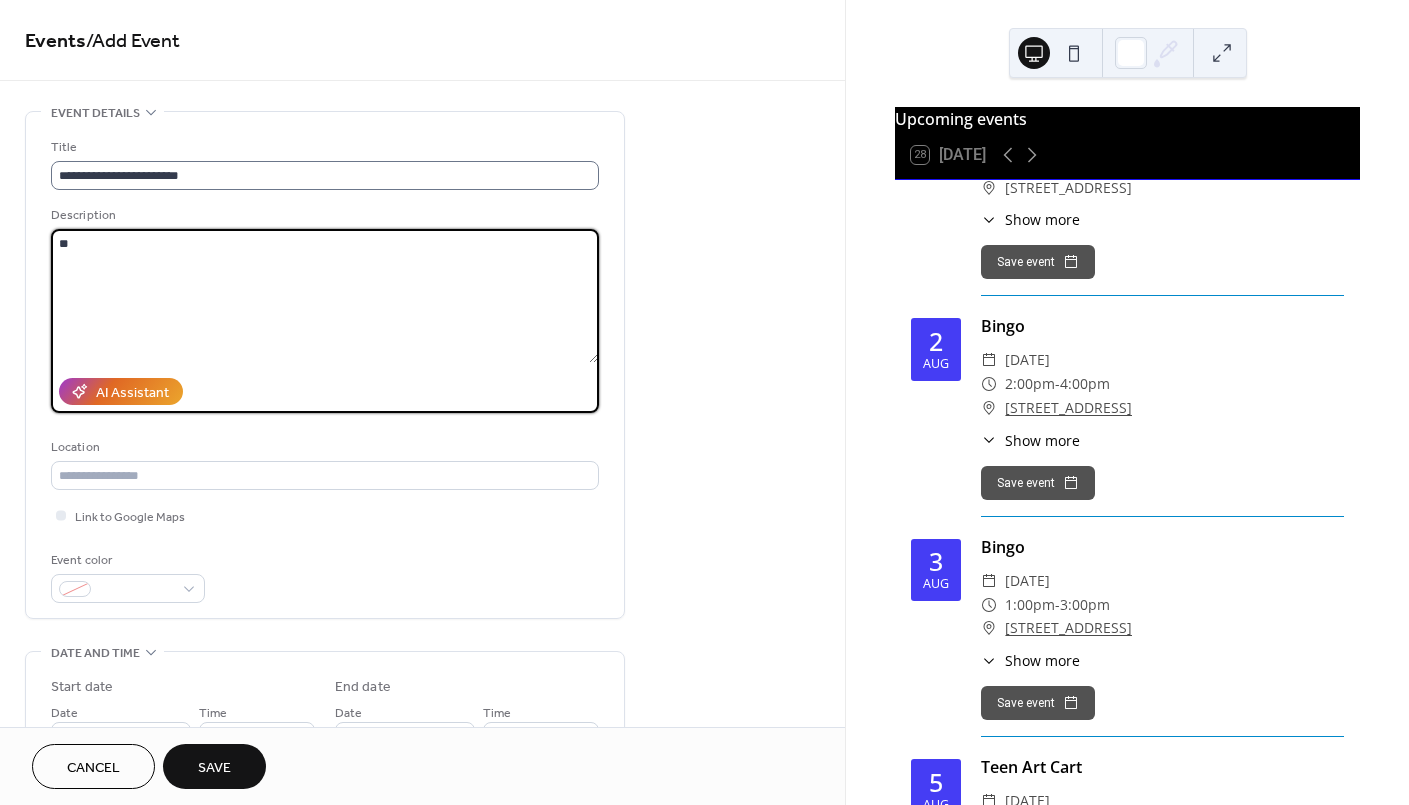 type on "*" 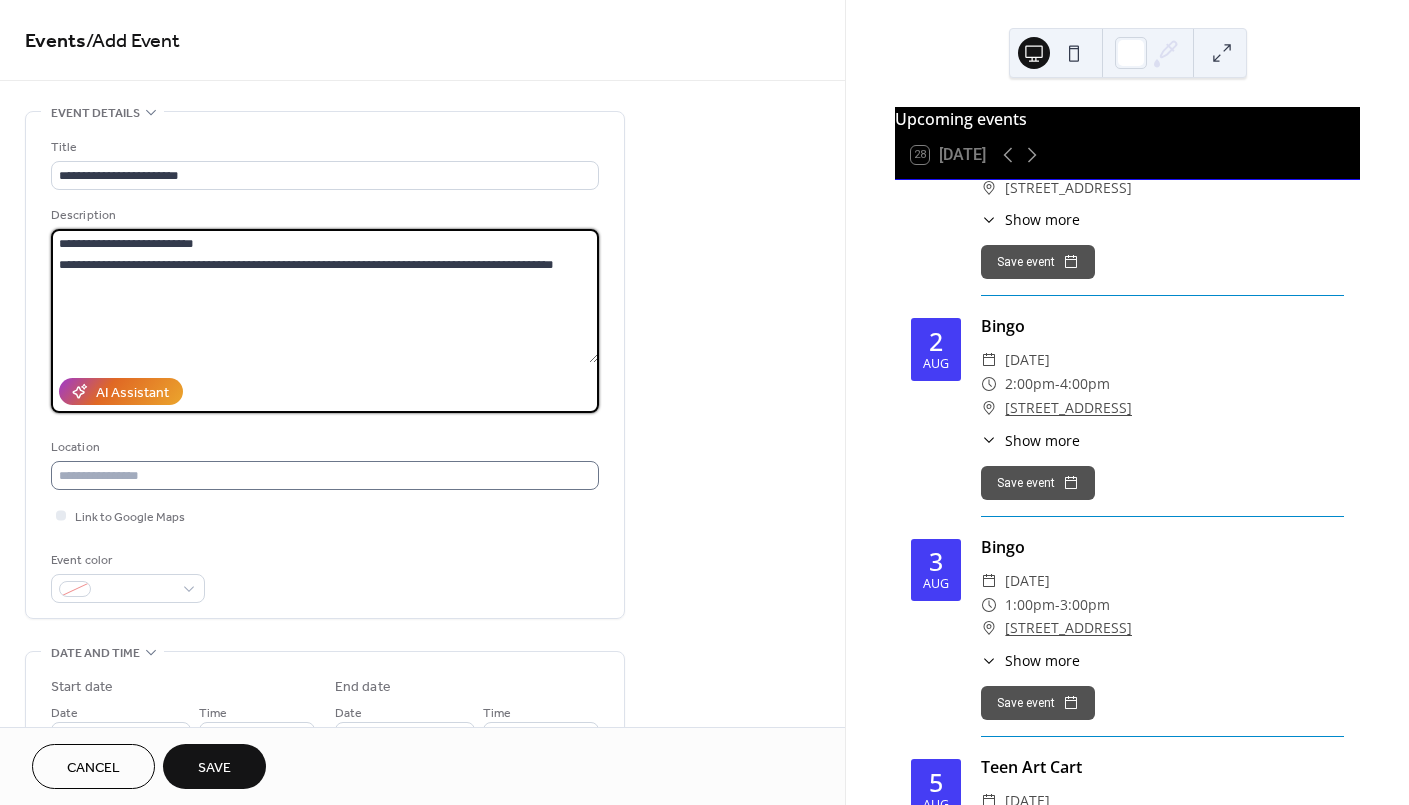 type on "**********" 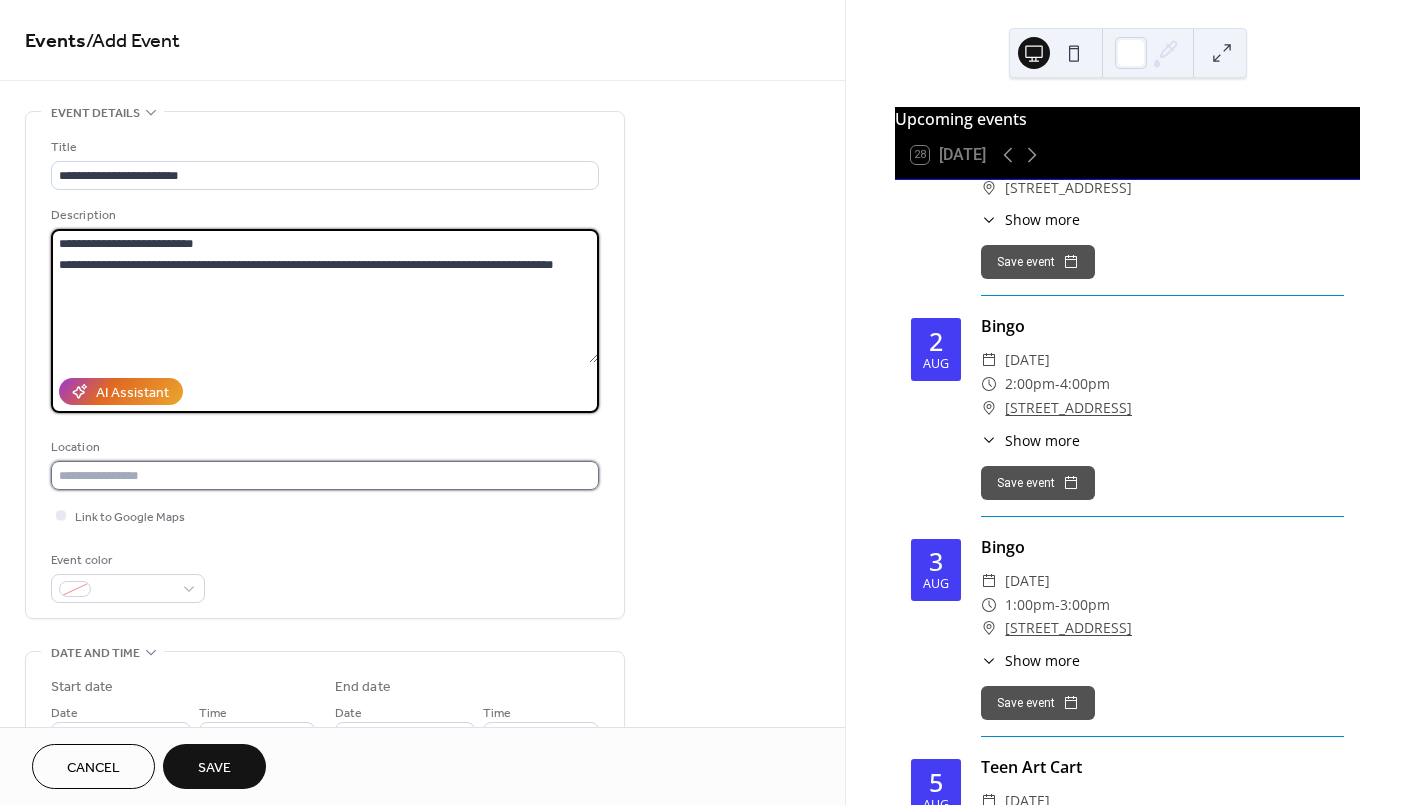 click at bounding box center [325, 475] 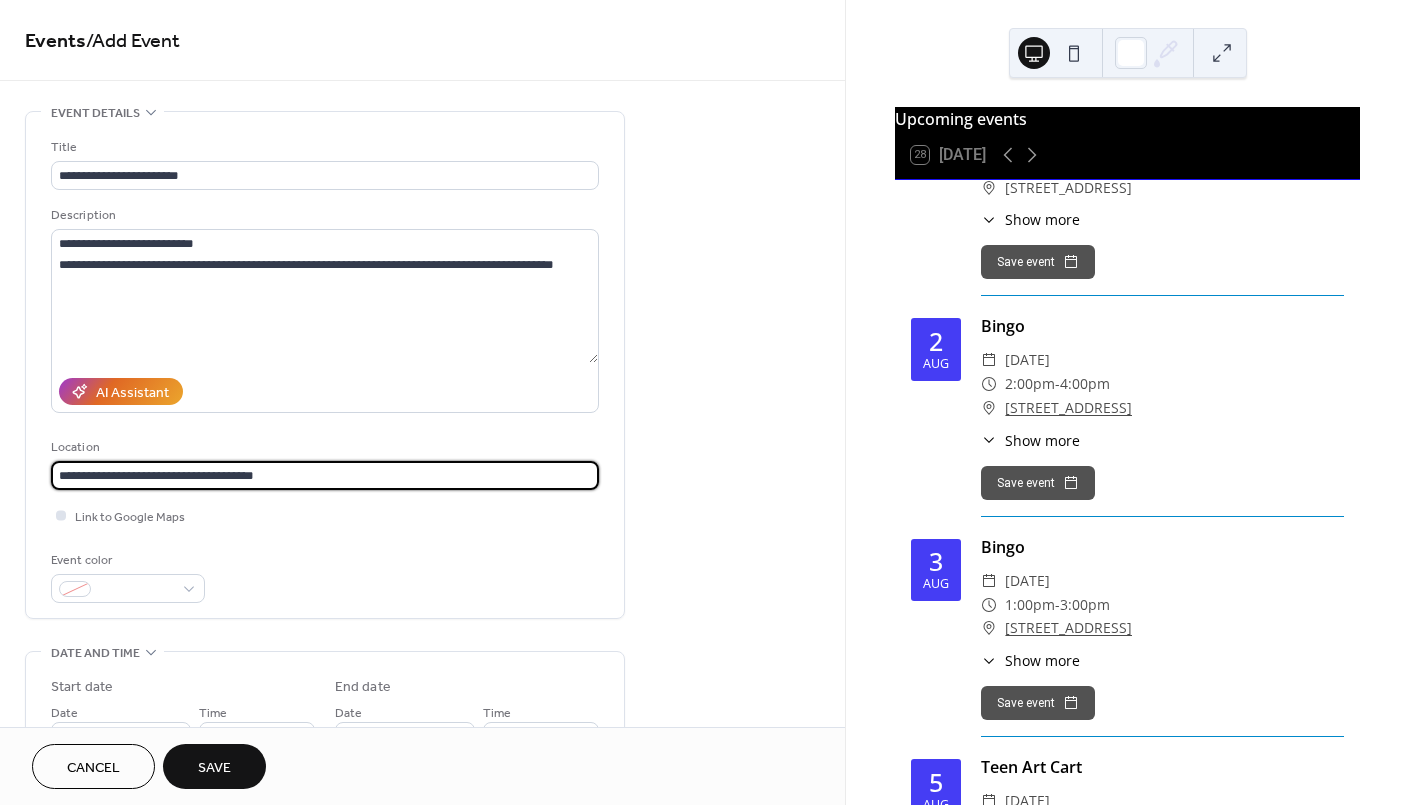 type on "**********" 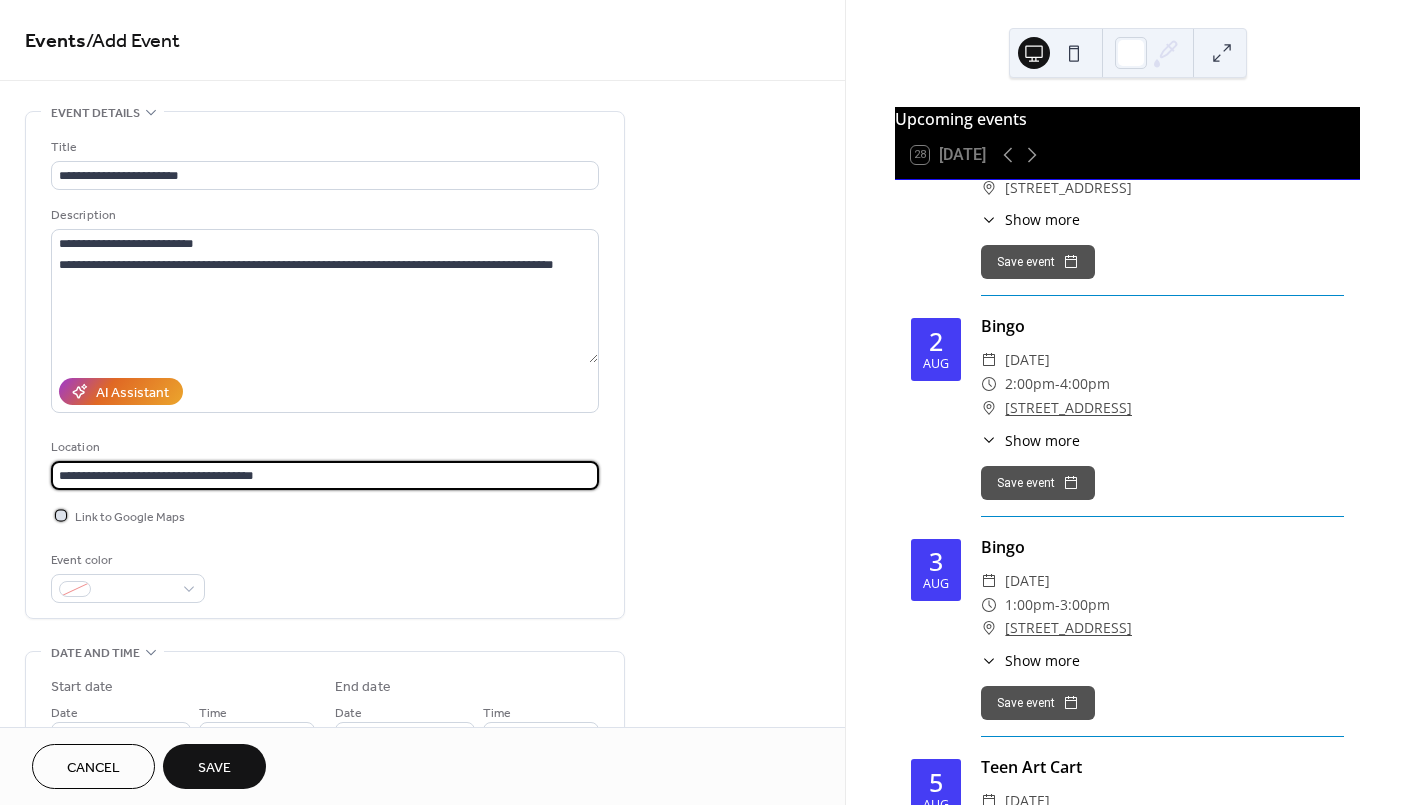 click at bounding box center [61, 515] 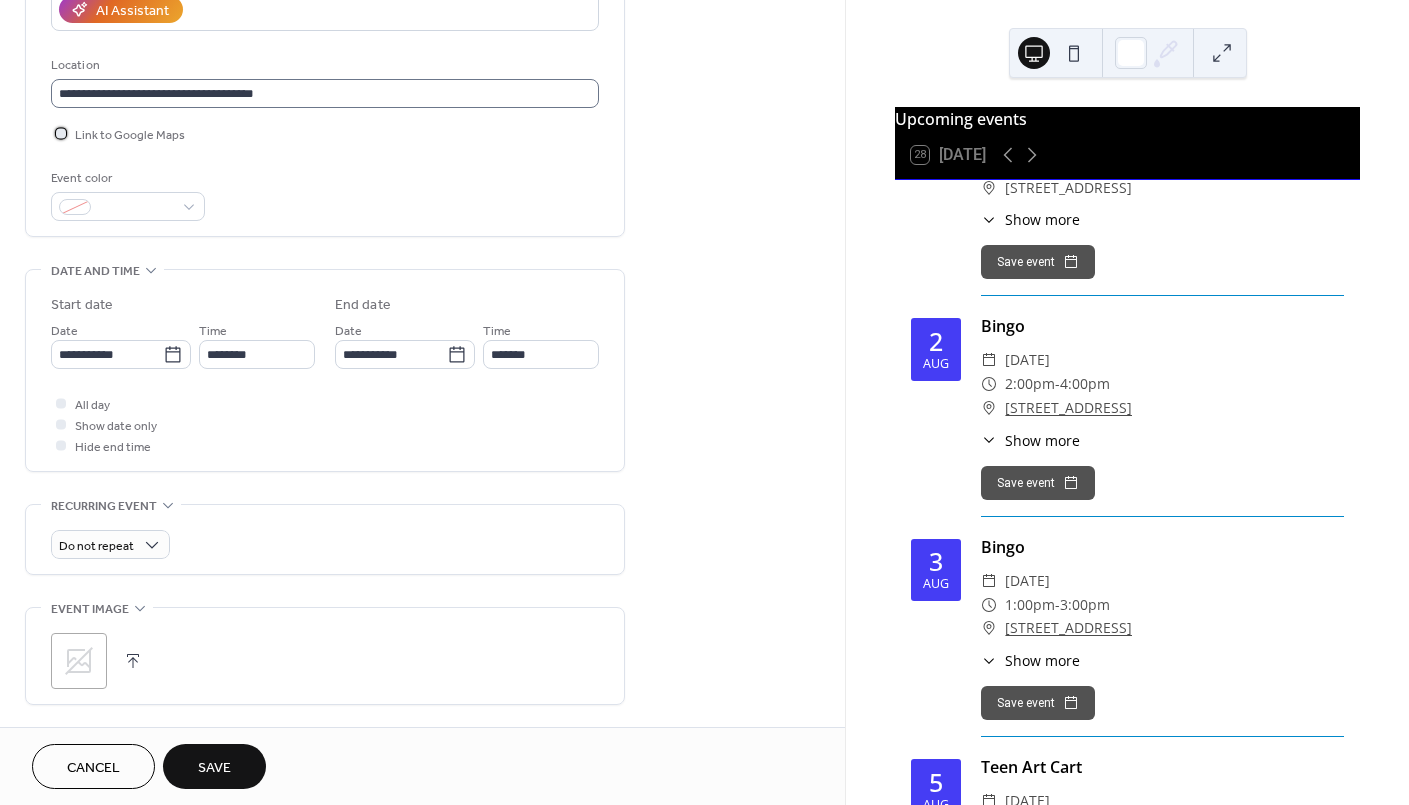 scroll, scrollTop: 400, scrollLeft: 0, axis: vertical 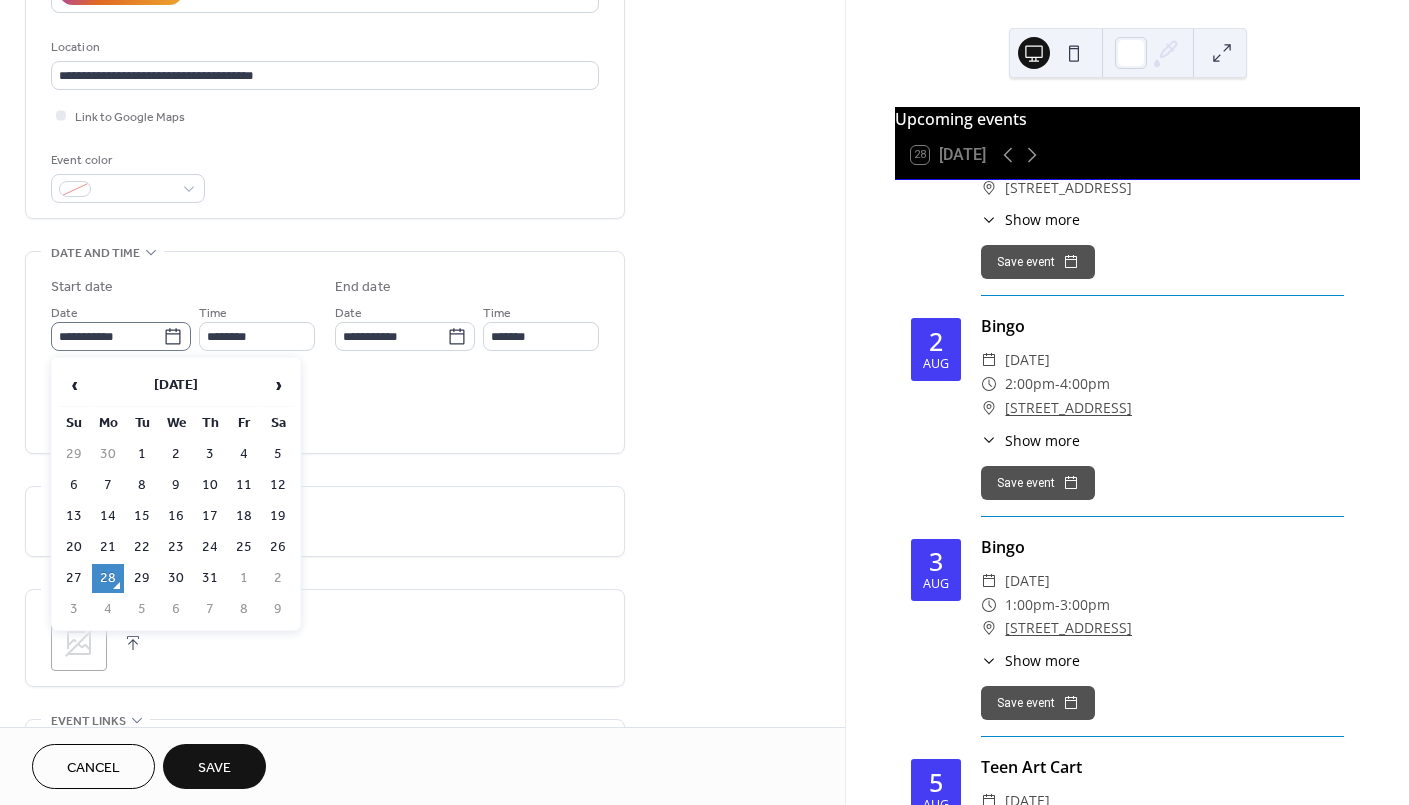 click 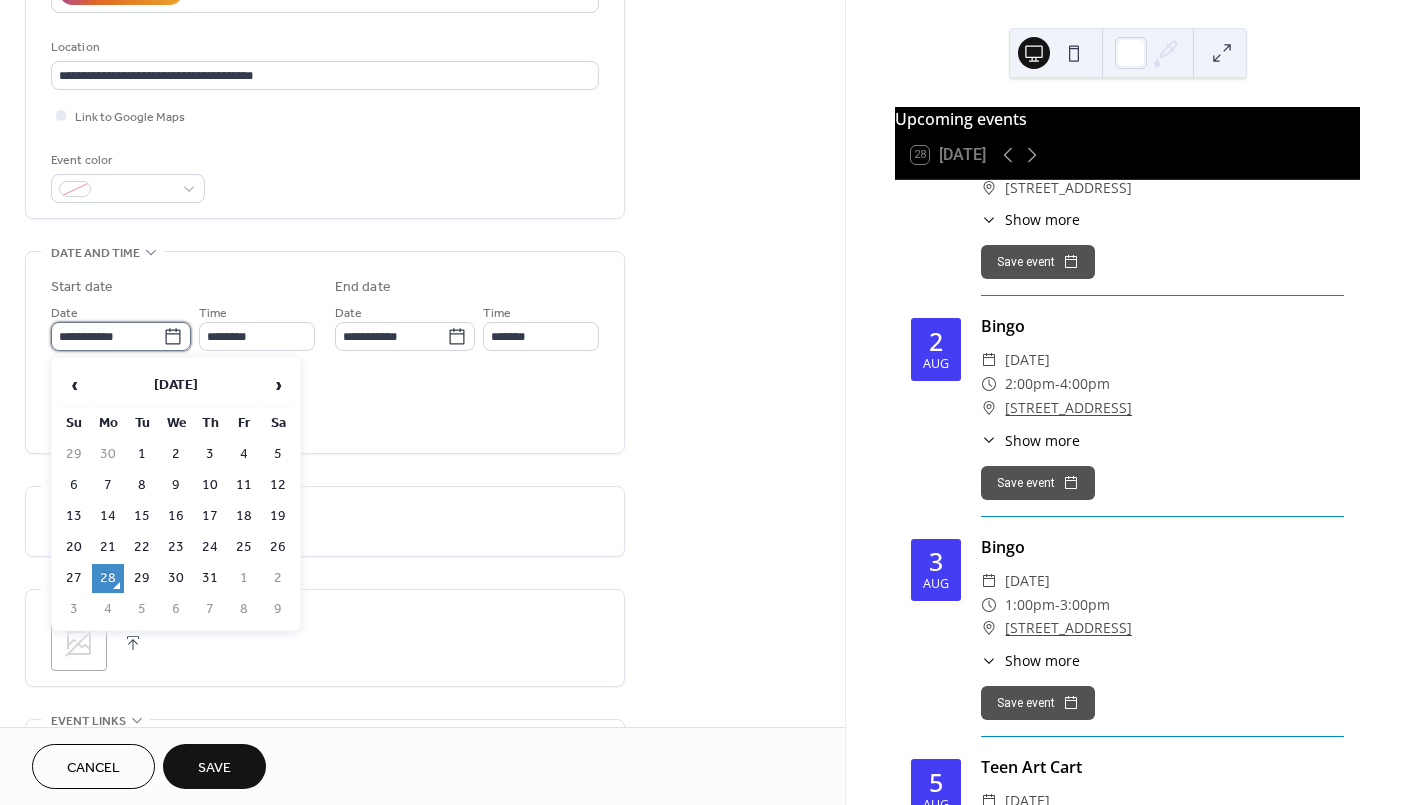 click on "**********" at bounding box center (107, 336) 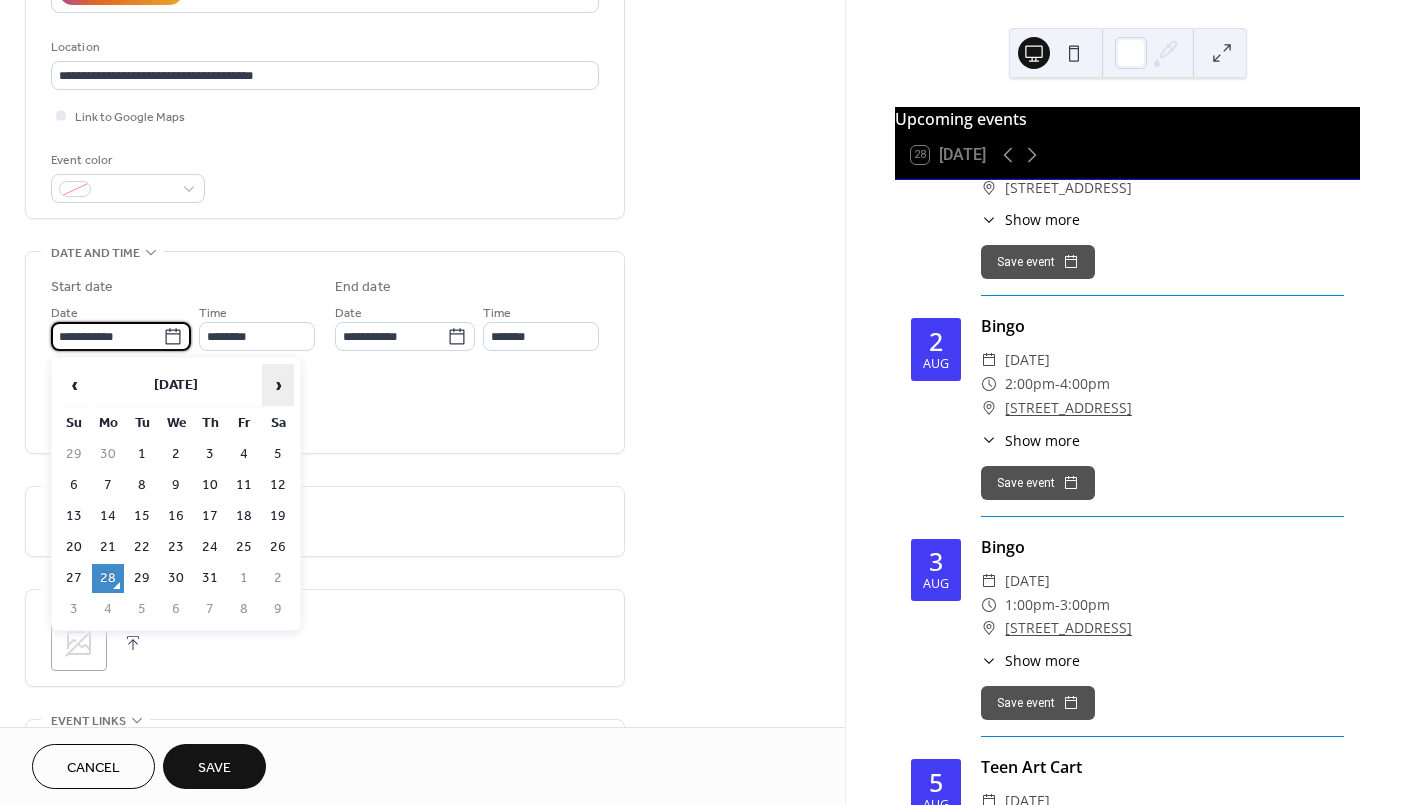 click on "›" at bounding box center [278, 385] 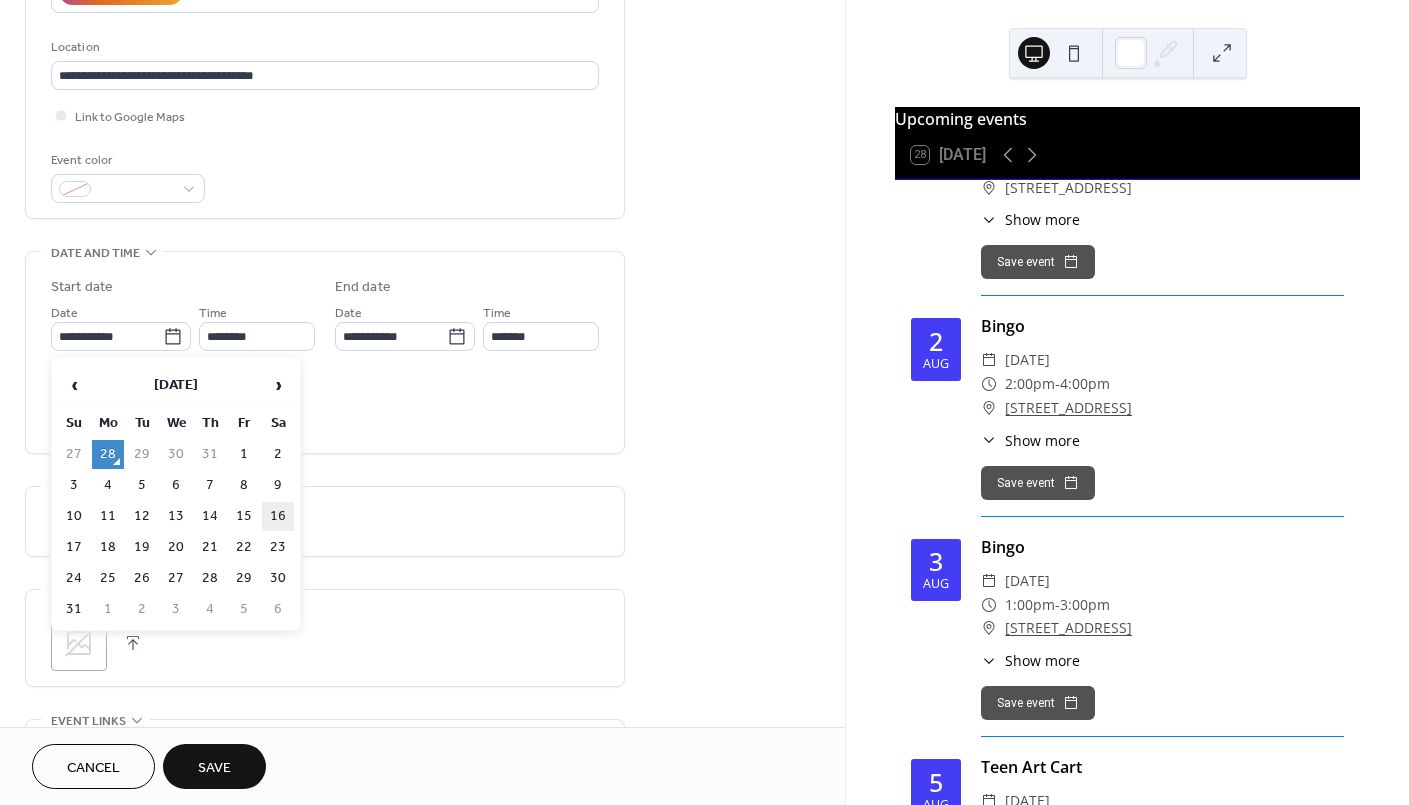 click on "16" at bounding box center [278, 516] 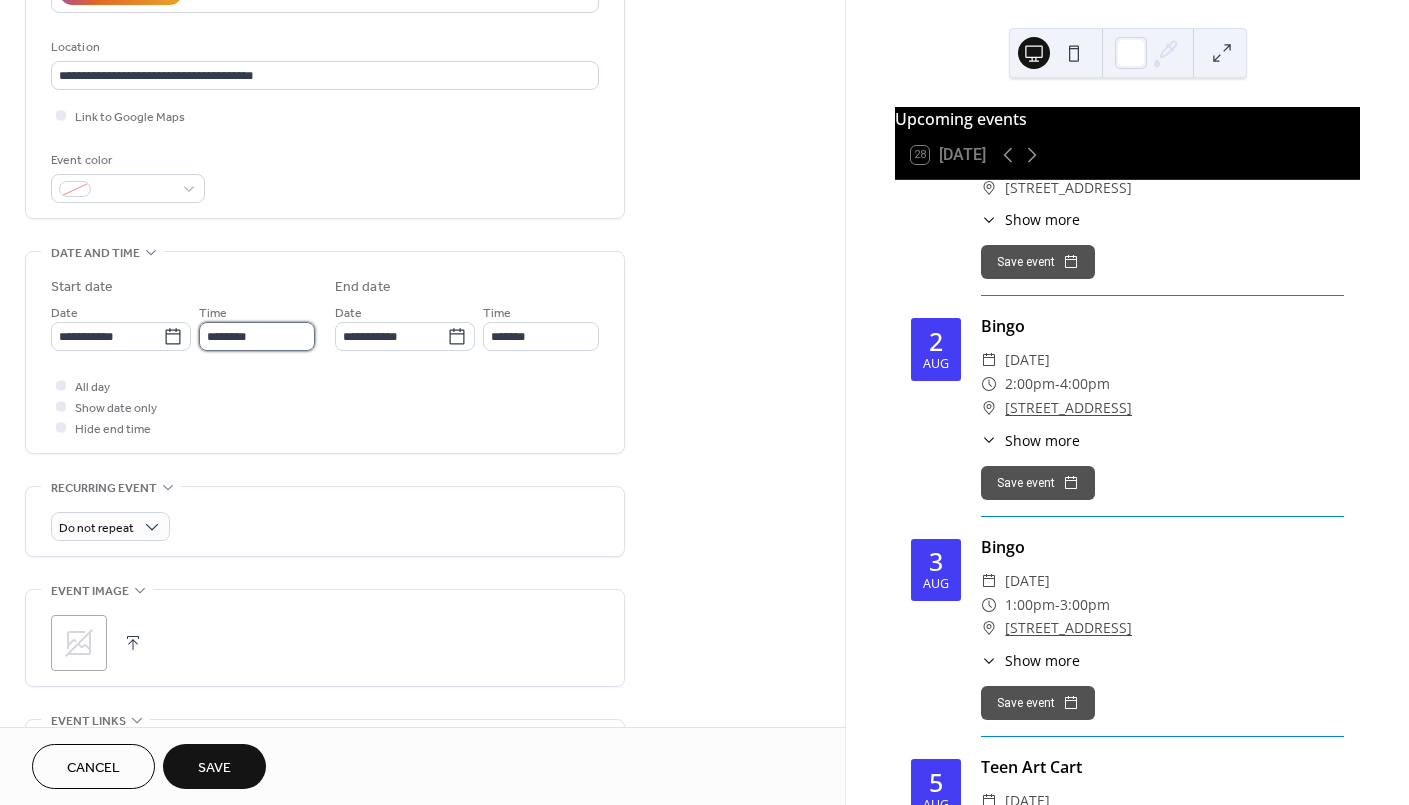 click on "********" at bounding box center [257, 336] 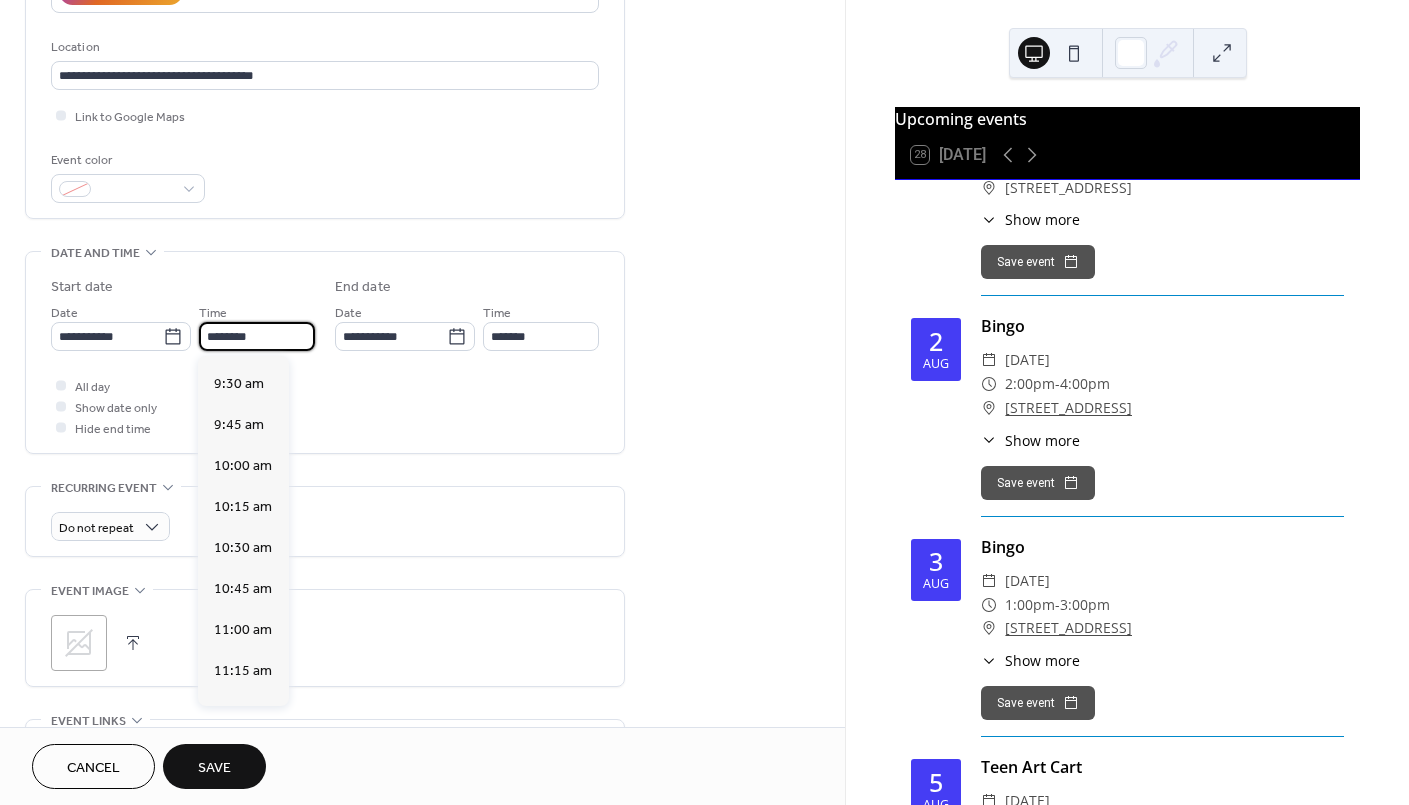 scroll, scrollTop: 1237, scrollLeft: 0, axis: vertical 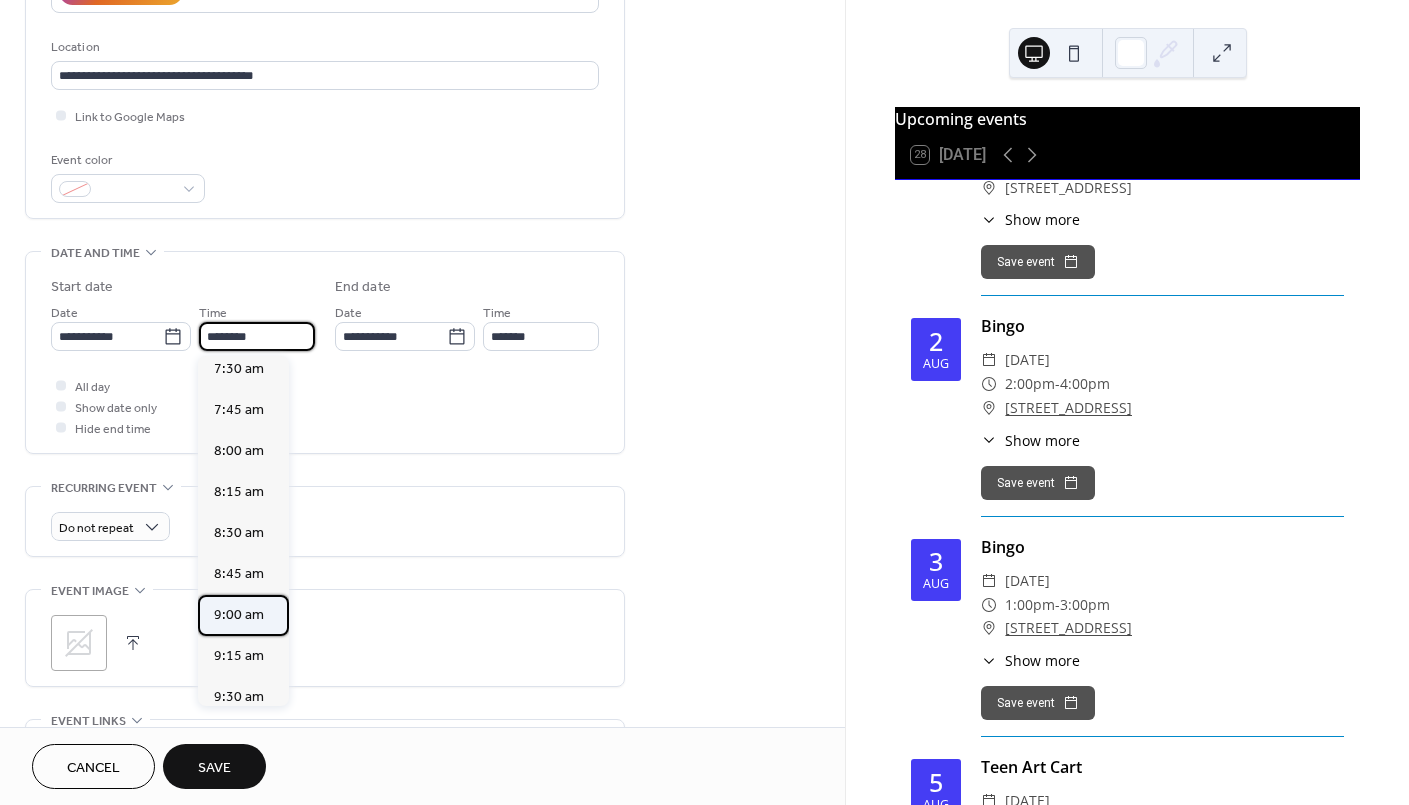click on "9:00 am" at bounding box center [239, 615] 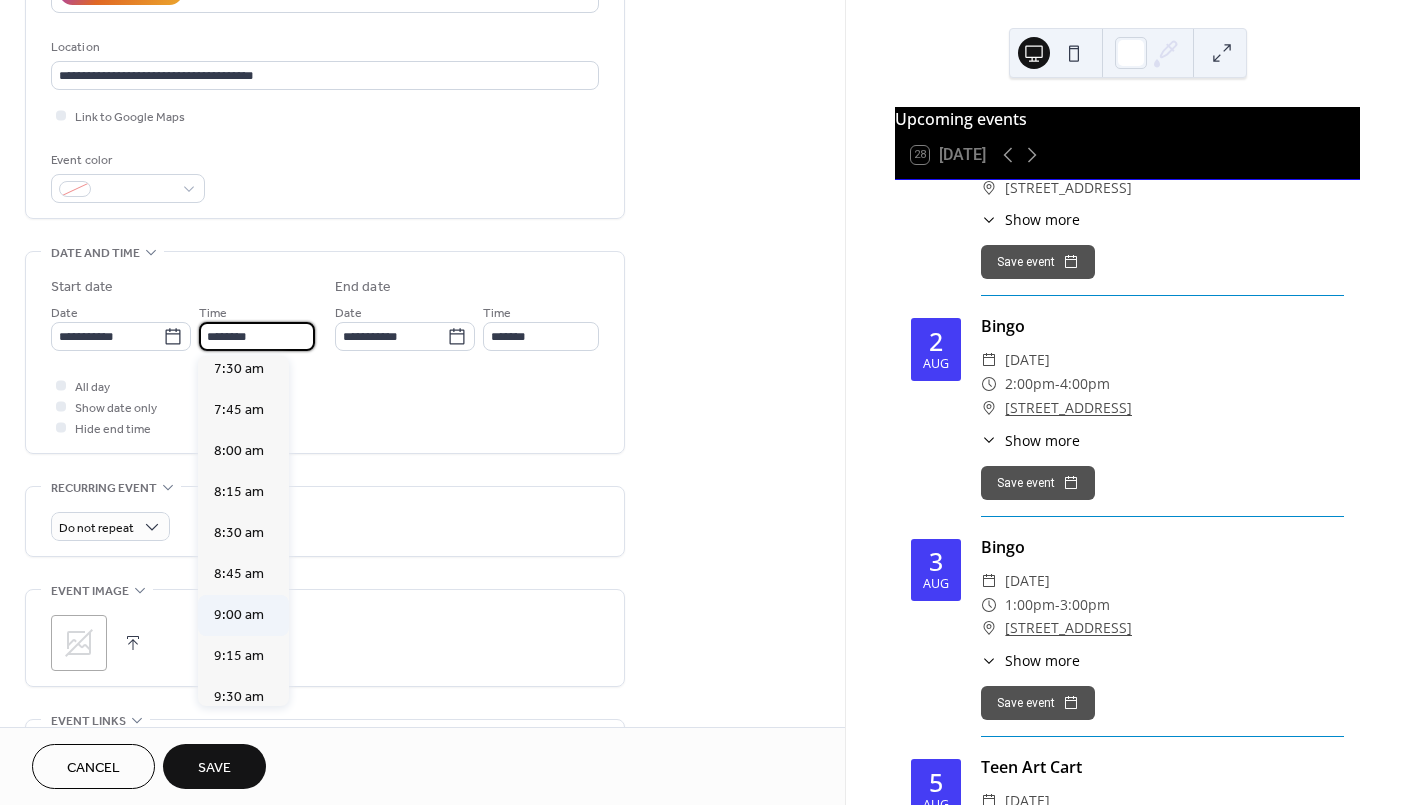 type on "*******" 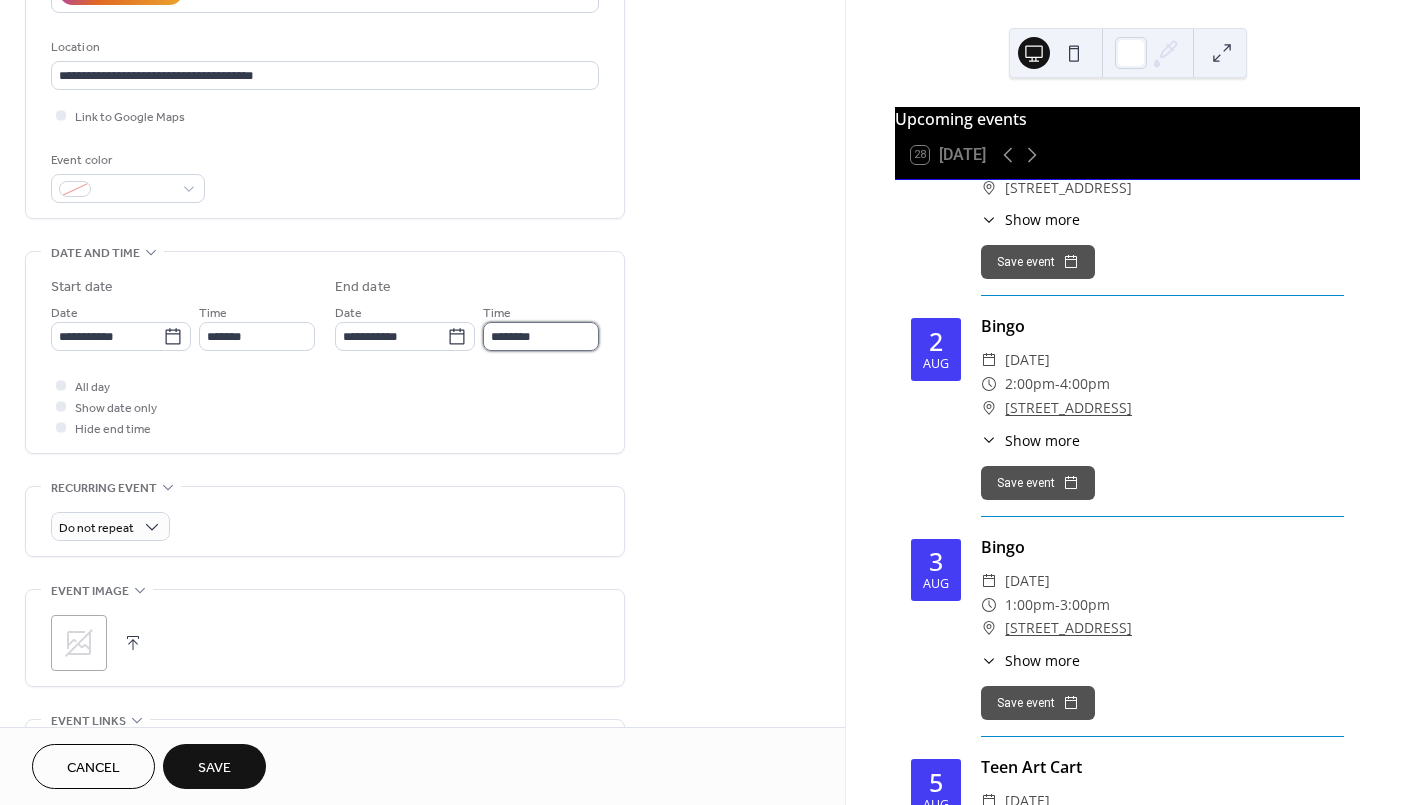 click on "********" at bounding box center [541, 336] 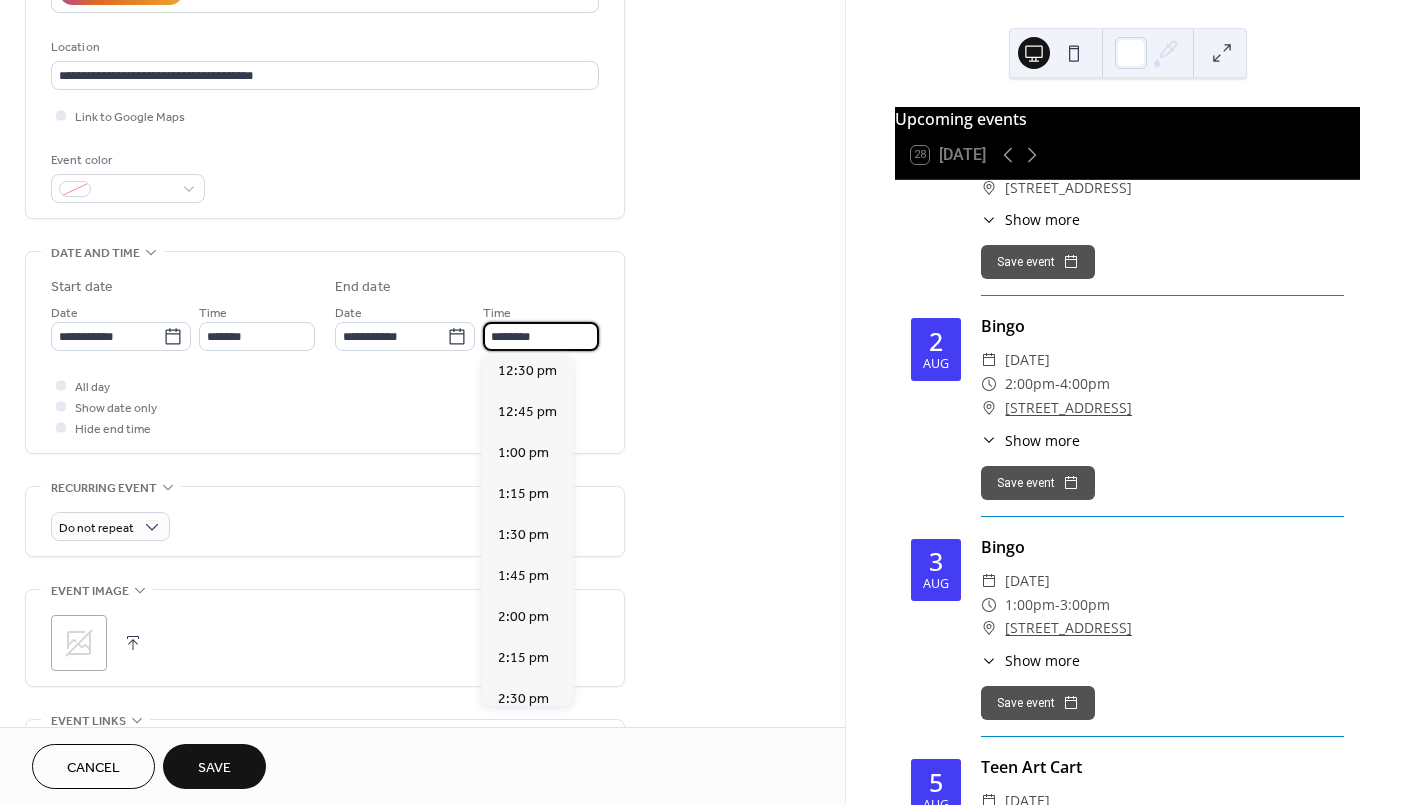scroll, scrollTop: 666, scrollLeft: 0, axis: vertical 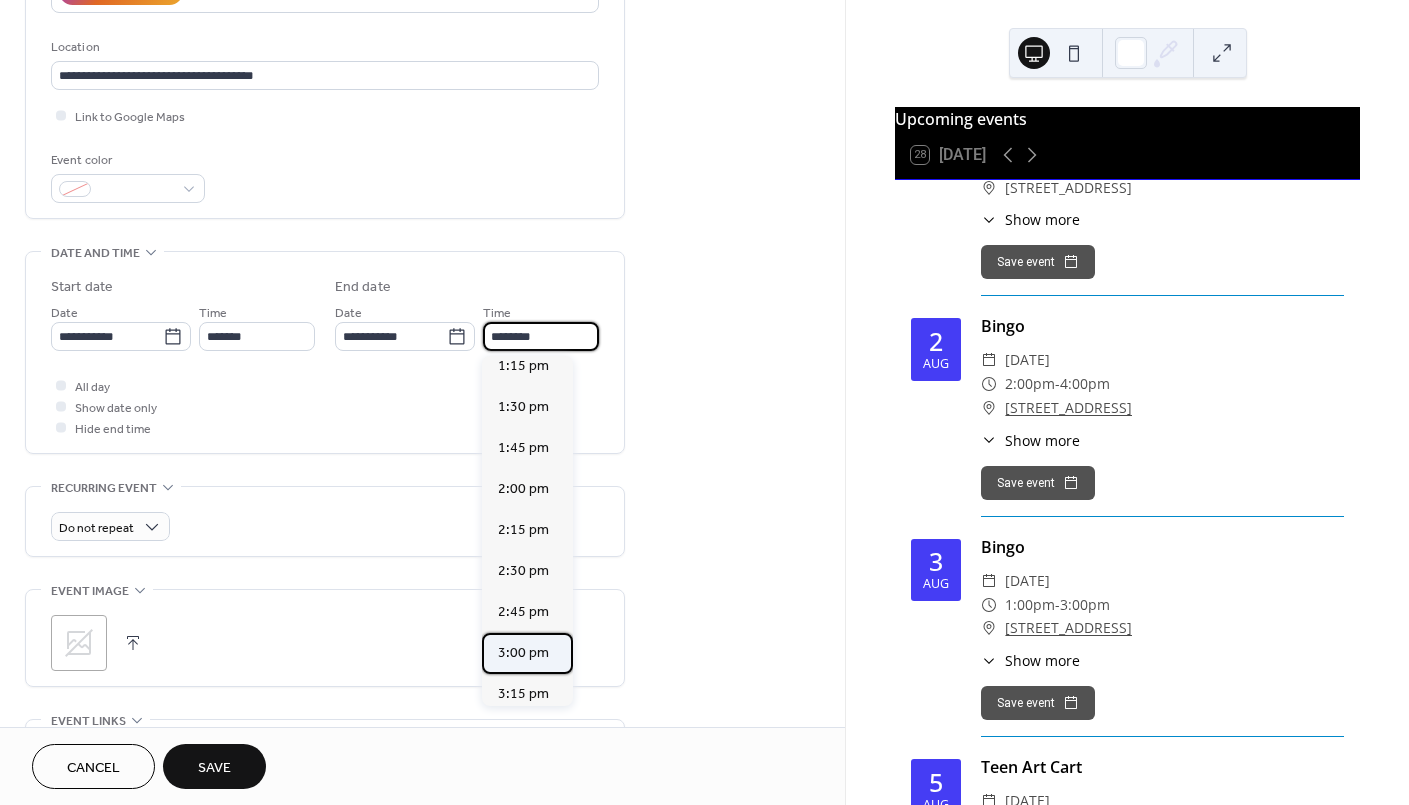 click on "3:00 pm" at bounding box center (523, 653) 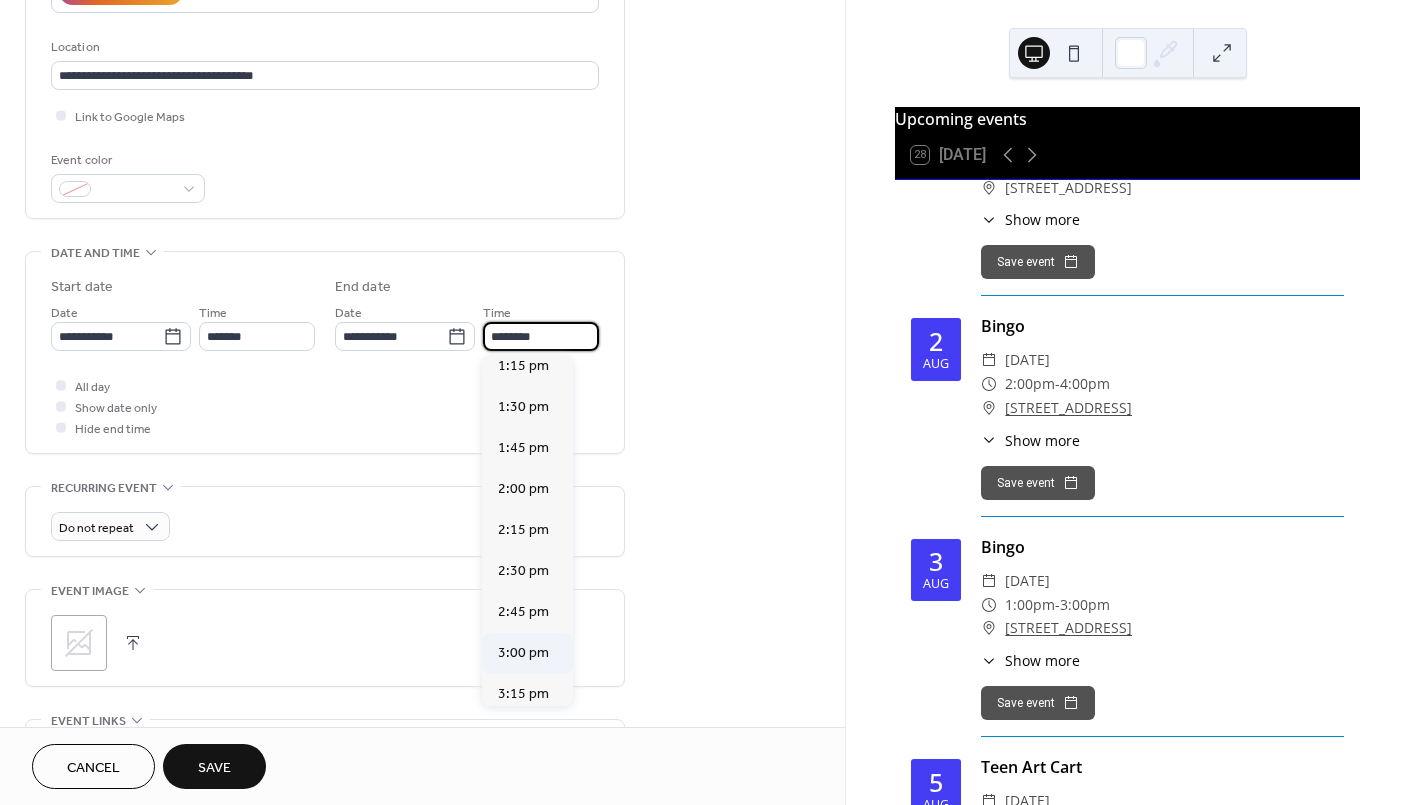 type on "*******" 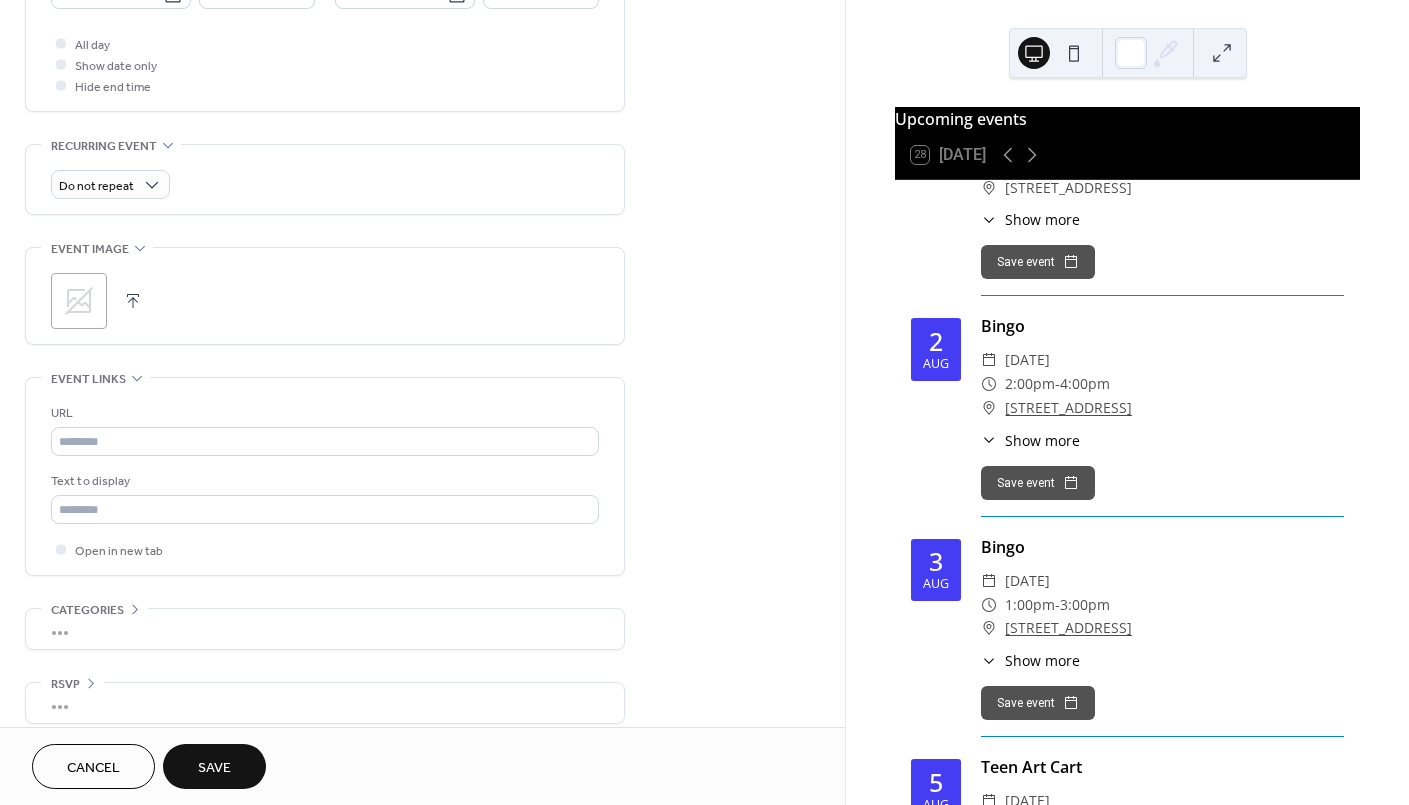 scroll, scrollTop: 765, scrollLeft: 0, axis: vertical 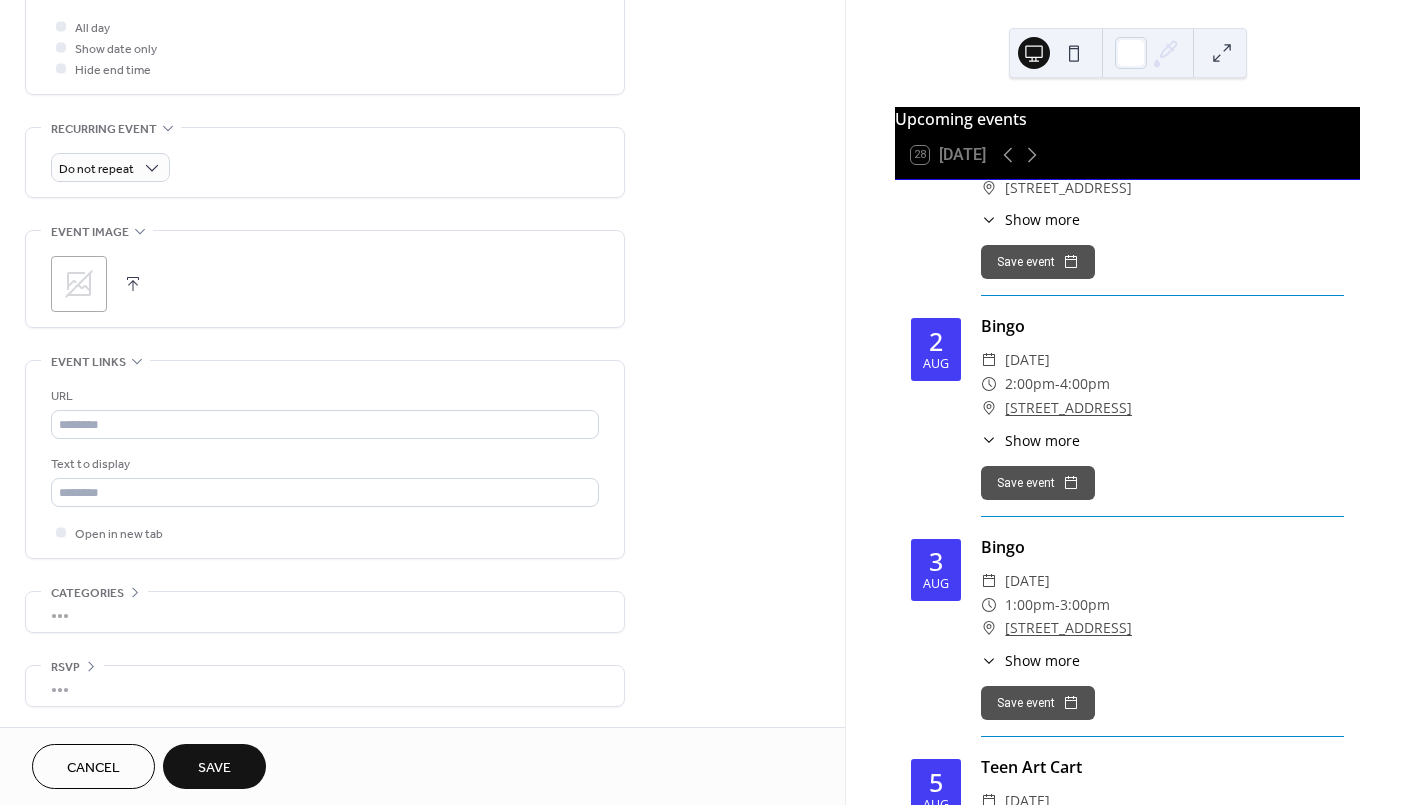 click on "Save" at bounding box center [214, 768] 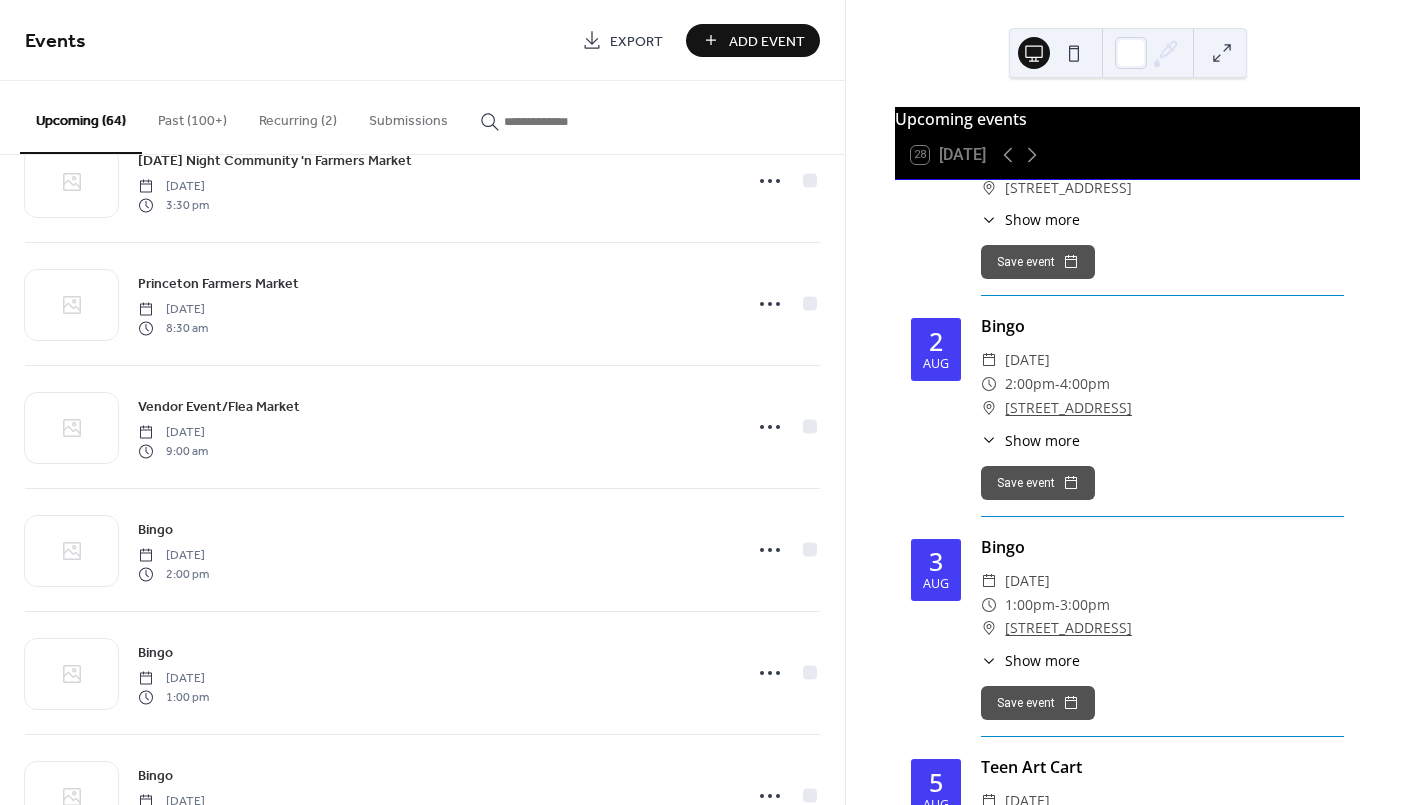 scroll, scrollTop: 5574, scrollLeft: 0, axis: vertical 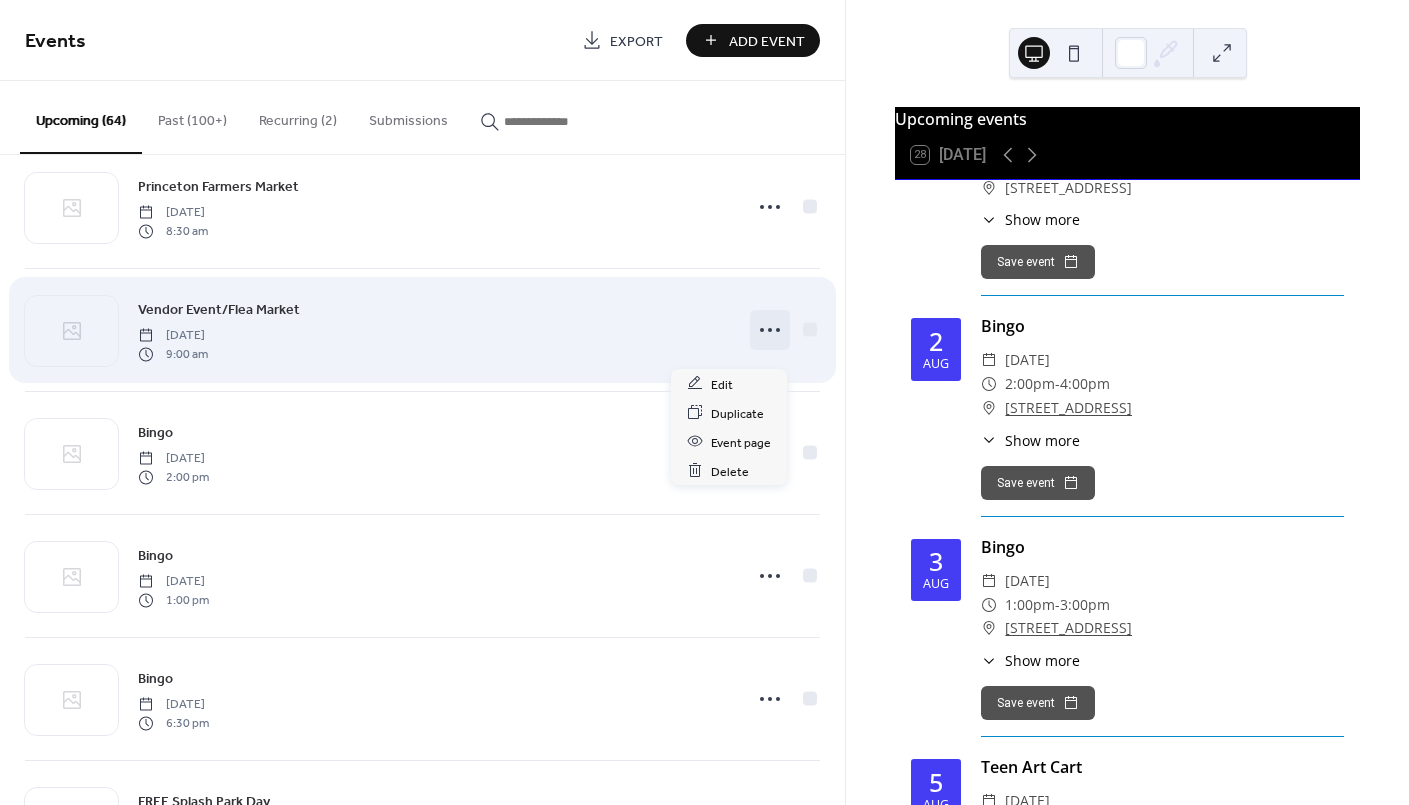click 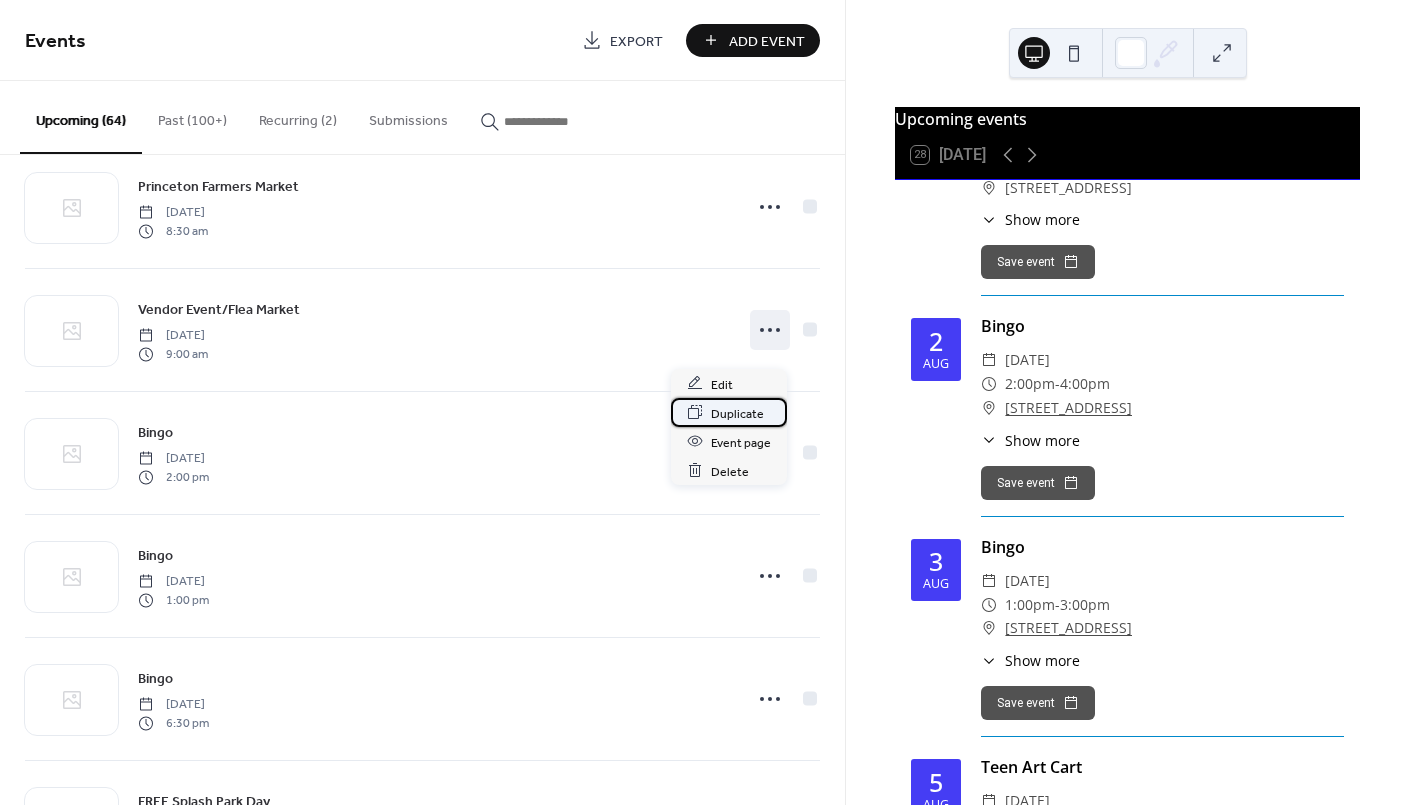 click on "Duplicate" at bounding box center (737, 413) 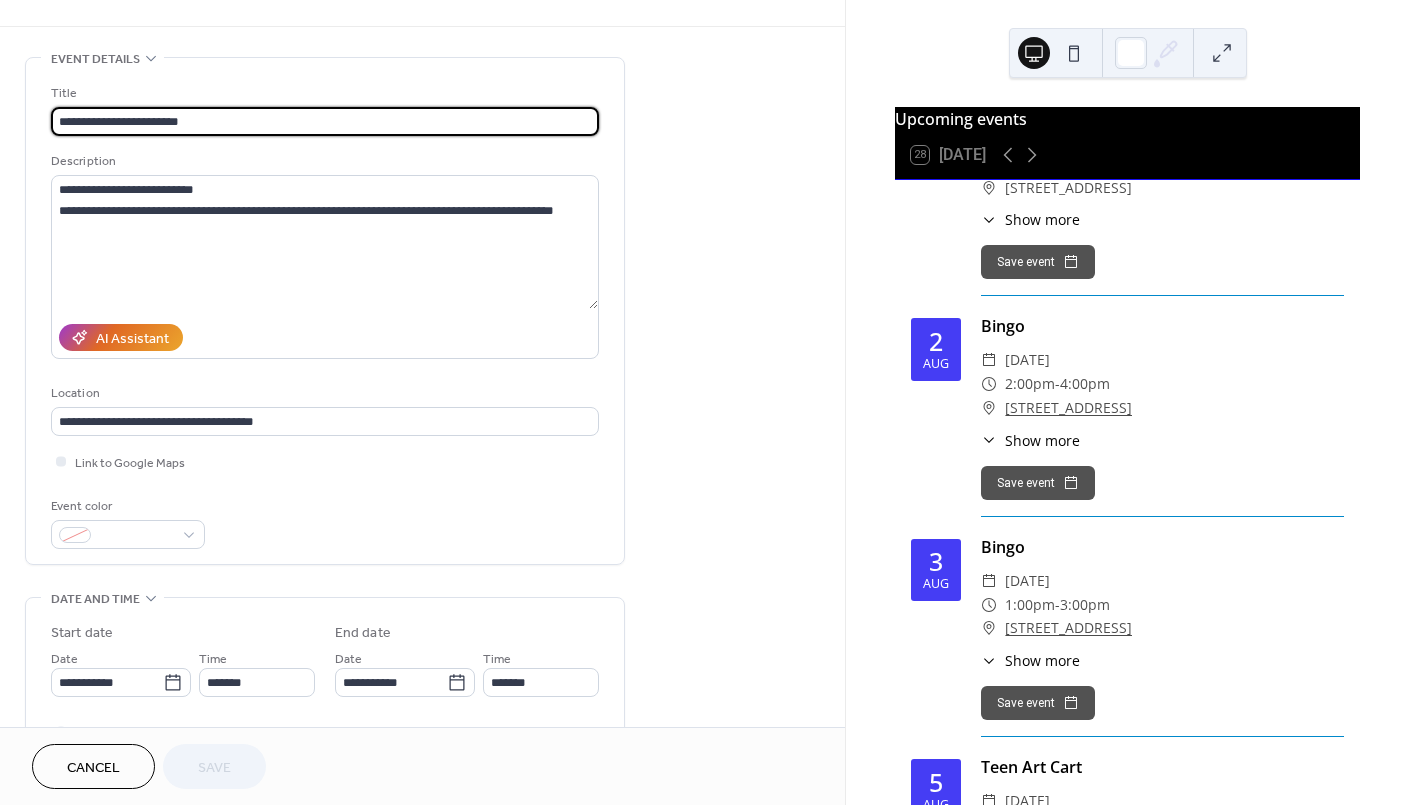 scroll, scrollTop: 266, scrollLeft: 0, axis: vertical 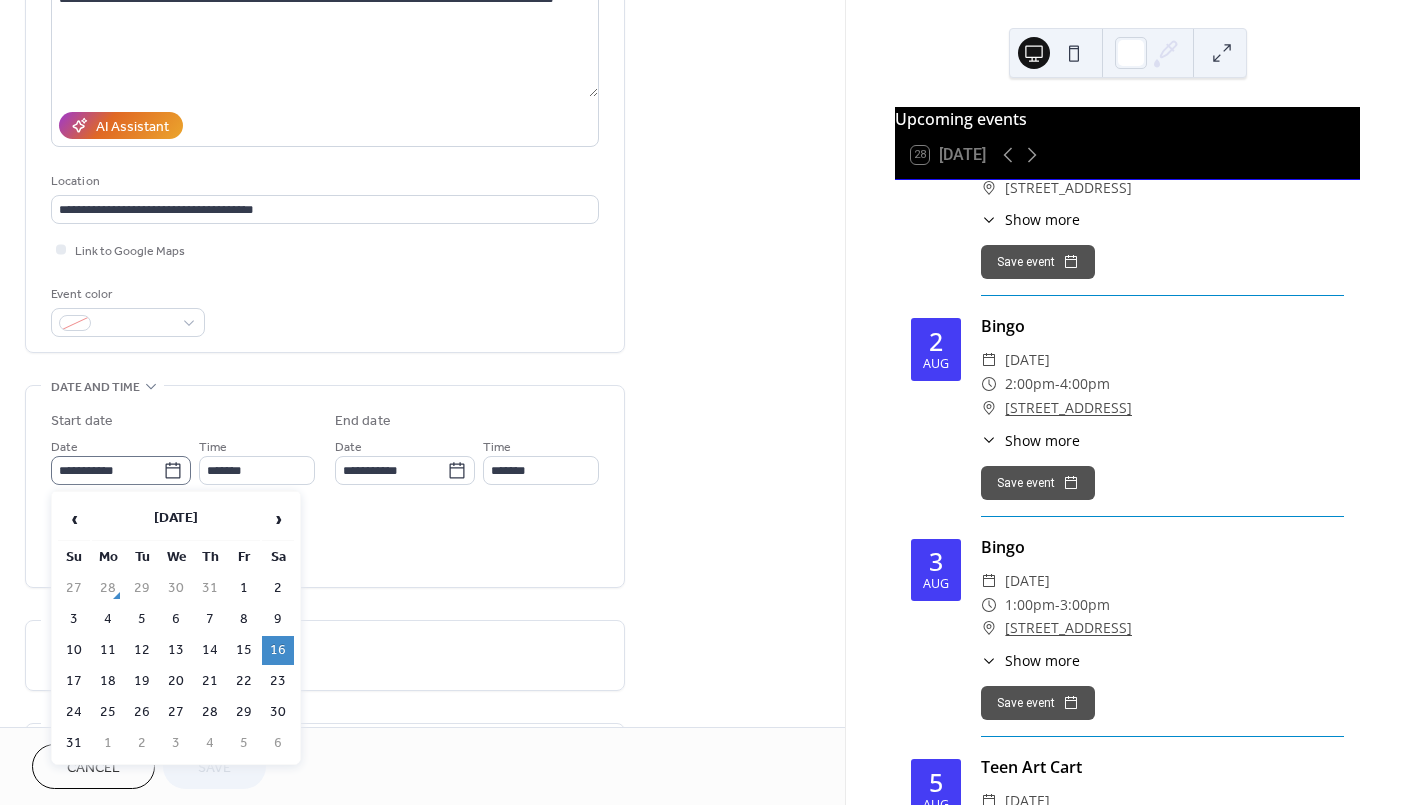 click on "**********" at bounding box center (121, 470) 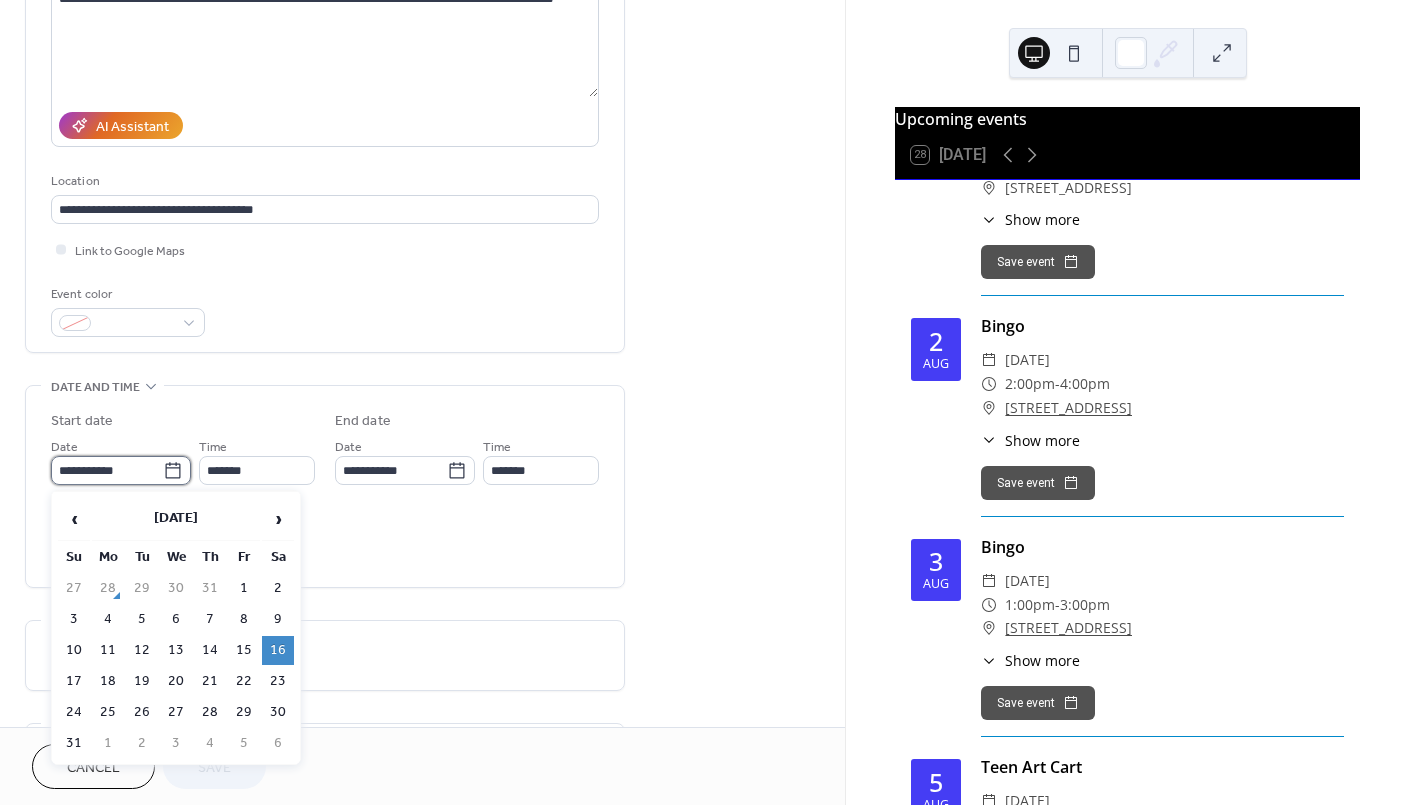 click on "**********" at bounding box center (107, 470) 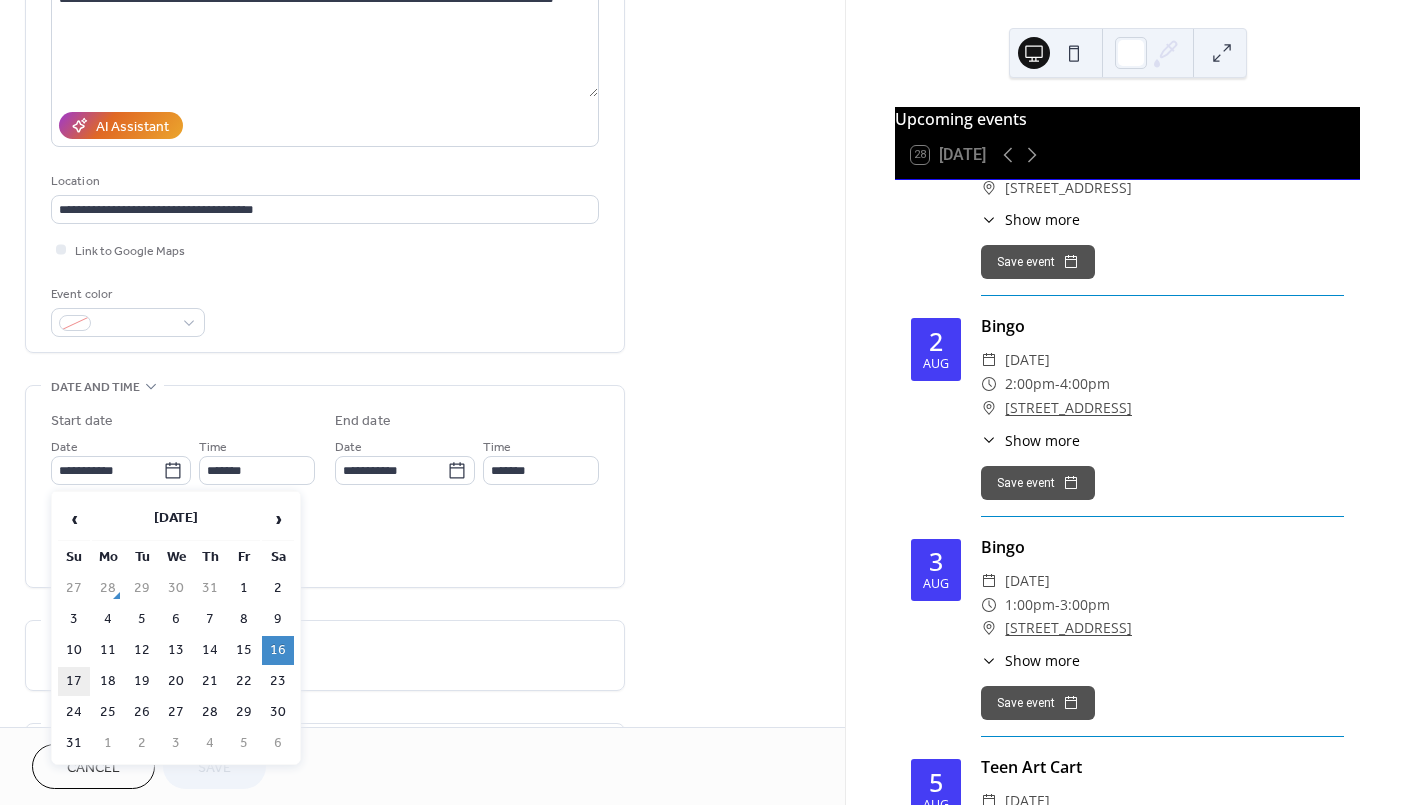 click on "17" at bounding box center [74, 681] 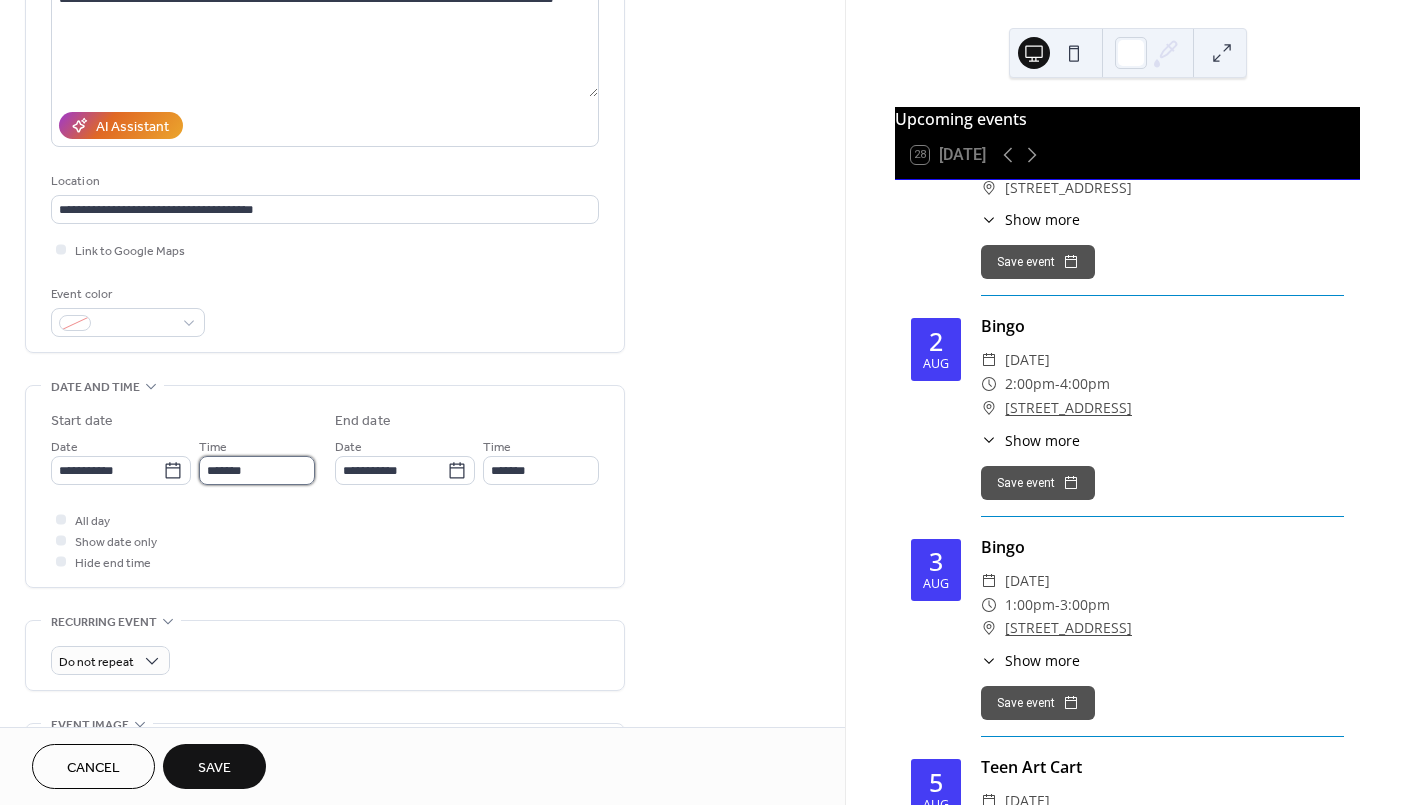 click on "**********" at bounding box center [704, 402] 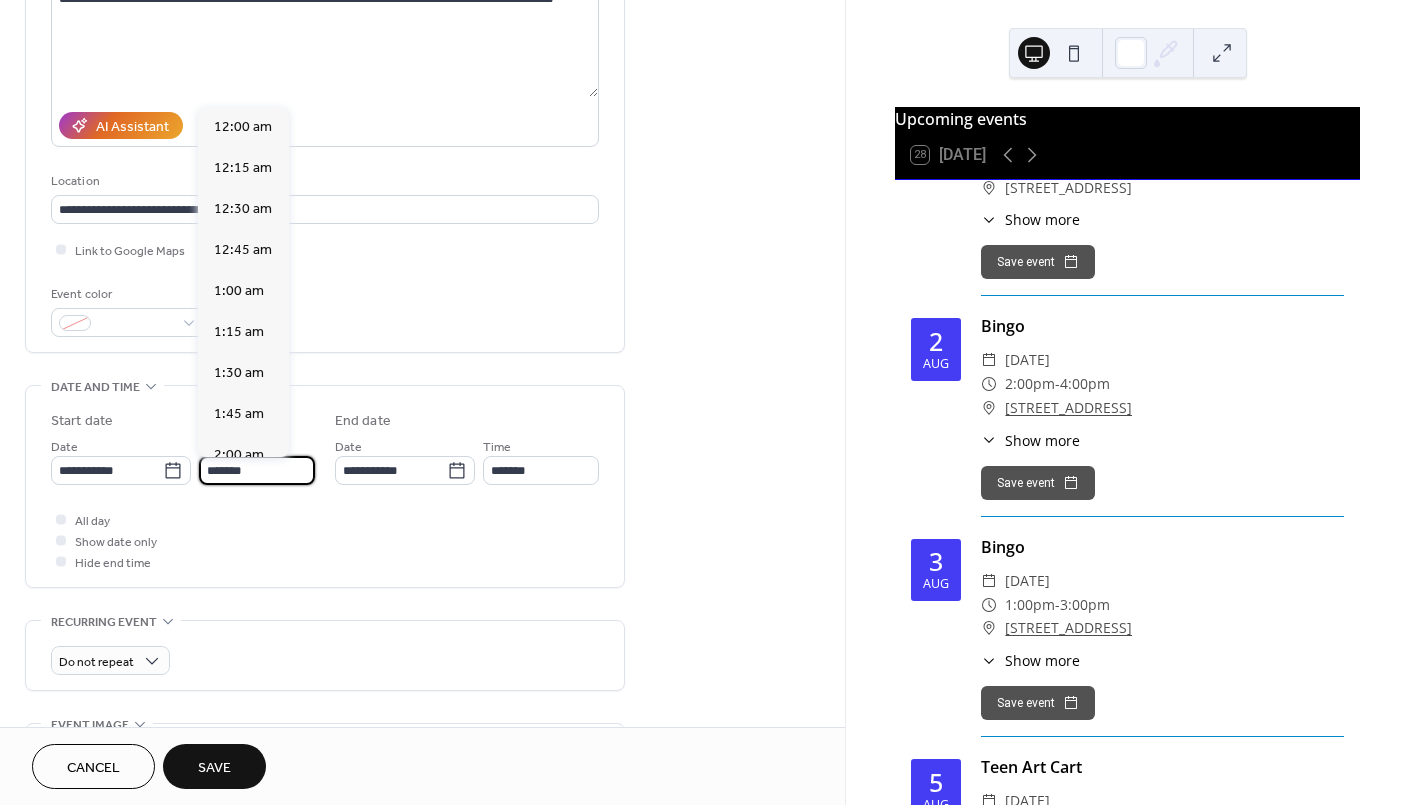 scroll, scrollTop: 1428, scrollLeft: 0, axis: vertical 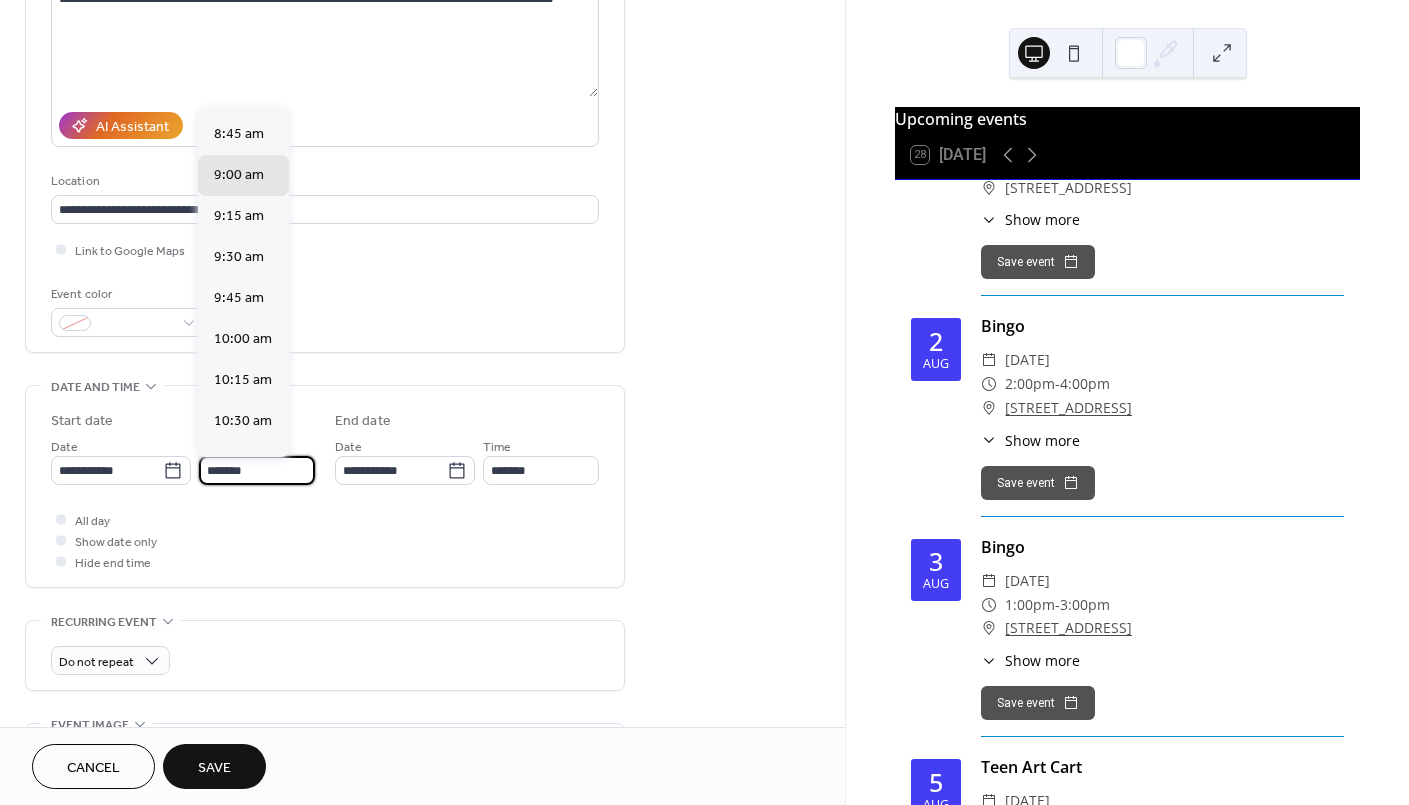 click on "11:00 am" at bounding box center (243, 502) 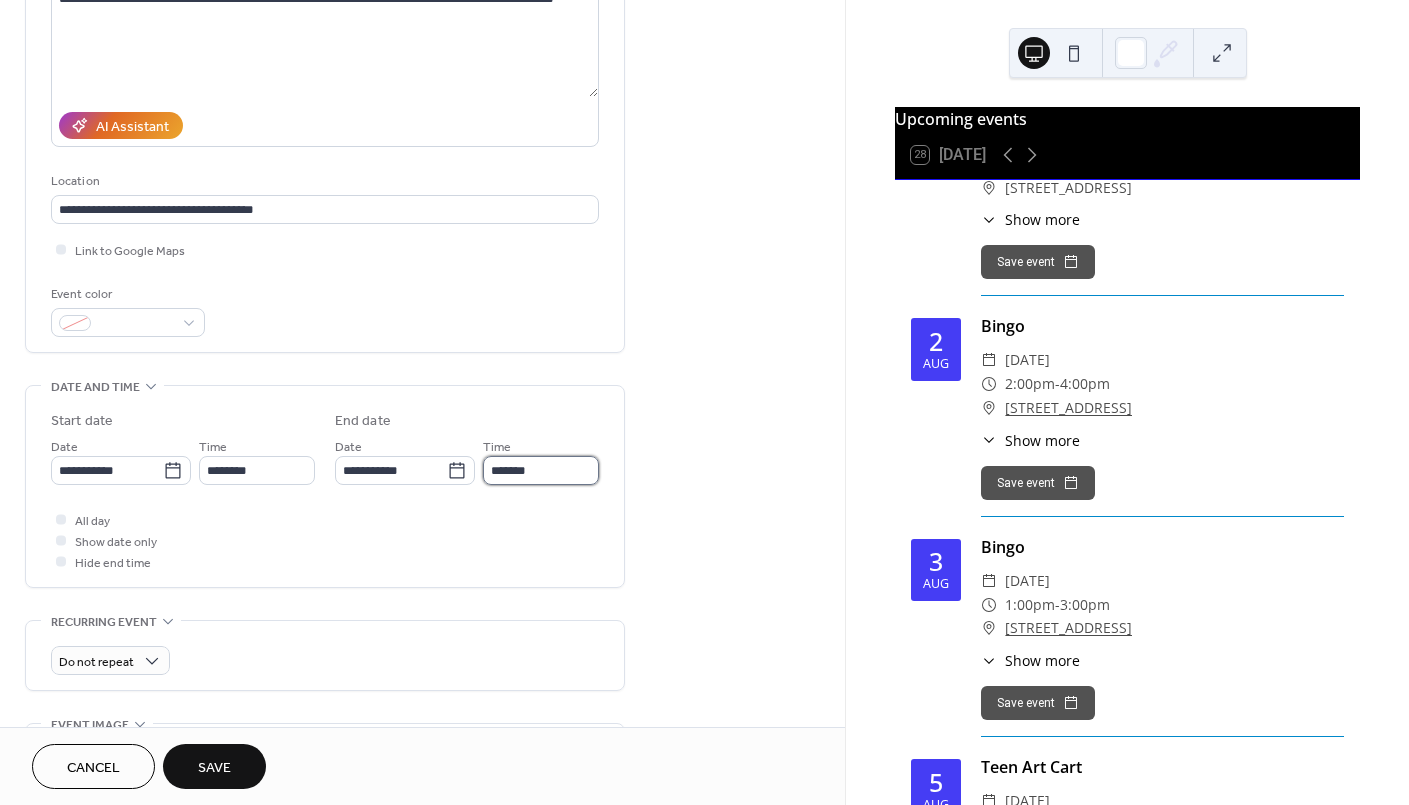 click on "*******" at bounding box center (541, 470) 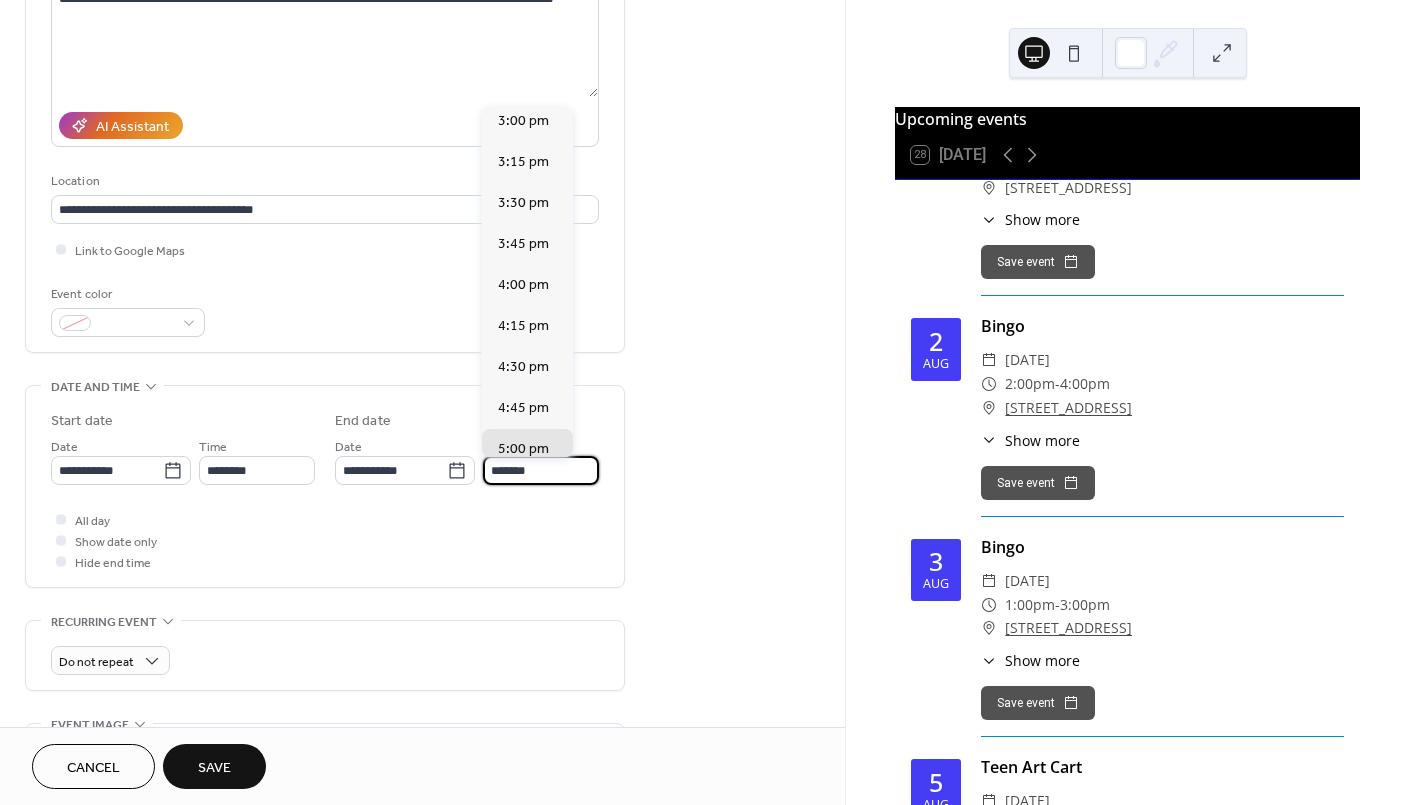 scroll, scrollTop: 512, scrollLeft: 0, axis: vertical 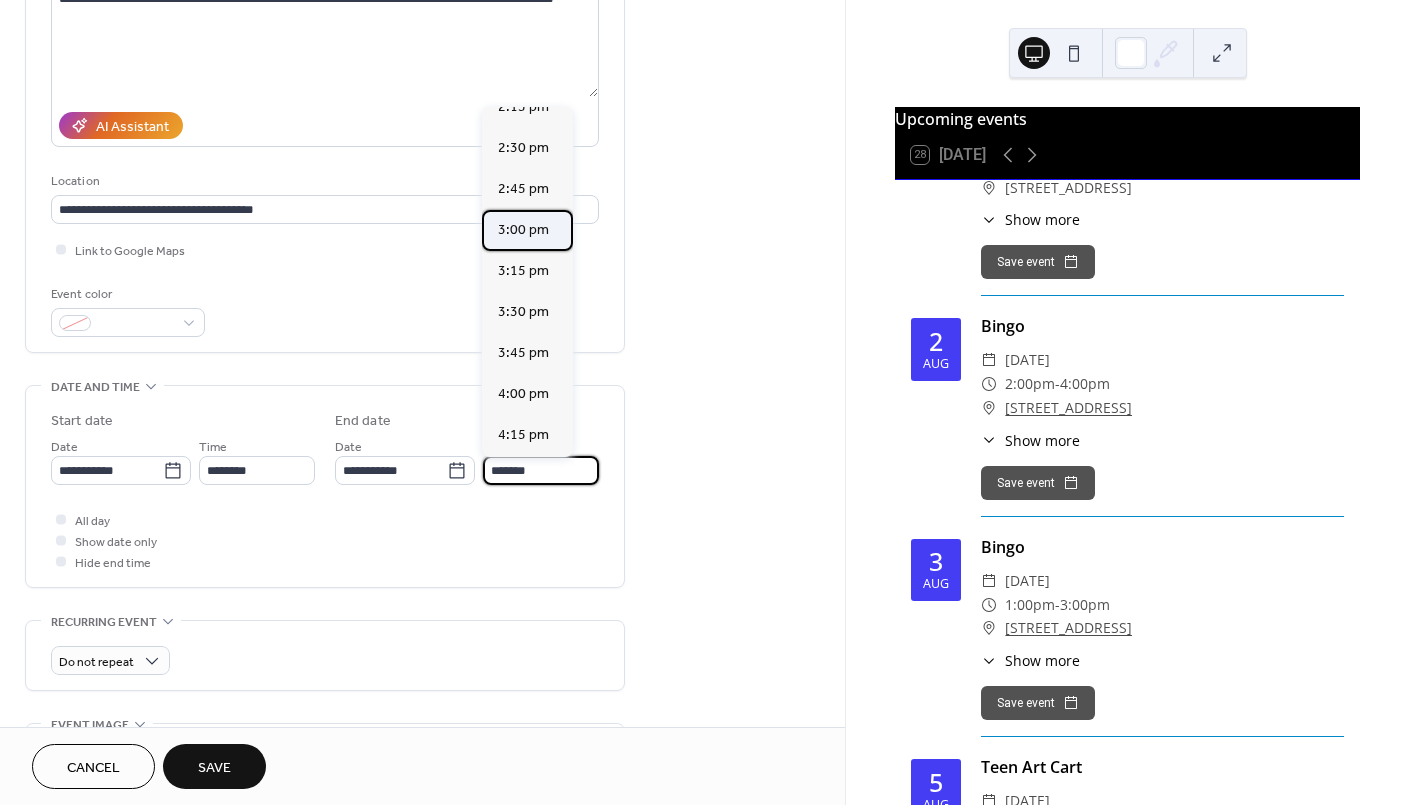 click on "3:00 pm" at bounding box center (523, 229) 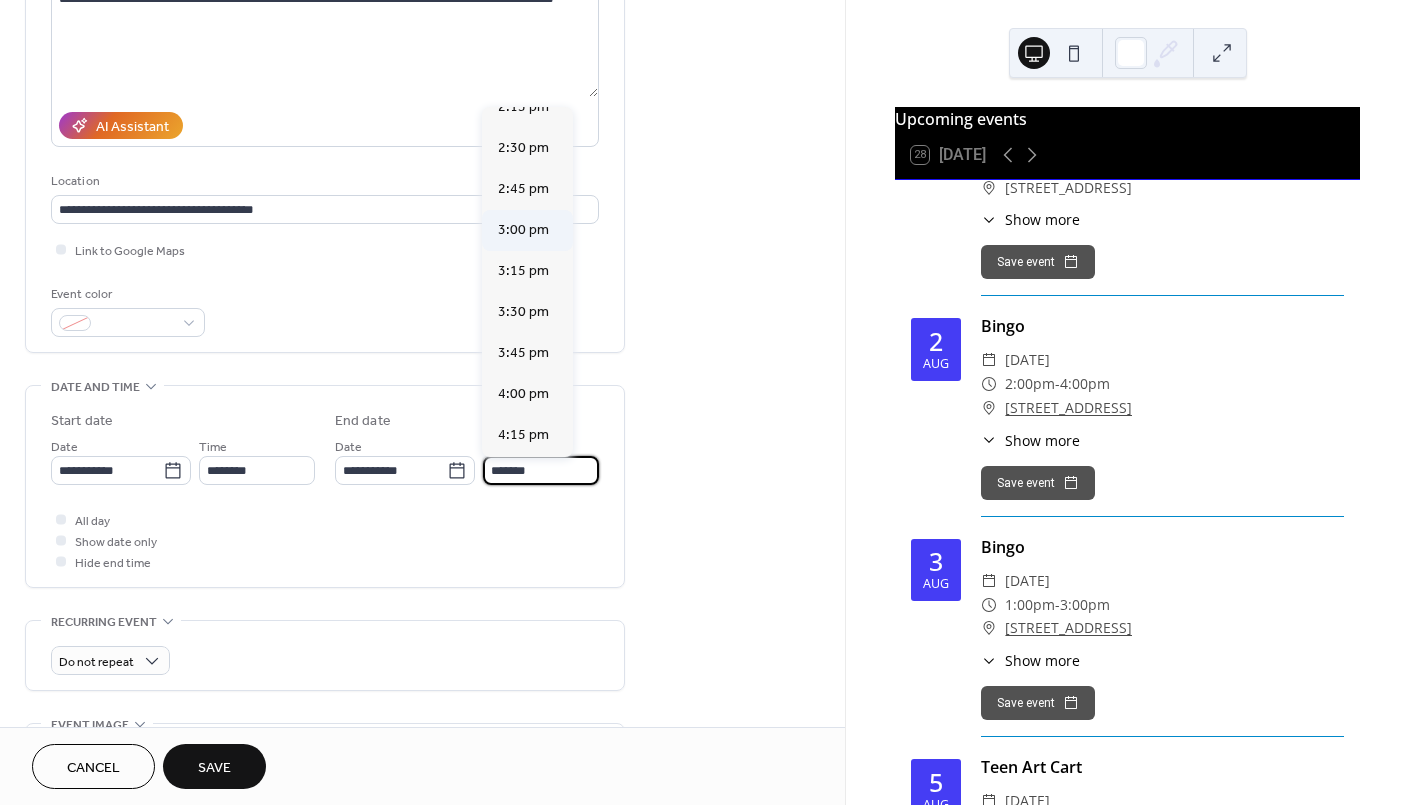 type on "*******" 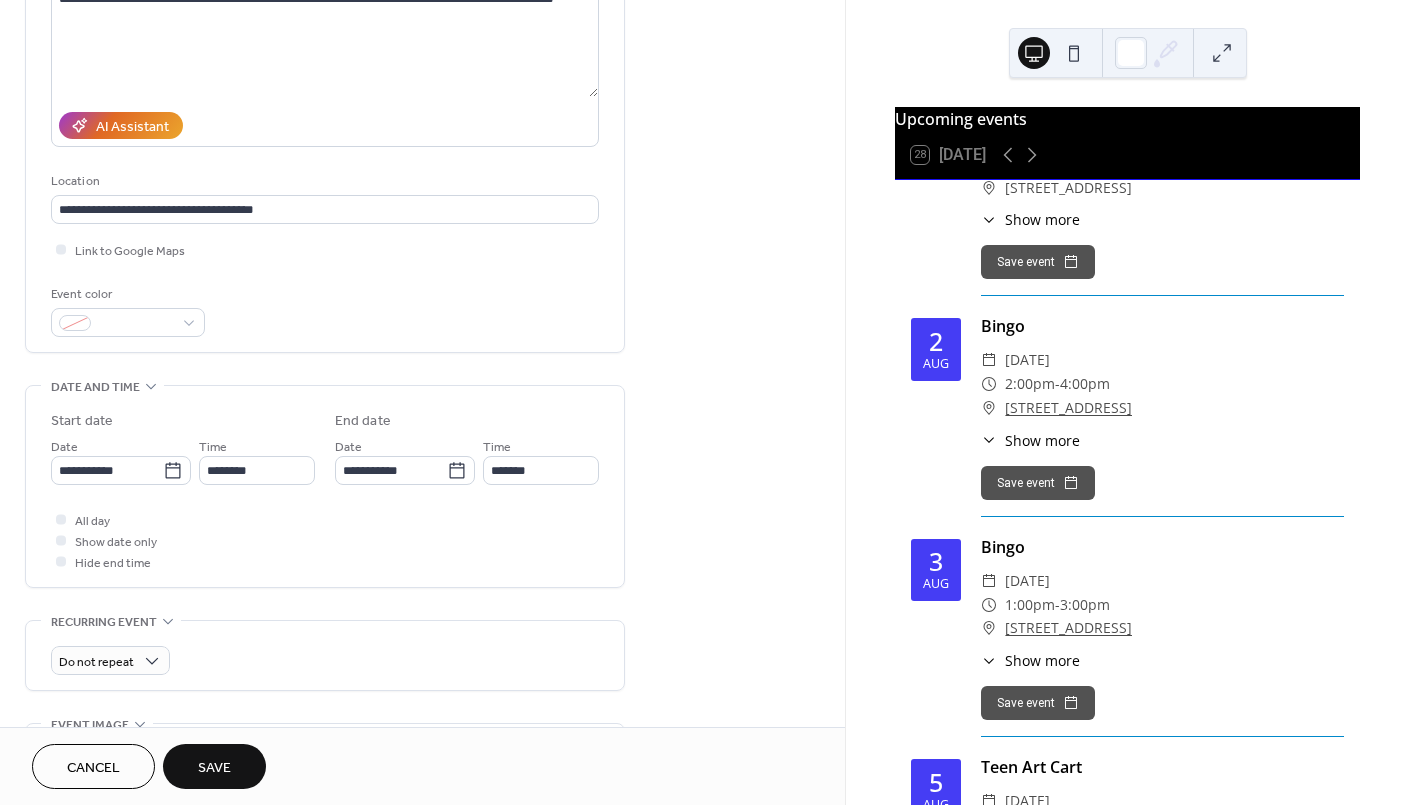 click on "Save" at bounding box center (214, 768) 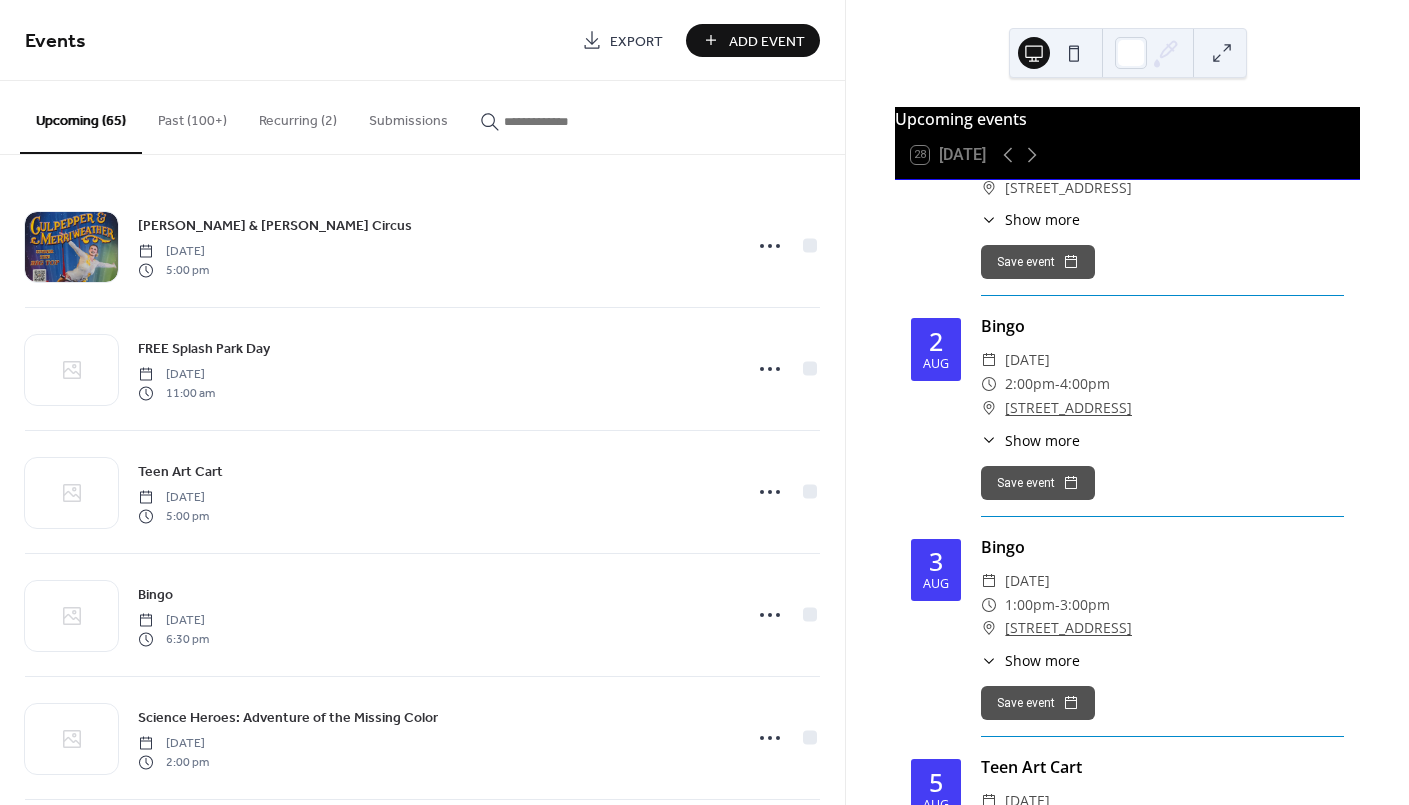 click on "Add Event" at bounding box center (767, 41) 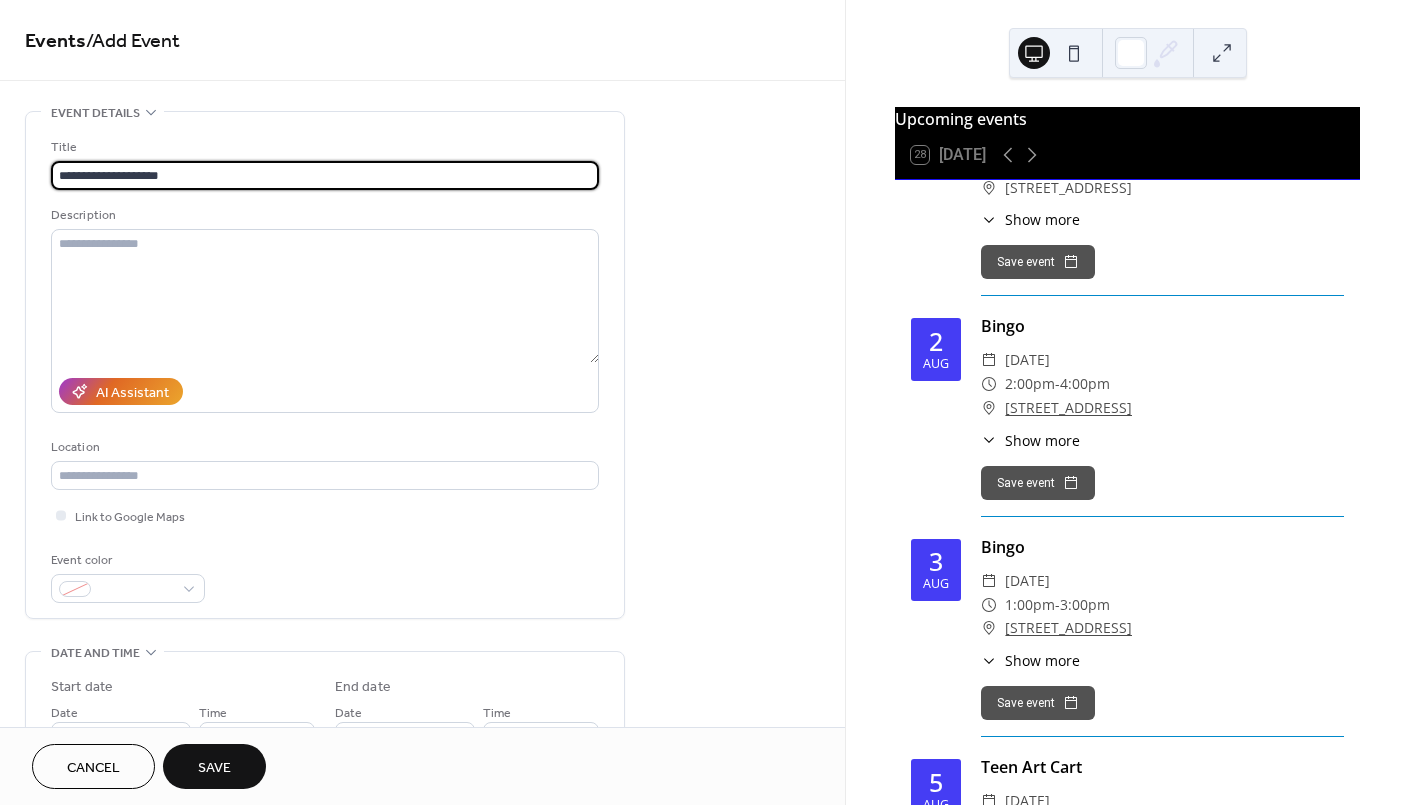 type on "**********" 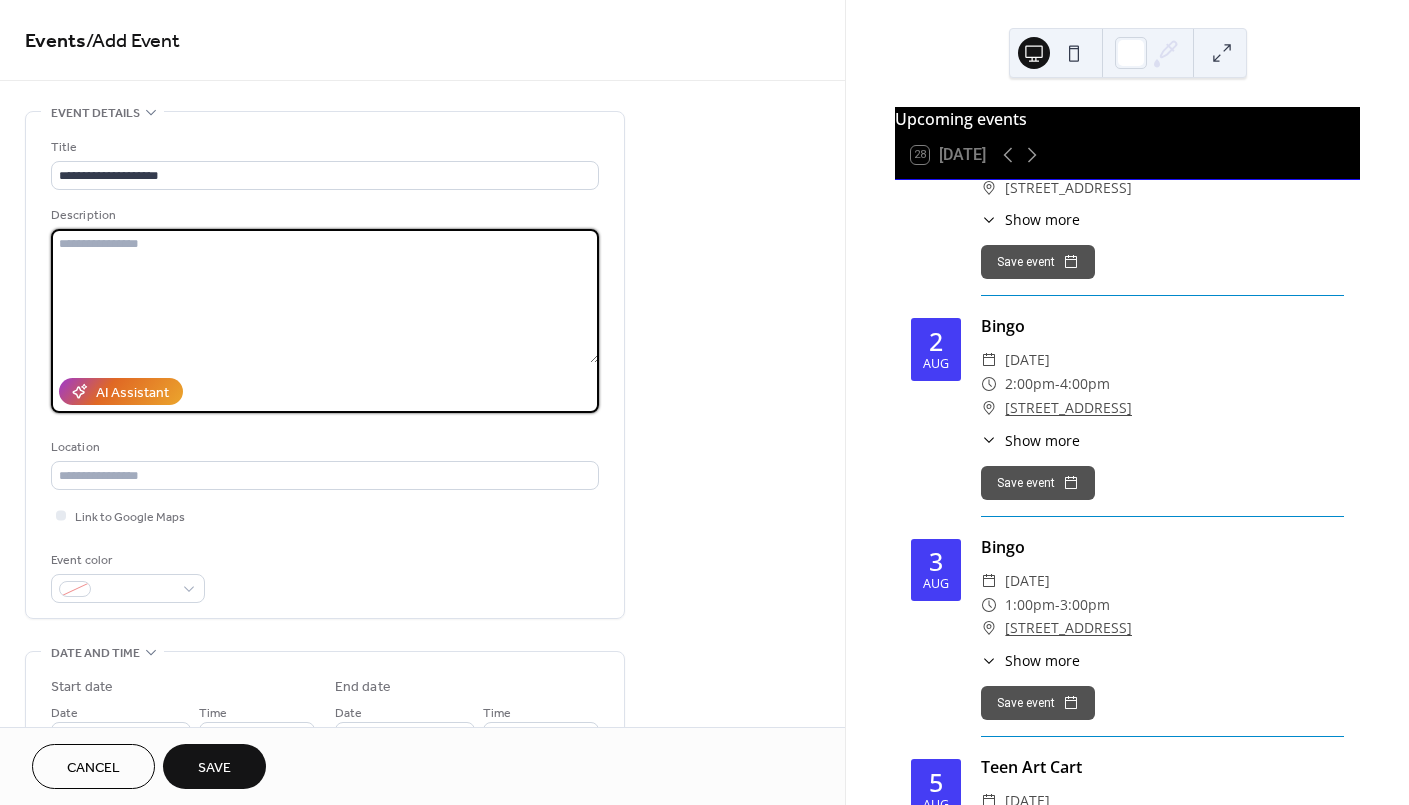 paste on "**********" 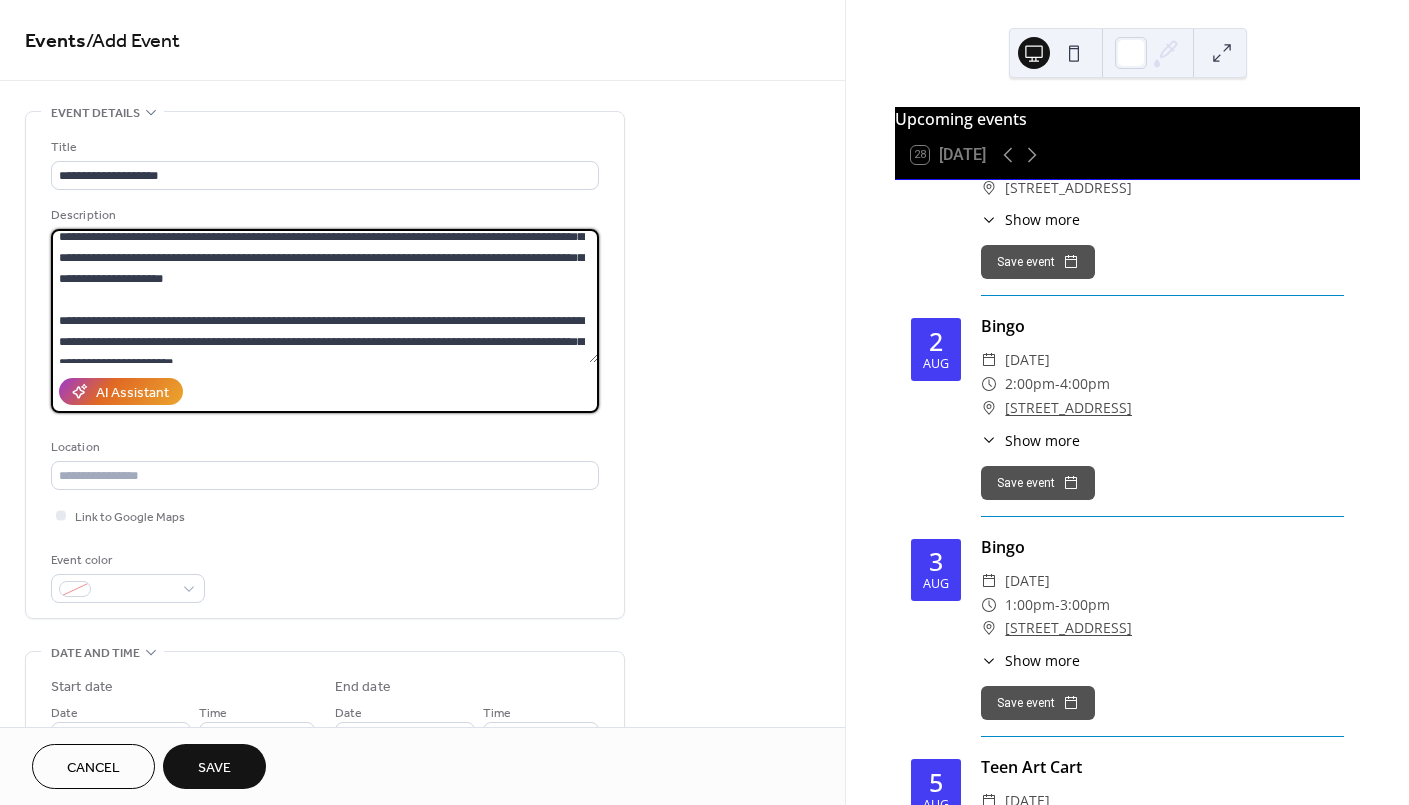 scroll, scrollTop: 0, scrollLeft: 0, axis: both 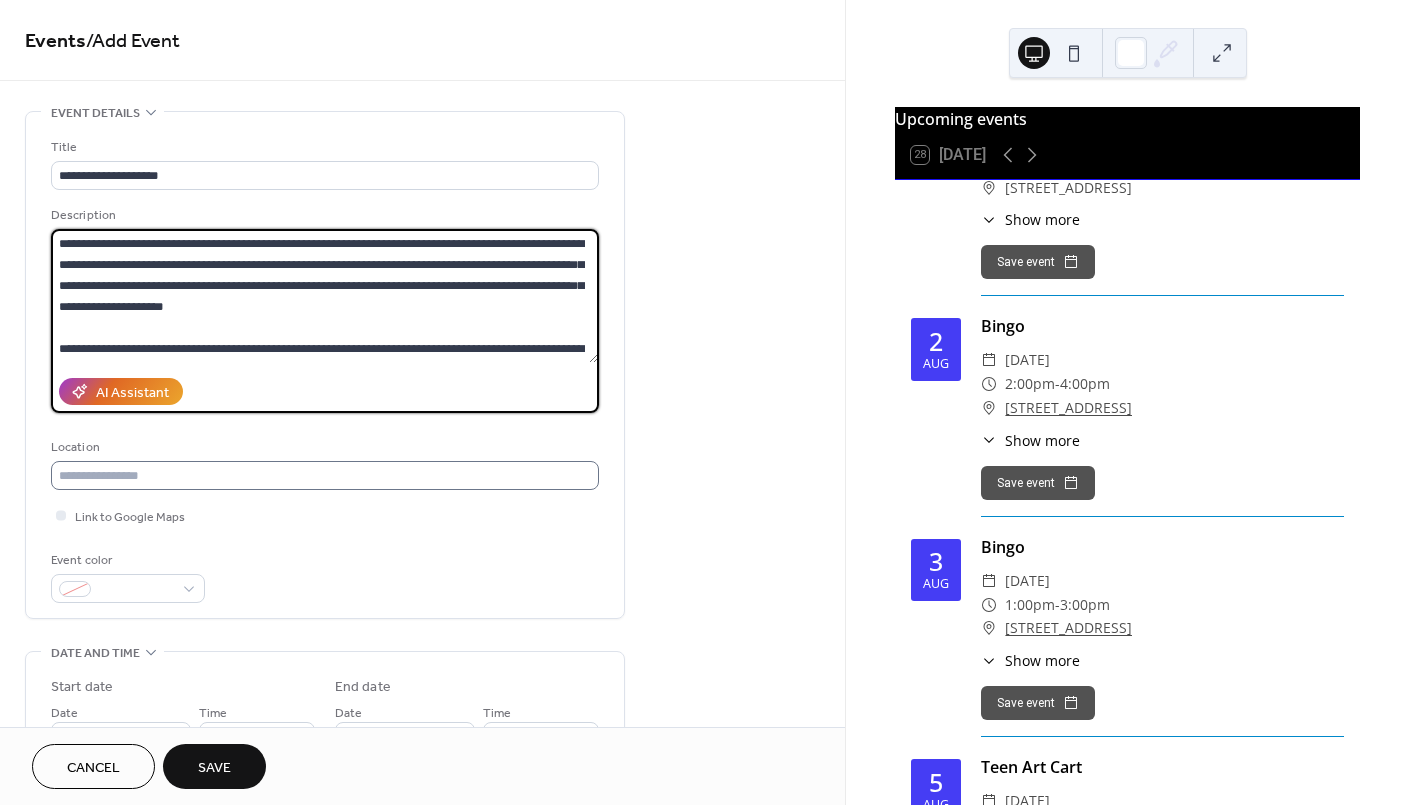 type on "**********" 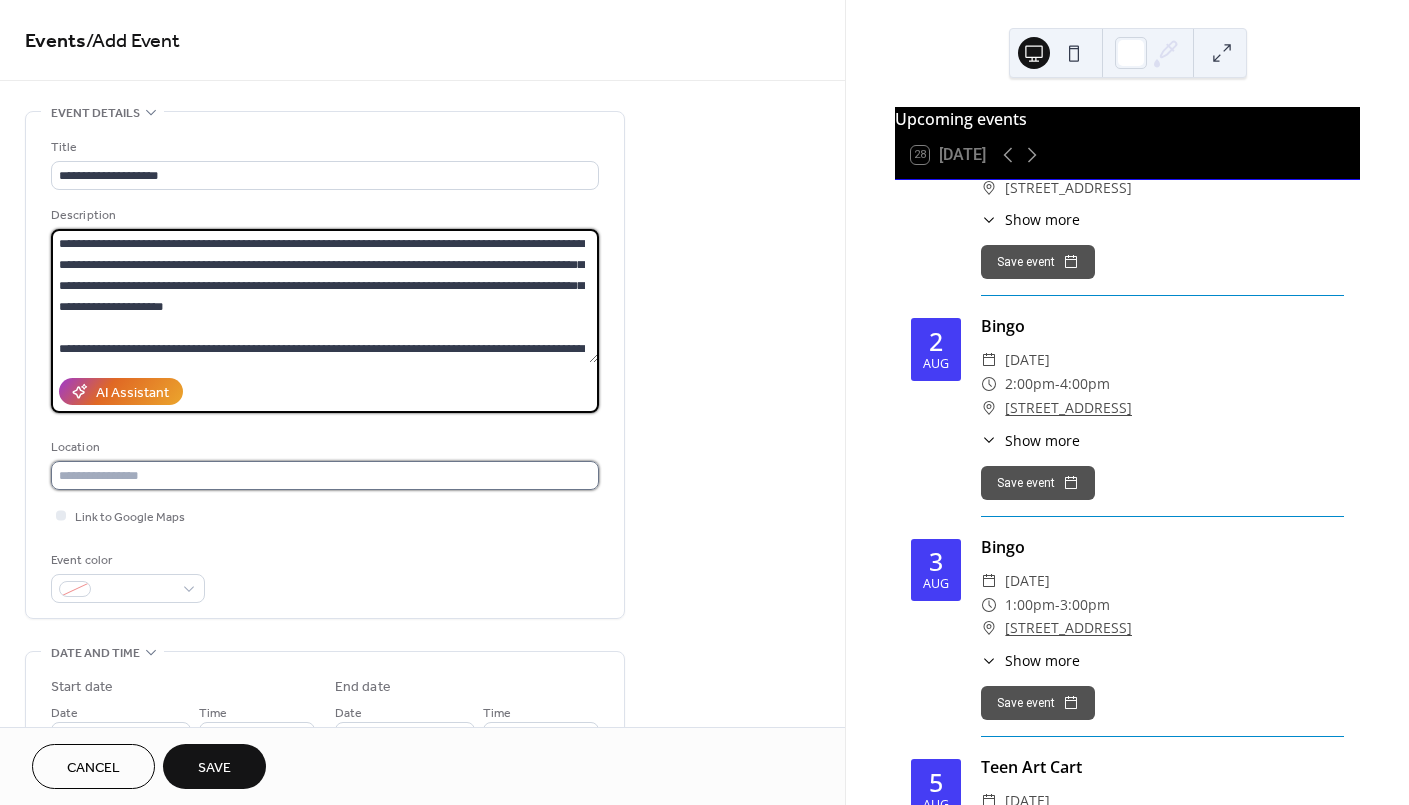 click at bounding box center (325, 475) 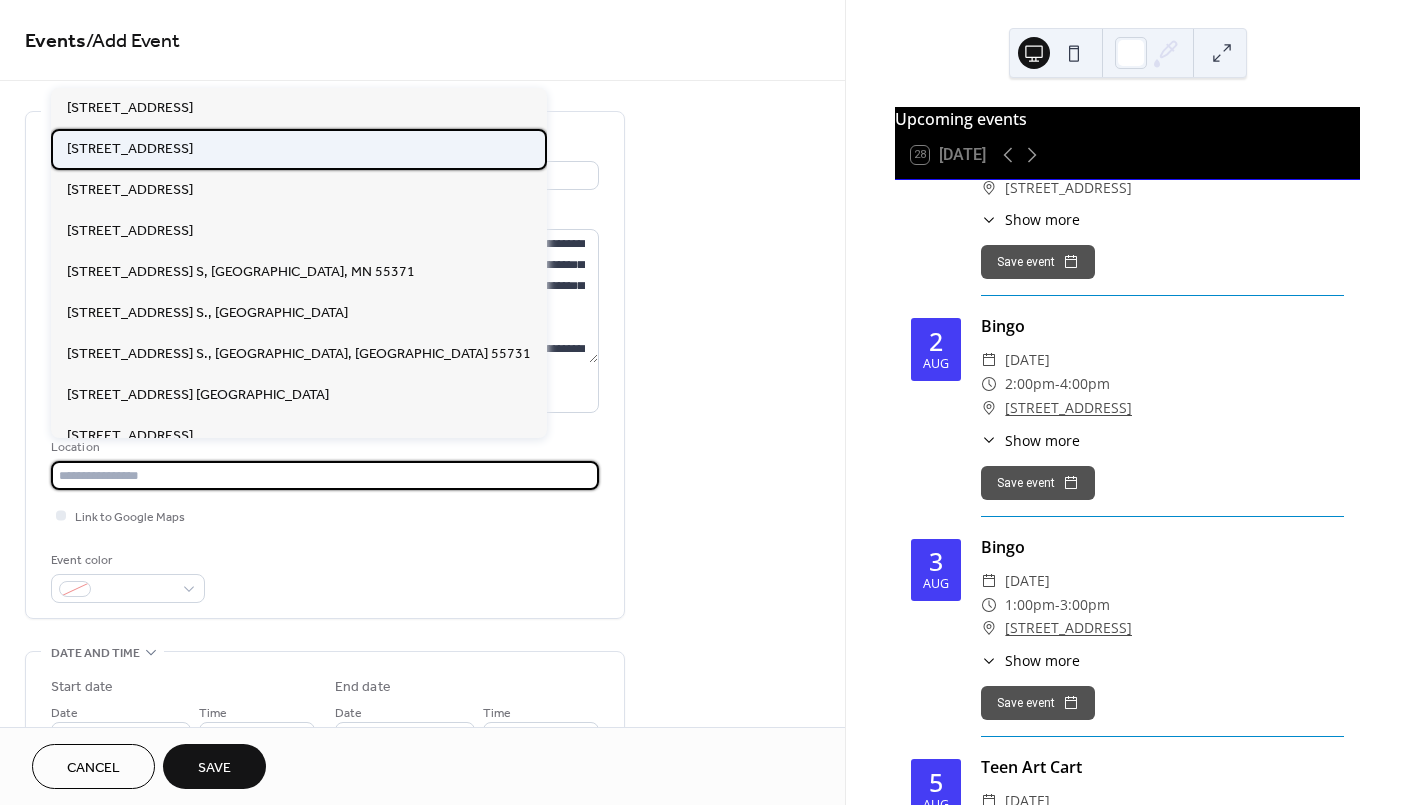 click on "[STREET_ADDRESS]" at bounding box center (130, 148) 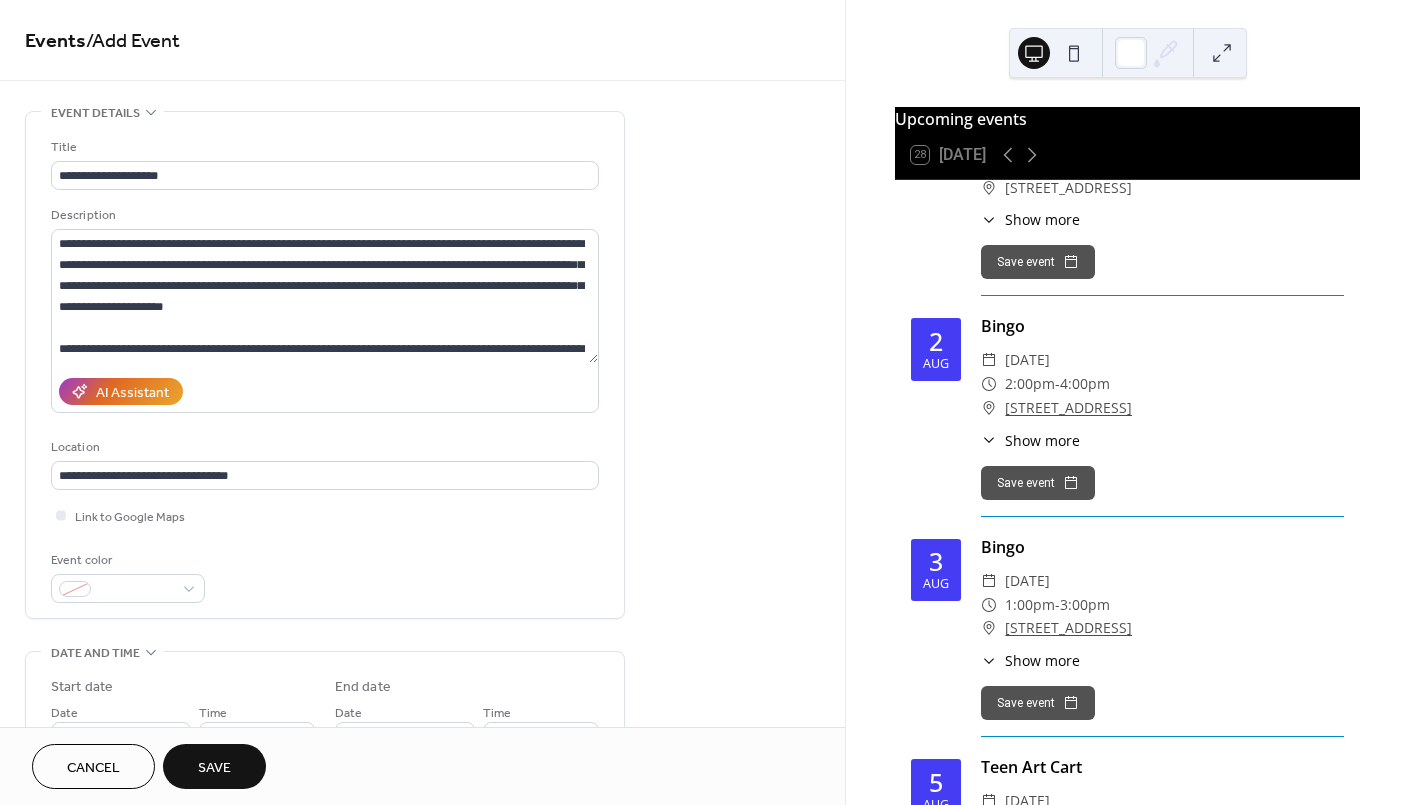 type on "**********" 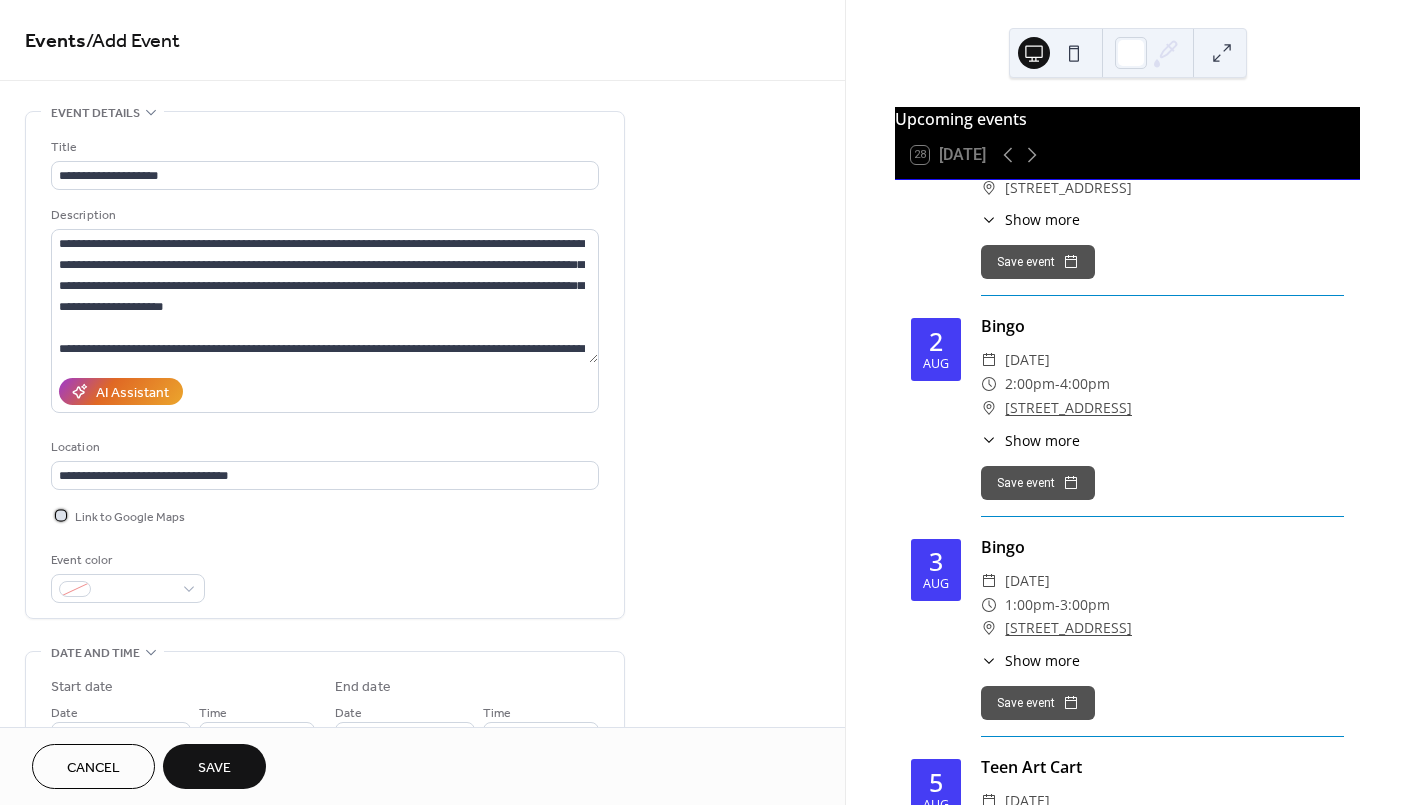click at bounding box center (61, 515) 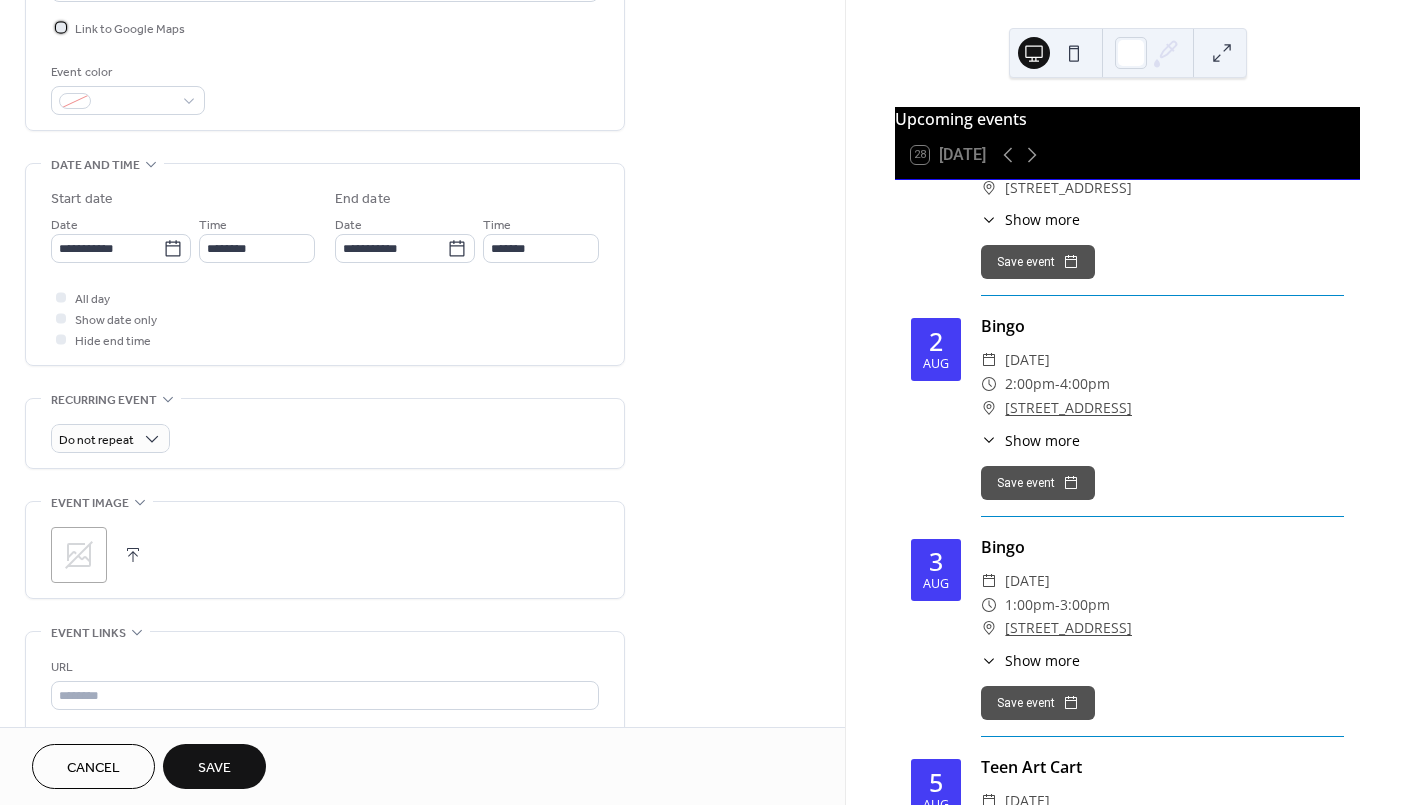 scroll, scrollTop: 533, scrollLeft: 0, axis: vertical 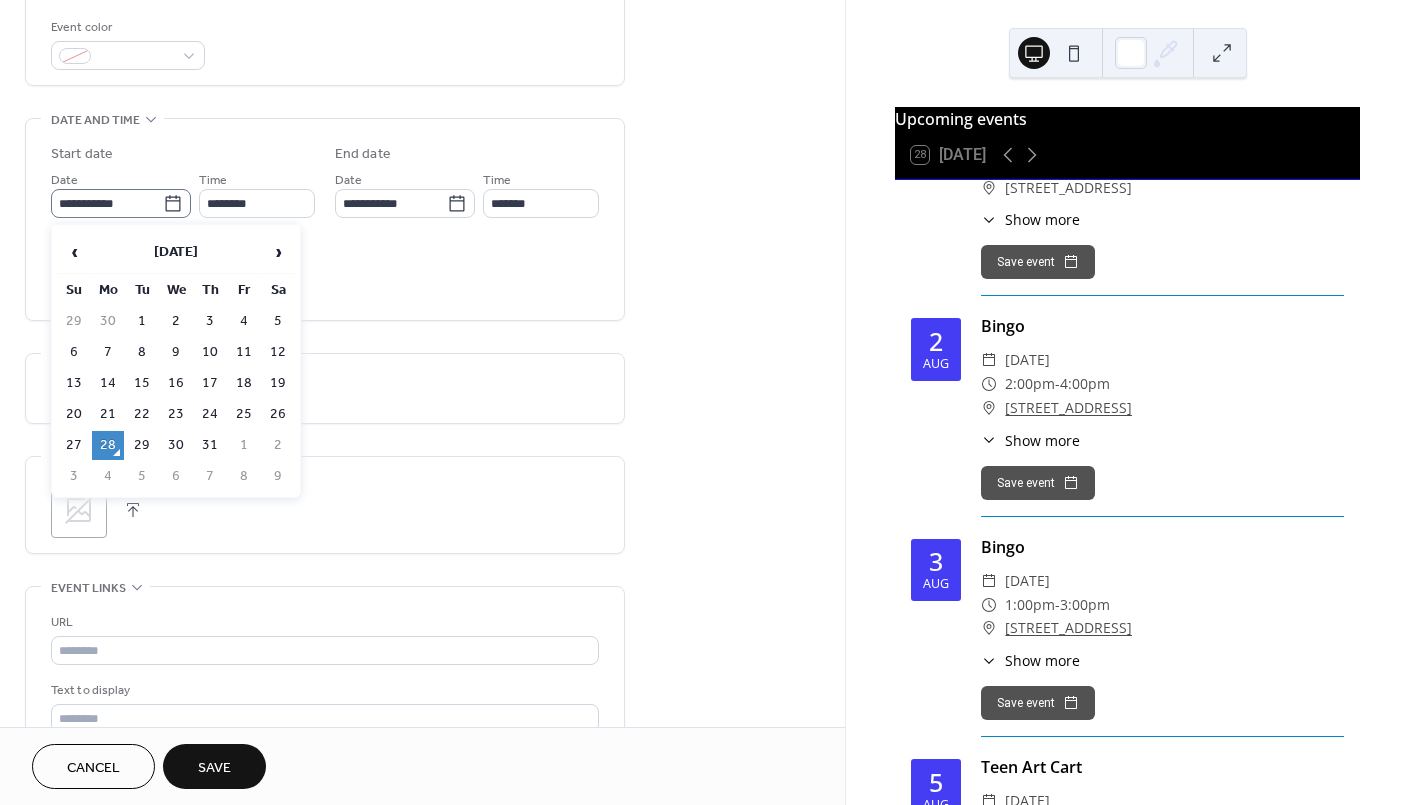 click 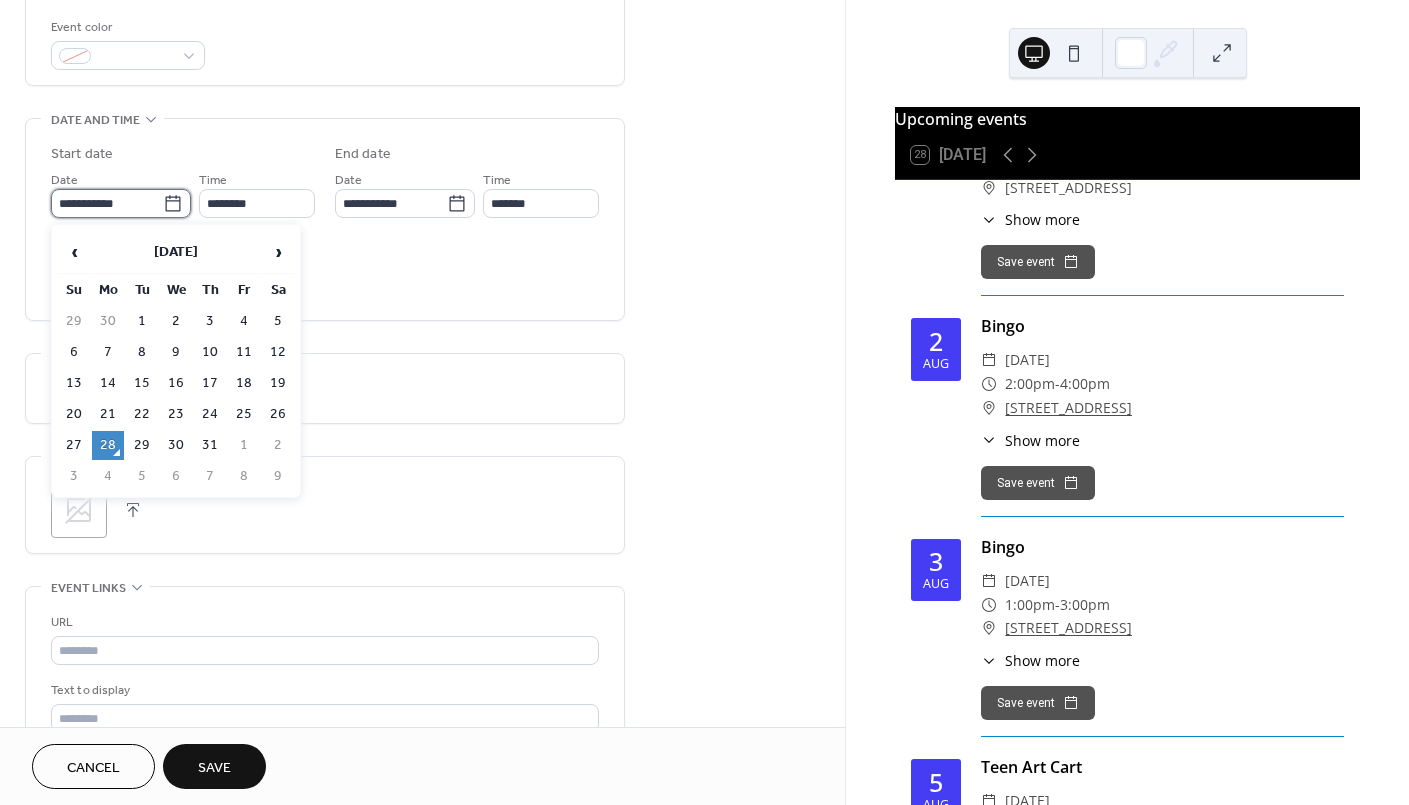 click on "**********" at bounding box center [107, 203] 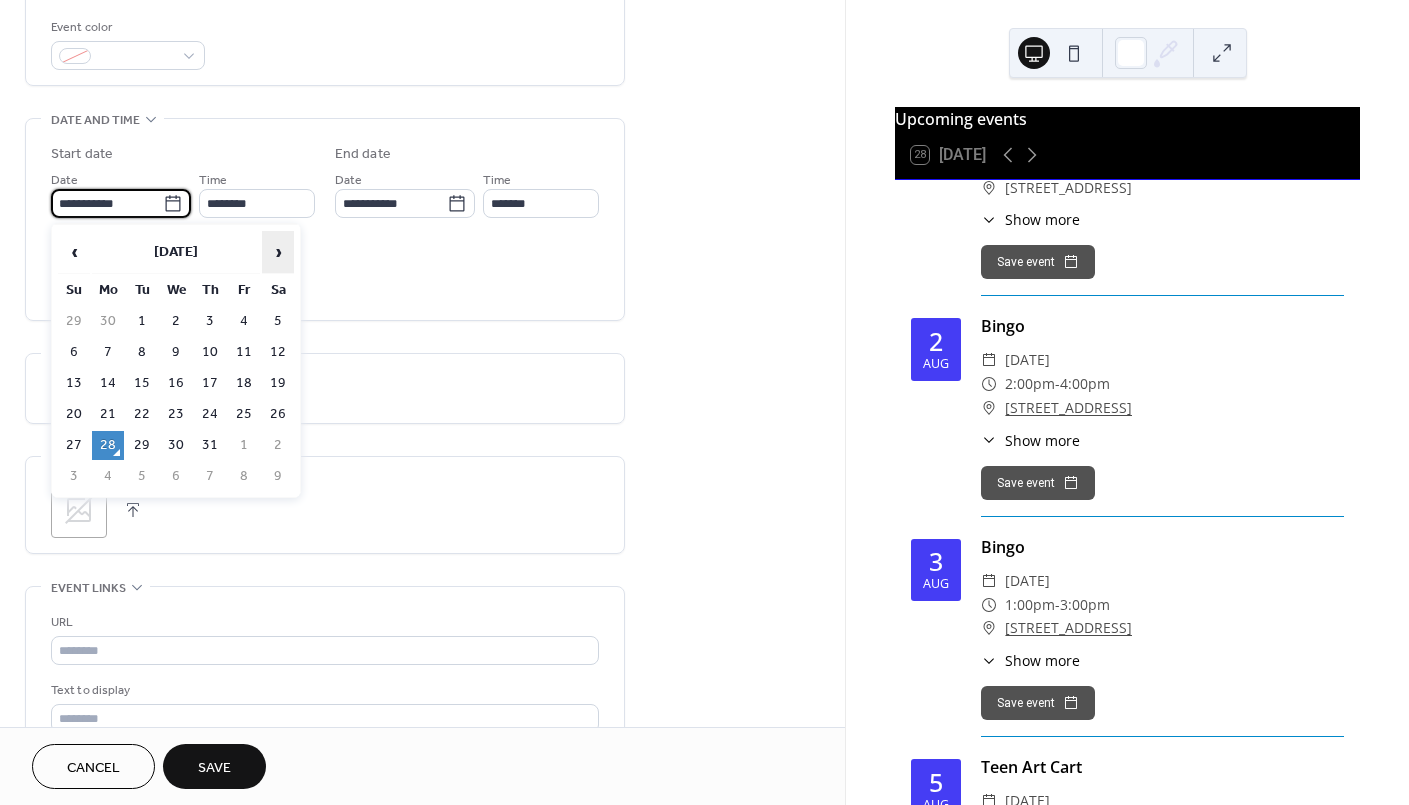 click on "›" at bounding box center (278, 252) 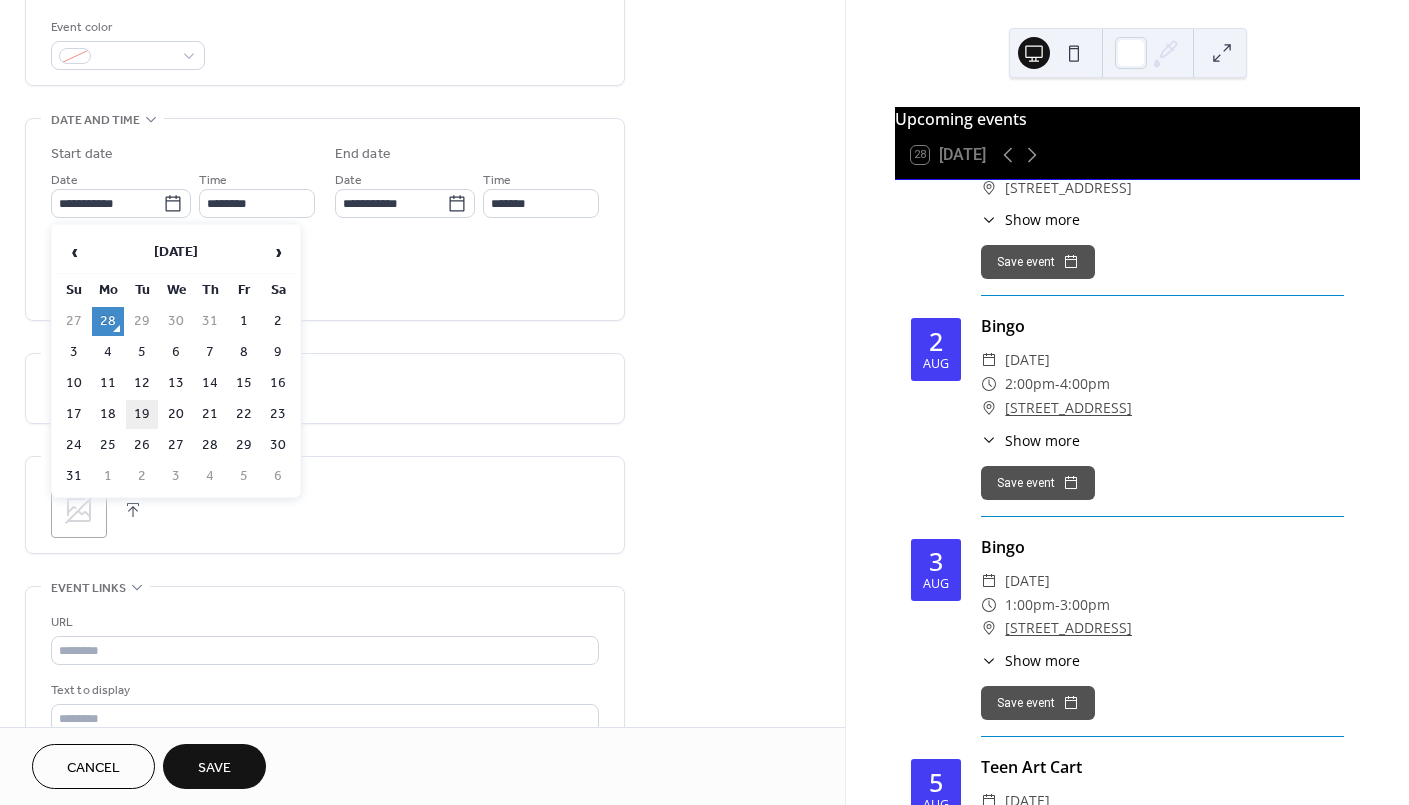 click on "19" at bounding box center (142, 414) 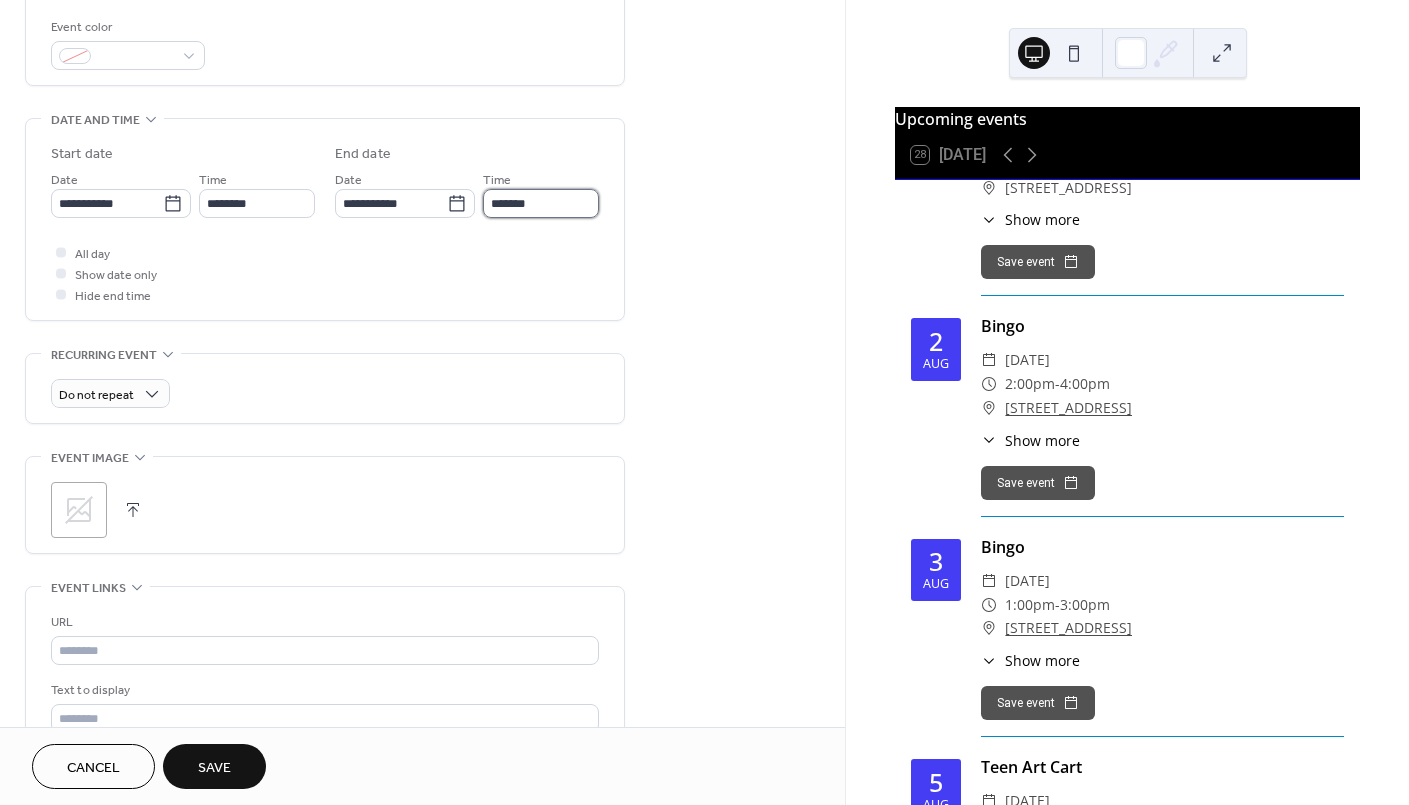 click on "*******" at bounding box center [541, 203] 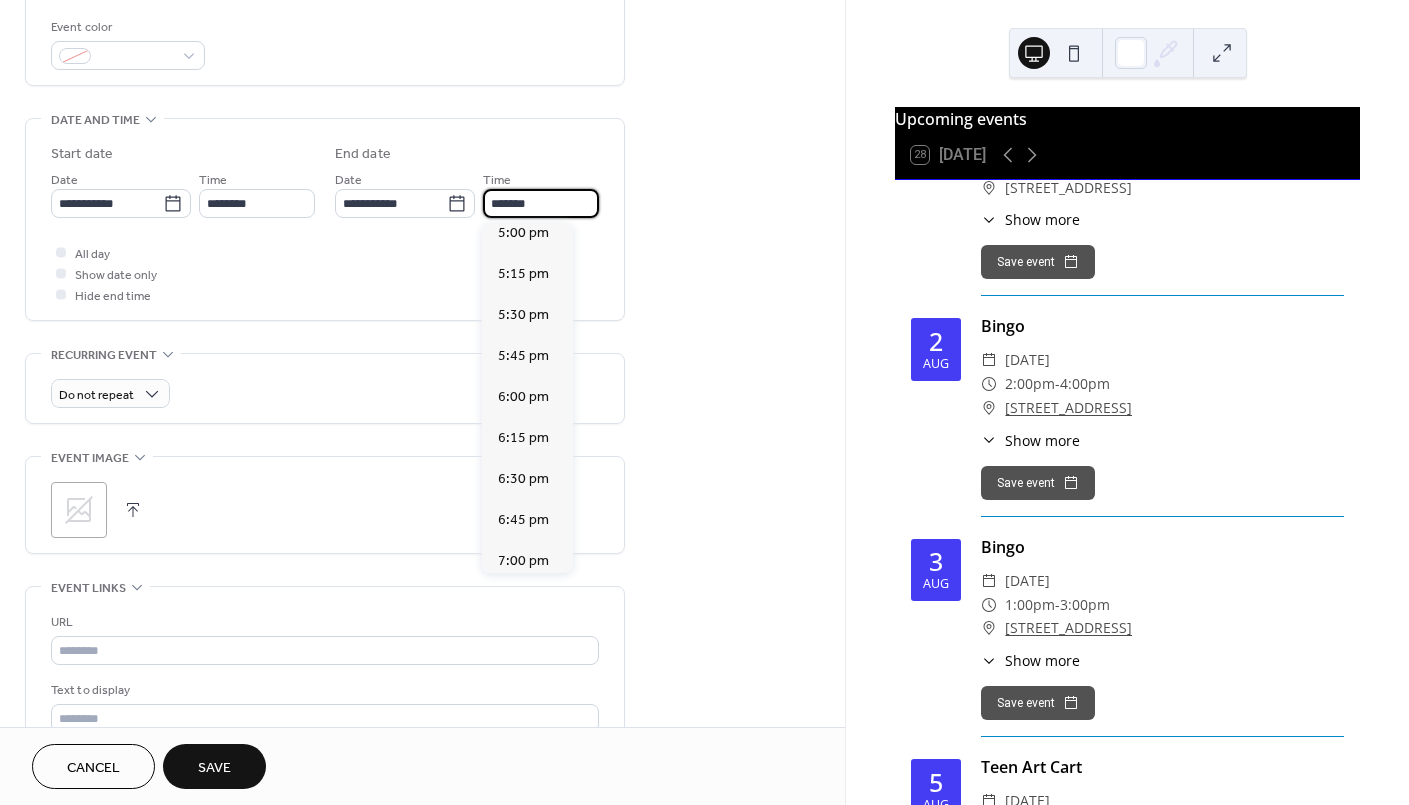 scroll, scrollTop: 800, scrollLeft: 0, axis: vertical 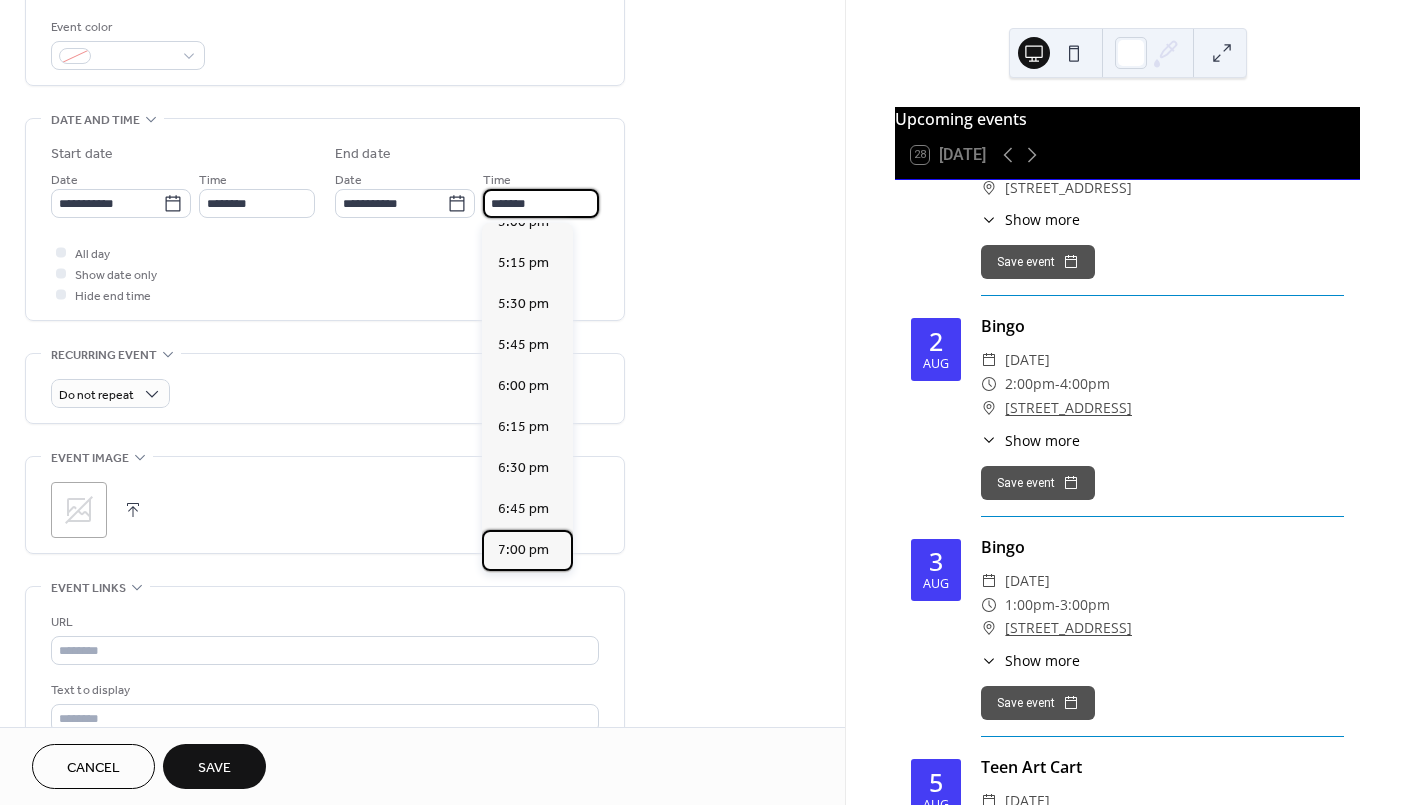 click on "7:00 pm" at bounding box center [523, 550] 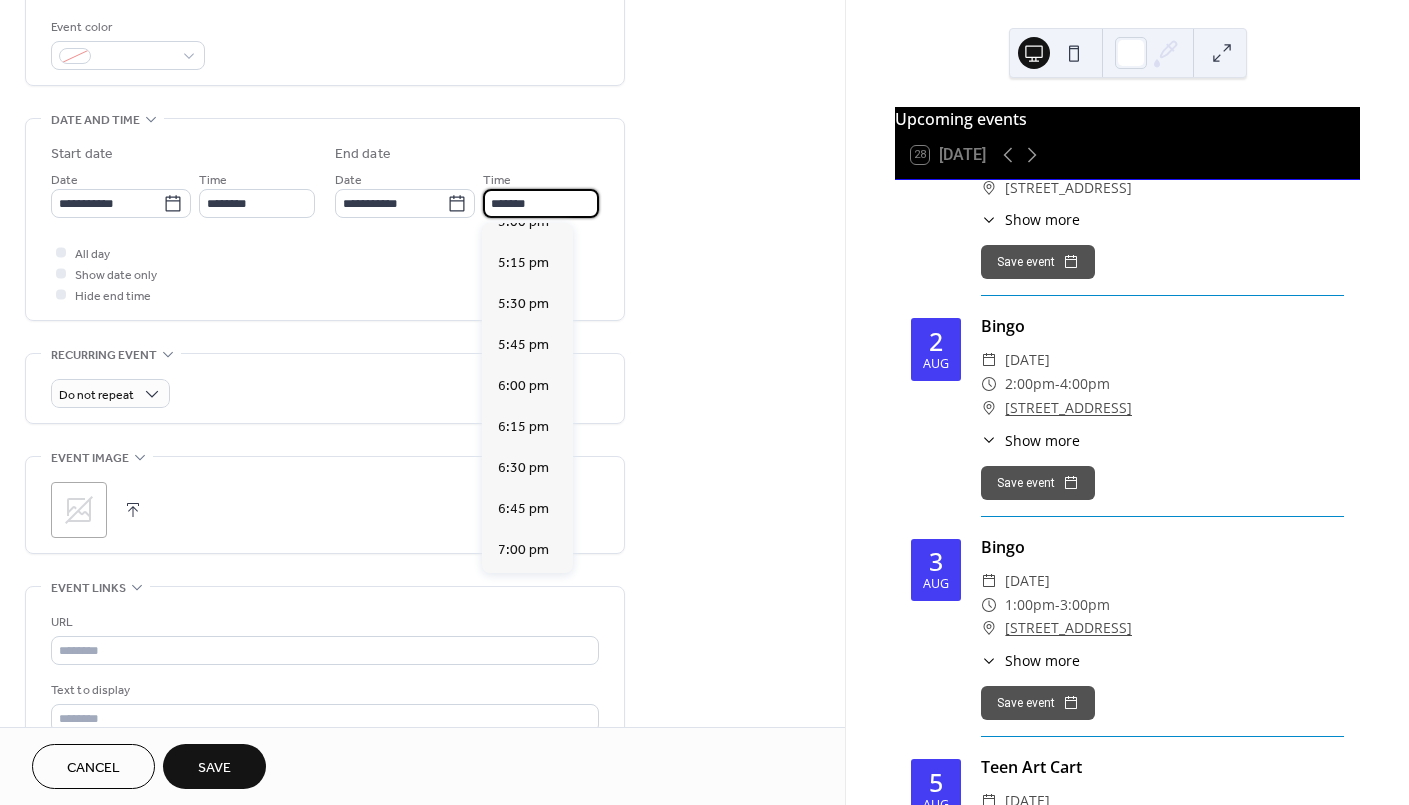 type on "*******" 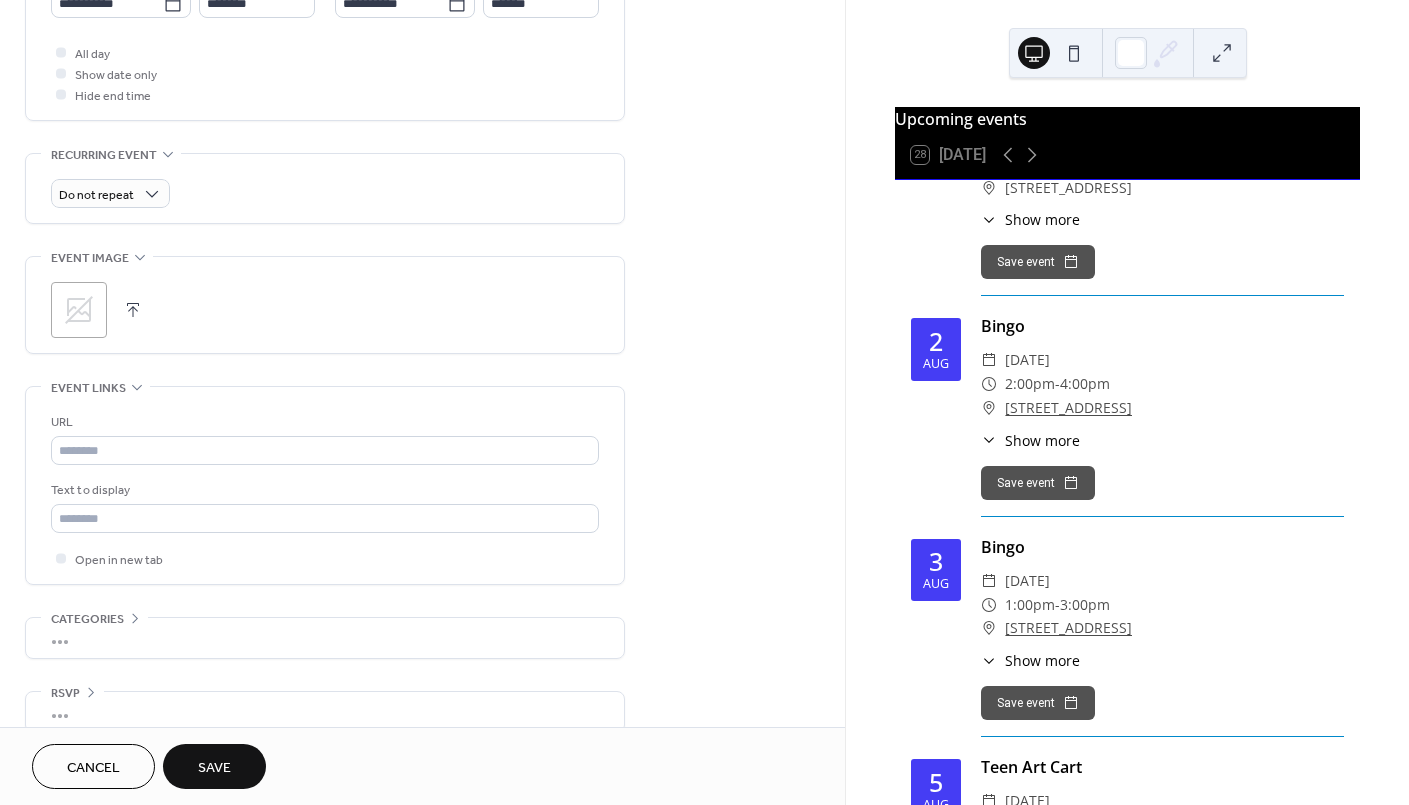 scroll, scrollTop: 765, scrollLeft: 0, axis: vertical 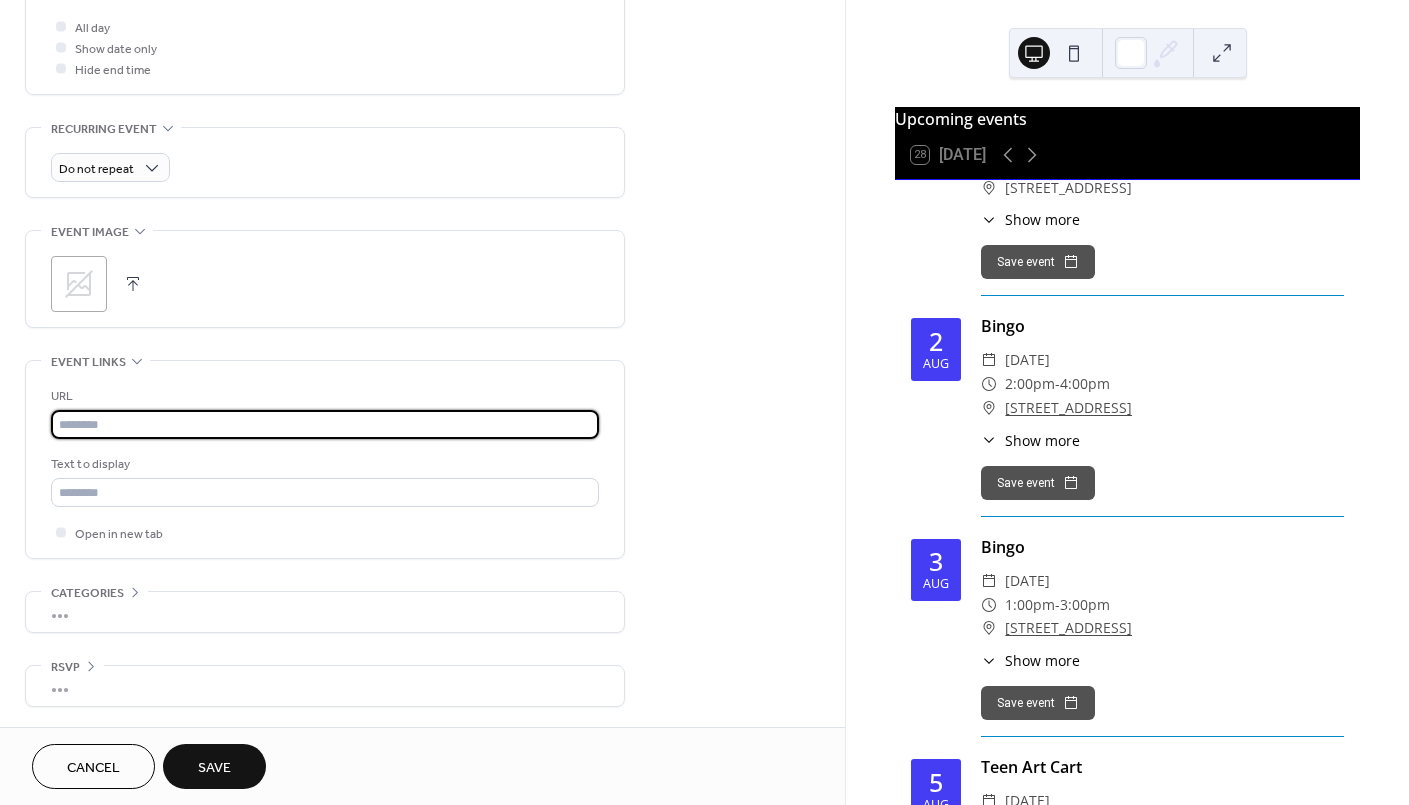paste on "**********" 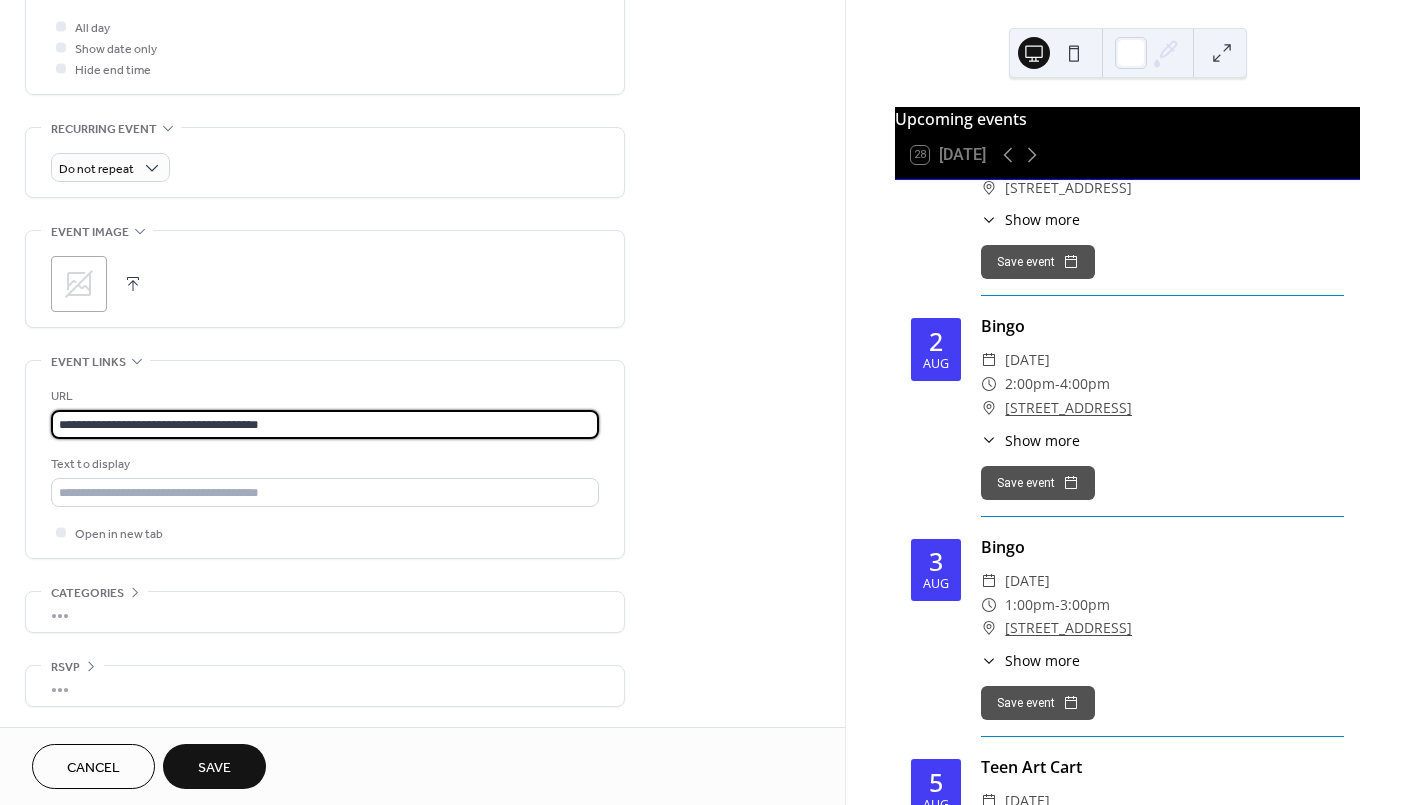 type on "**********" 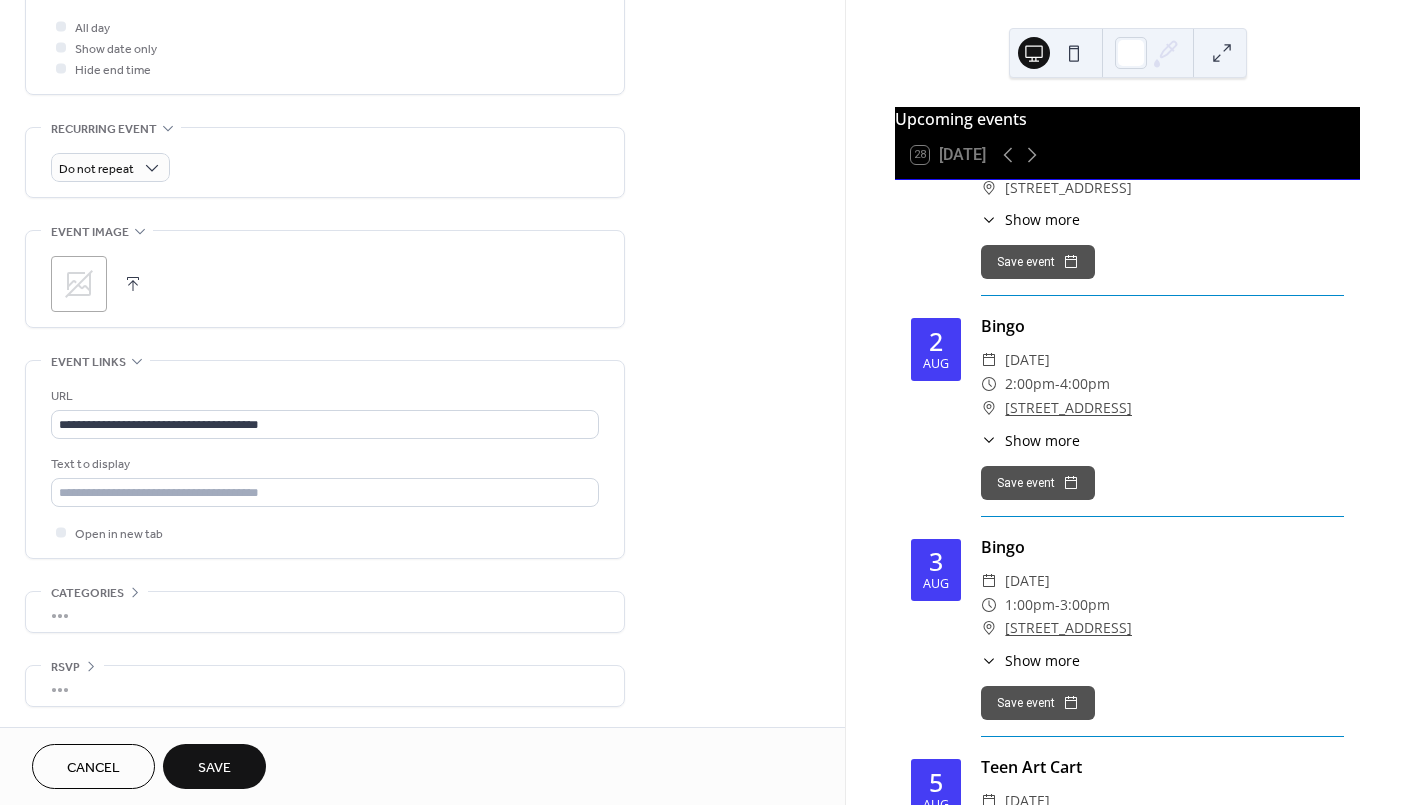 click on "Save" at bounding box center [214, 766] 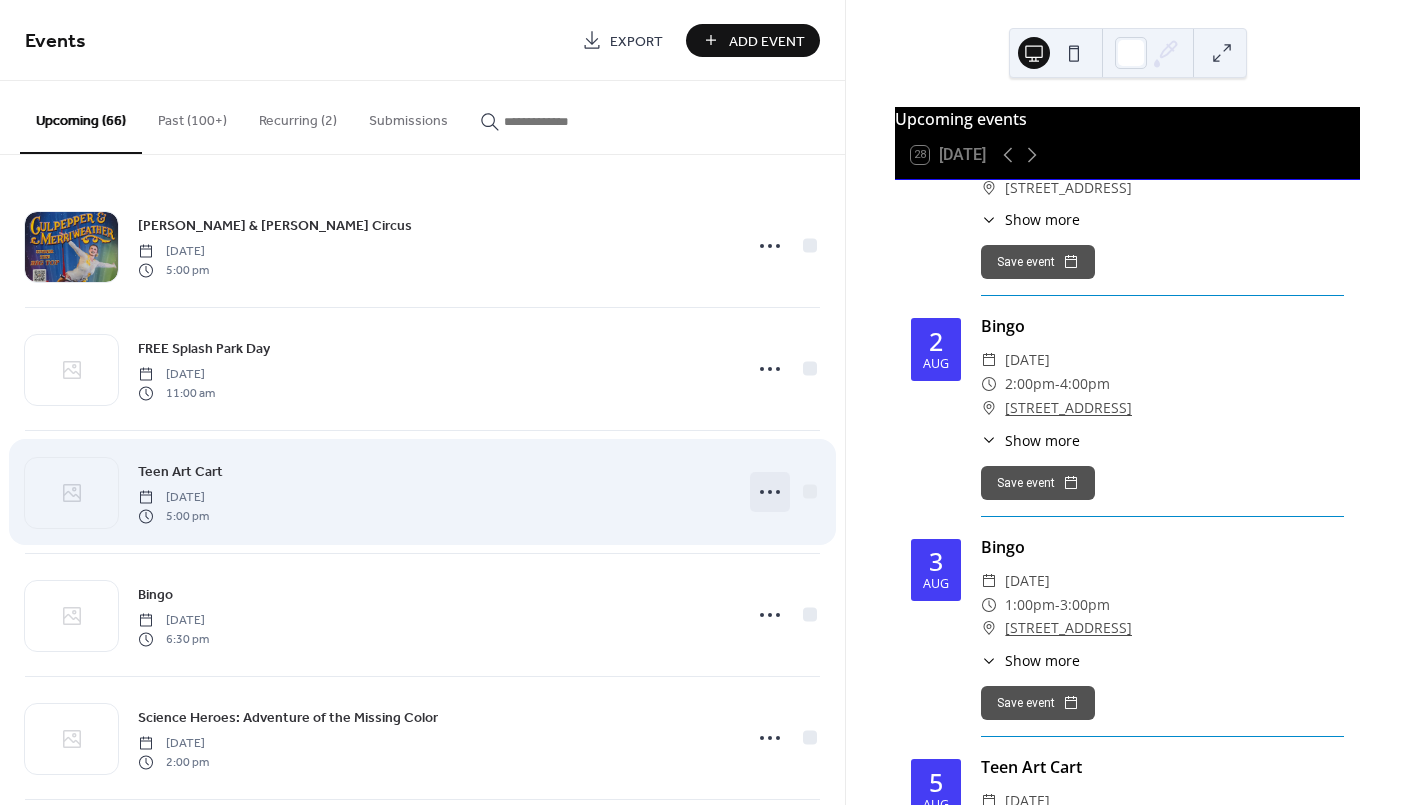 click 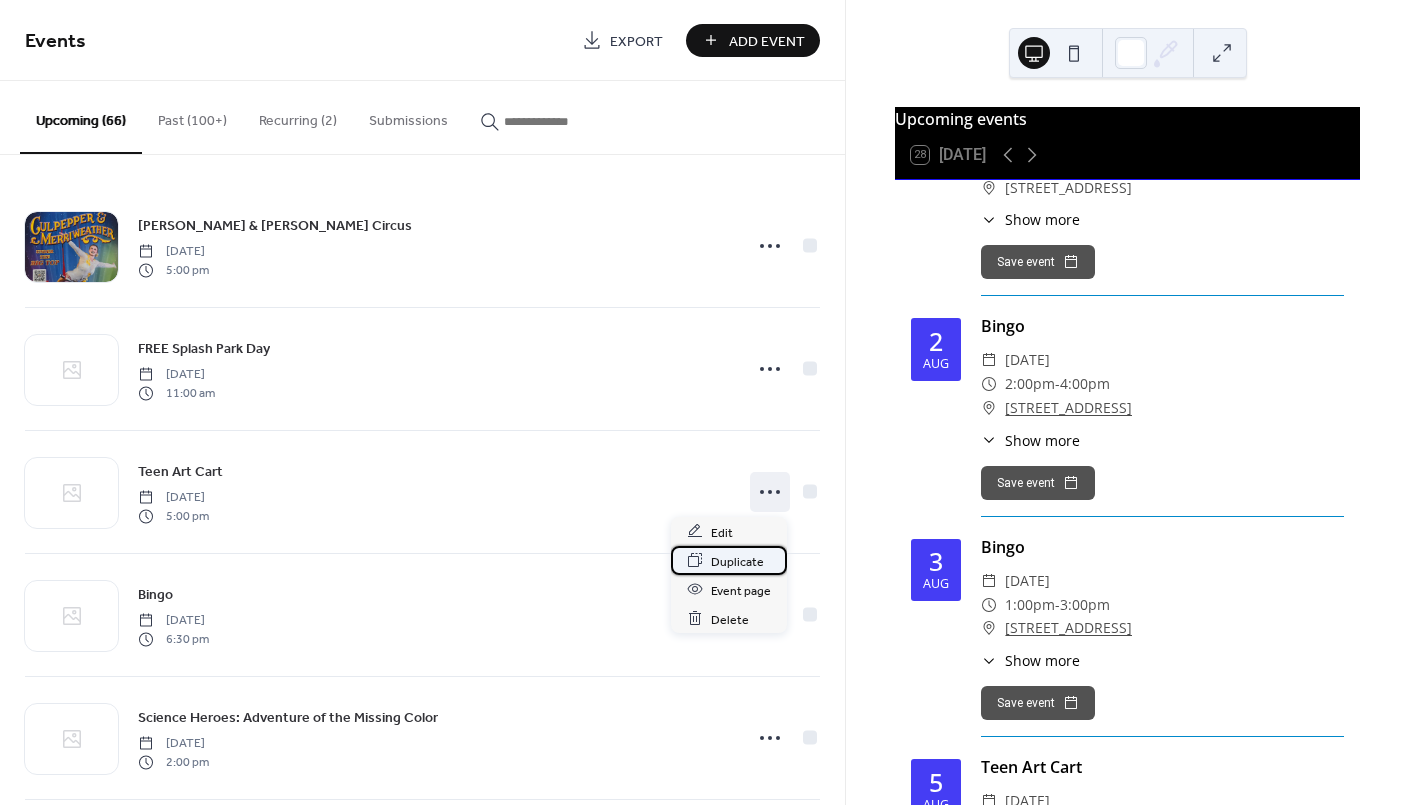 click on "Duplicate" at bounding box center (737, 561) 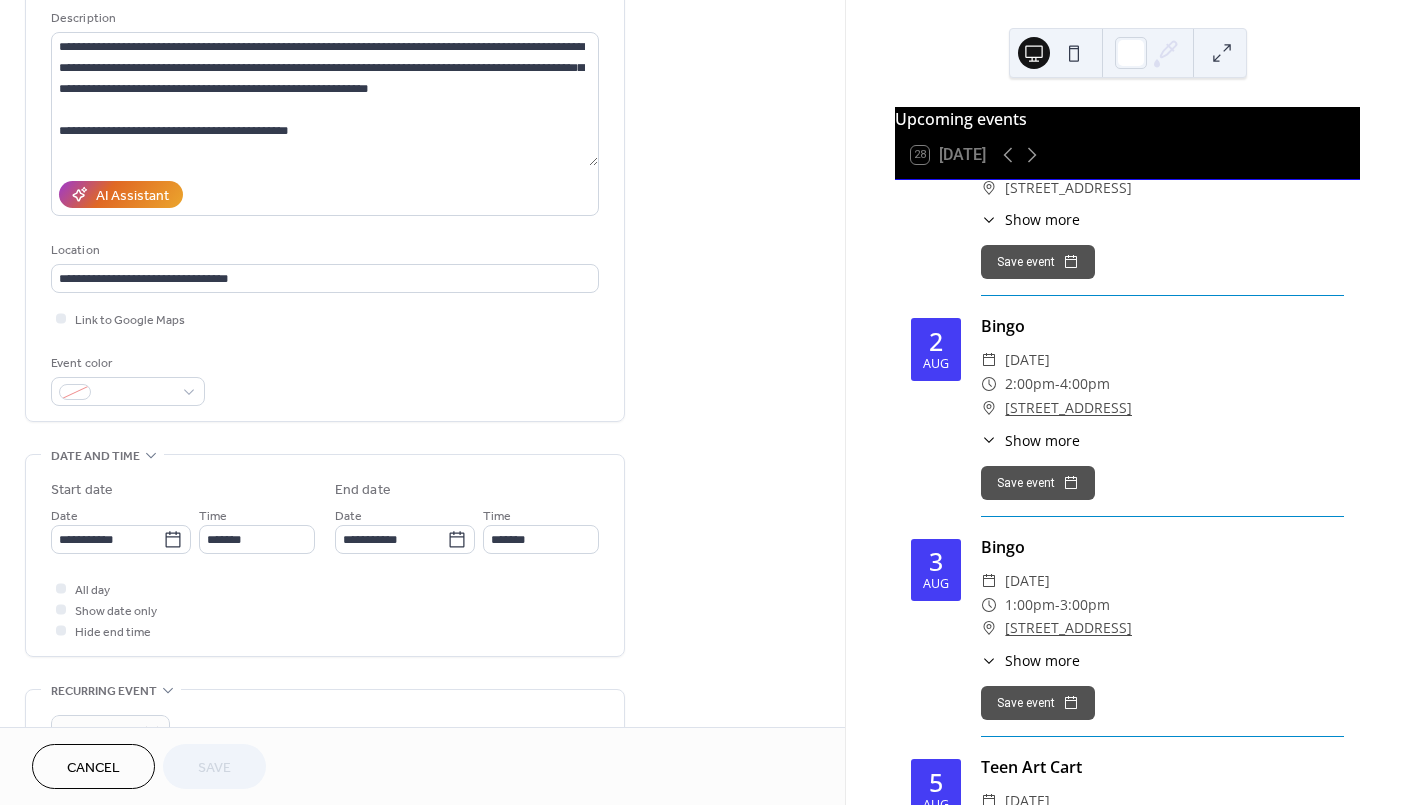 scroll, scrollTop: 266, scrollLeft: 0, axis: vertical 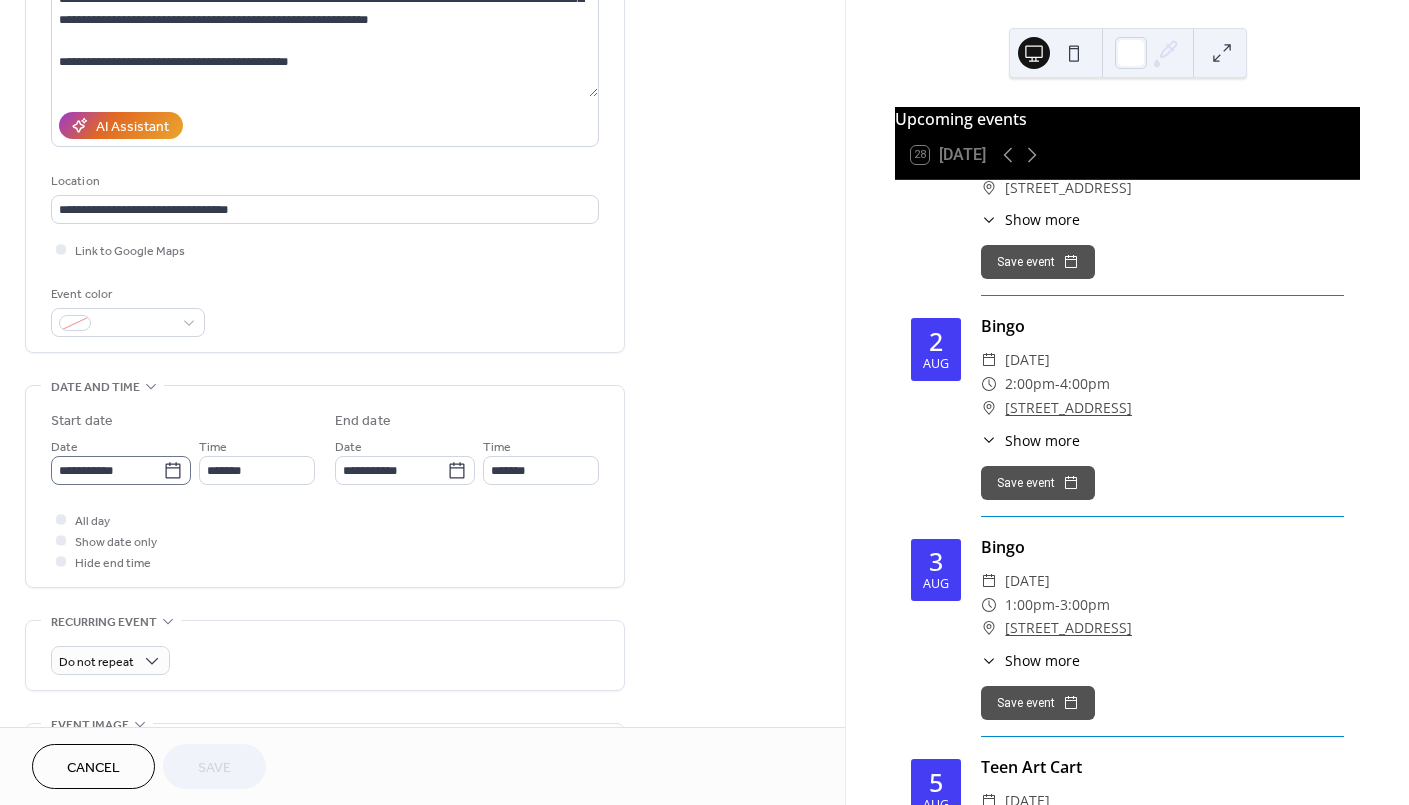 click 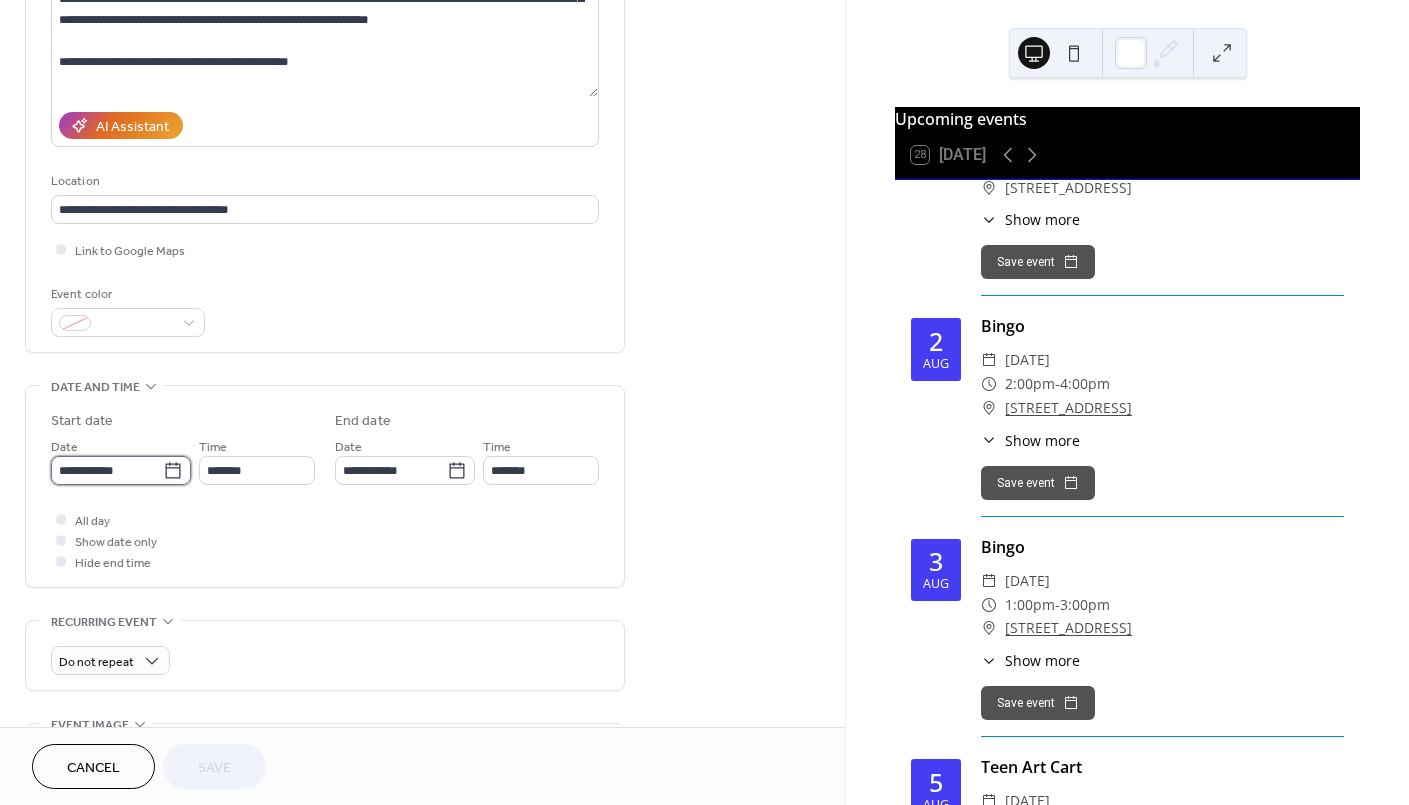 click on "**********" at bounding box center (107, 470) 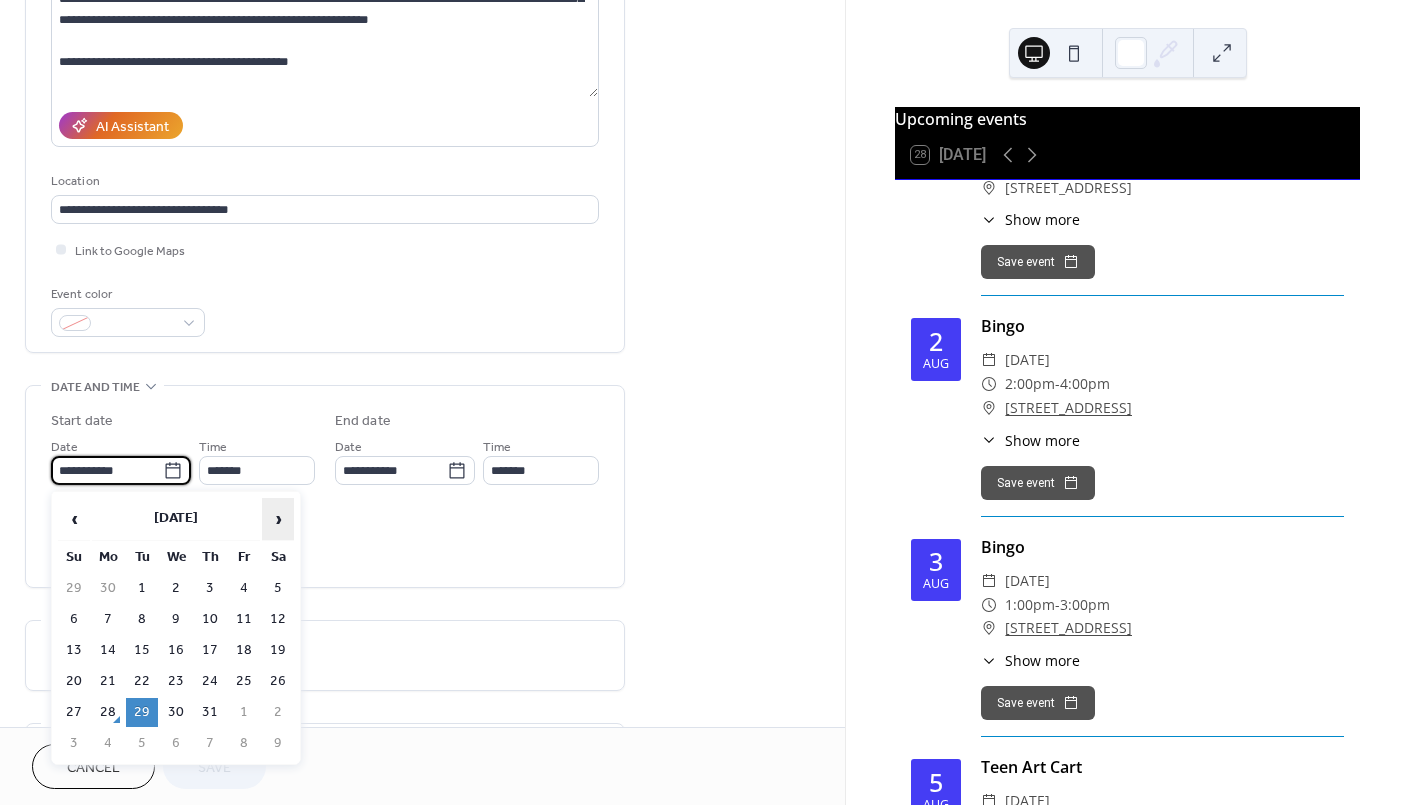 click on "›" at bounding box center (278, 519) 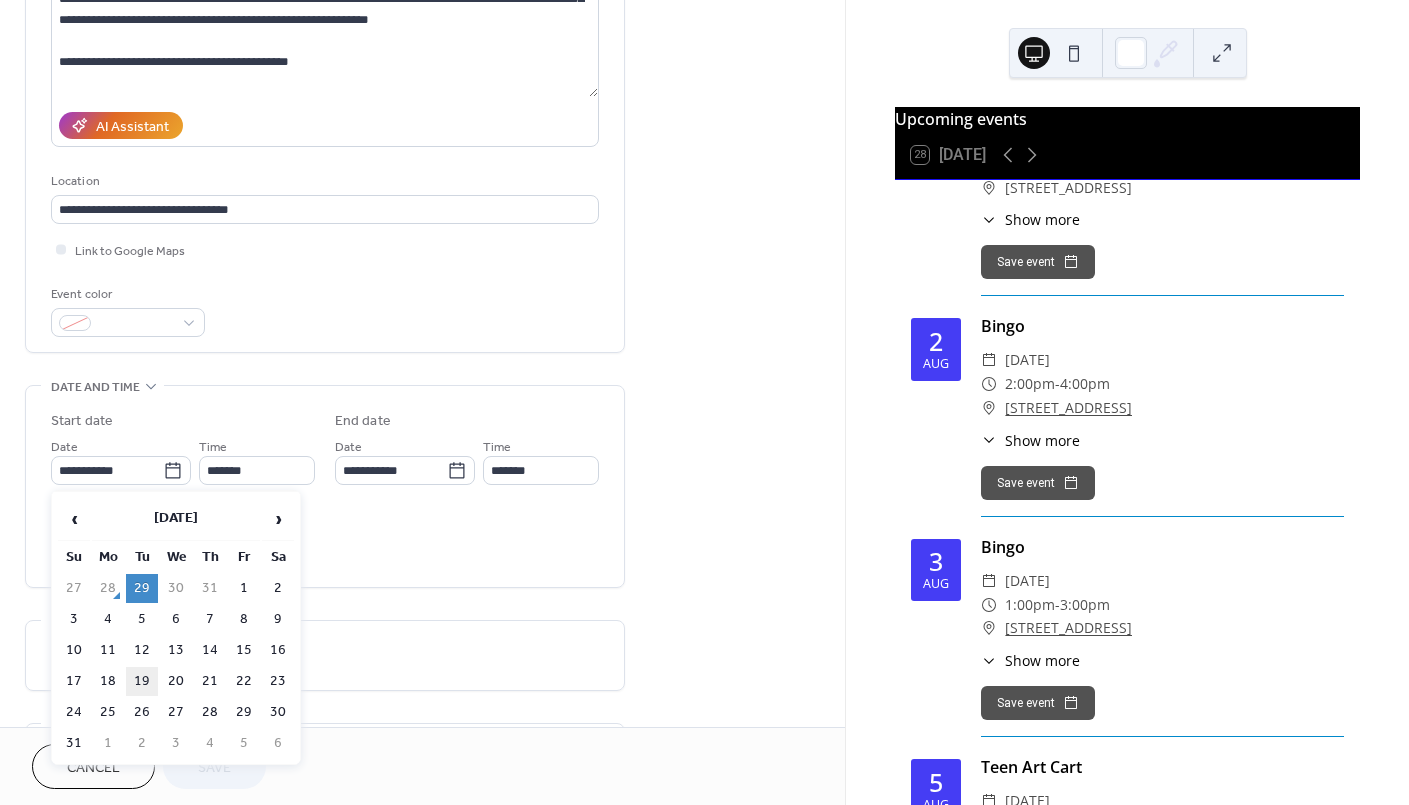 click on "19" at bounding box center (142, 681) 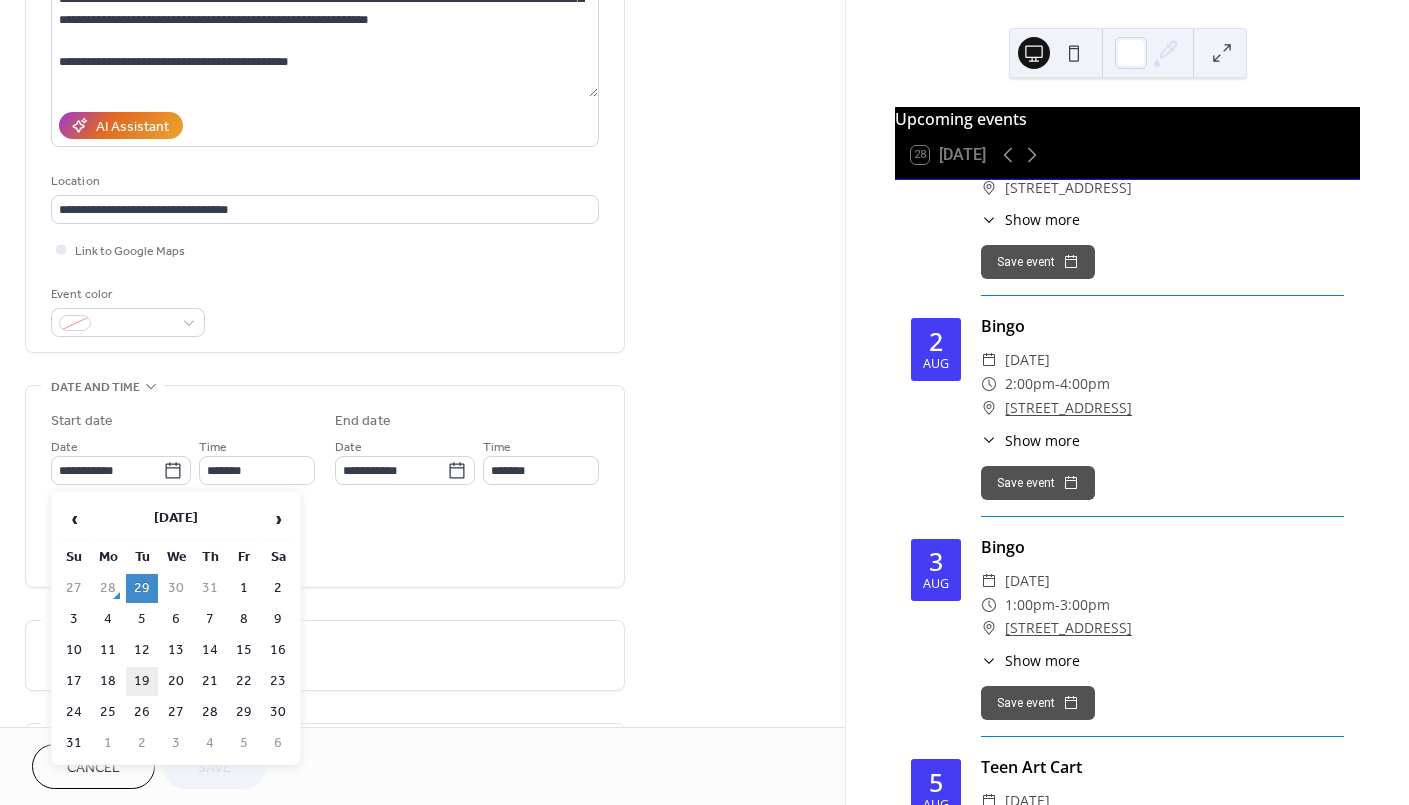 type on "**********" 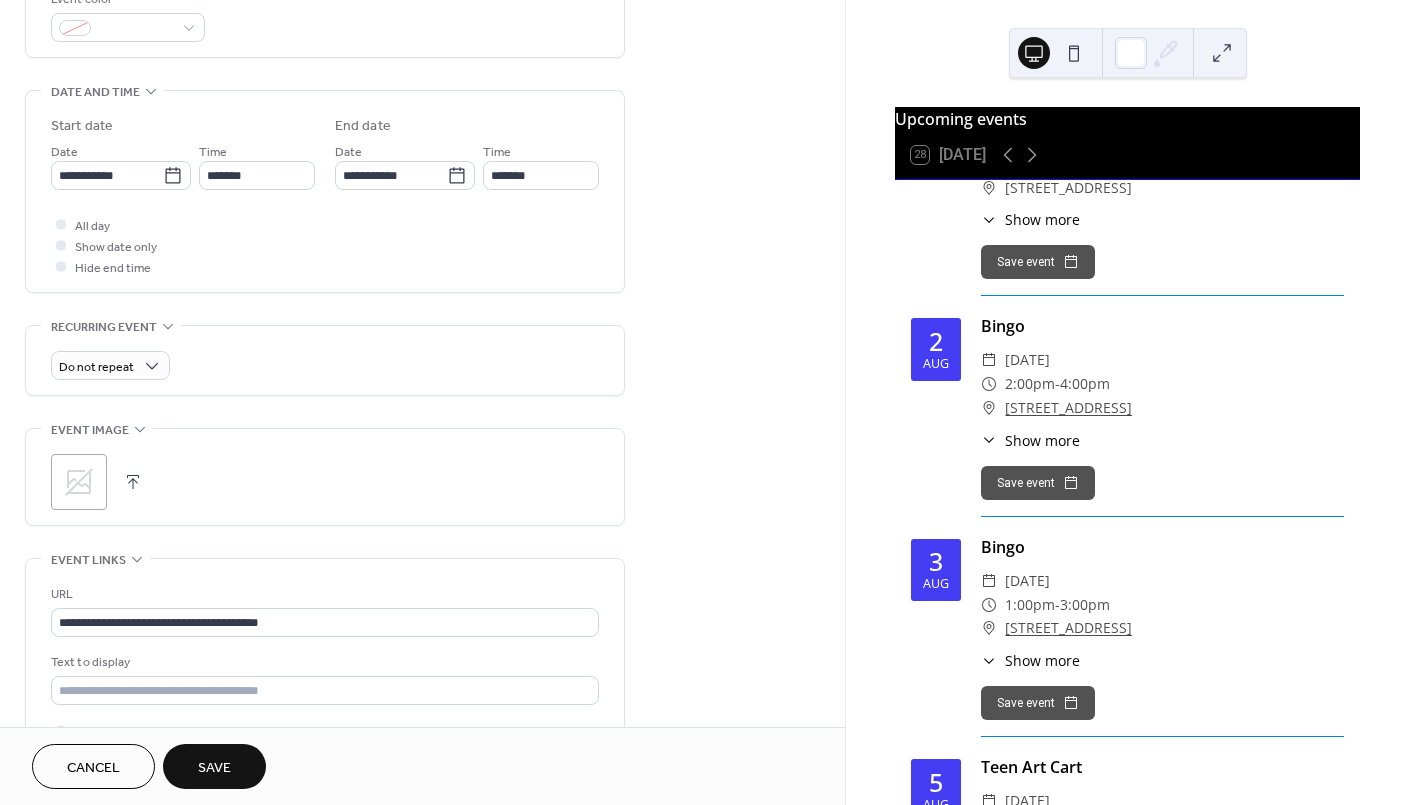scroll, scrollTop: 765, scrollLeft: 0, axis: vertical 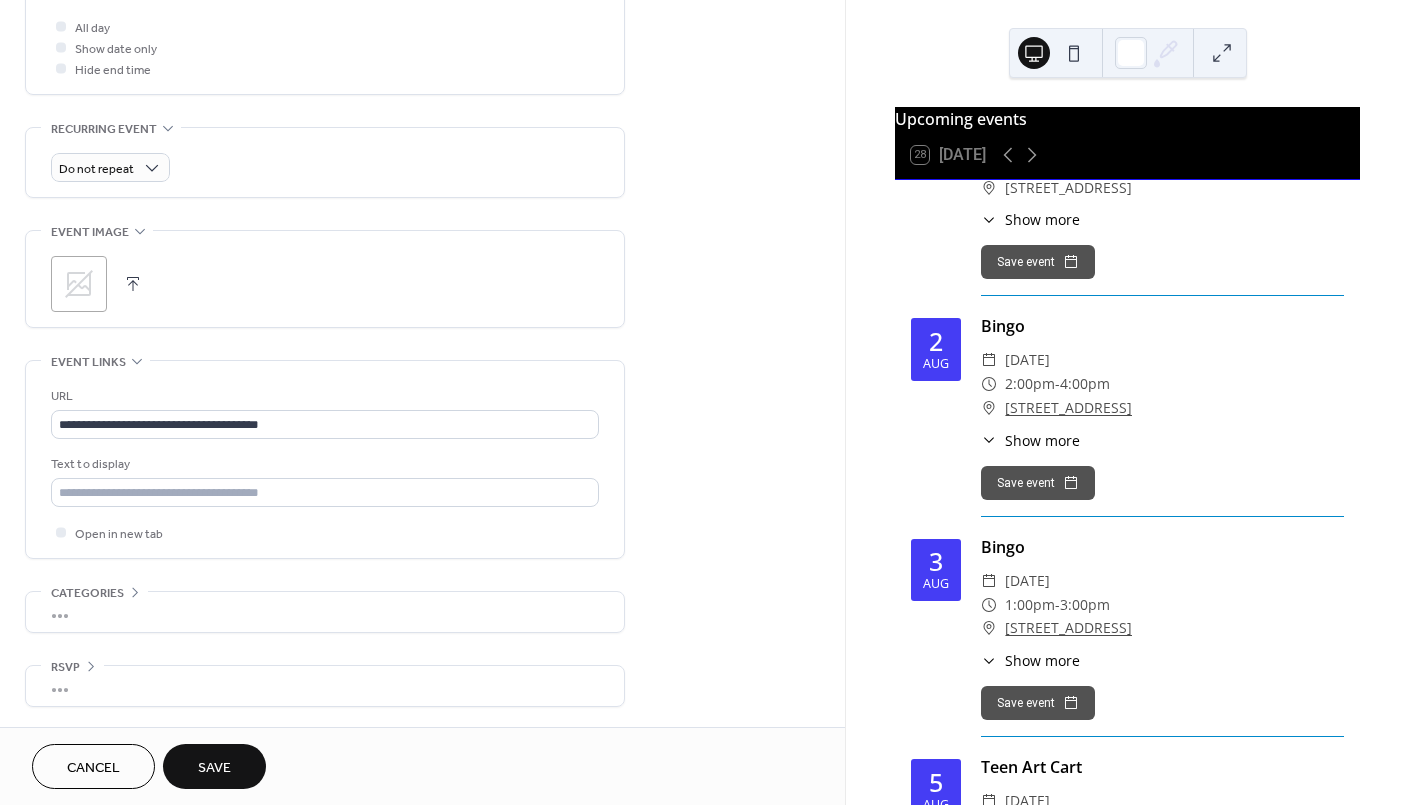 click on "Save" at bounding box center (214, 768) 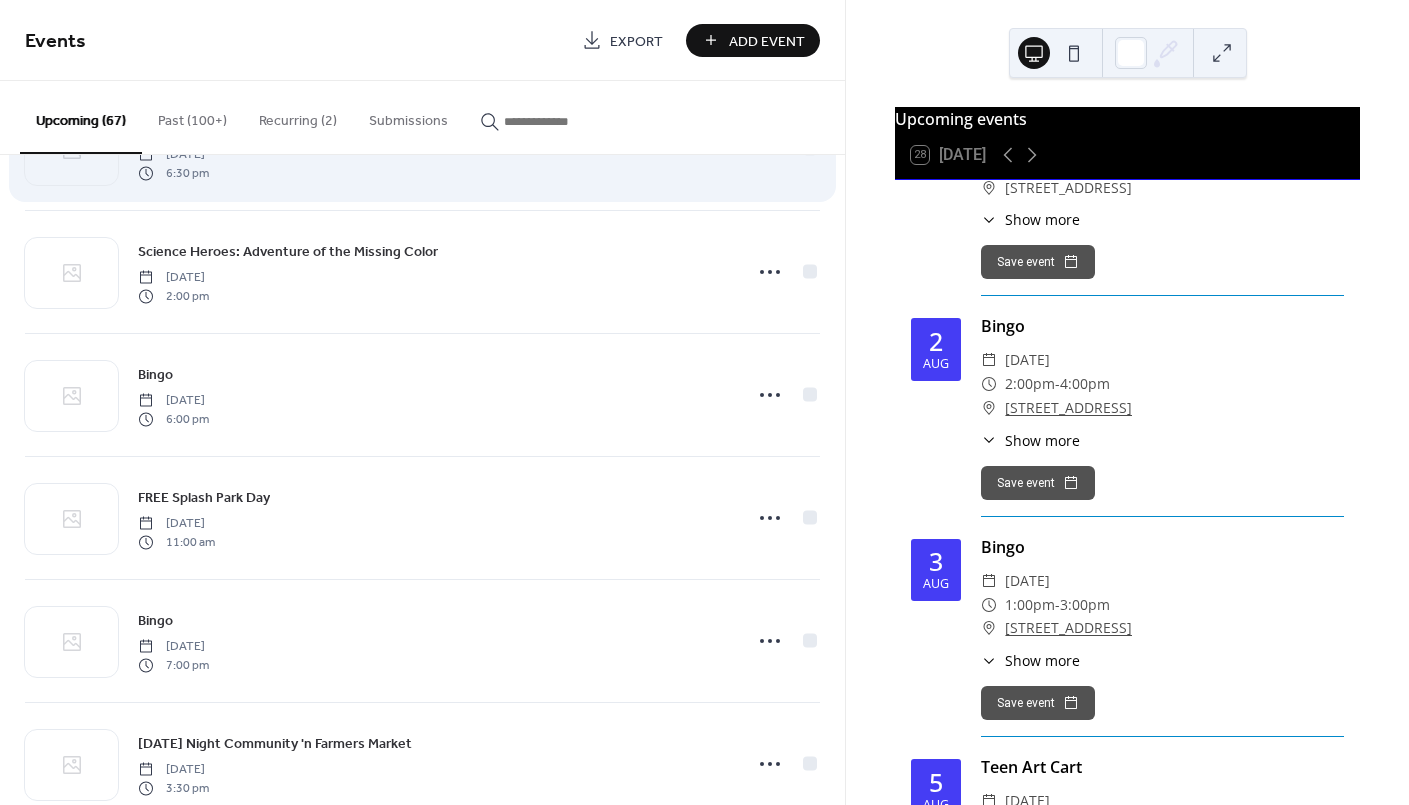 scroll, scrollTop: 533, scrollLeft: 0, axis: vertical 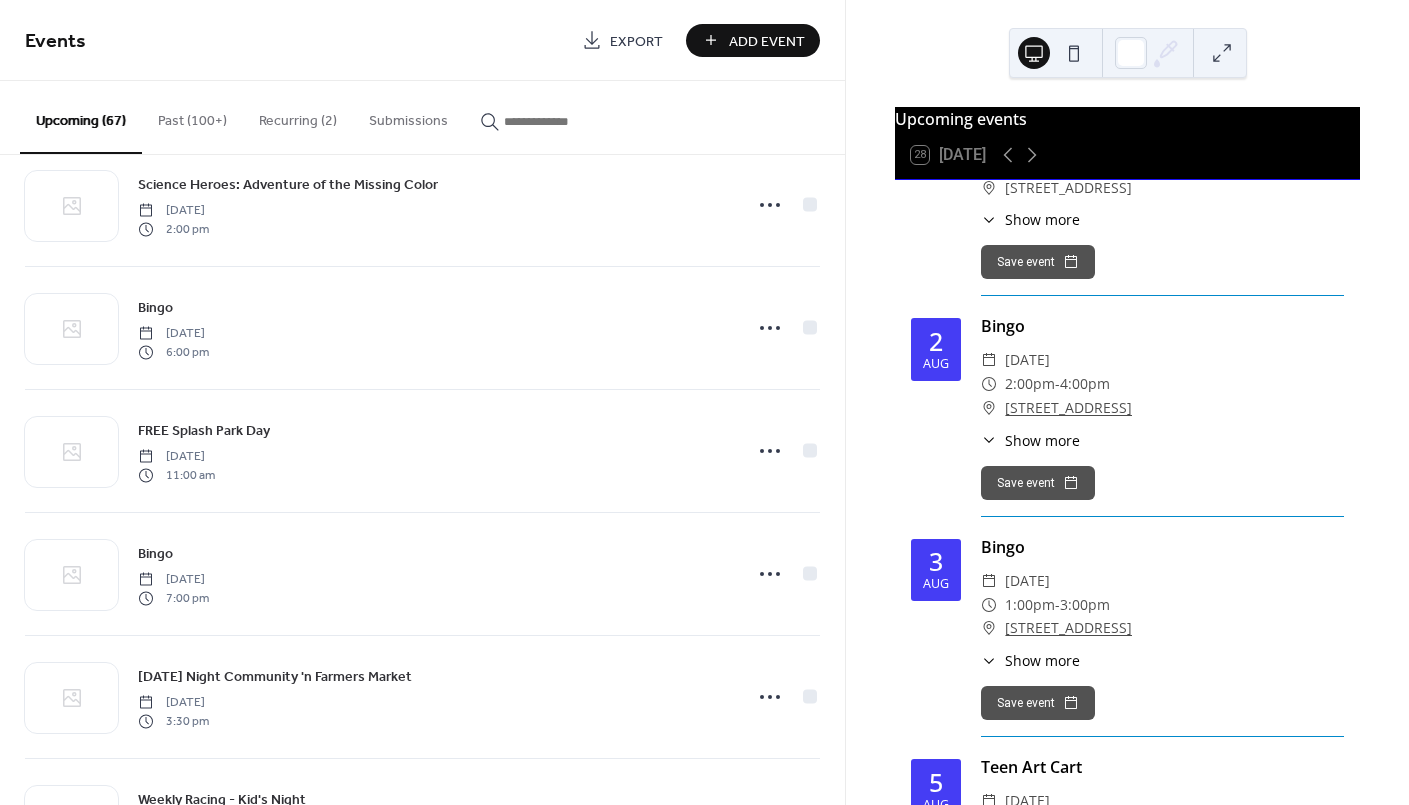 click on "Add Event" at bounding box center [767, 41] 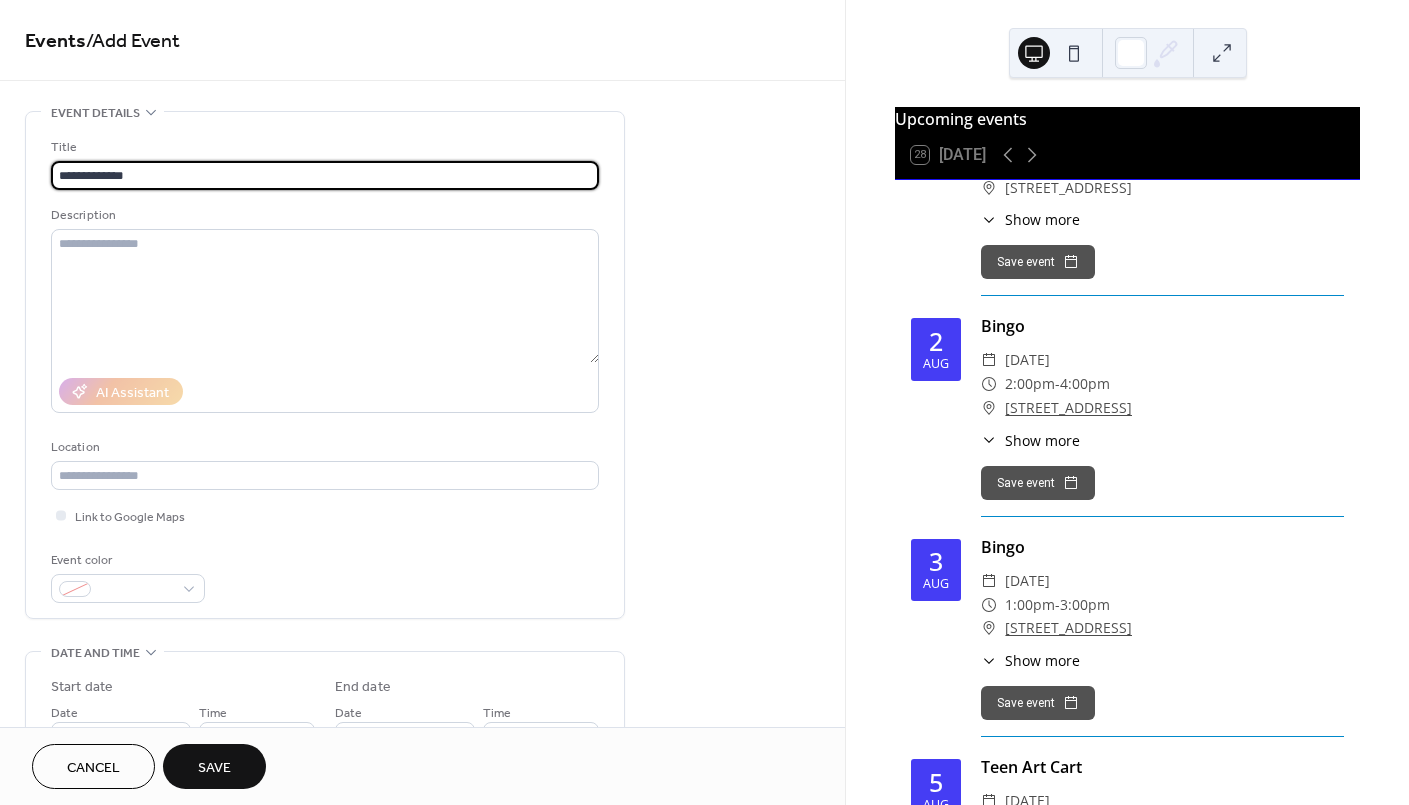 type on "**********" 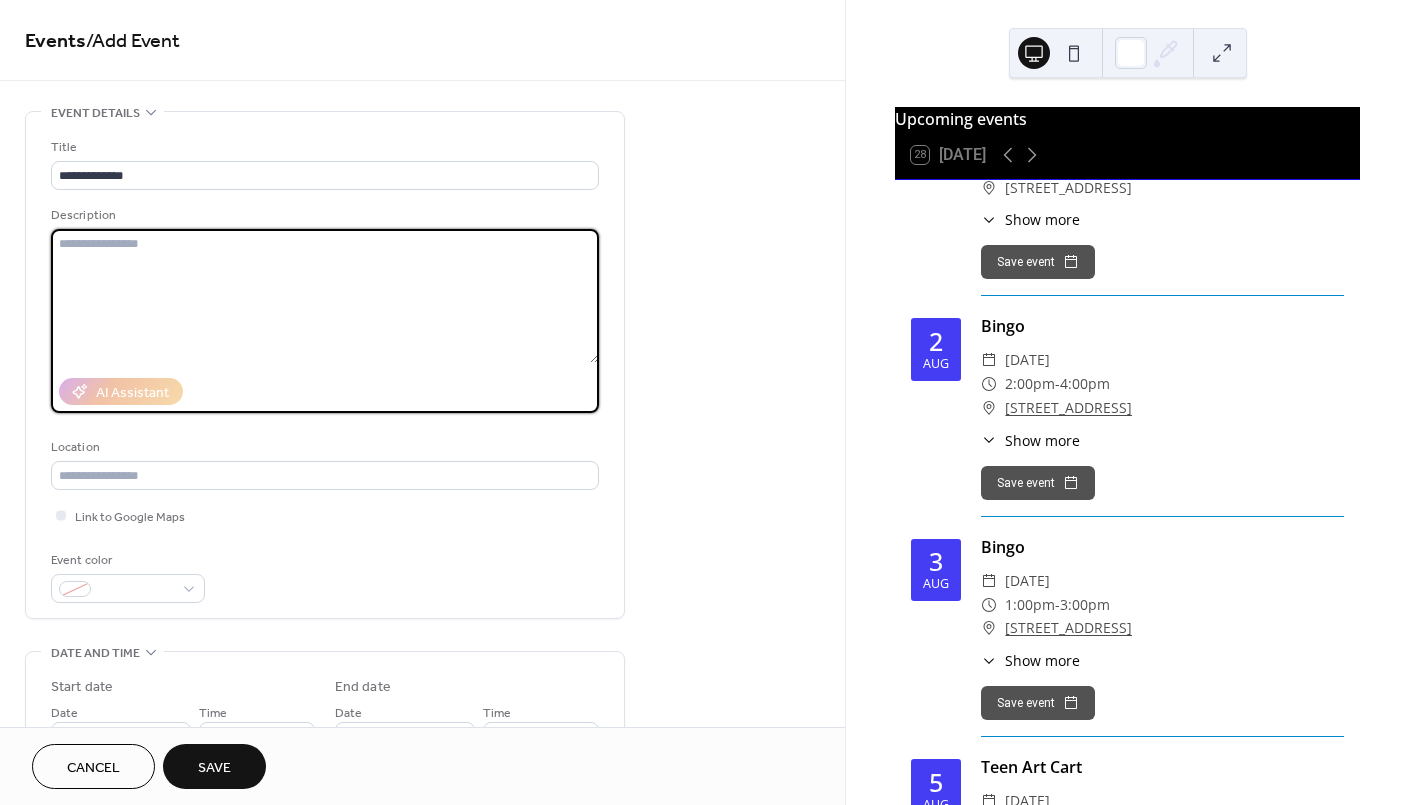 paste on "**********" 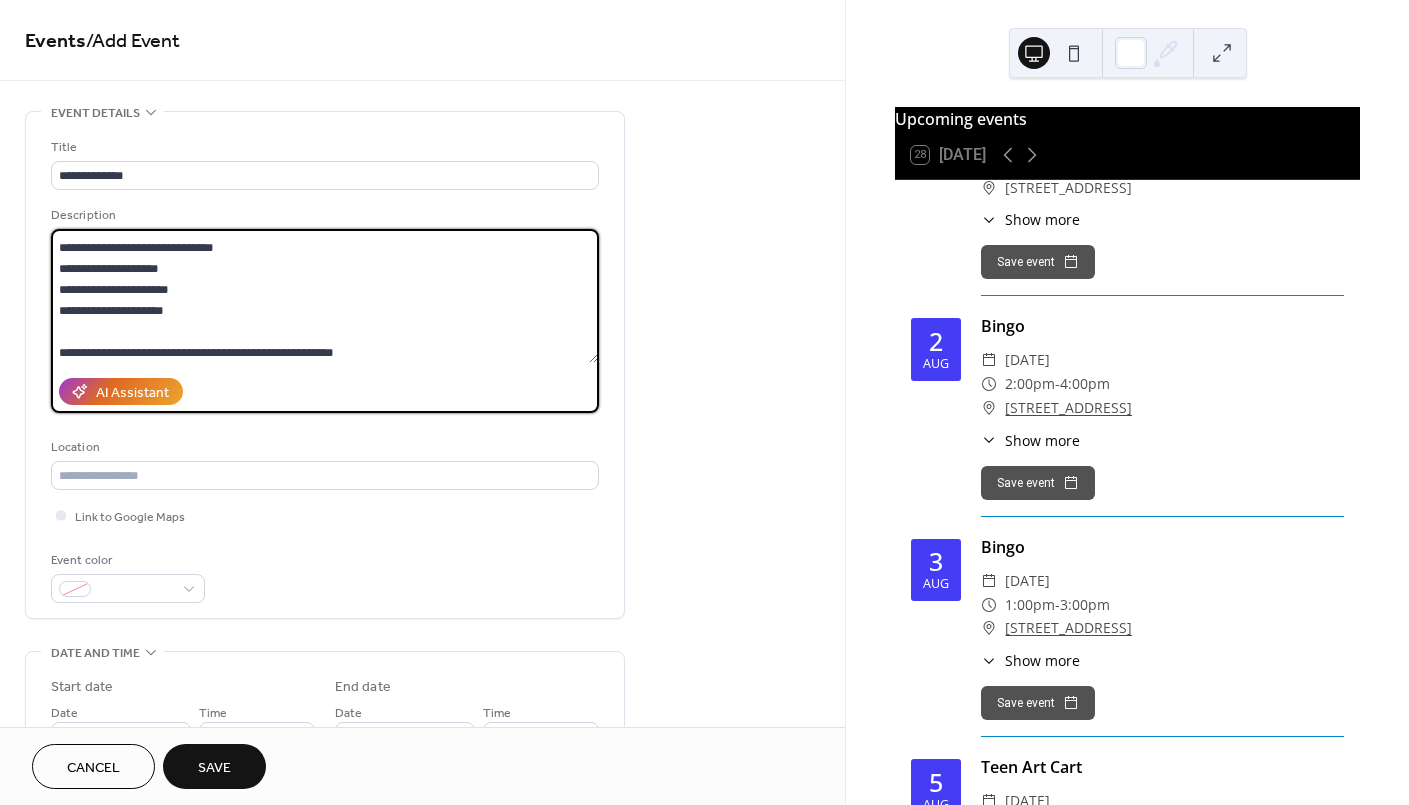 scroll, scrollTop: 0, scrollLeft: 0, axis: both 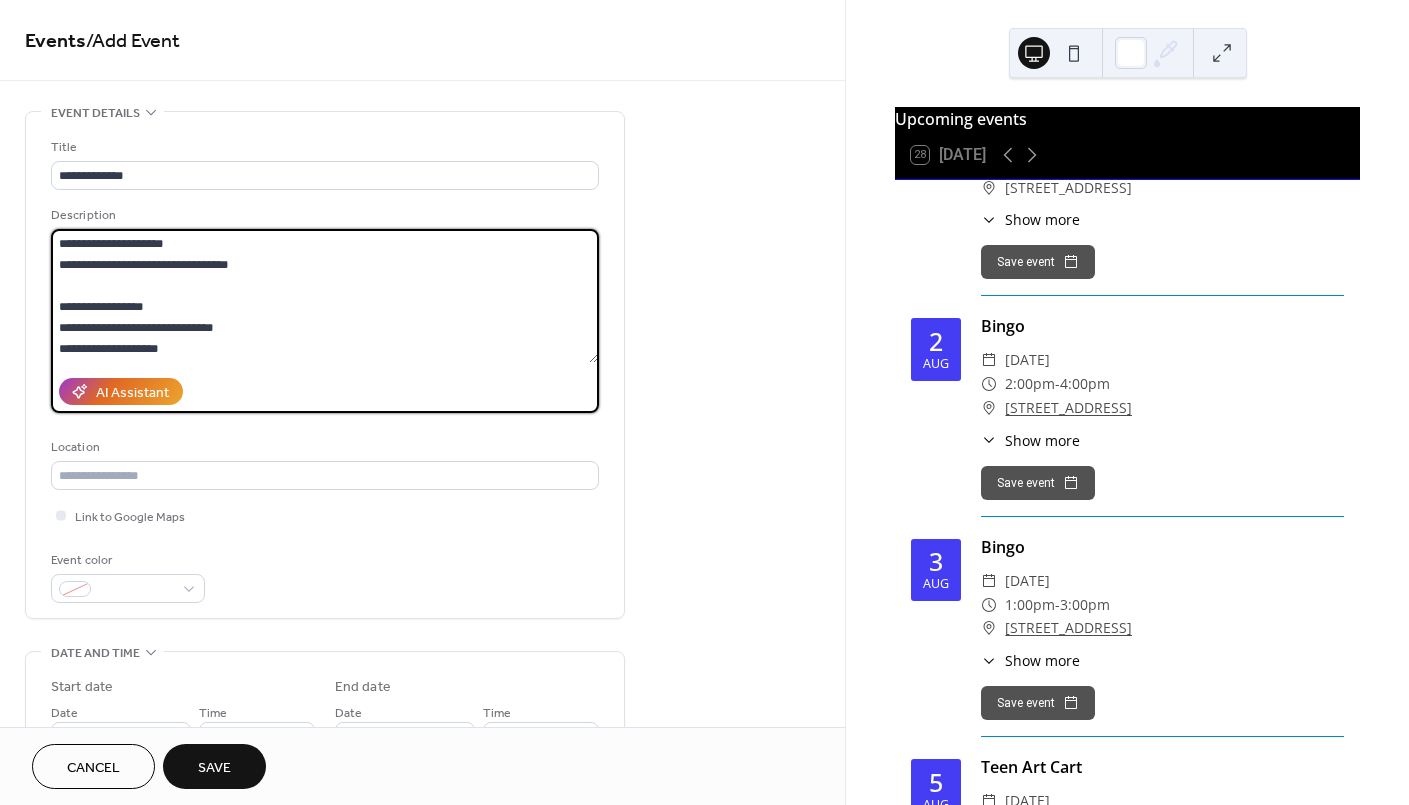 drag, startPoint x: 284, startPoint y: 274, endPoint x: 36, endPoint y: 259, distance: 248.45322 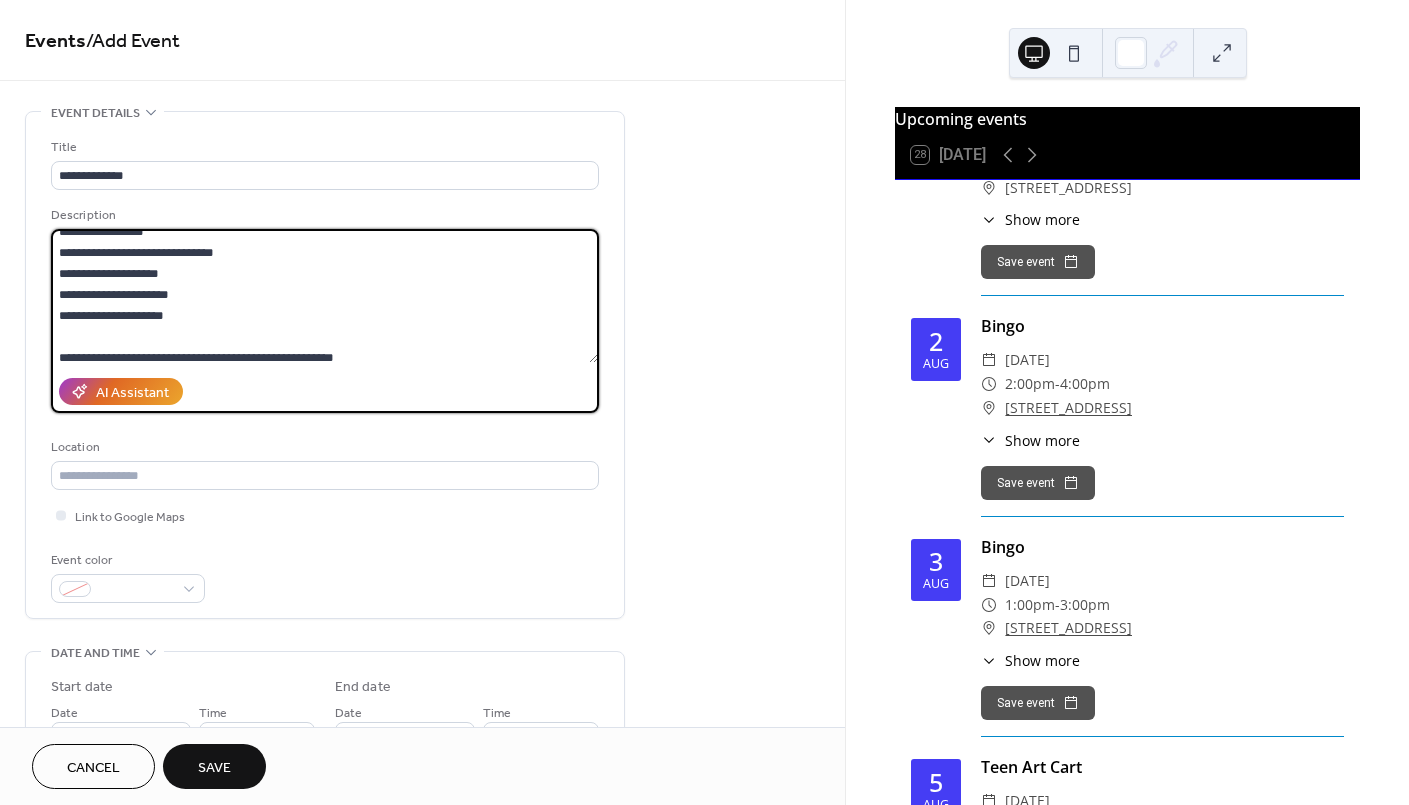 scroll, scrollTop: 62, scrollLeft: 0, axis: vertical 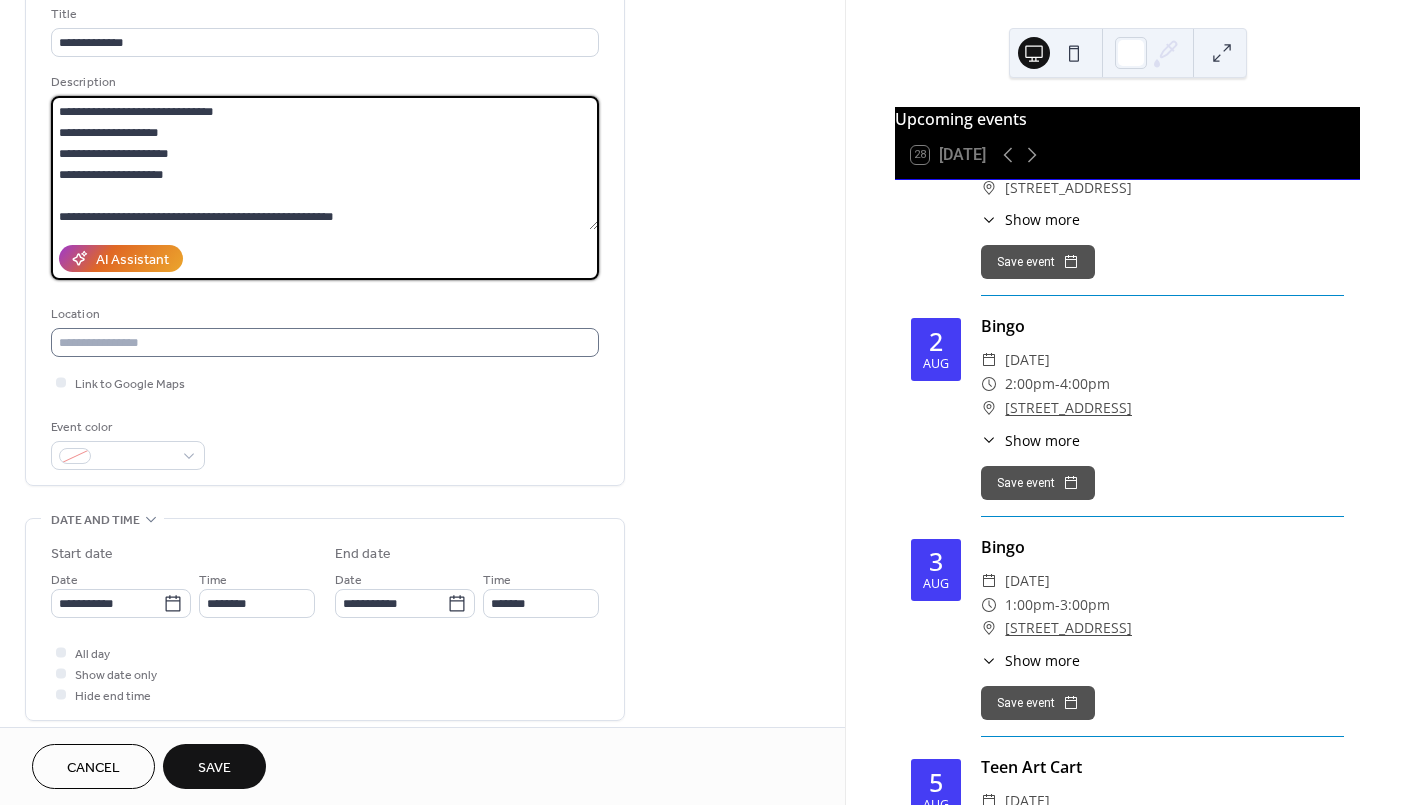 type on "**********" 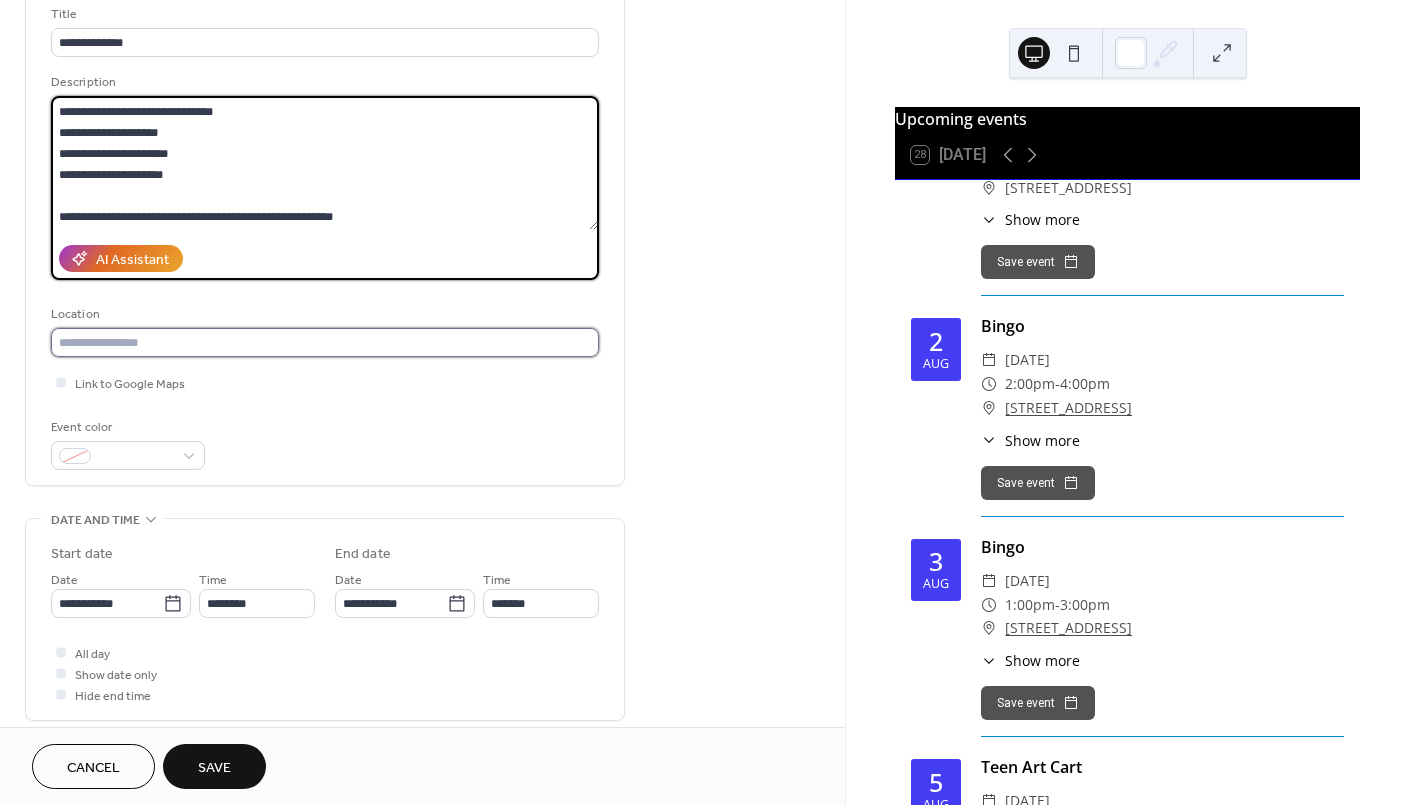 click at bounding box center (325, 342) 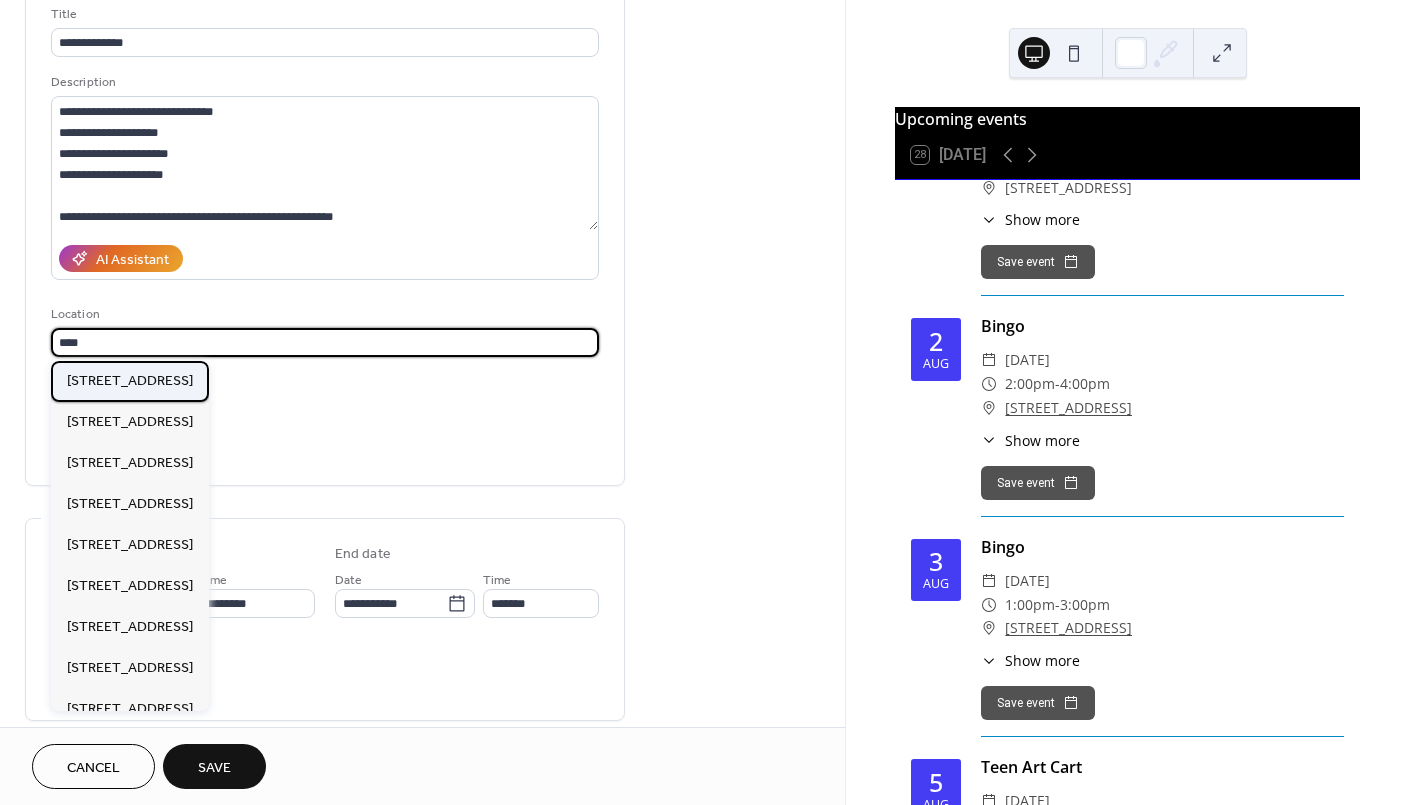 click on "[STREET_ADDRESS]" at bounding box center (130, 381) 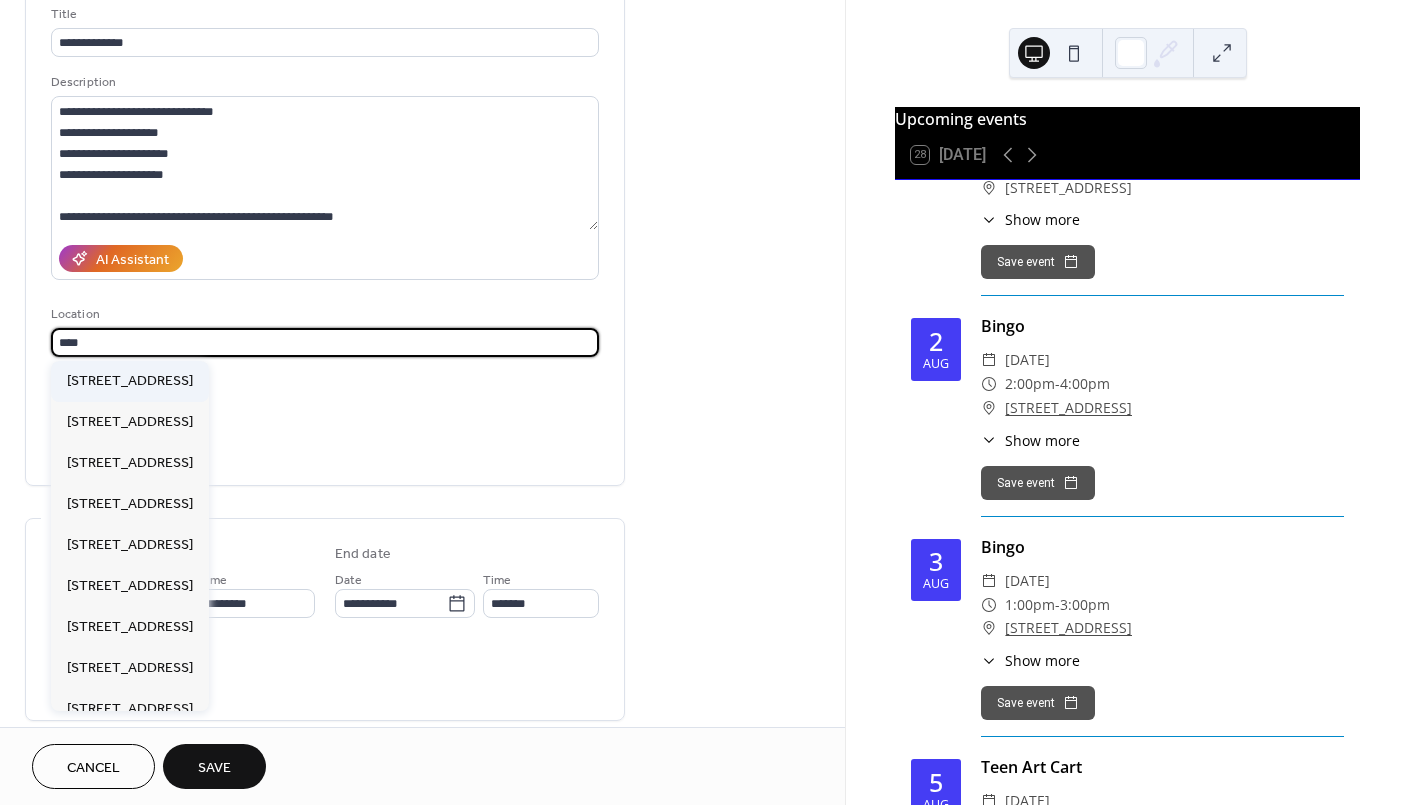 type on "**********" 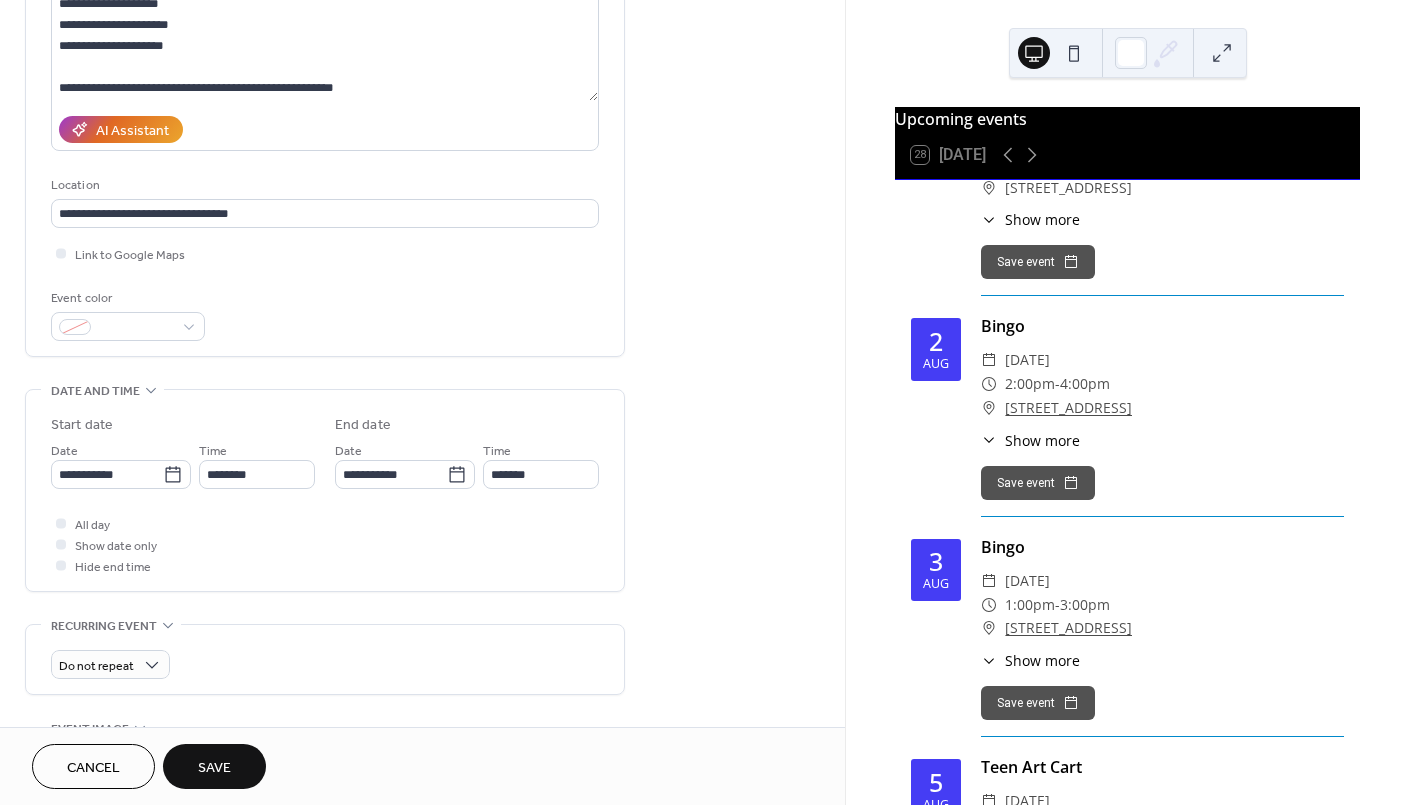 scroll, scrollTop: 266, scrollLeft: 0, axis: vertical 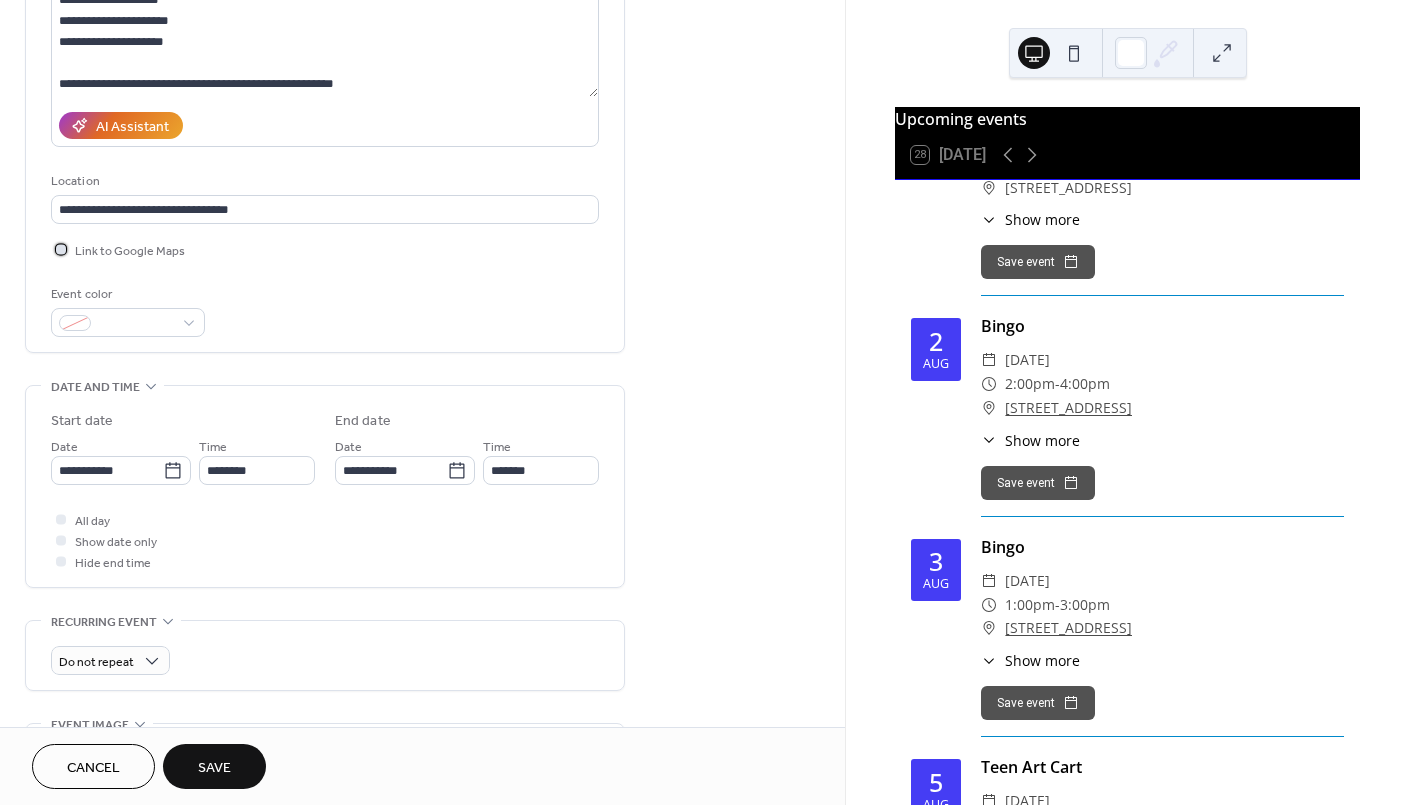 click at bounding box center (61, 249) 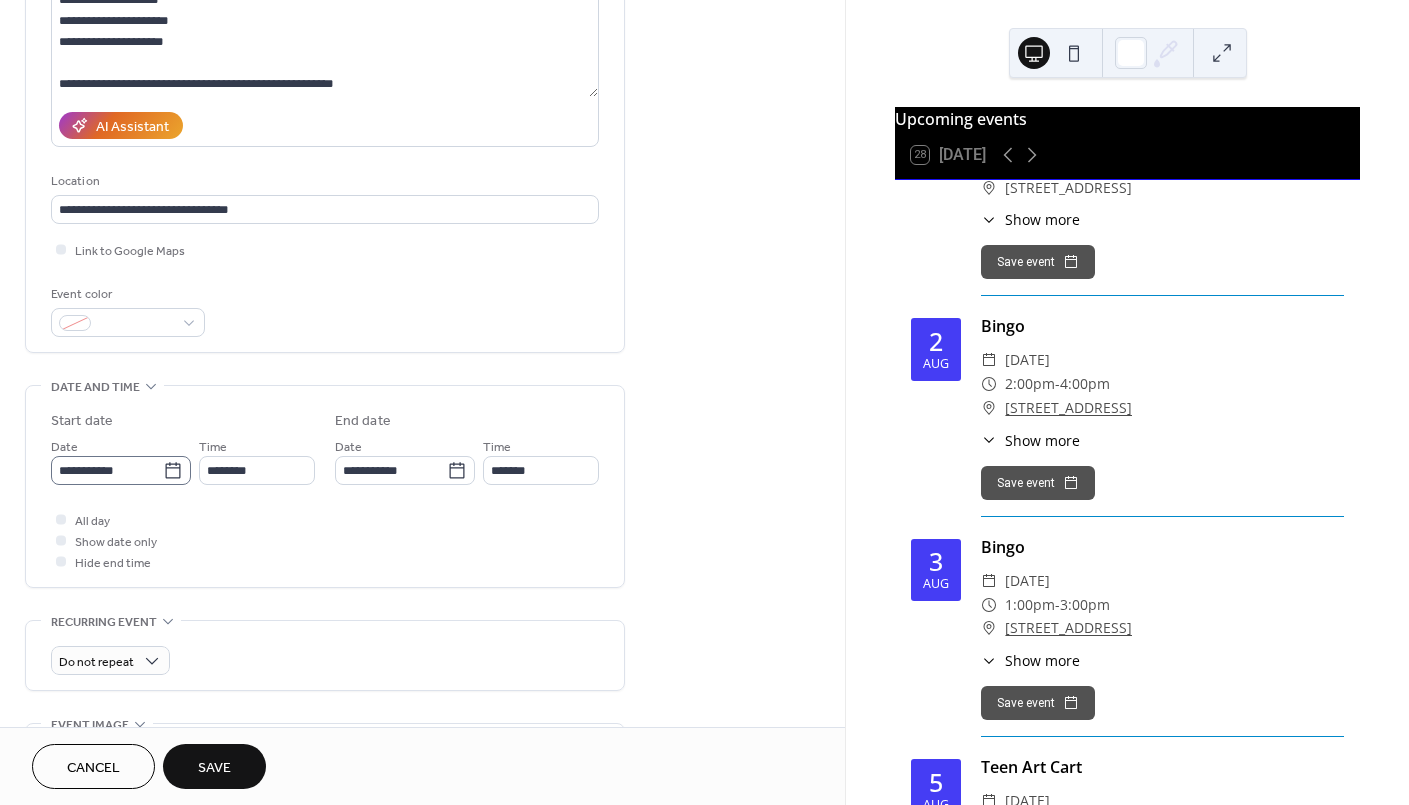 click 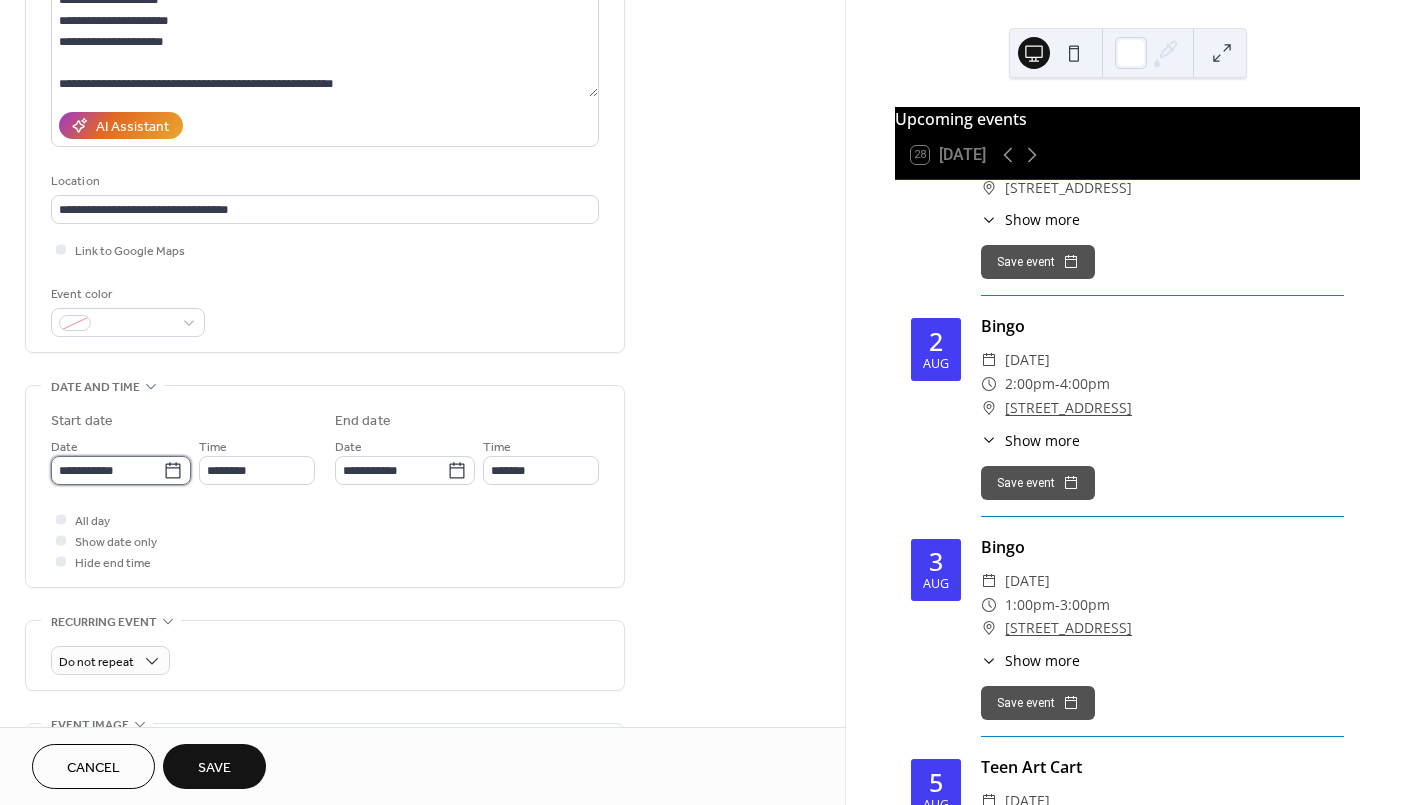 click on "**********" at bounding box center (107, 470) 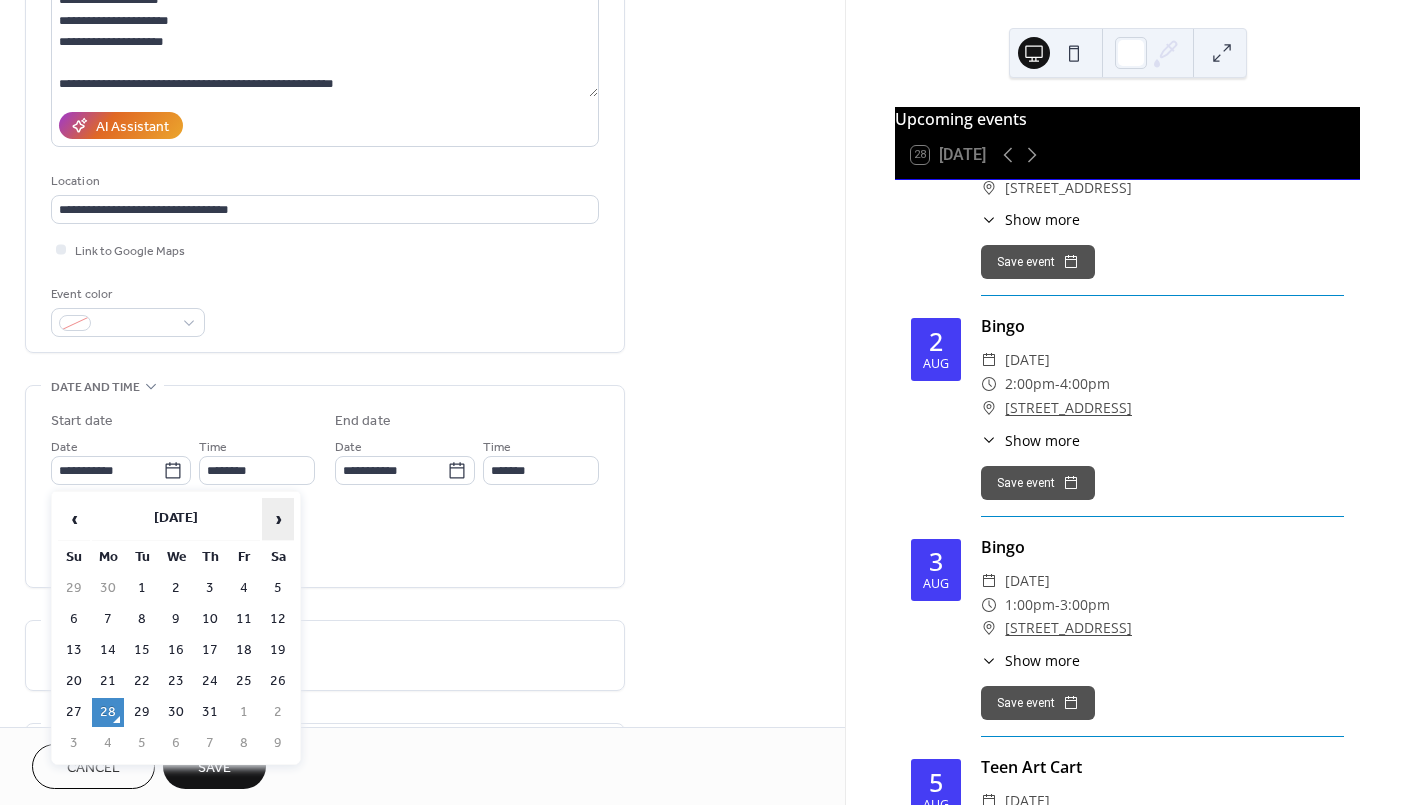 click on "›" at bounding box center (278, 519) 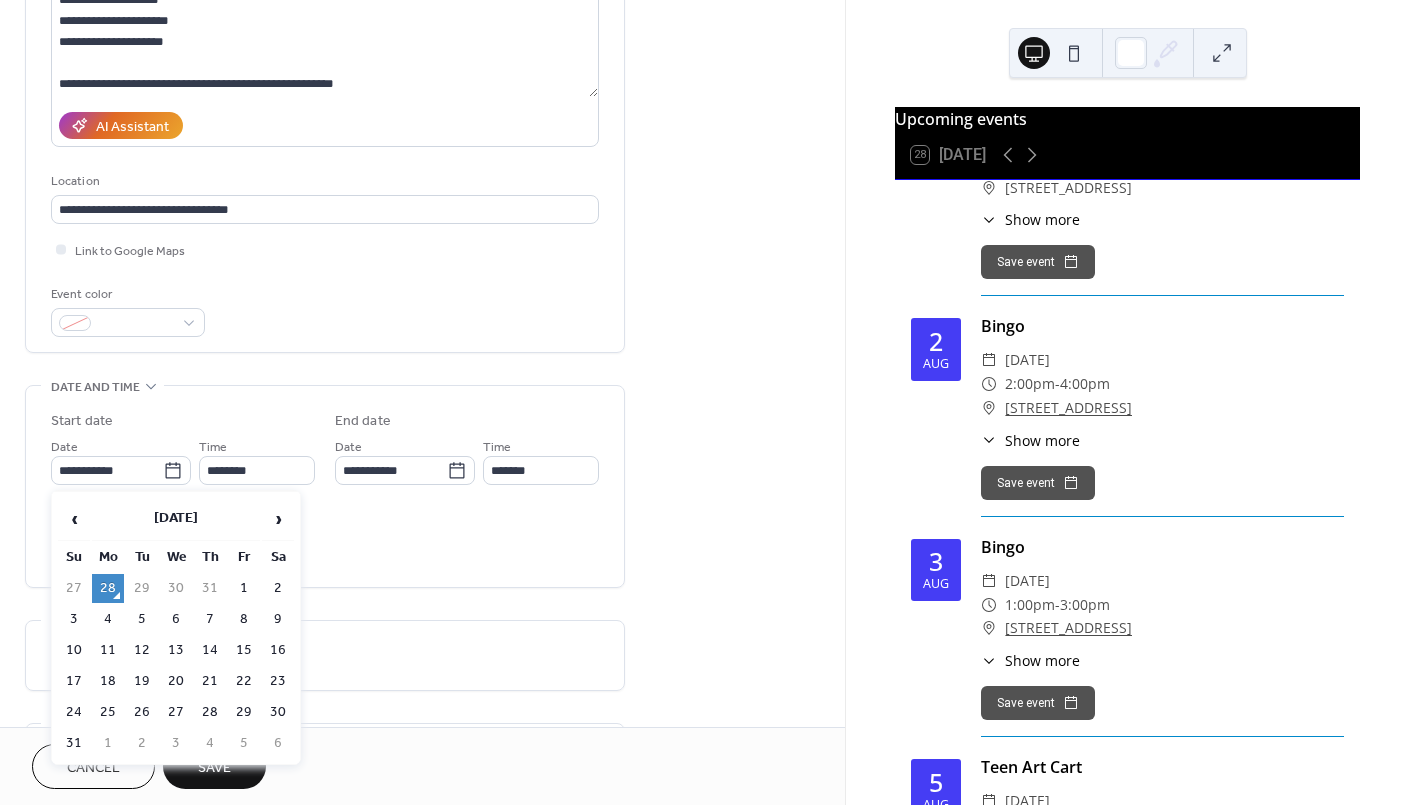 drag, startPoint x: 290, startPoint y: 640, endPoint x: 290, endPoint y: 627, distance: 13 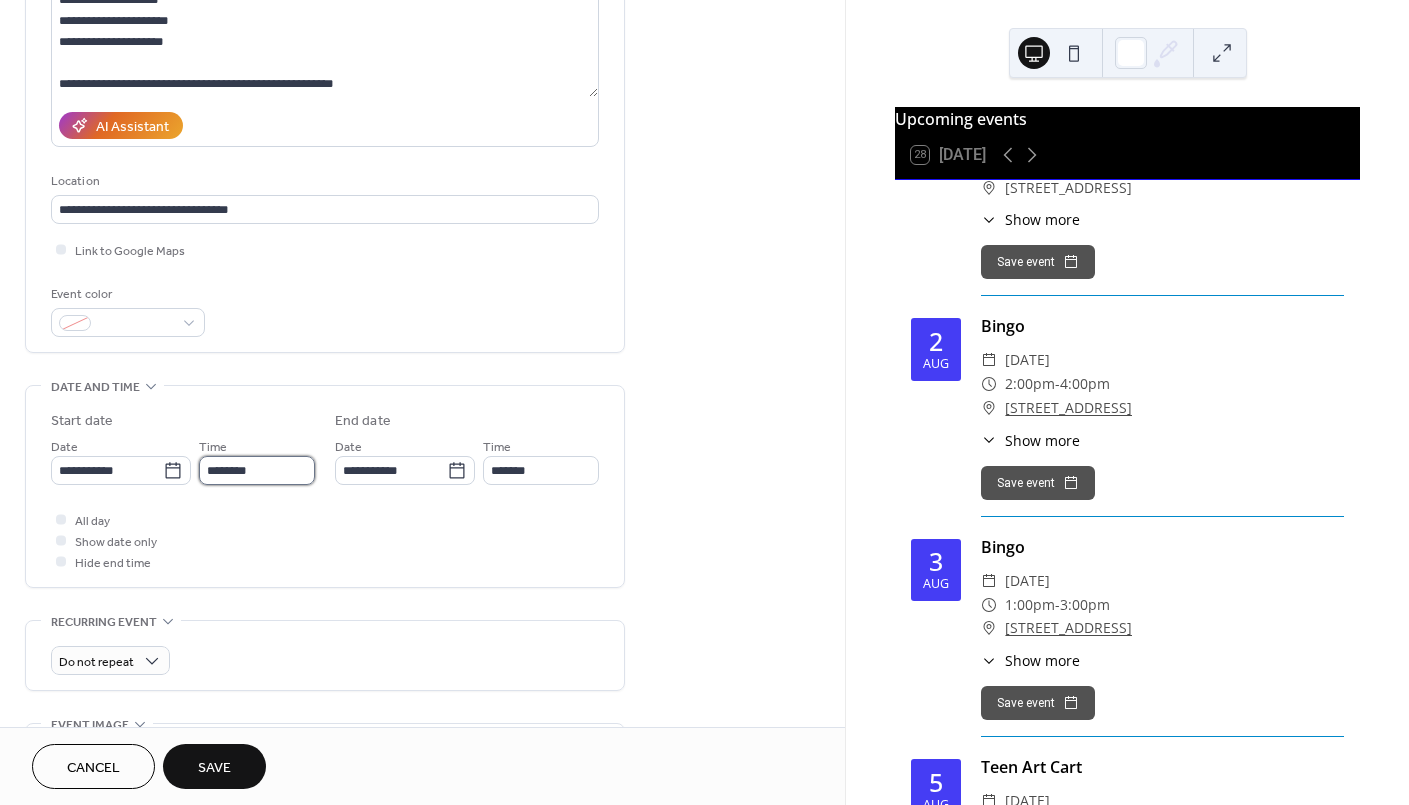 click on "********" at bounding box center [257, 470] 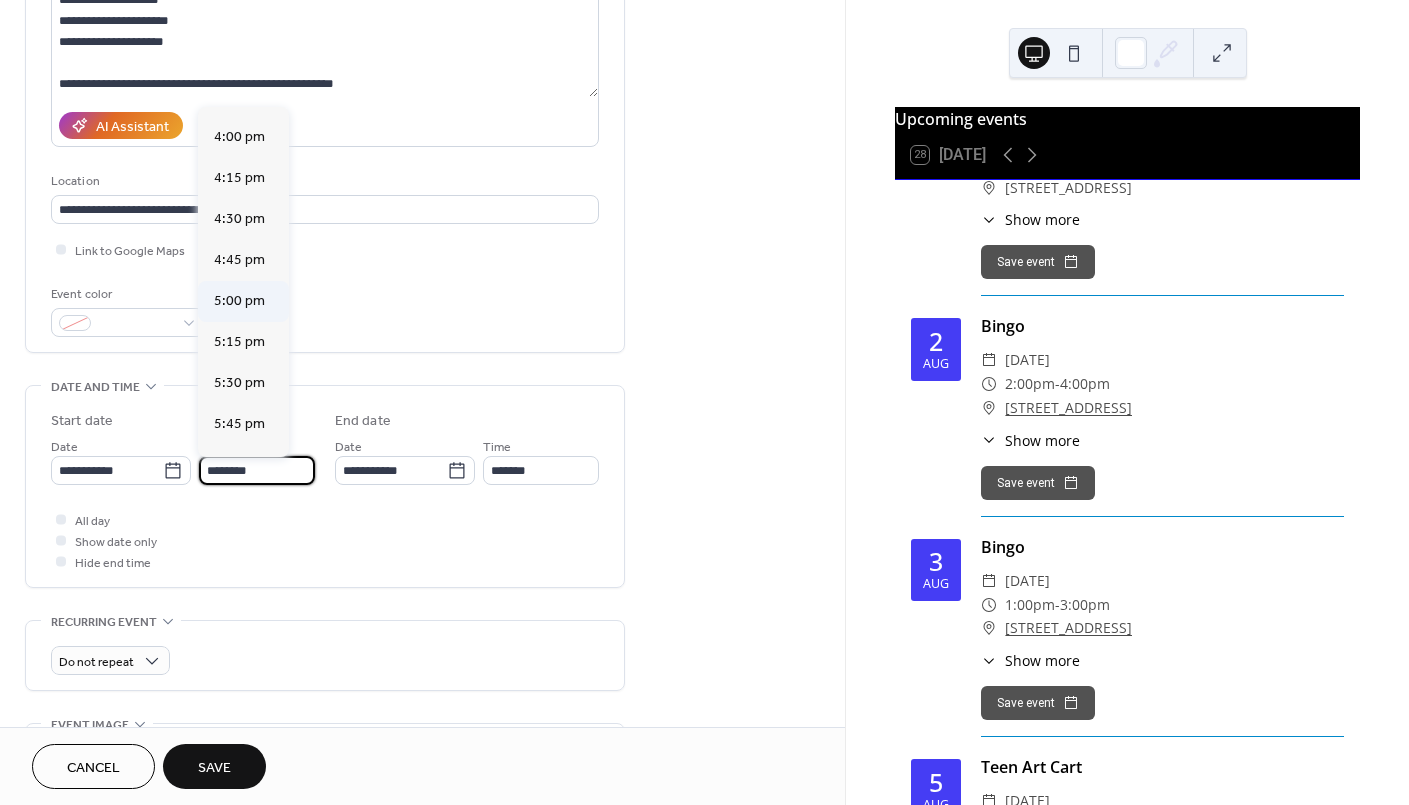 scroll, scrollTop: 2704, scrollLeft: 0, axis: vertical 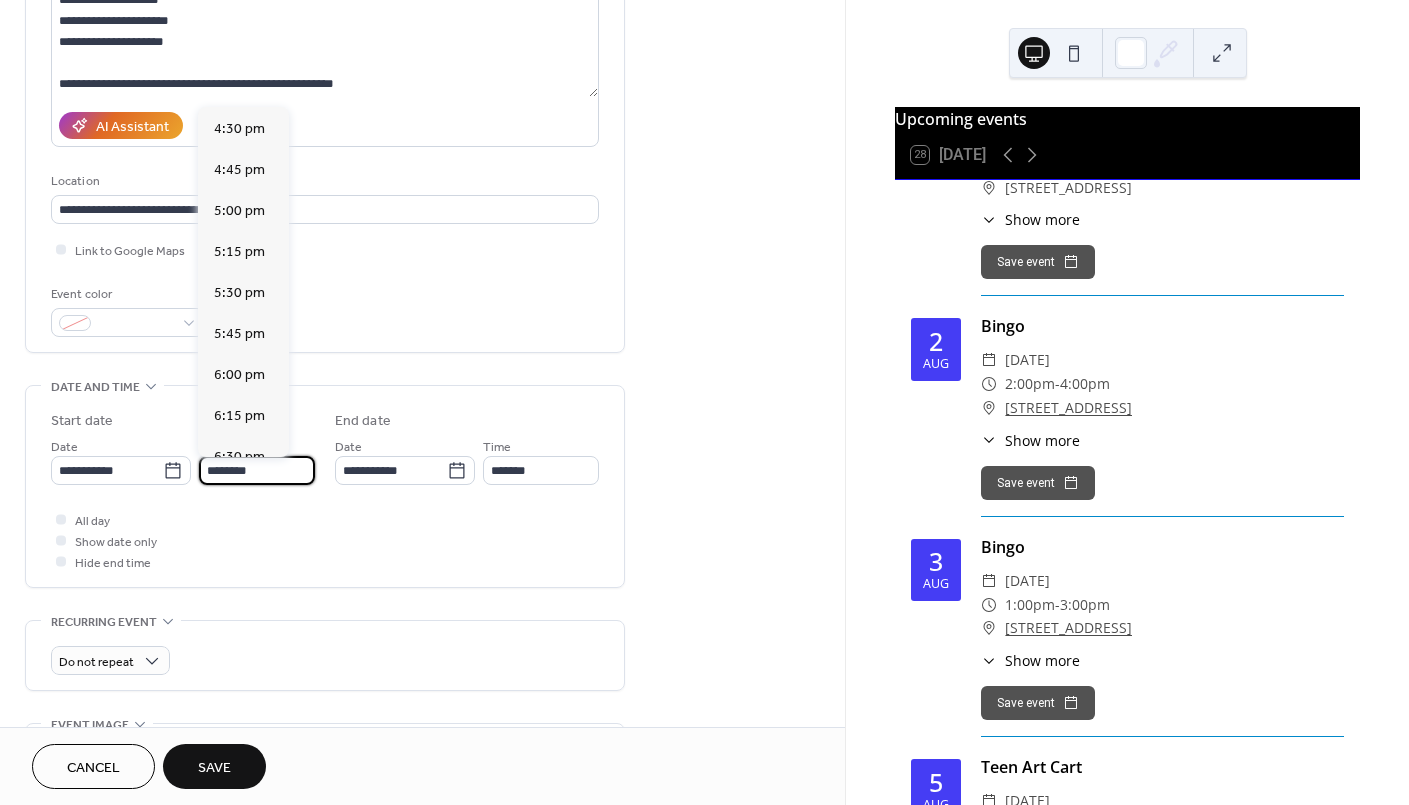 click on "7:00 pm" at bounding box center (243, 539) 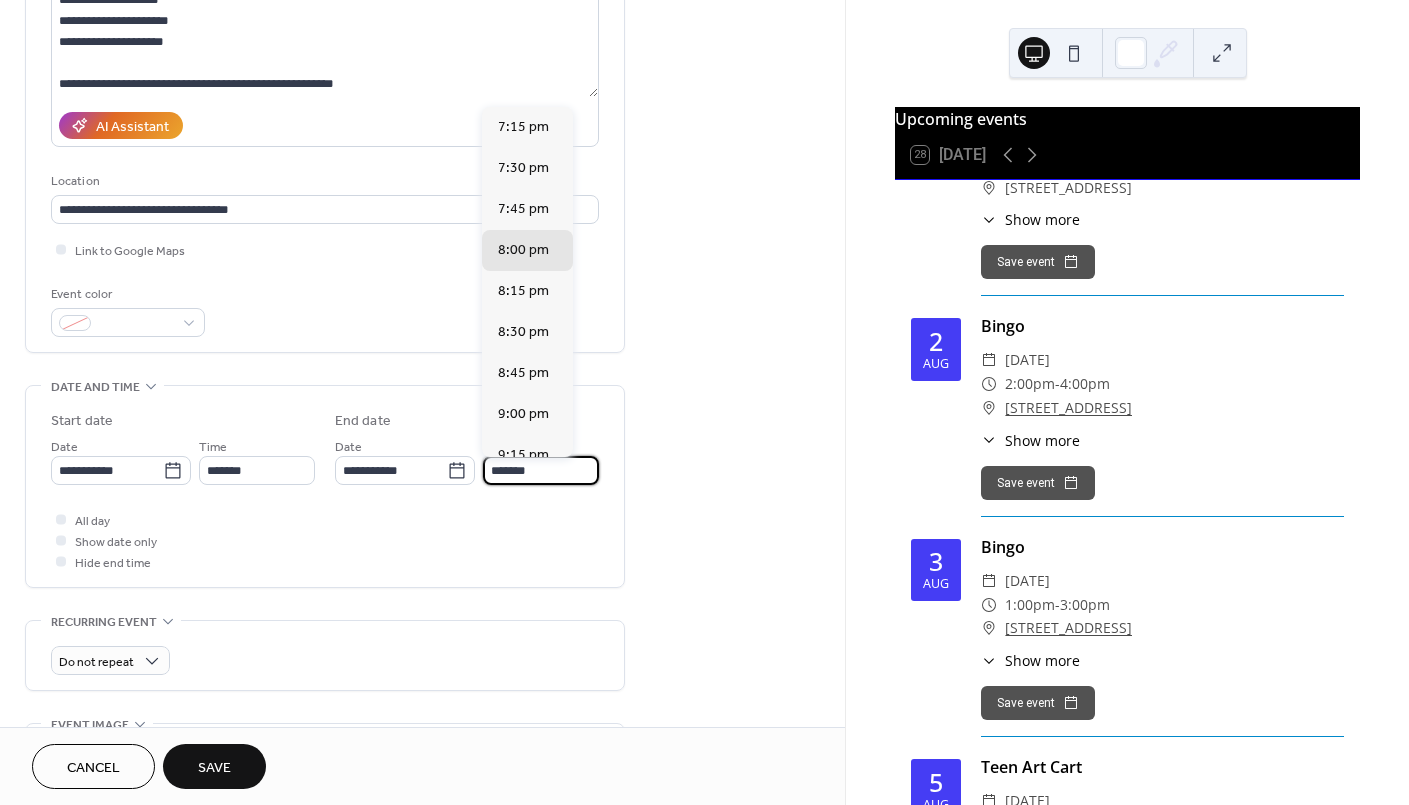 click on "*******" at bounding box center [541, 470] 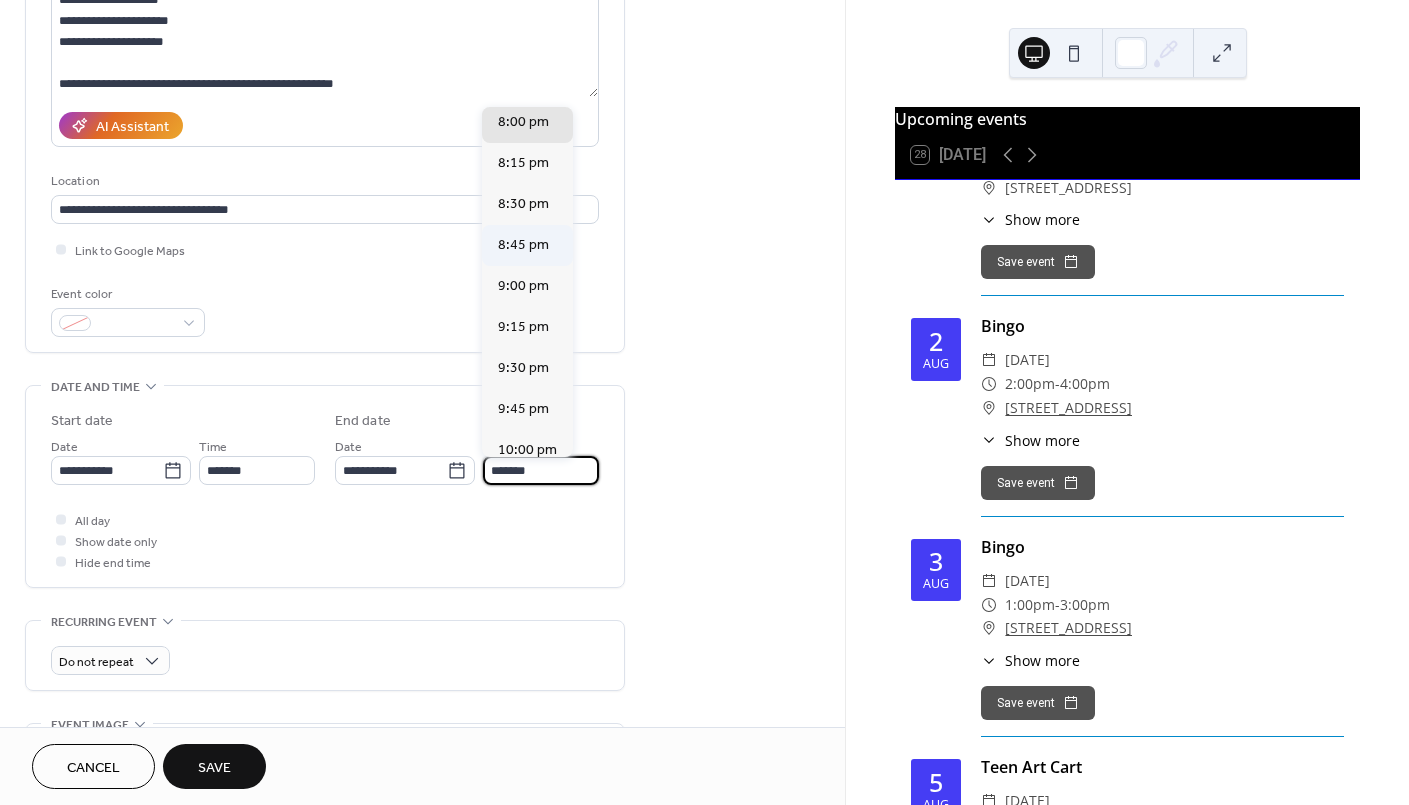 scroll, scrollTop: 133, scrollLeft: 0, axis: vertical 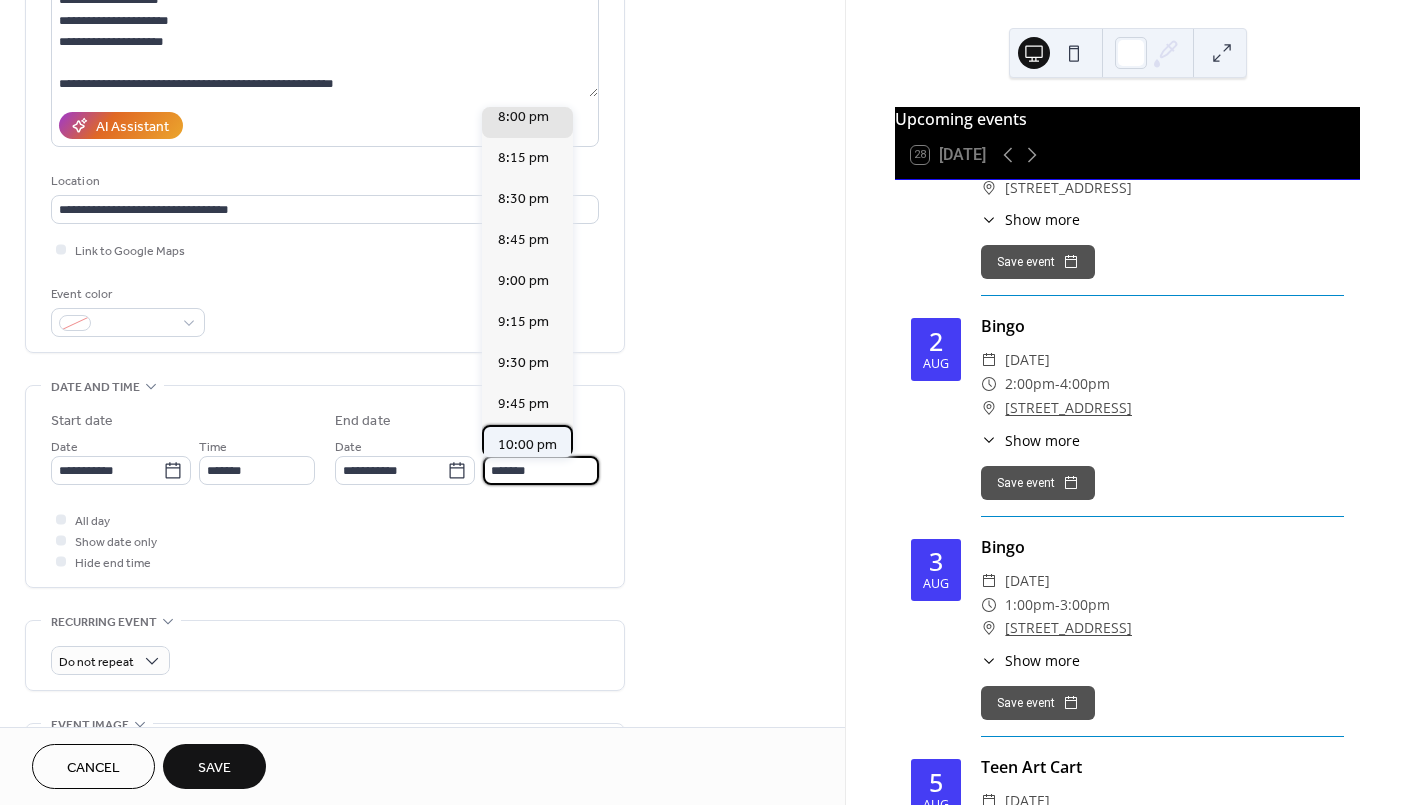 click on "10:00 pm" at bounding box center [527, 445] 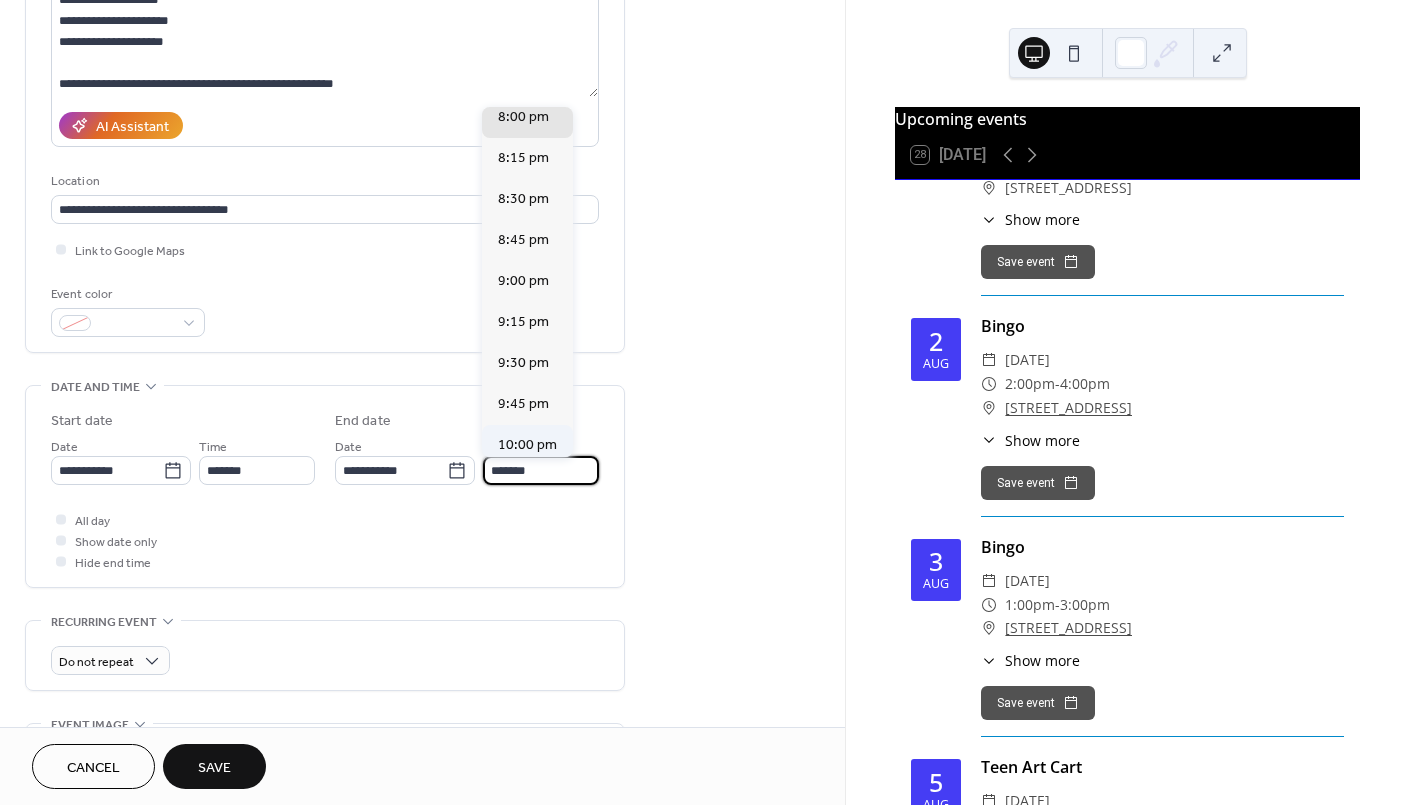 type on "********" 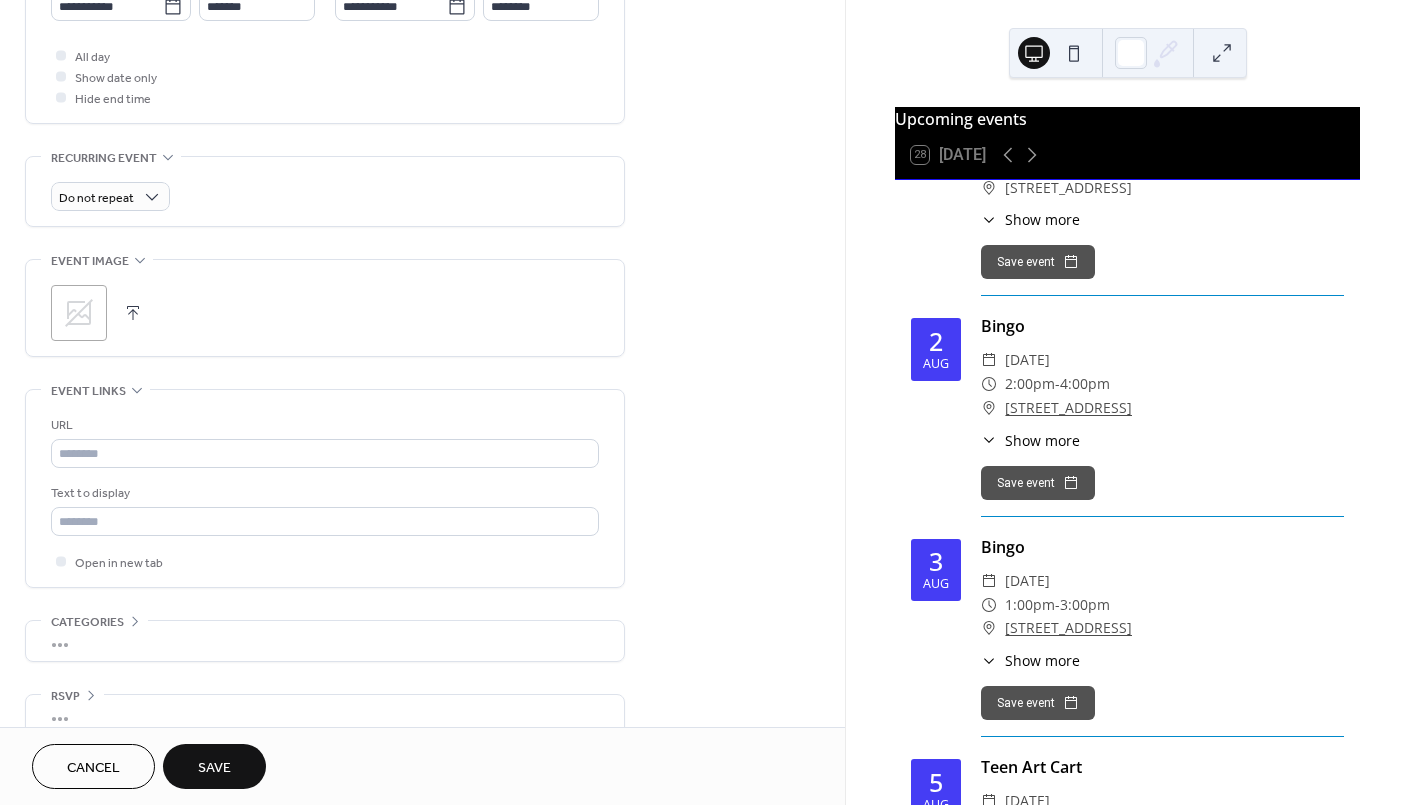 scroll, scrollTop: 765, scrollLeft: 0, axis: vertical 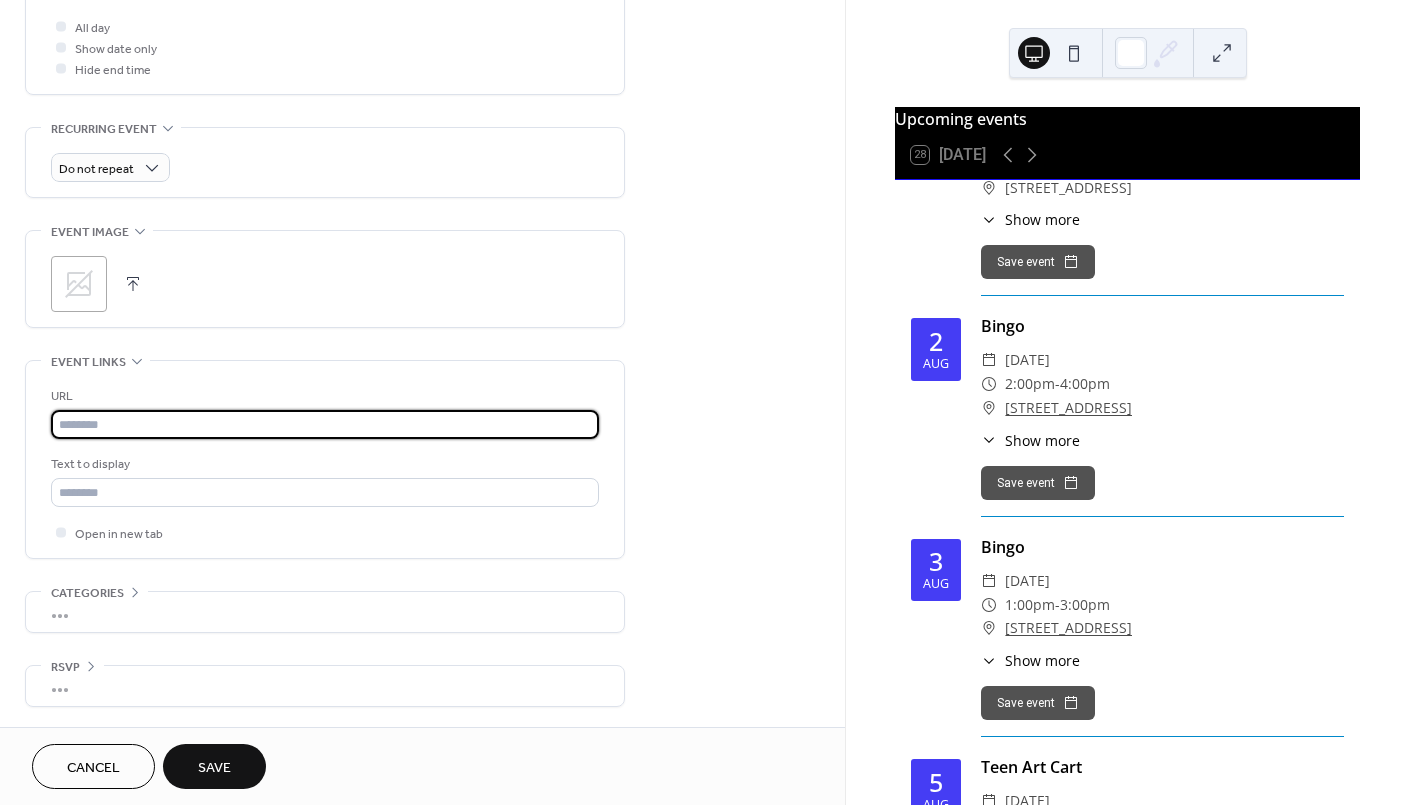 paste on "**********" 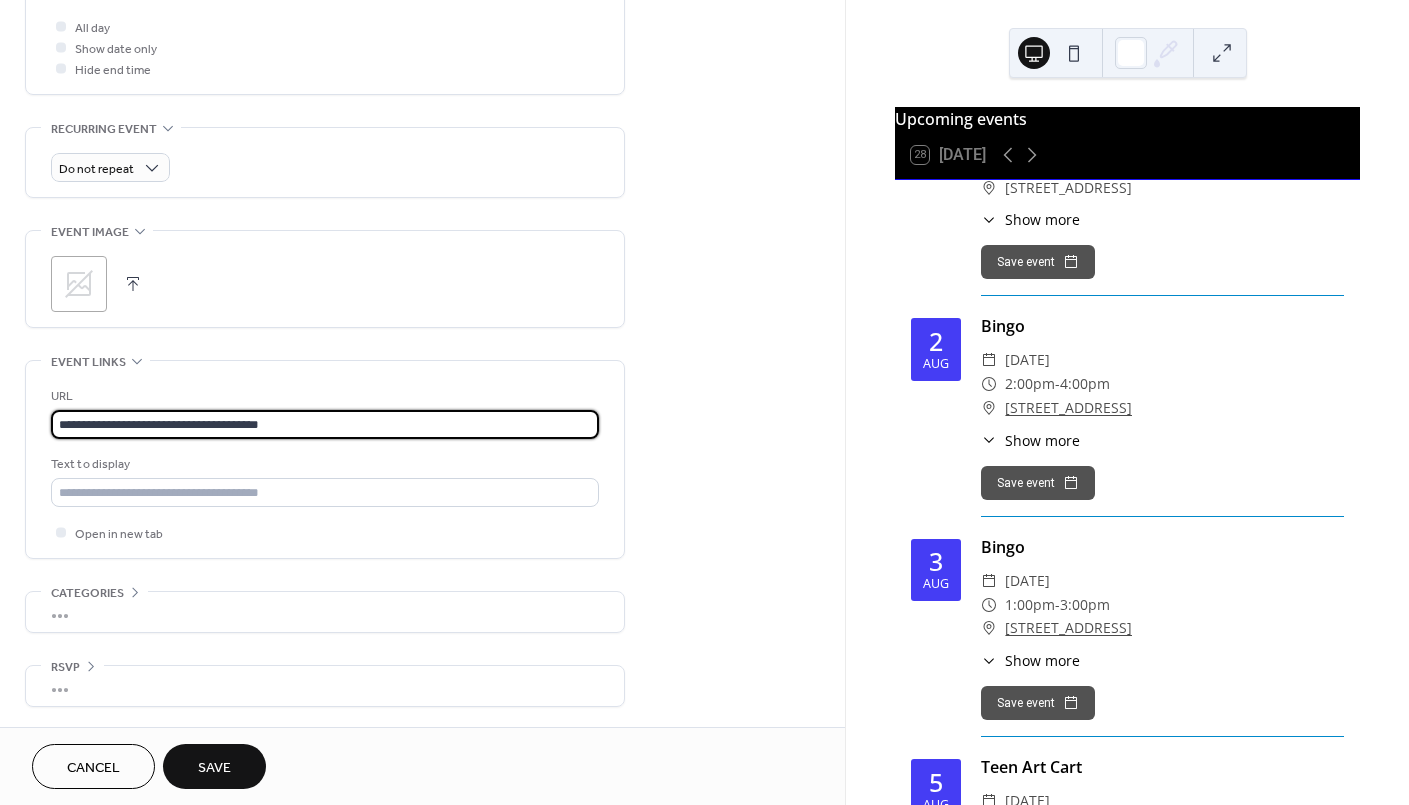 type on "**********" 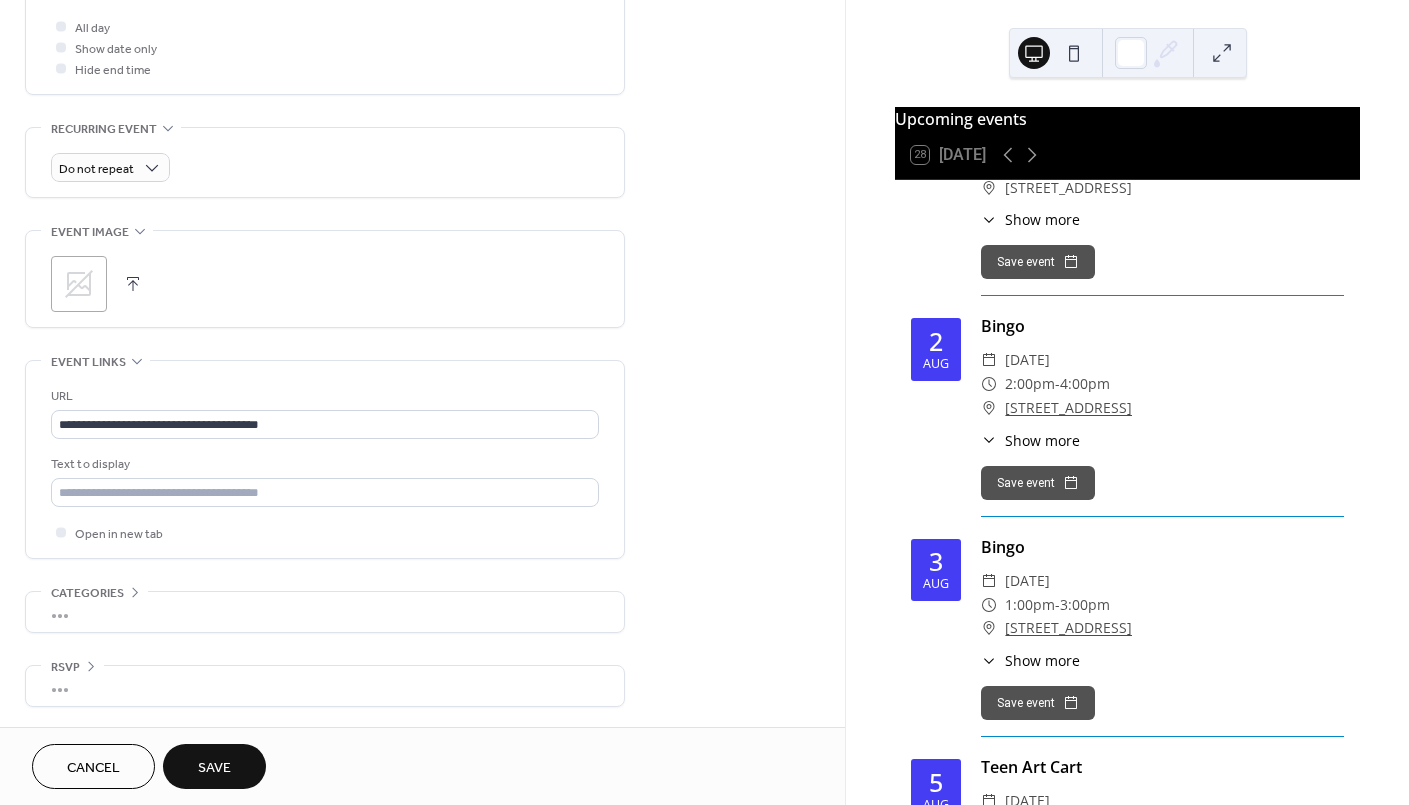 click on "Save" at bounding box center [214, 766] 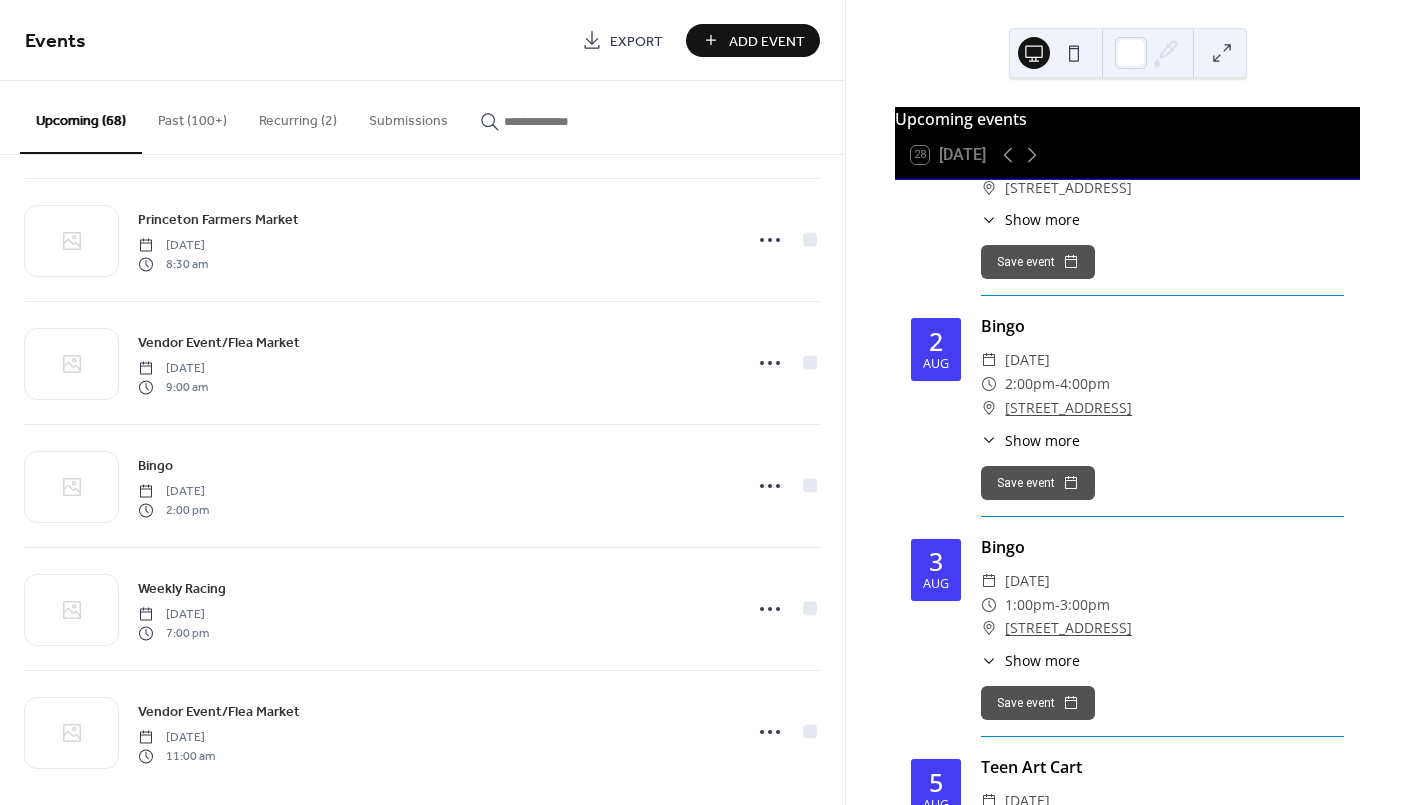 scroll, scrollTop: 5574, scrollLeft: 0, axis: vertical 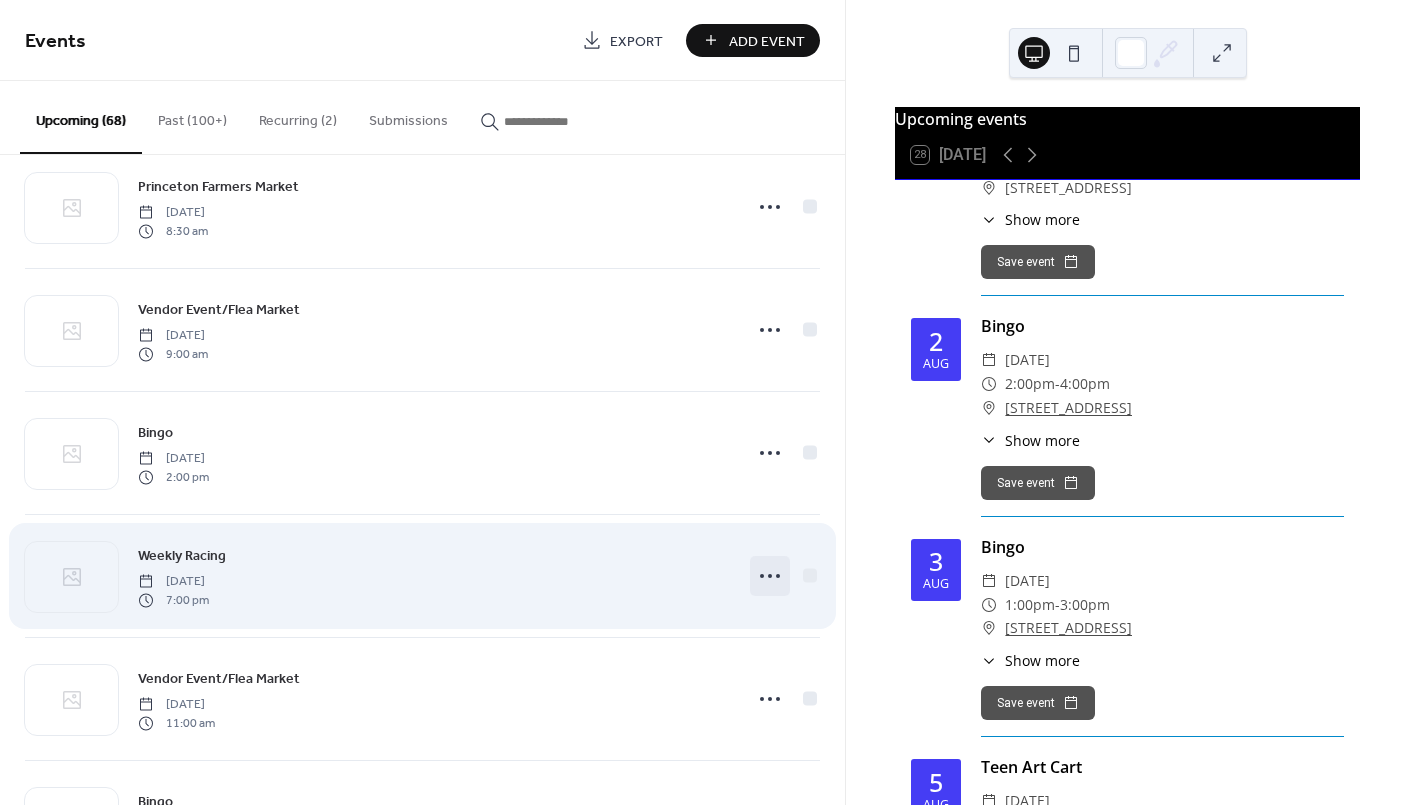 click 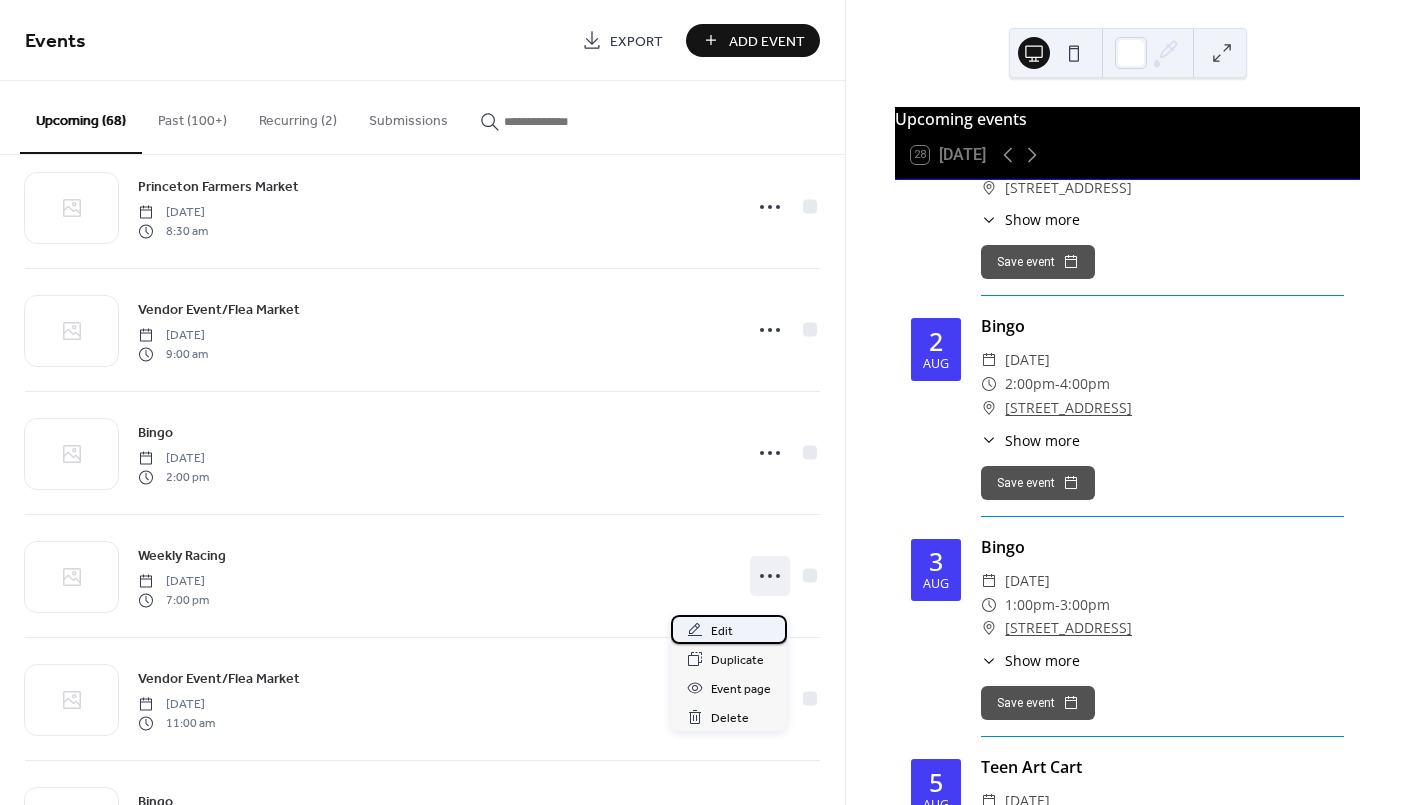 click on "Edit" at bounding box center (729, 629) 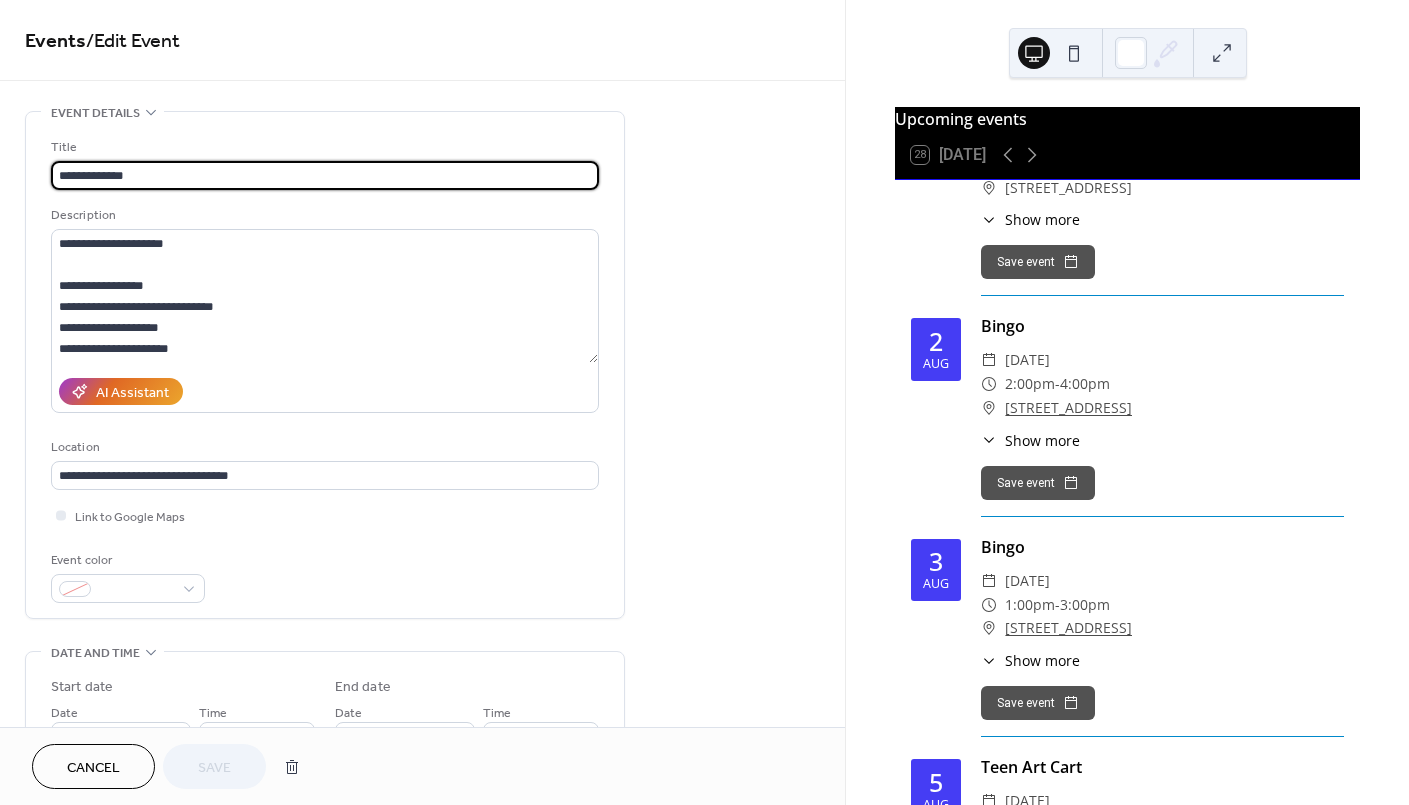 drag, startPoint x: 149, startPoint y: 179, endPoint x: -200, endPoint y: 144, distance: 350.7506 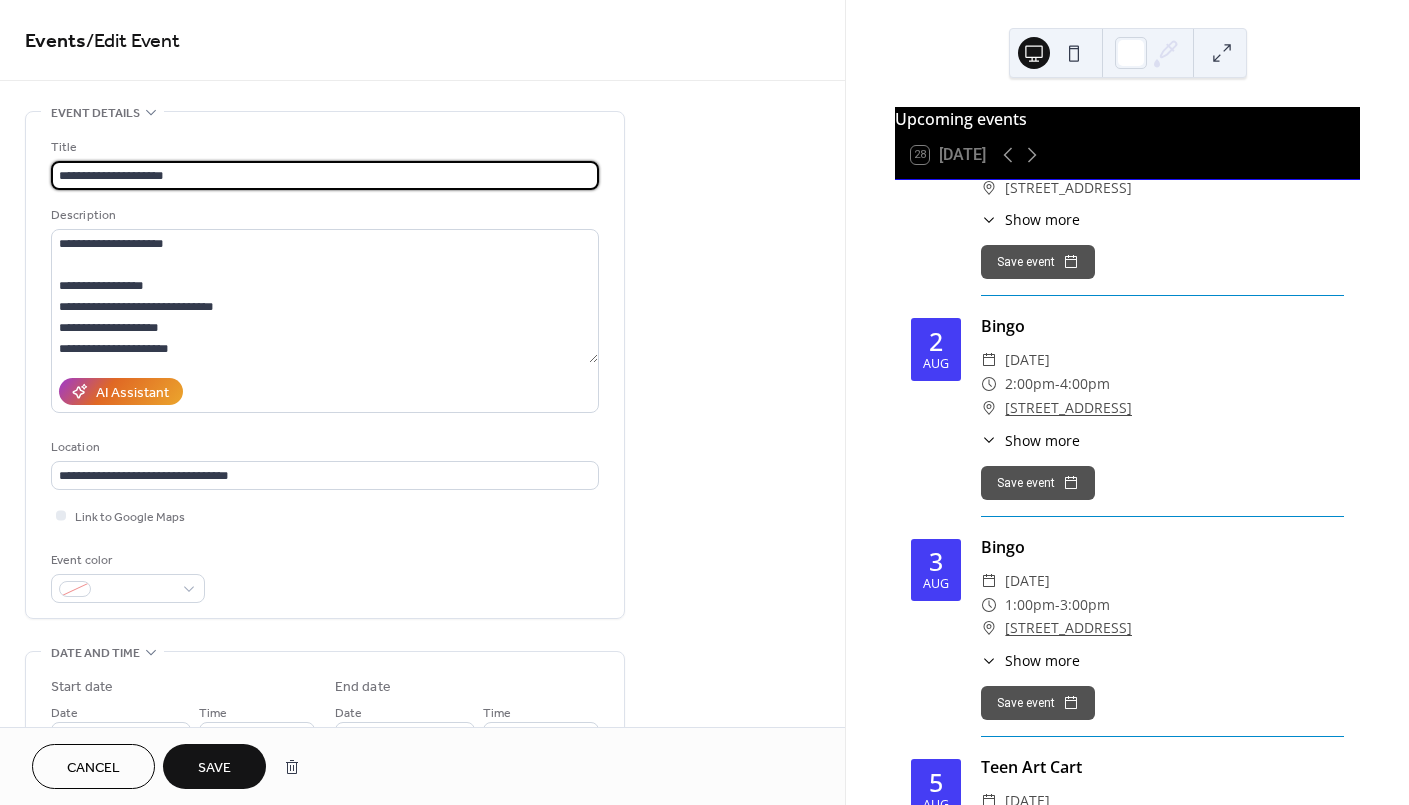 type on "**********" 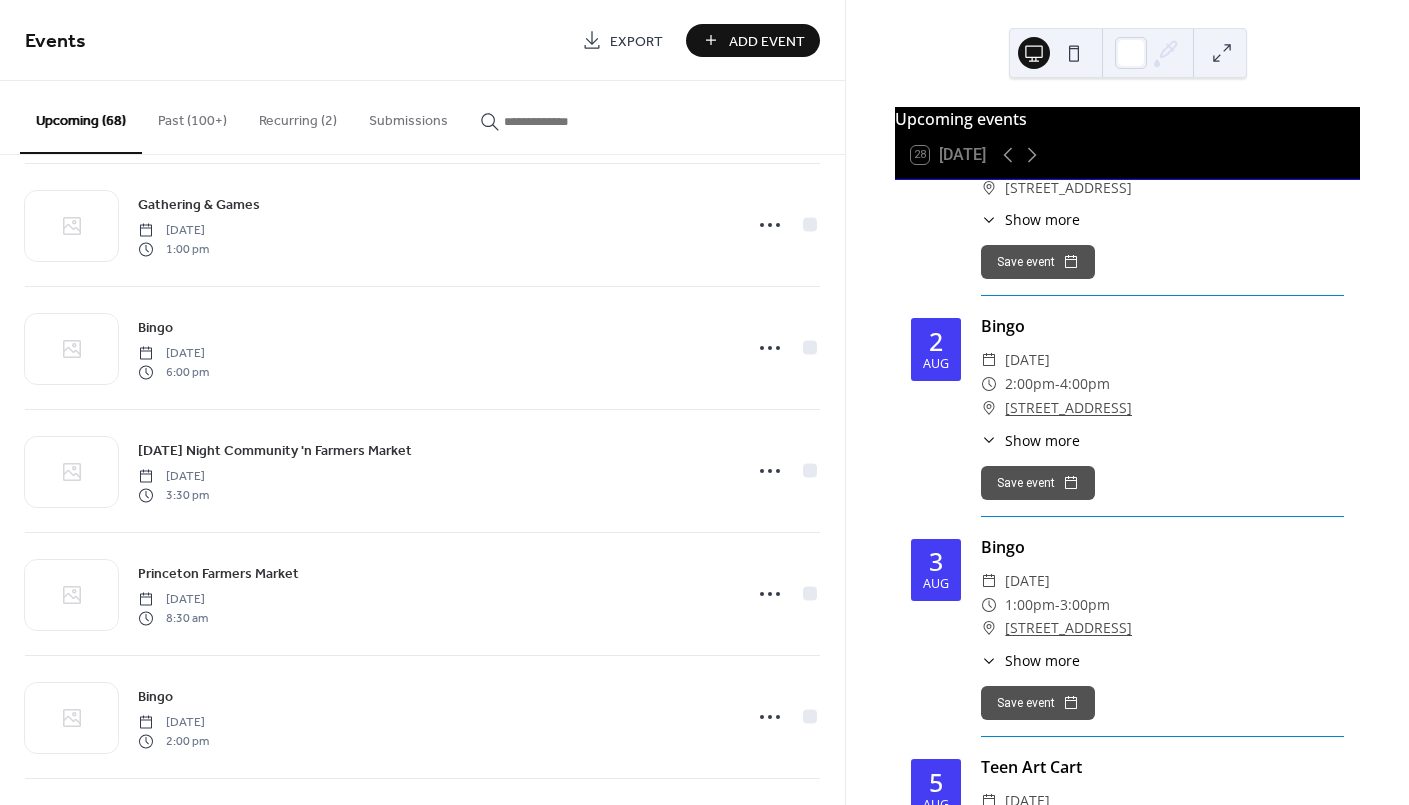 scroll, scrollTop: 6808, scrollLeft: 0, axis: vertical 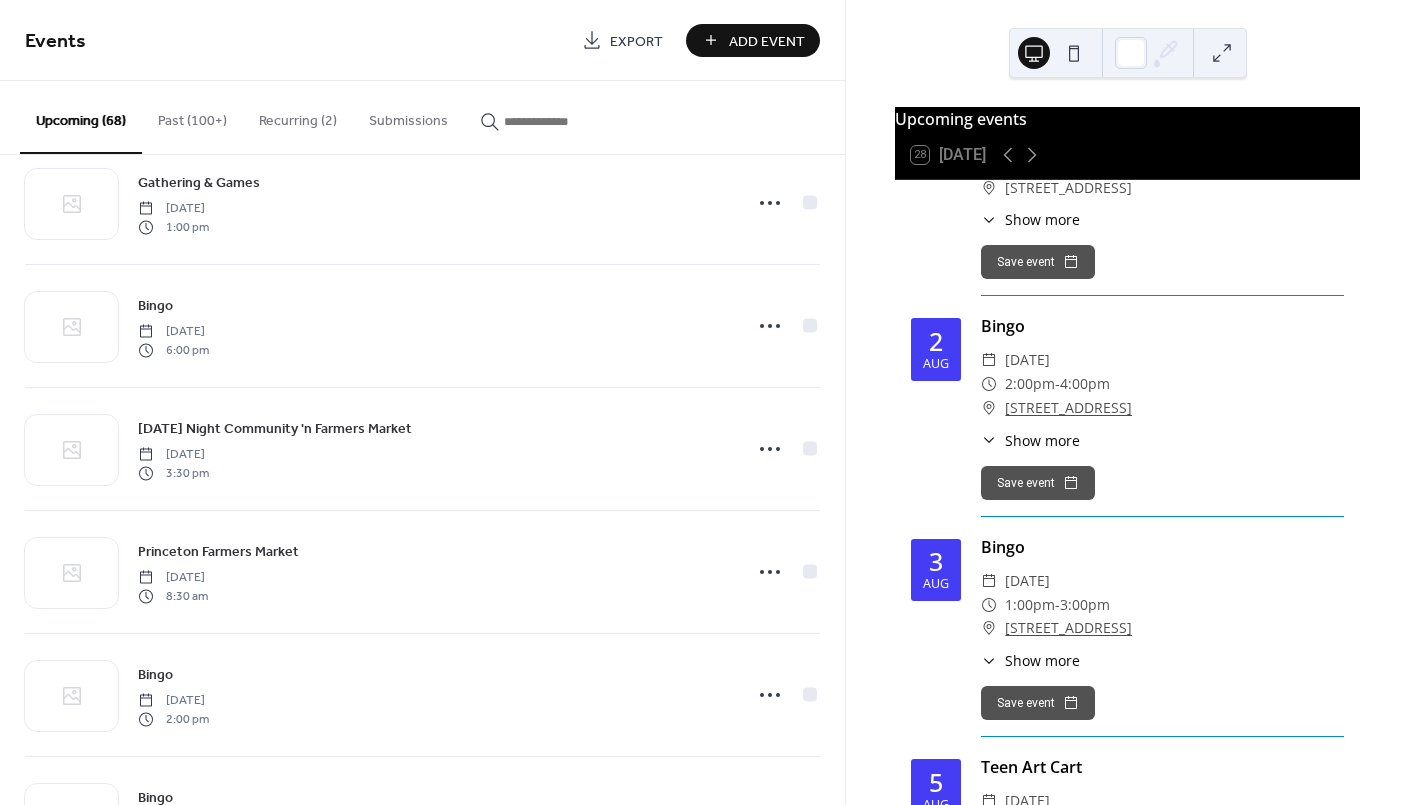 click on "Add Event" at bounding box center [767, 41] 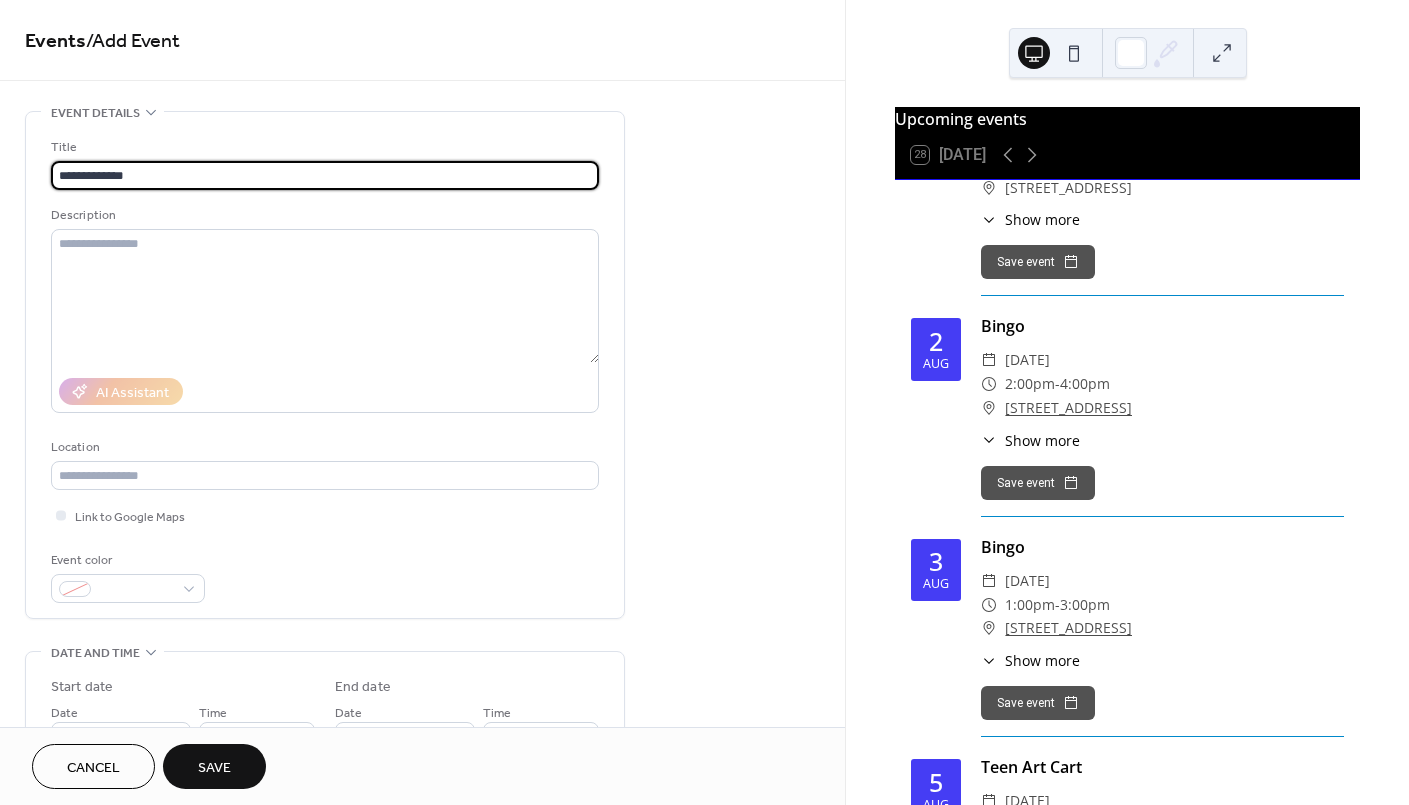 type on "**********" 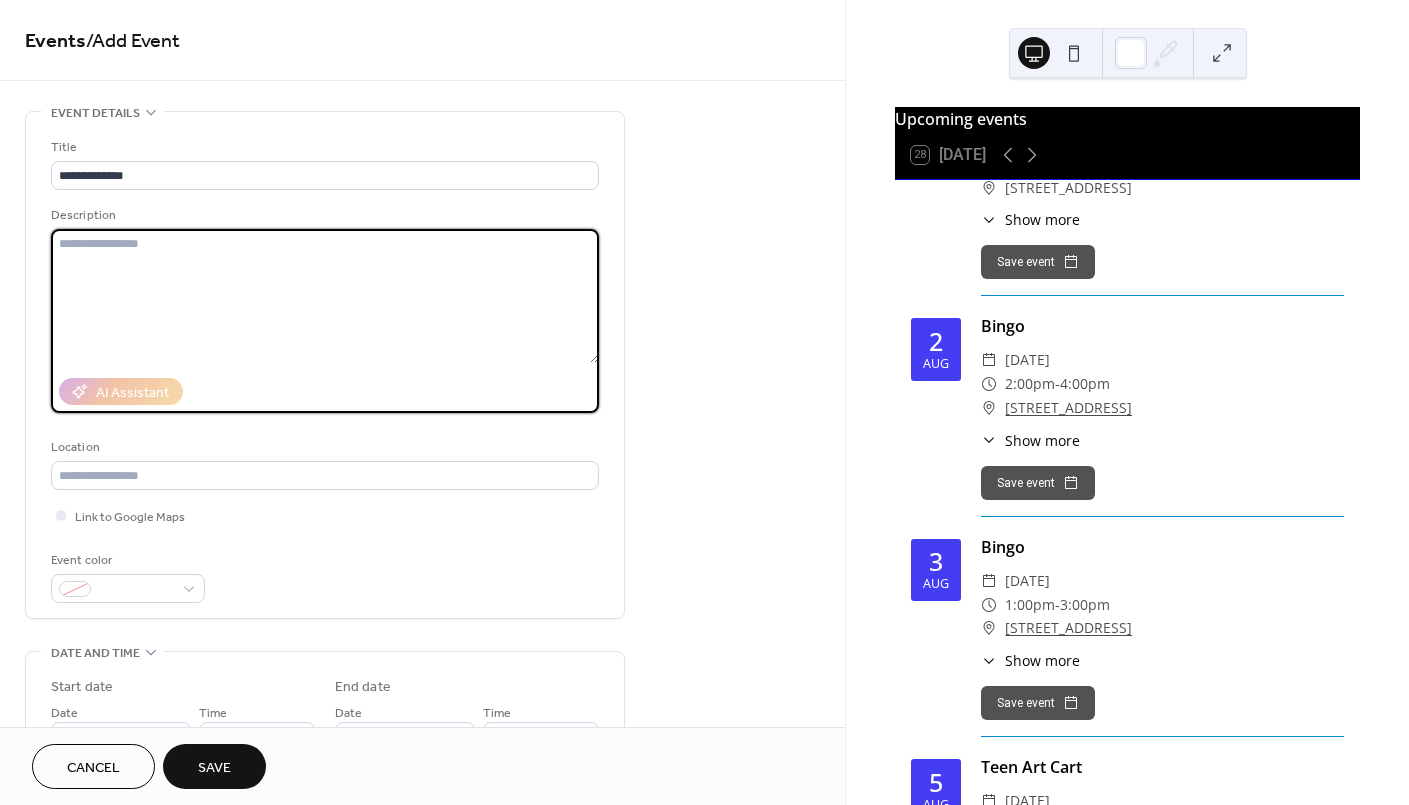 paste on "**********" 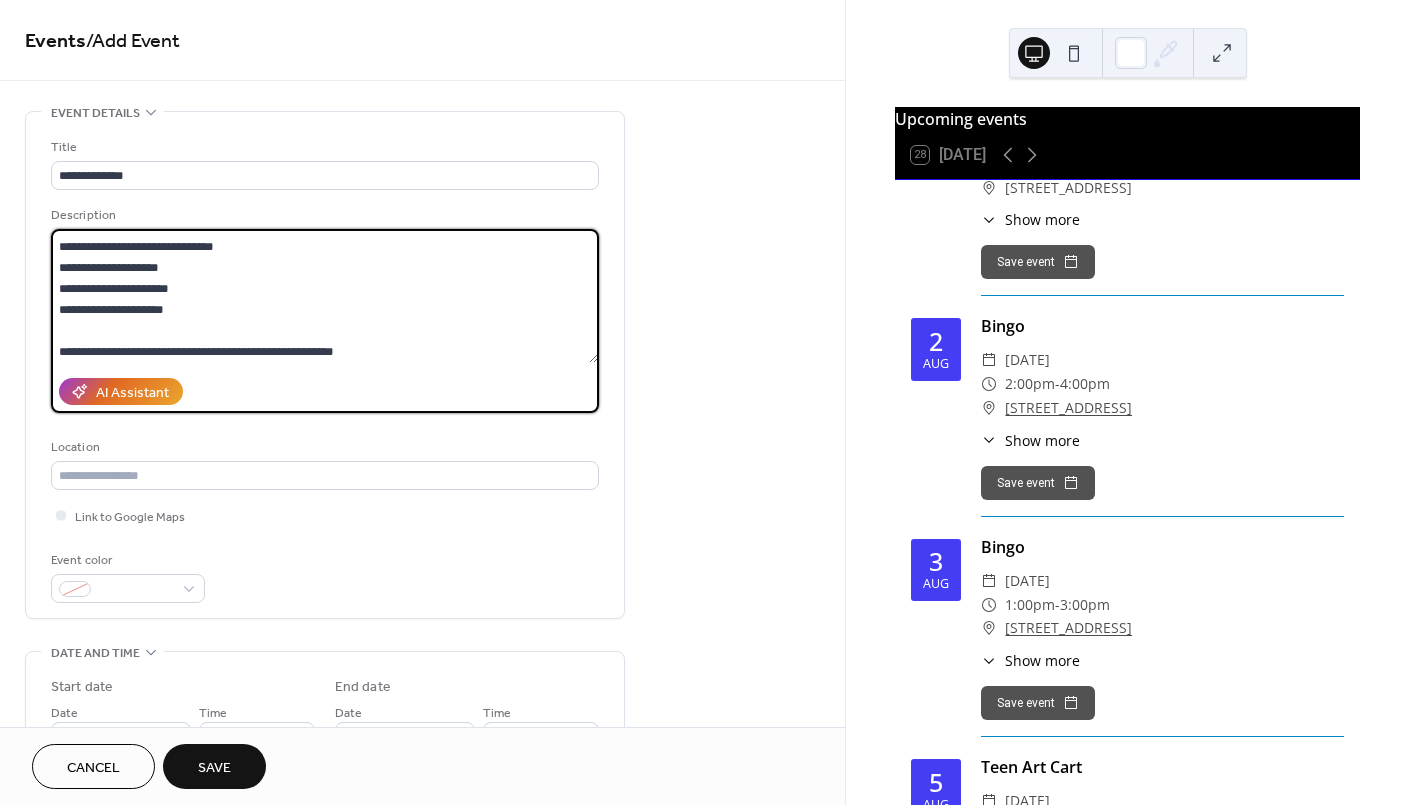 scroll, scrollTop: 0, scrollLeft: 0, axis: both 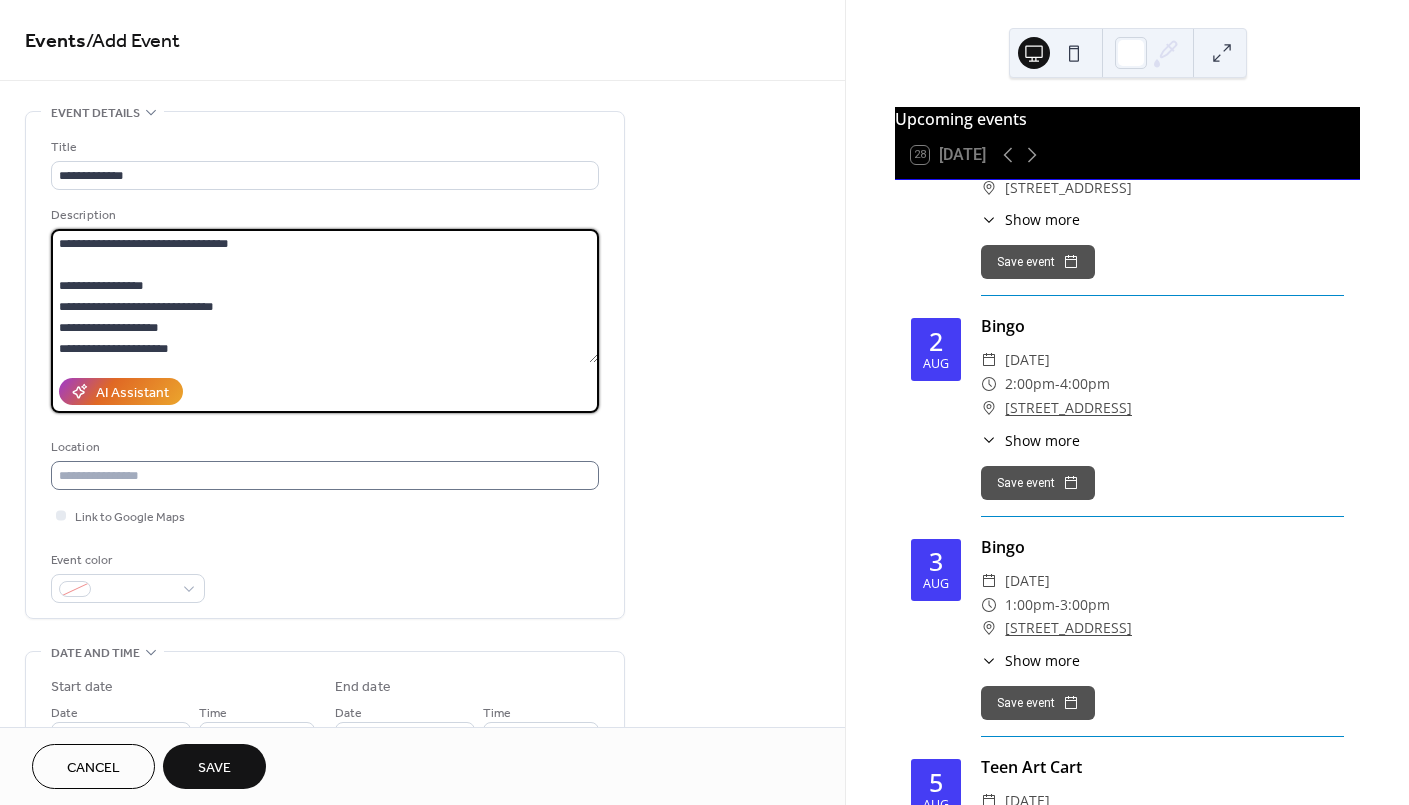 type on "**********" 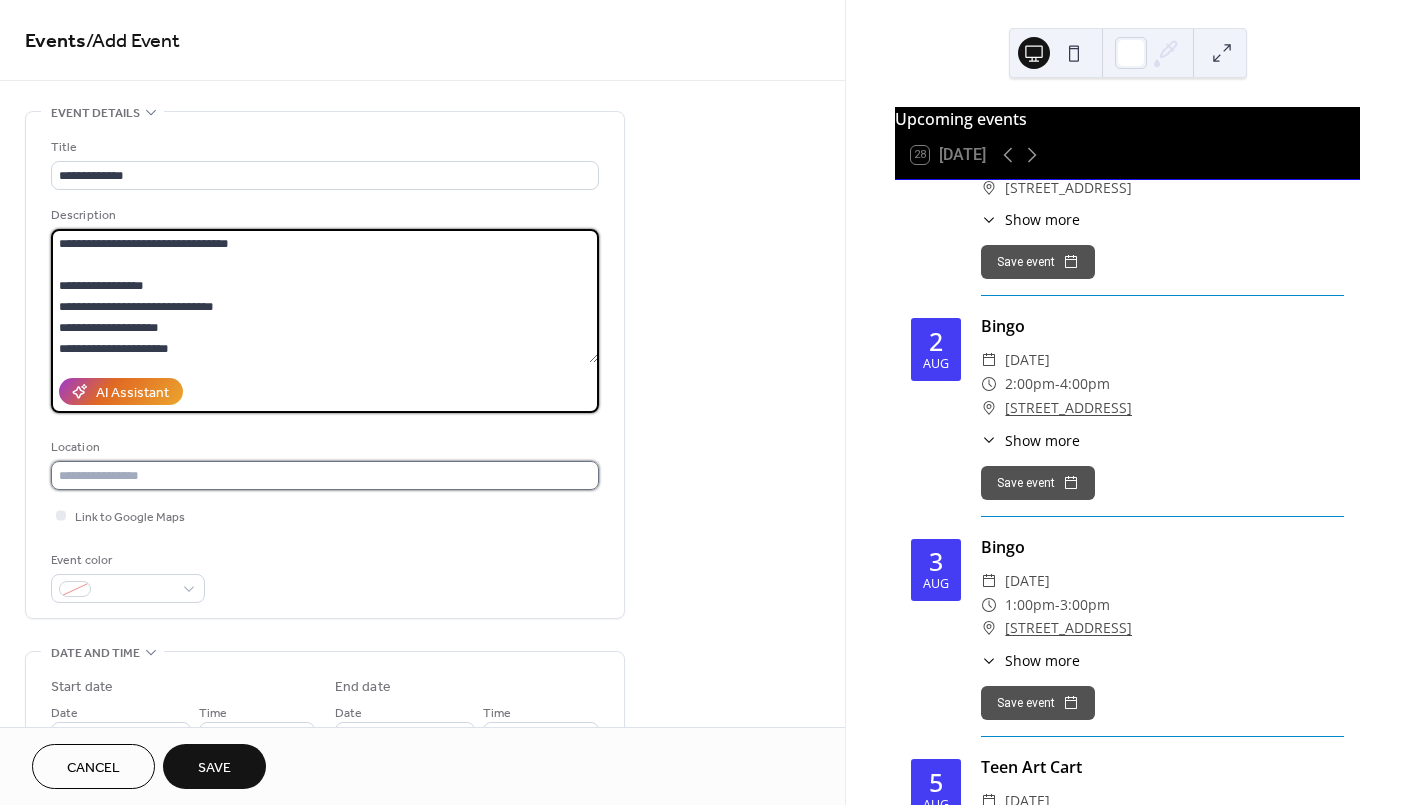 click at bounding box center (325, 475) 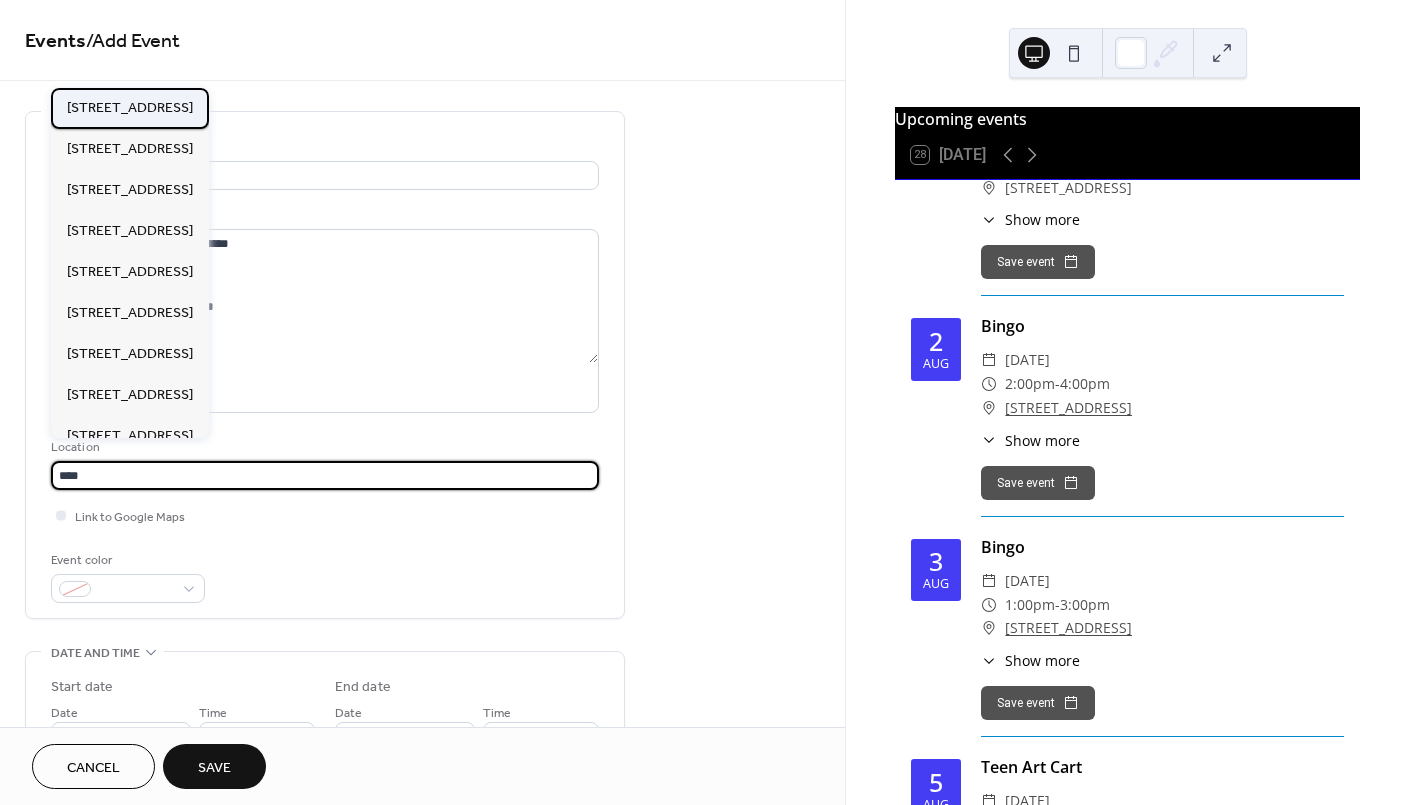 click on "[STREET_ADDRESS]" at bounding box center (130, 107) 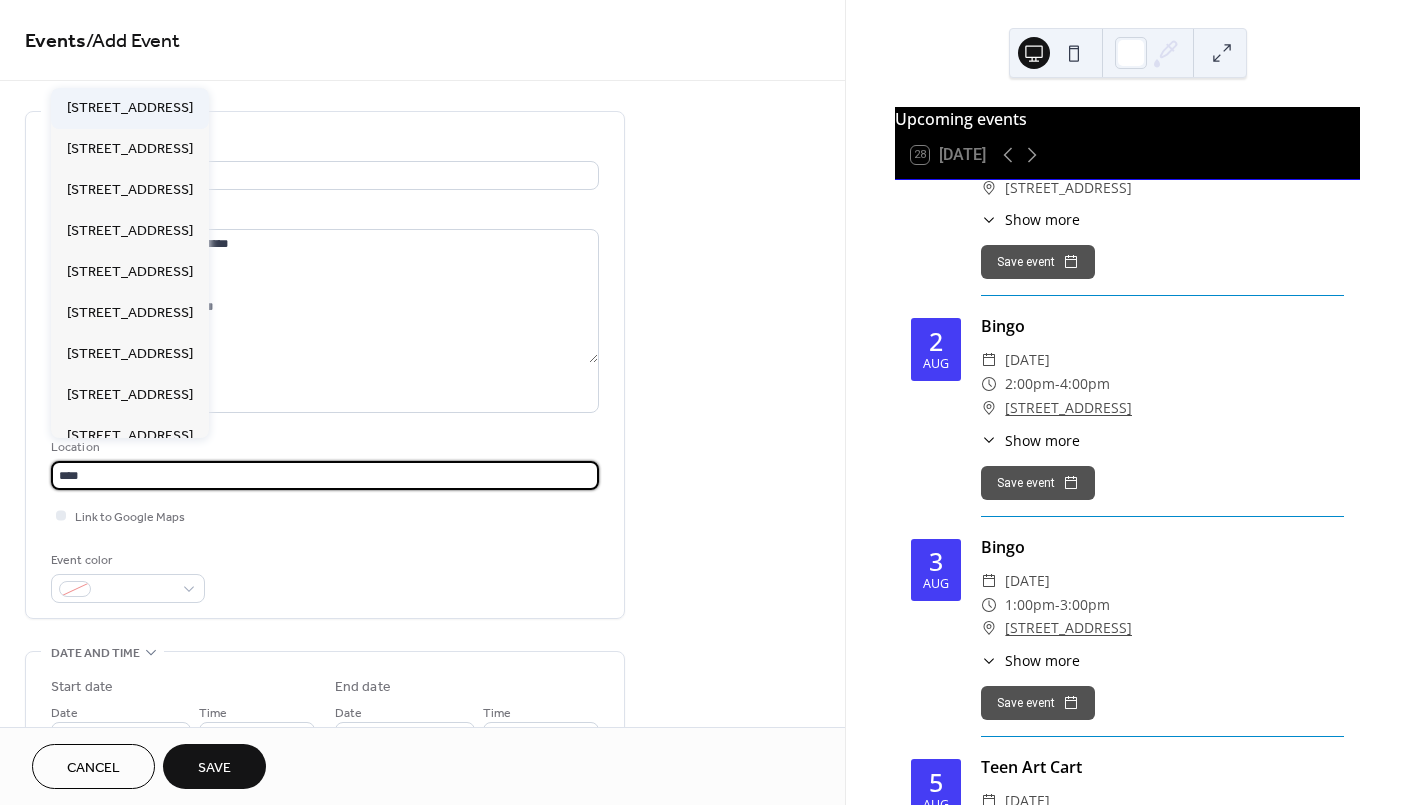 type on "**********" 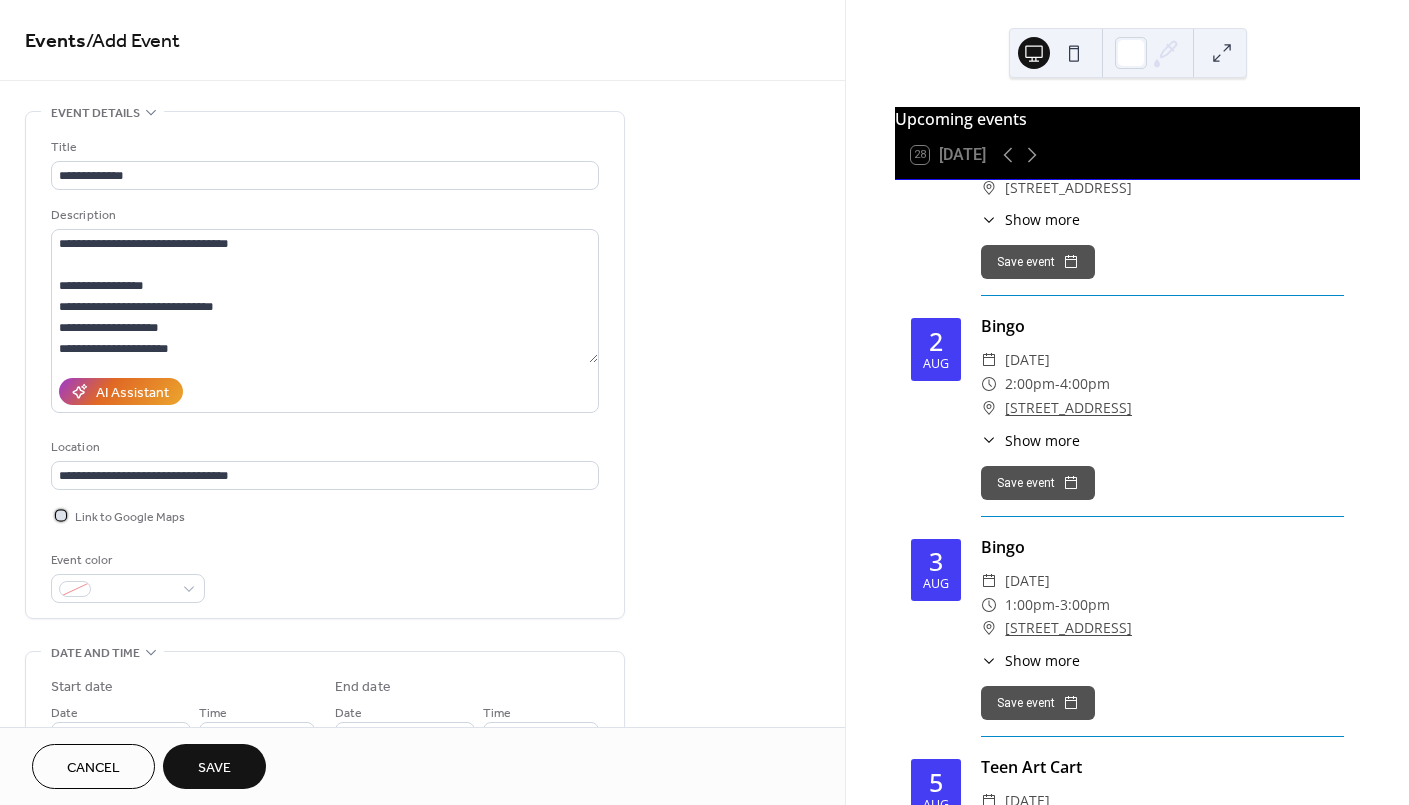 click at bounding box center [61, 515] 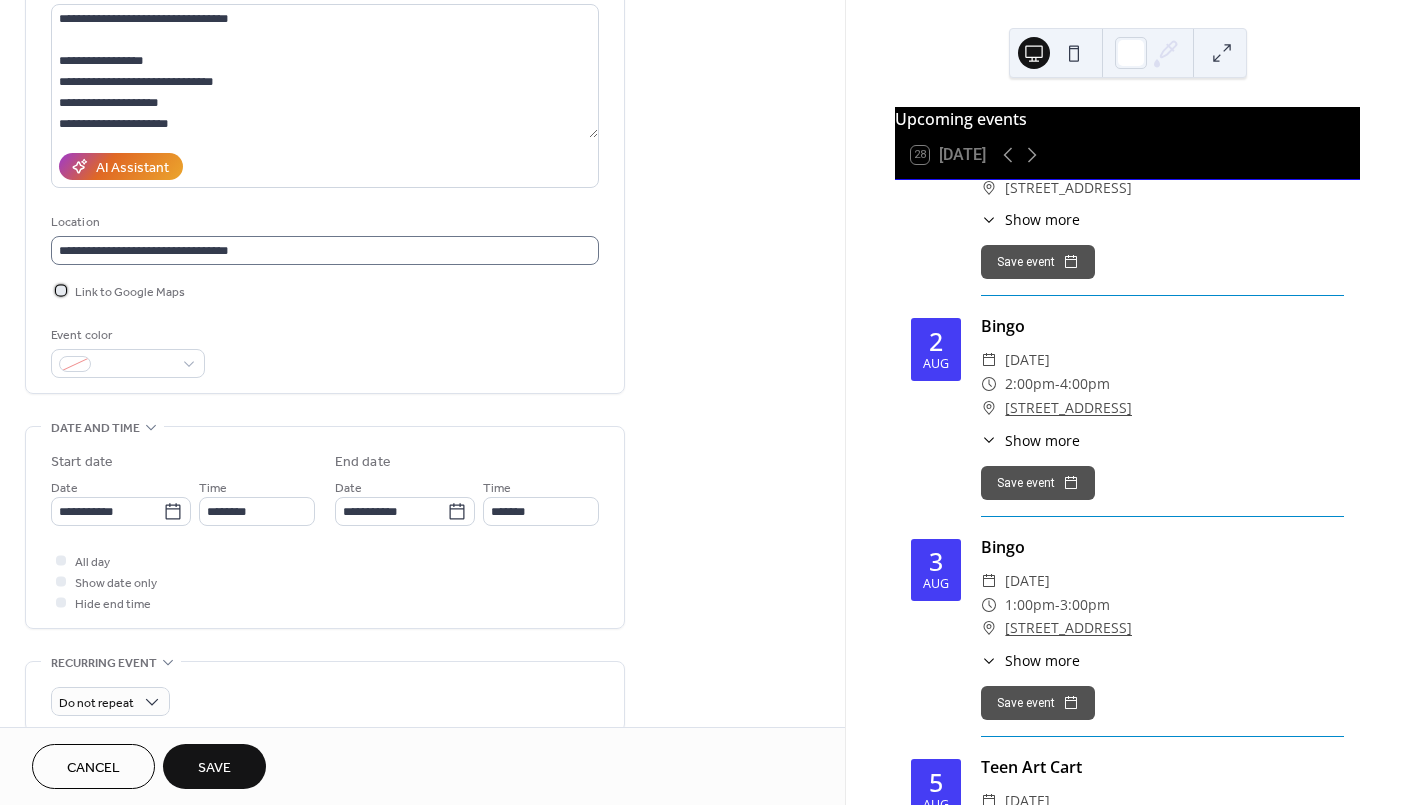 scroll, scrollTop: 266, scrollLeft: 0, axis: vertical 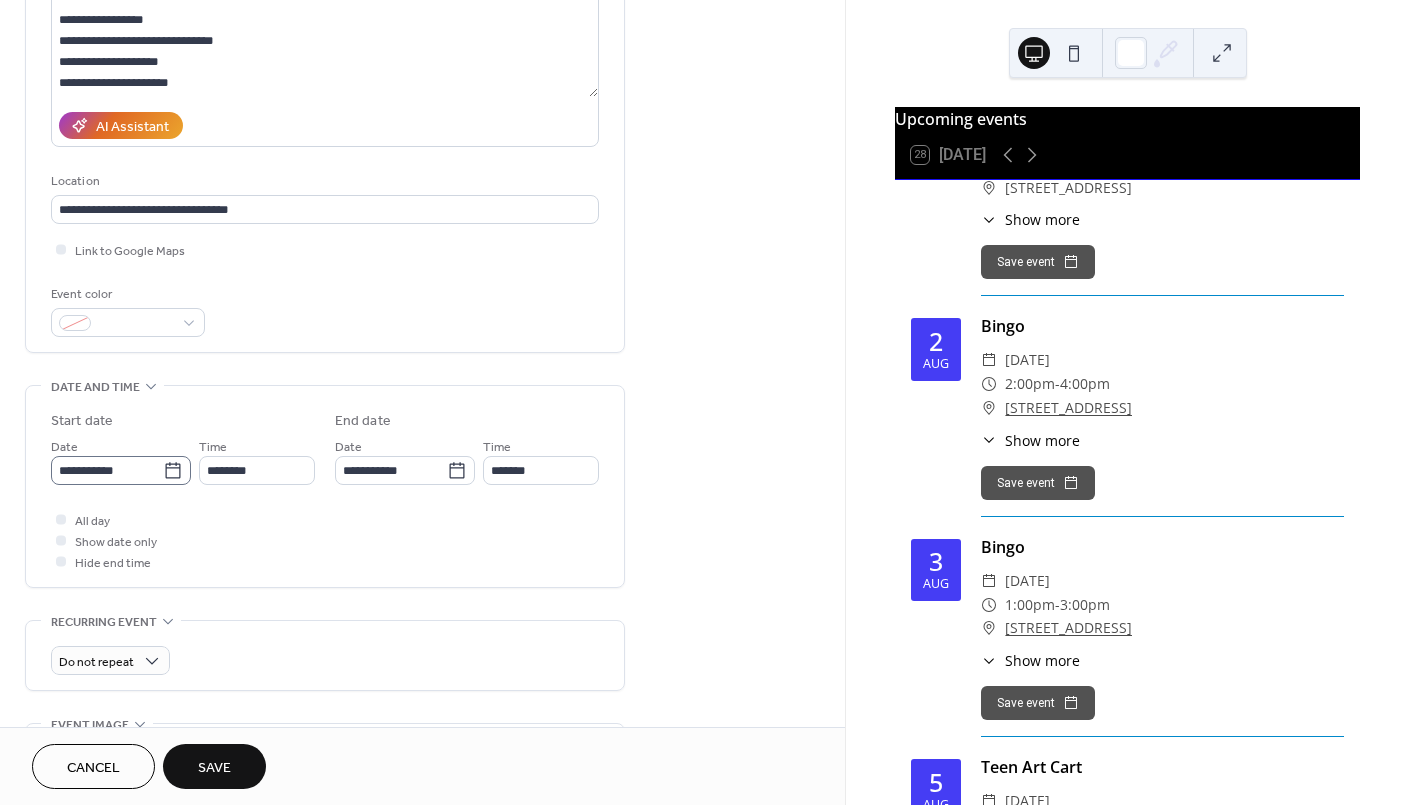 click 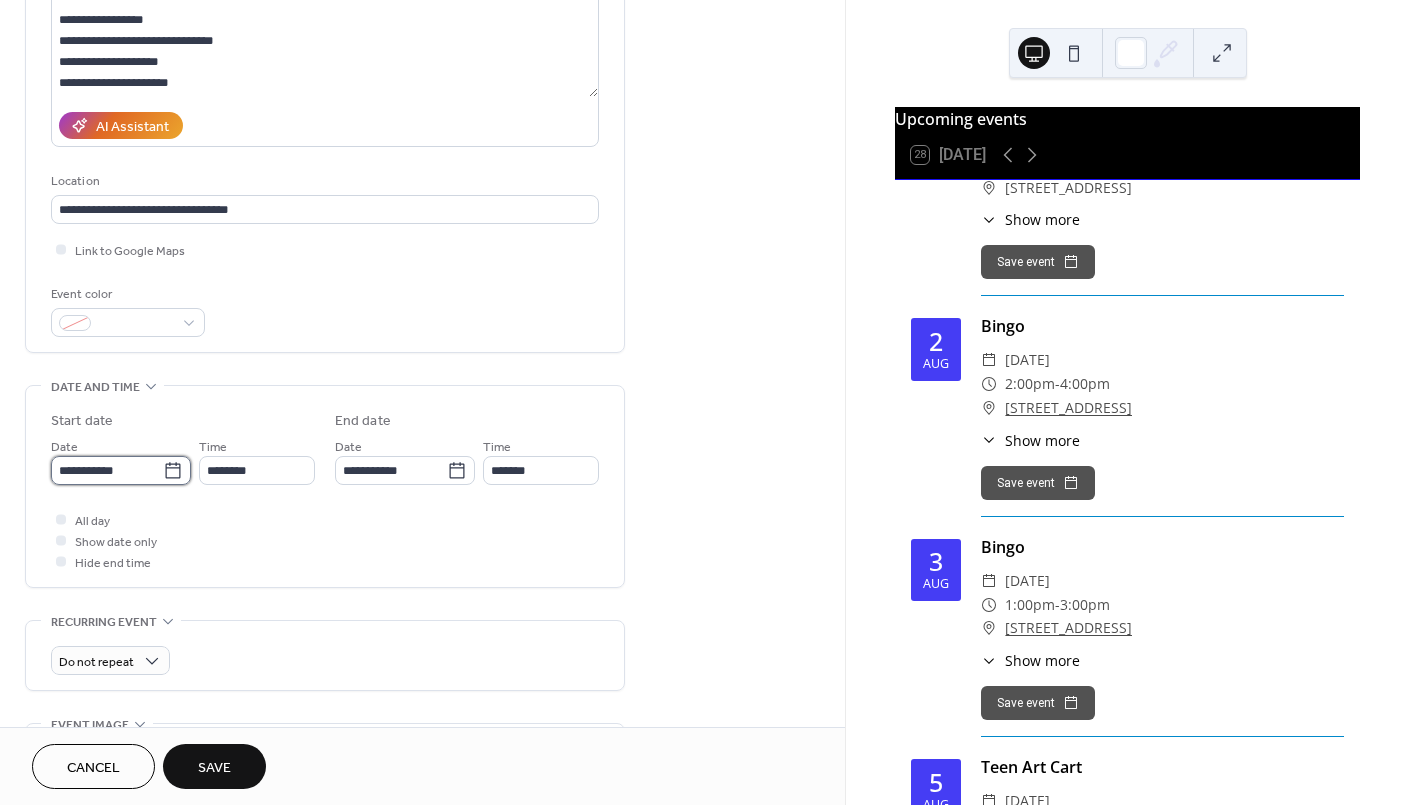 click on "**********" at bounding box center [107, 470] 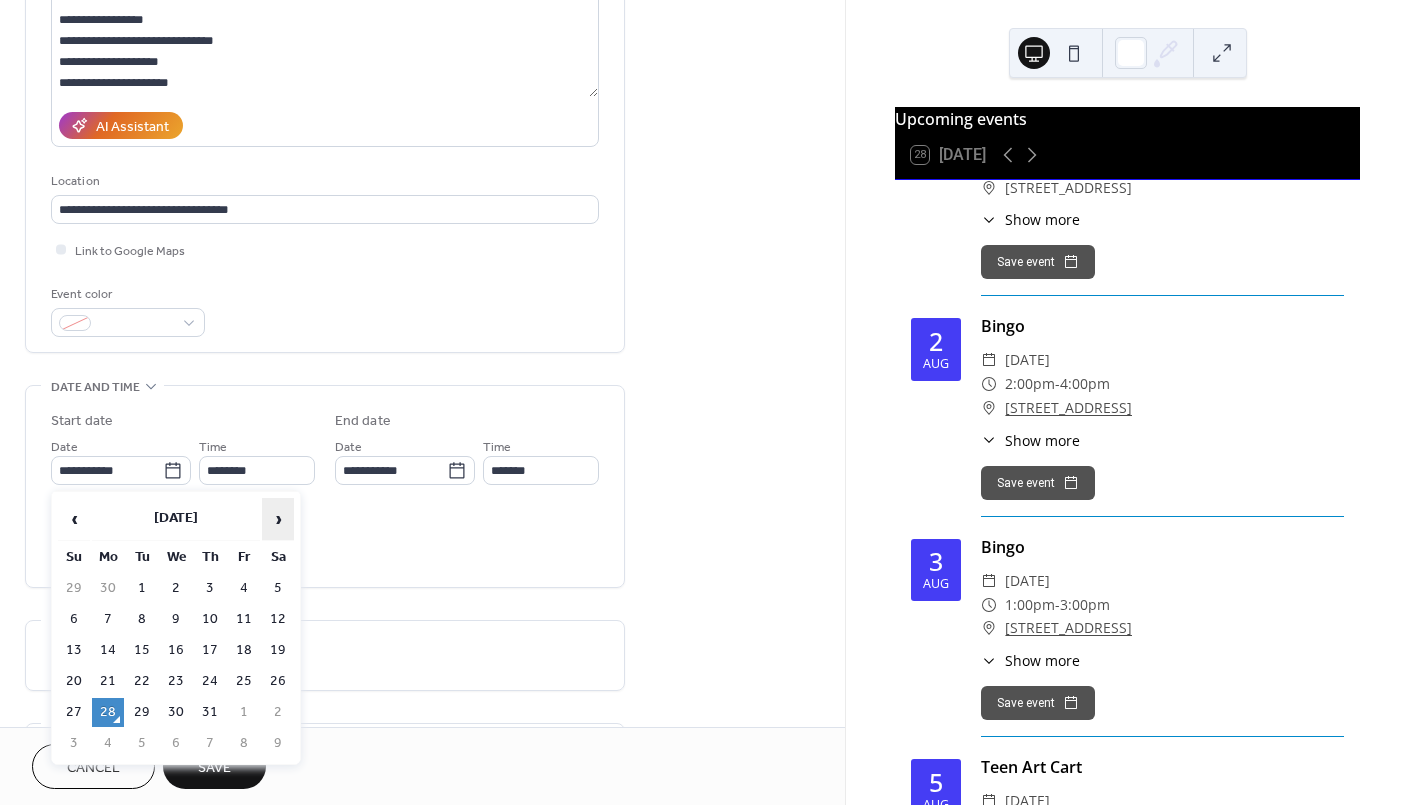 click on "›" at bounding box center [278, 519] 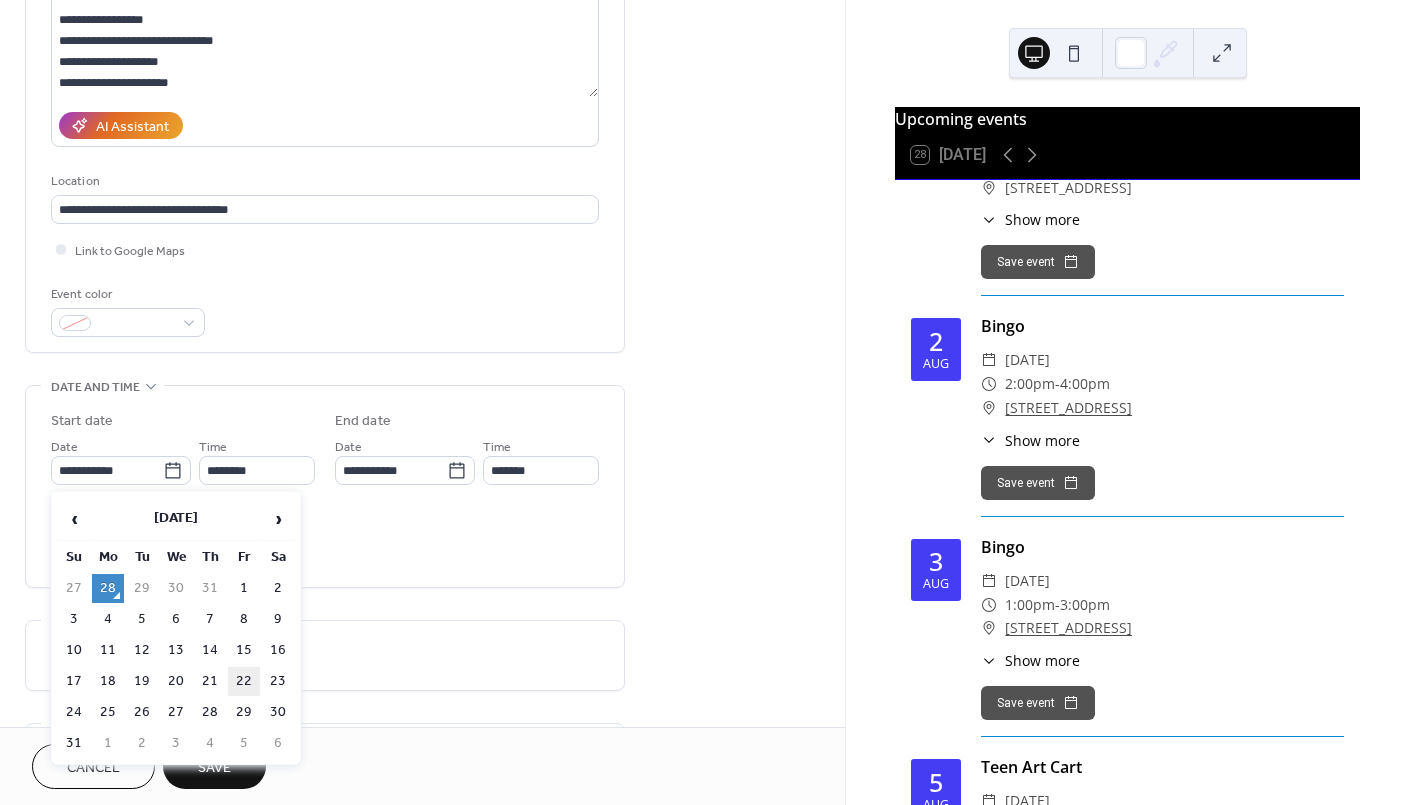 click on "22" at bounding box center (244, 681) 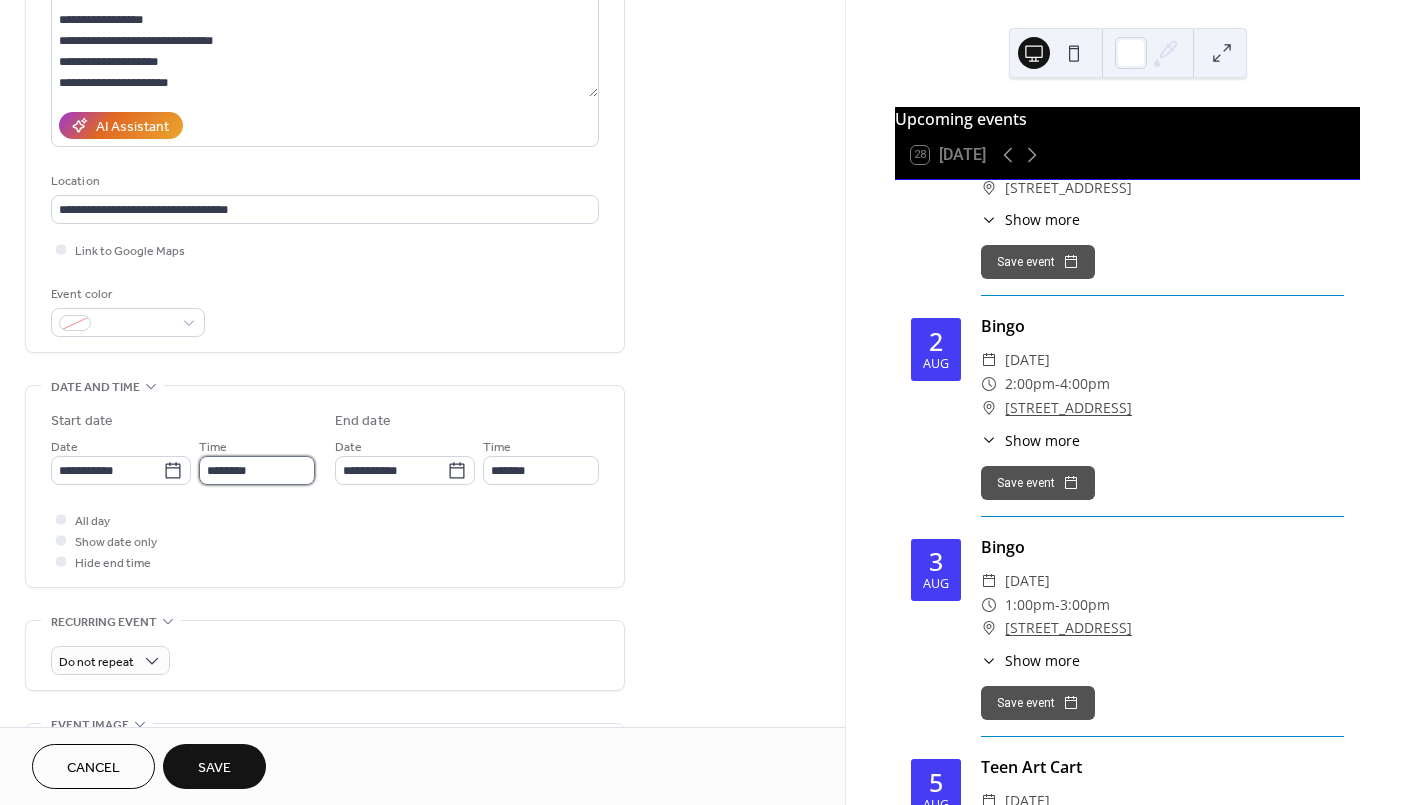 click on "********" at bounding box center (257, 470) 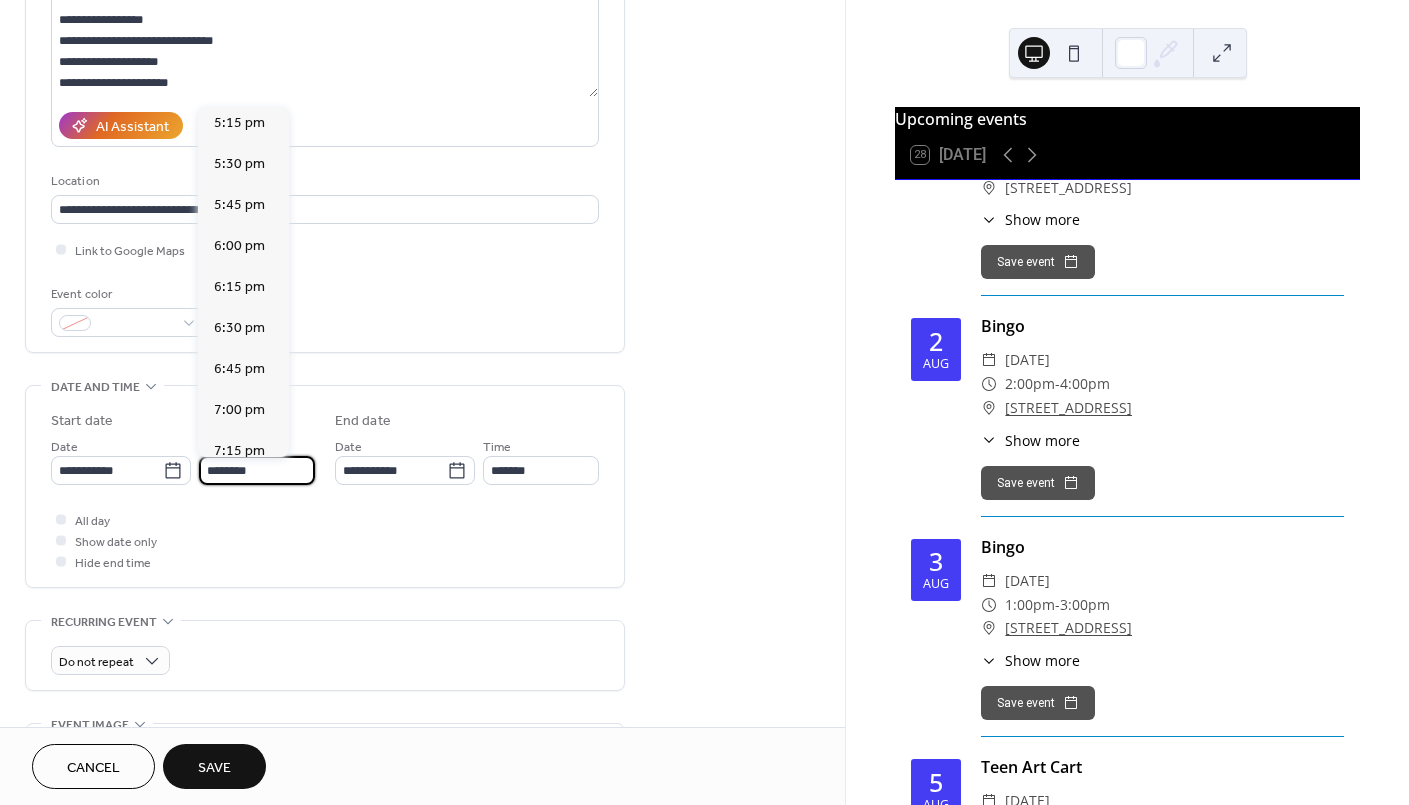 scroll, scrollTop: 2837, scrollLeft: 0, axis: vertical 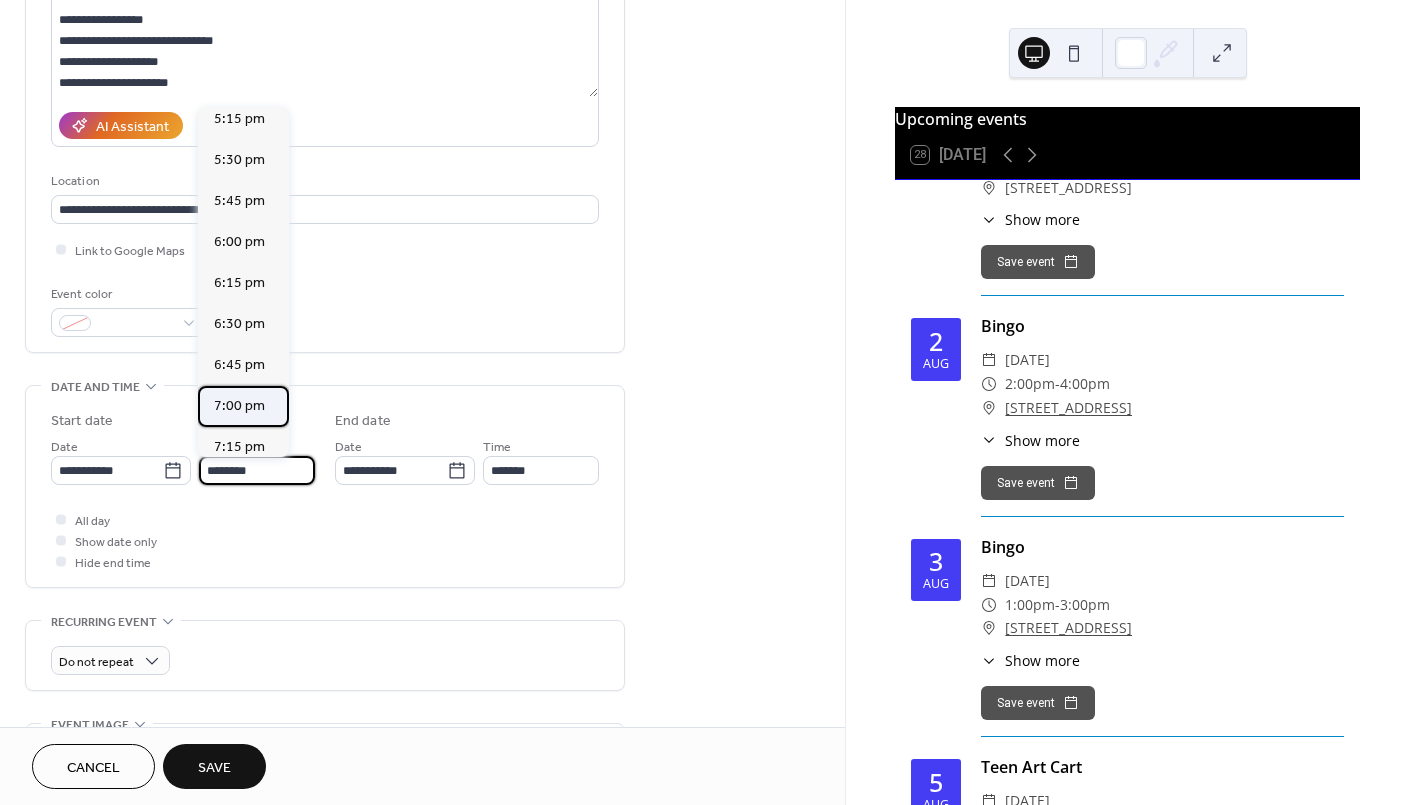 click on "7:00 pm" at bounding box center (239, 405) 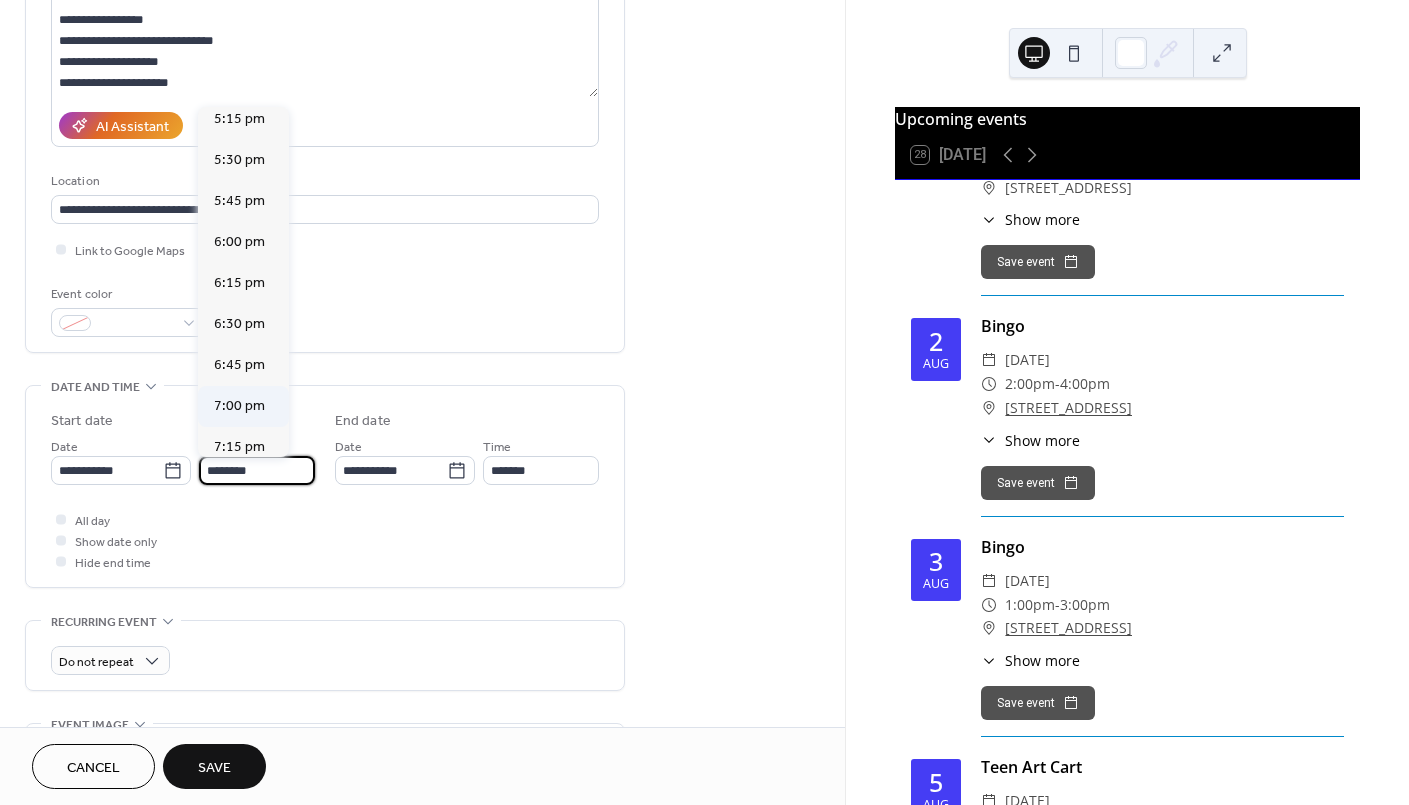 type on "*******" 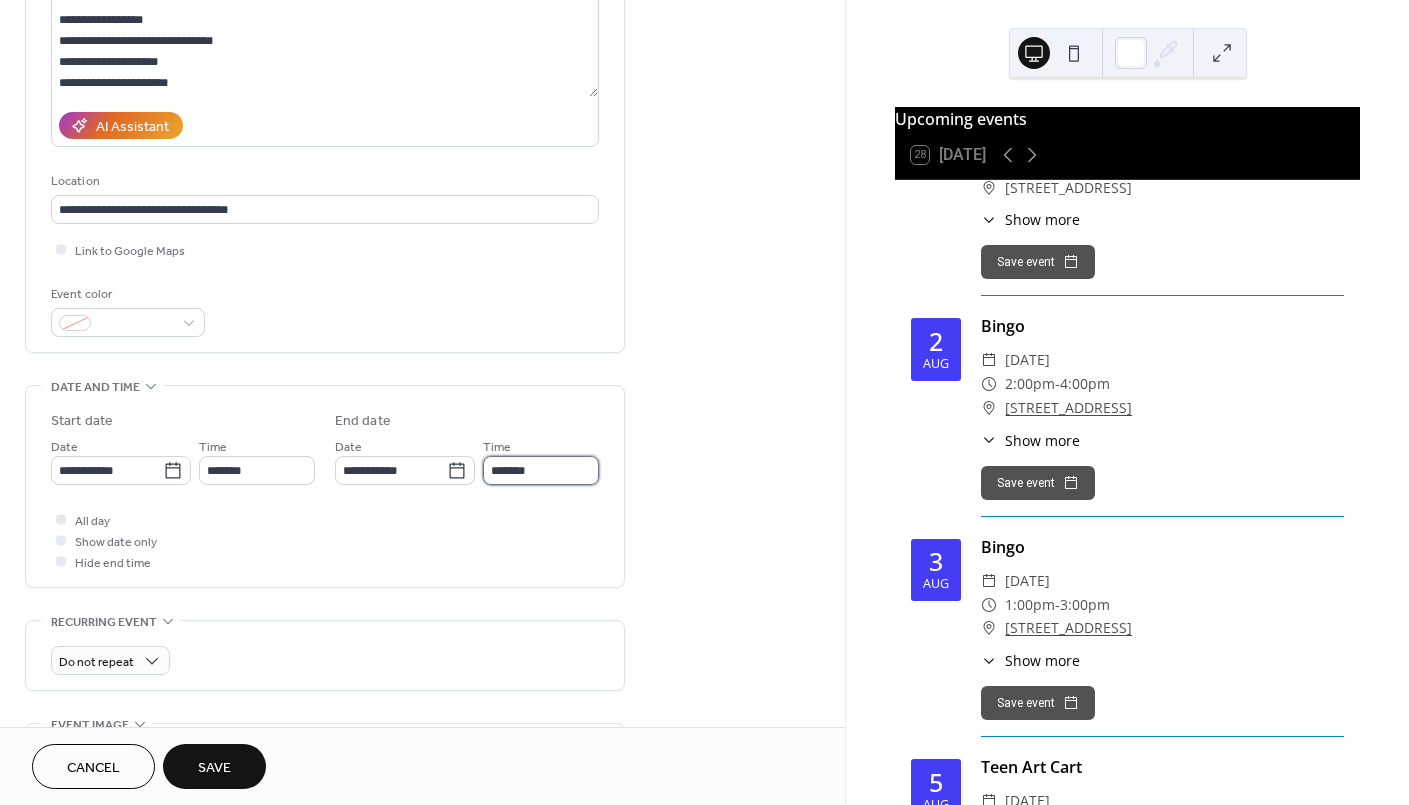 click on "*******" at bounding box center [541, 470] 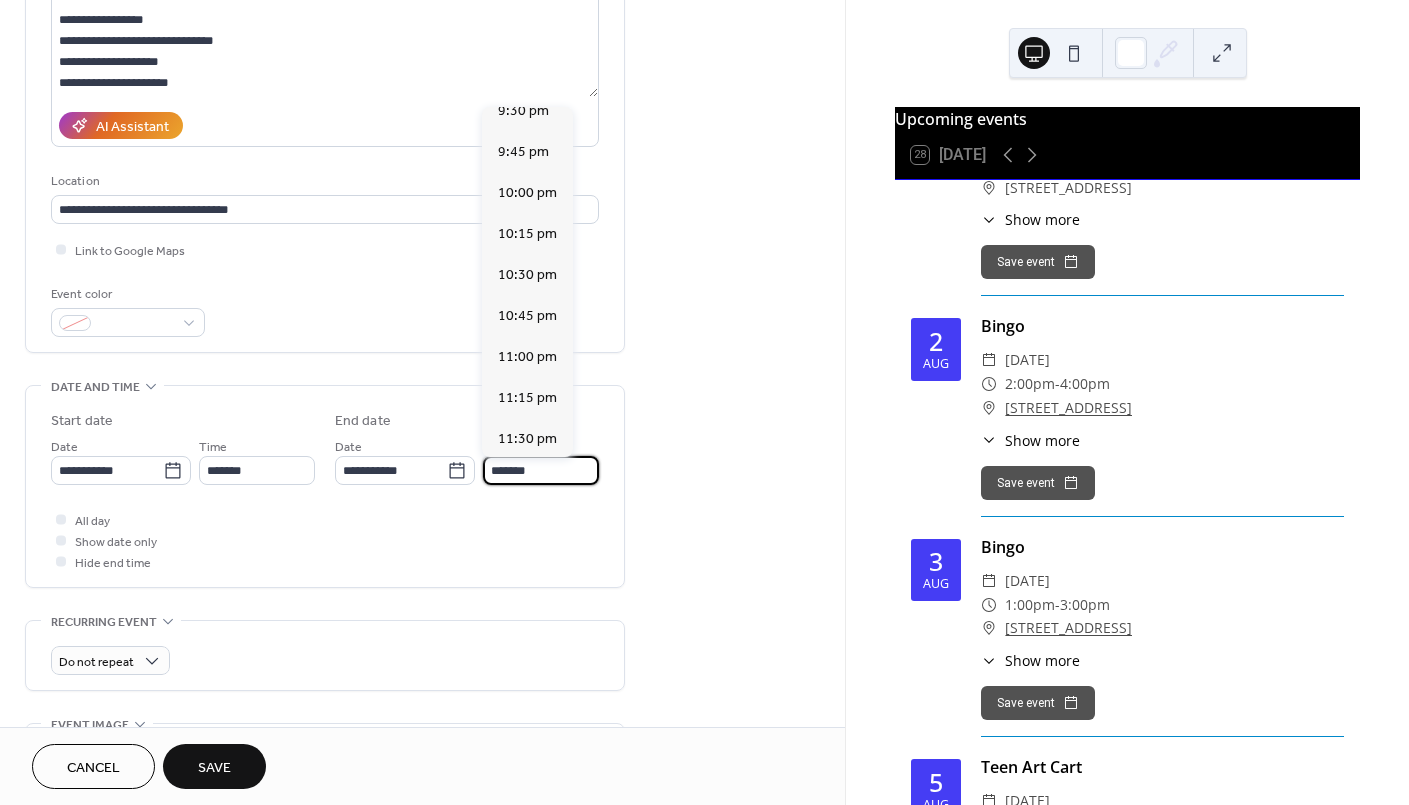 scroll, scrollTop: 400, scrollLeft: 0, axis: vertical 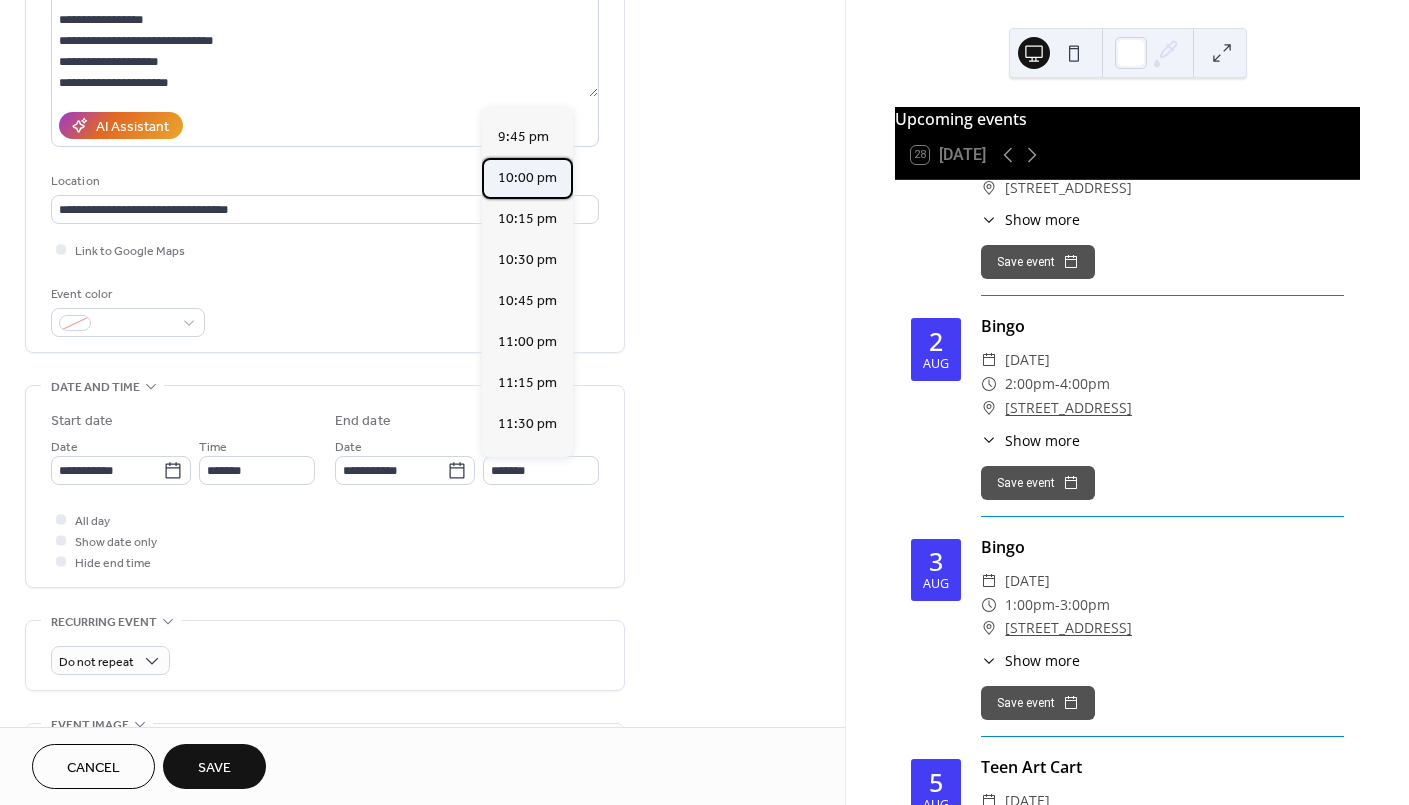 click on "10:00 pm" at bounding box center (527, 177) 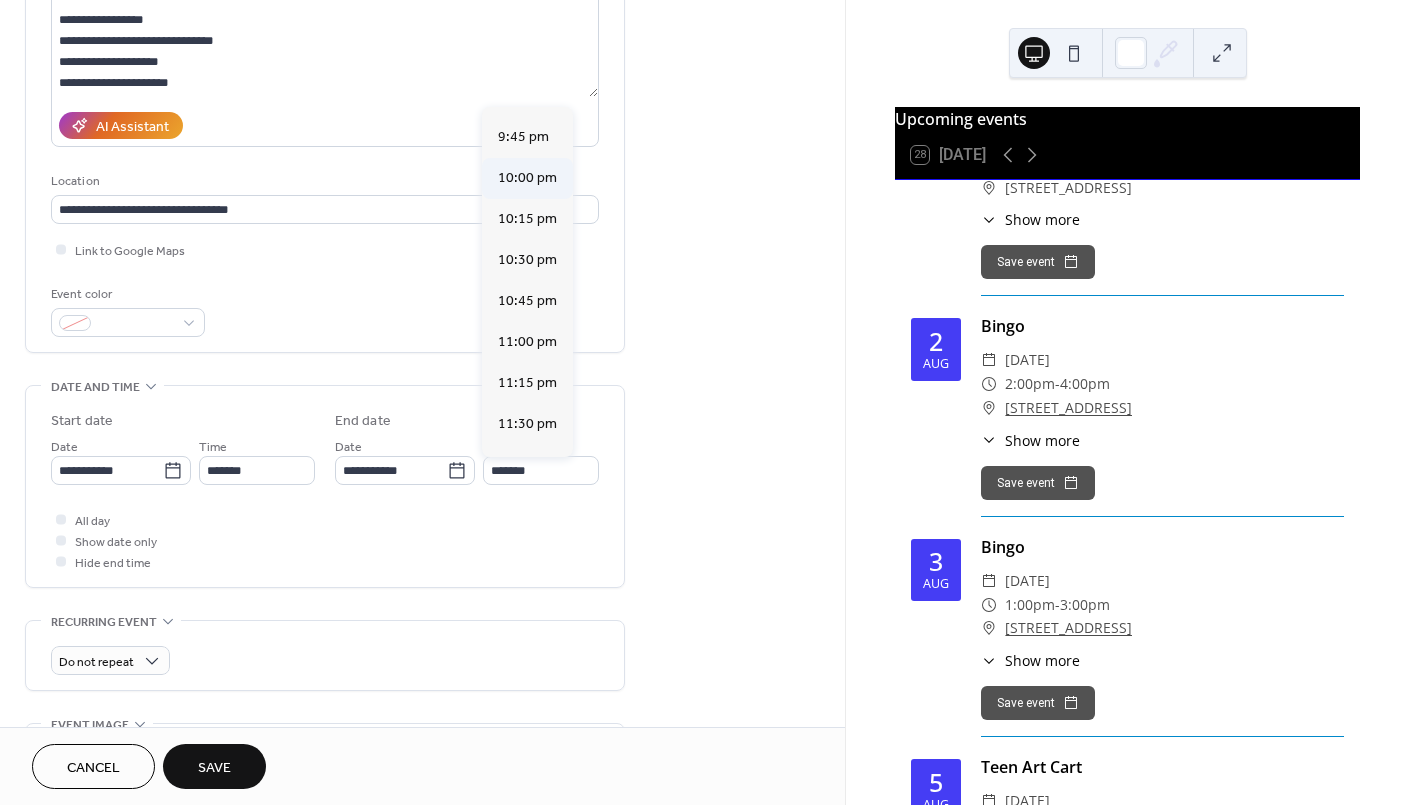 type on "********" 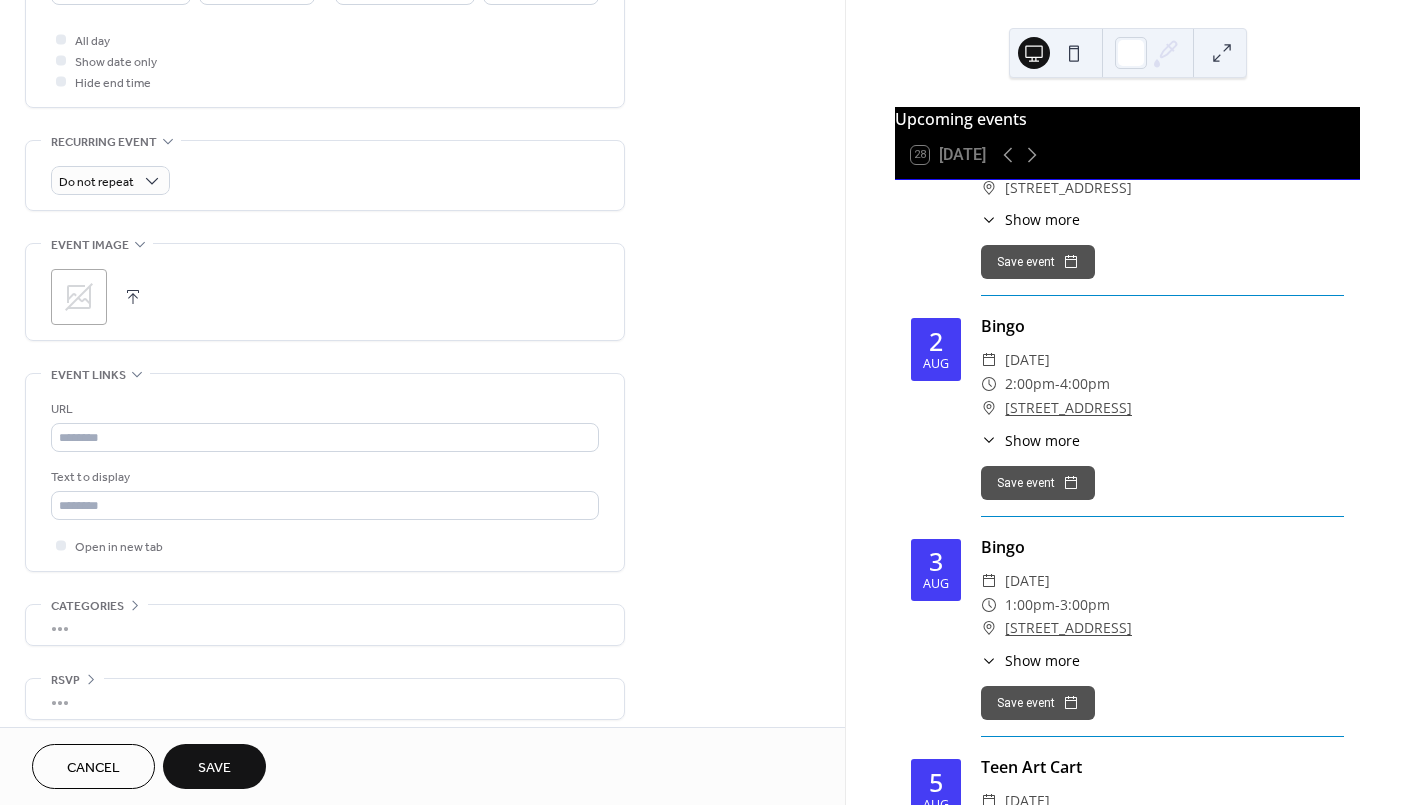 scroll, scrollTop: 765, scrollLeft: 0, axis: vertical 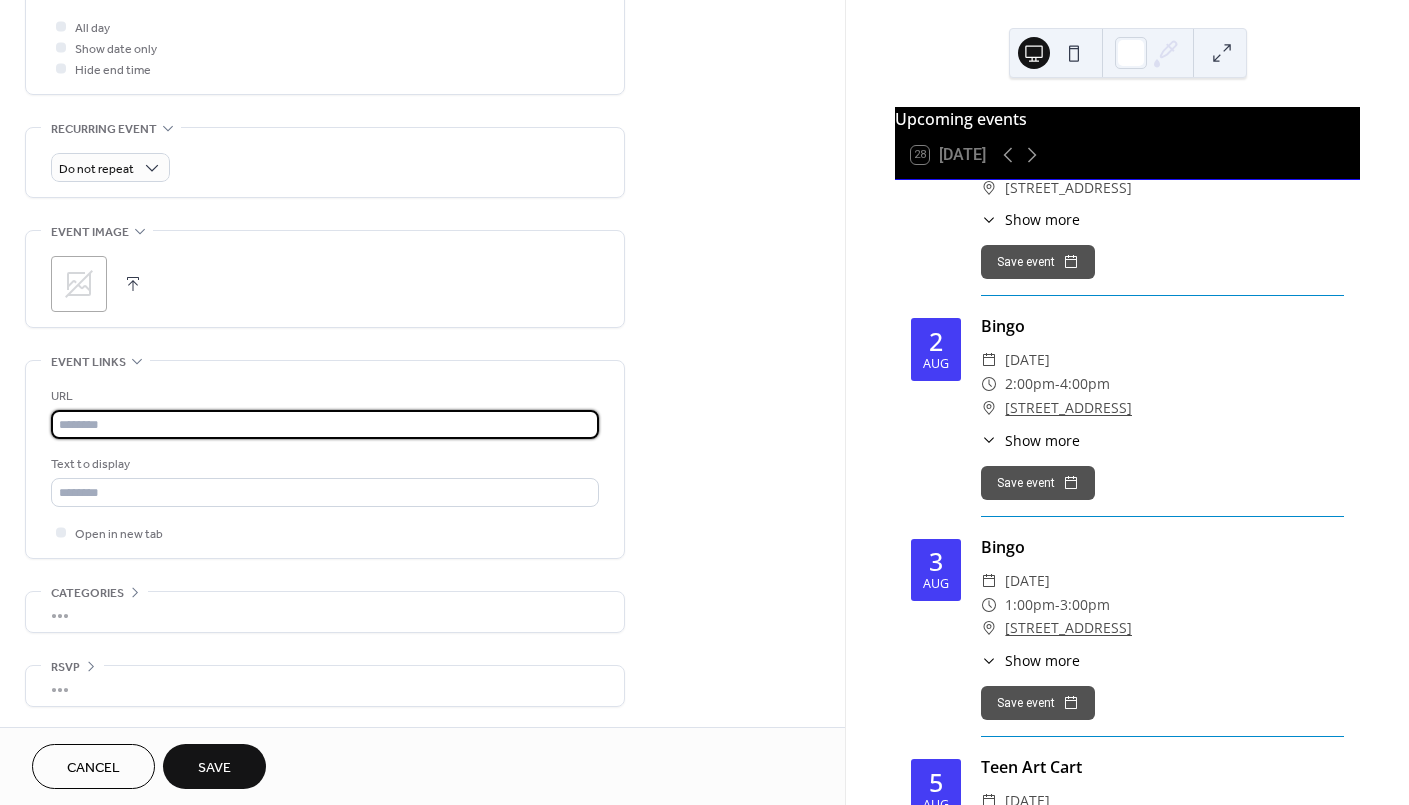 paste on "**********" 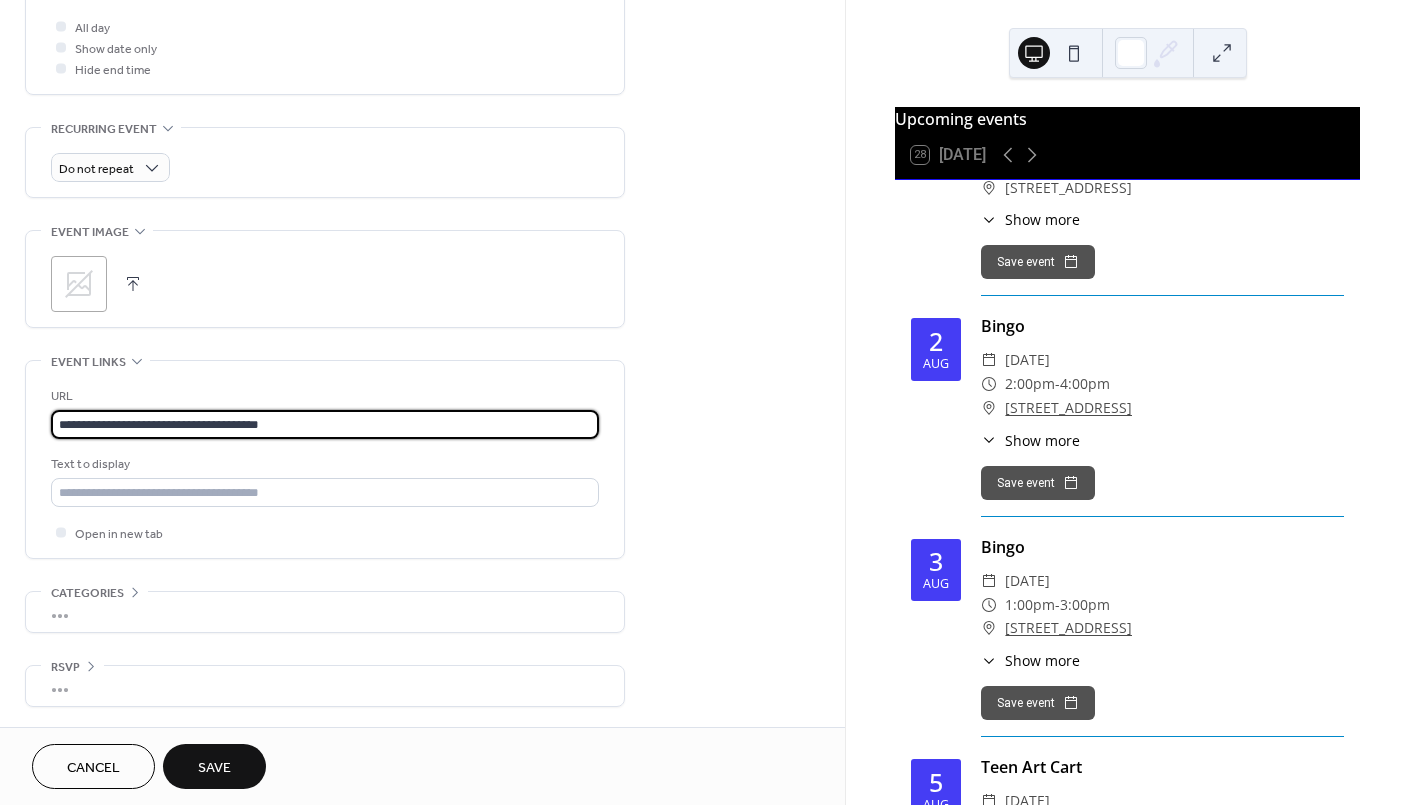 type on "**********" 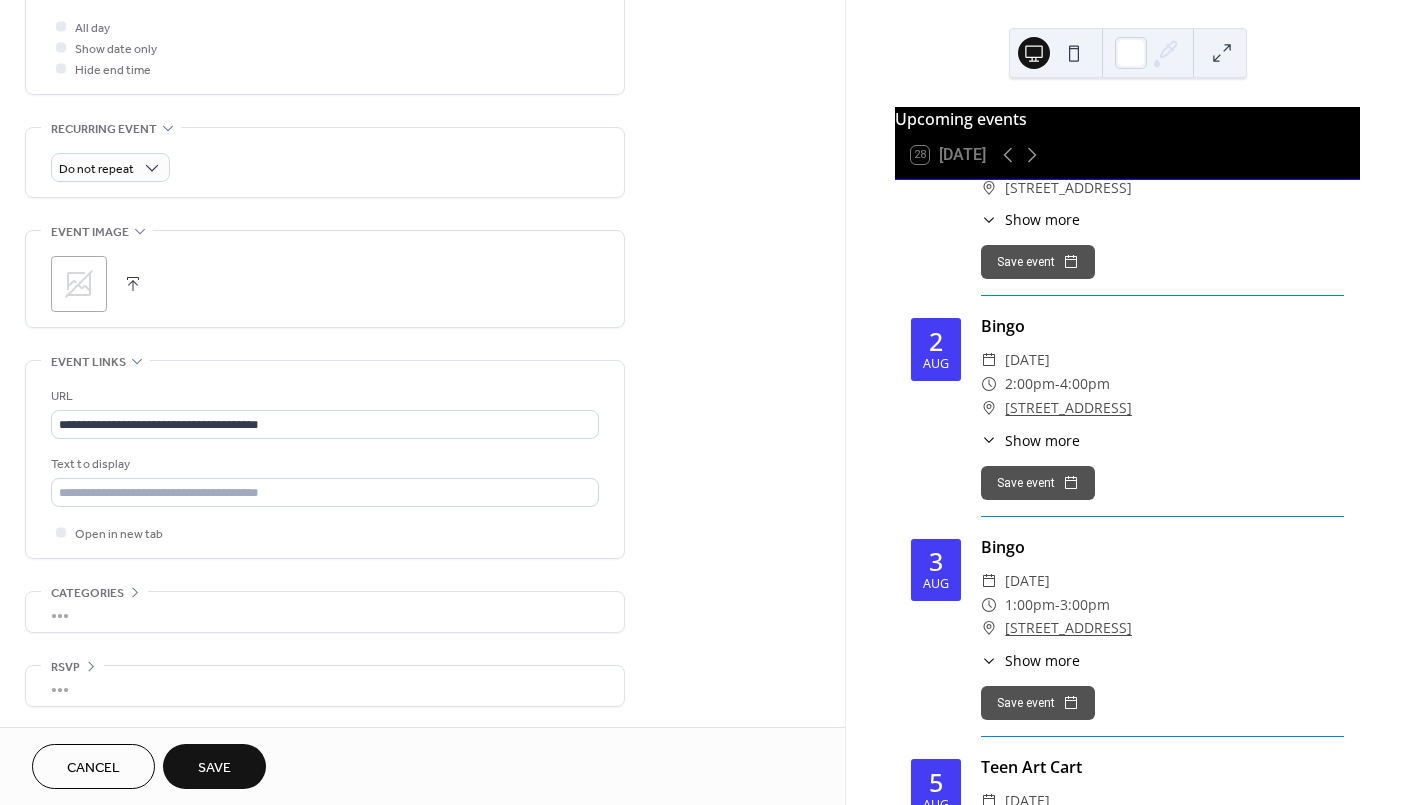 click on "Save" at bounding box center (214, 768) 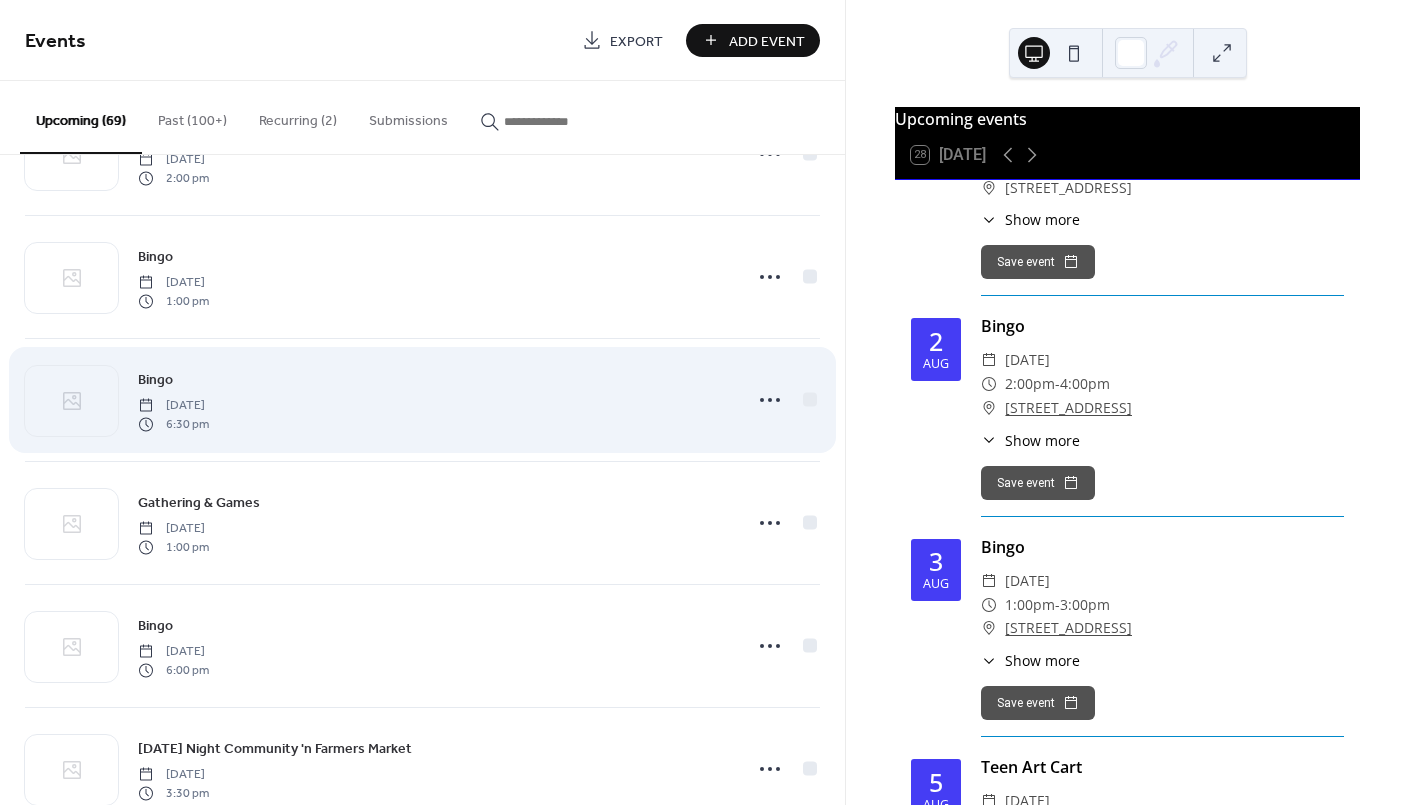 scroll, scrollTop: 7474, scrollLeft: 0, axis: vertical 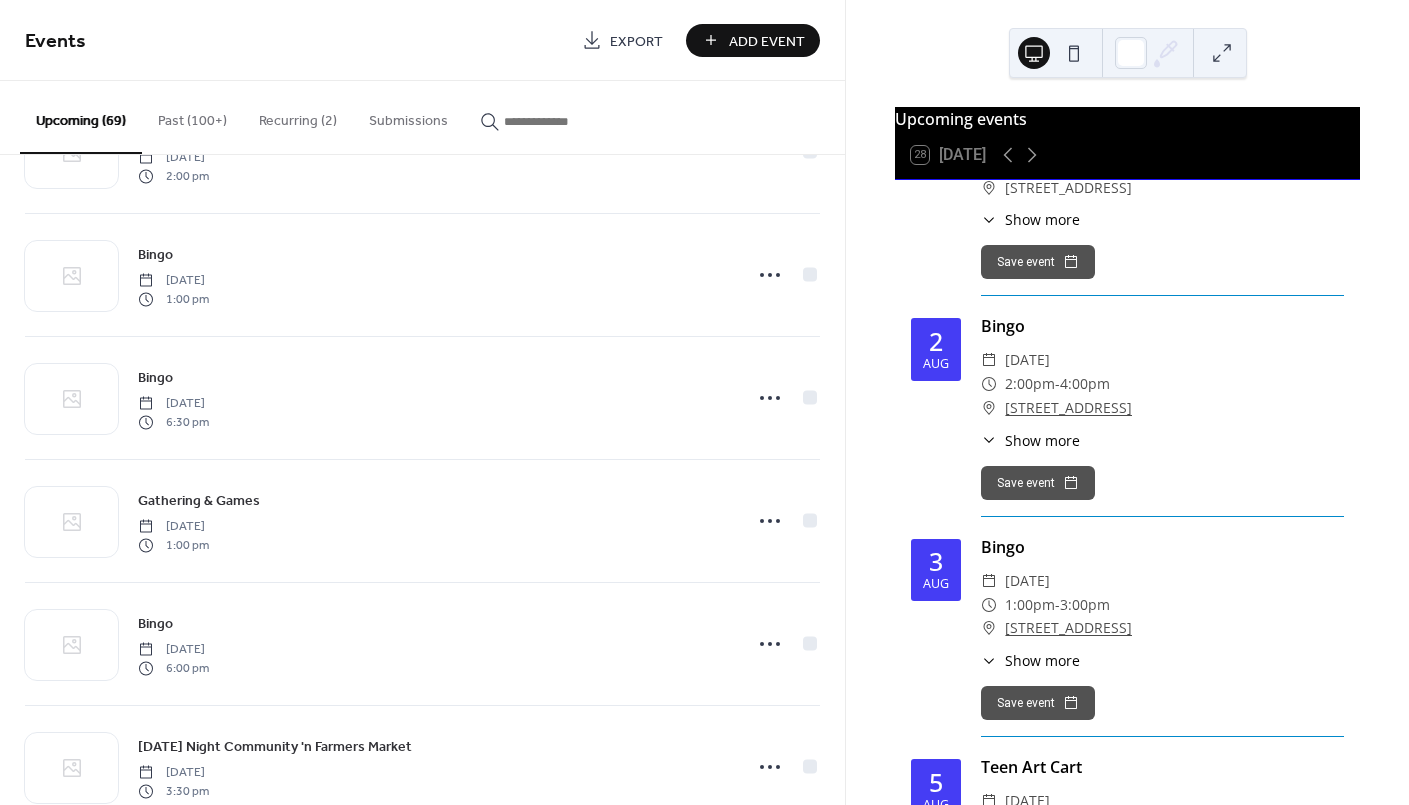 click on "Add Event" at bounding box center (767, 41) 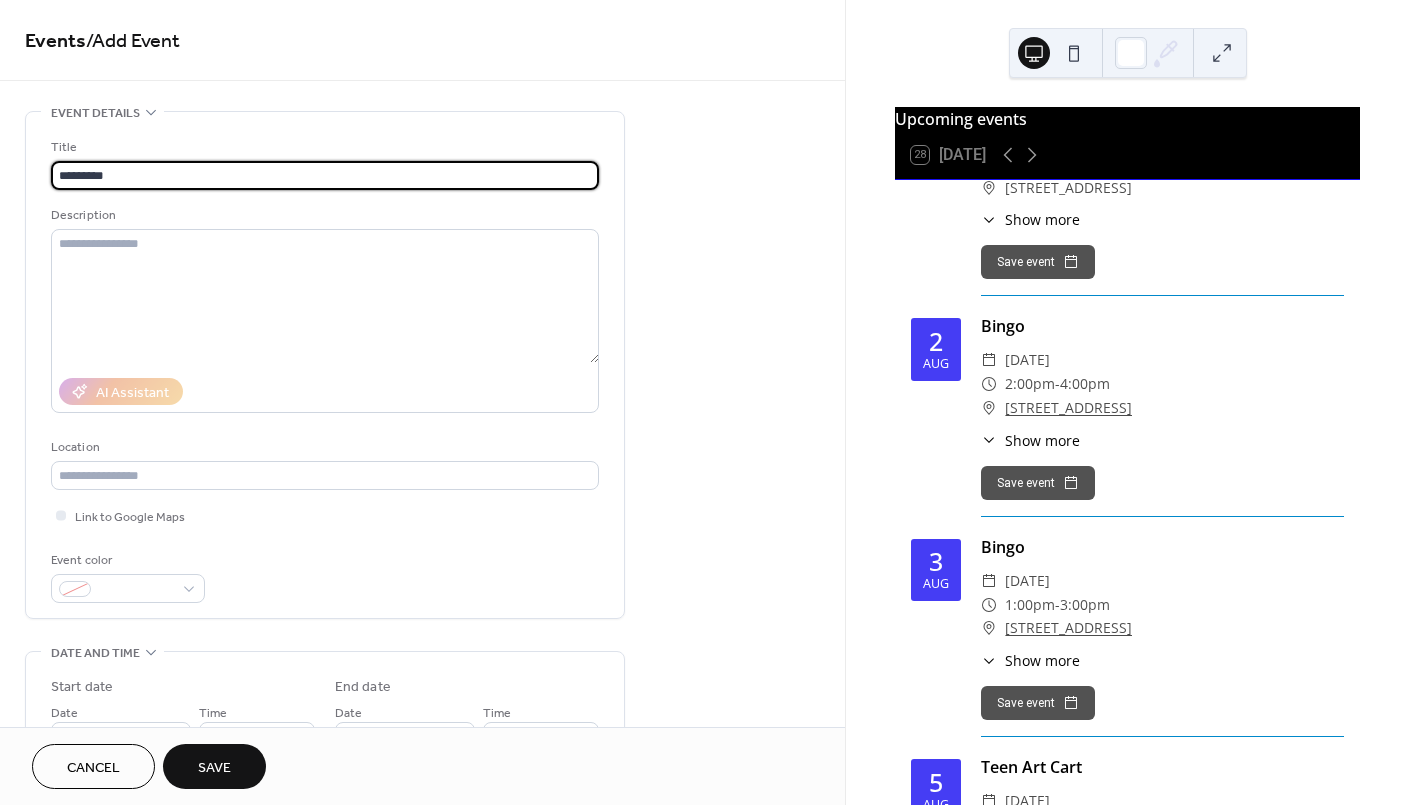 type on "*********" 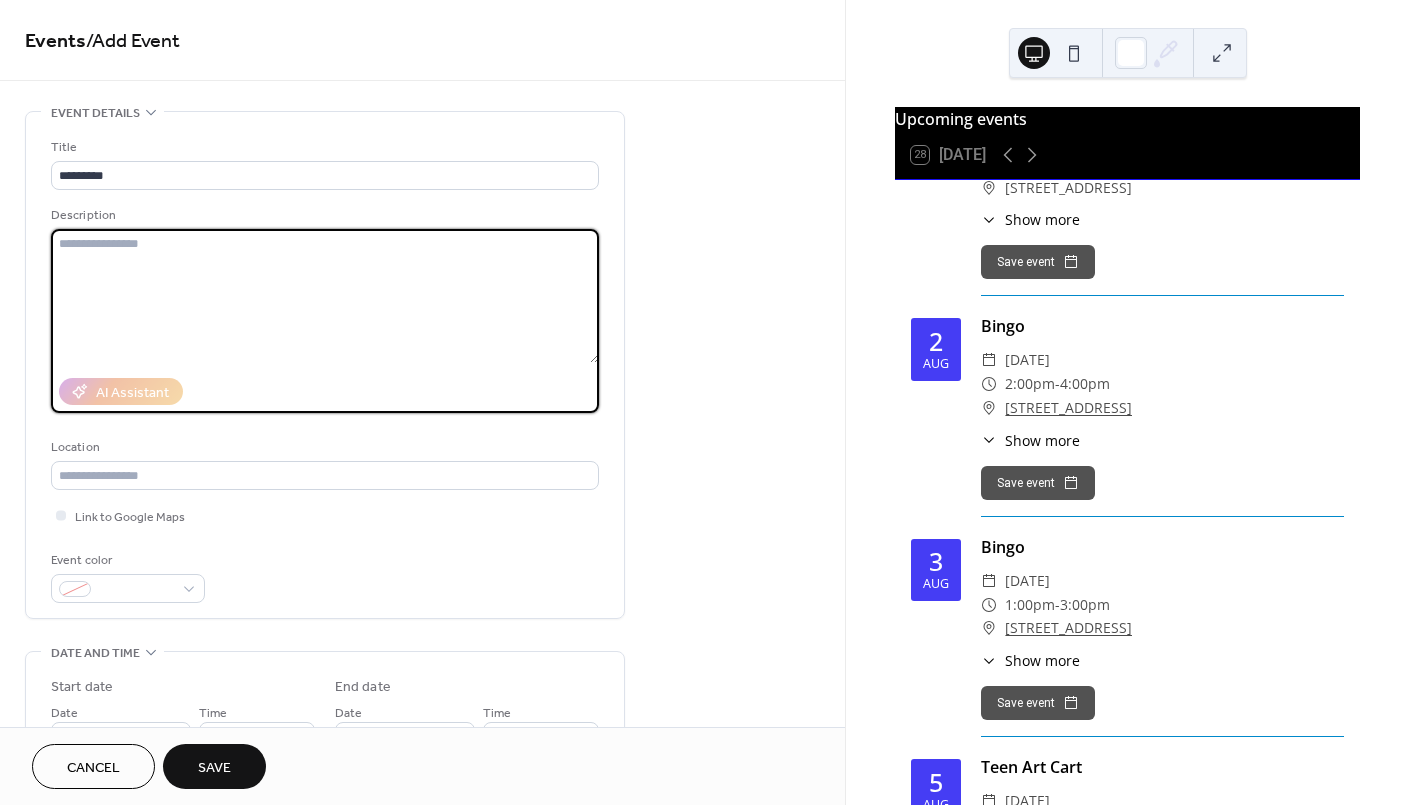 paste on "**********" 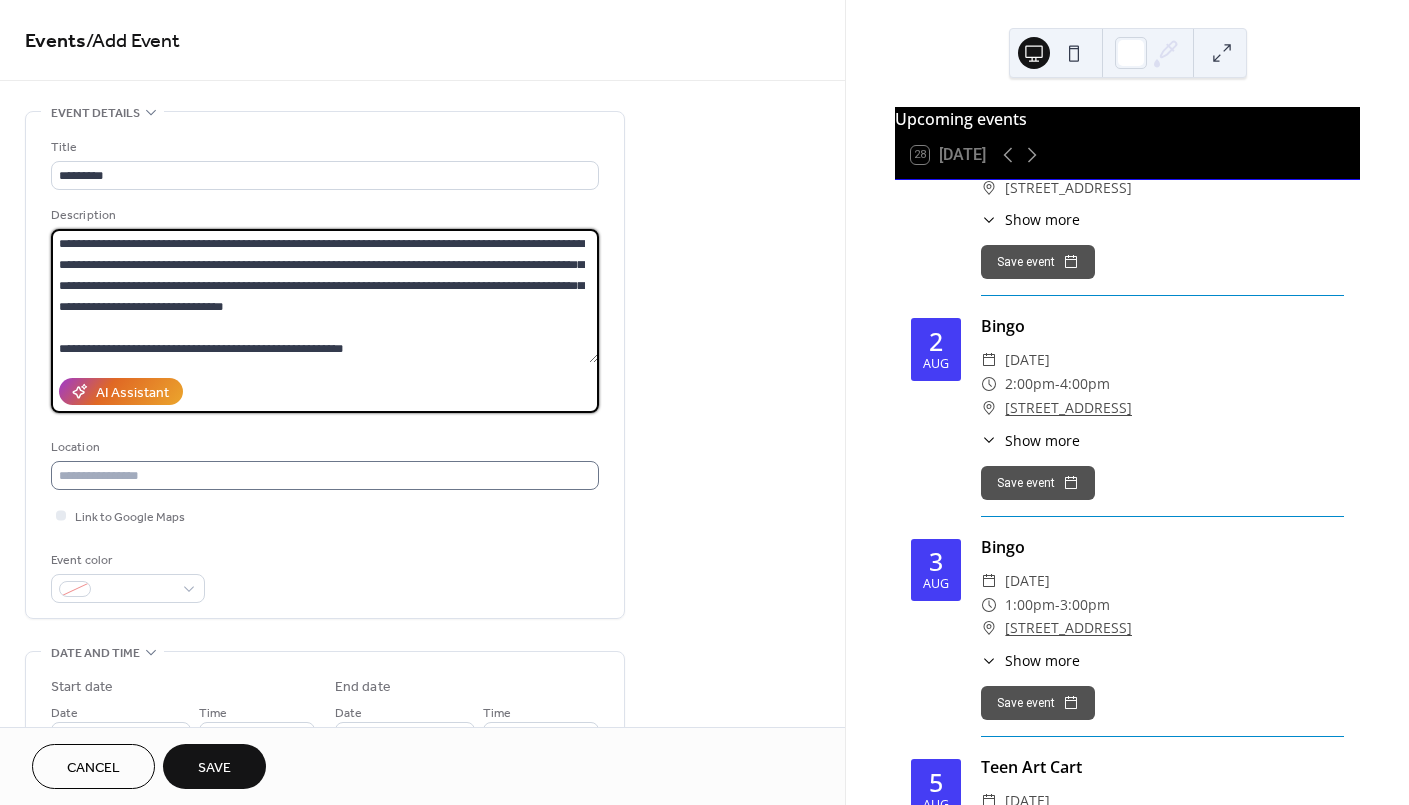 type on "**********" 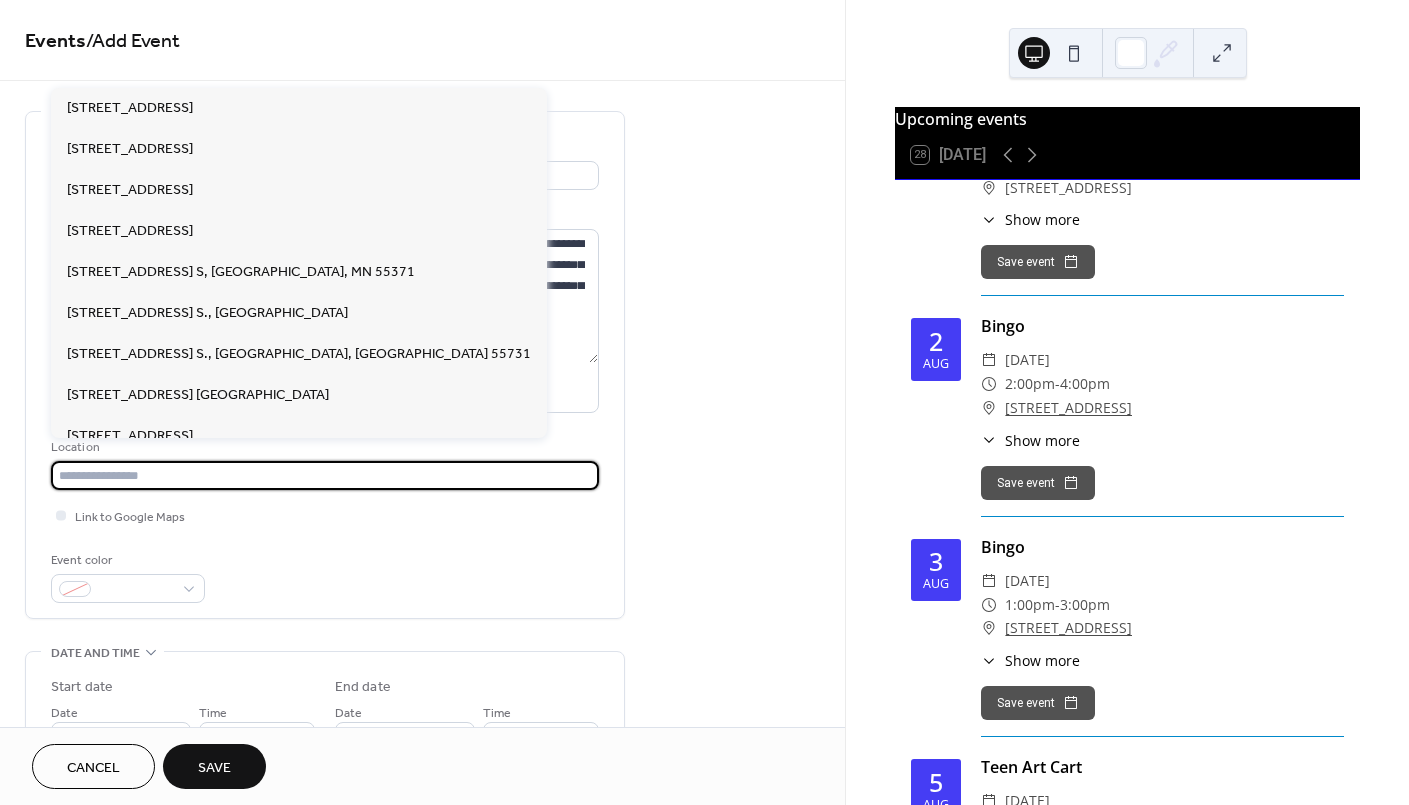 click at bounding box center [325, 475] 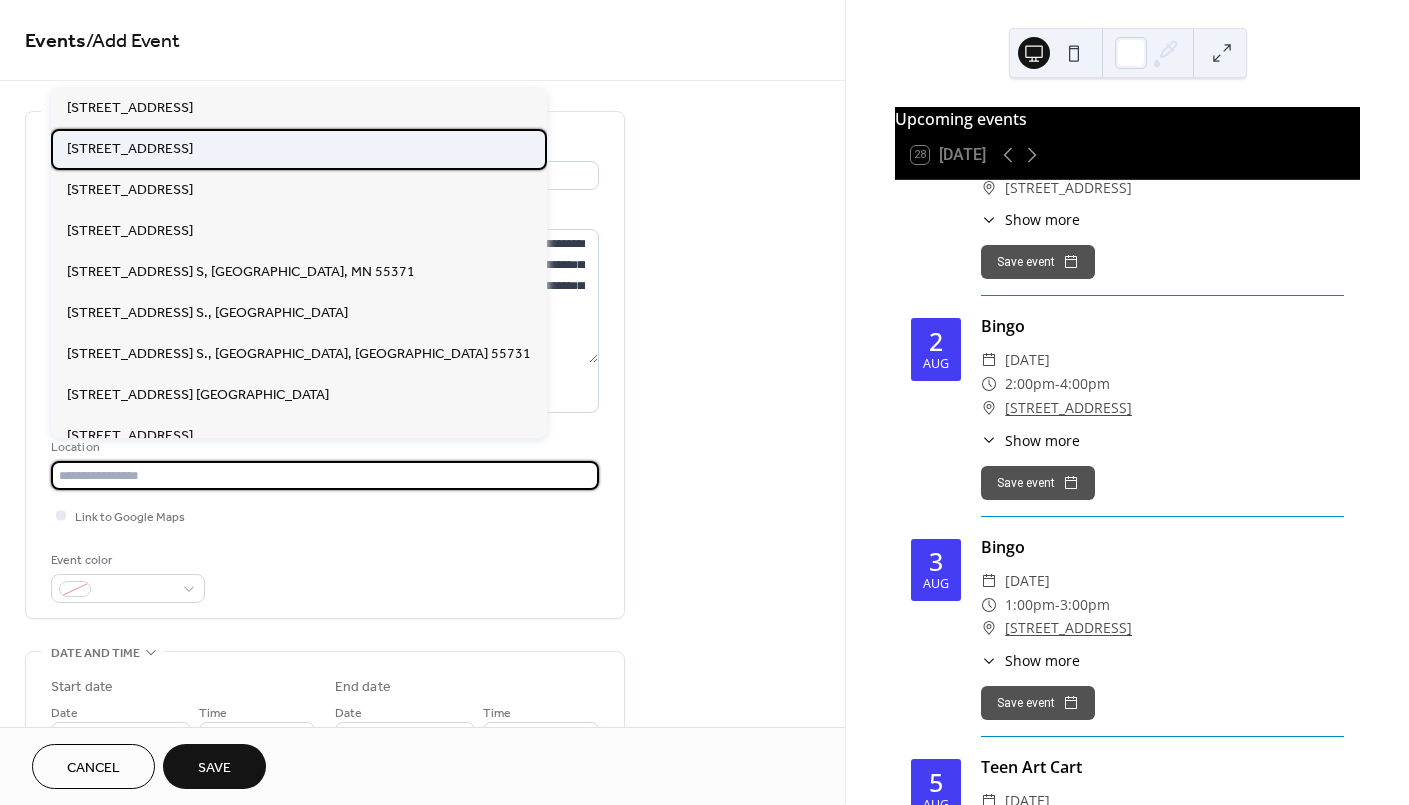 click on "[STREET_ADDRESS]" at bounding box center [130, 148] 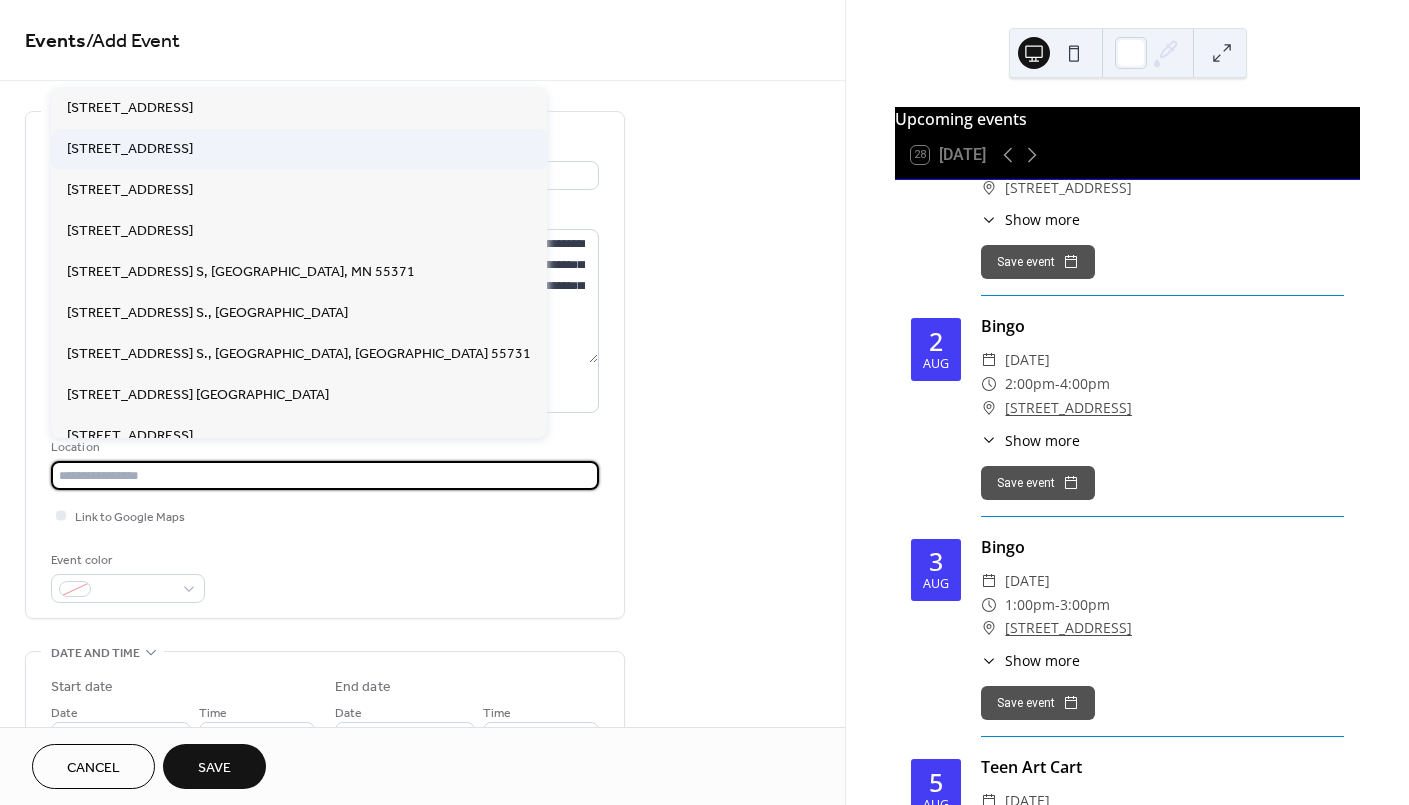 type on "**********" 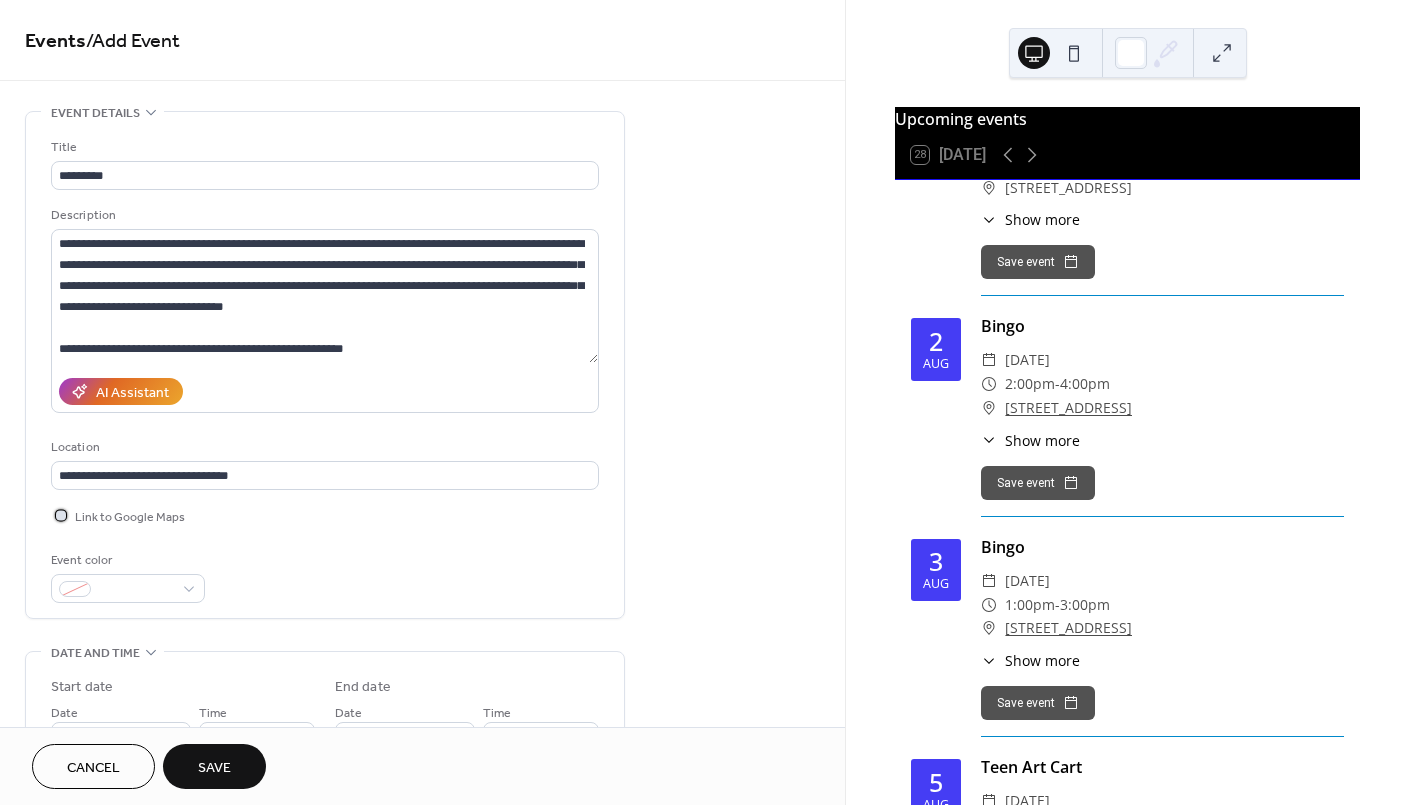 click at bounding box center (61, 515) 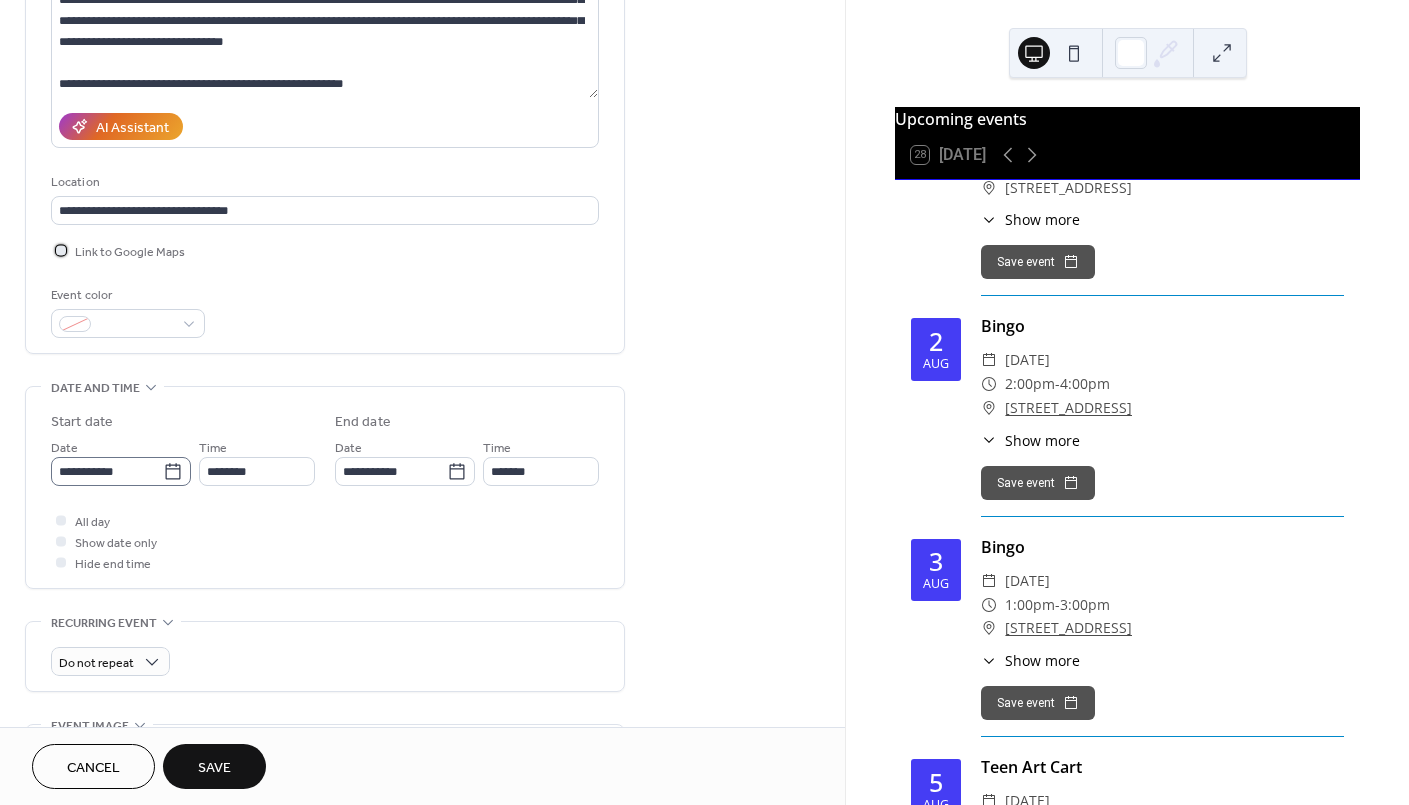 scroll, scrollTop: 266, scrollLeft: 0, axis: vertical 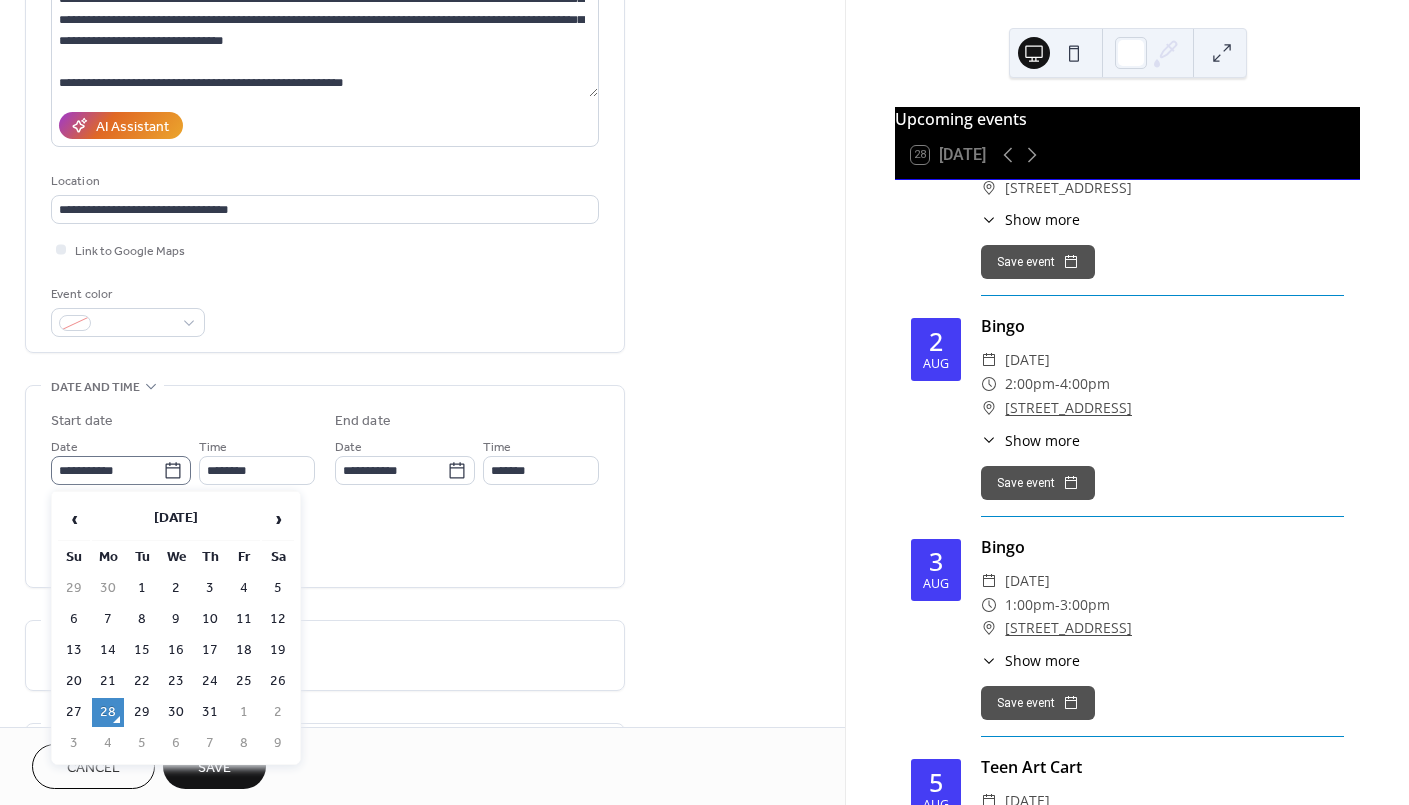 click 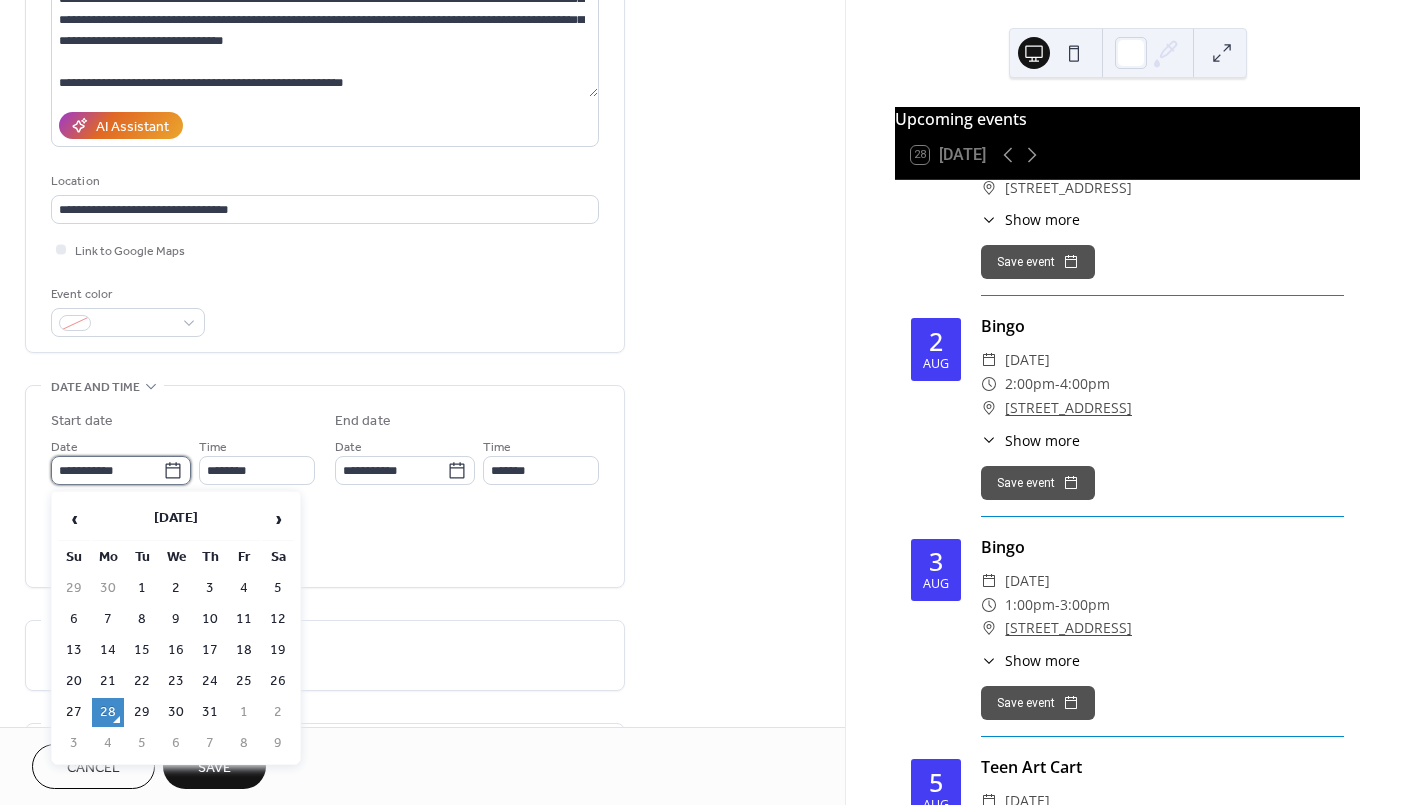 click on "**********" at bounding box center (107, 470) 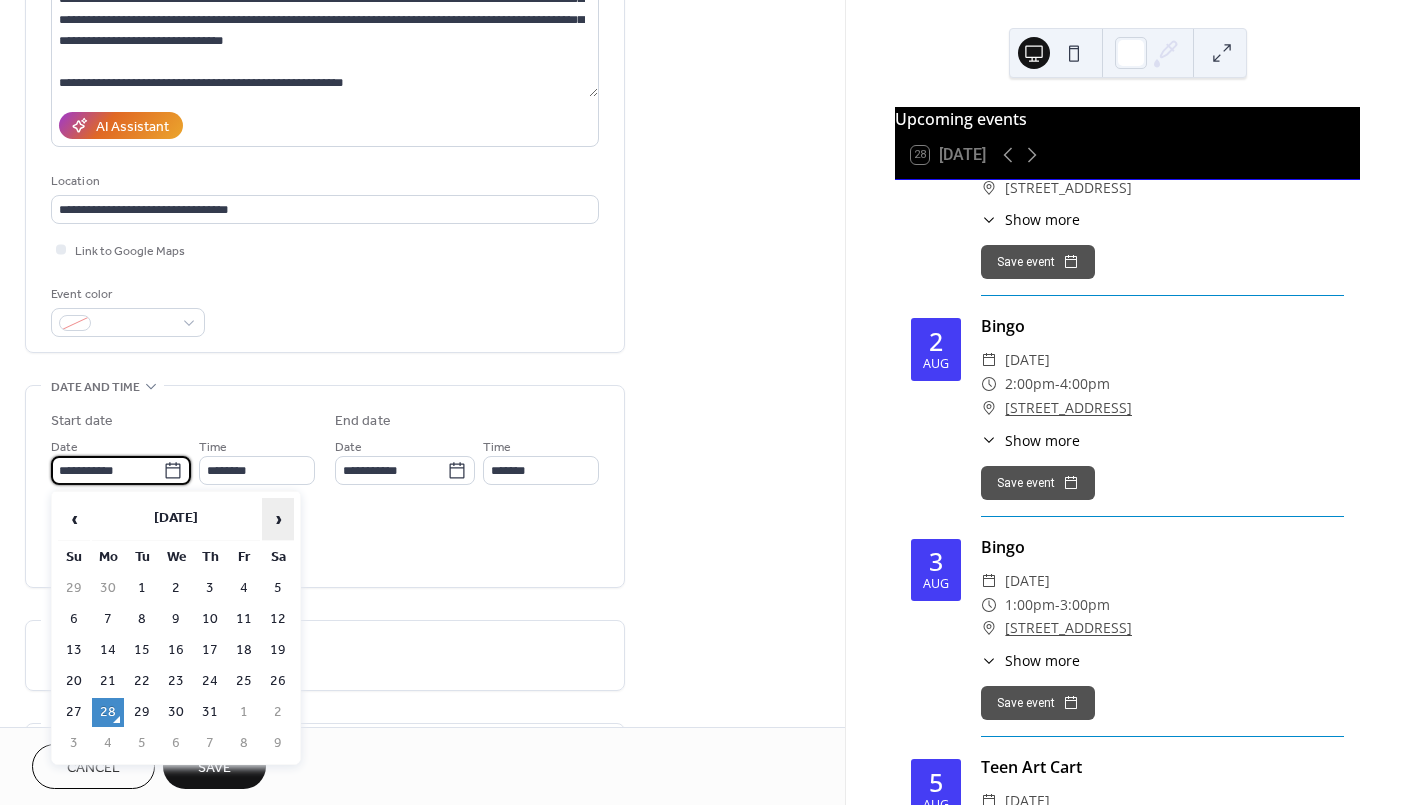 click on "›" at bounding box center [278, 519] 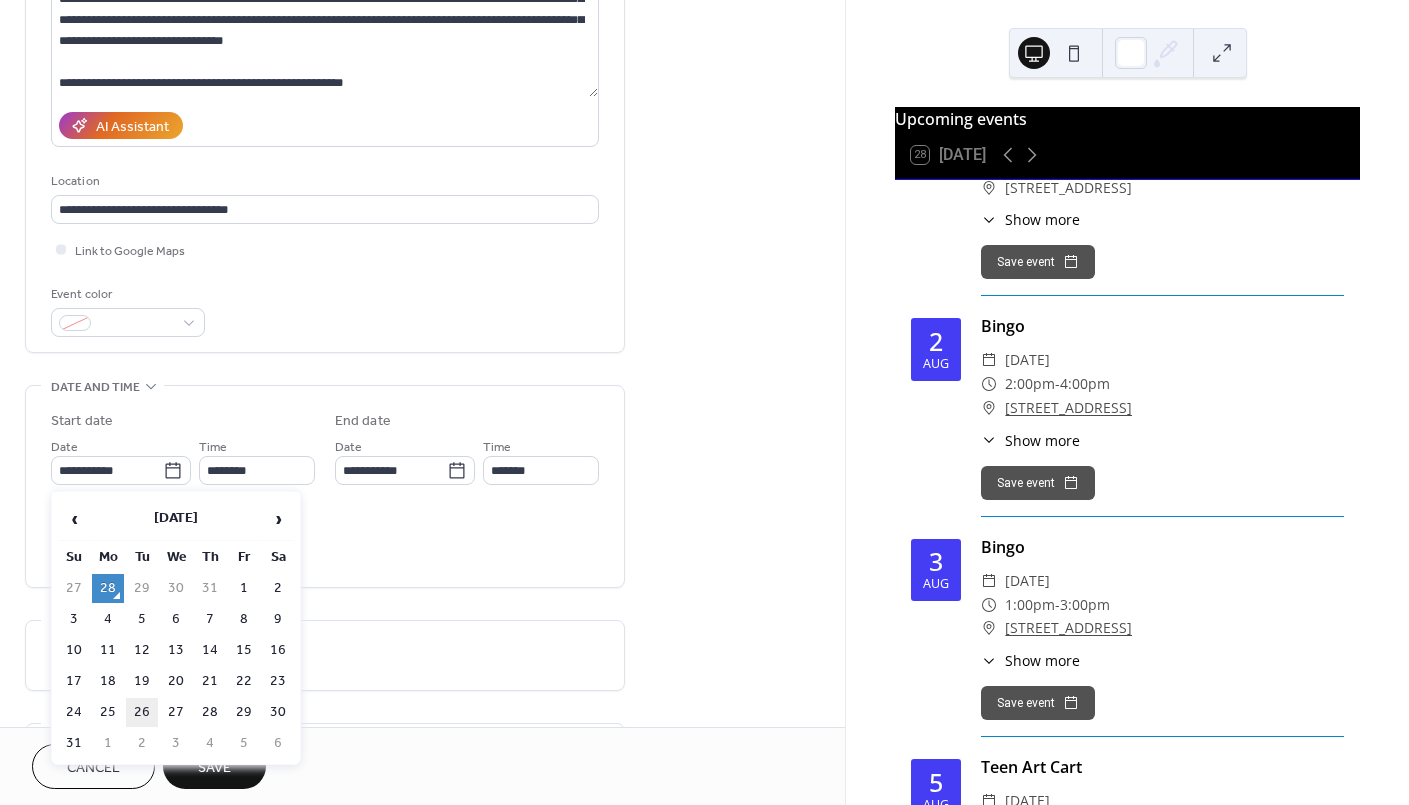 click on "26" at bounding box center [142, 712] 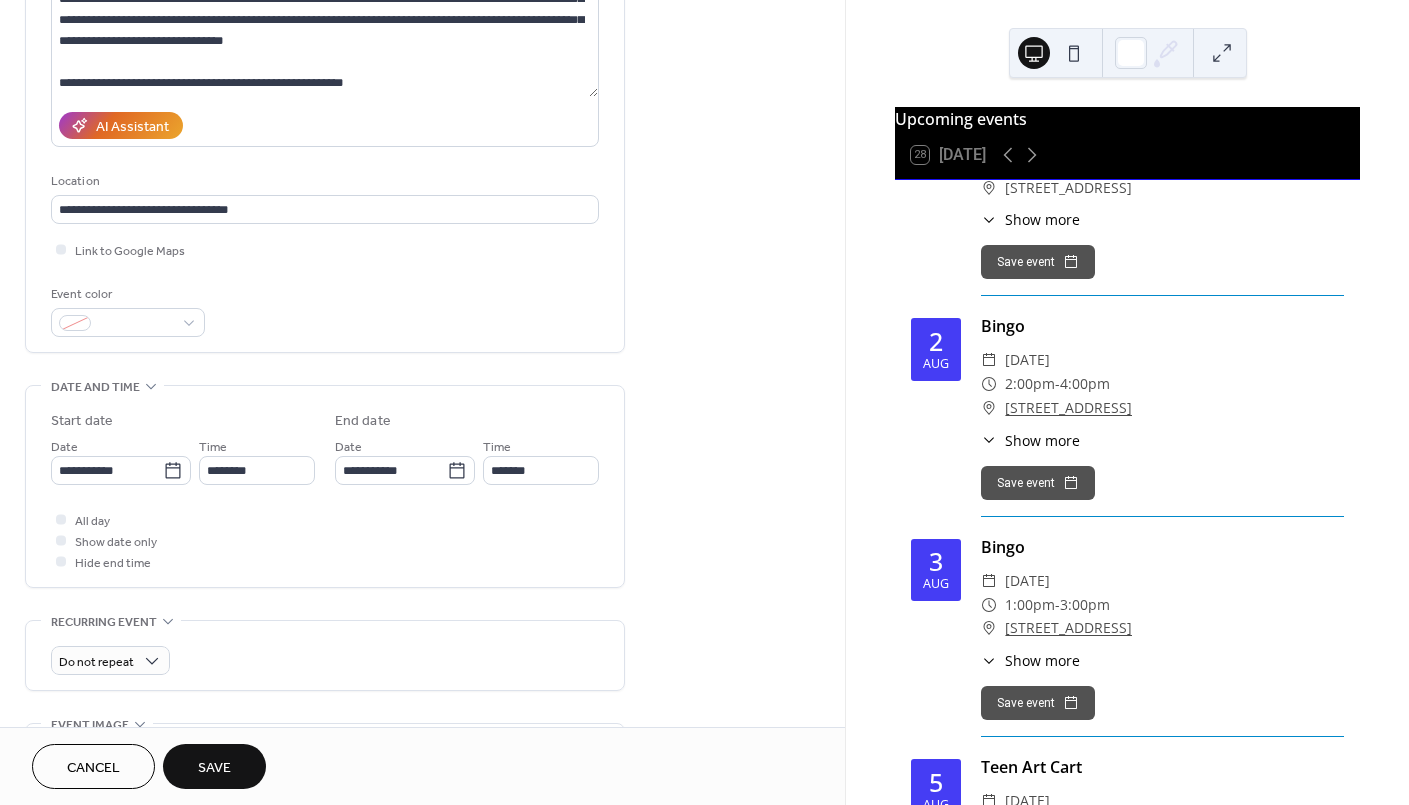 type on "**********" 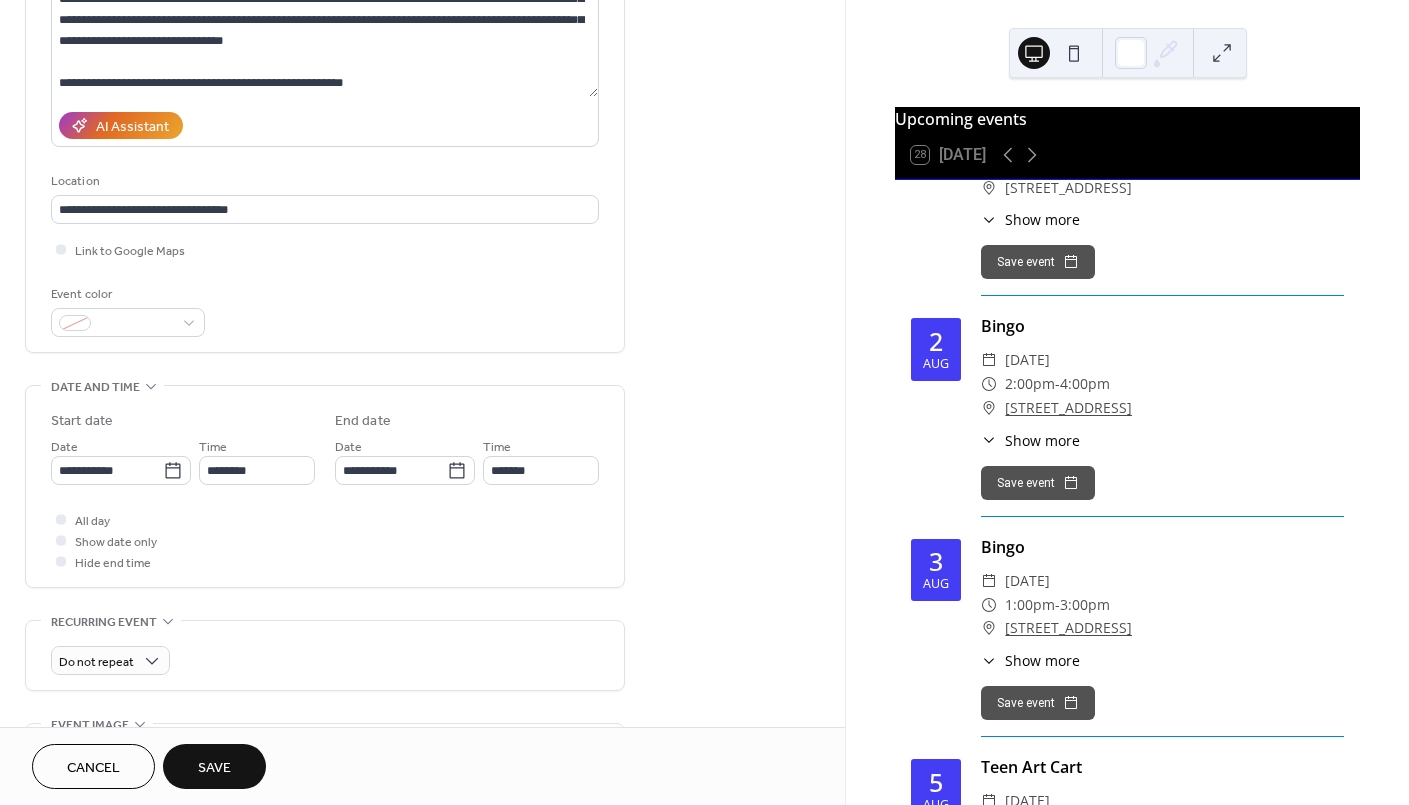 type on "**********" 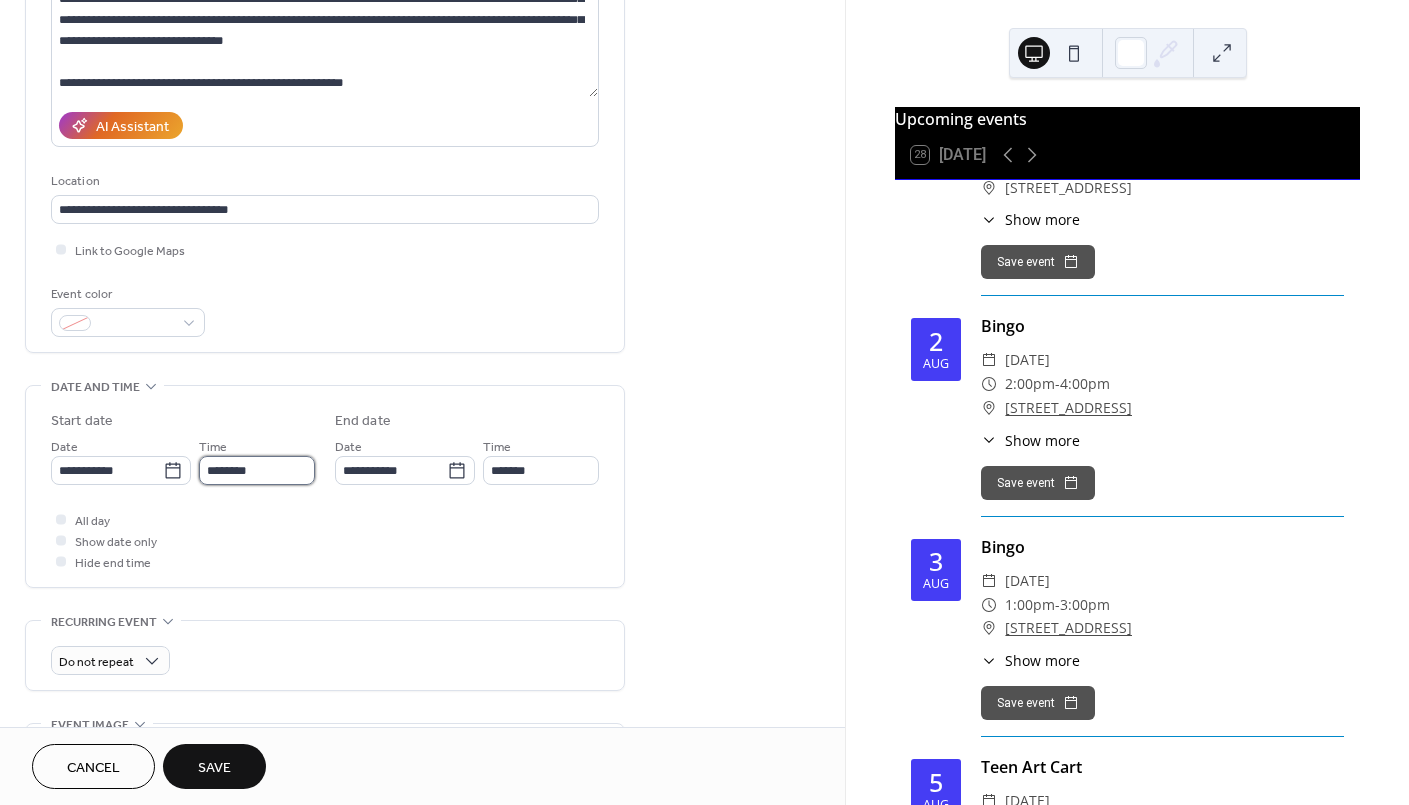 click on "********" at bounding box center [257, 470] 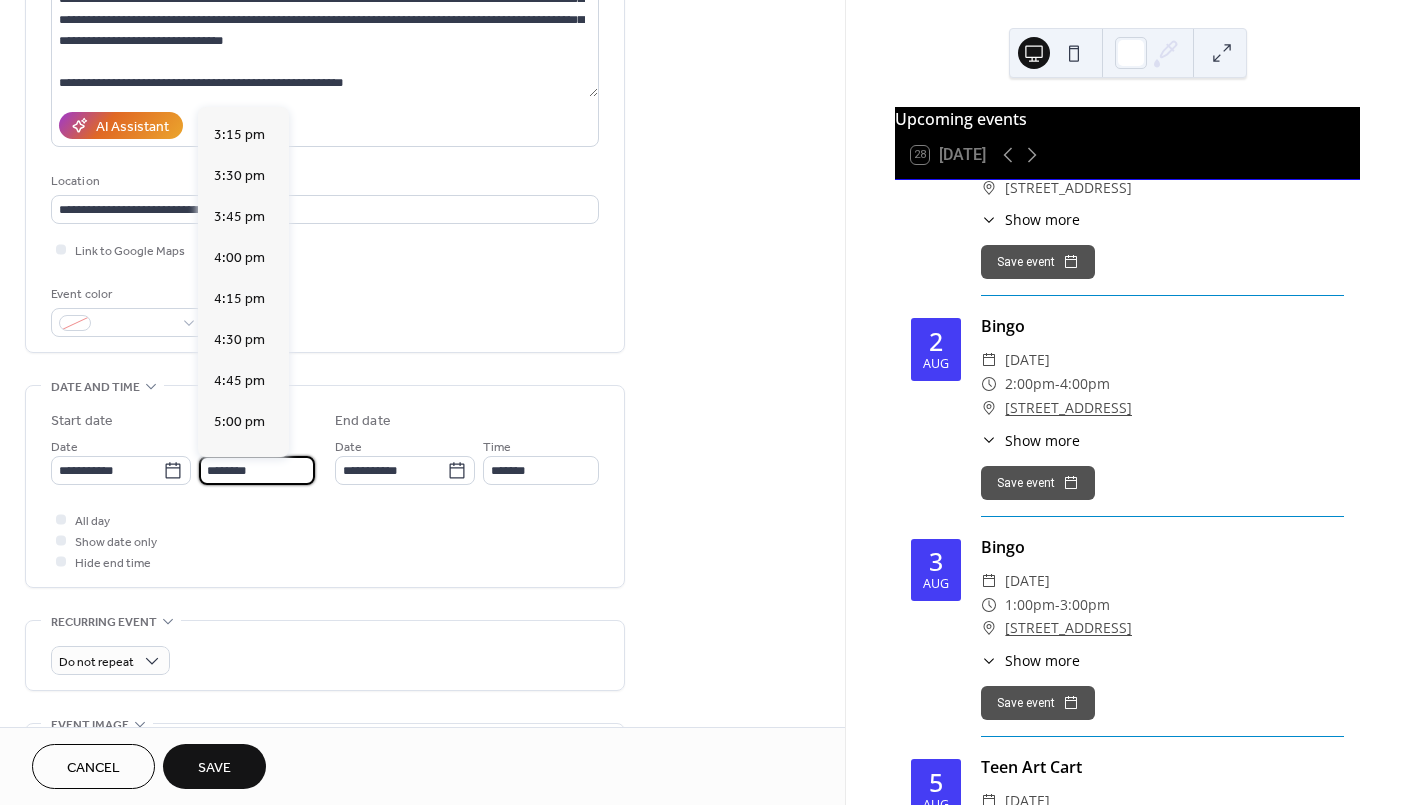 scroll, scrollTop: 2570, scrollLeft: 0, axis: vertical 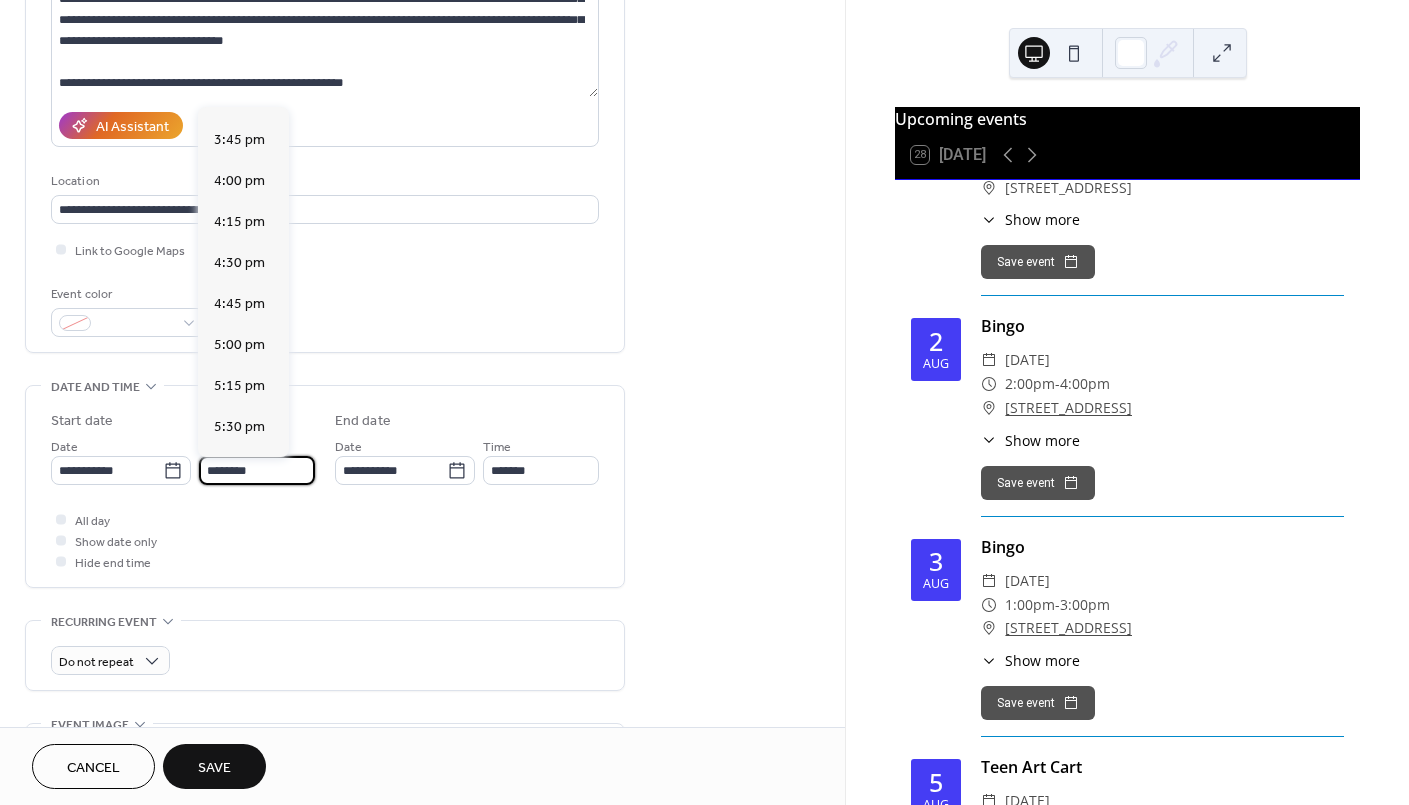 click on "6:00 pm" at bounding box center (243, 509) 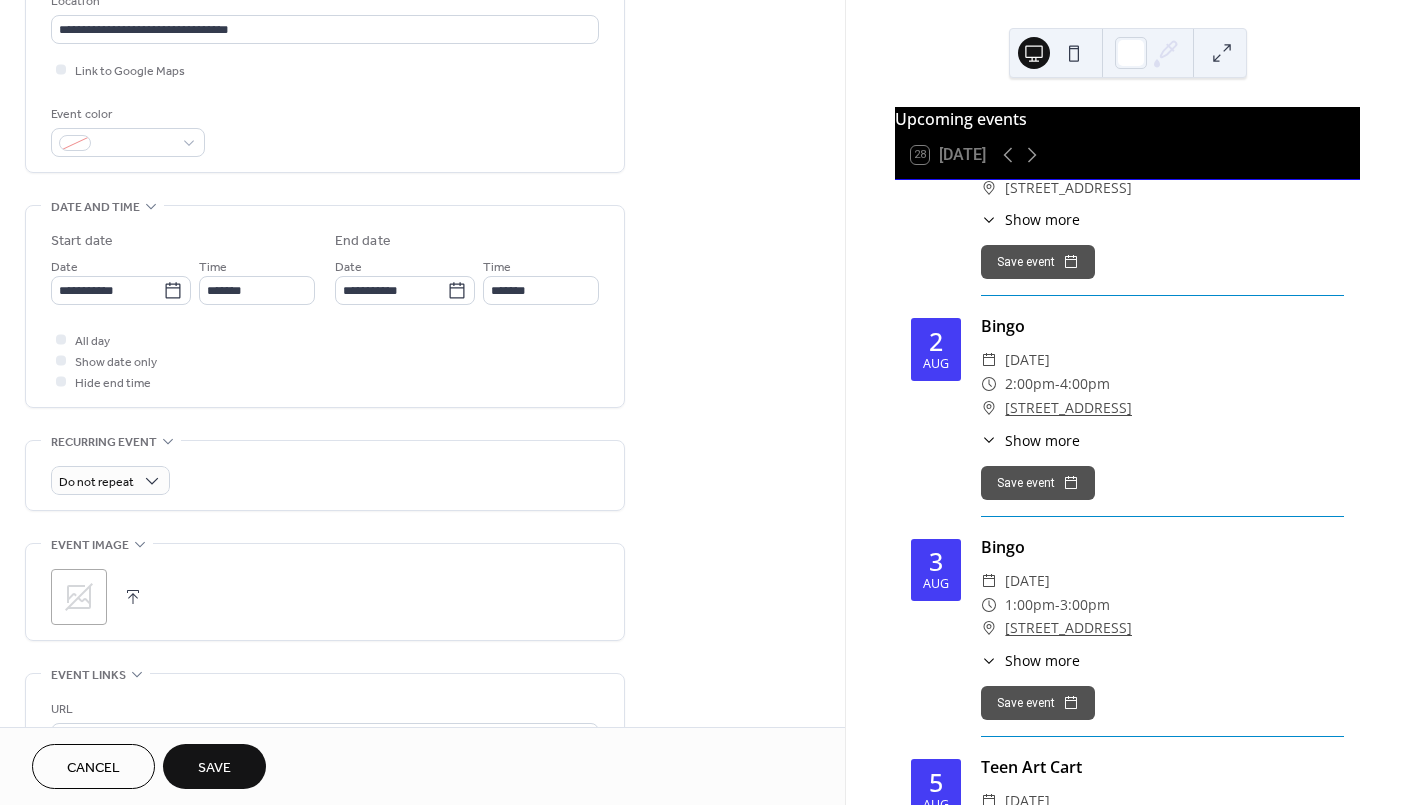 scroll, scrollTop: 765, scrollLeft: 0, axis: vertical 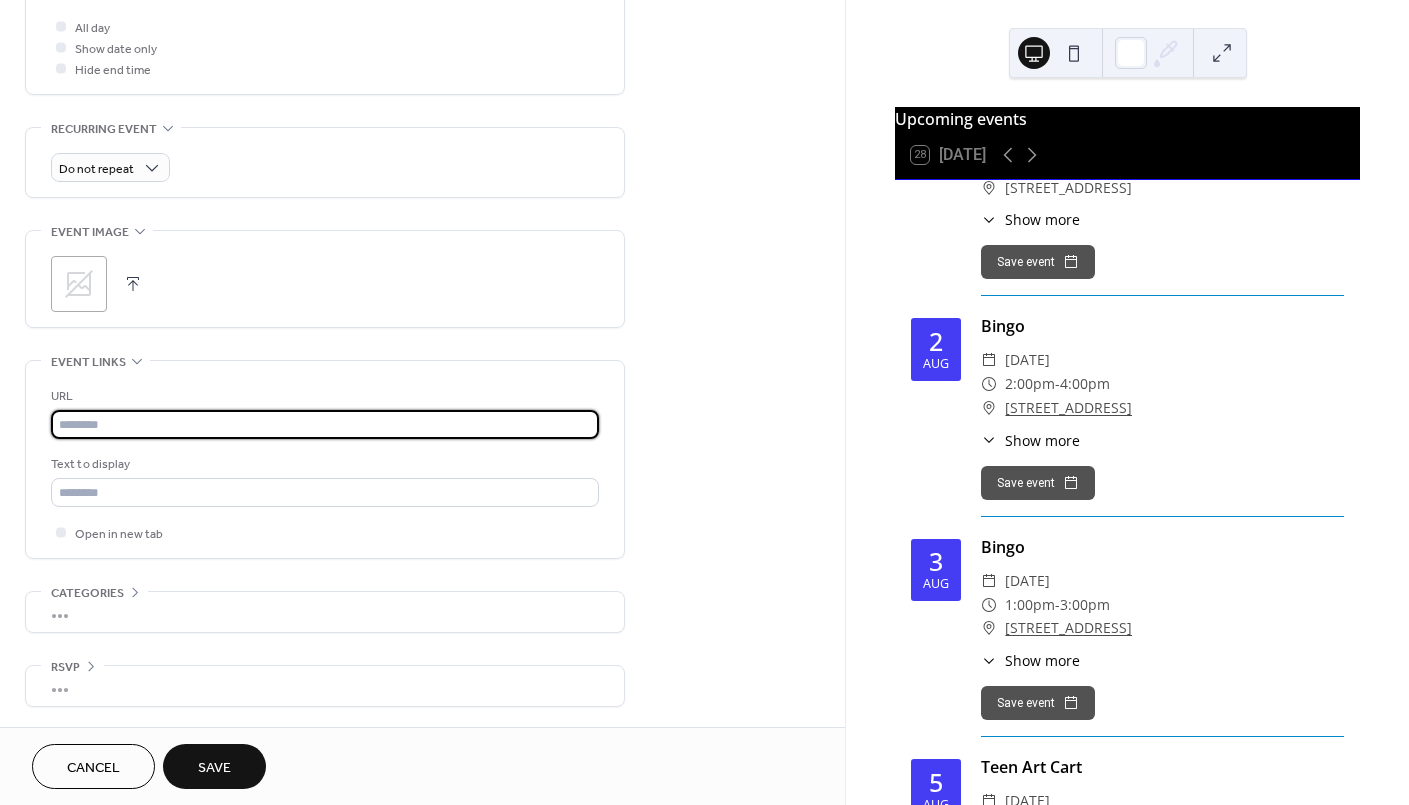 drag, startPoint x: 105, startPoint y: 418, endPoint x: 112, endPoint y: 404, distance: 15.652476 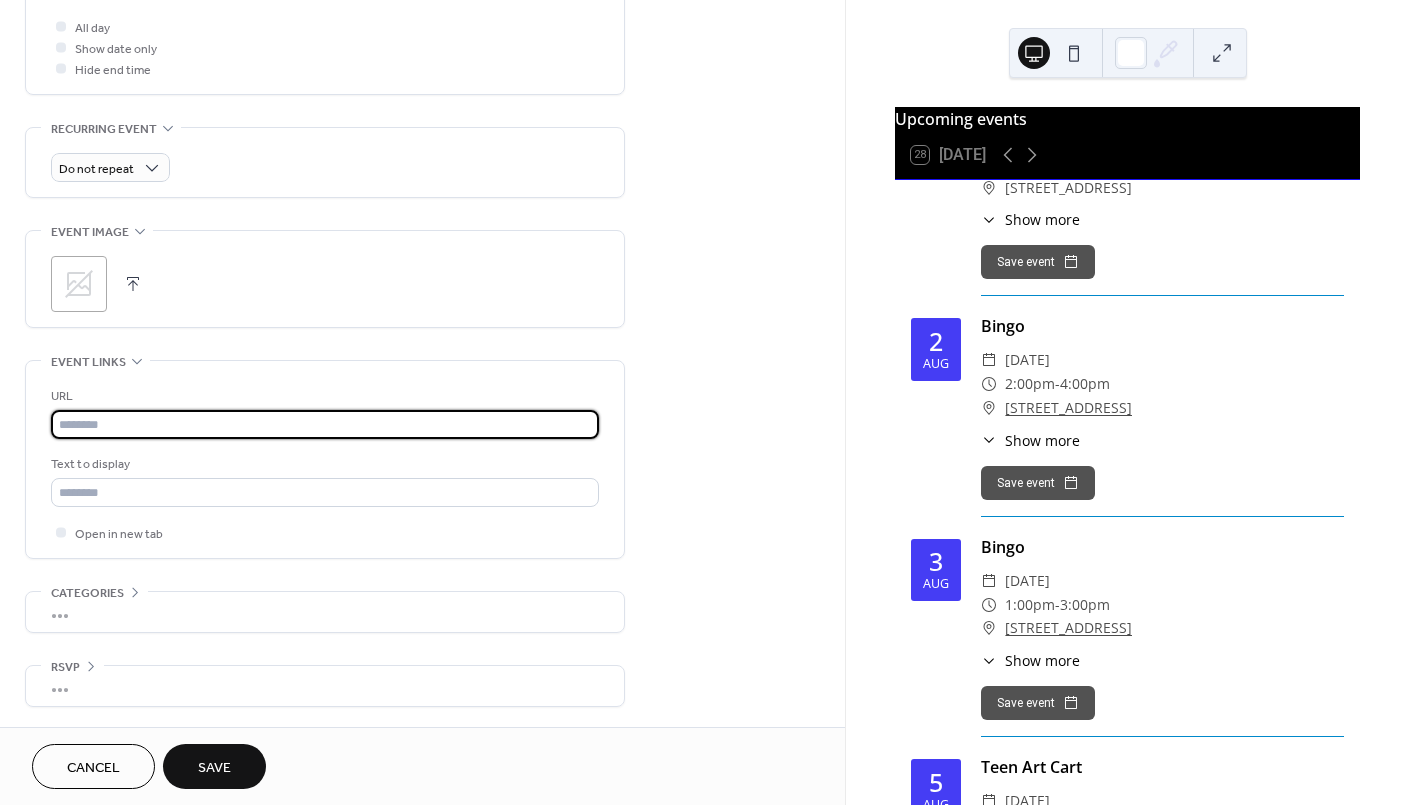 click at bounding box center [325, 424] 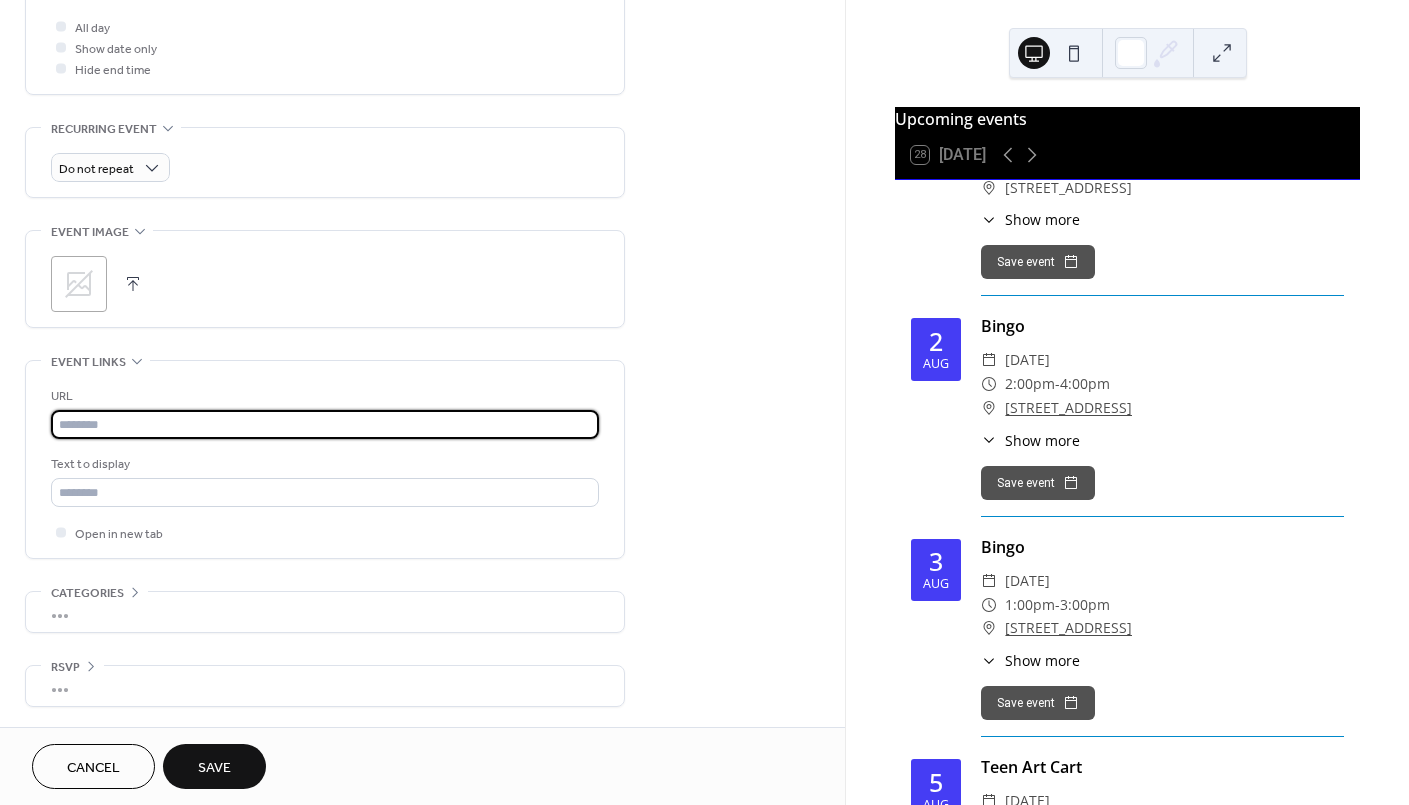 paste on "**********" 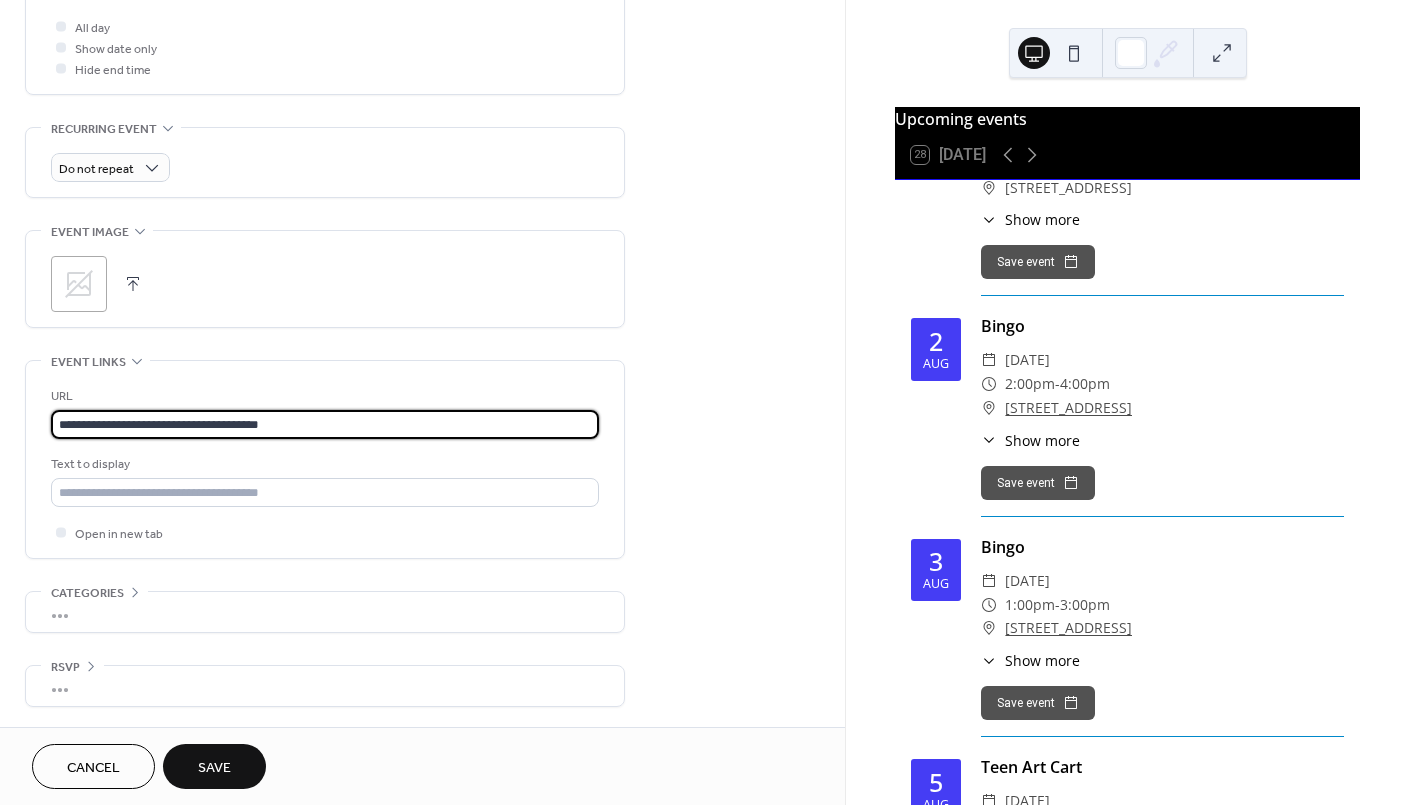 type on "**********" 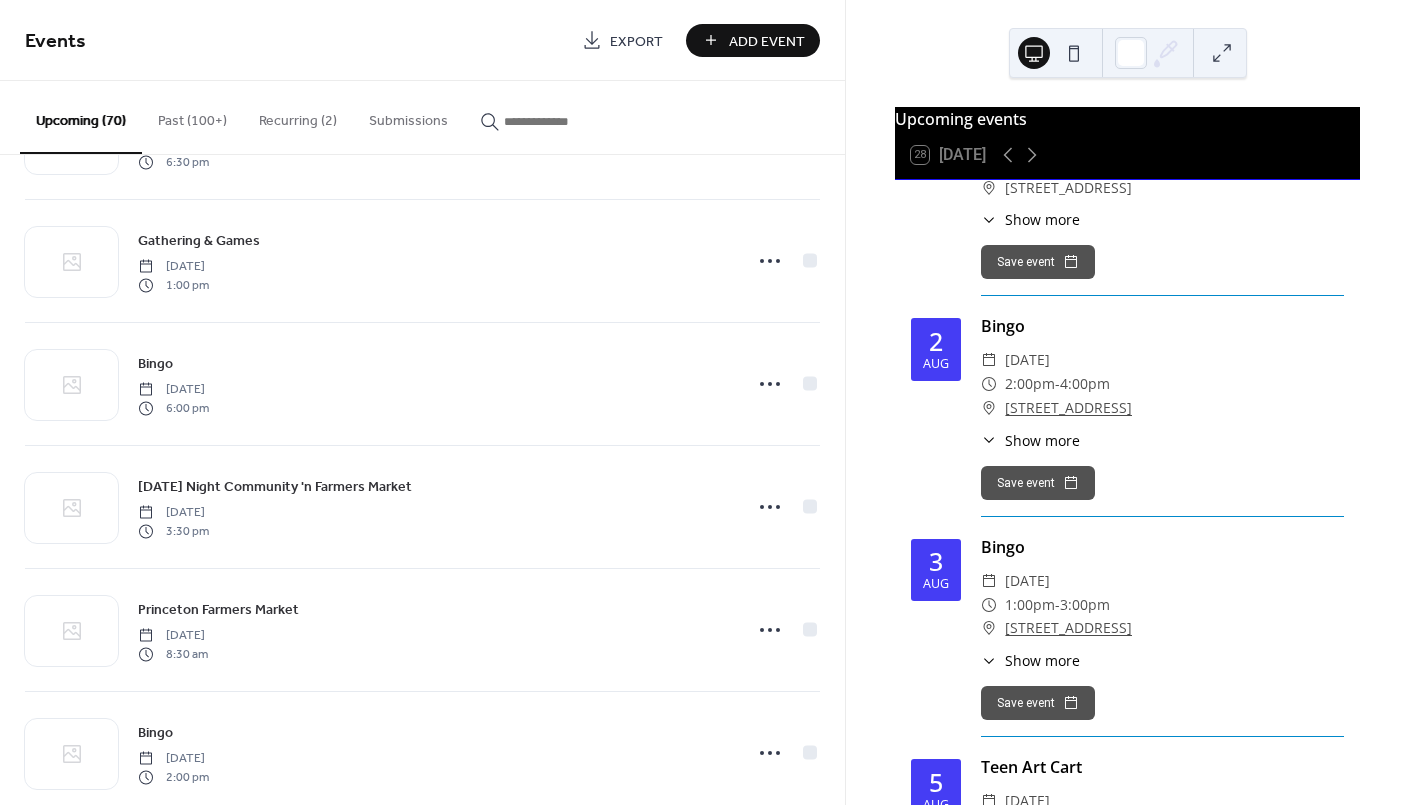 scroll, scrollTop: 7874, scrollLeft: 0, axis: vertical 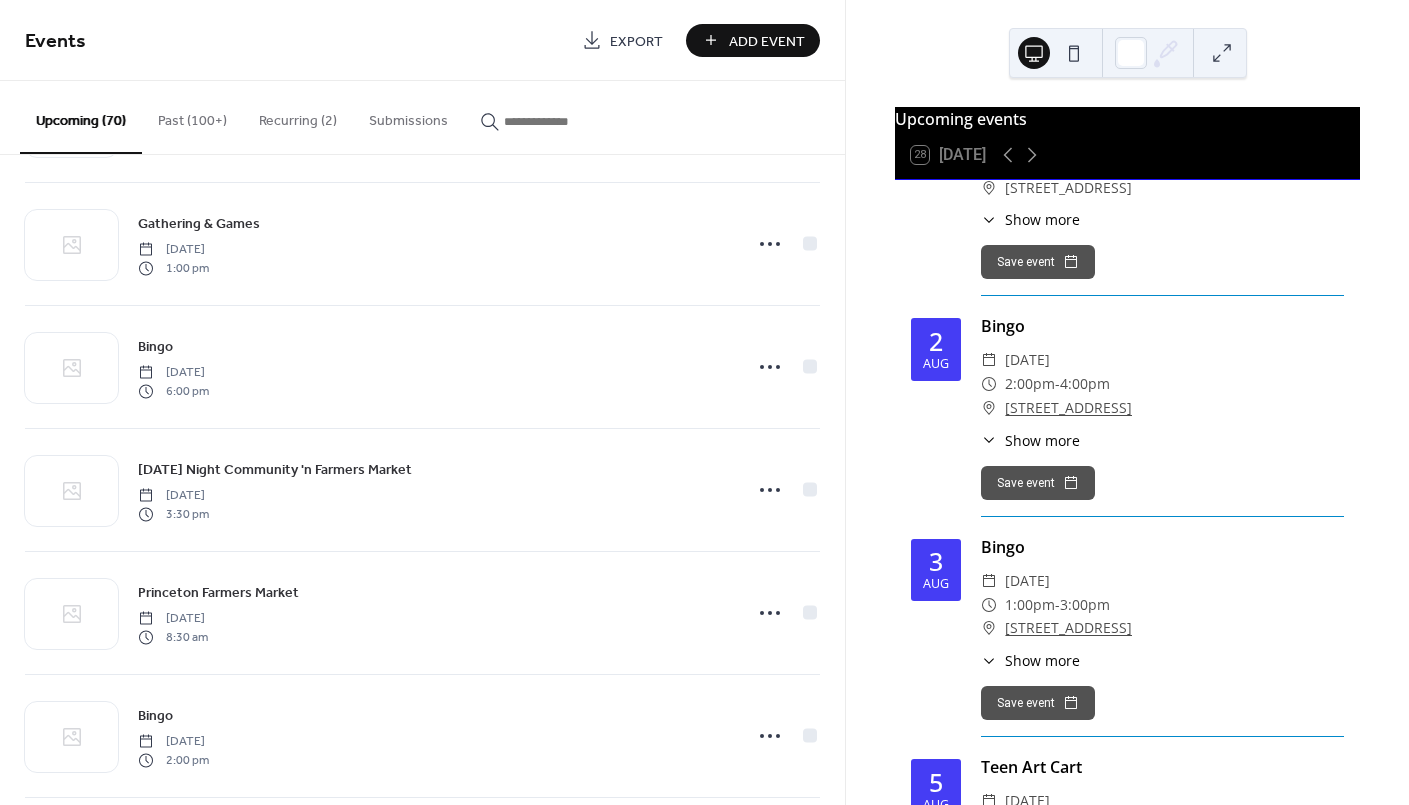 click on "Add Event" at bounding box center [767, 41] 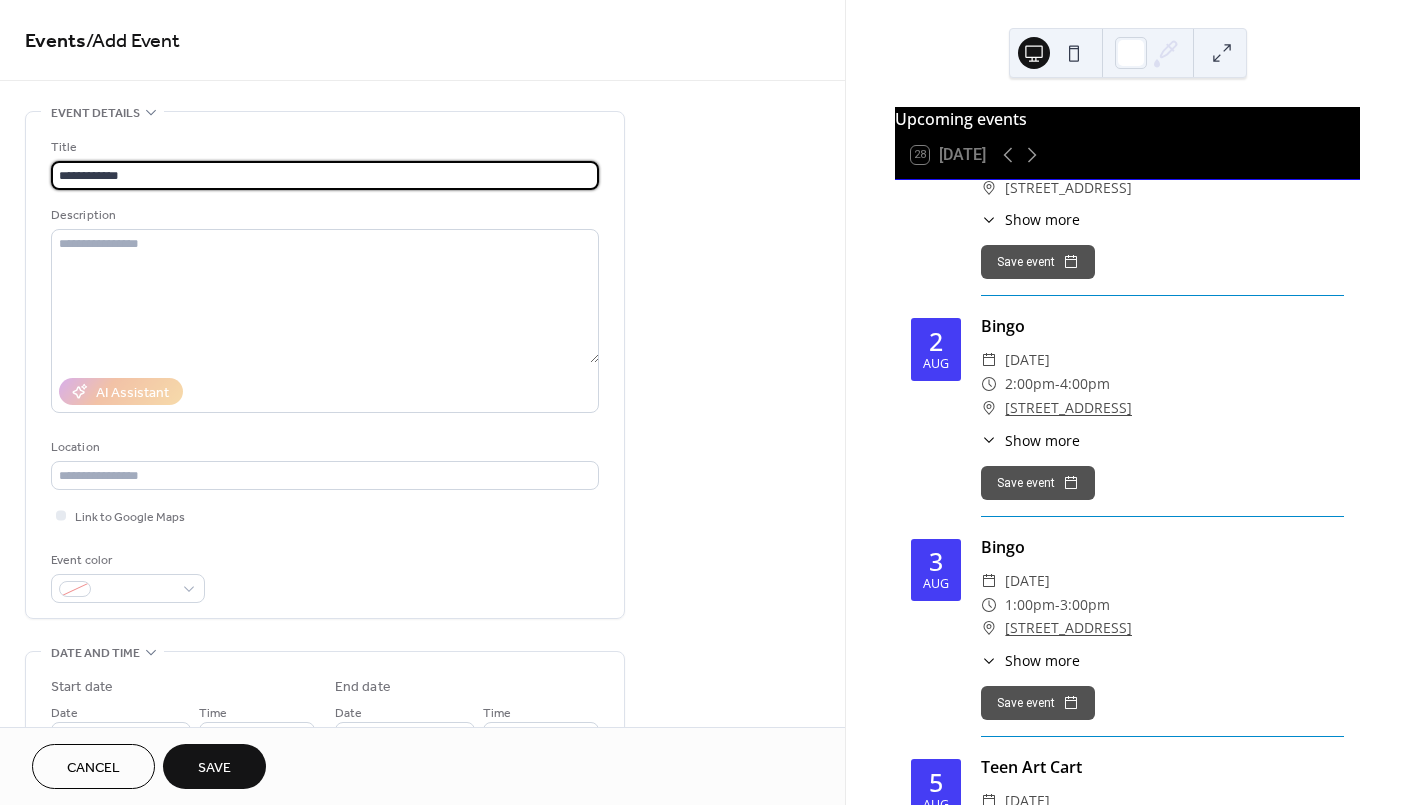 type on "**********" 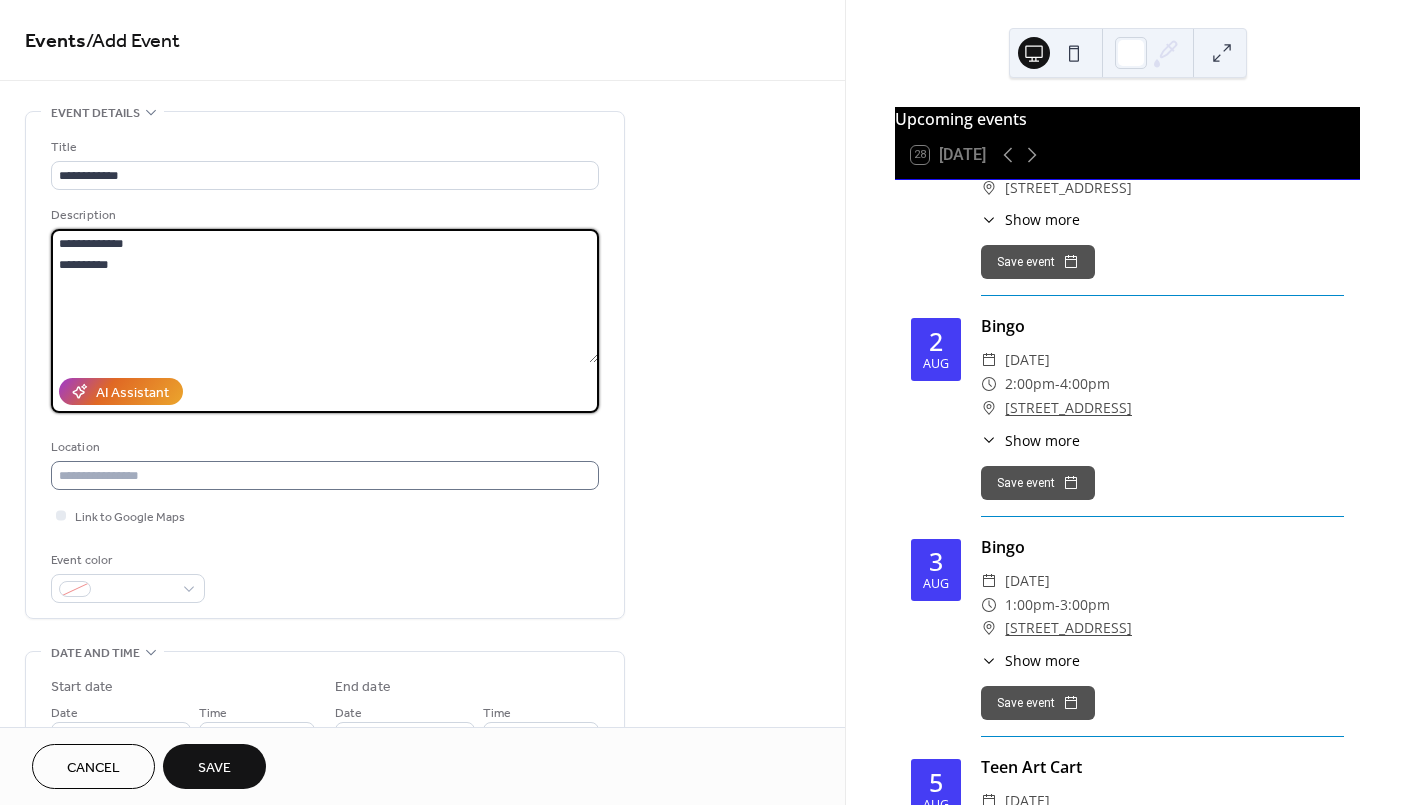 type on "**********" 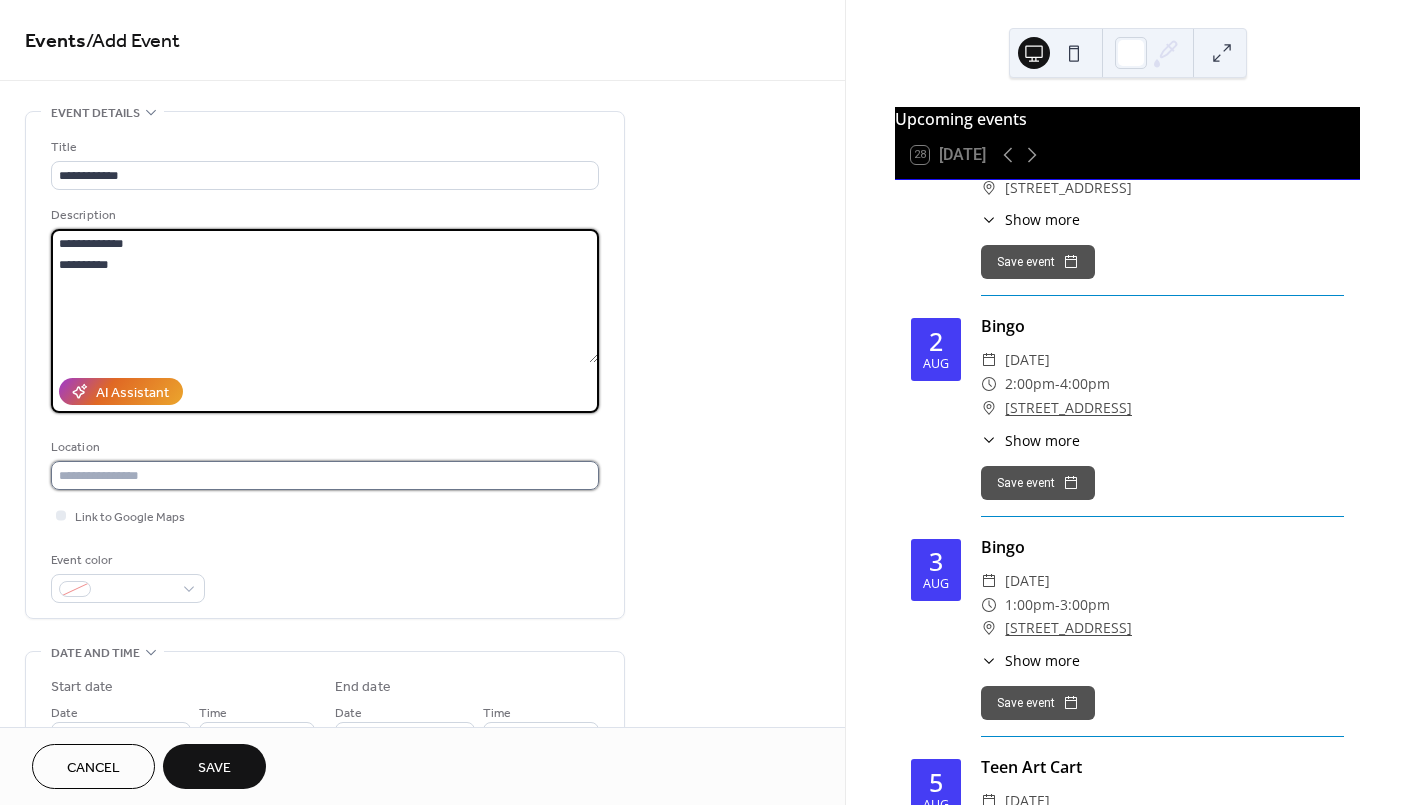 click at bounding box center (325, 475) 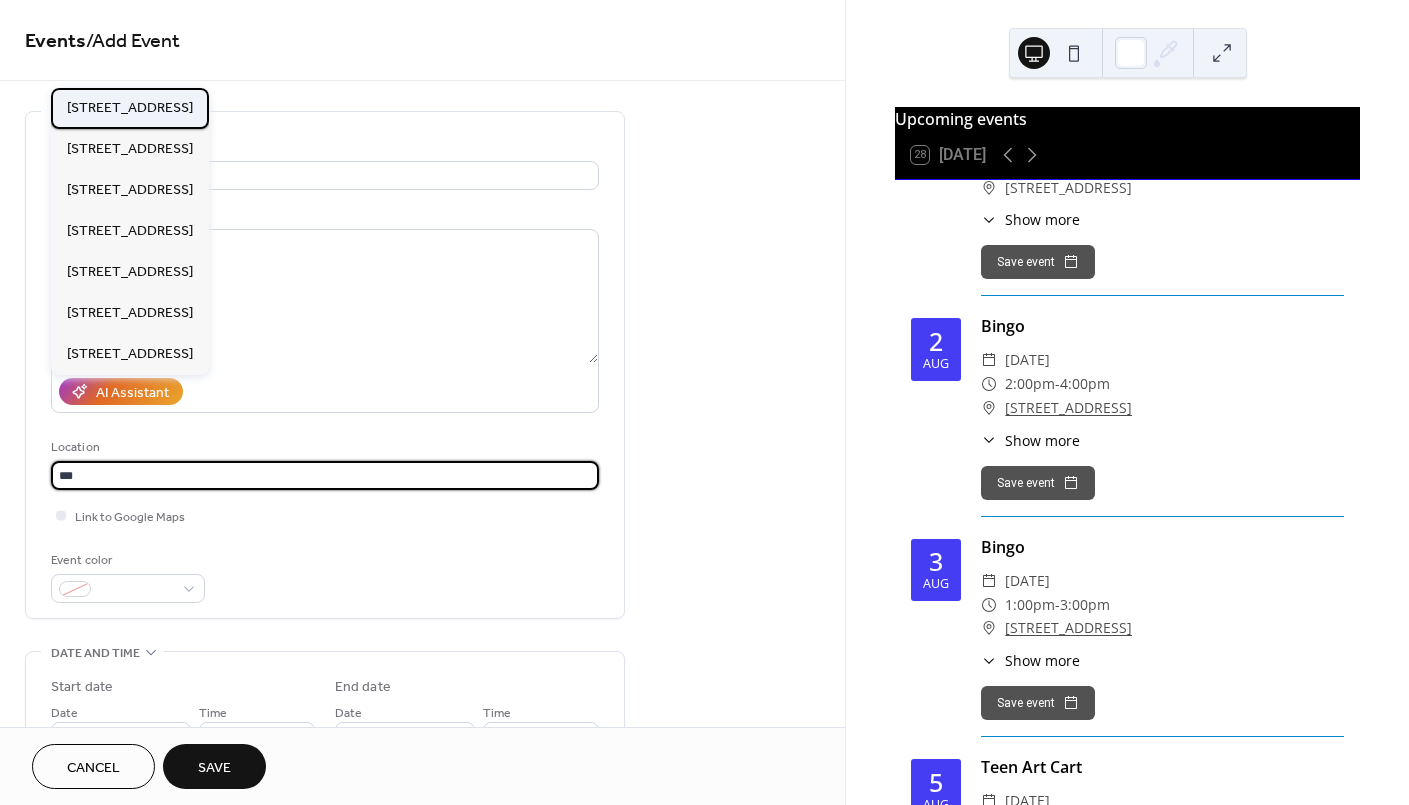 click on "[STREET_ADDRESS]" at bounding box center (130, 107) 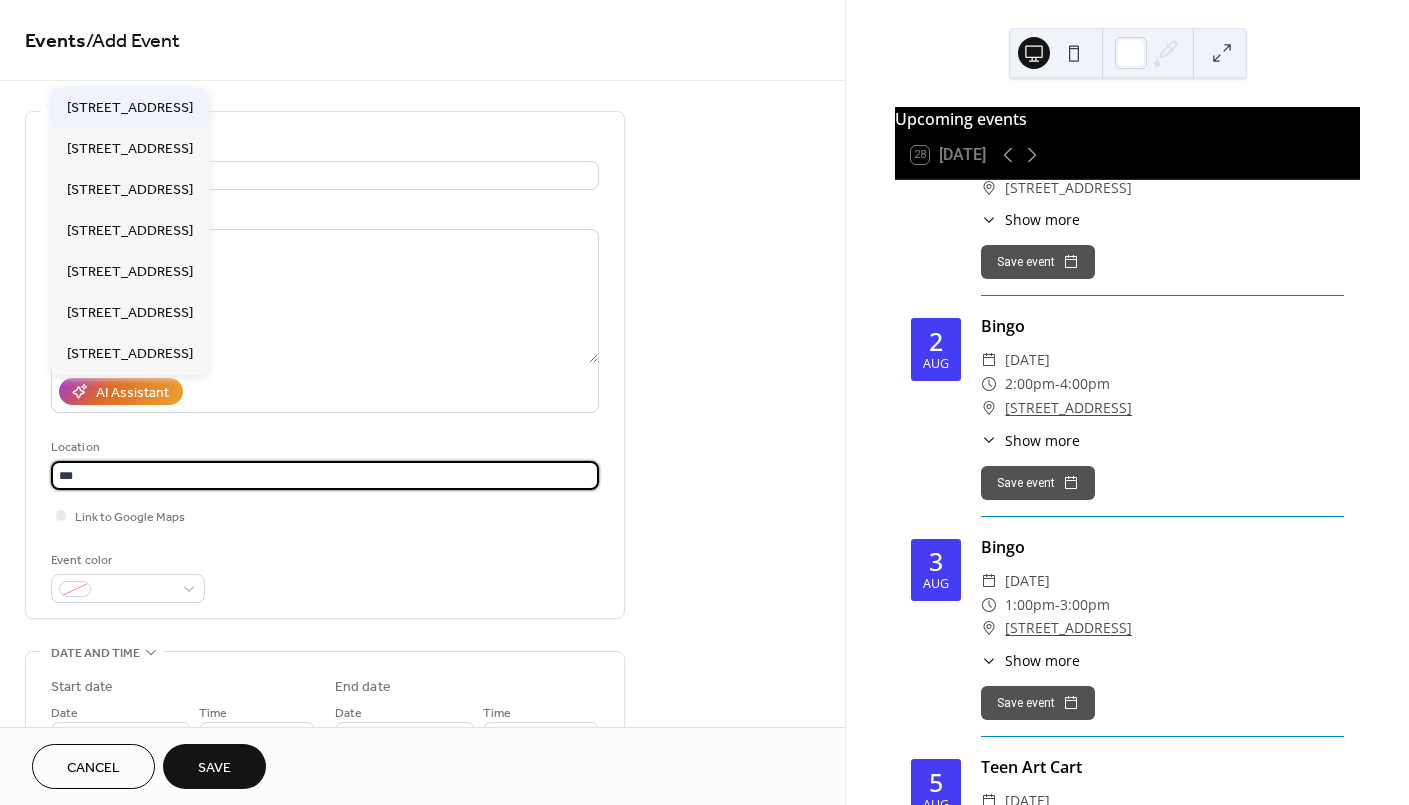 type on "**********" 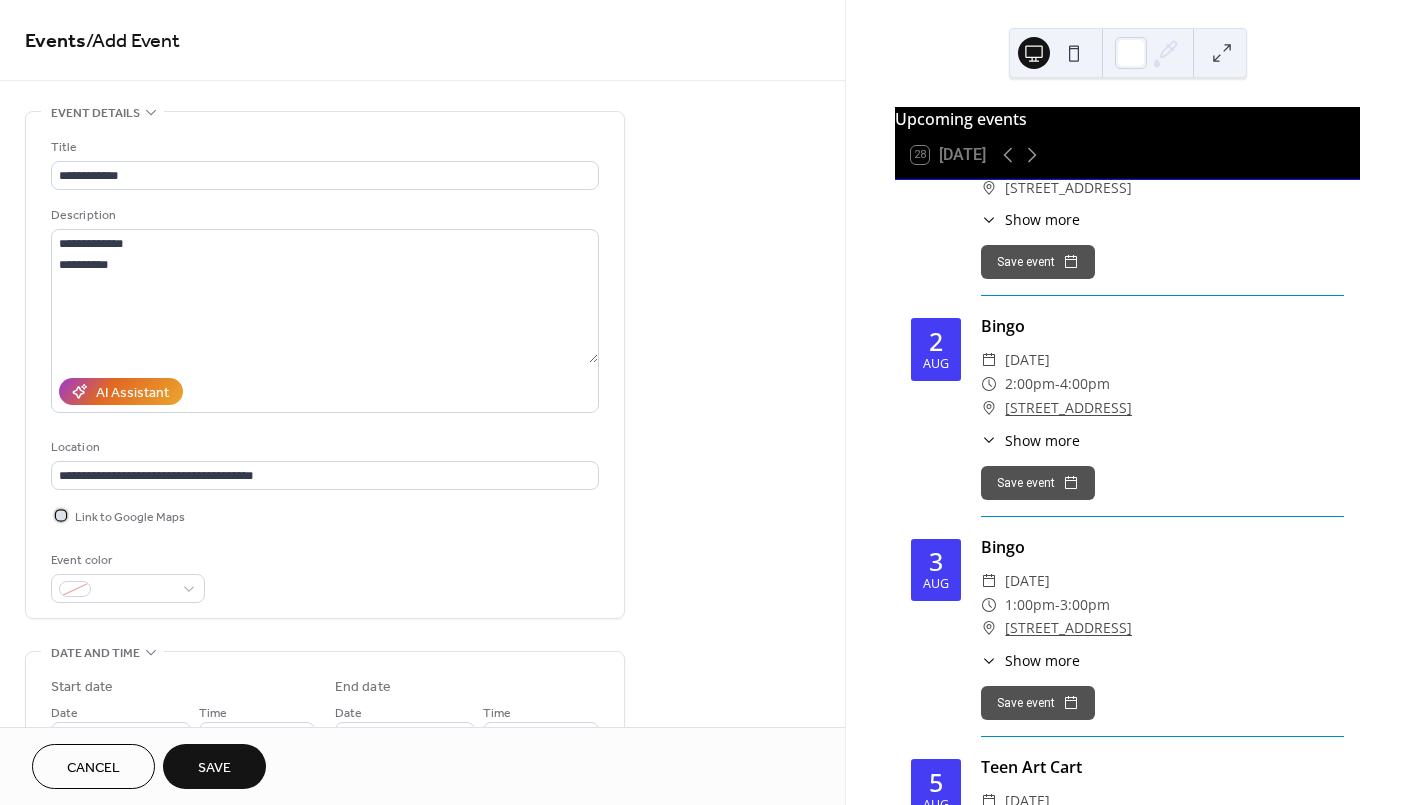 click at bounding box center [61, 515] 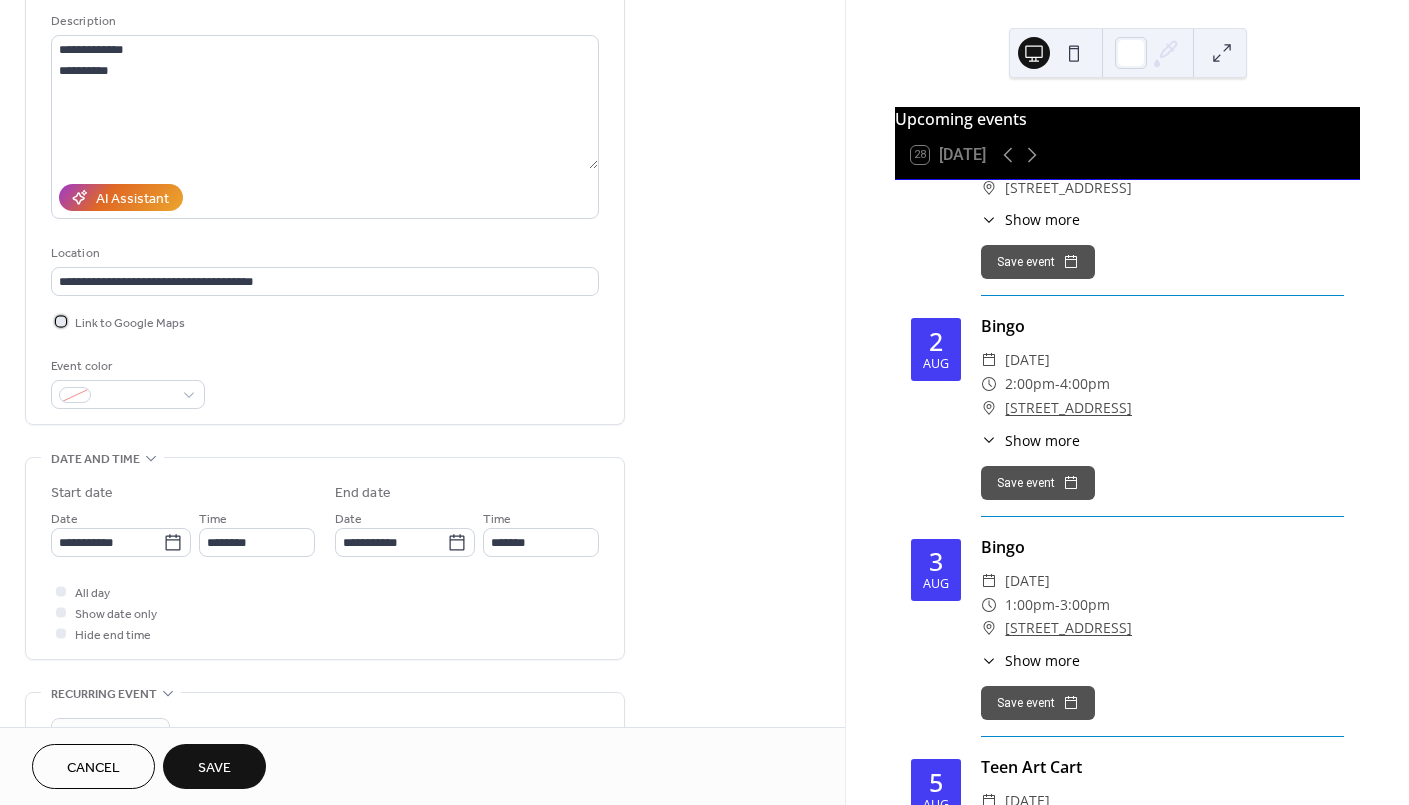 scroll, scrollTop: 266, scrollLeft: 0, axis: vertical 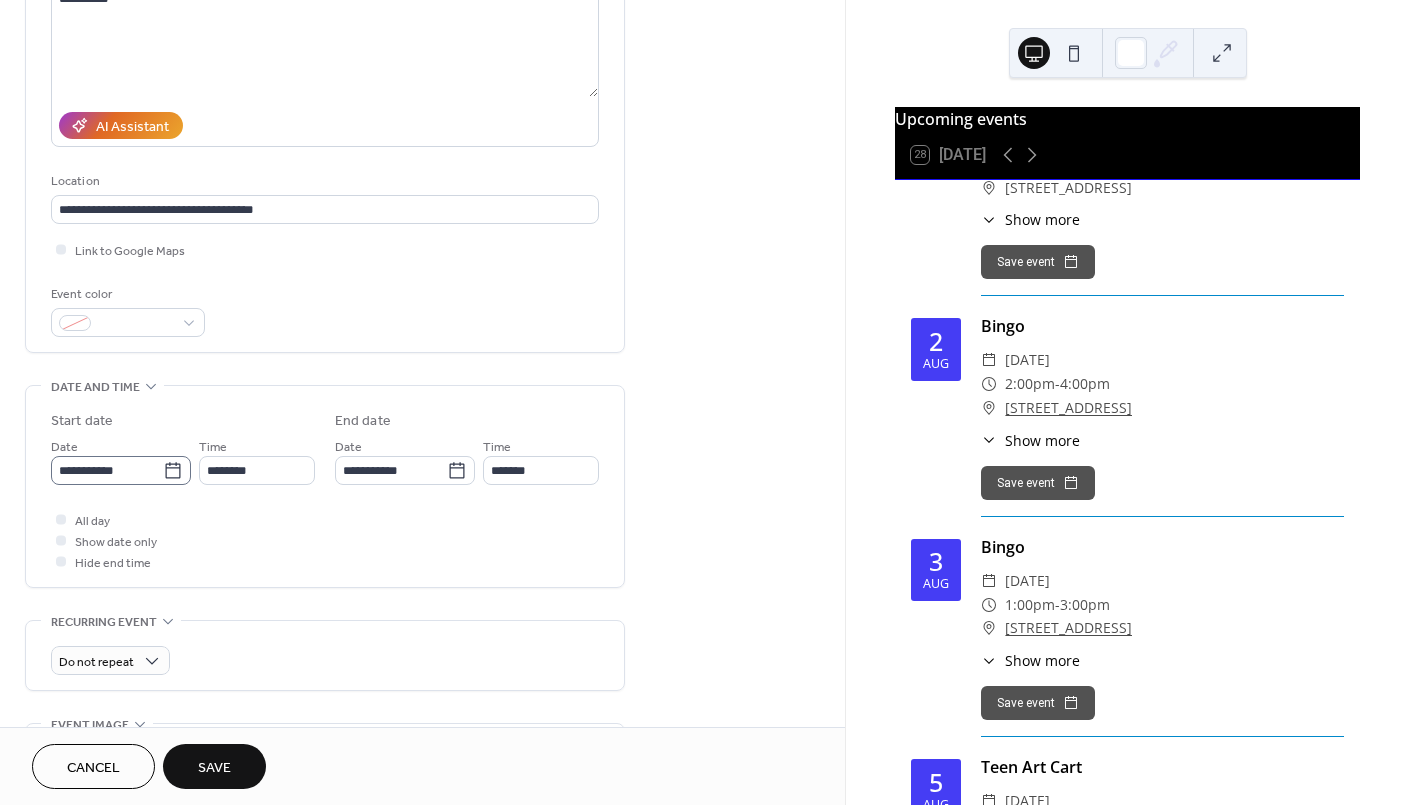 click 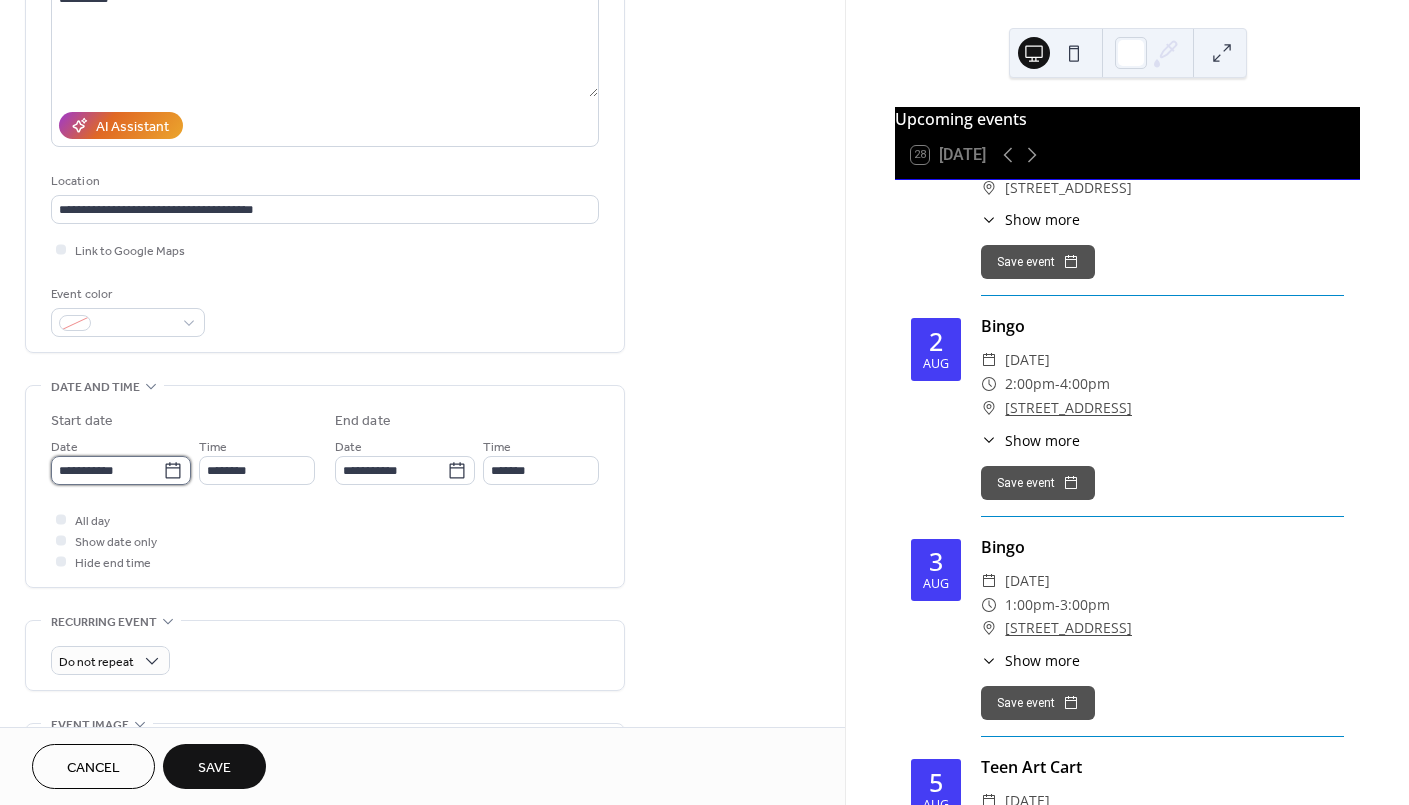 click on "**********" at bounding box center (107, 470) 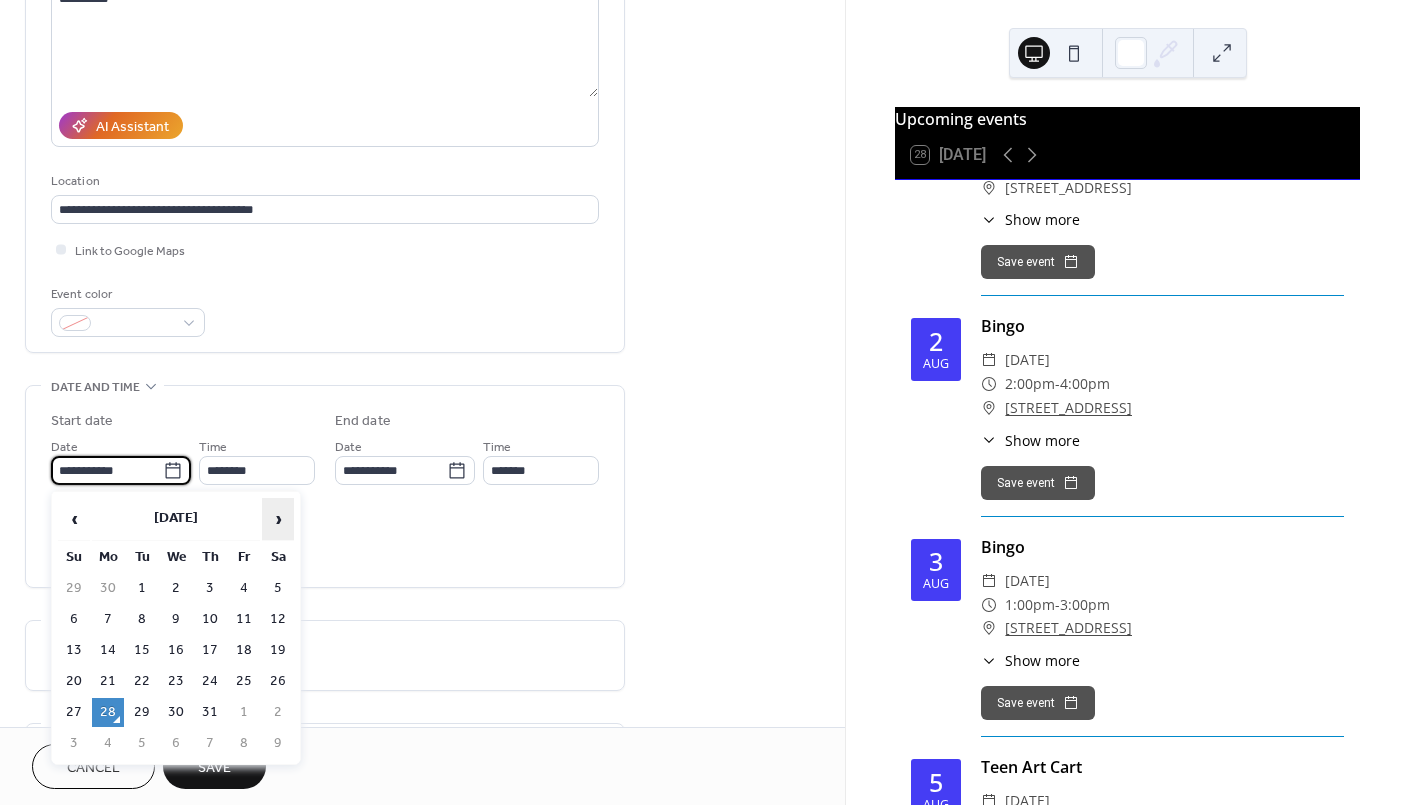 click on "›" at bounding box center (278, 519) 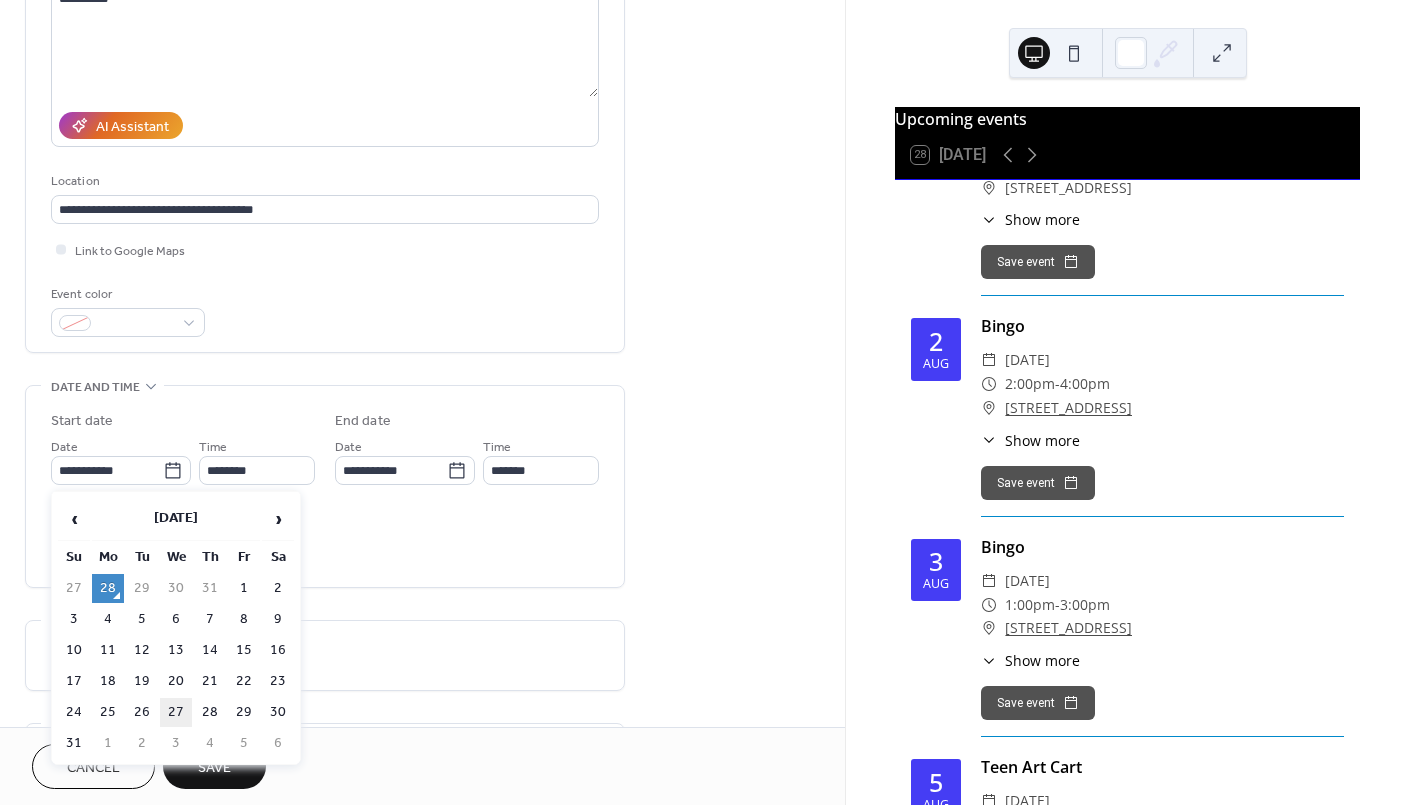 click on "27" at bounding box center (176, 712) 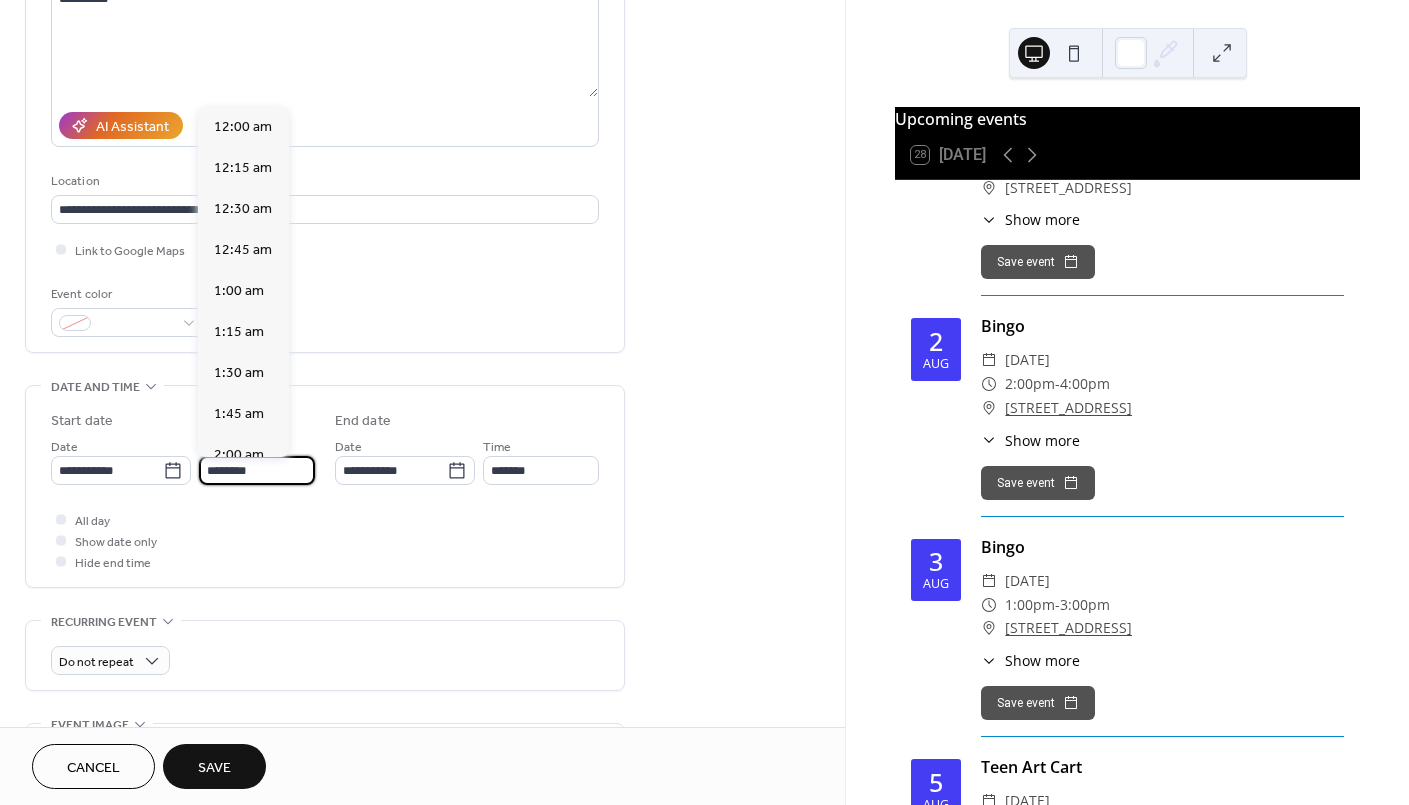 click on "********" at bounding box center [257, 470] 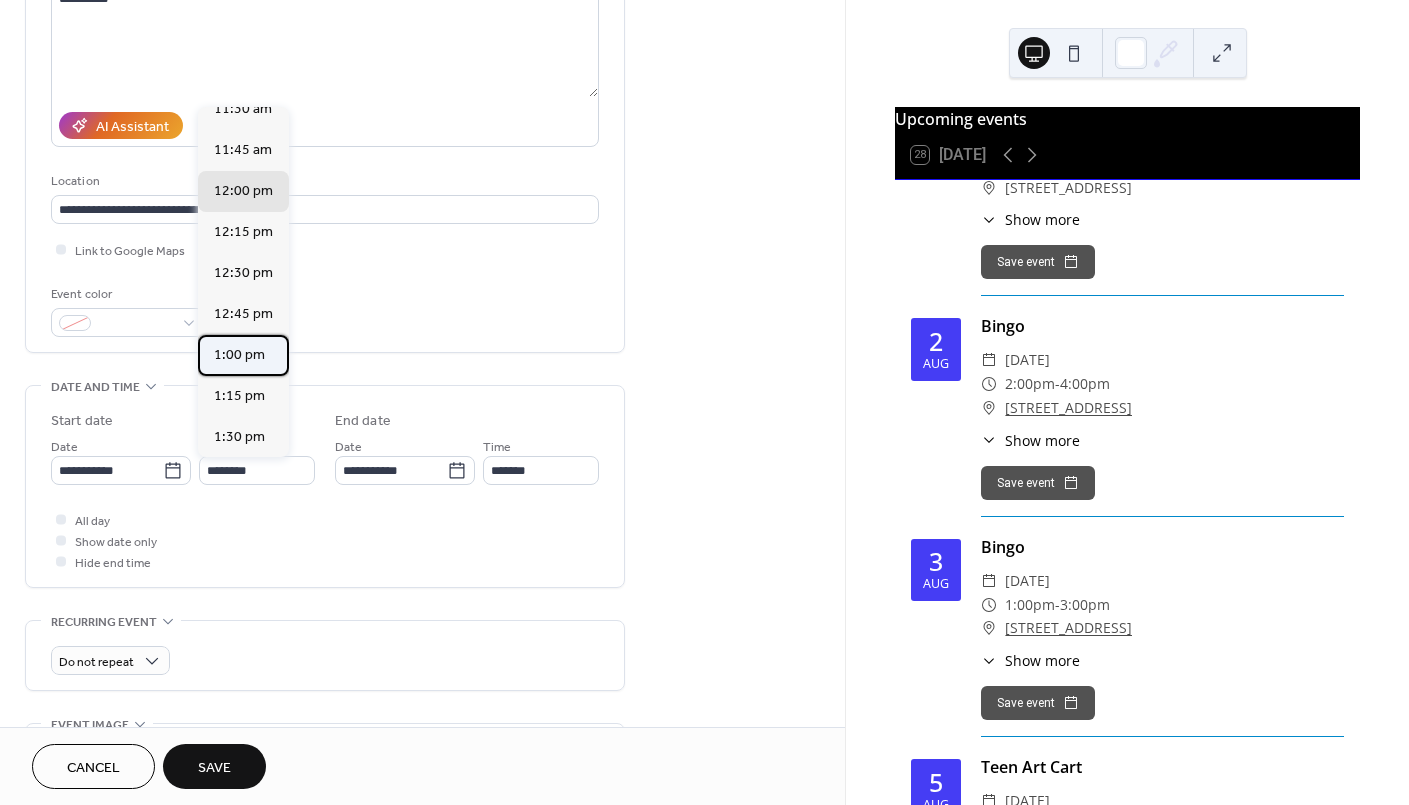 click on "1:00 pm" at bounding box center [239, 354] 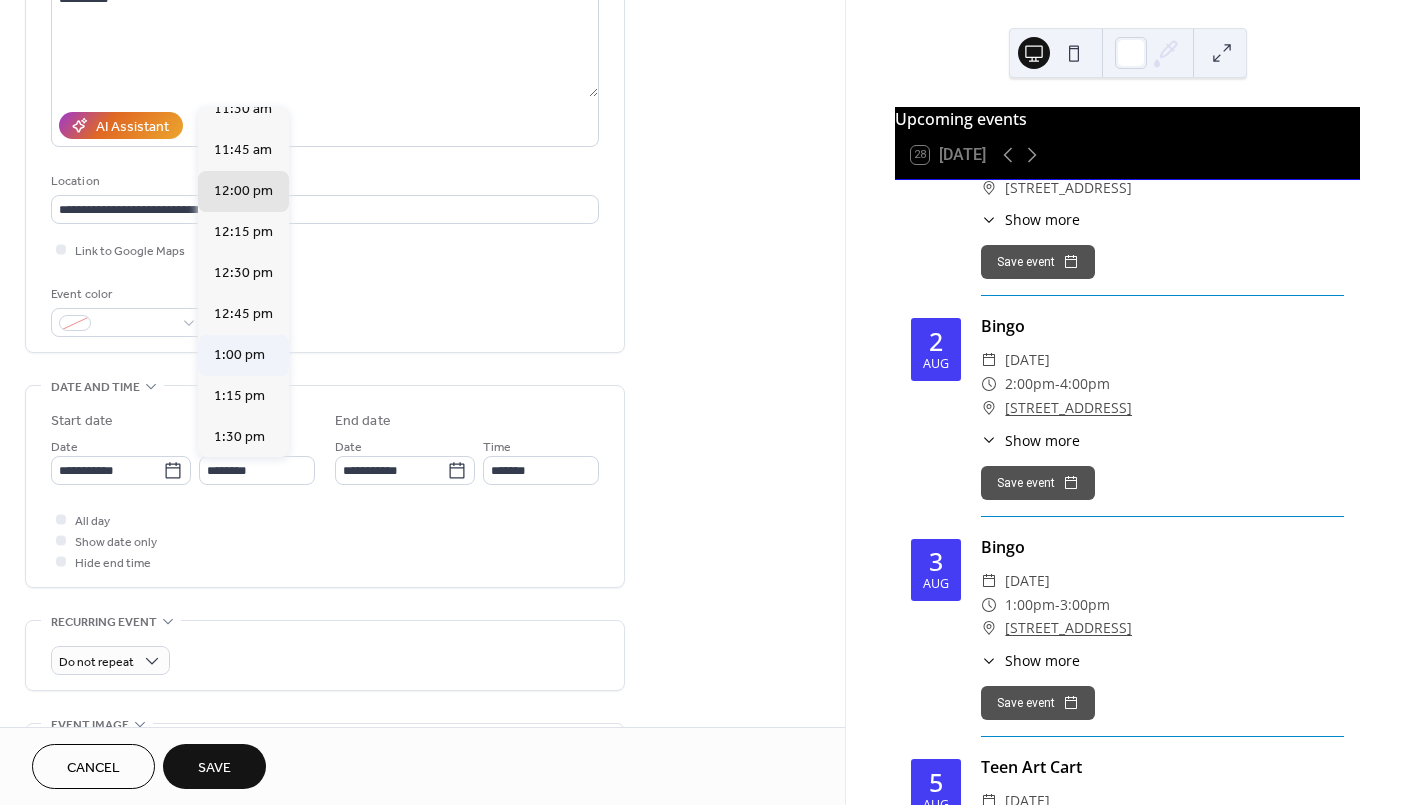type on "*******" 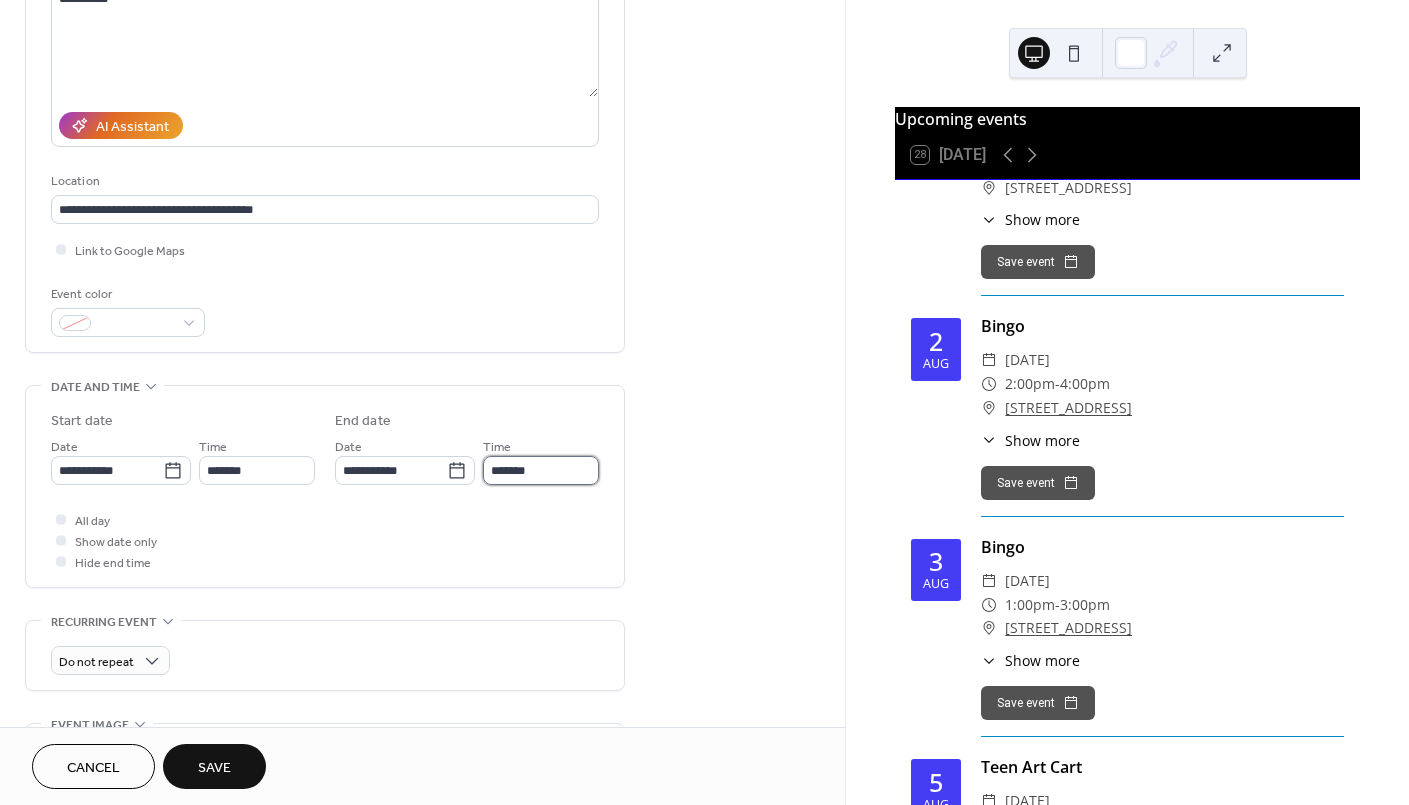 click on "*******" at bounding box center (541, 470) 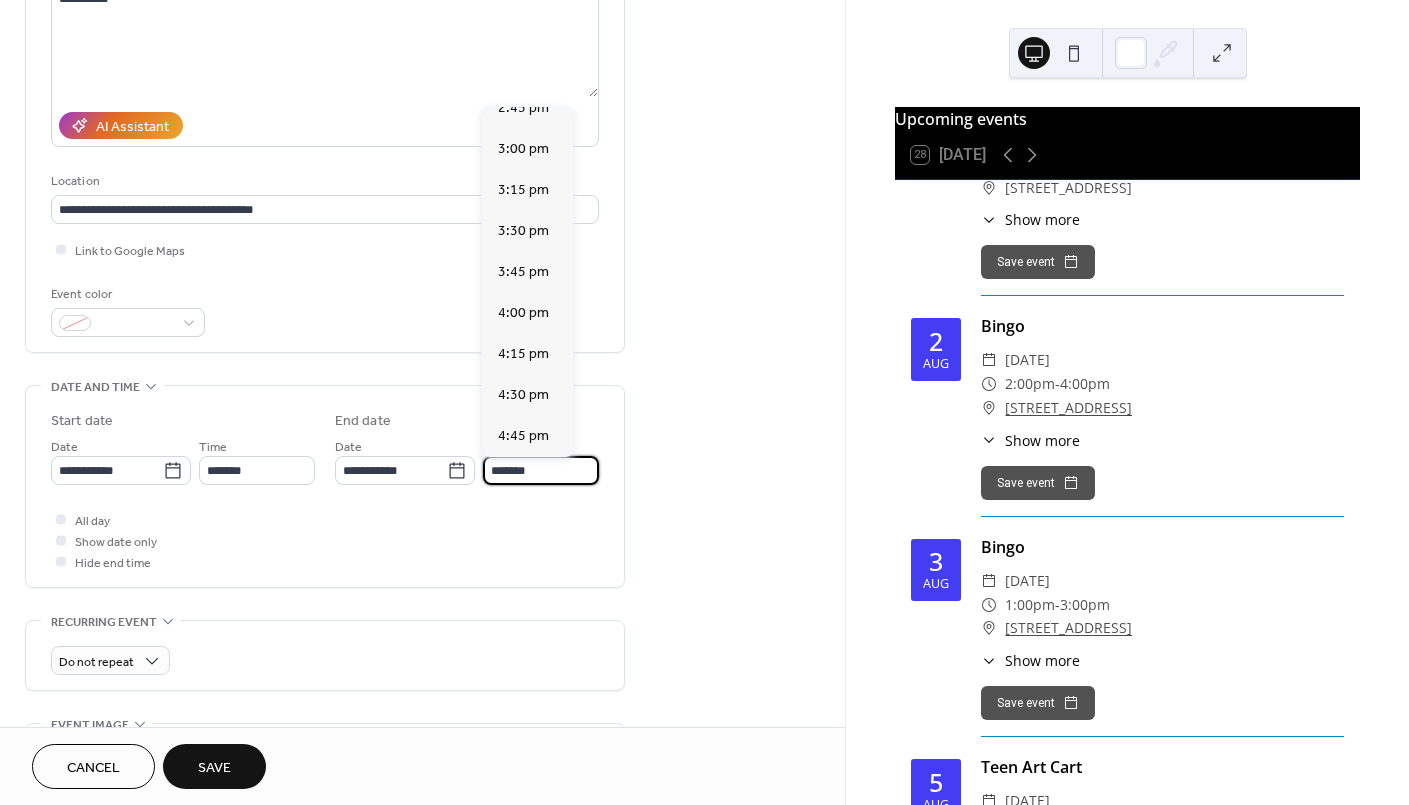scroll, scrollTop: 266, scrollLeft: 0, axis: vertical 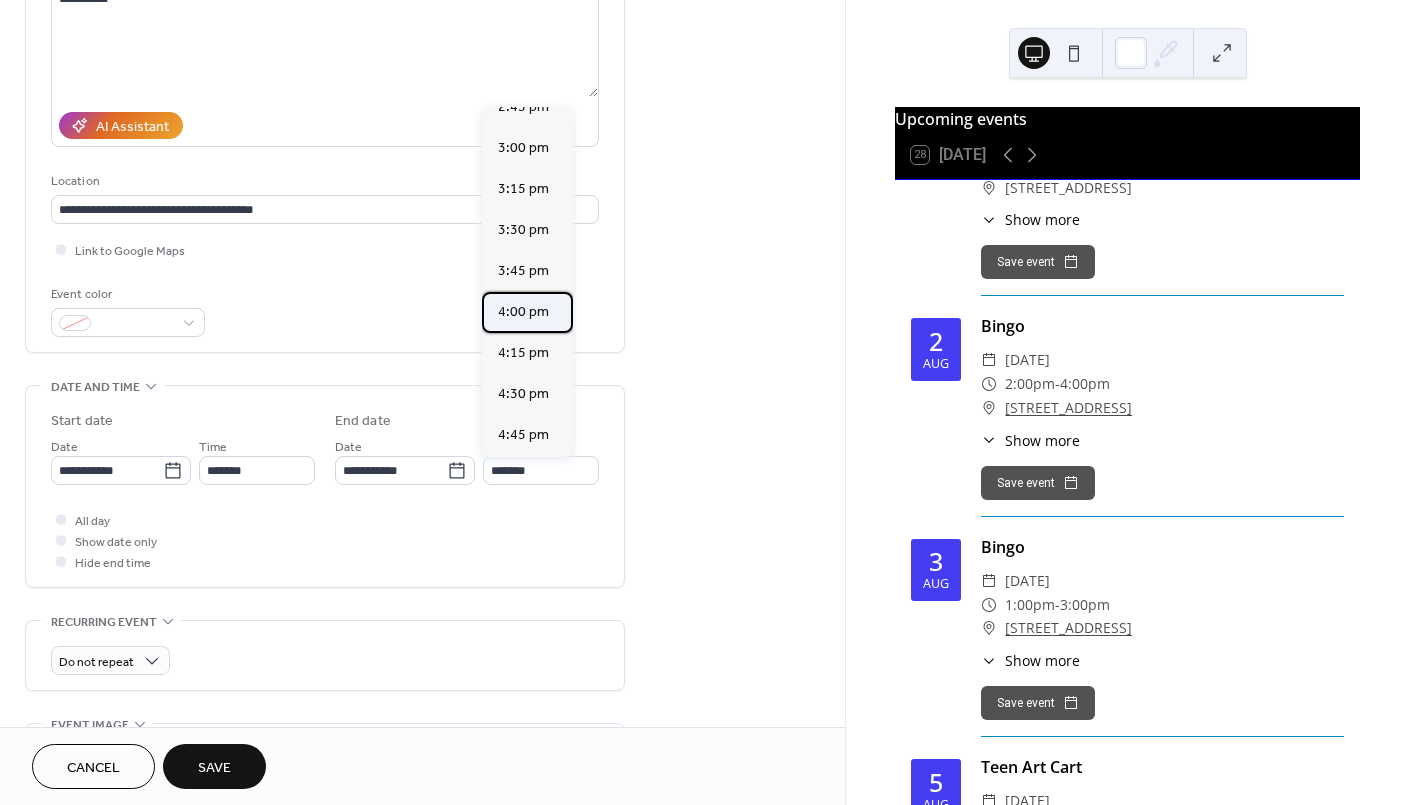 click on "4:00 pm" at bounding box center (523, 311) 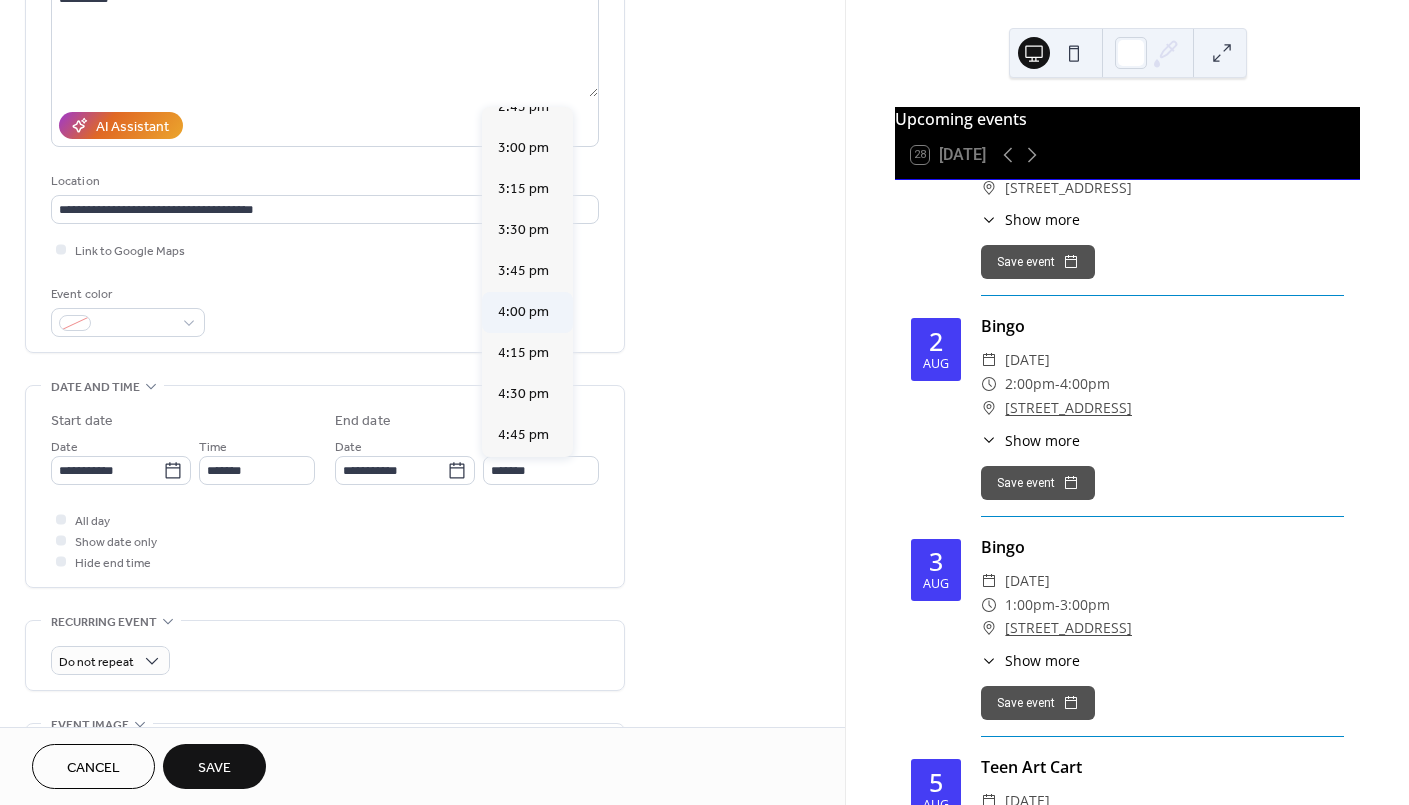 type on "*******" 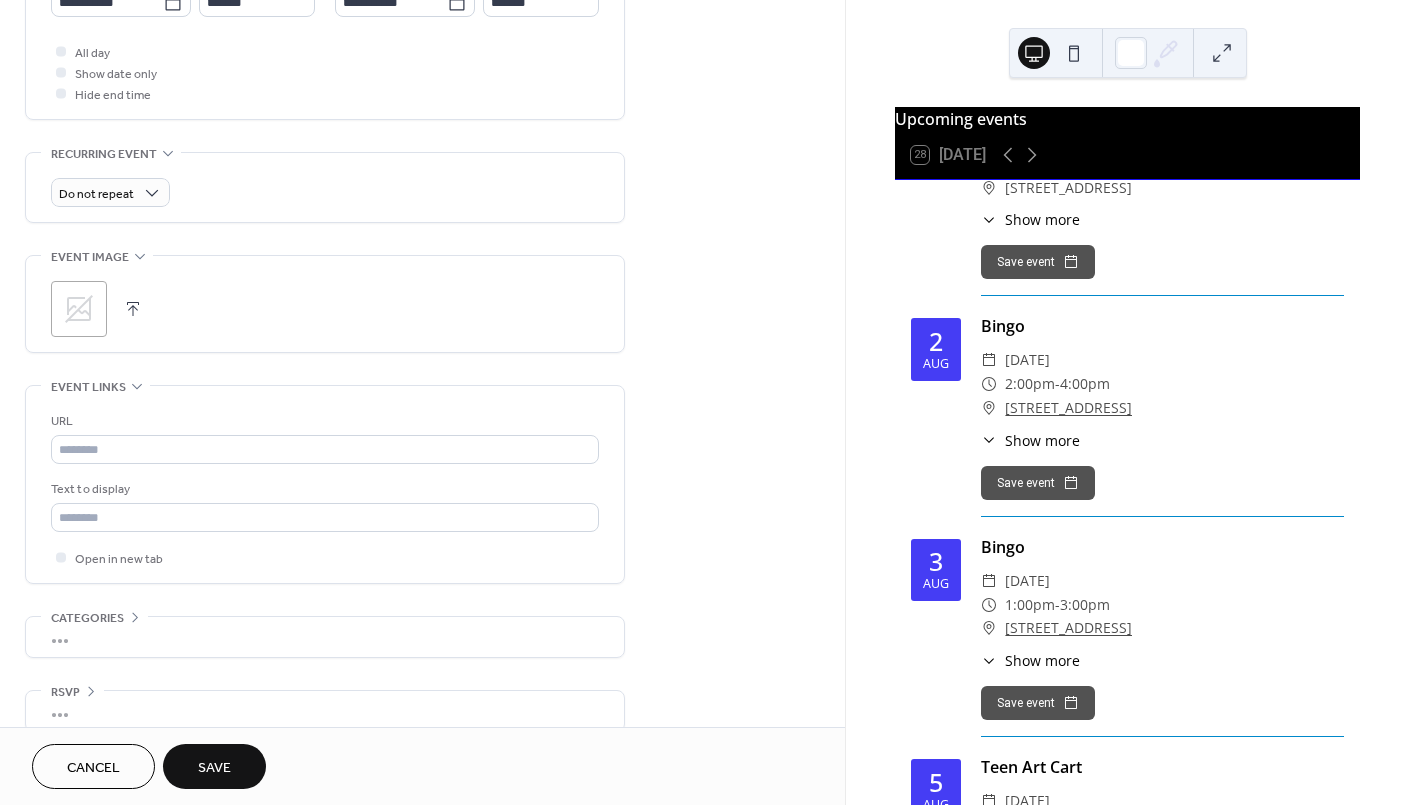 scroll, scrollTop: 765, scrollLeft: 0, axis: vertical 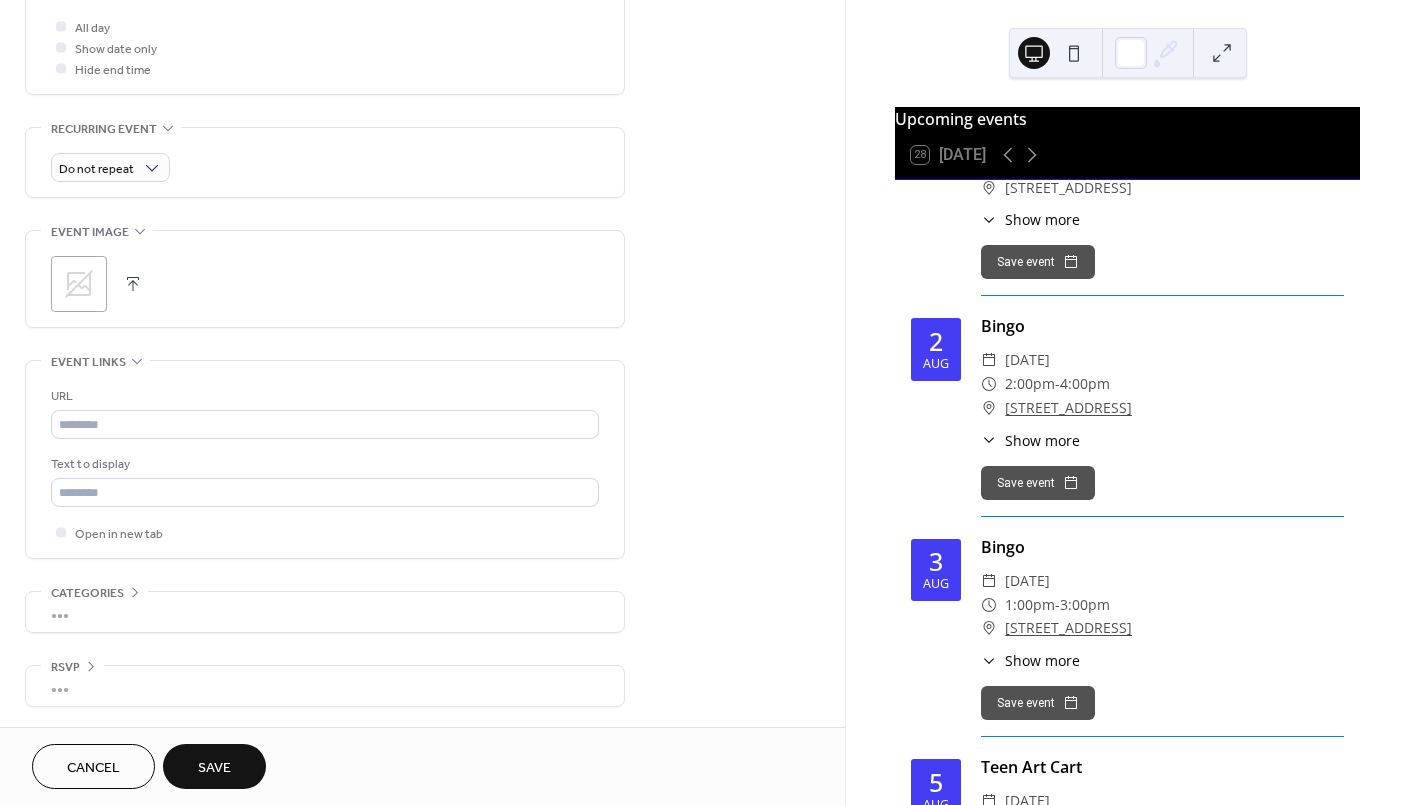 click on "Save" at bounding box center (214, 768) 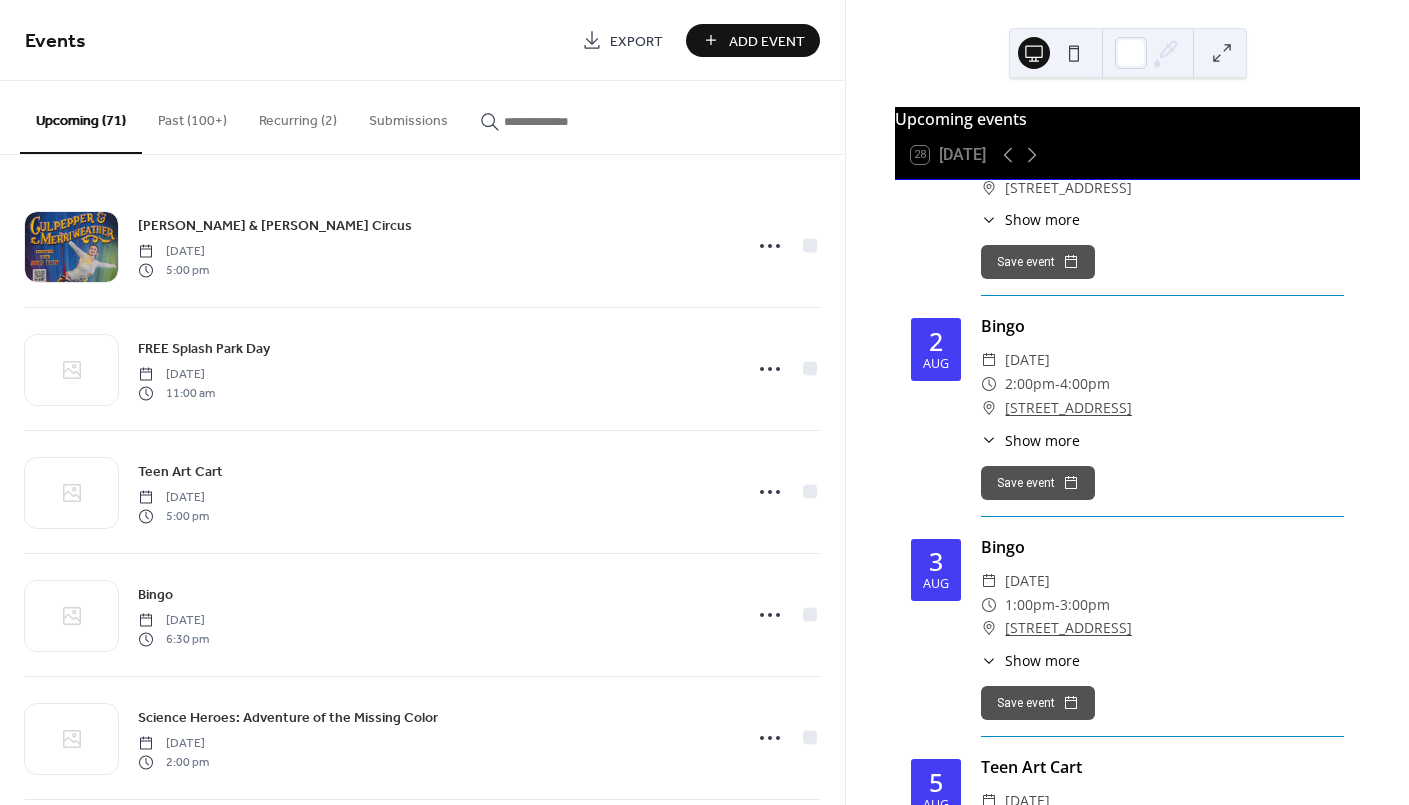 click on "Add Event" at bounding box center [767, 41] 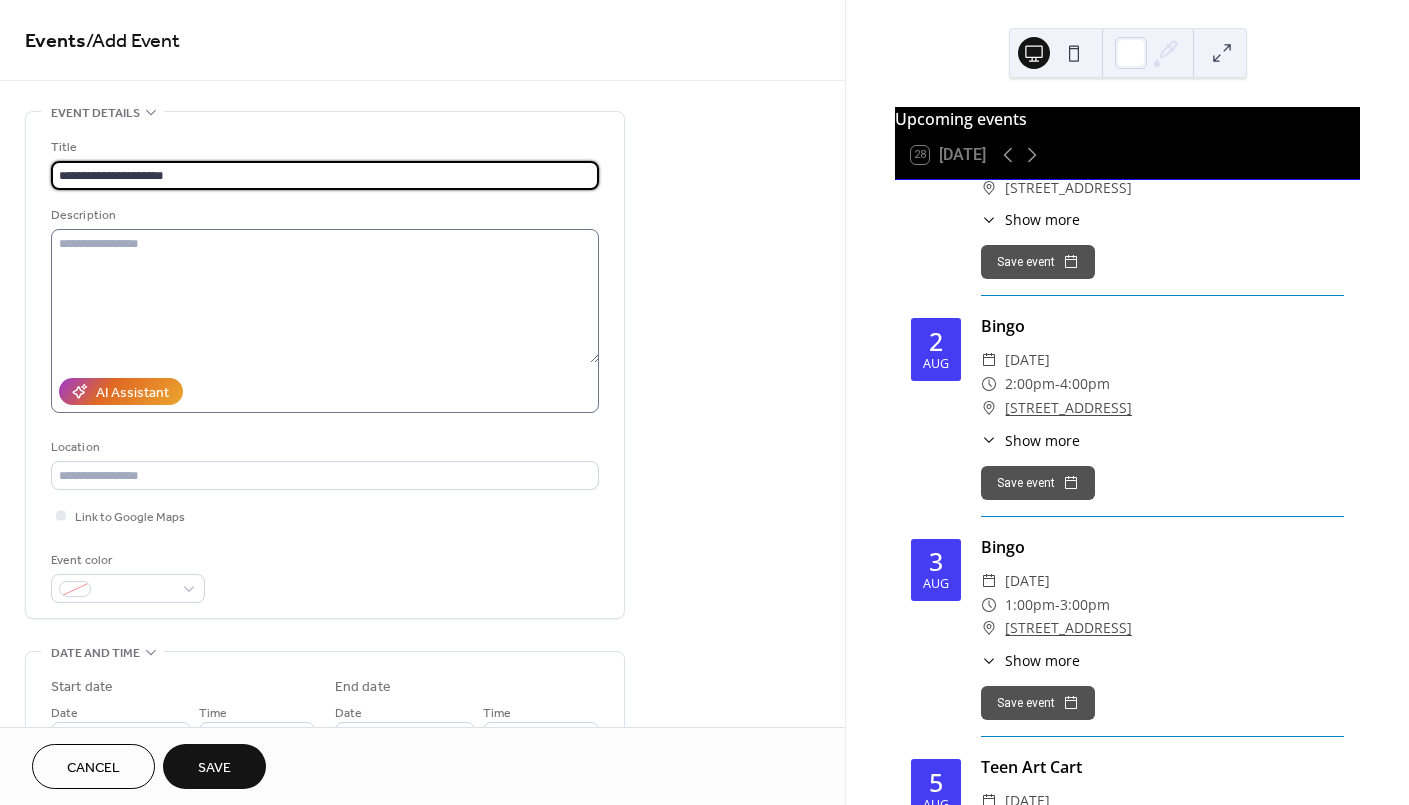 type on "**********" 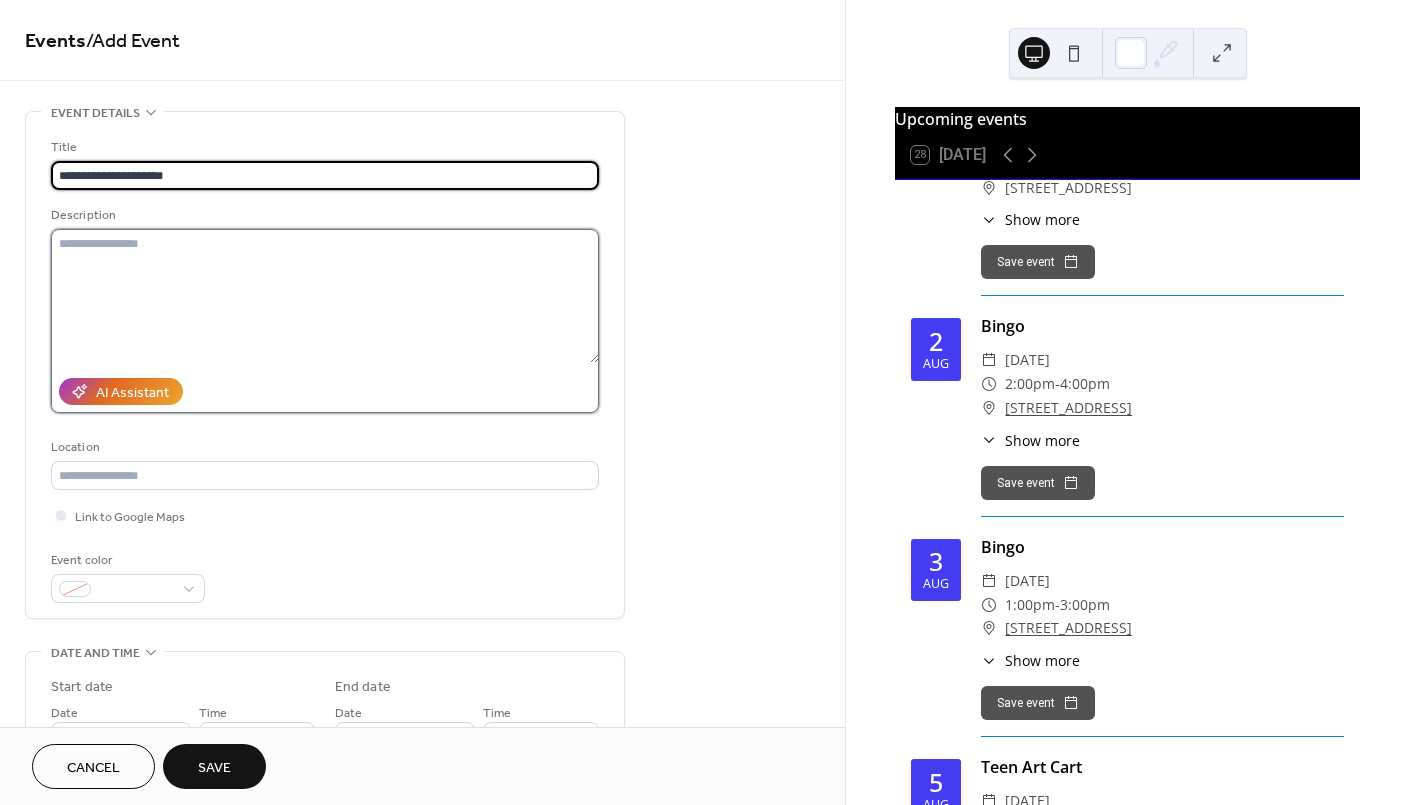 click at bounding box center (325, 296) 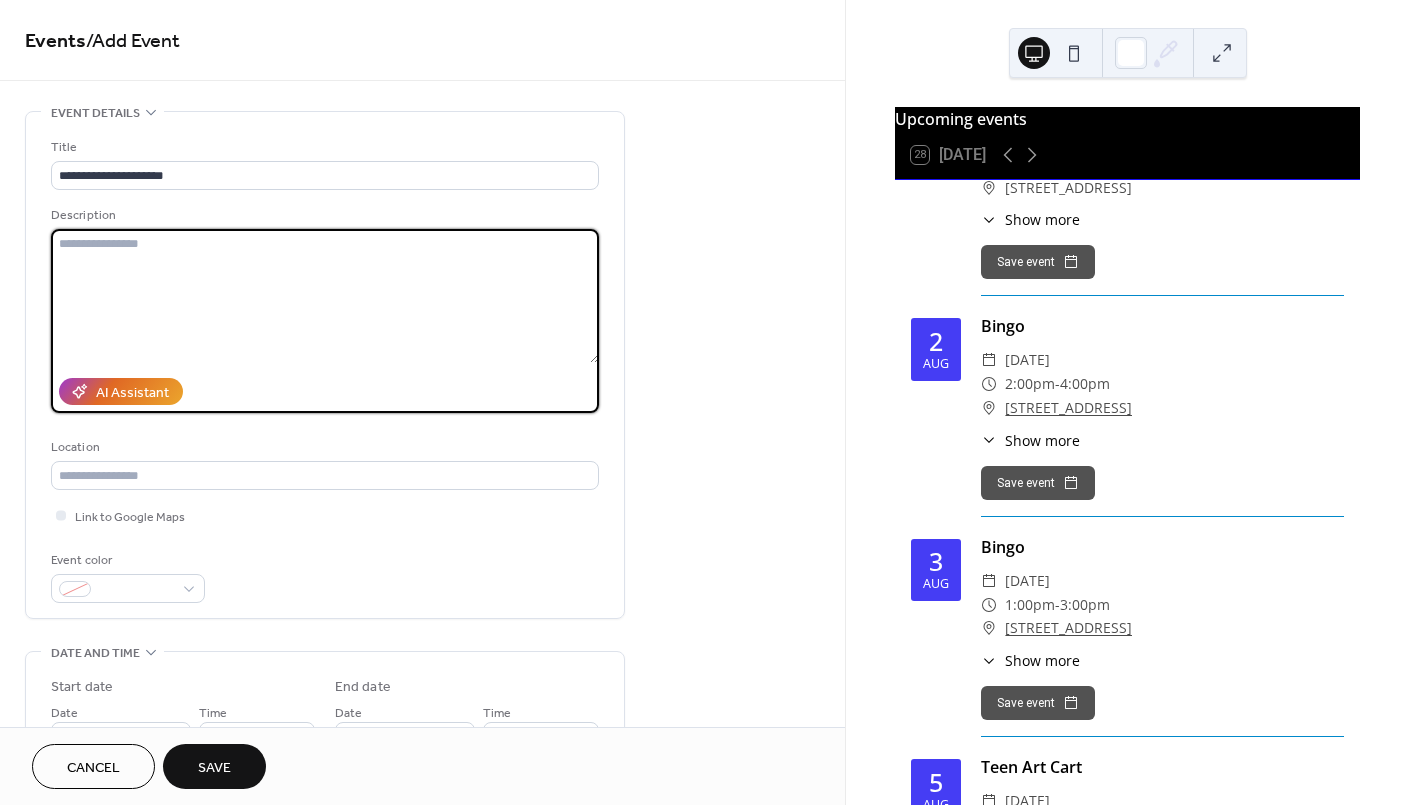 paste on "**********" 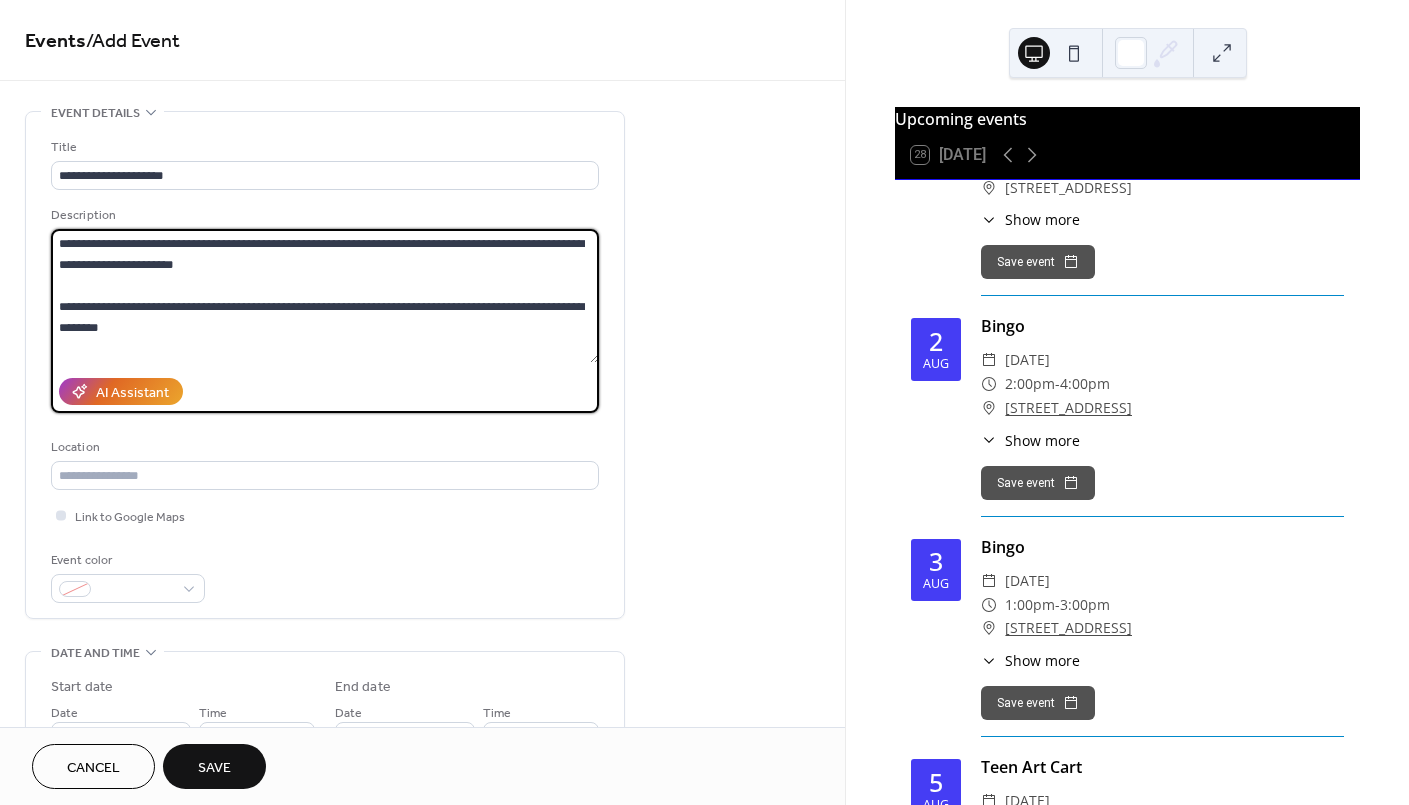 scroll, scrollTop: 17, scrollLeft: 0, axis: vertical 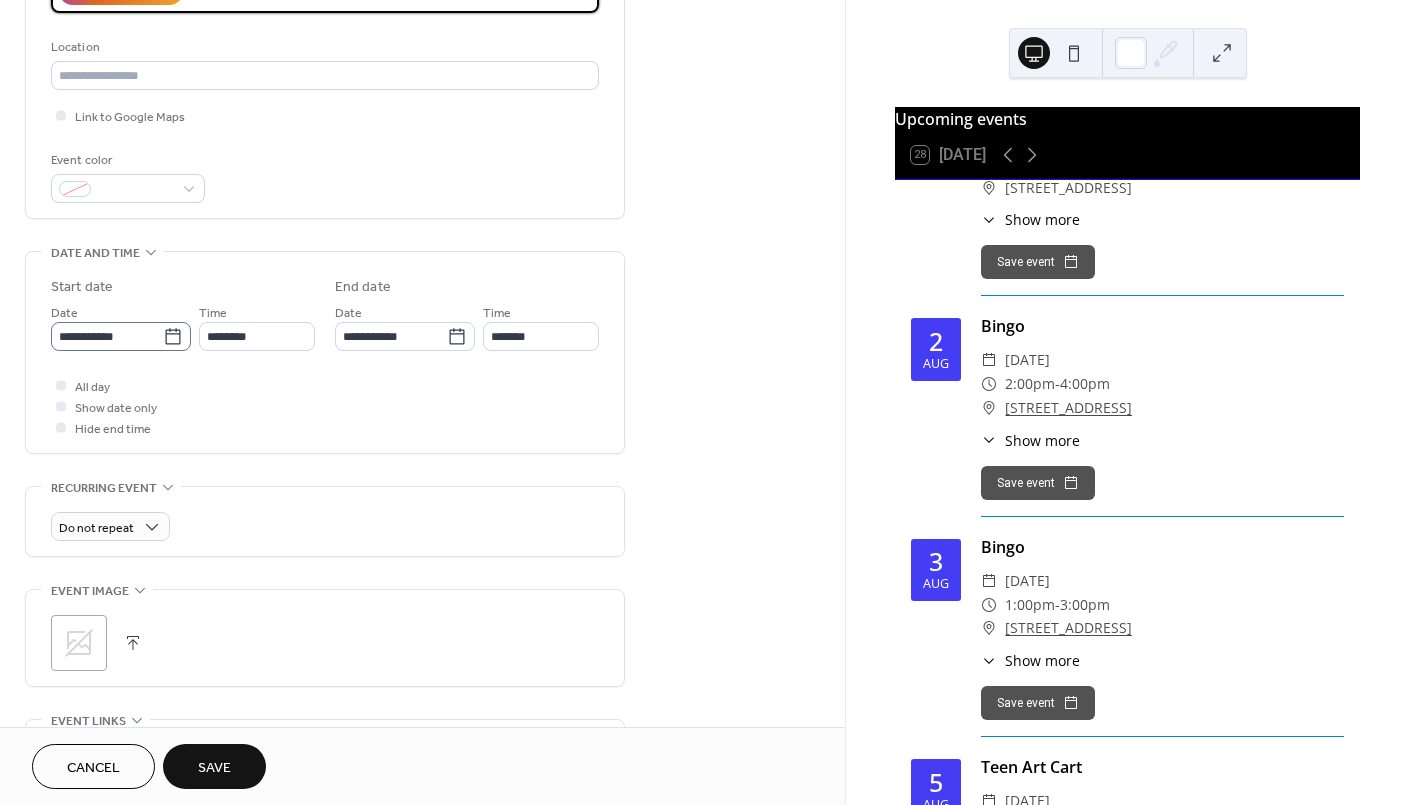 type on "**********" 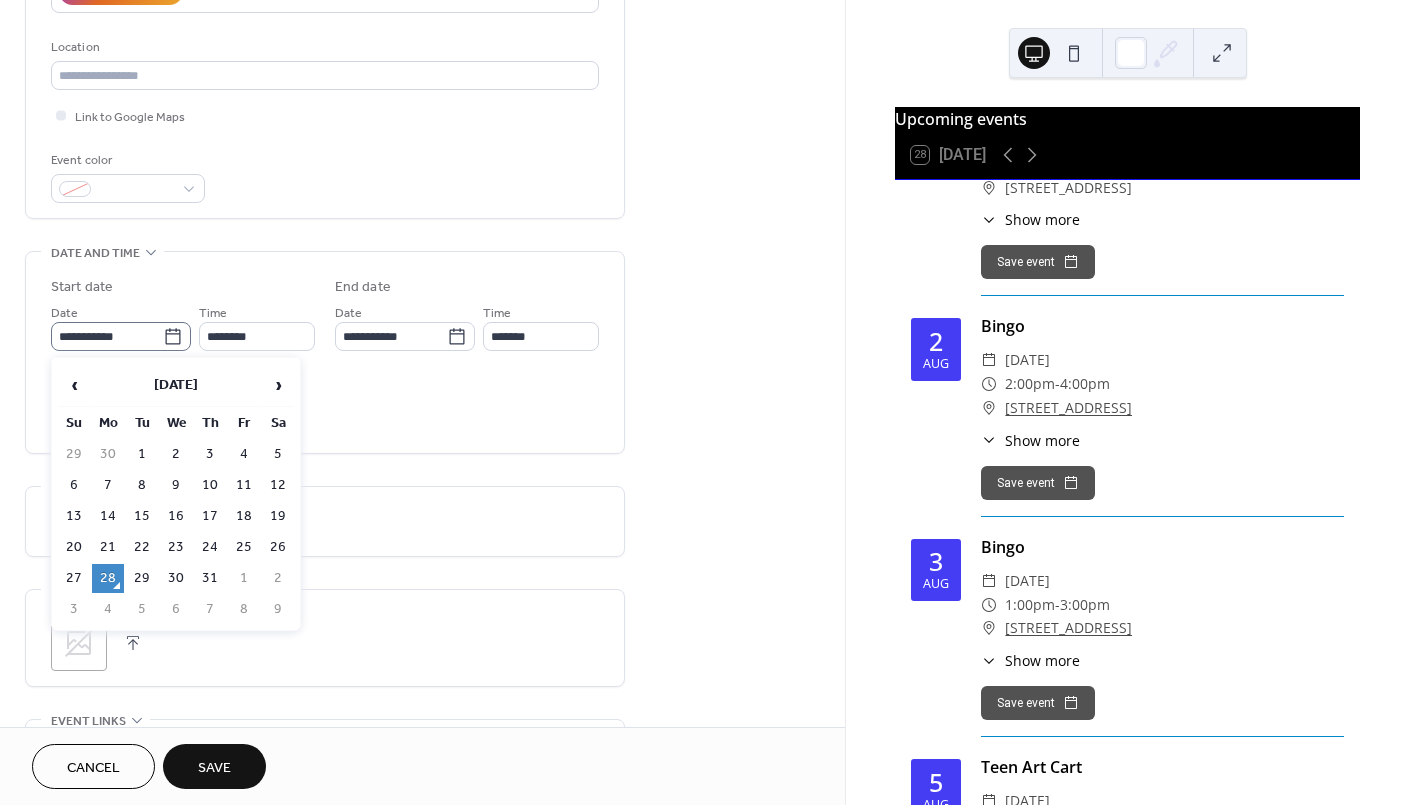 click on "**********" at bounding box center [121, 336] 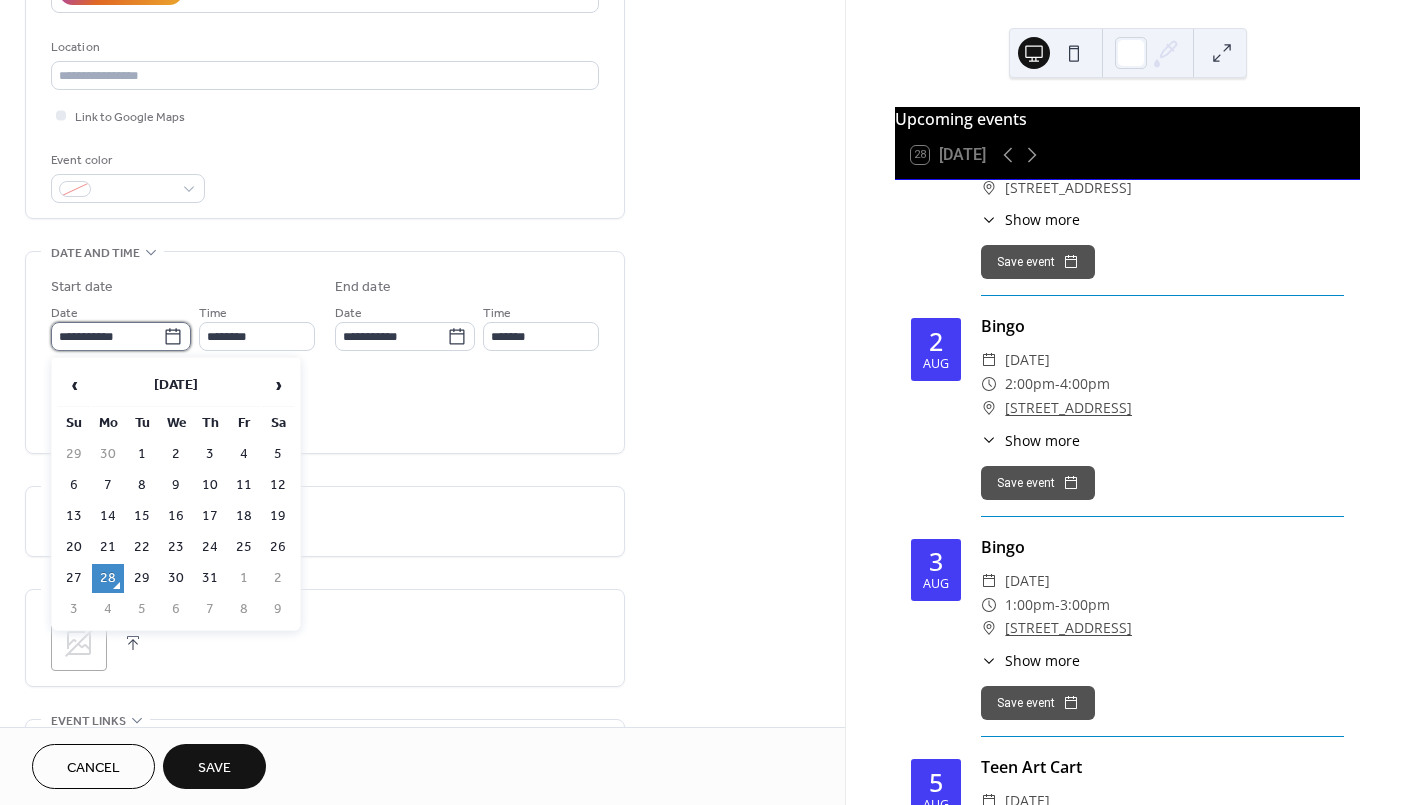 click on "**********" at bounding box center (107, 336) 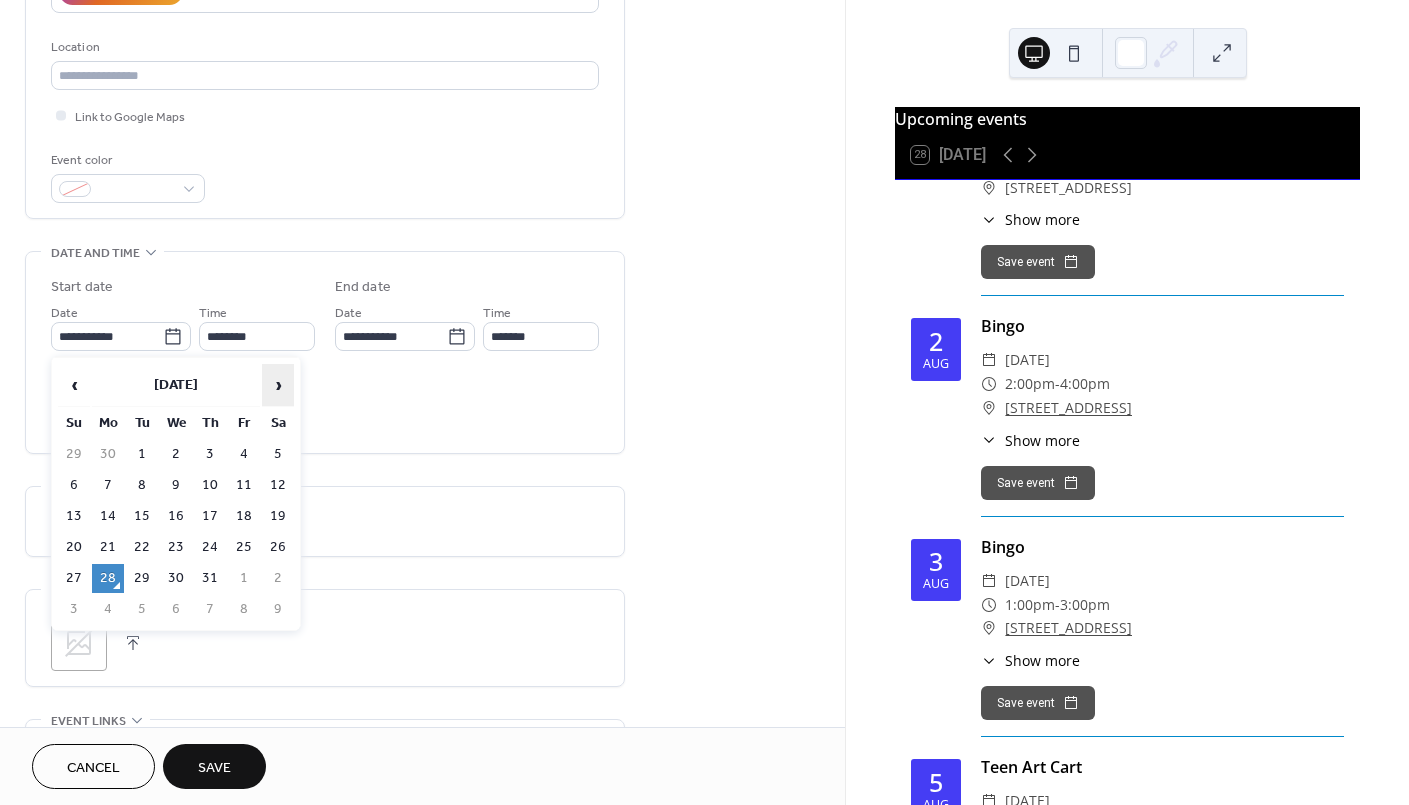 click on "›" at bounding box center [278, 385] 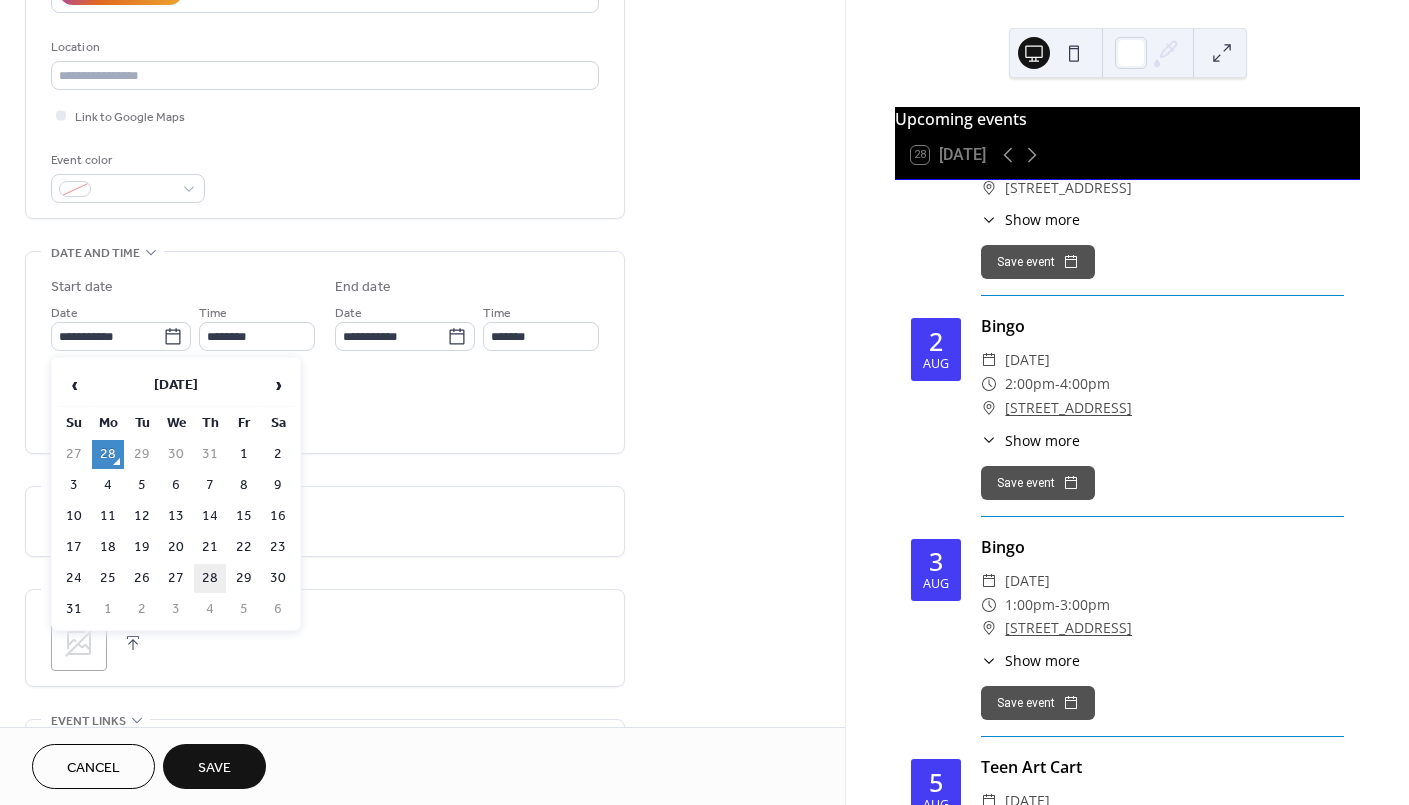 click on "28" at bounding box center [210, 578] 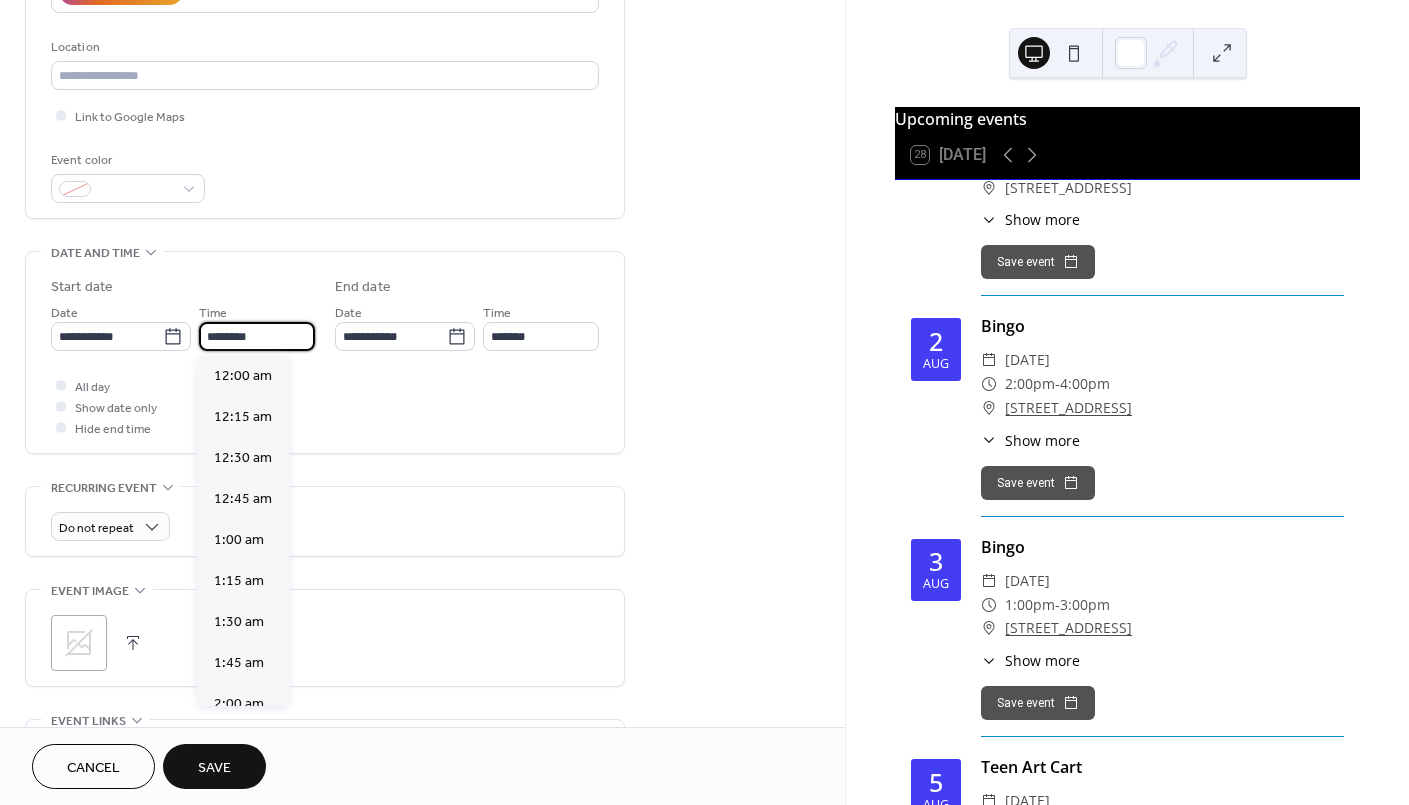 click on "********" at bounding box center [257, 336] 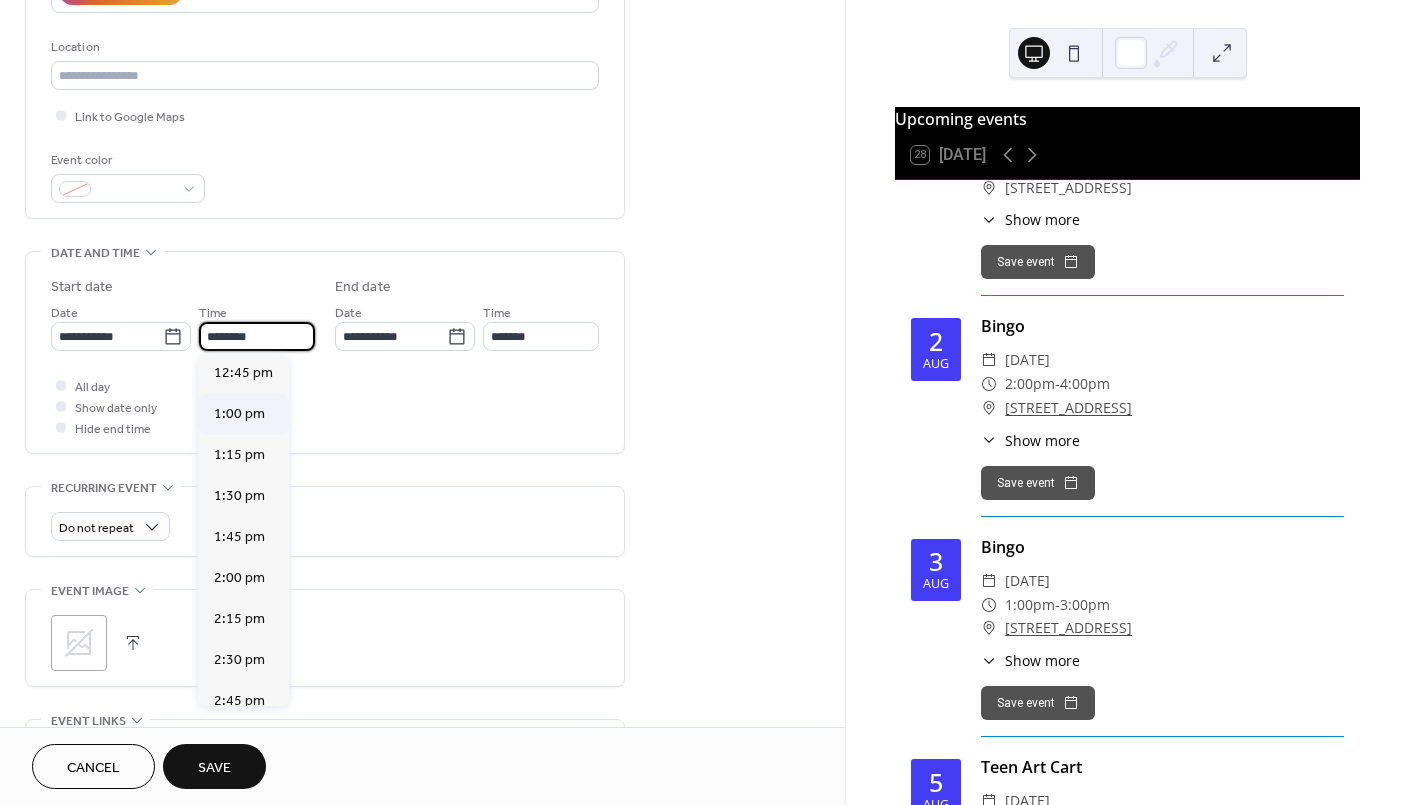 scroll, scrollTop: 2170, scrollLeft: 0, axis: vertical 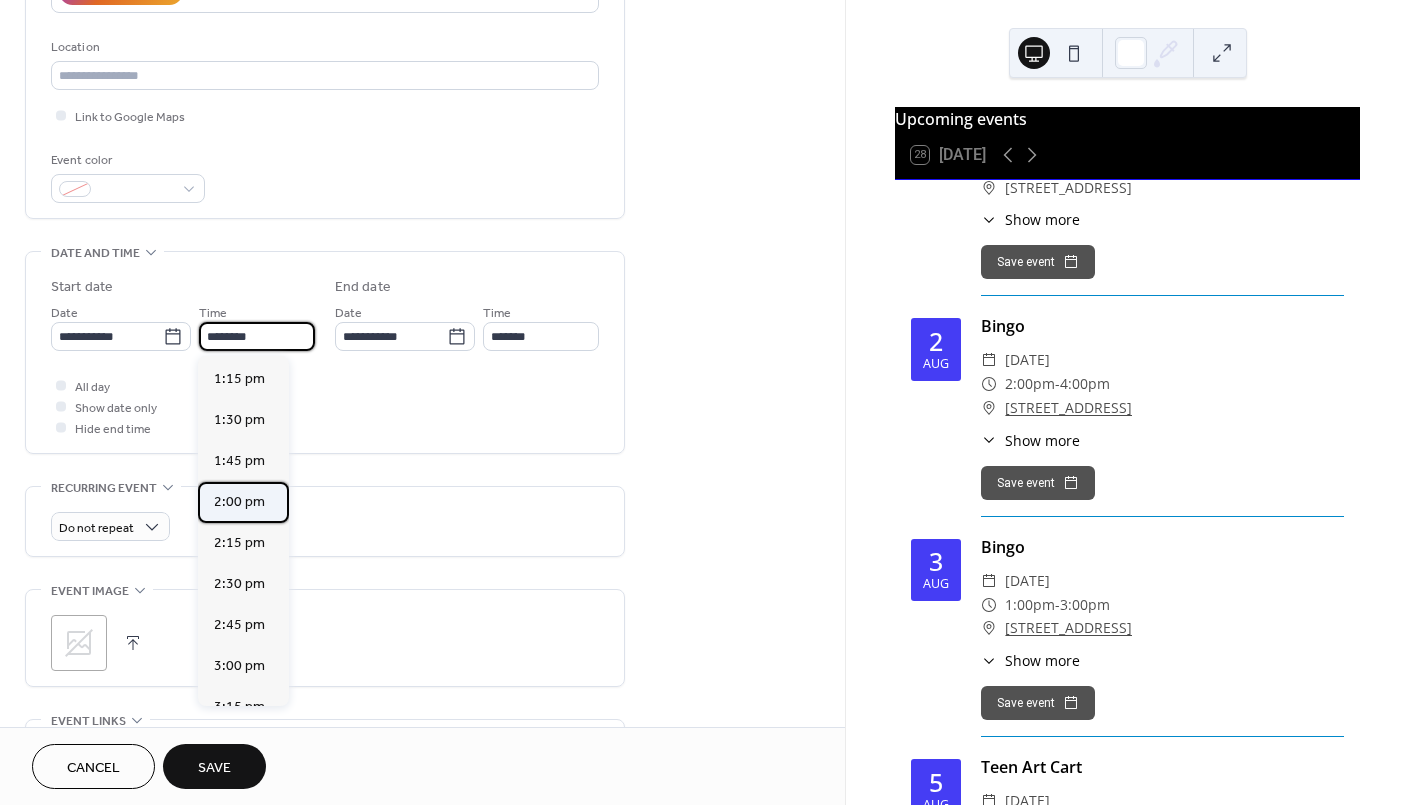 click on "2:00 pm" at bounding box center (239, 502) 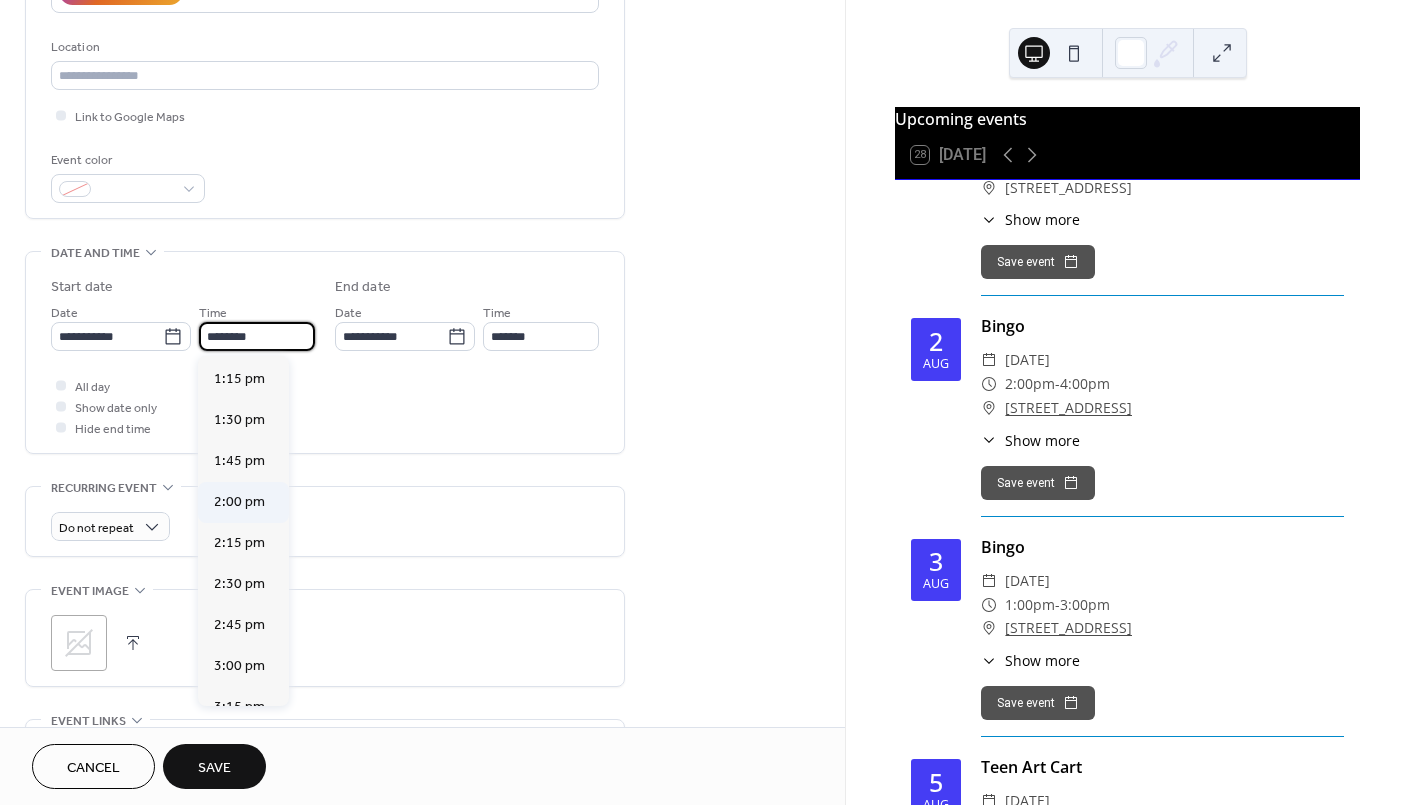 type on "*******" 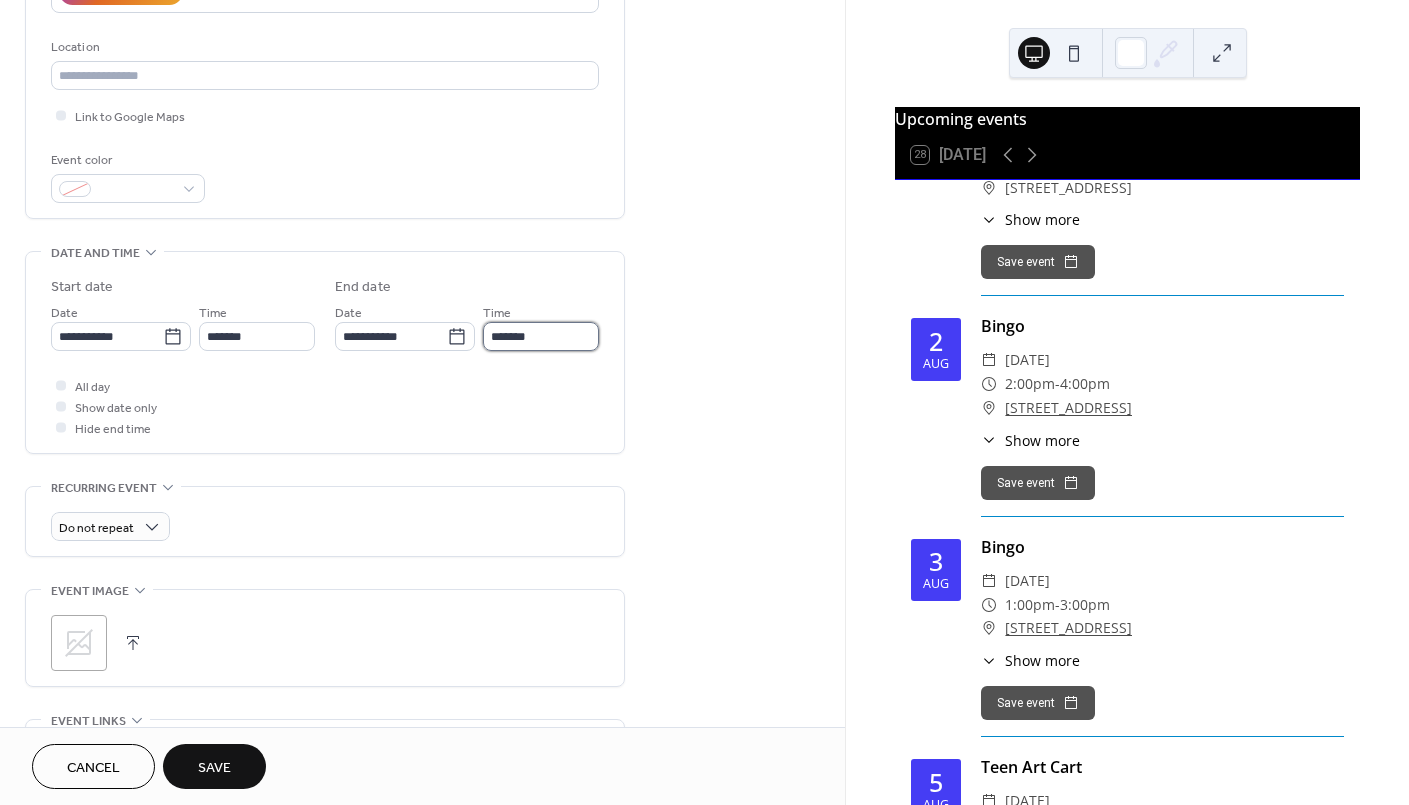 click on "*******" at bounding box center (541, 336) 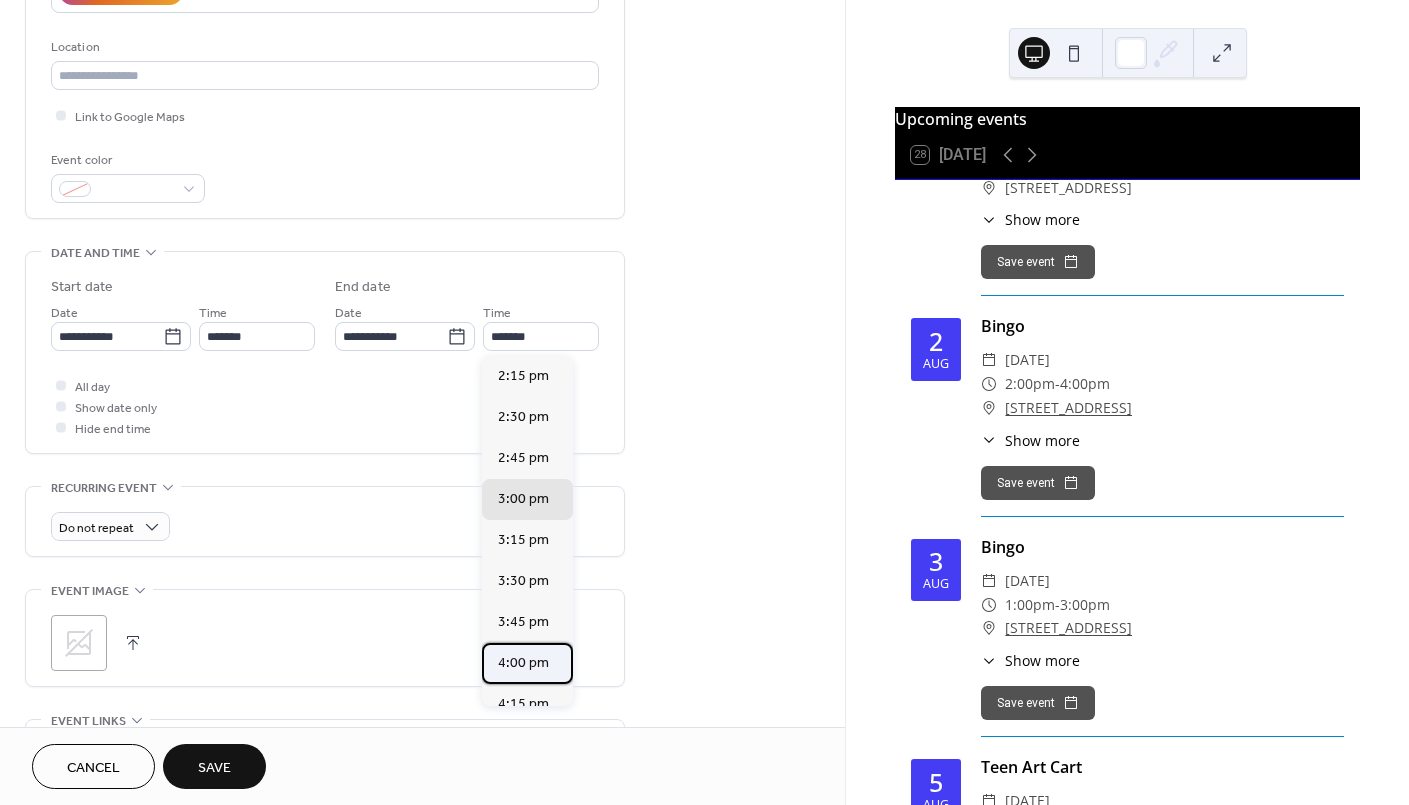 click on "4:00 pm" at bounding box center [523, 663] 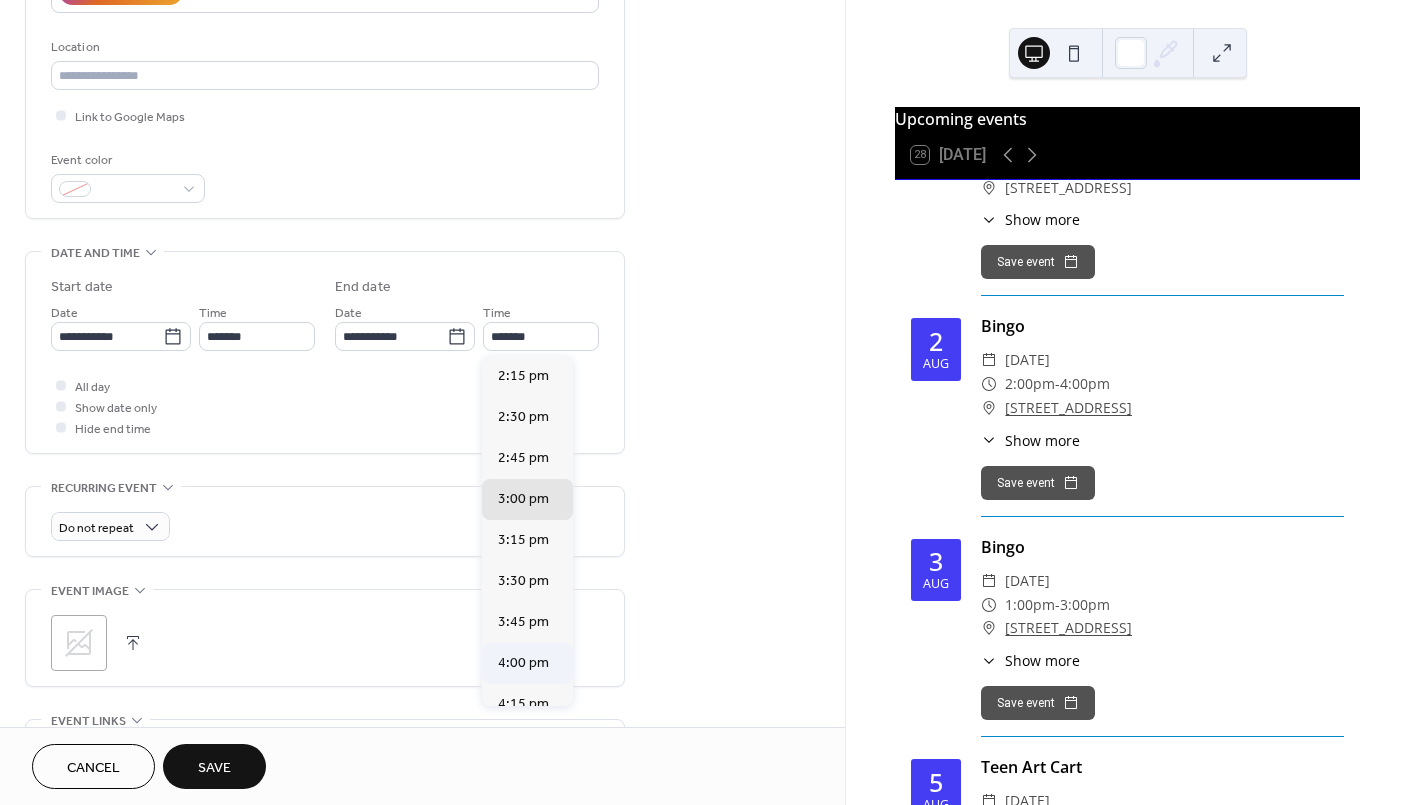 type on "*******" 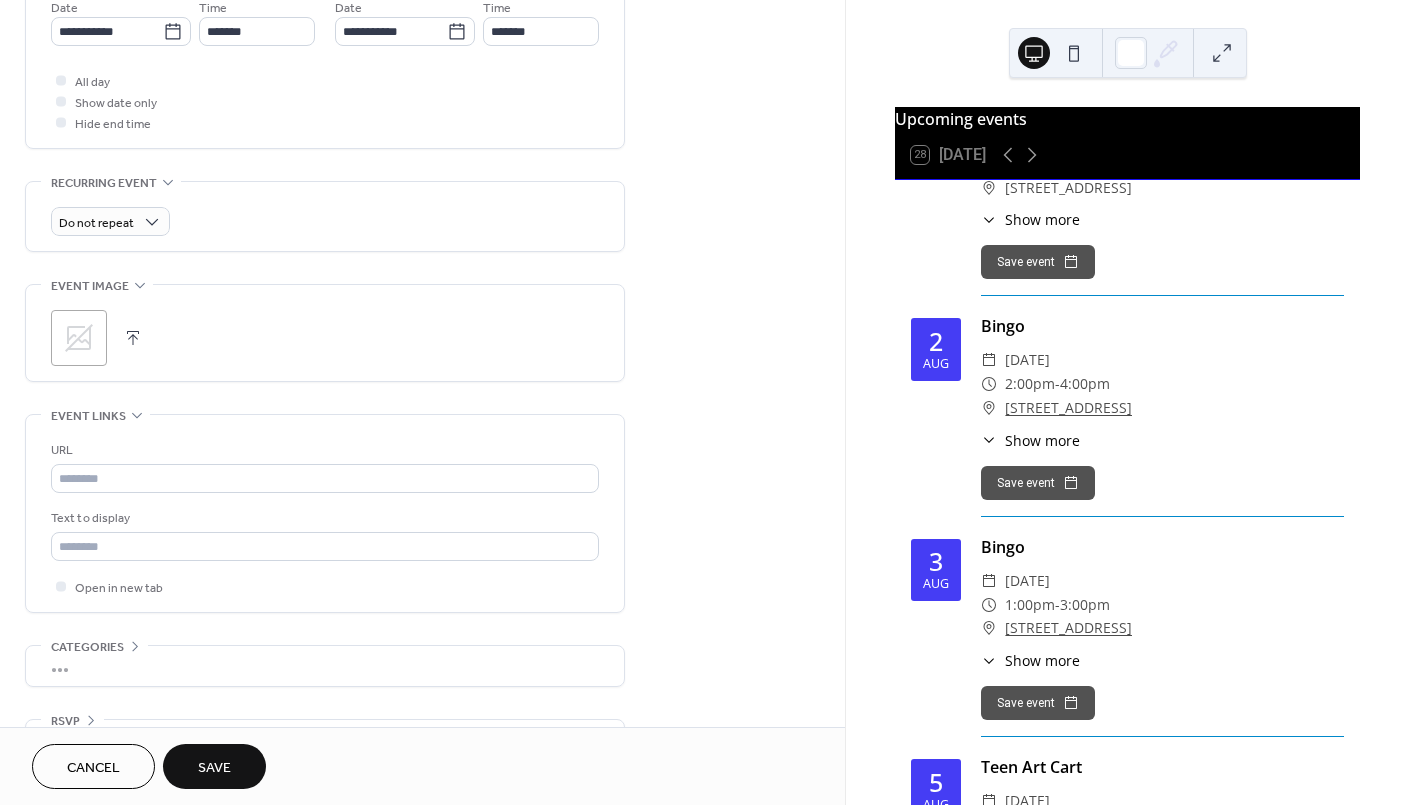 scroll, scrollTop: 765, scrollLeft: 0, axis: vertical 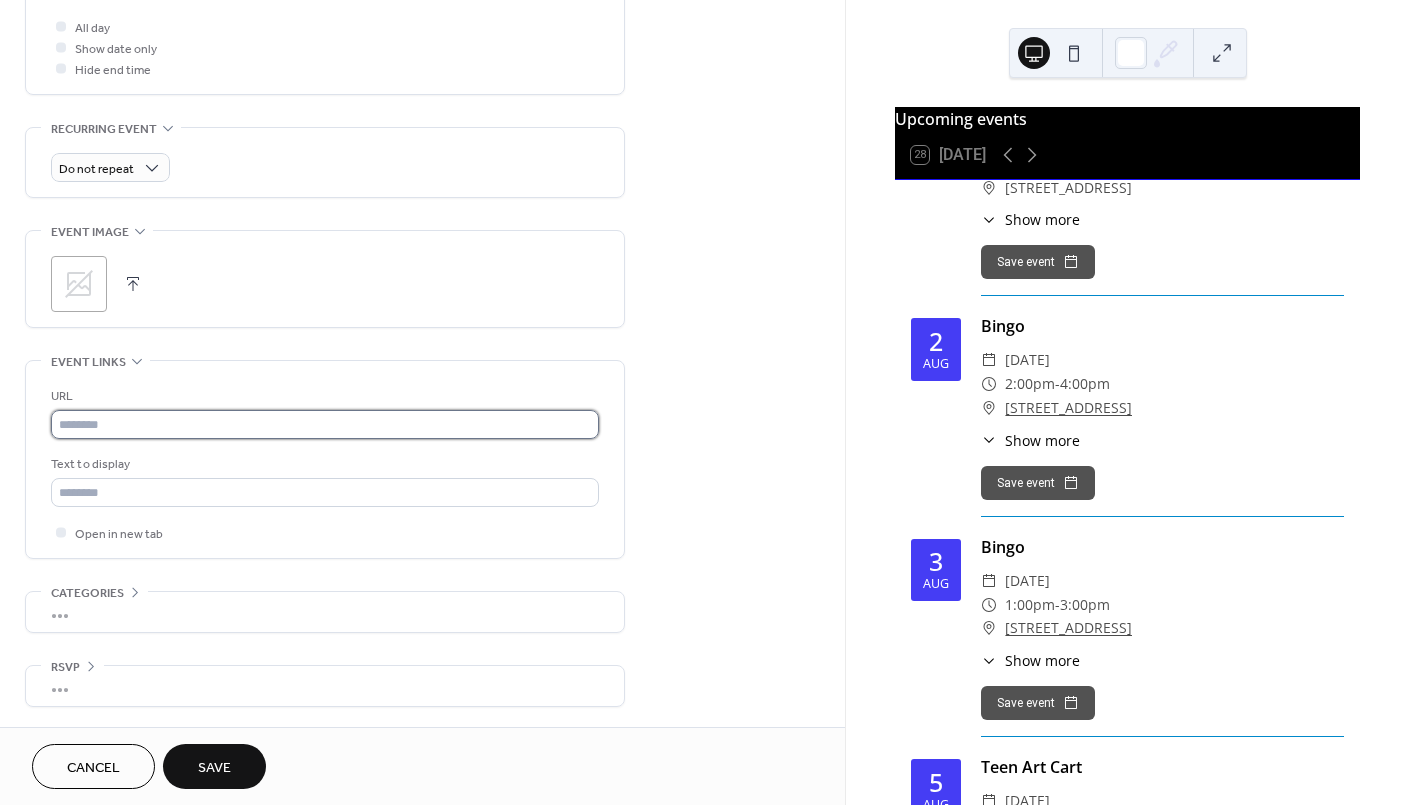 click at bounding box center (325, 424) 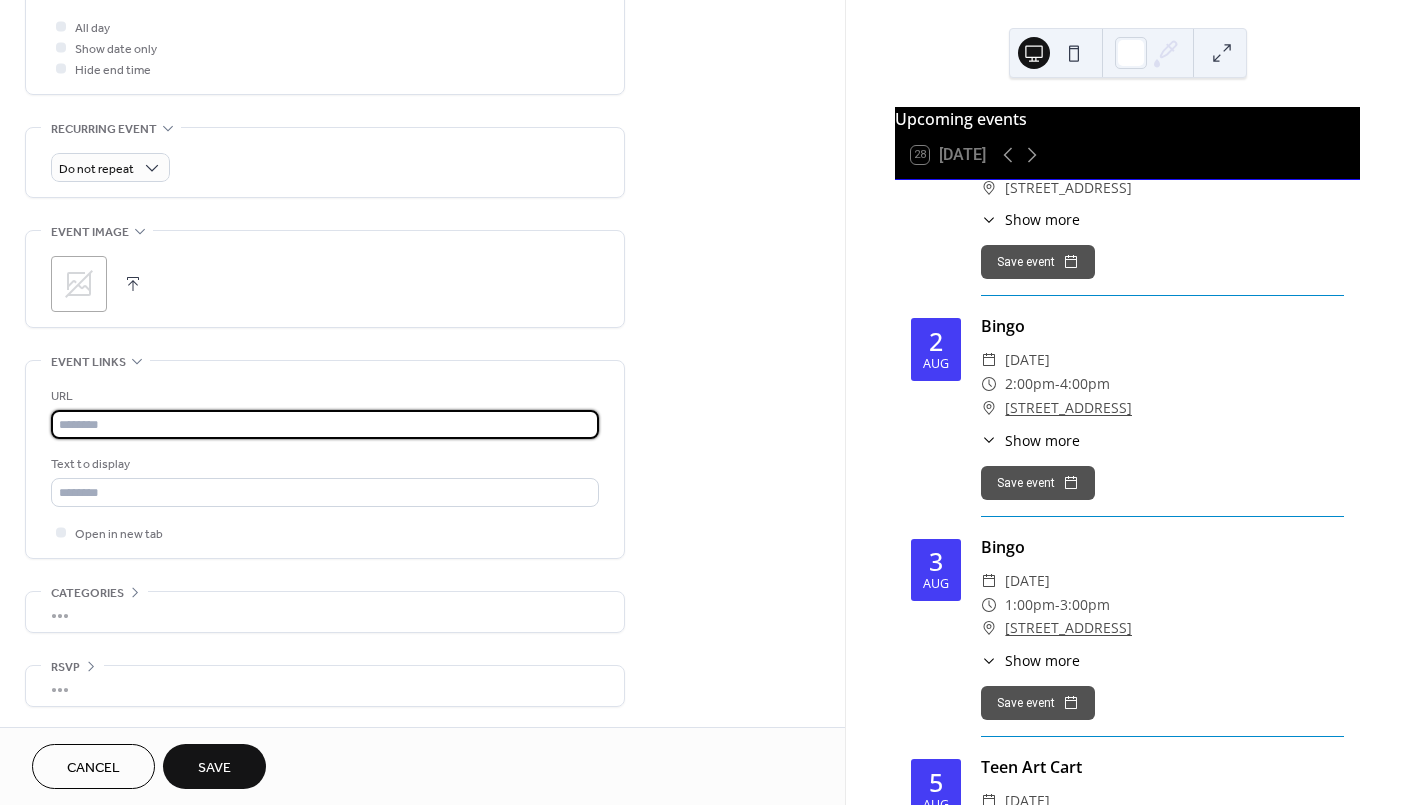 paste on "**********" 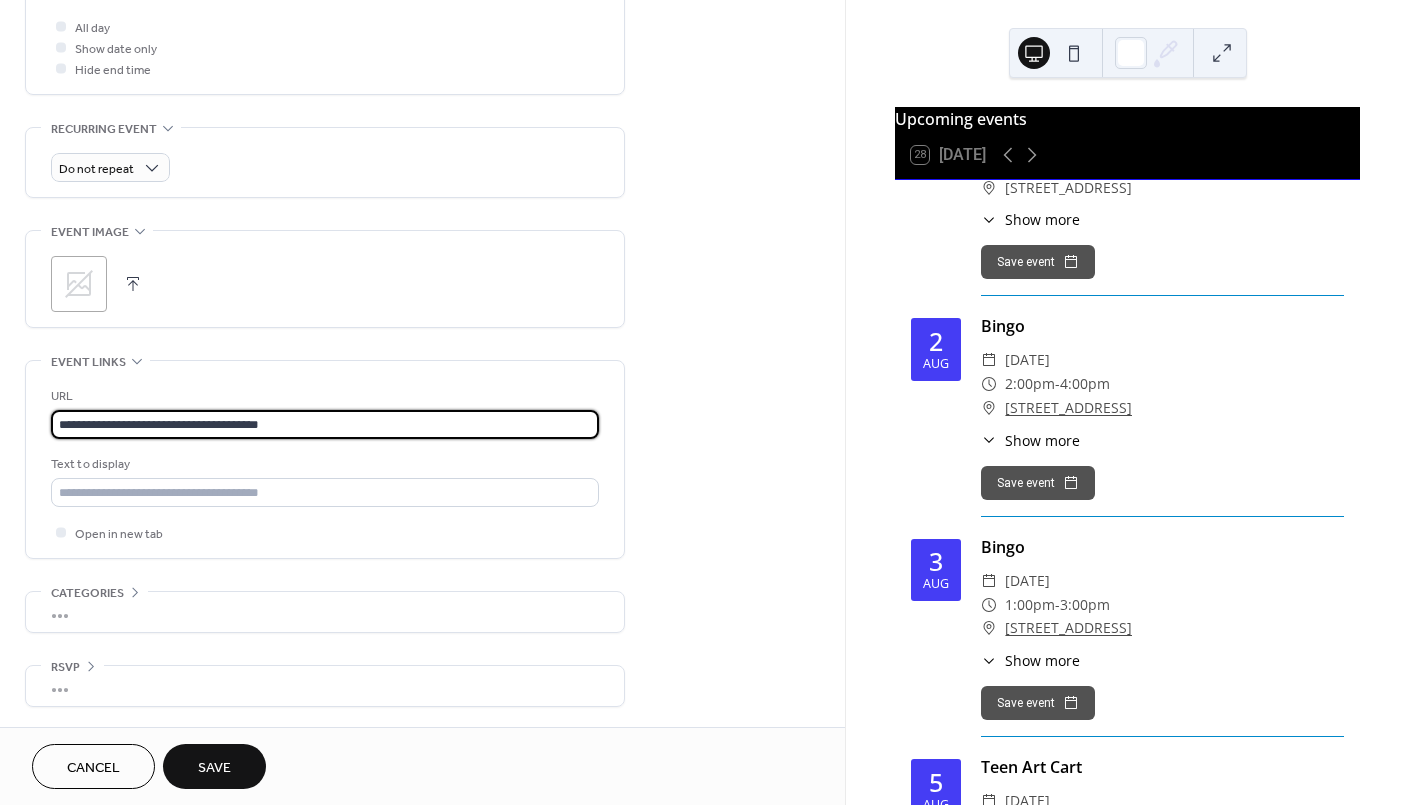 type on "**********" 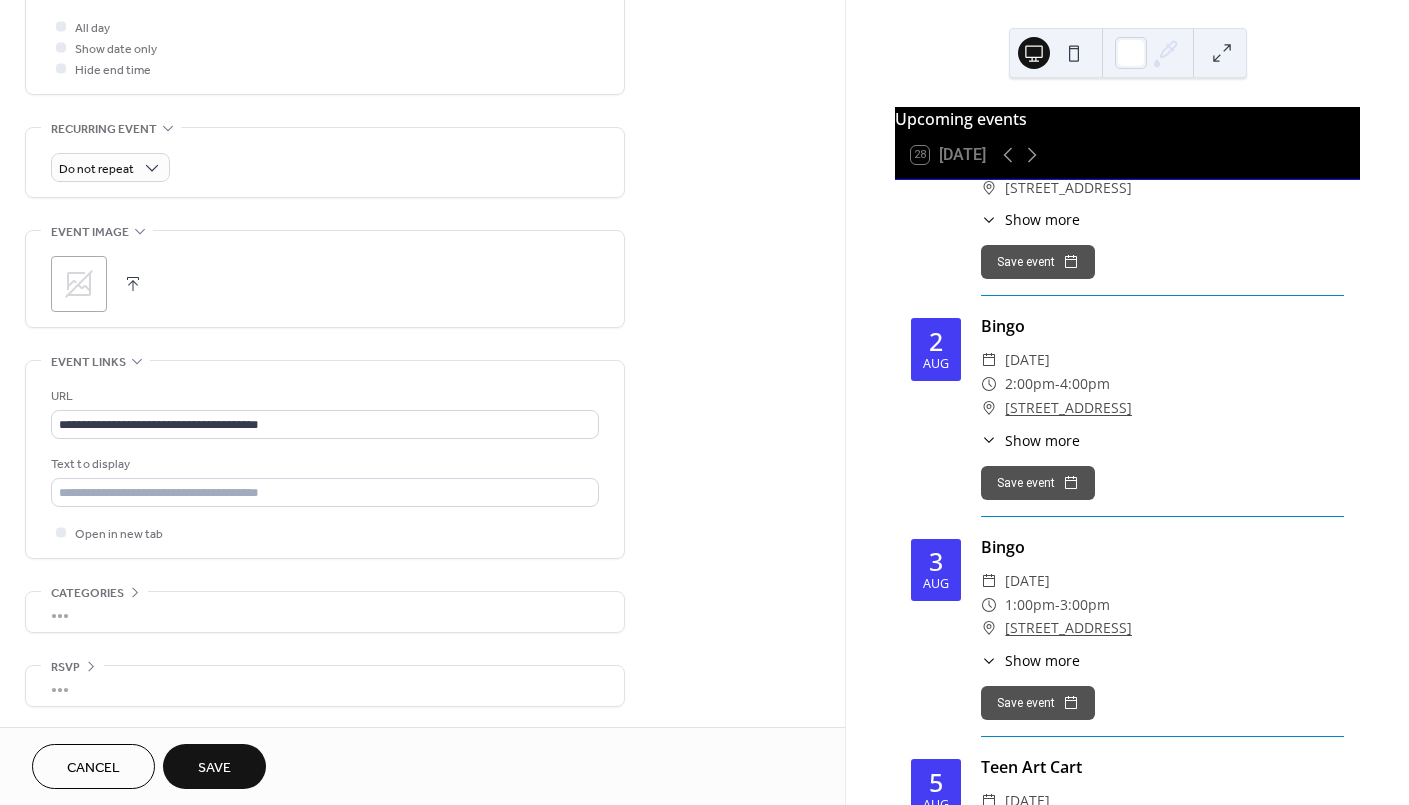 click on "Save" at bounding box center (214, 768) 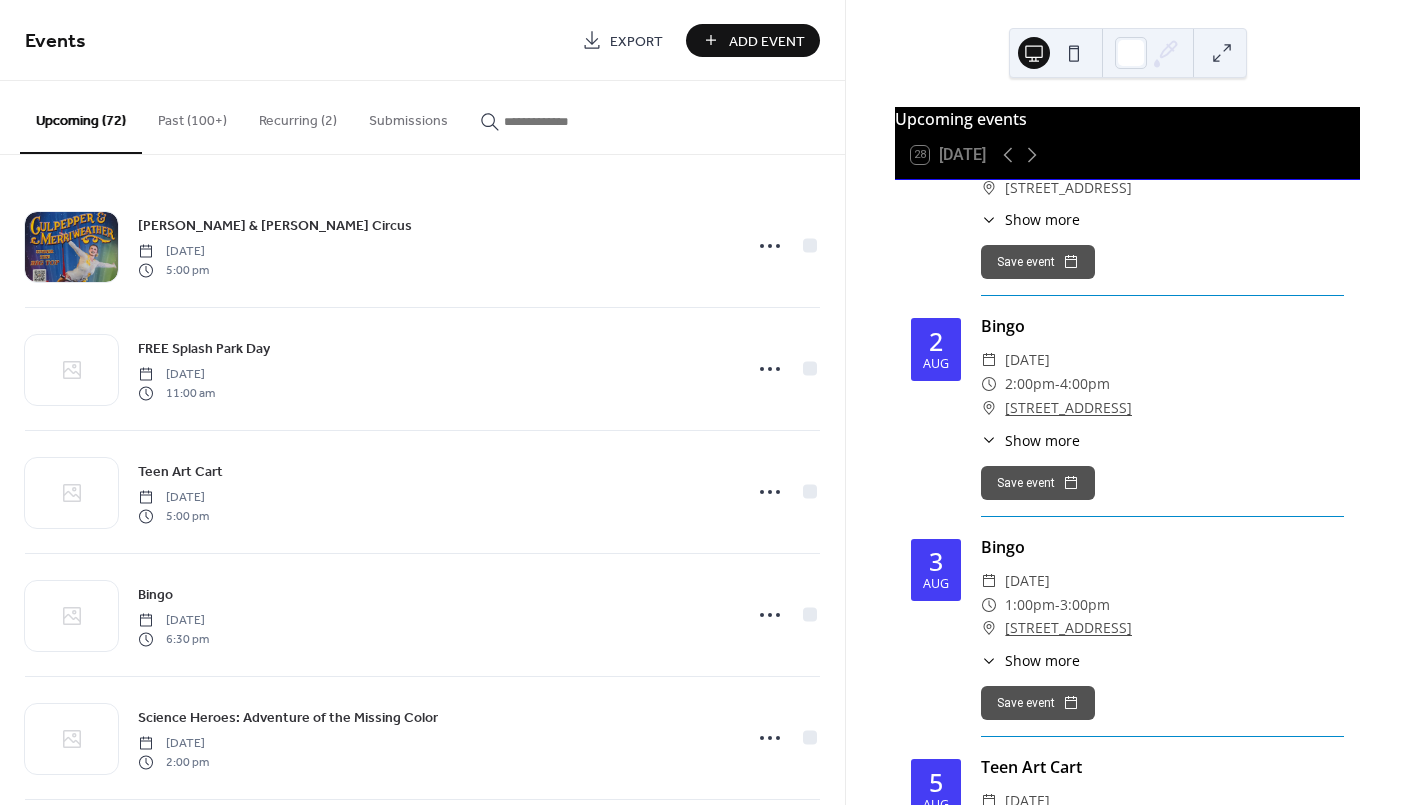 click on "Add Event" at bounding box center (767, 41) 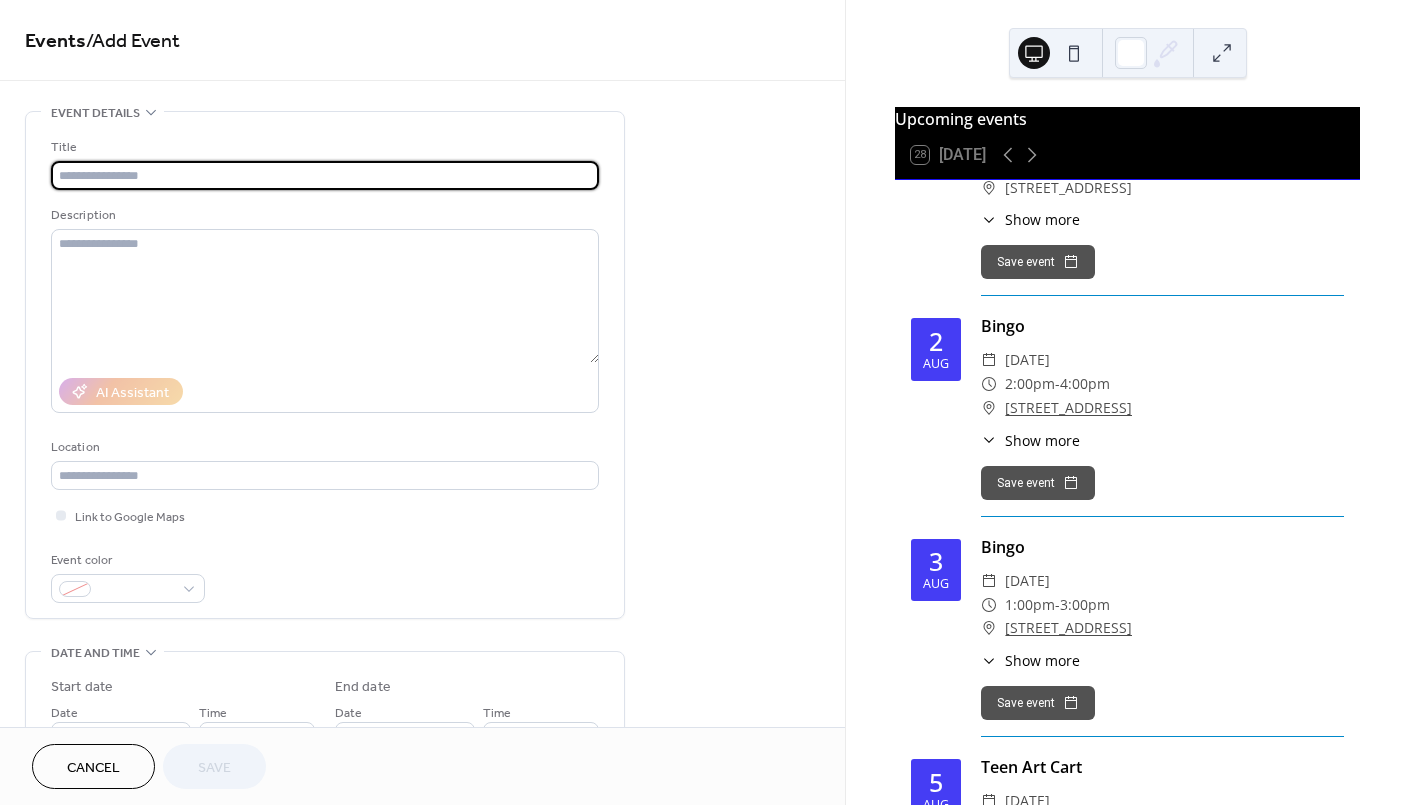 type on "*" 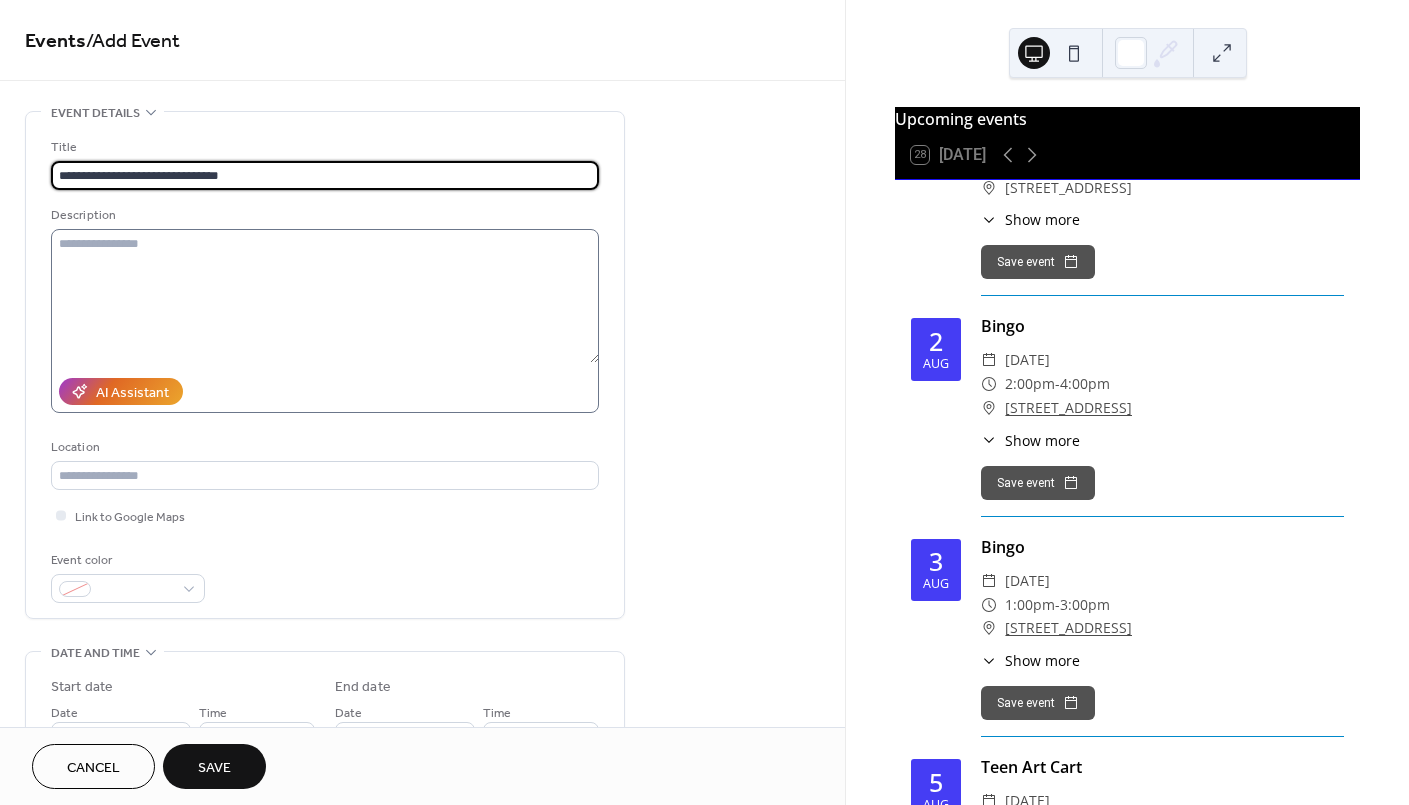 type on "**********" 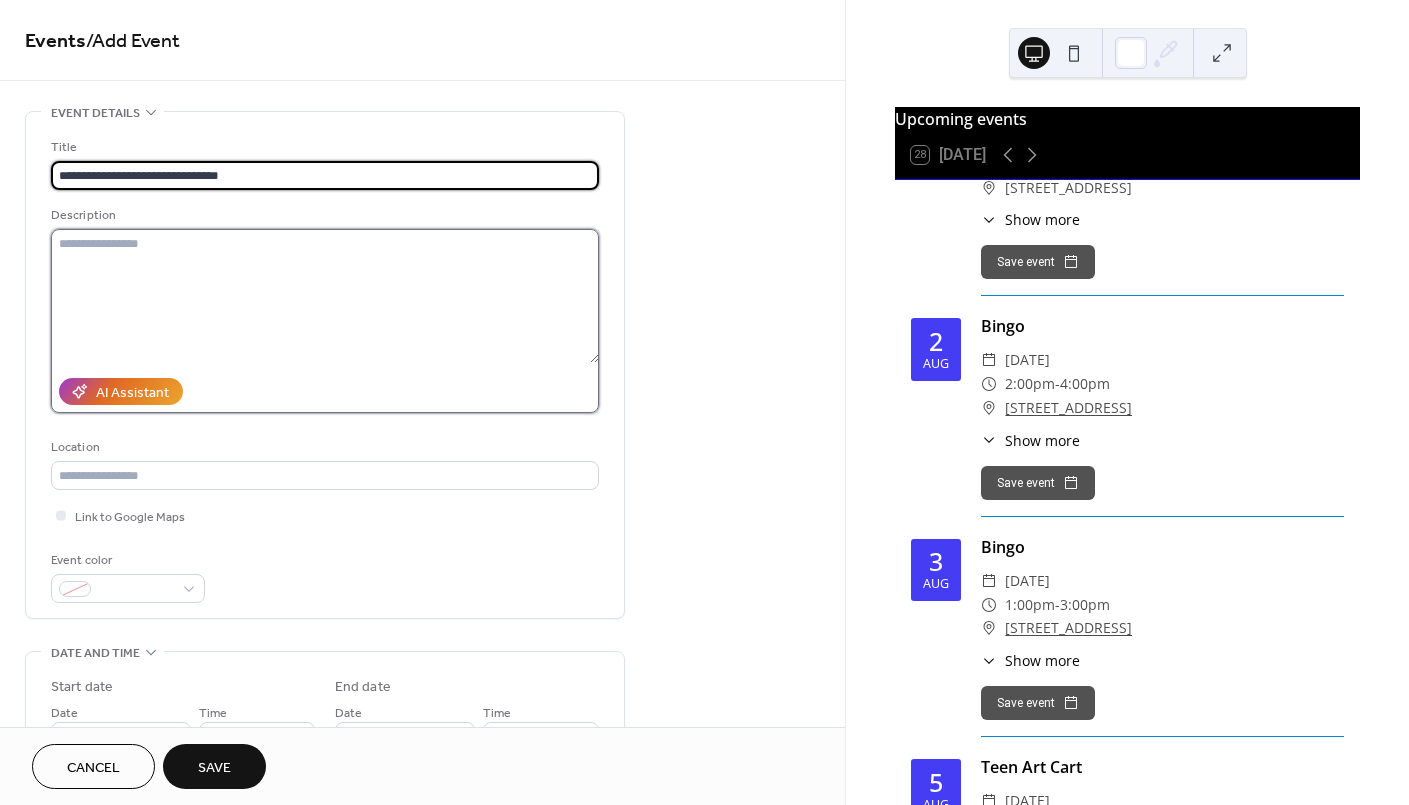 click at bounding box center (325, 296) 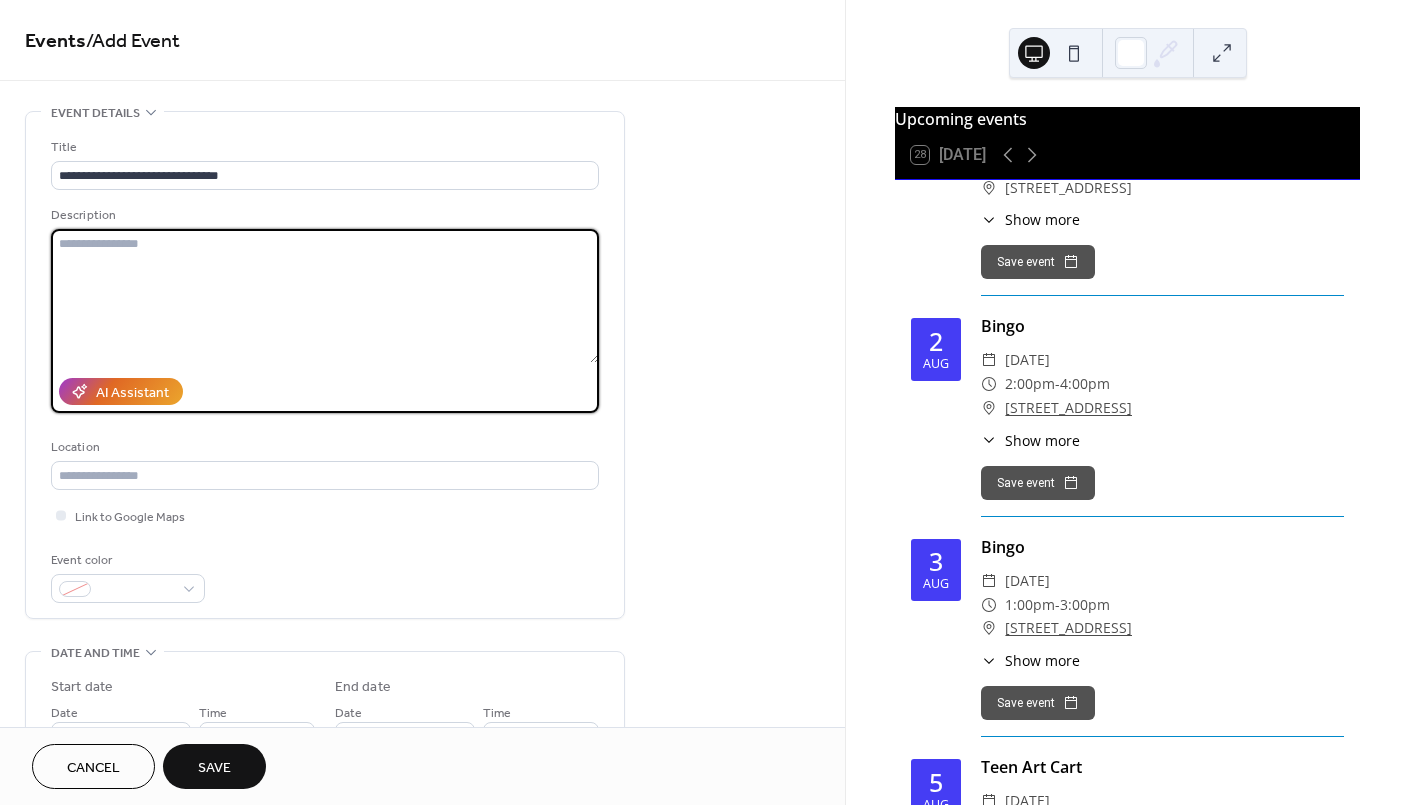 paste on "**********" 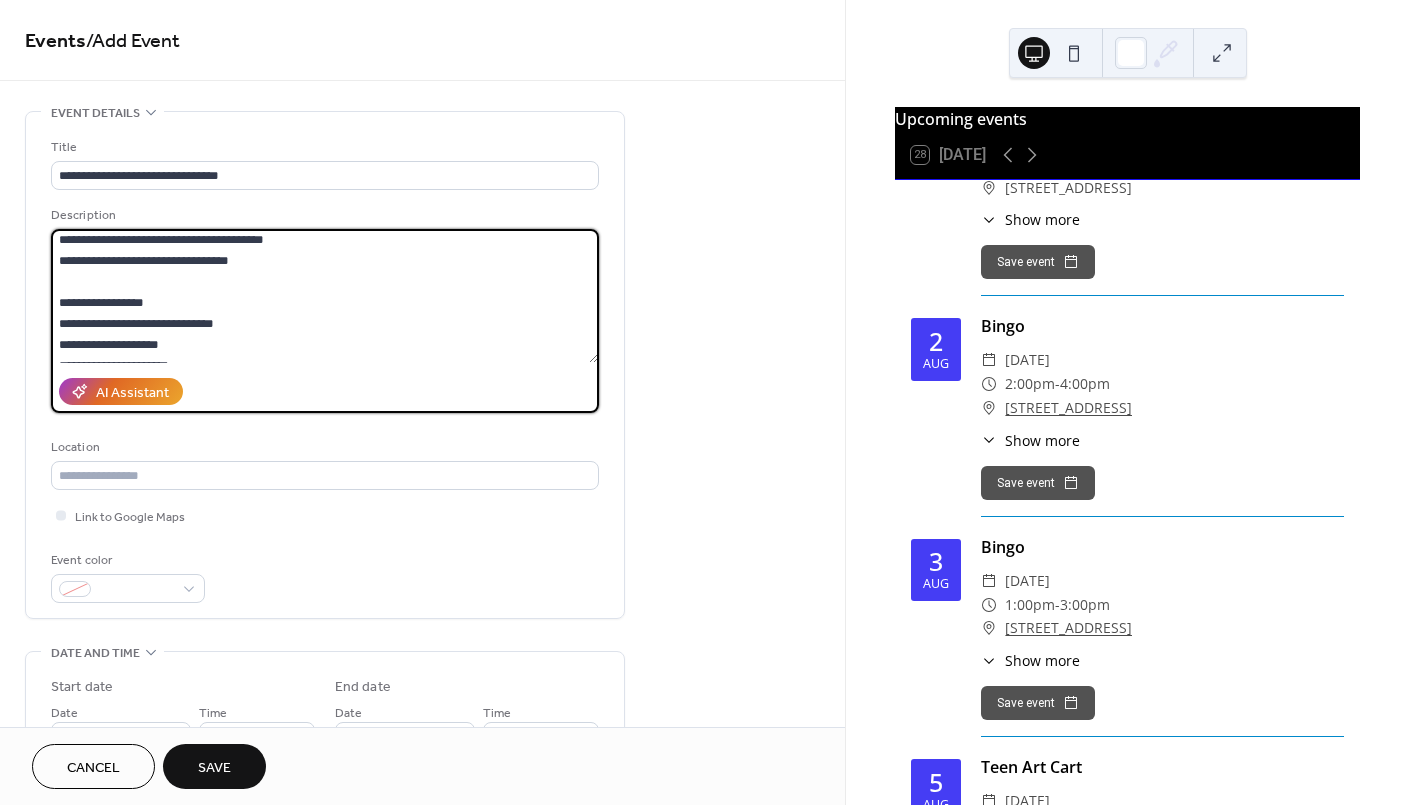 scroll, scrollTop: 0, scrollLeft: 0, axis: both 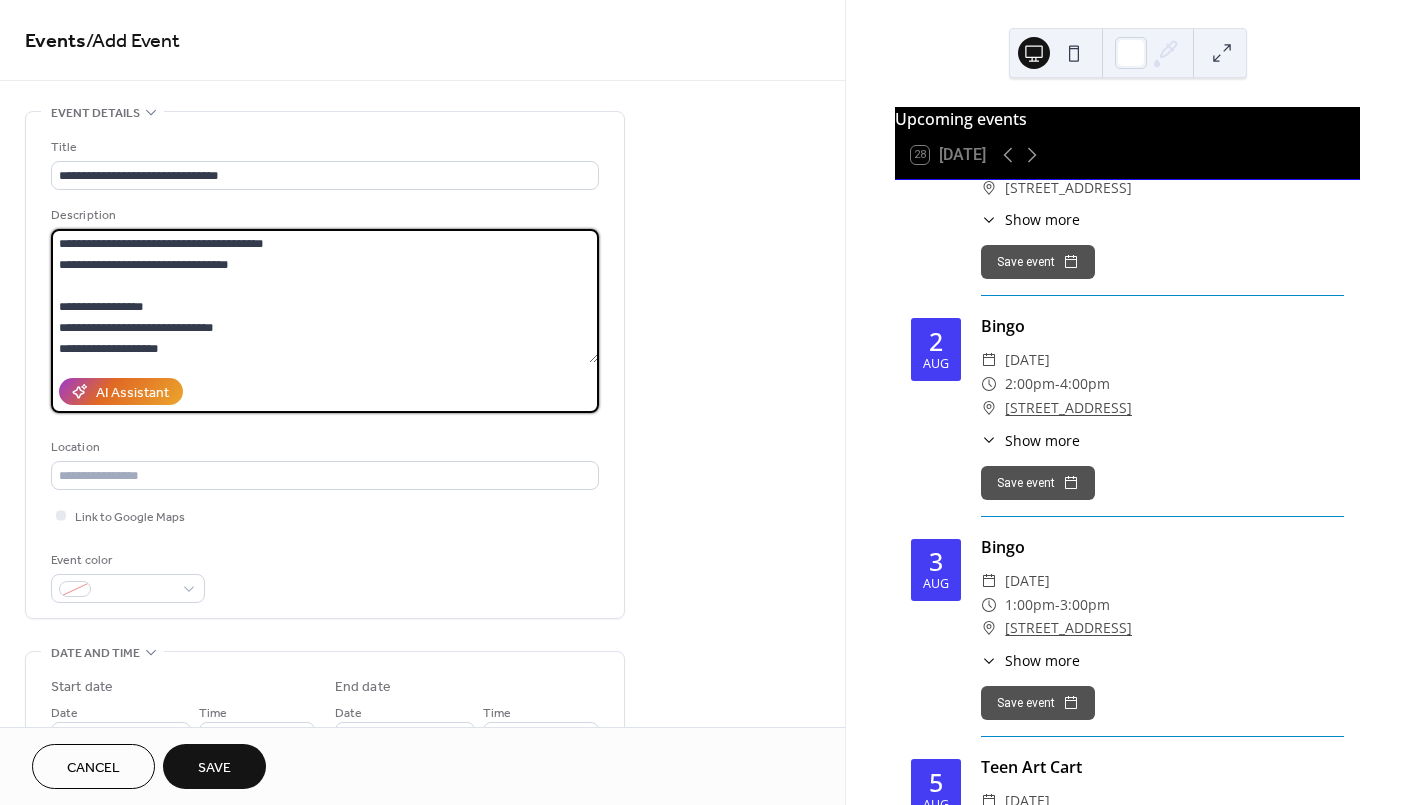 drag, startPoint x: 284, startPoint y: 262, endPoint x: 41, endPoint y: 265, distance: 243.01852 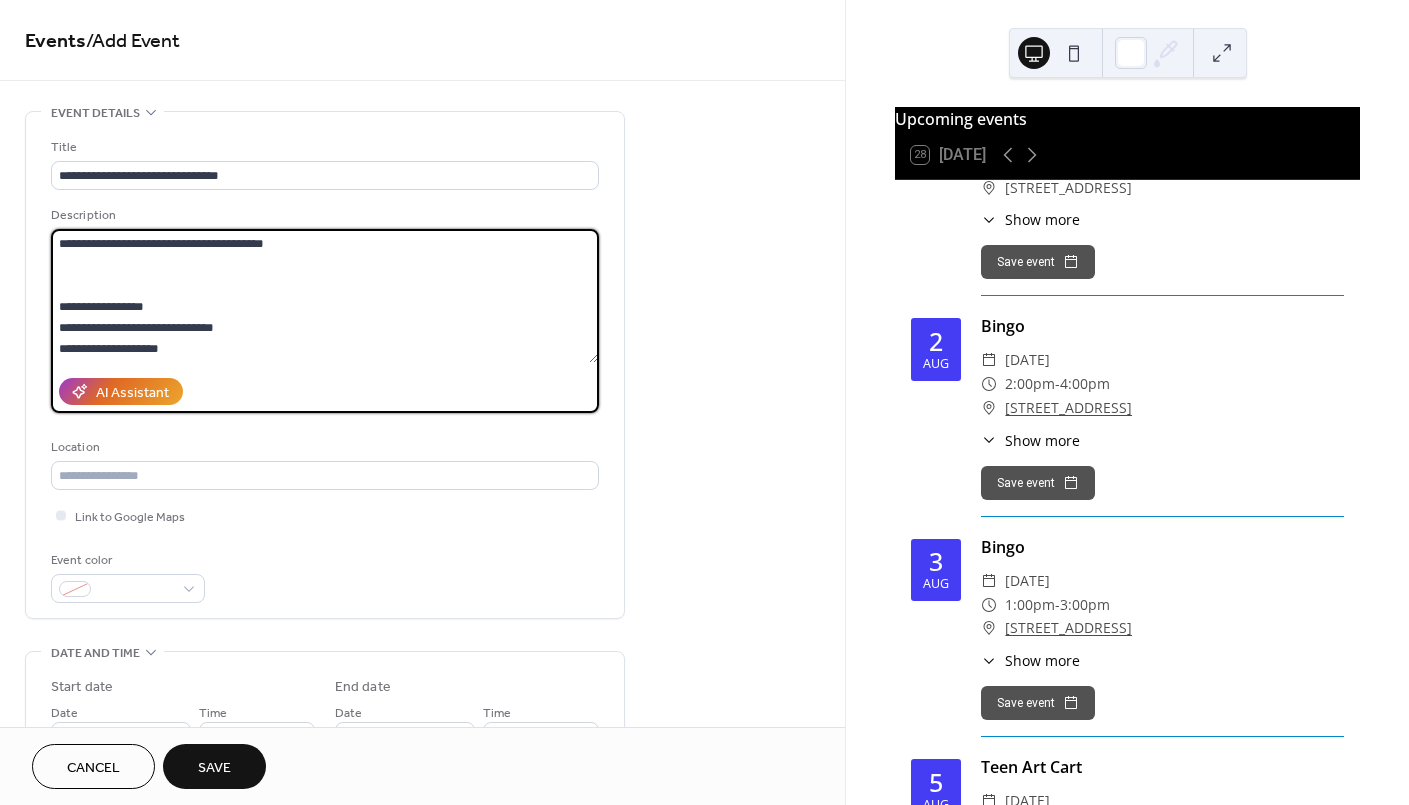 paste on "**********" 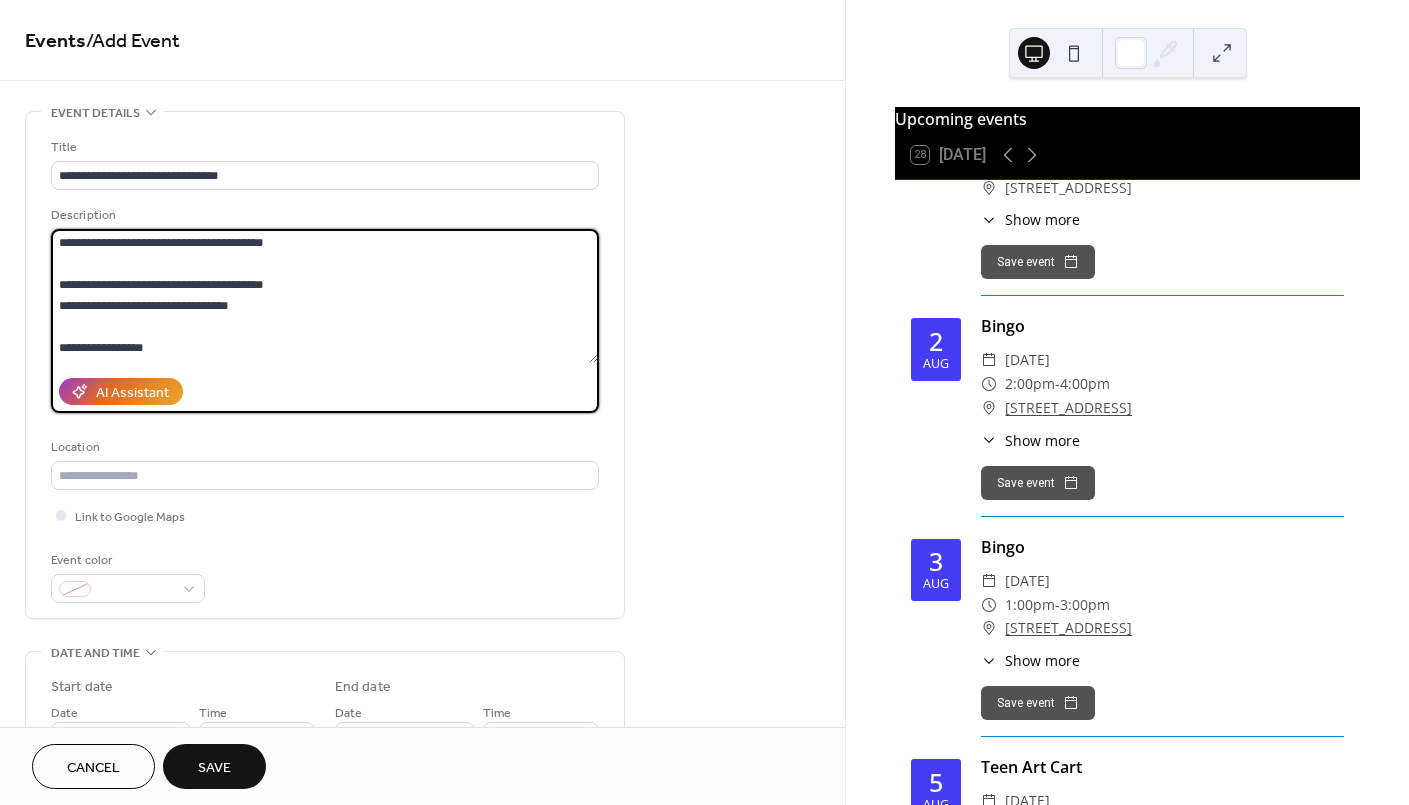 scroll, scrollTop: 0, scrollLeft: 0, axis: both 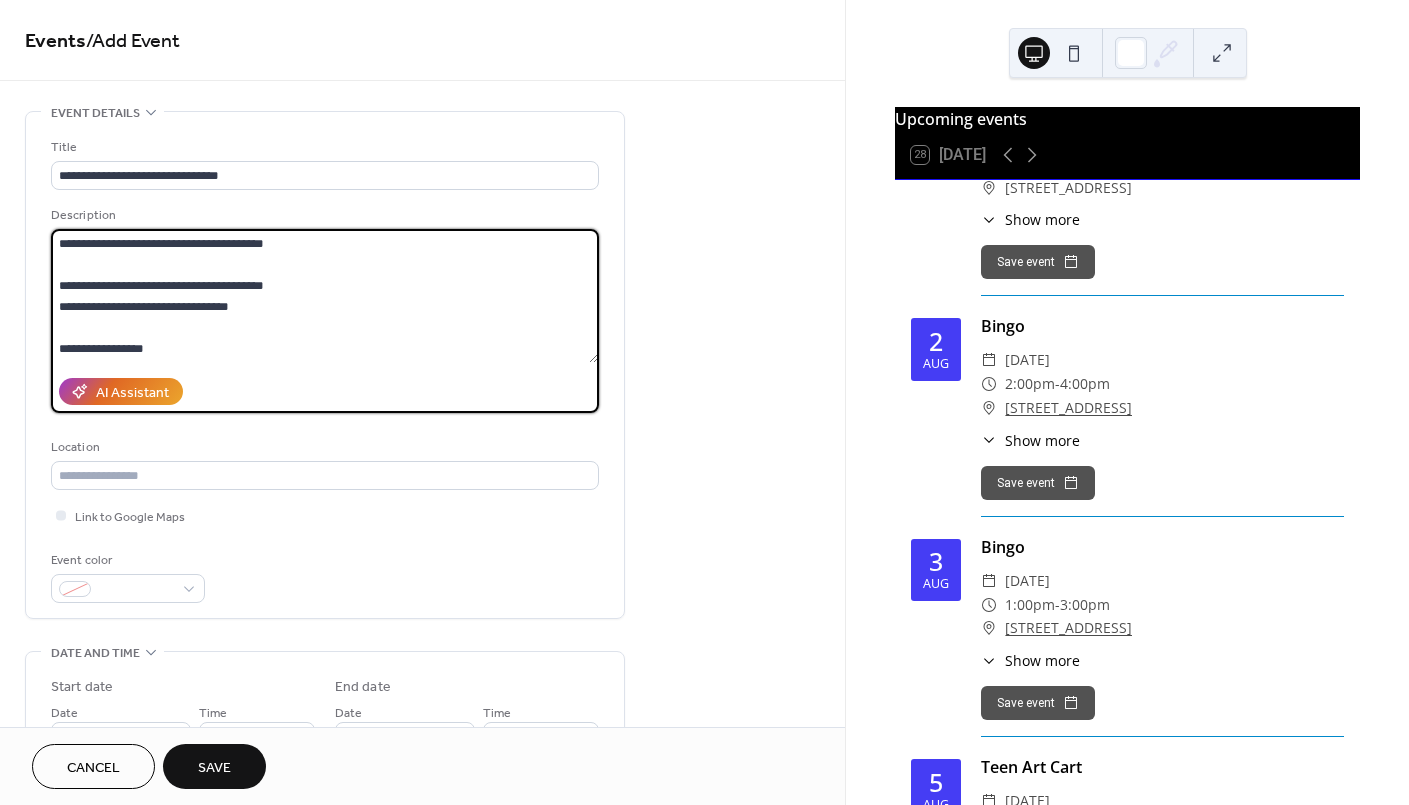 drag, startPoint x: 277, startPoint y: 304, endPoint x: -32, endPoint y: 292, distance: 309.2329 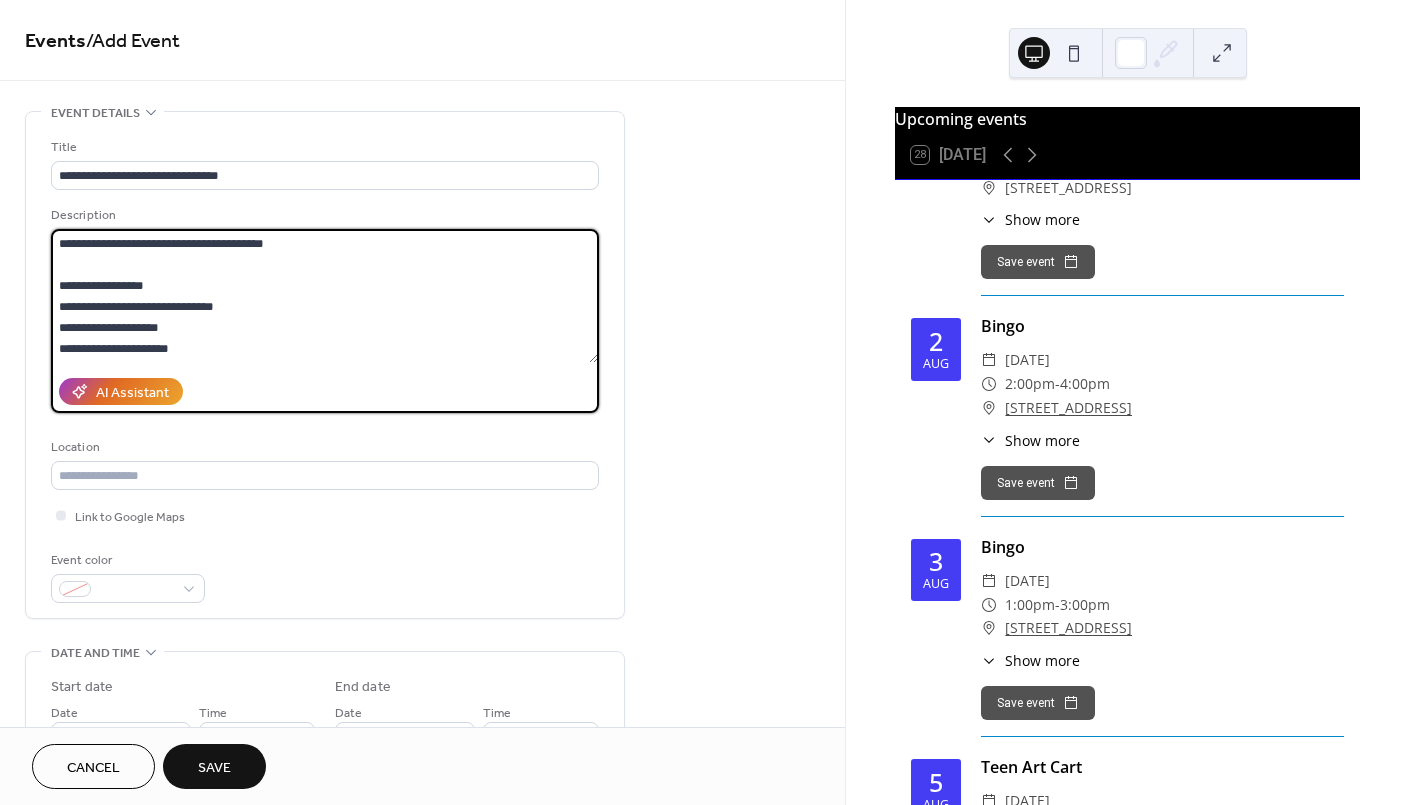 click on "**********" at bounding box center [324, 296] 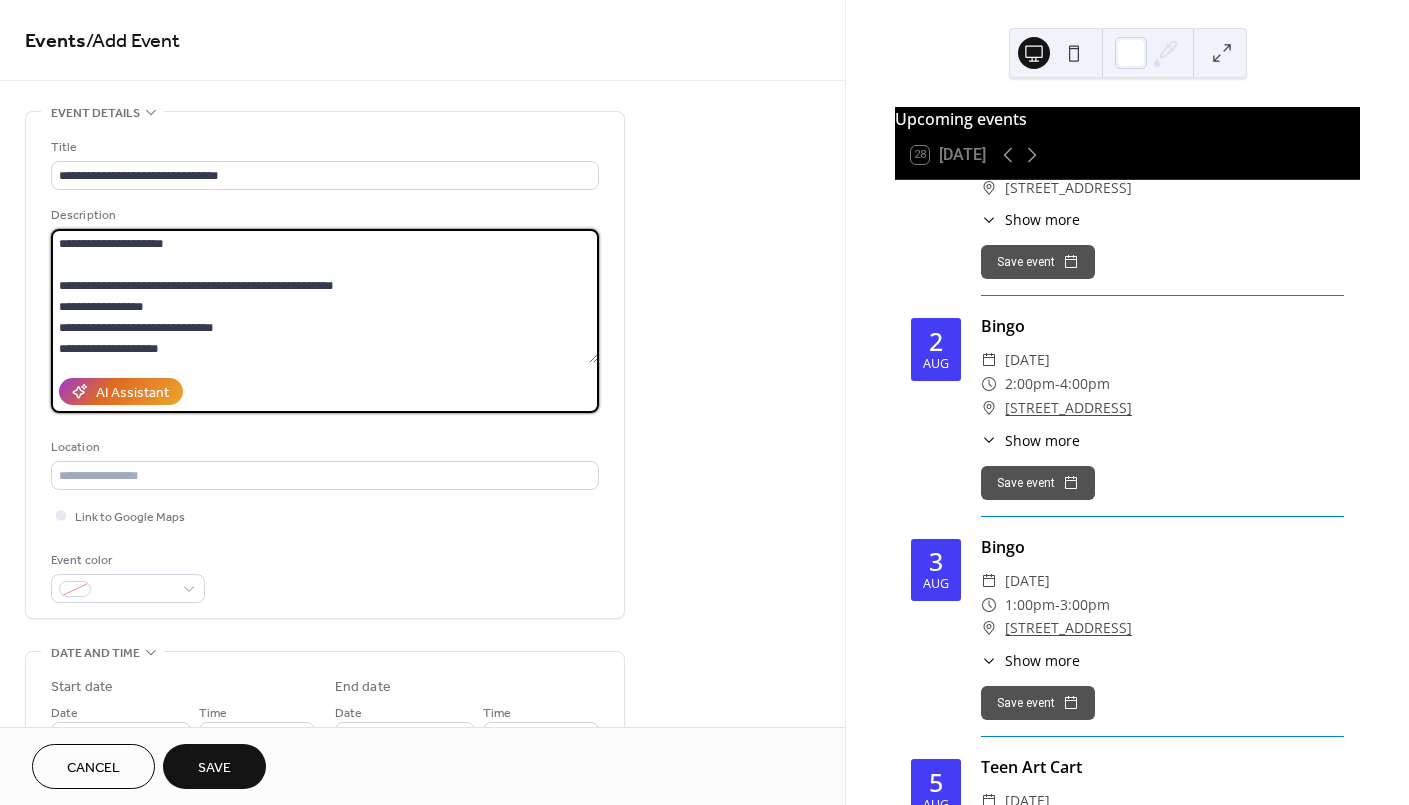 scroll, scrollTop: 133, scrollLeft: 0, axis: vertical 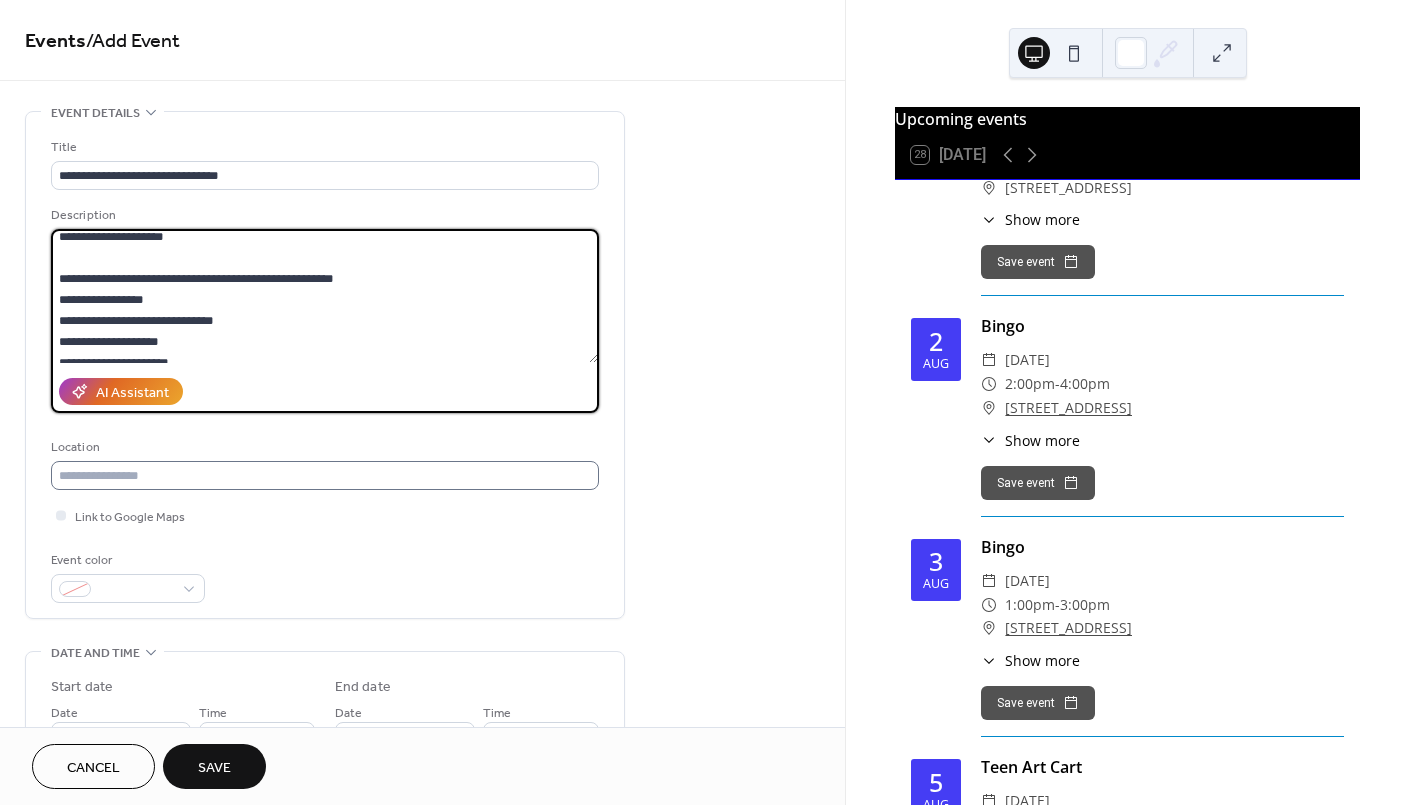 type on "**********" 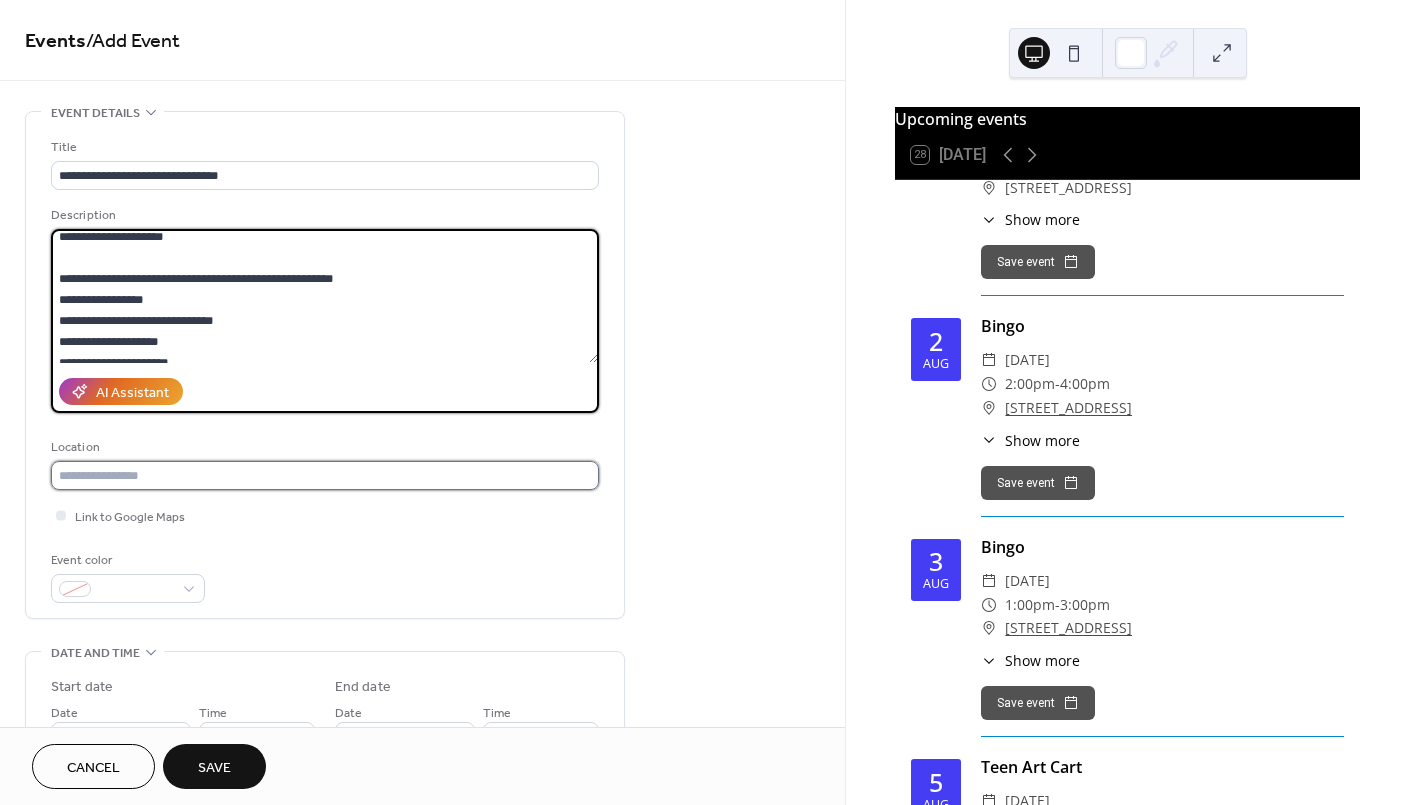 click at bounding box center [325, 475] 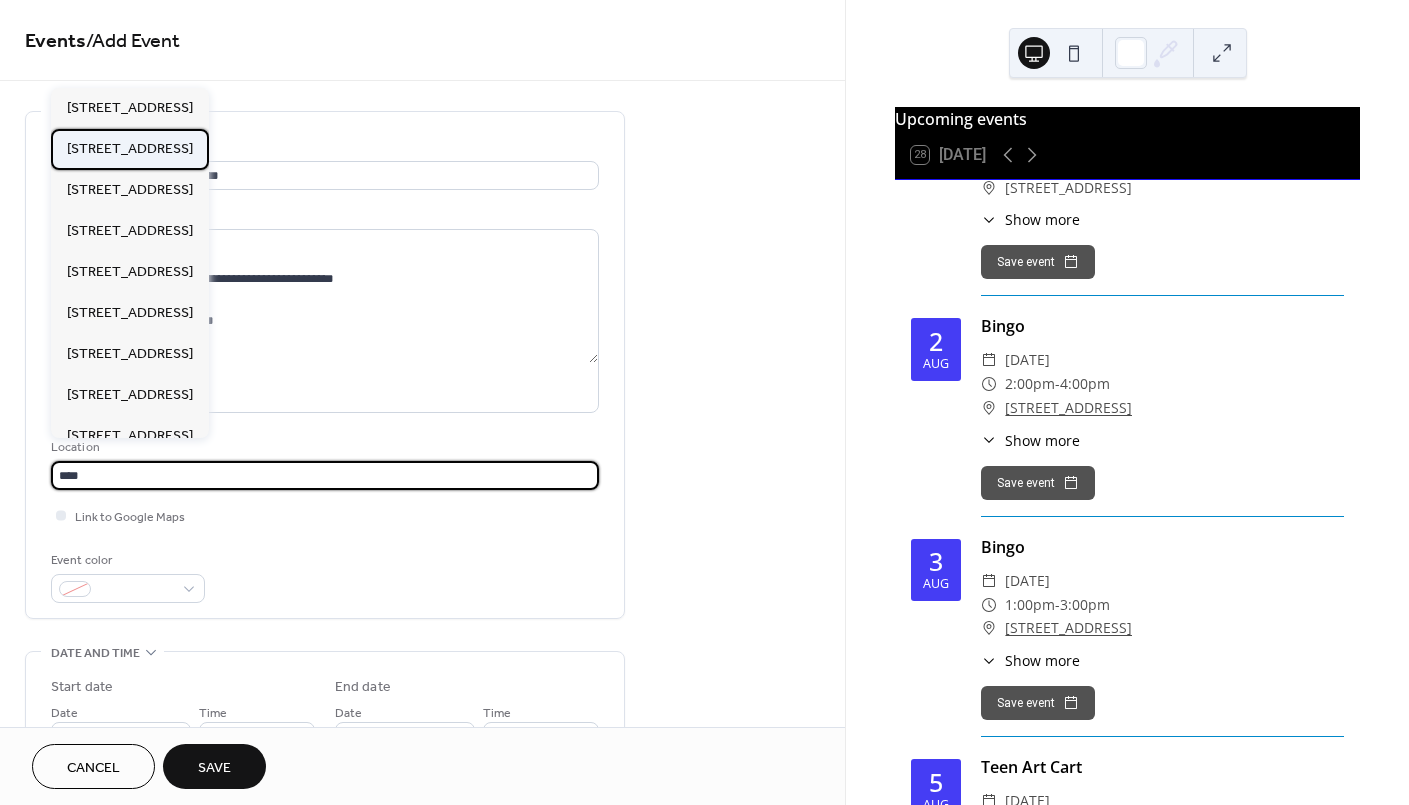 click on "[STREET_ADDRESS]" at bounding box center [130, 148] 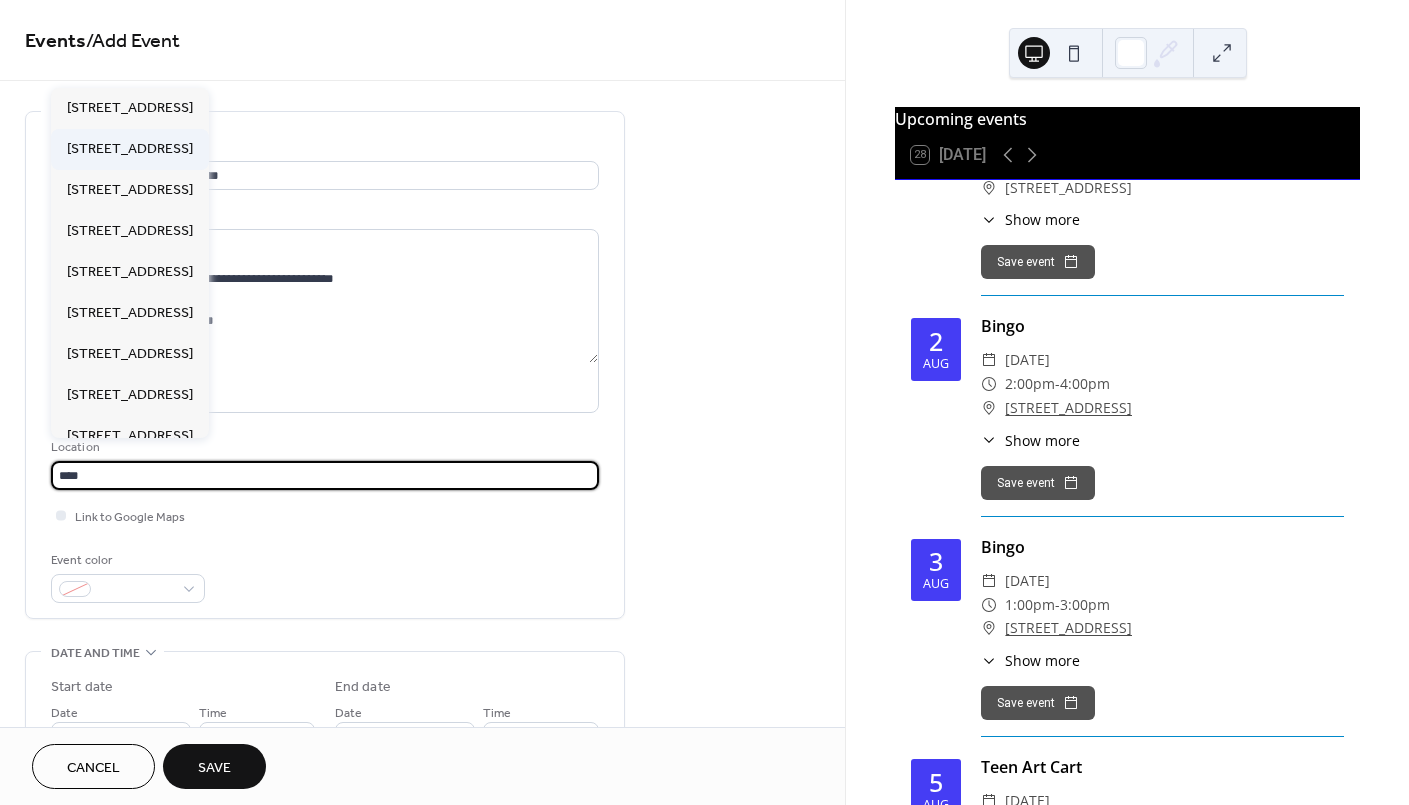 type on "**********" 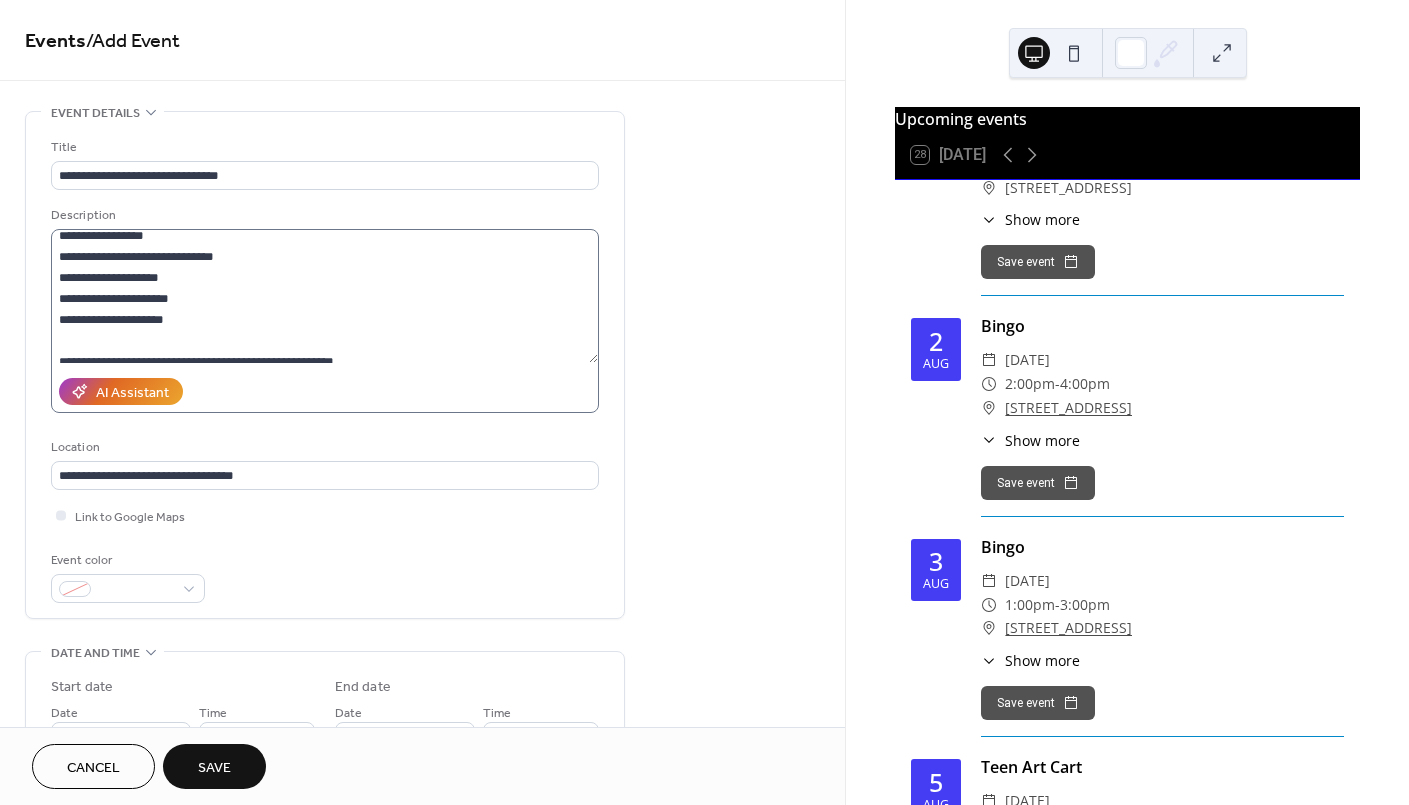 scroll, scrollTop: 209, scrollLeft: 0, axis: vertical 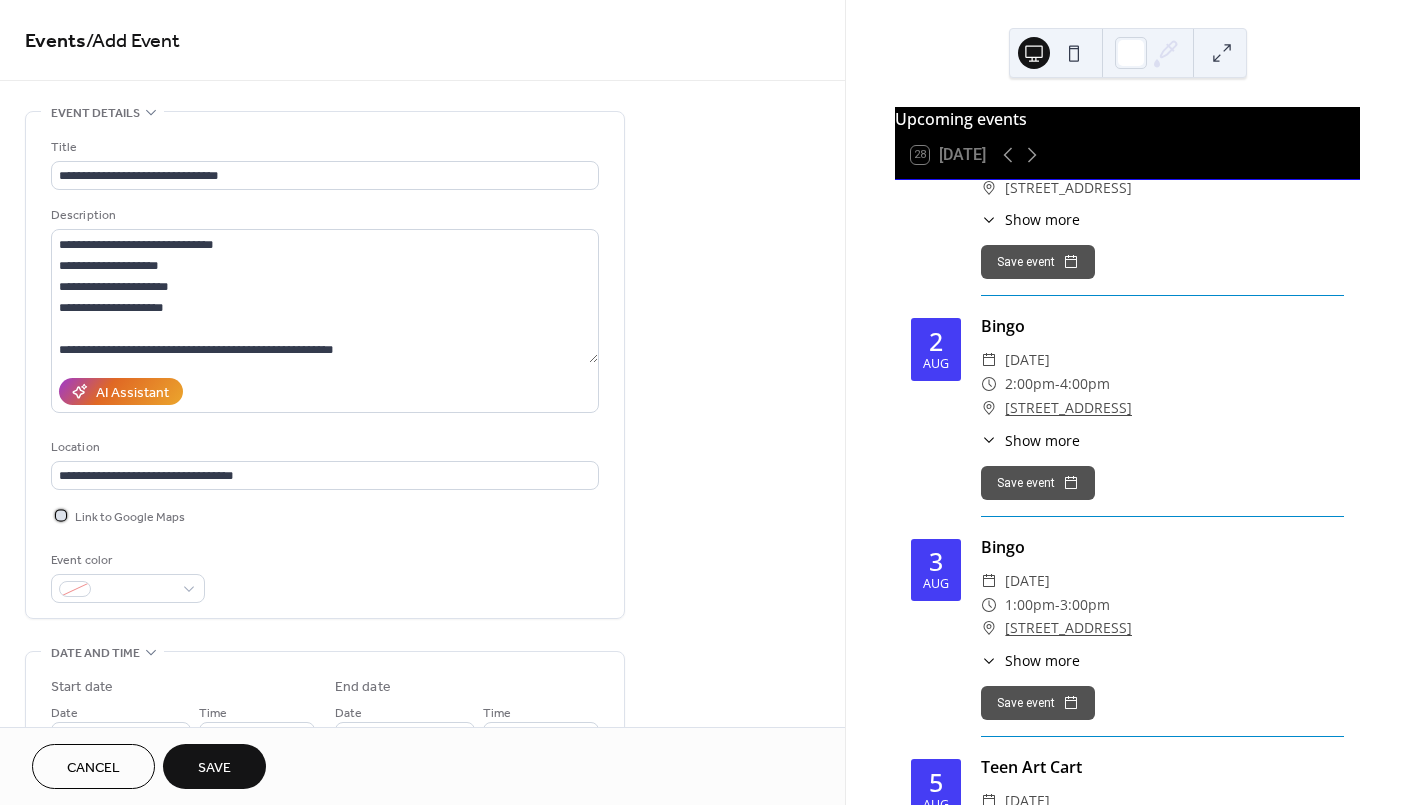 click at bounding box center [61, 515] 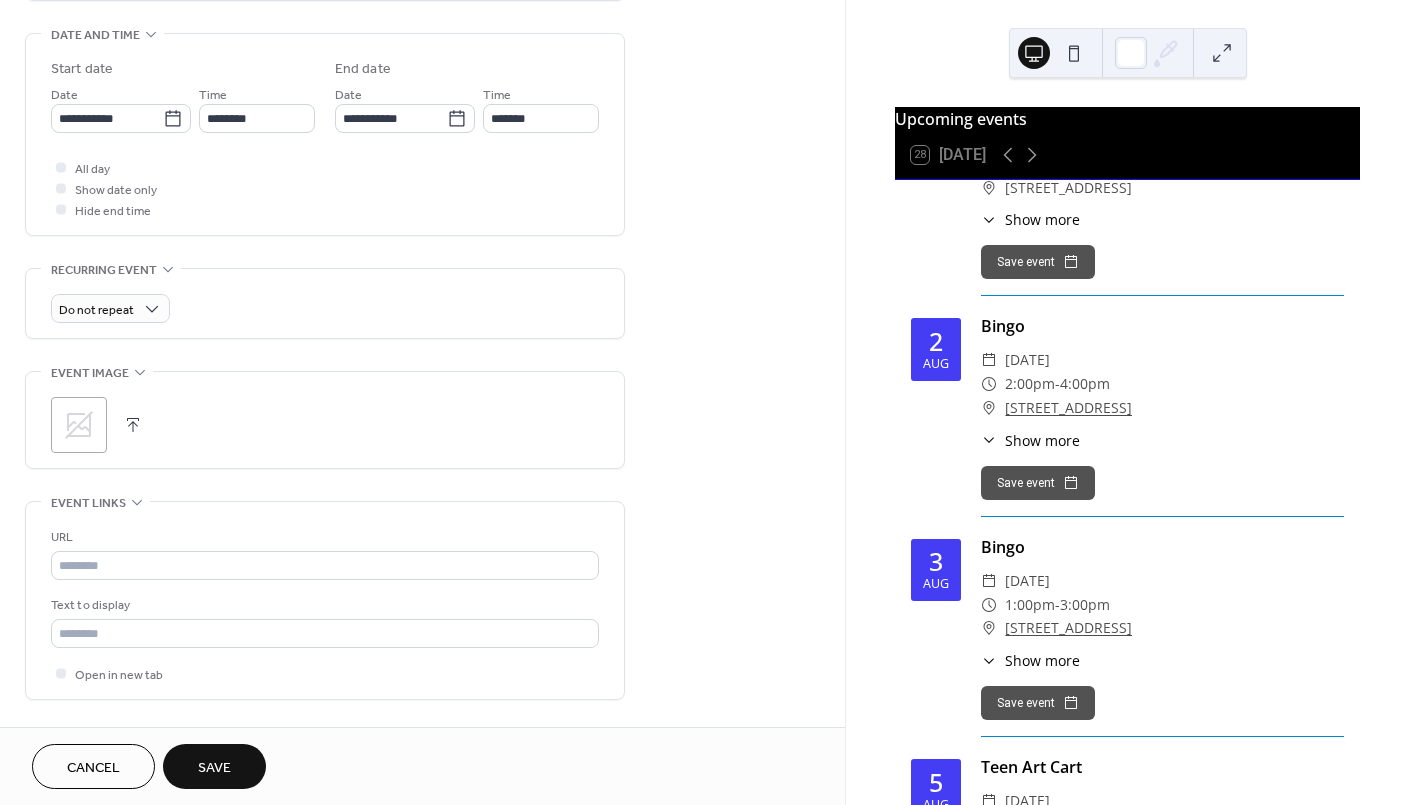scroll, scrollTop: 666, scrollLeft: 0, axis: vertical 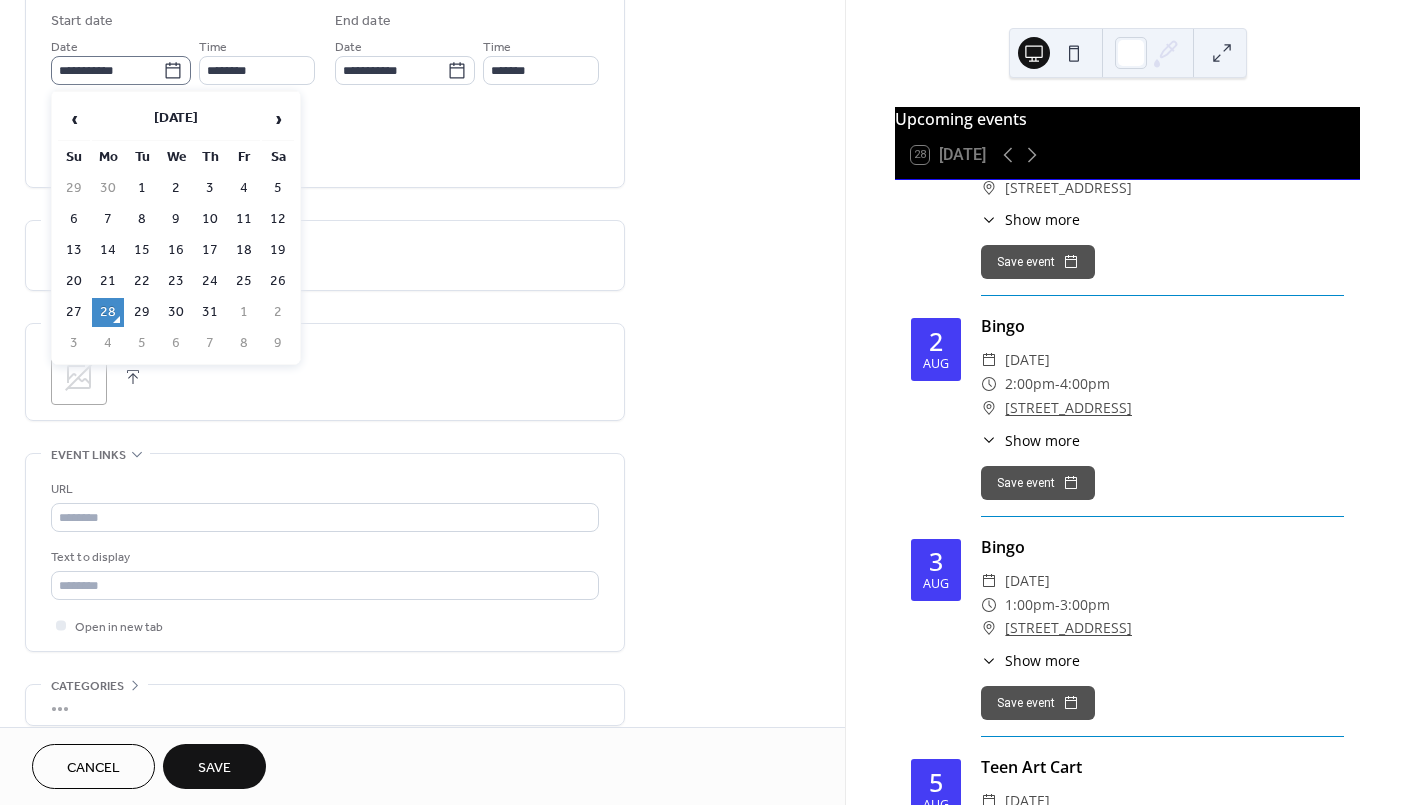 click 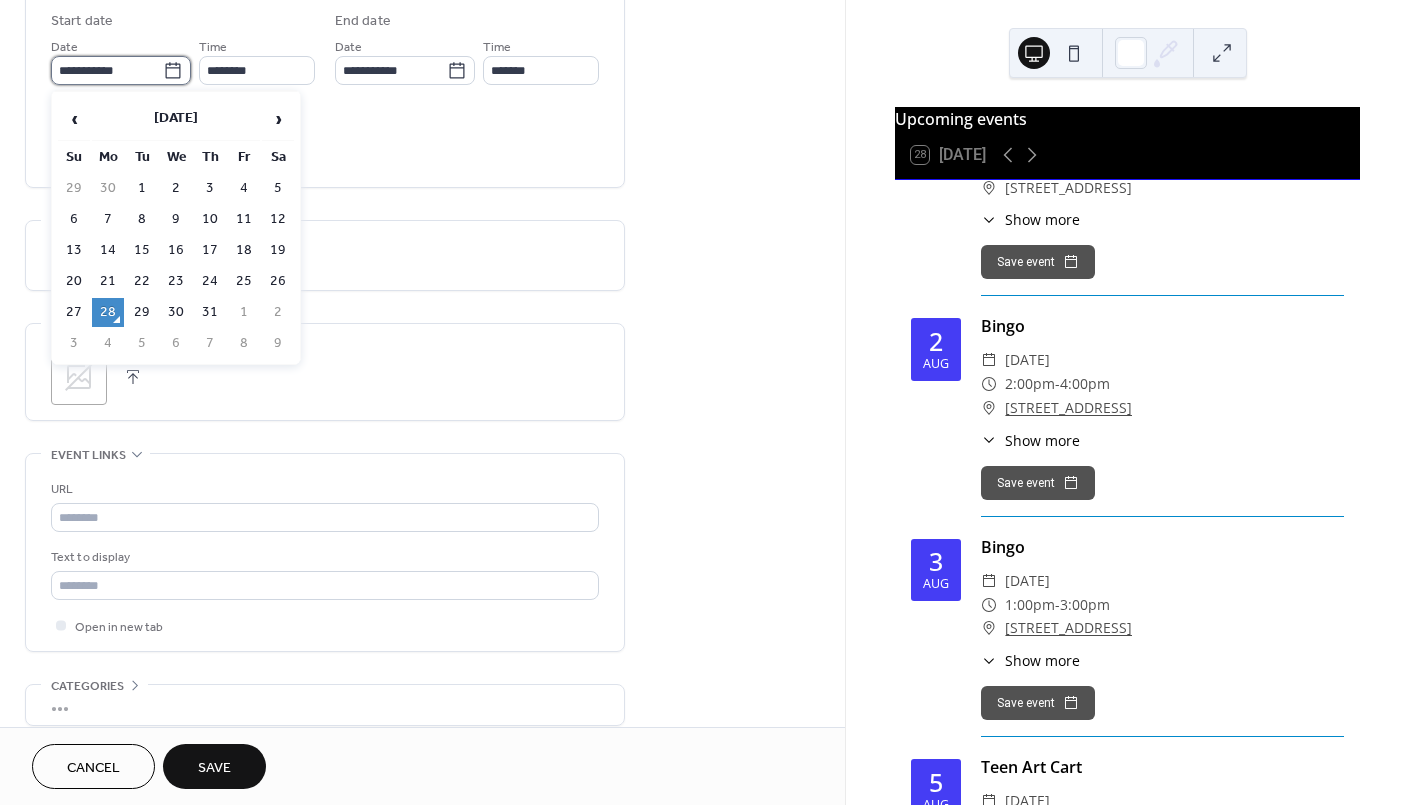 click on "**********" at bounding box center [107, 70] 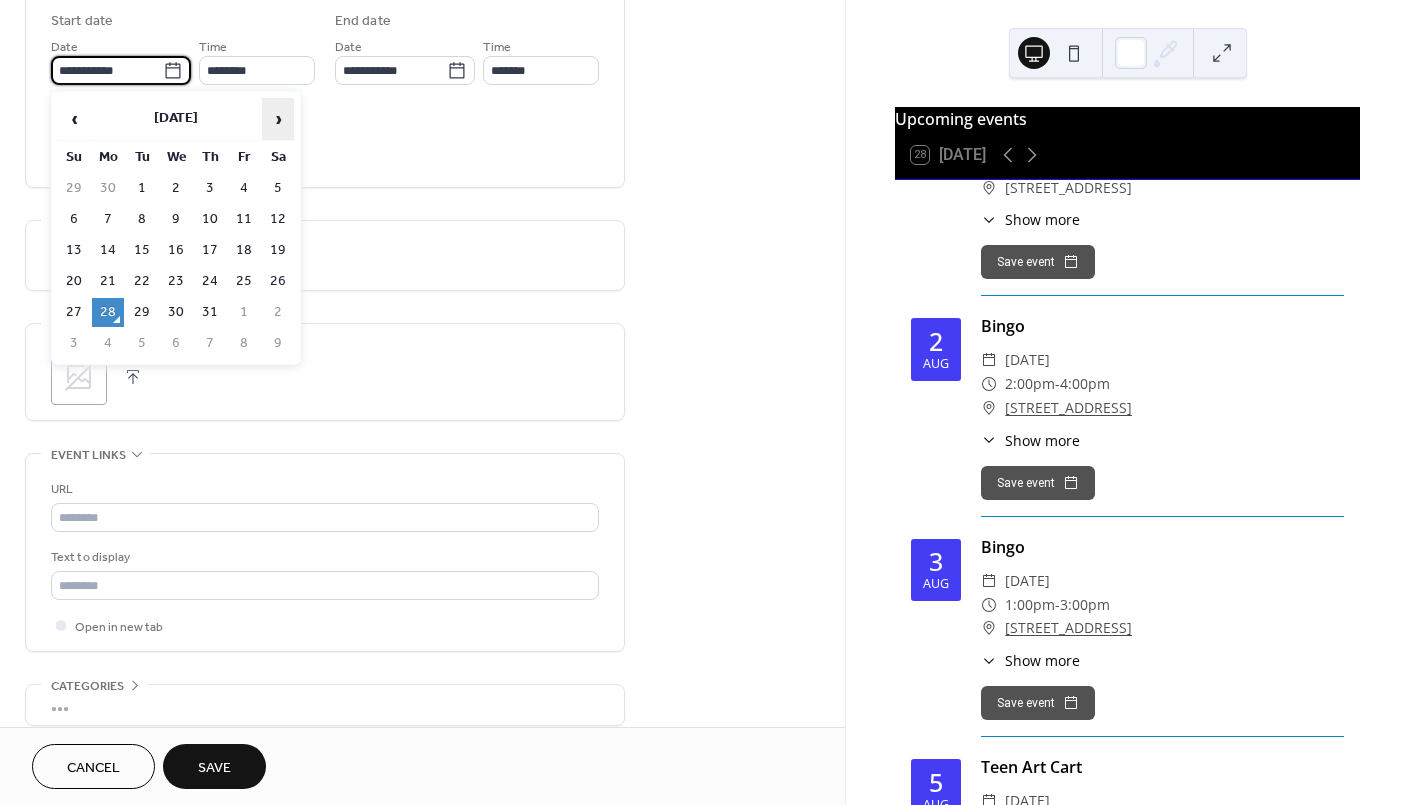 click on "›" at bounding box center [278, 119] 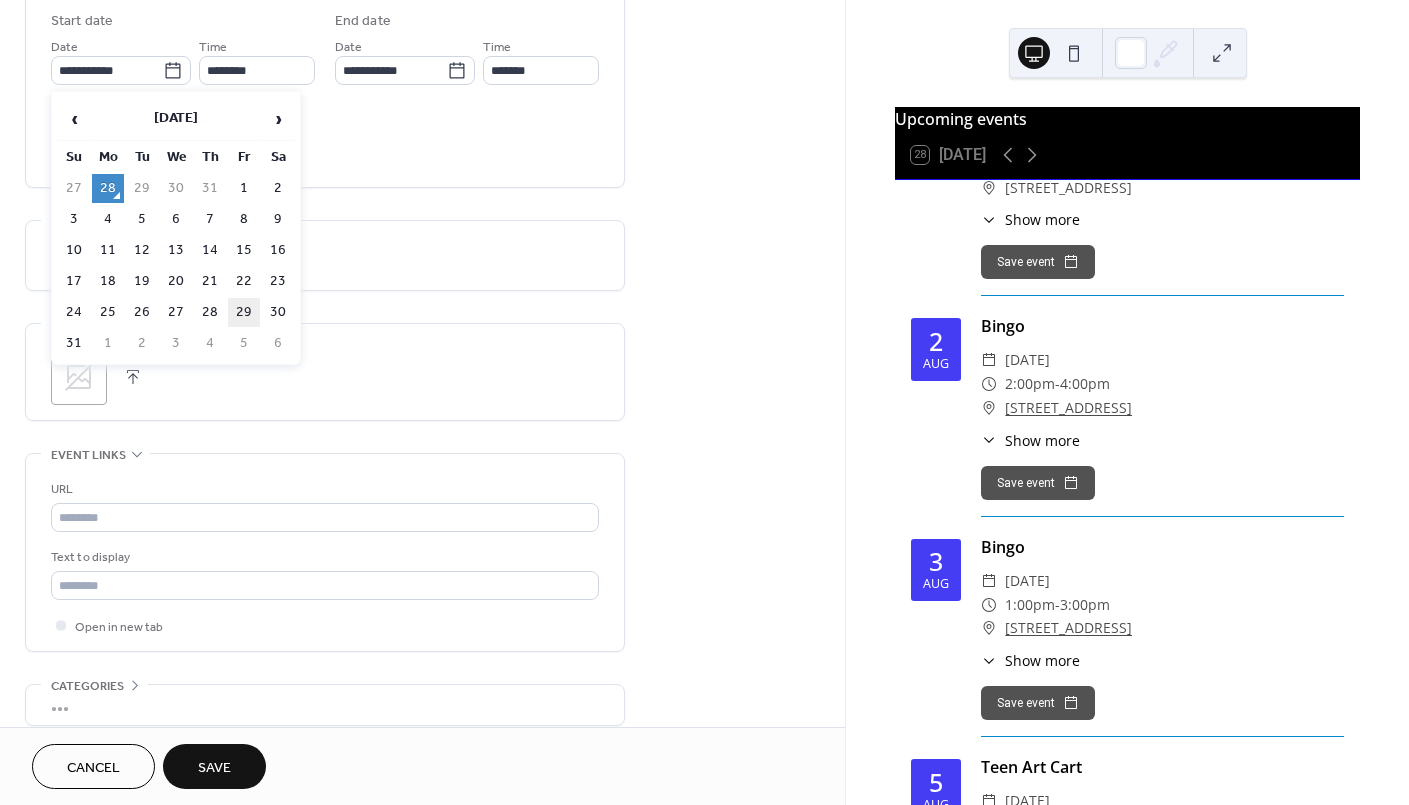 click on "29" at bounding box center [244, 312] 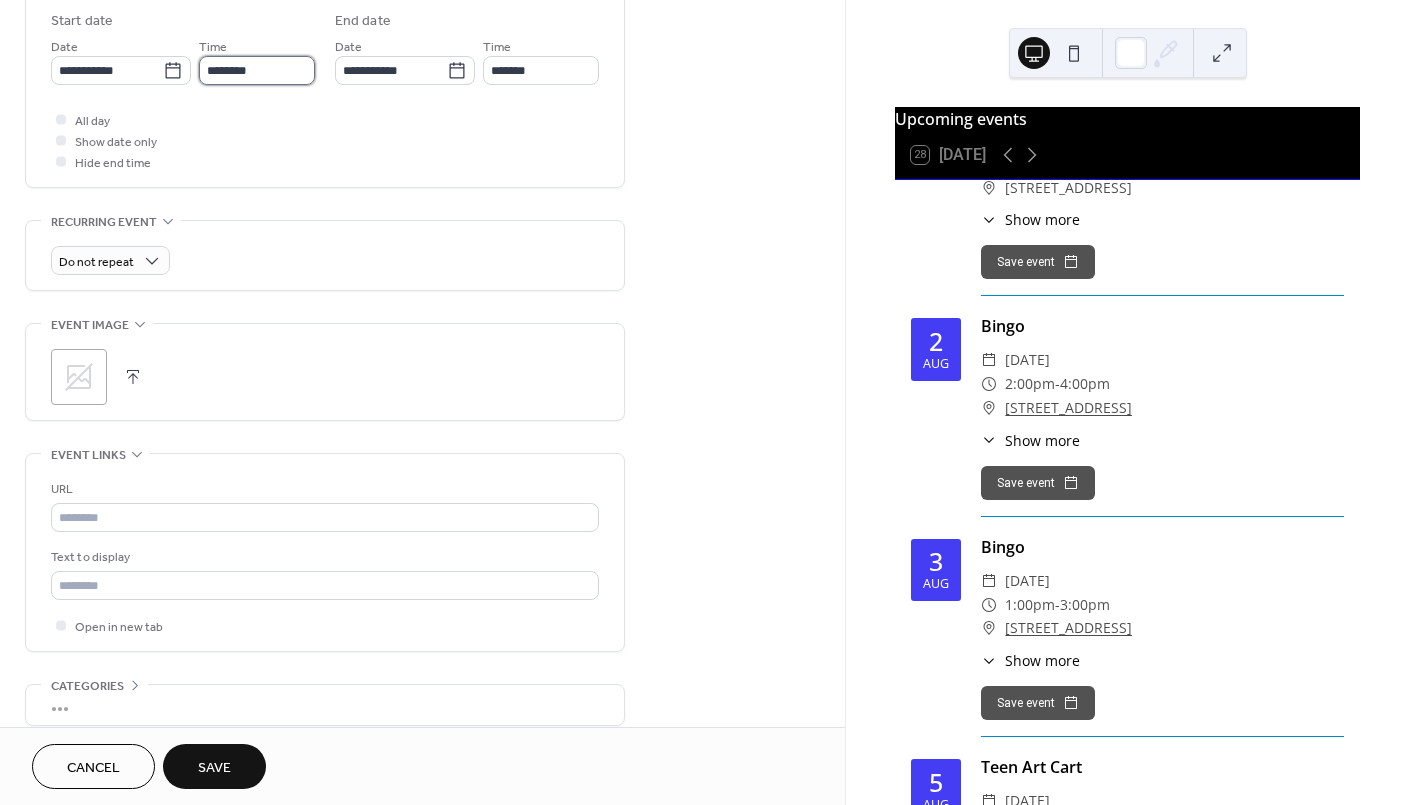 click on "********" at bounding box center (257, 70) 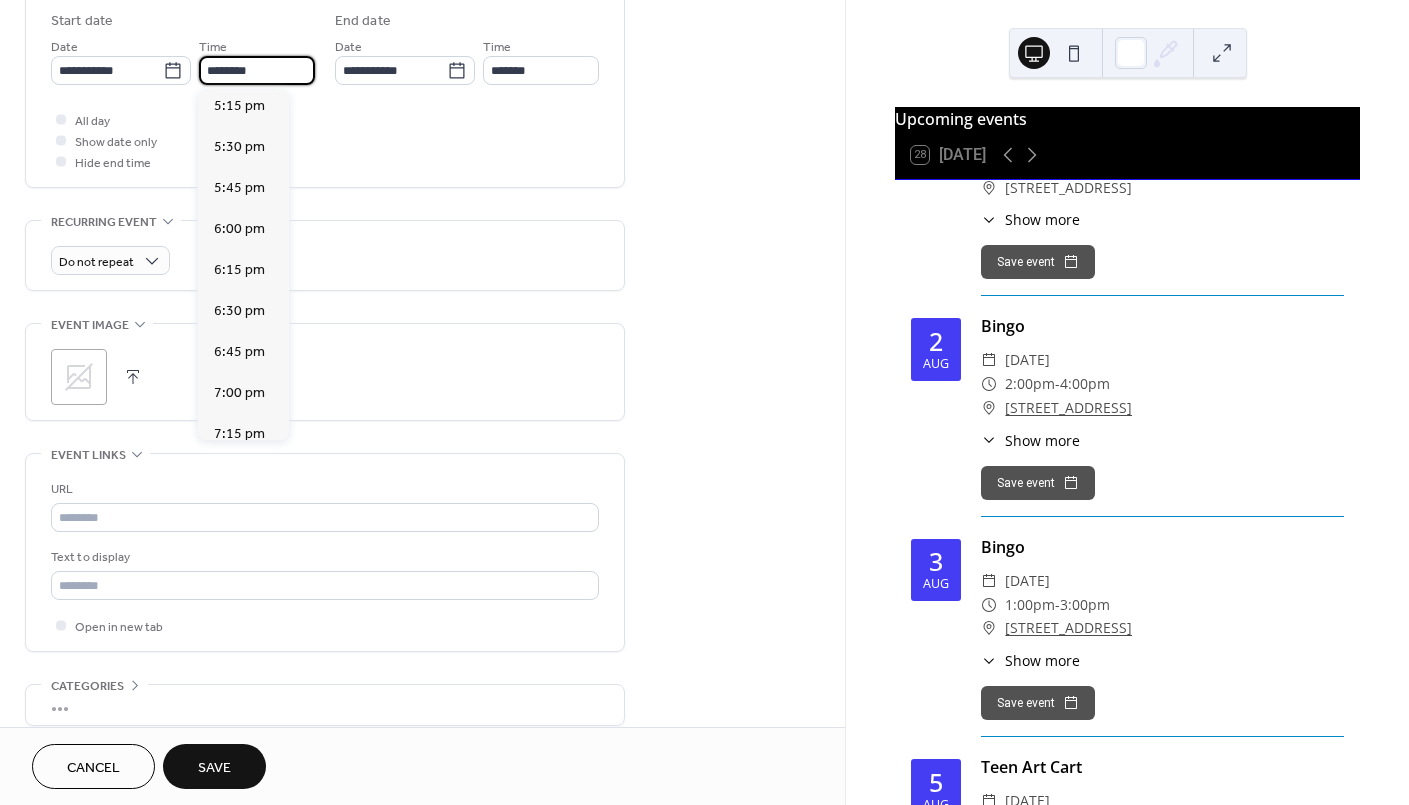 scroll, scrollTop: 2837, scrollLeft: 0, axis: vertical 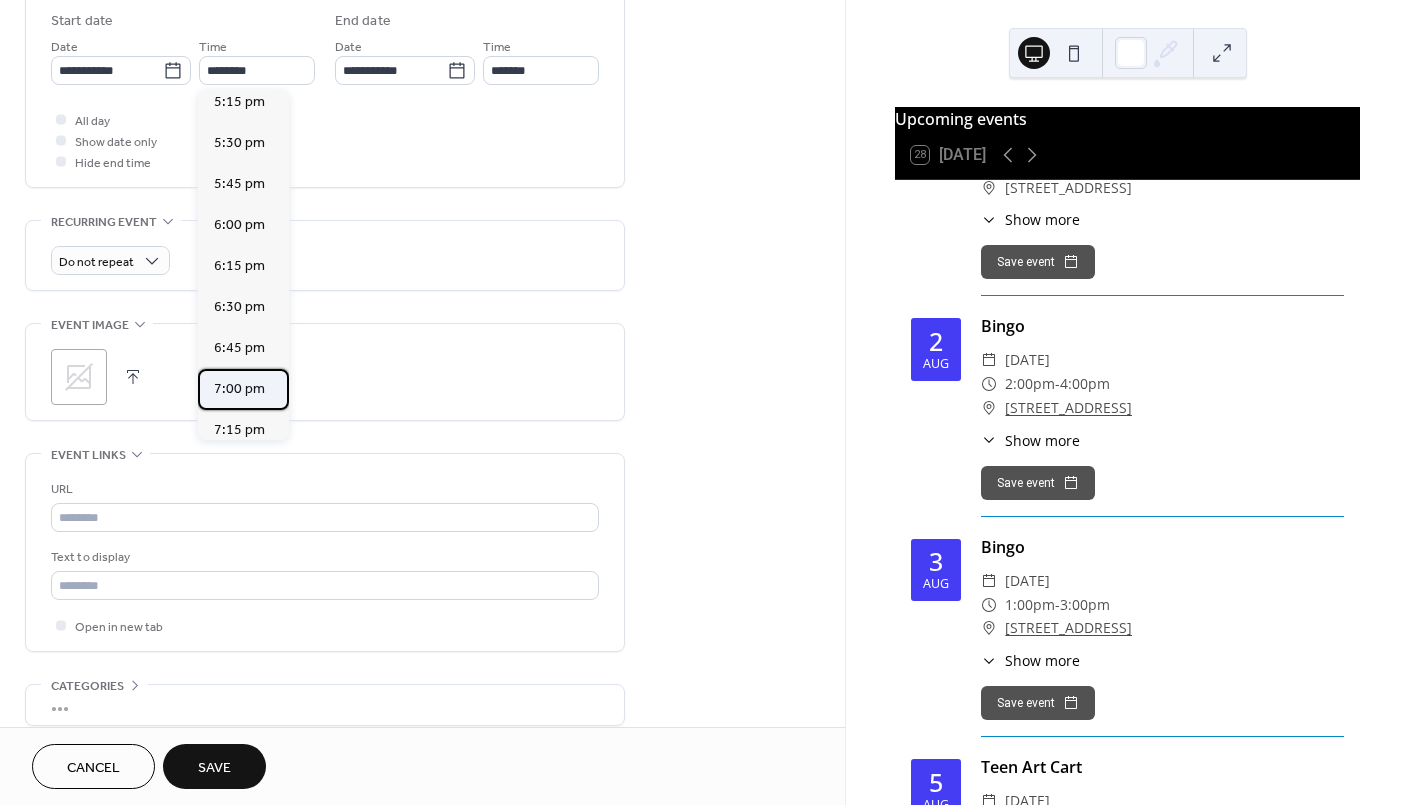 click on "7:00 pm" at bounding box center (239, 388) 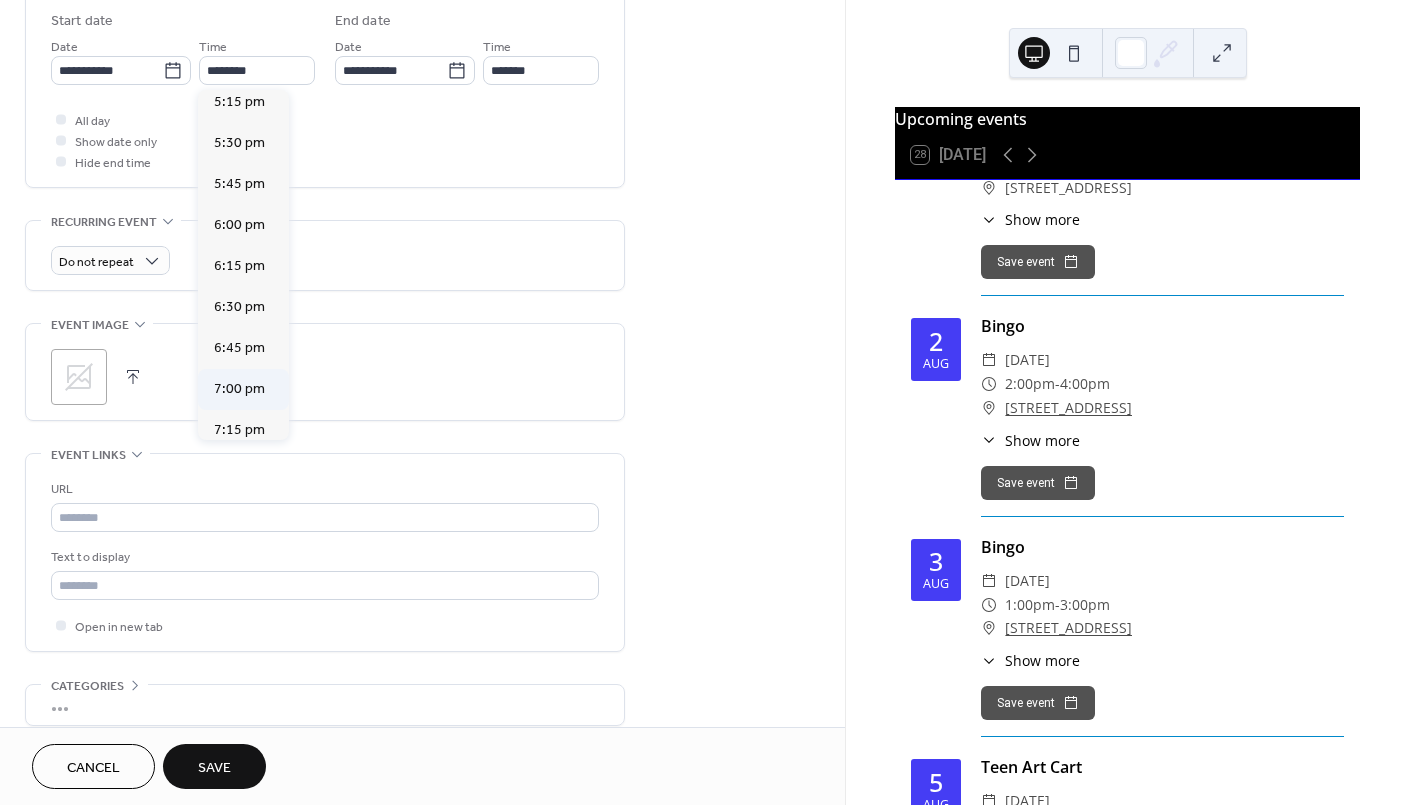 type on "*******" 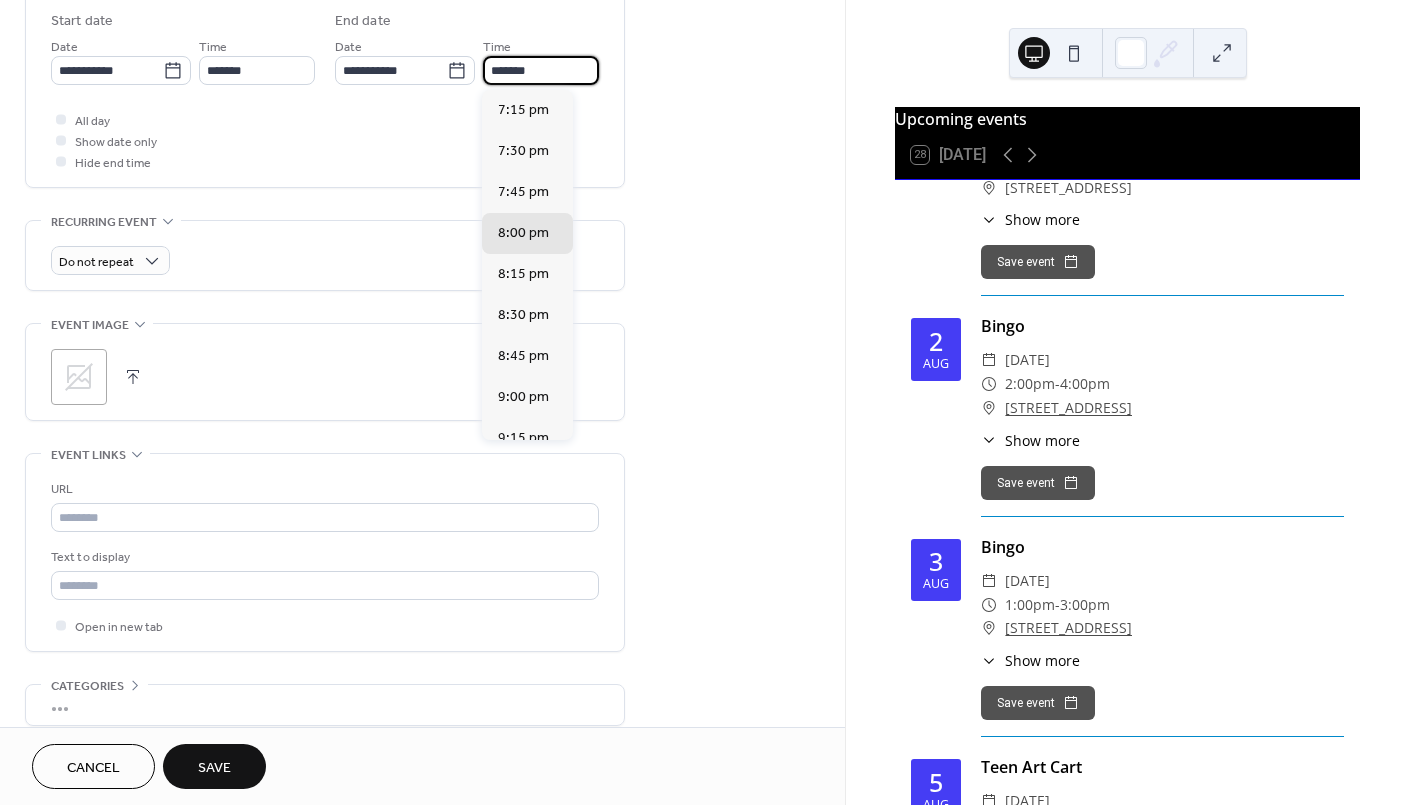 click on "*******" at bounding box center [541, 70] 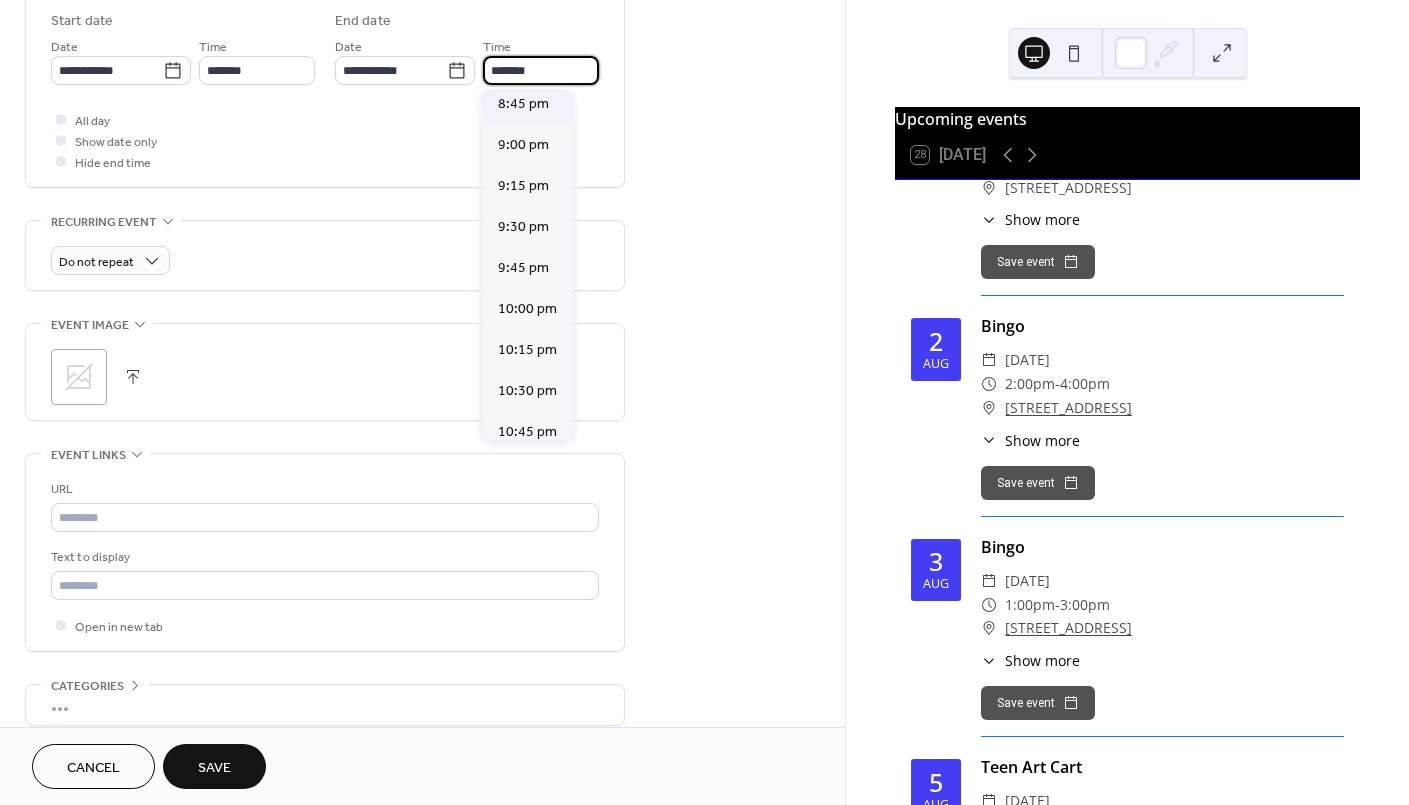 scroll, scrollTop: 266, scrollLeft: 0, axis: vertical 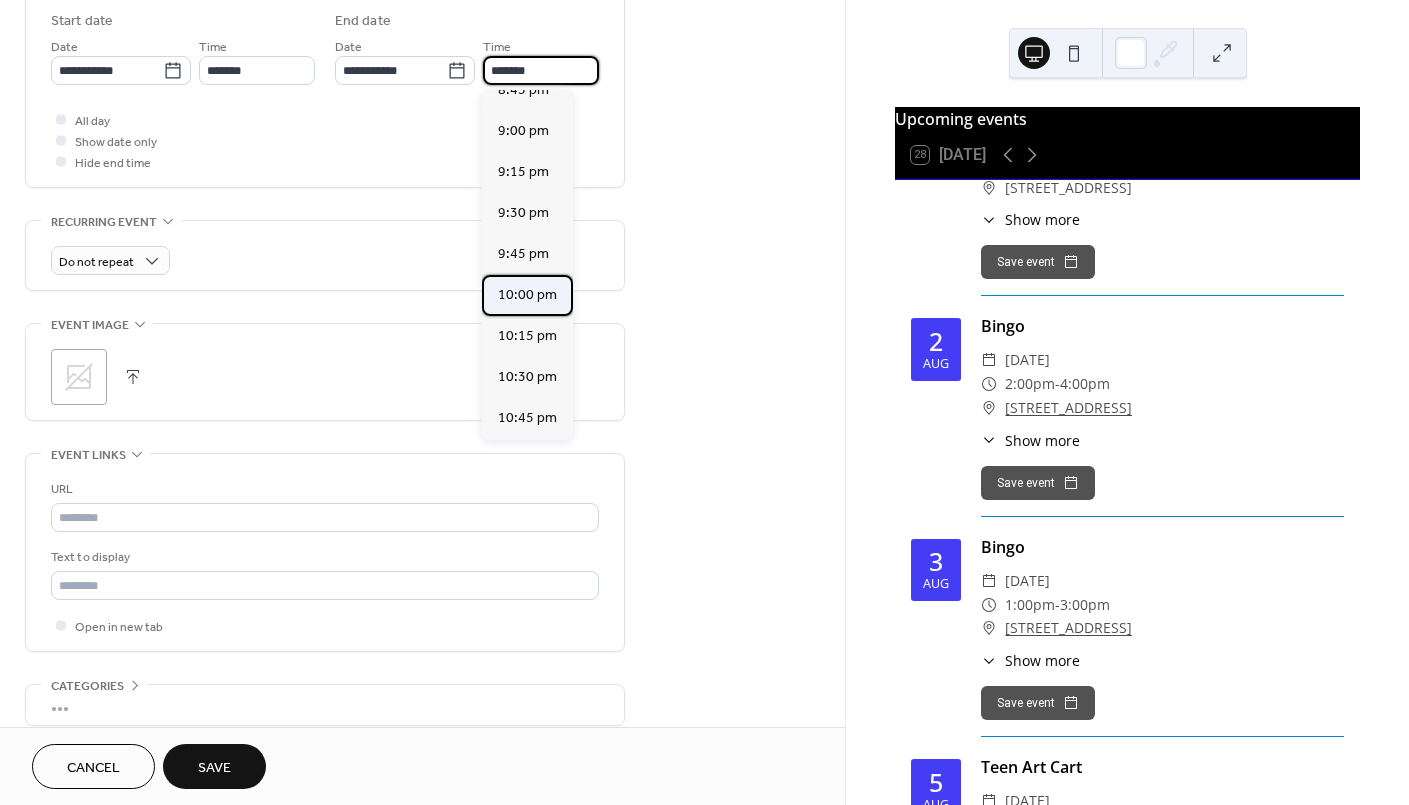 click on "10:00 pm" at bounding box center [527, 294] 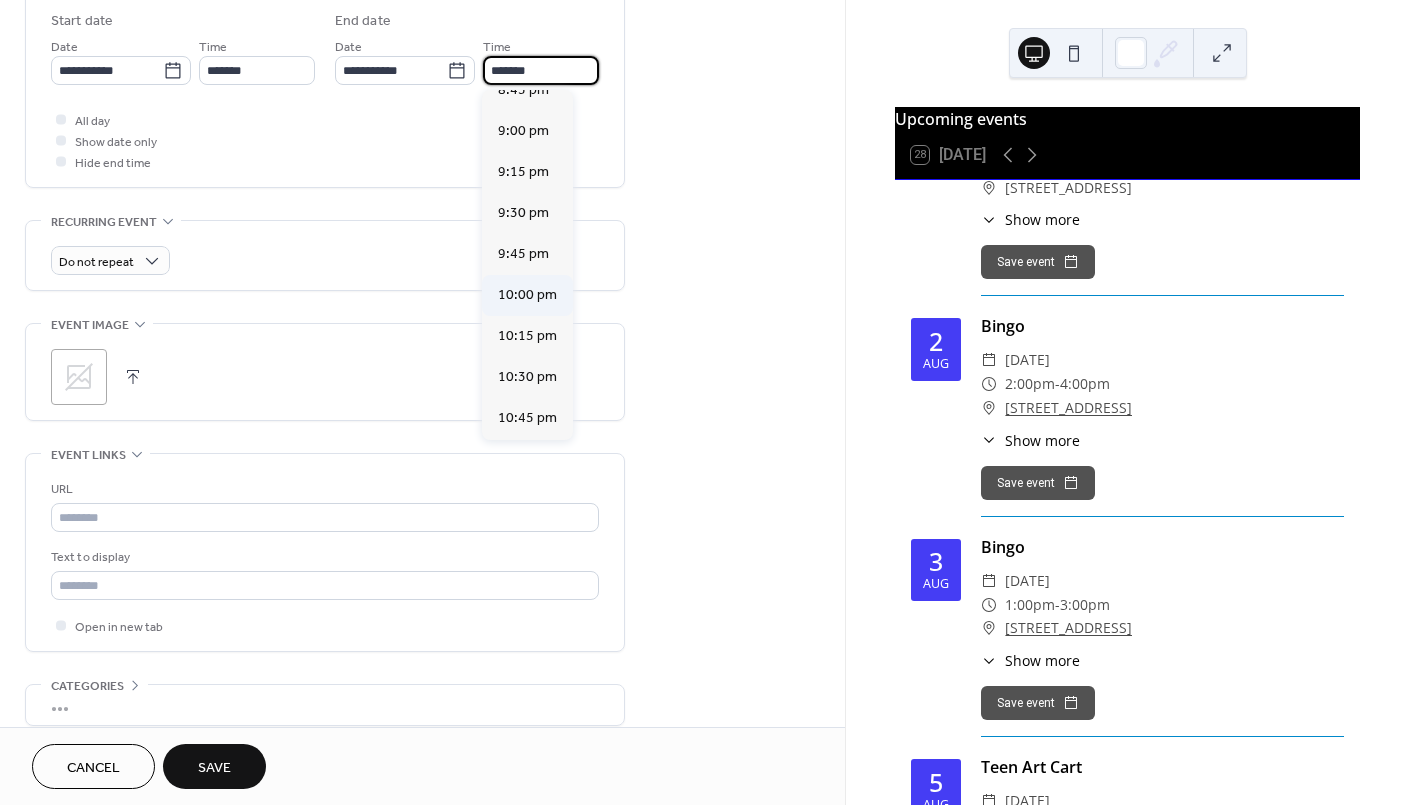 type on "********" 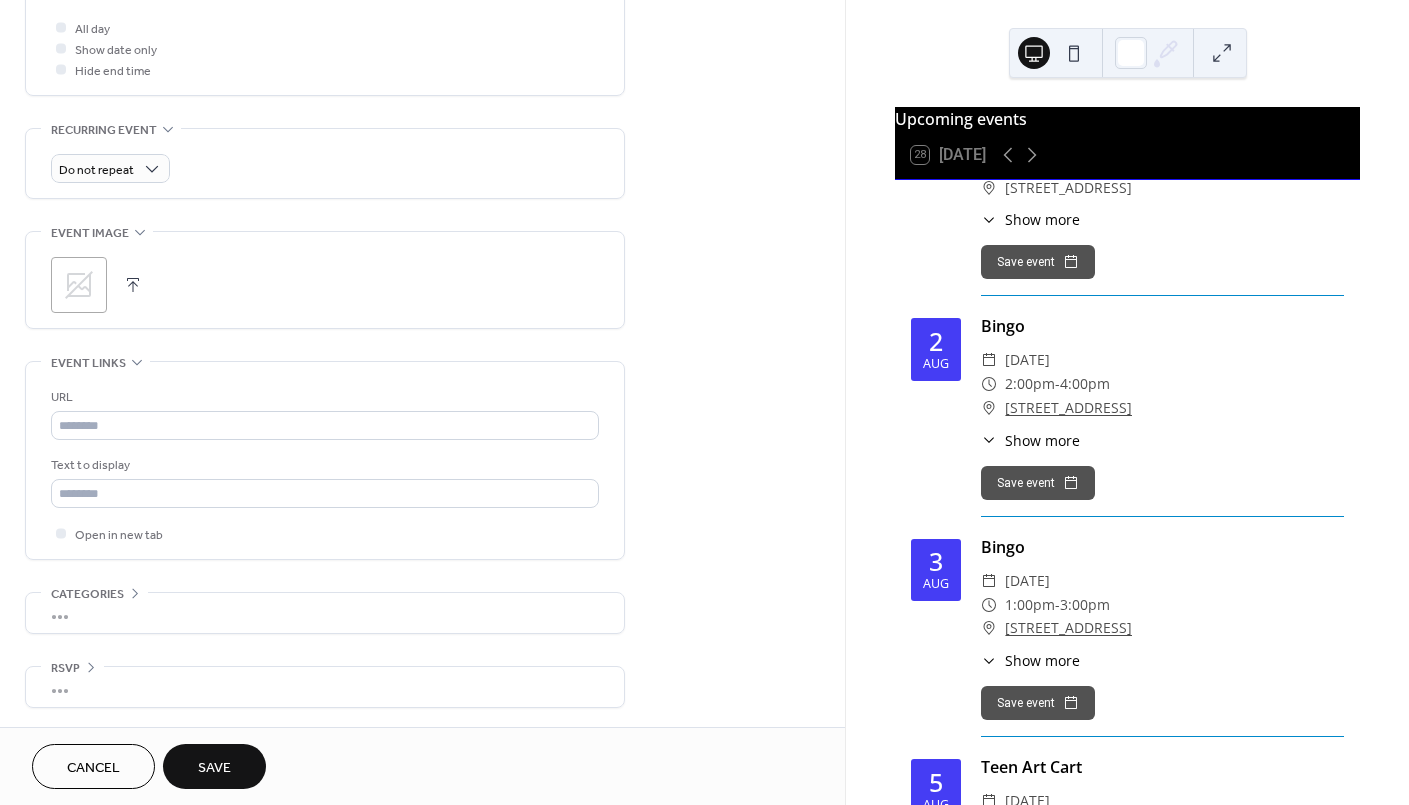 scroll, scrollTop: 765, scrollLeft: 0, axis: vertical 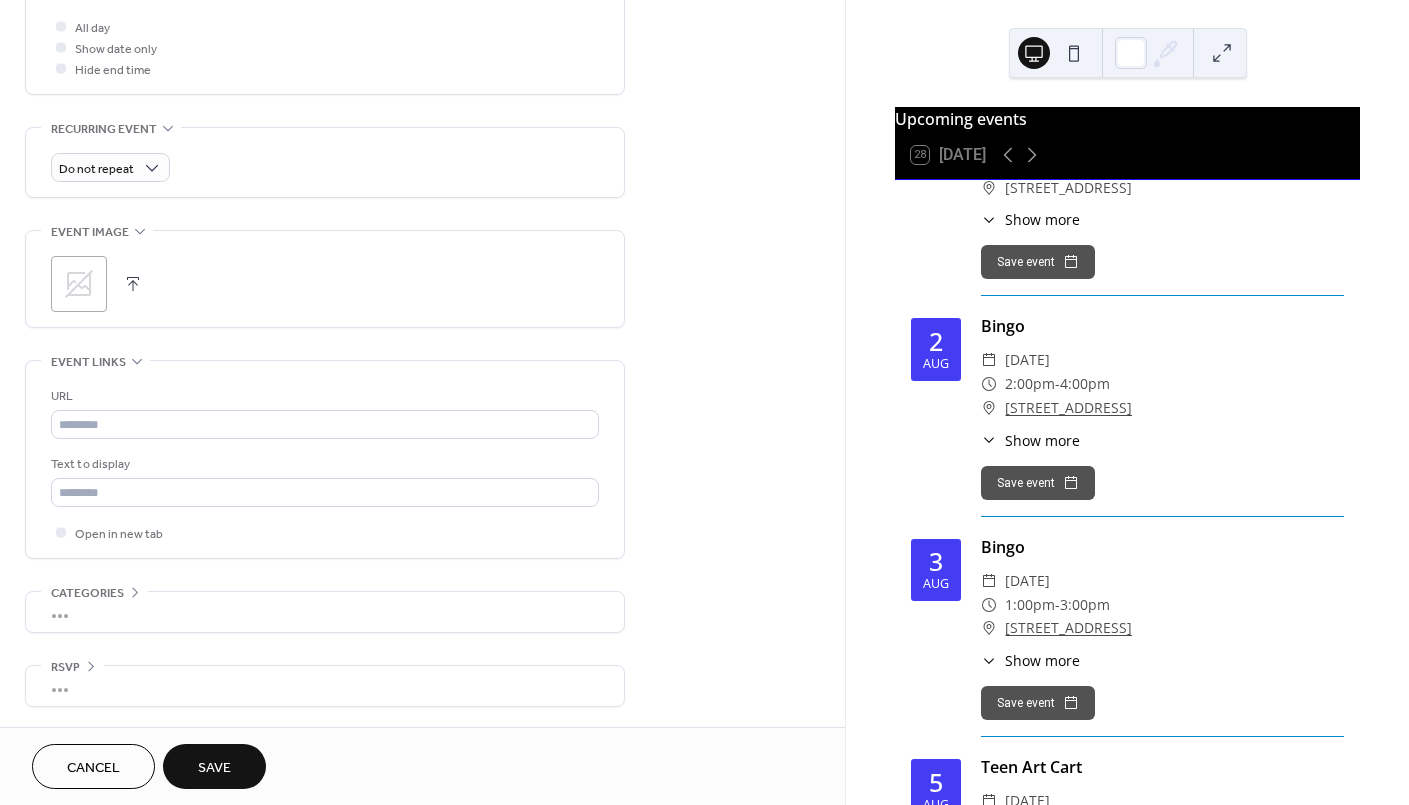 click on "Save" at bounding box center (214, 768) 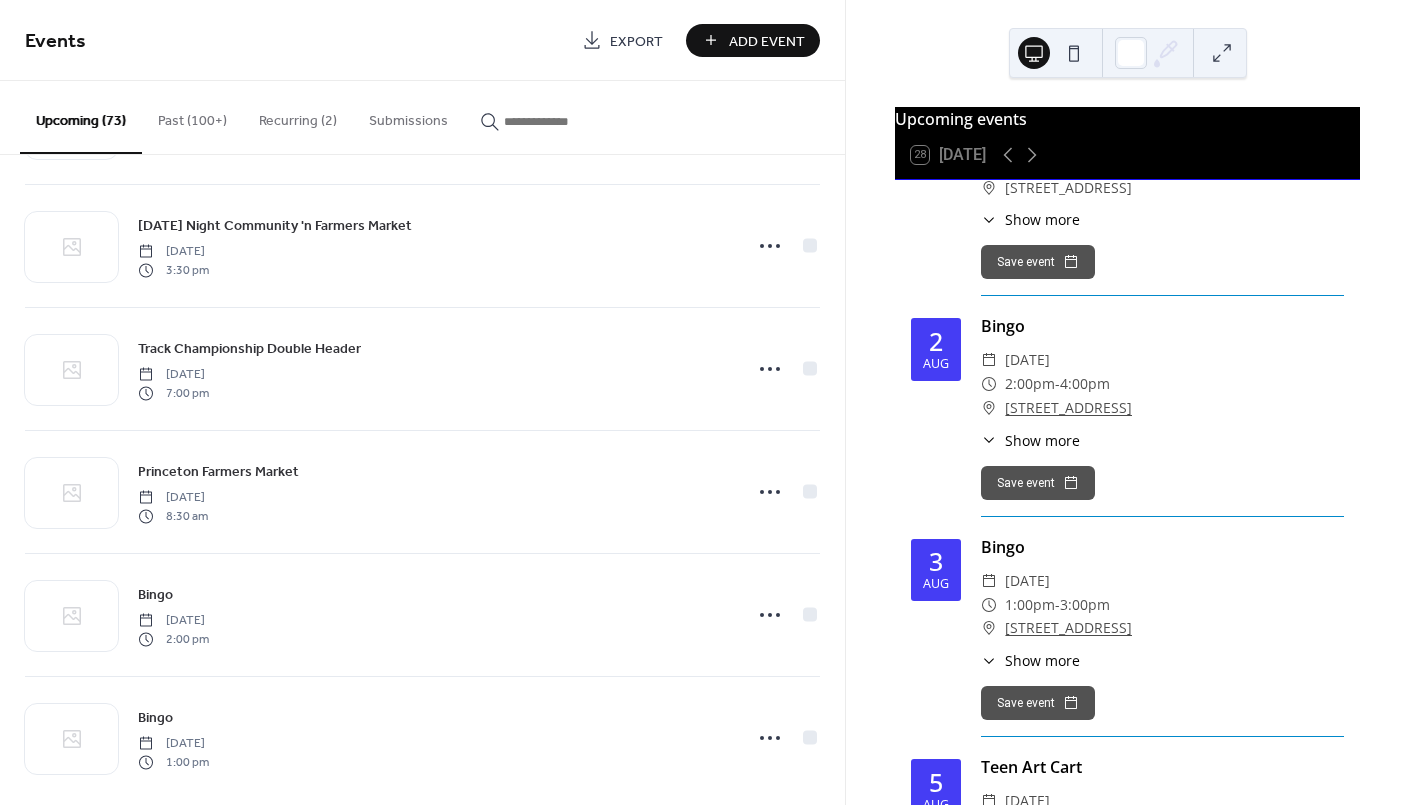 scroll, scrollTop: 8412, scrollLeft: 0, axis: vertical 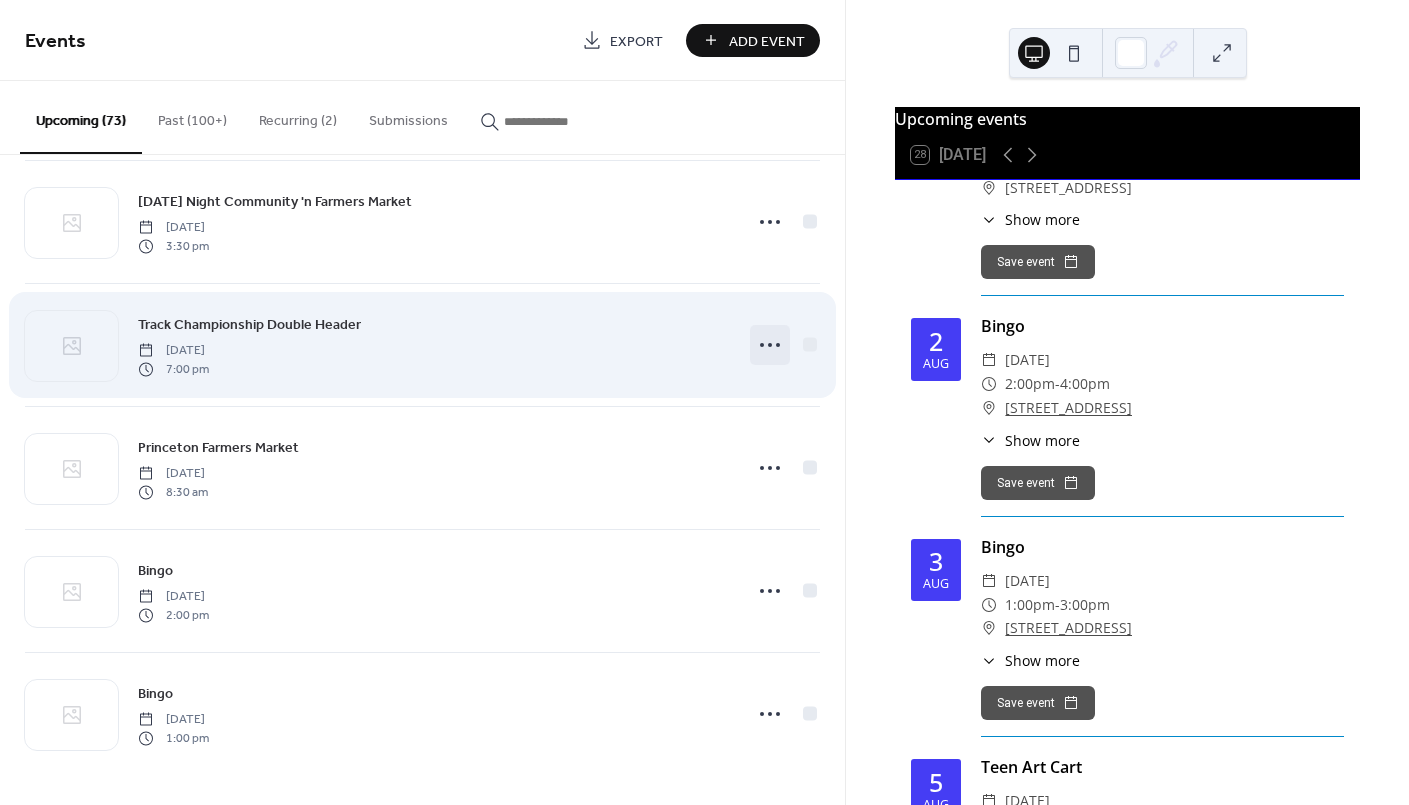 click 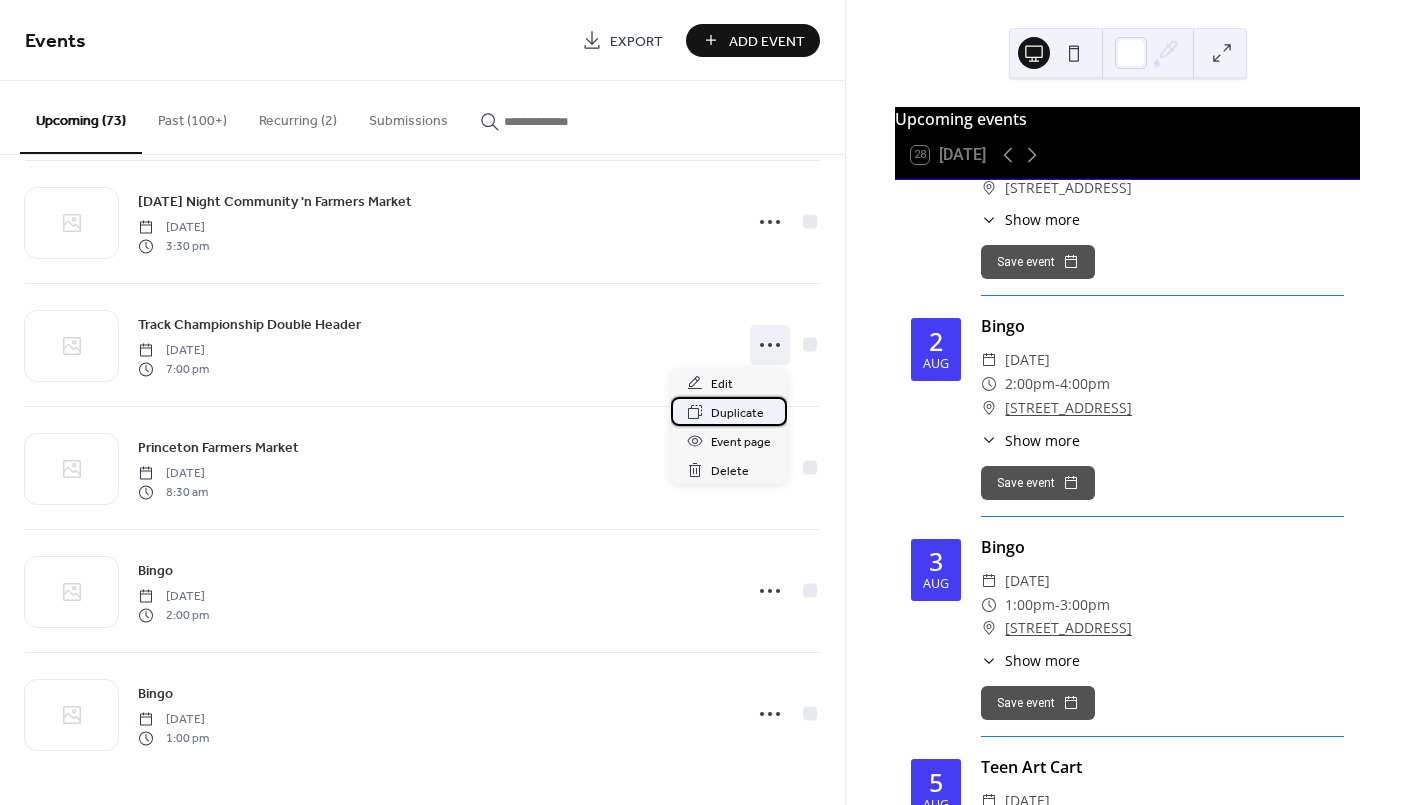 click on "Duplicate" at bounding box center [737, 413] 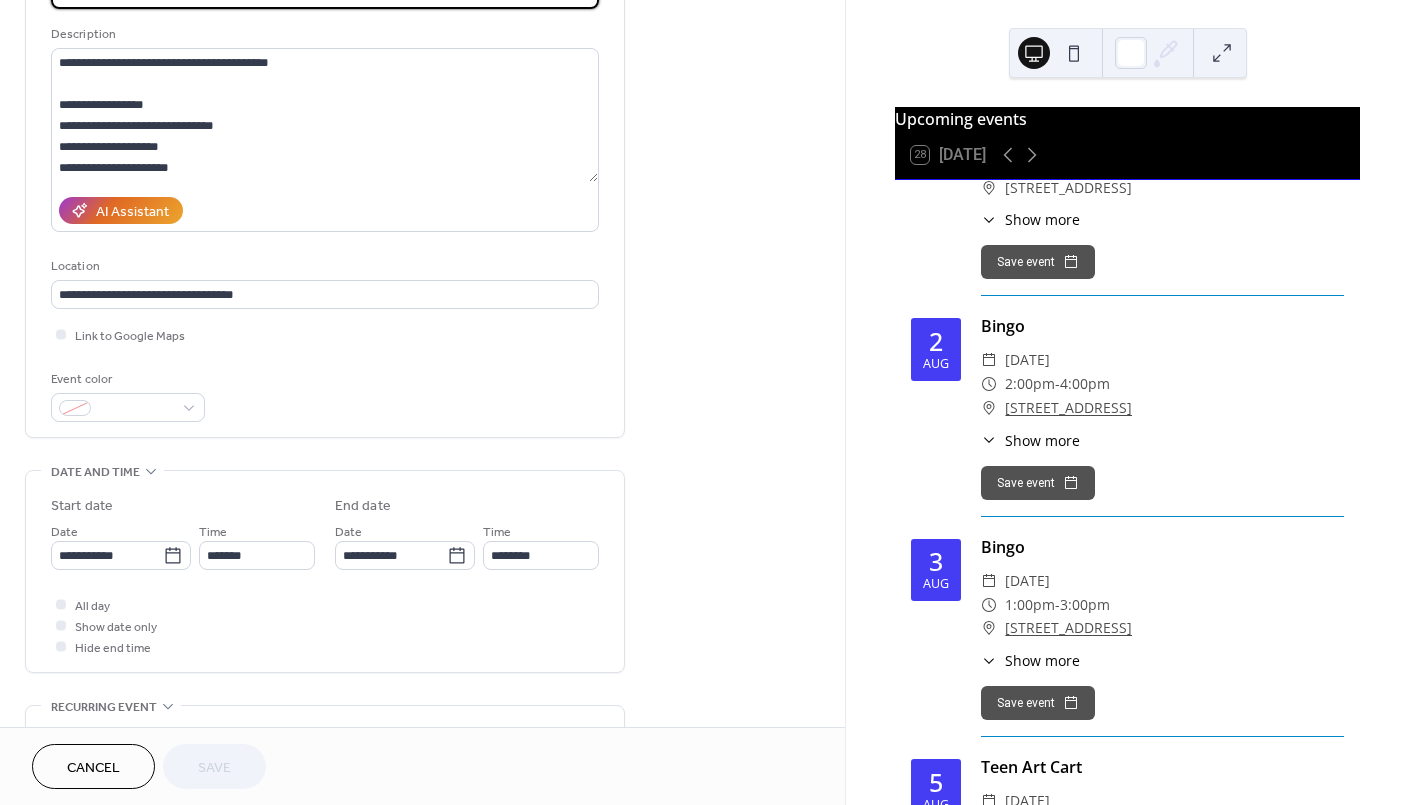 scroll, scrollTop: 266, scrollLeft: 0, axis: vertical 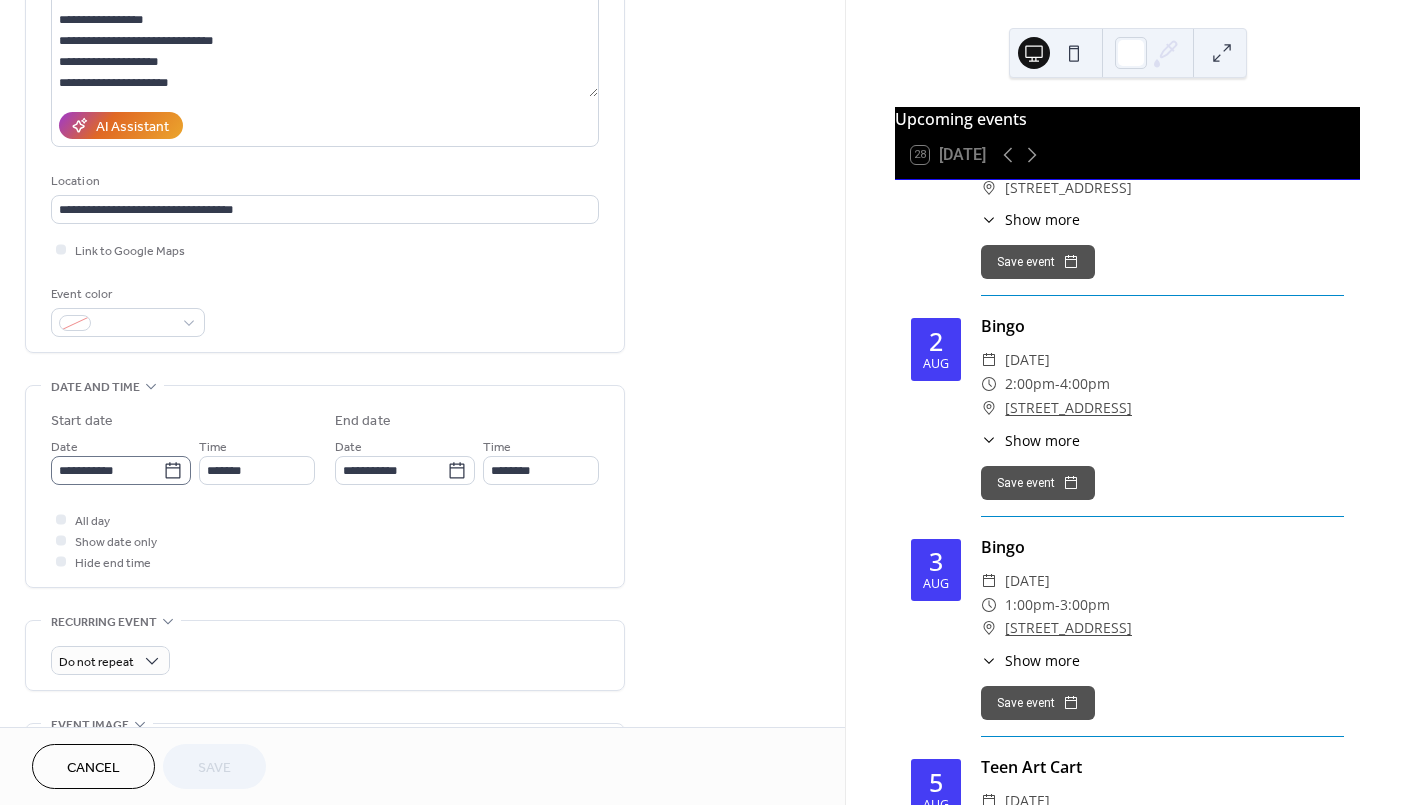 click on "**********" at bounding box center (121, 470) 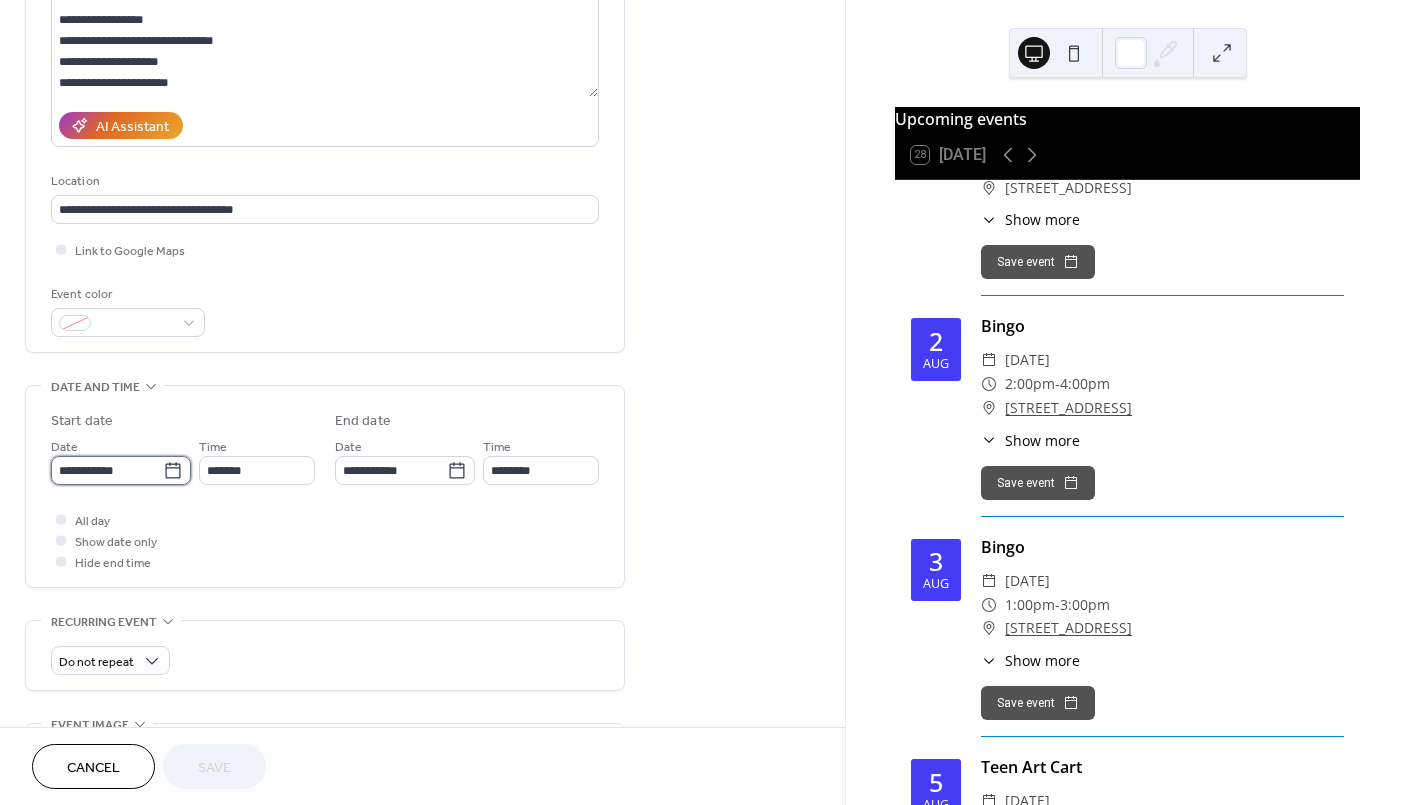 click on "**********" at bounding box center (107, 470) 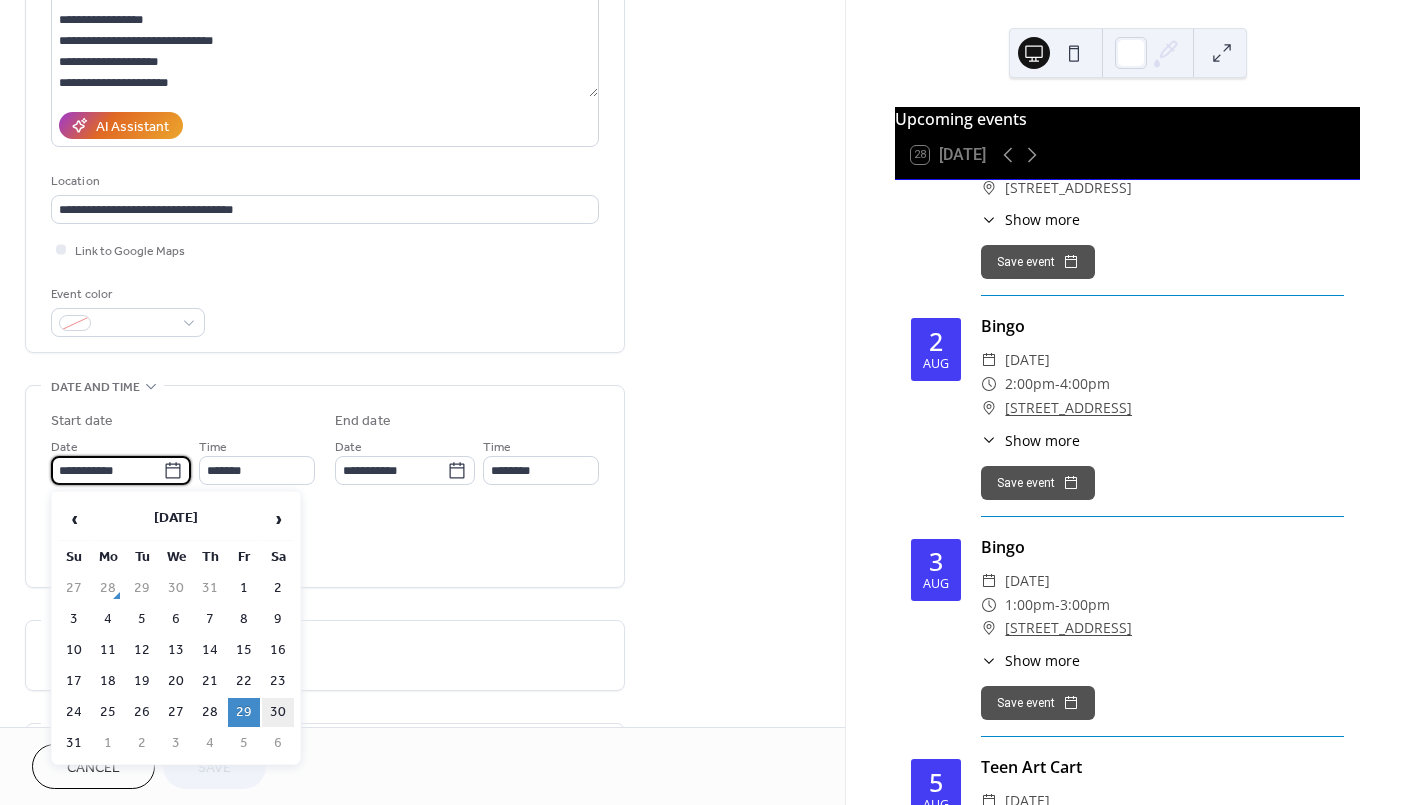 click on "30" at bounding box center [278, 712] 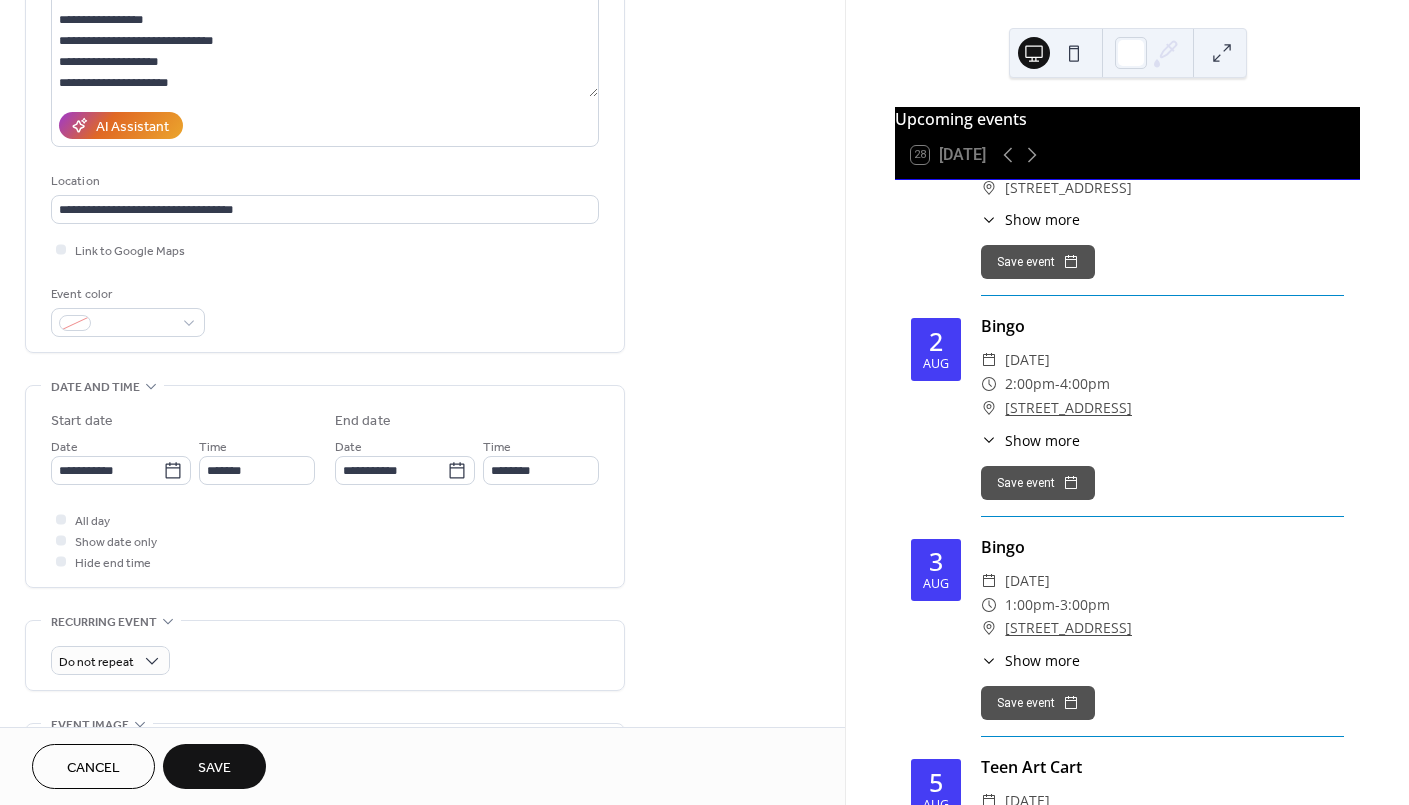 click on "Save" at bounding box center (214, 768) 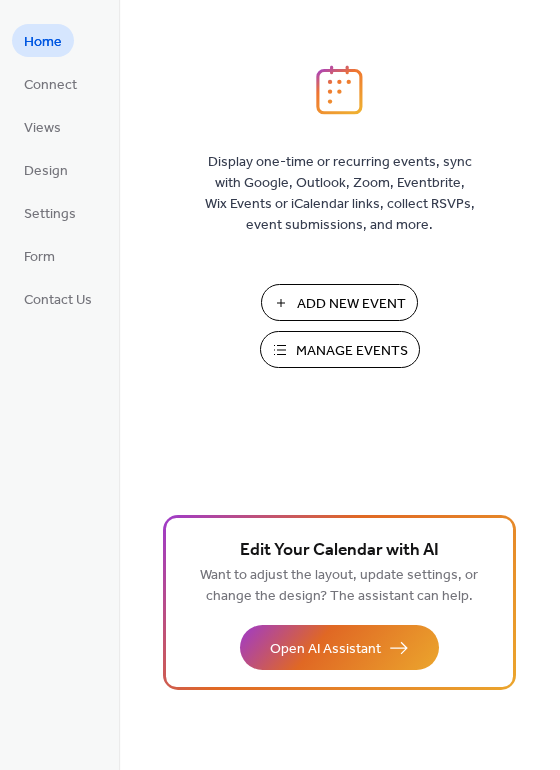 scroll, scrollTop: 0, scrollLeft: 0, axis: both 